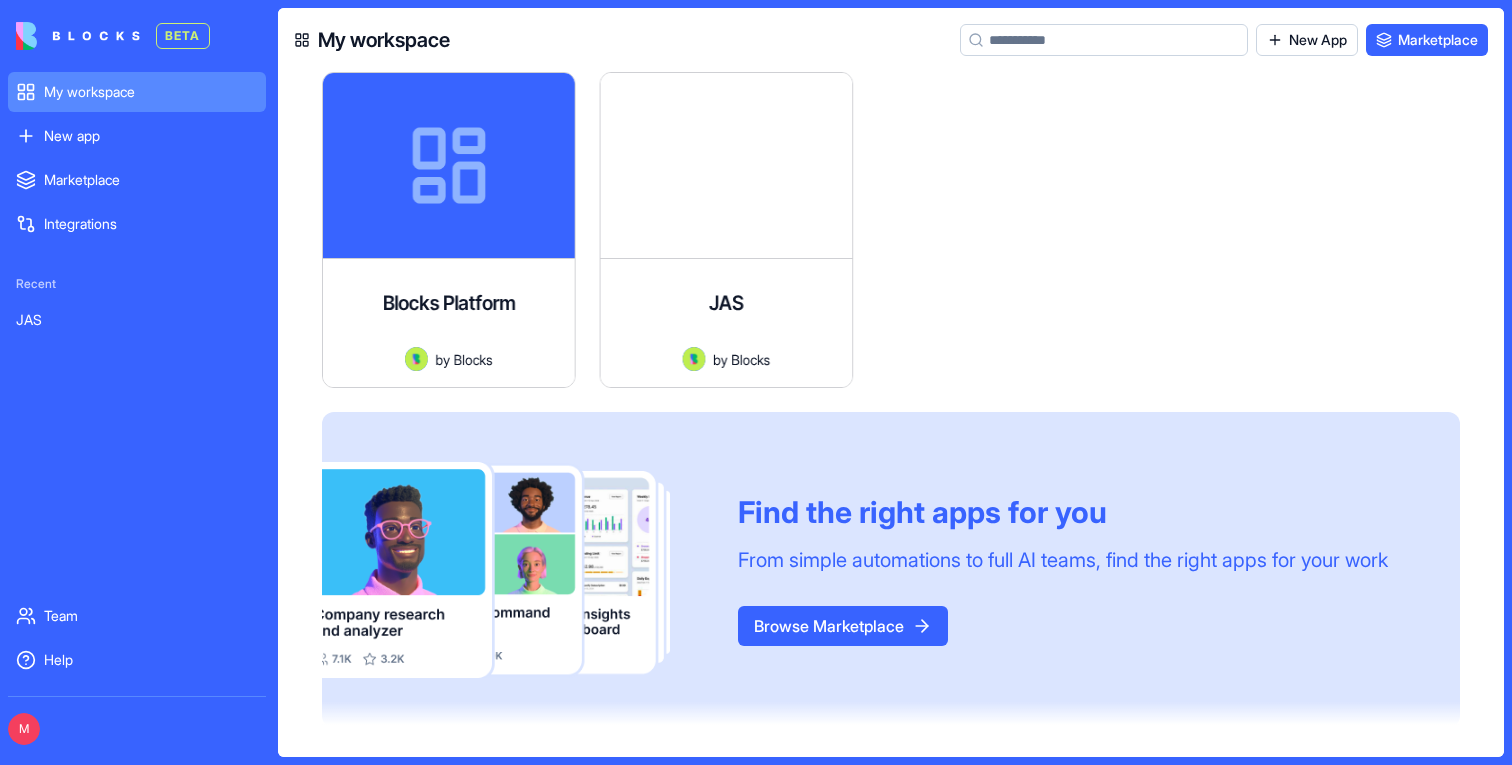 scroll, scrollTop: 0, scrollLeft: 0, axis: both 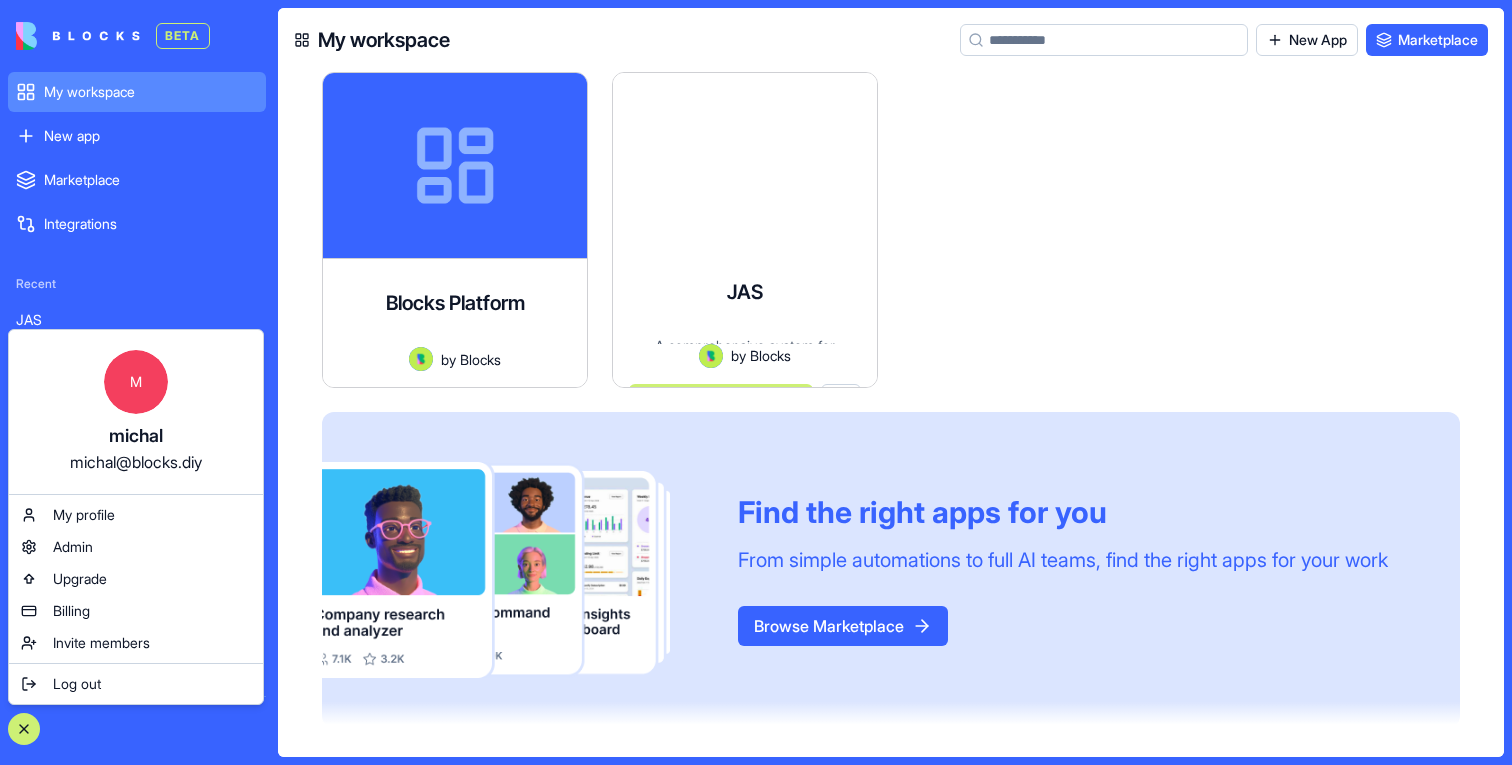click at bounding box center [1035, 242] 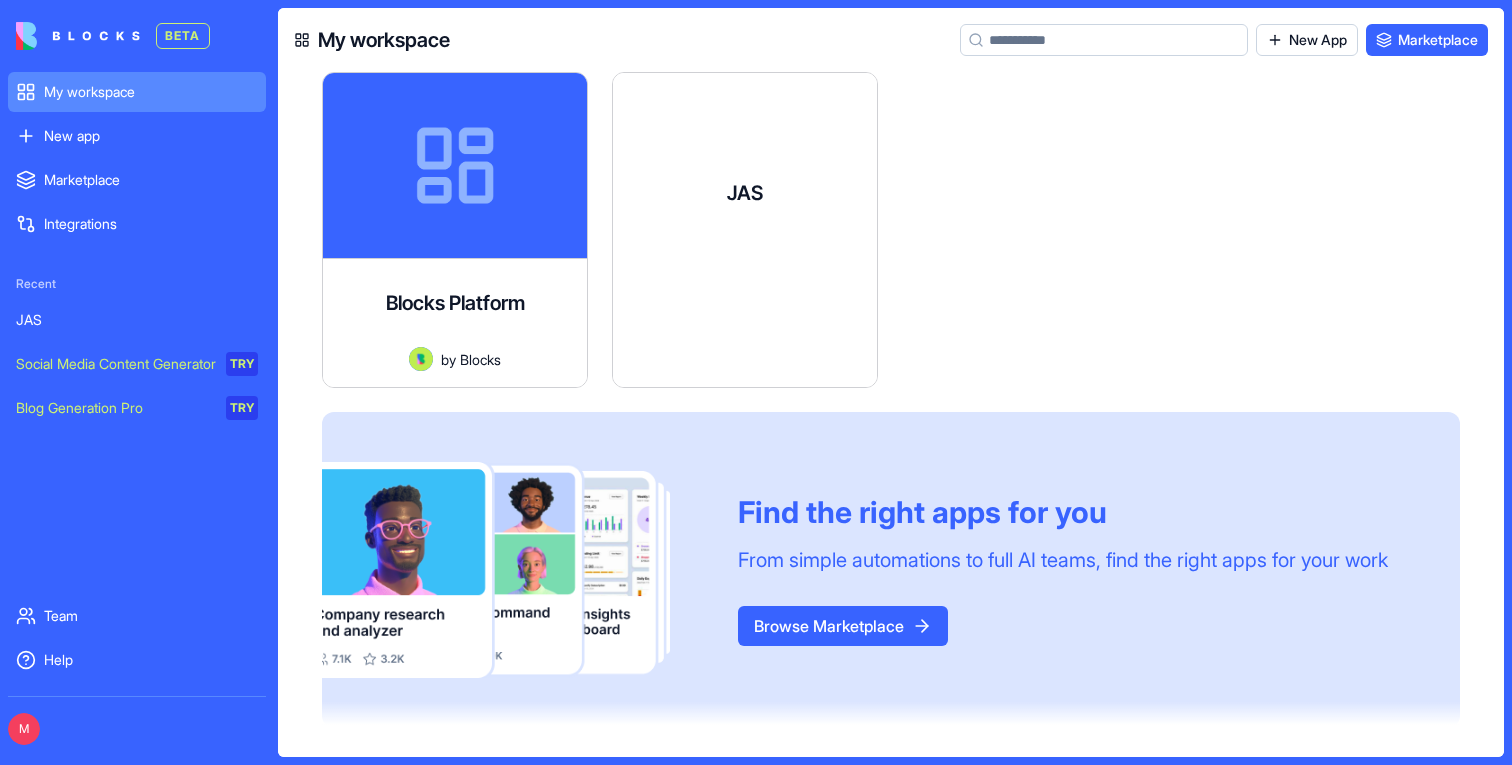 click on "A comprehensive system for managing and documenting apartment contents in evacuation-construction projects, with capabilities for tracking items, monitoring statuses, calculating quantities and weight, generating environmental and economic reports, and working on tablets/smartphones with voice recording and photo capabilities." at bounding box center (745, 275) 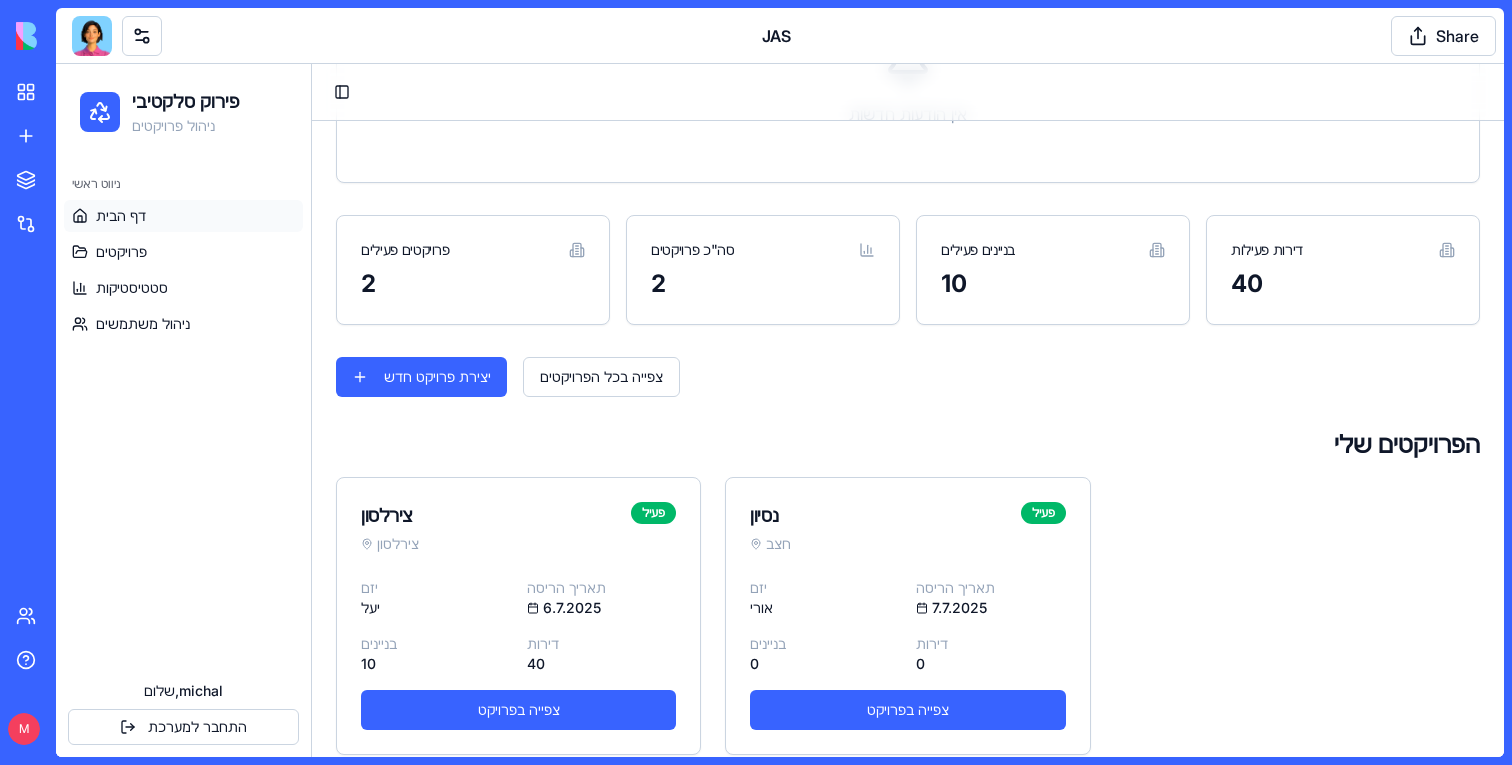 scroll, scrollTop: 390, scrollLeft: 0, axis: vertical 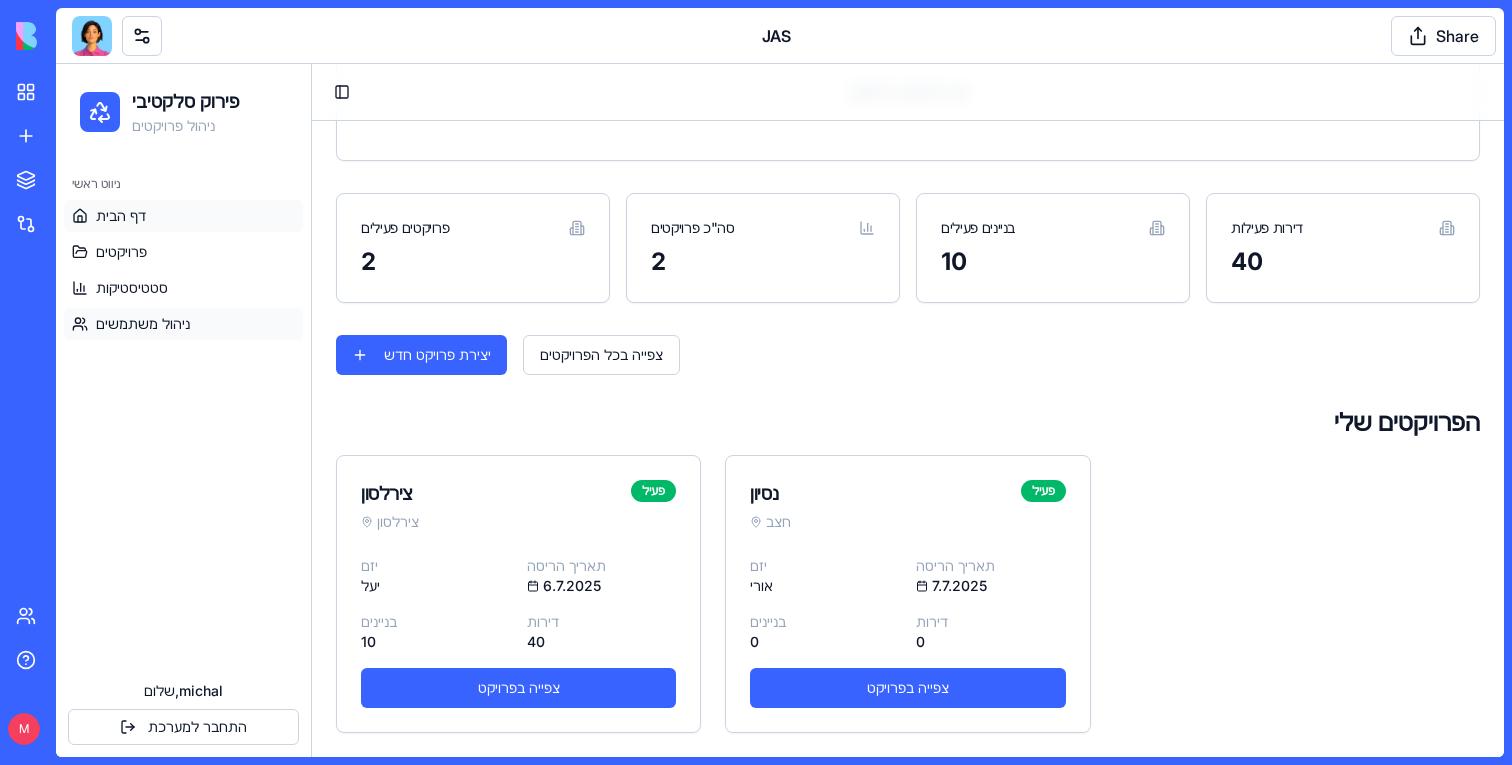 click on "ניהול משתמשים" at bounding box center (143, 324) 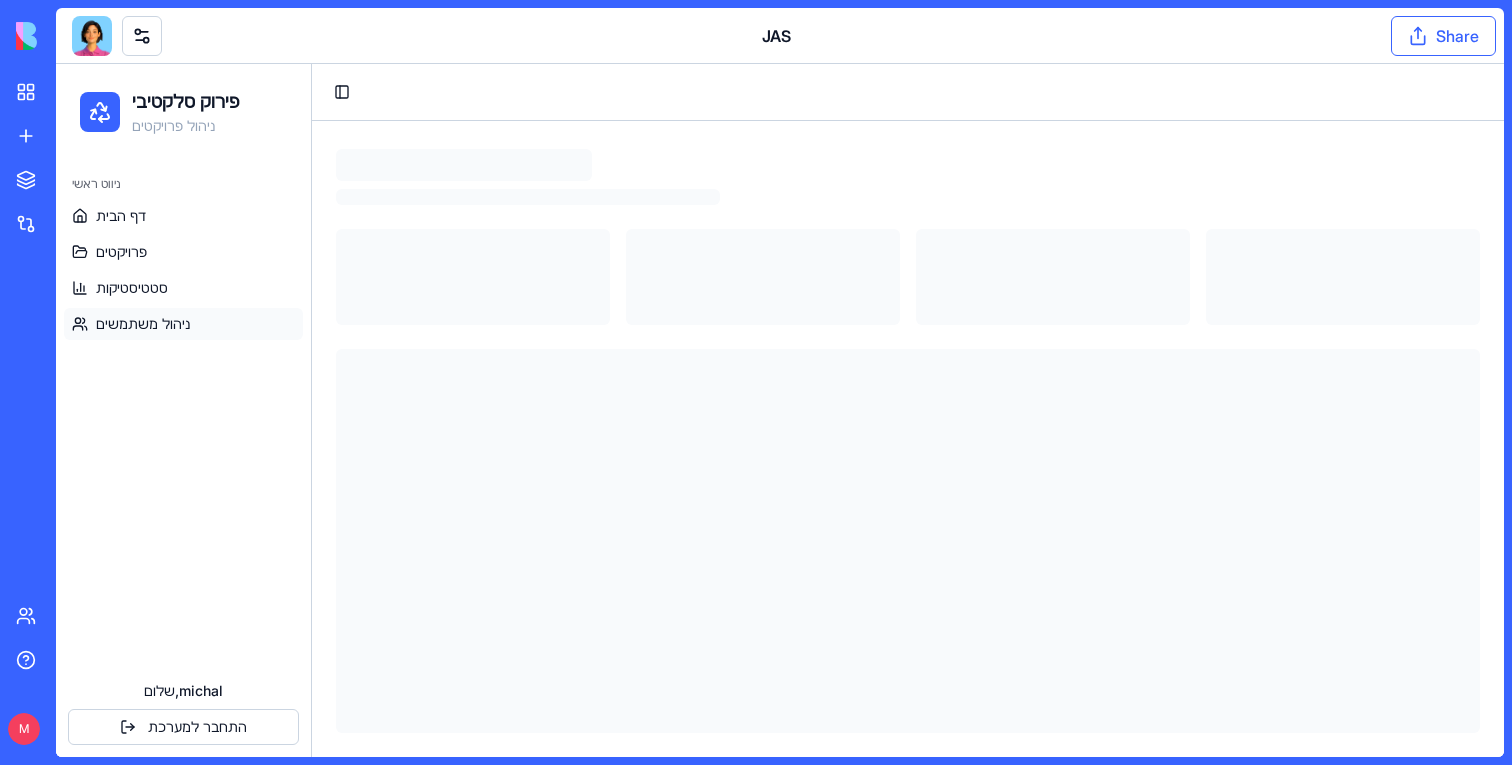 scroll, scrollTop: 130, scrollLeft: 0, axis: vertical 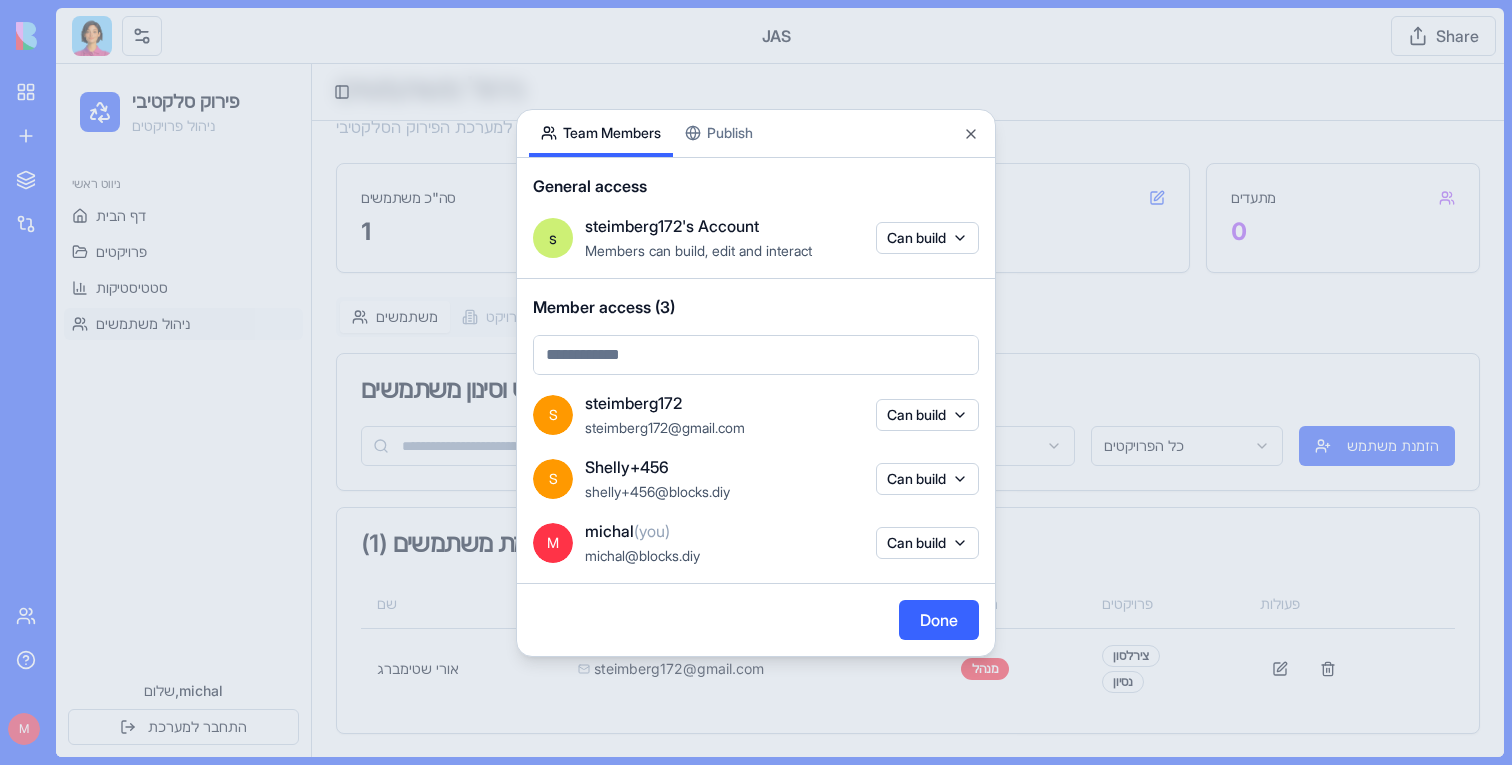 click on "Team Members Publish General access s steimberg172's Account Members can build, edit and interact Can build Member access (3) S steimberg172 steimberg172@gmail.com Can build S Shelly+456 shelly+456@blocks.diy Can build M michal  (you) michal@blocks.diy Can build Done Close" at bounding box center (756, 383) 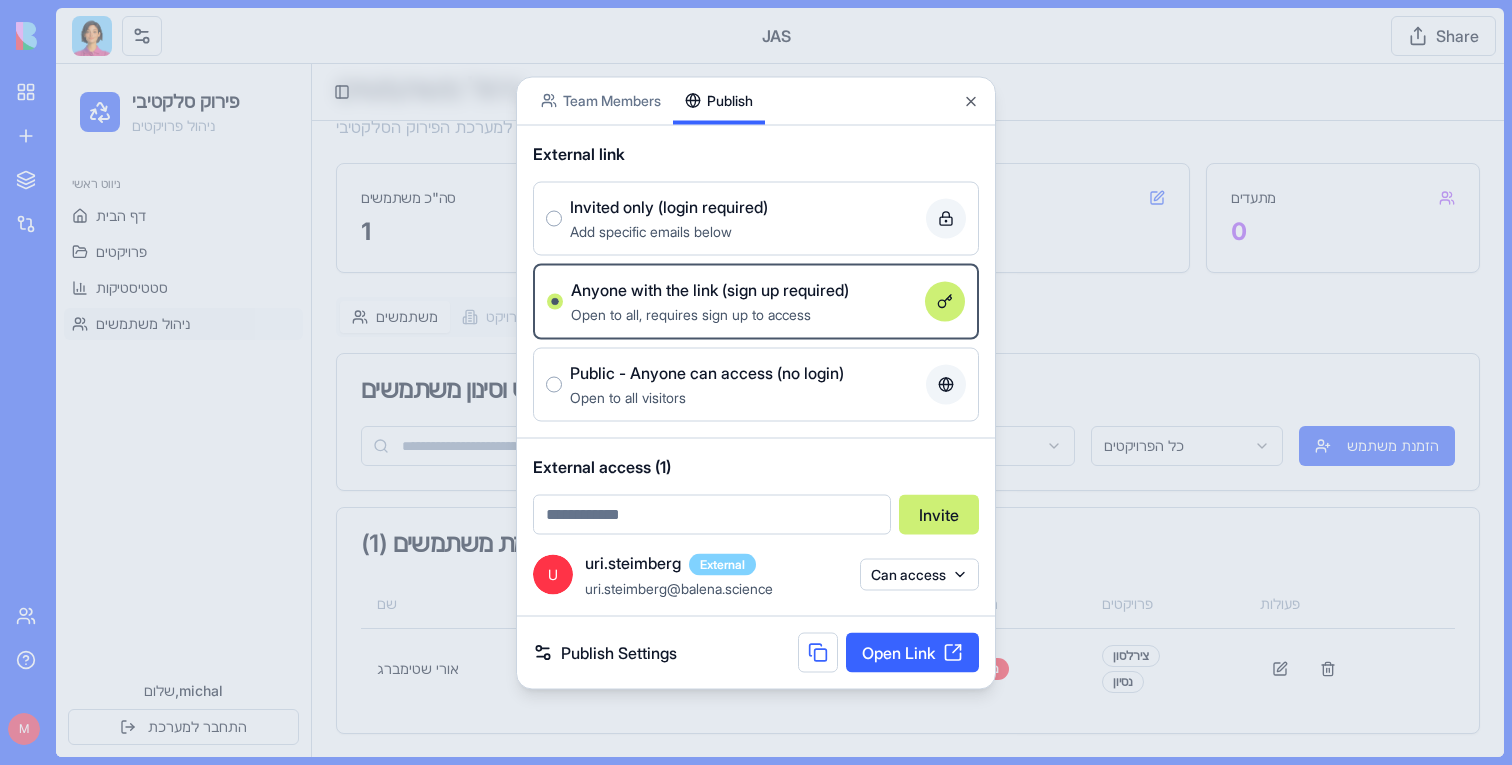 click at bounding box center [756, 382] 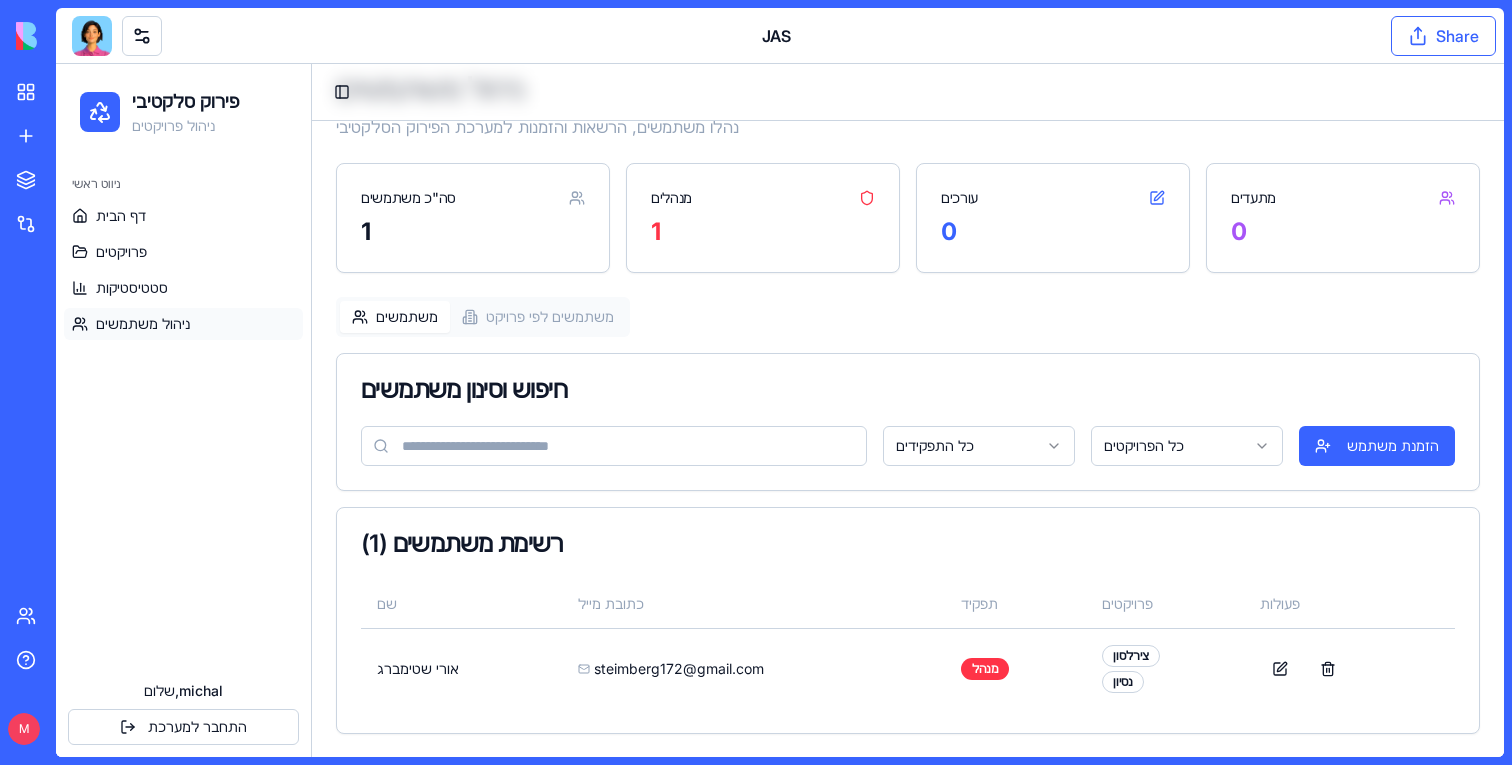 click on "Share" at bounding box center (1443, 36) 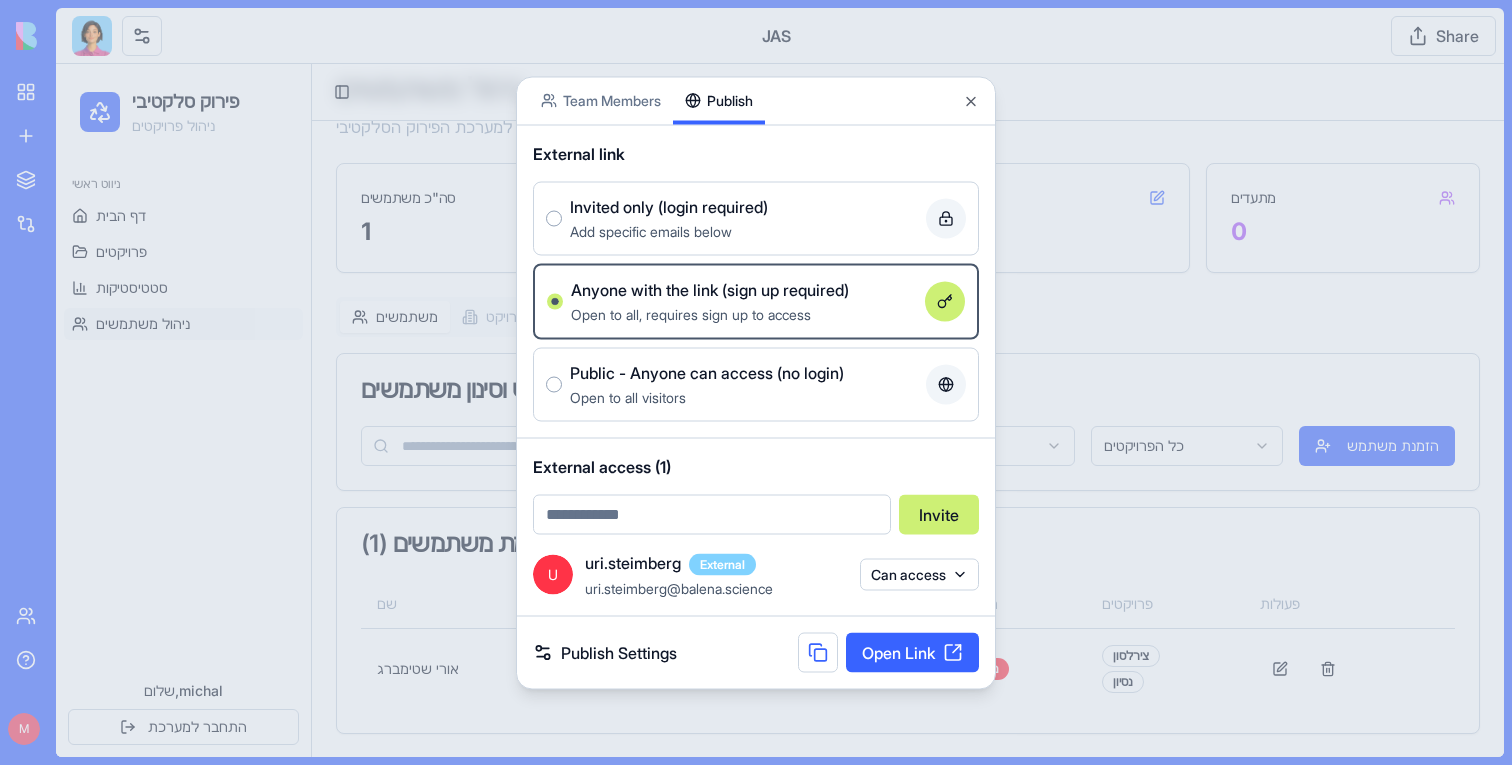 click on "BETA My workspace New app
To pick up a draggable item, press the space bar.
While dragging, use the arrow keys to move the item.
Press space again to drop the item in its new position, or press escape to cancel.
Marketplace Integrations Recent JAS Social Media Content Generator TRY Blog Generation Pro TRY Team Help M JAS Share
Team Members Publish External link Invited only (login required) Add specific emails below Anyone with the link (sign up required) Open to all, requires sign up to access Public - Anyone can access (no login) Open to all visitors External access (1) Invite U uri.steimberg External uri.steimberg@balena.science Can access Publish Settings Open Link Close" at bounding box center (756, 382) 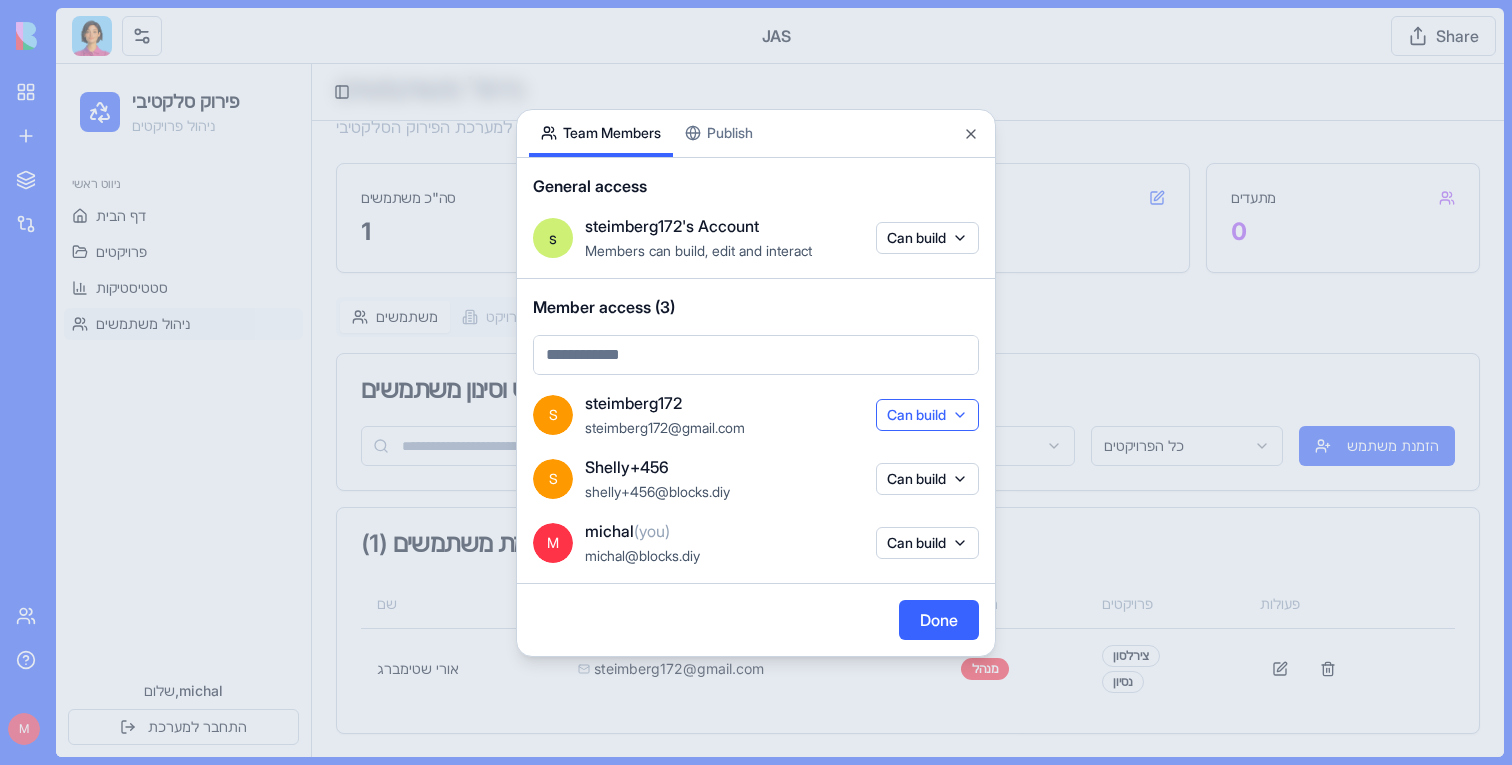 click on "Can build" at bounding box center (927, 415) 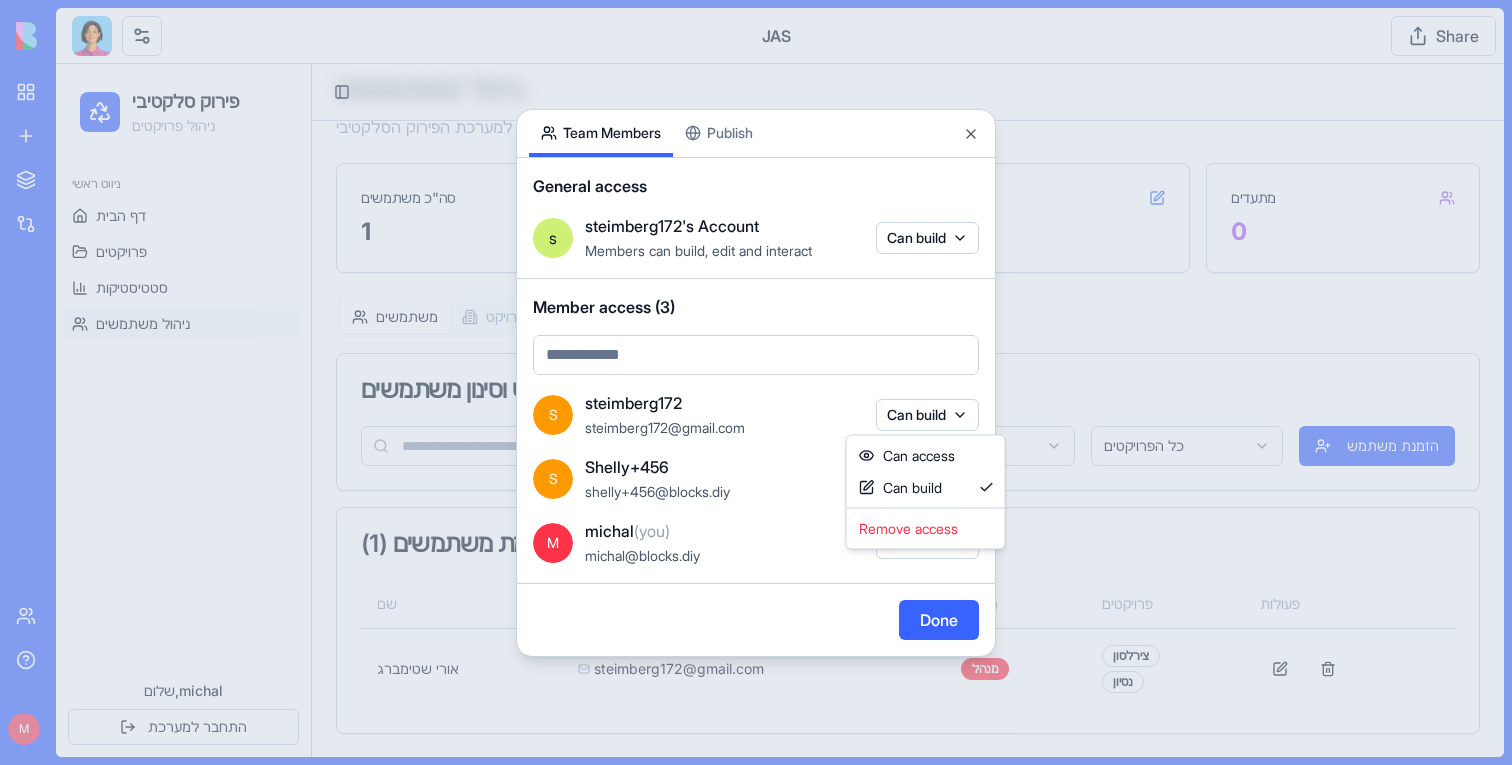 click at bounding box center [756, 382] 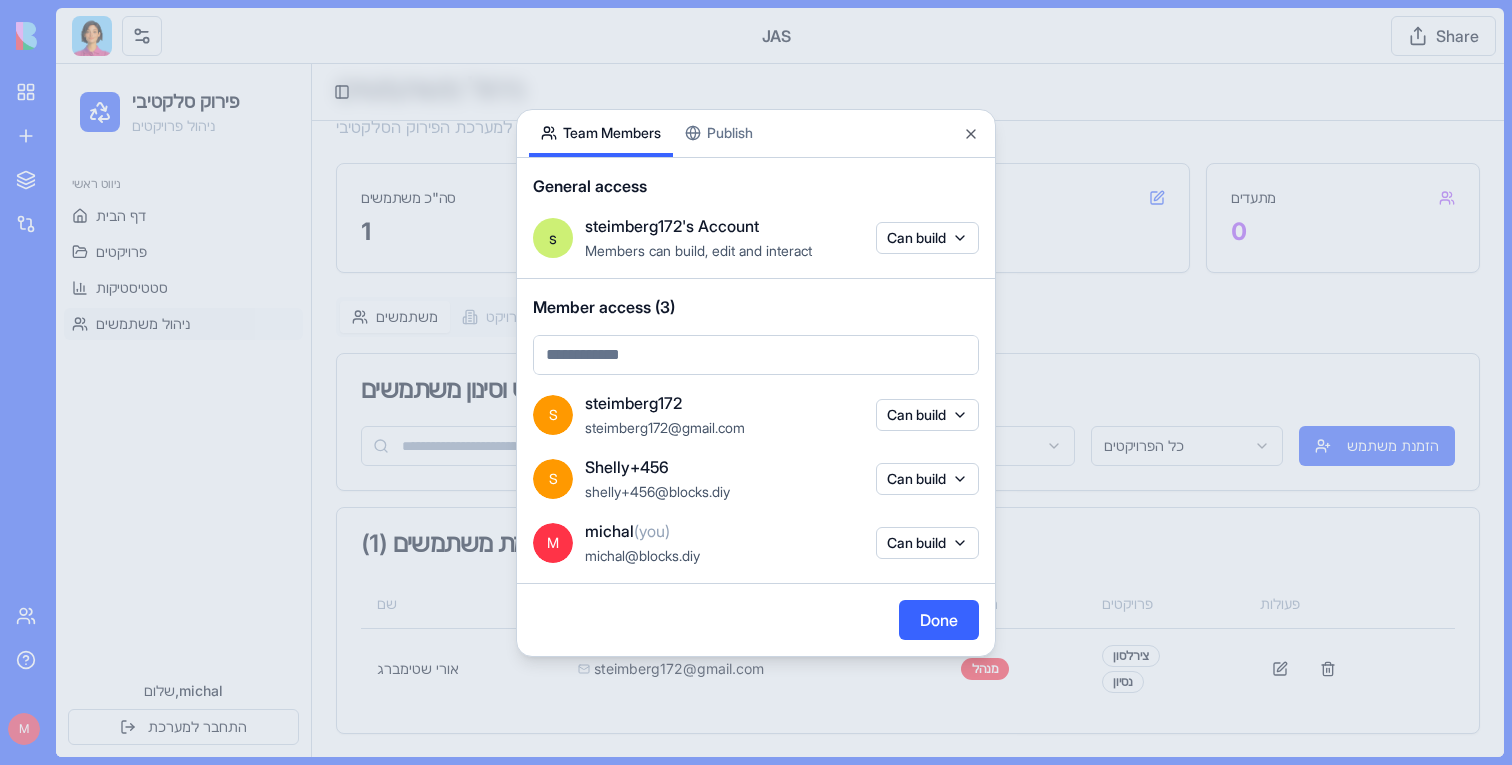 click at bounding box center [756, 382] 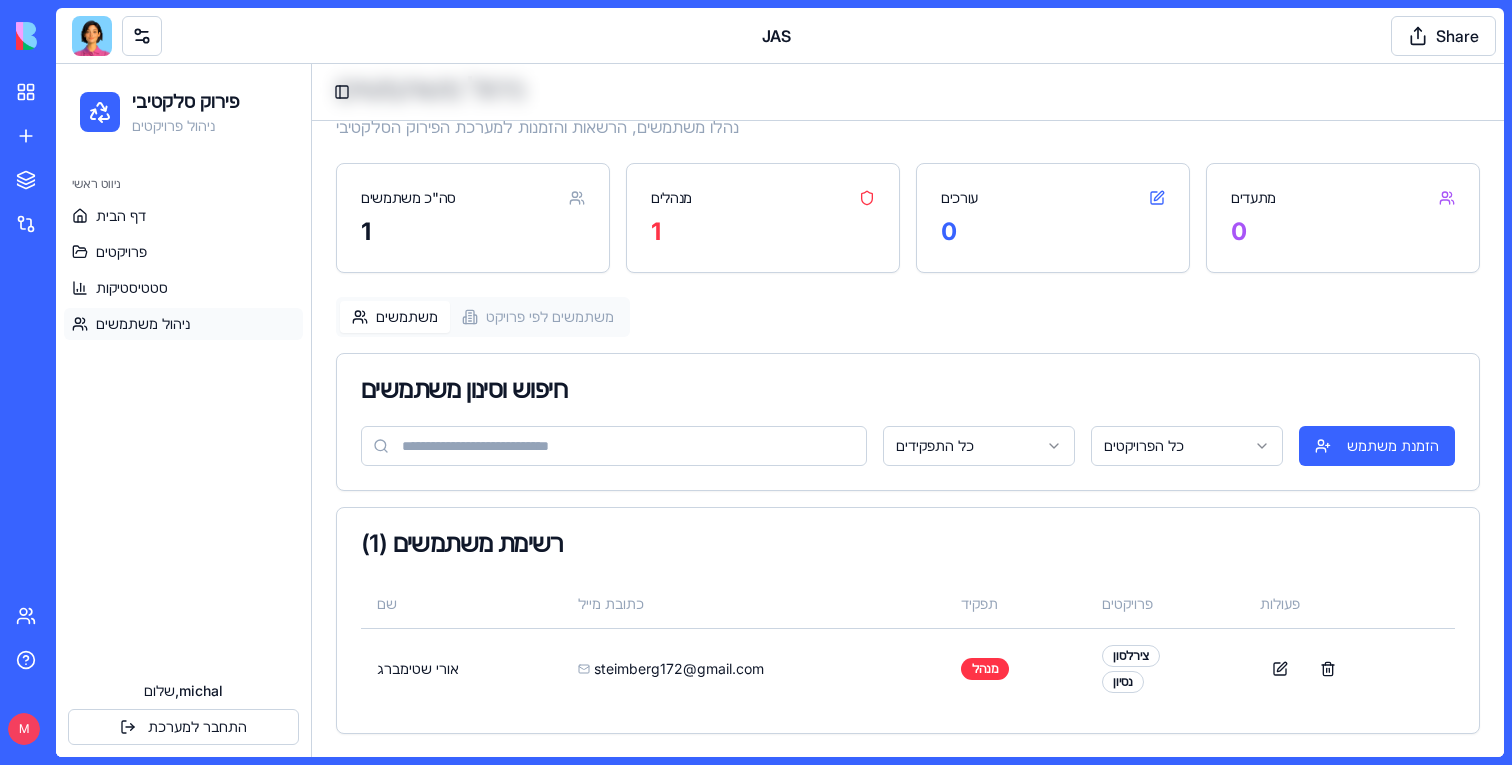 click on "ניהול משתמשים" at bounding box center (143, 324) 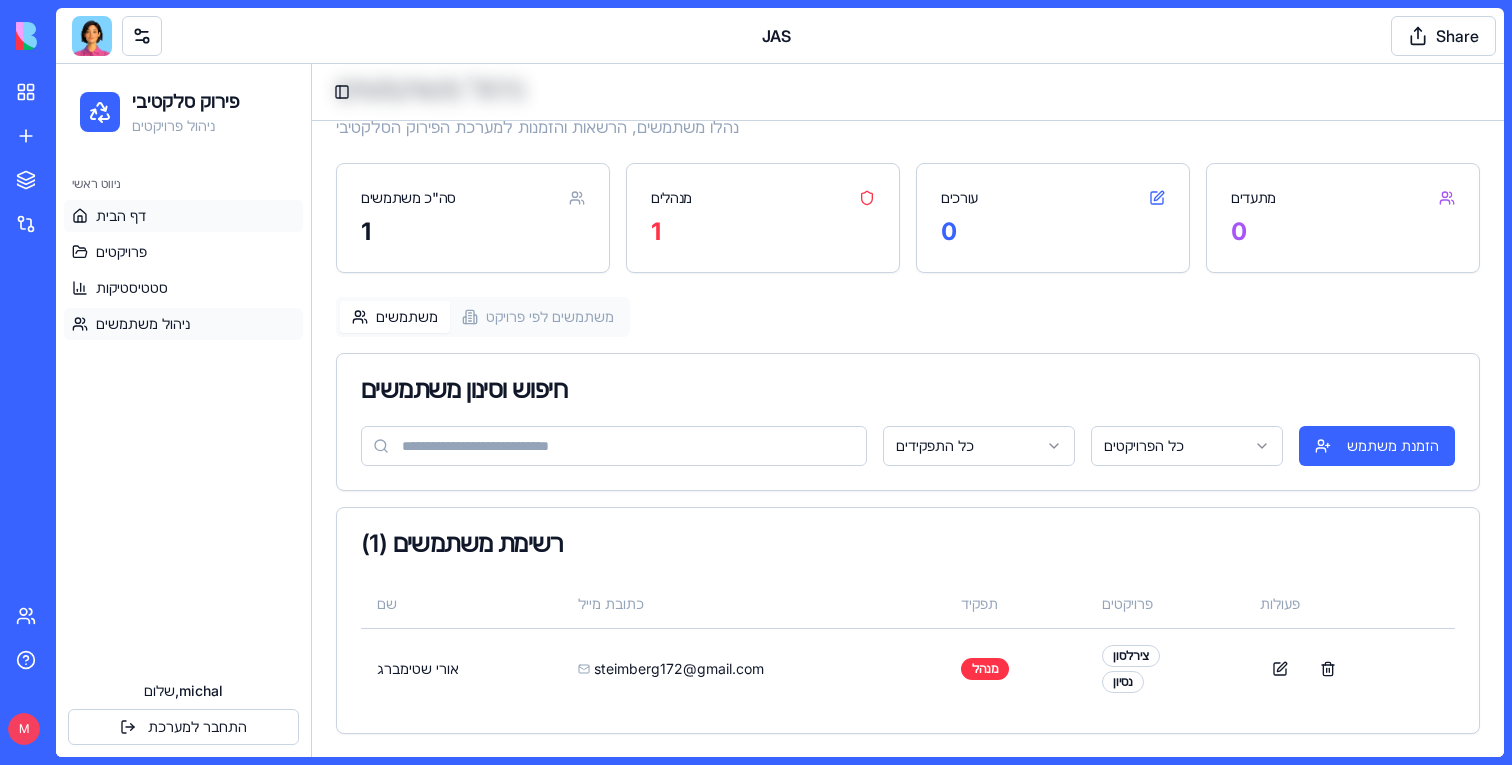 click on "דף הבית" at bounding box center (121, 216) 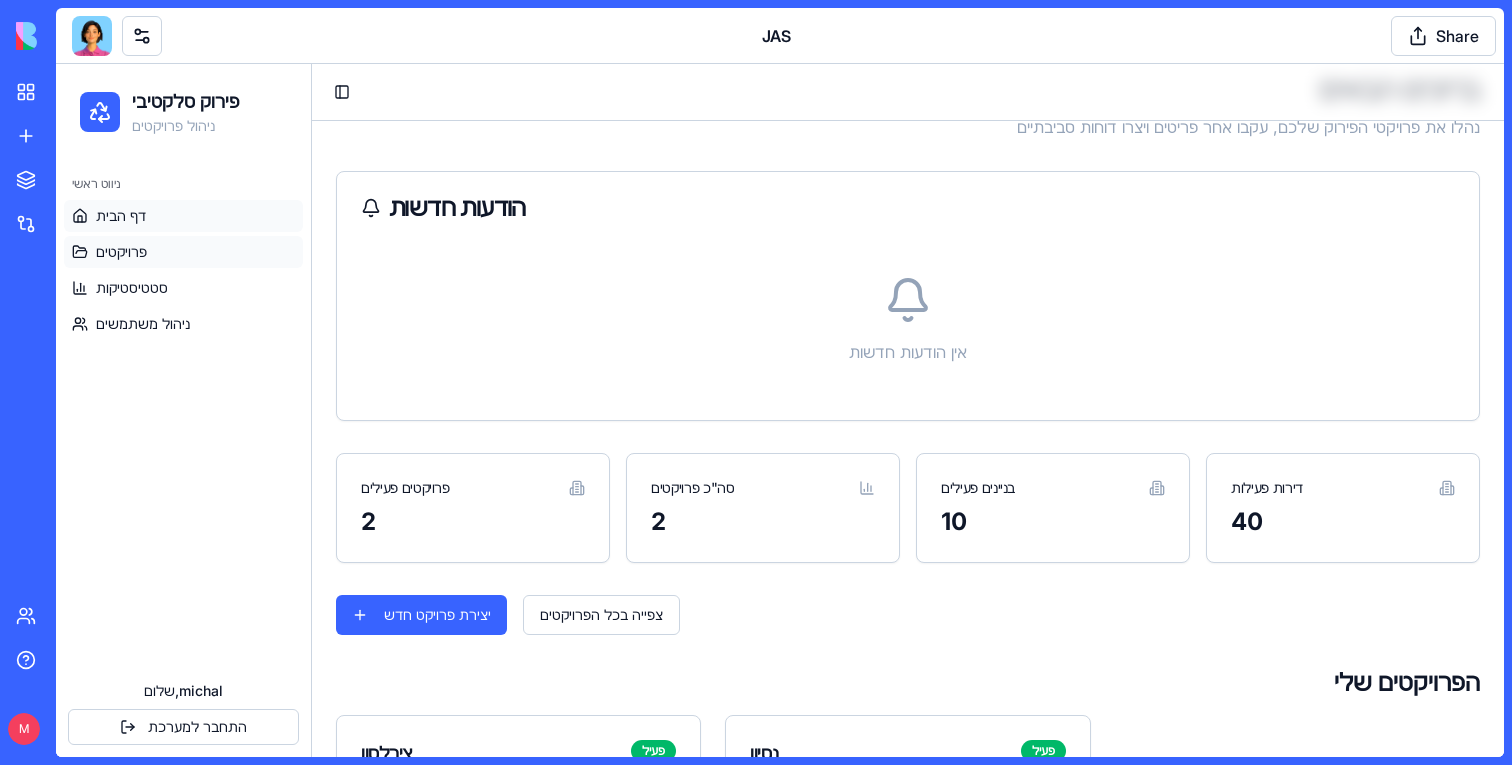 click on "פרויקטים" at bounding box center (121, 252) 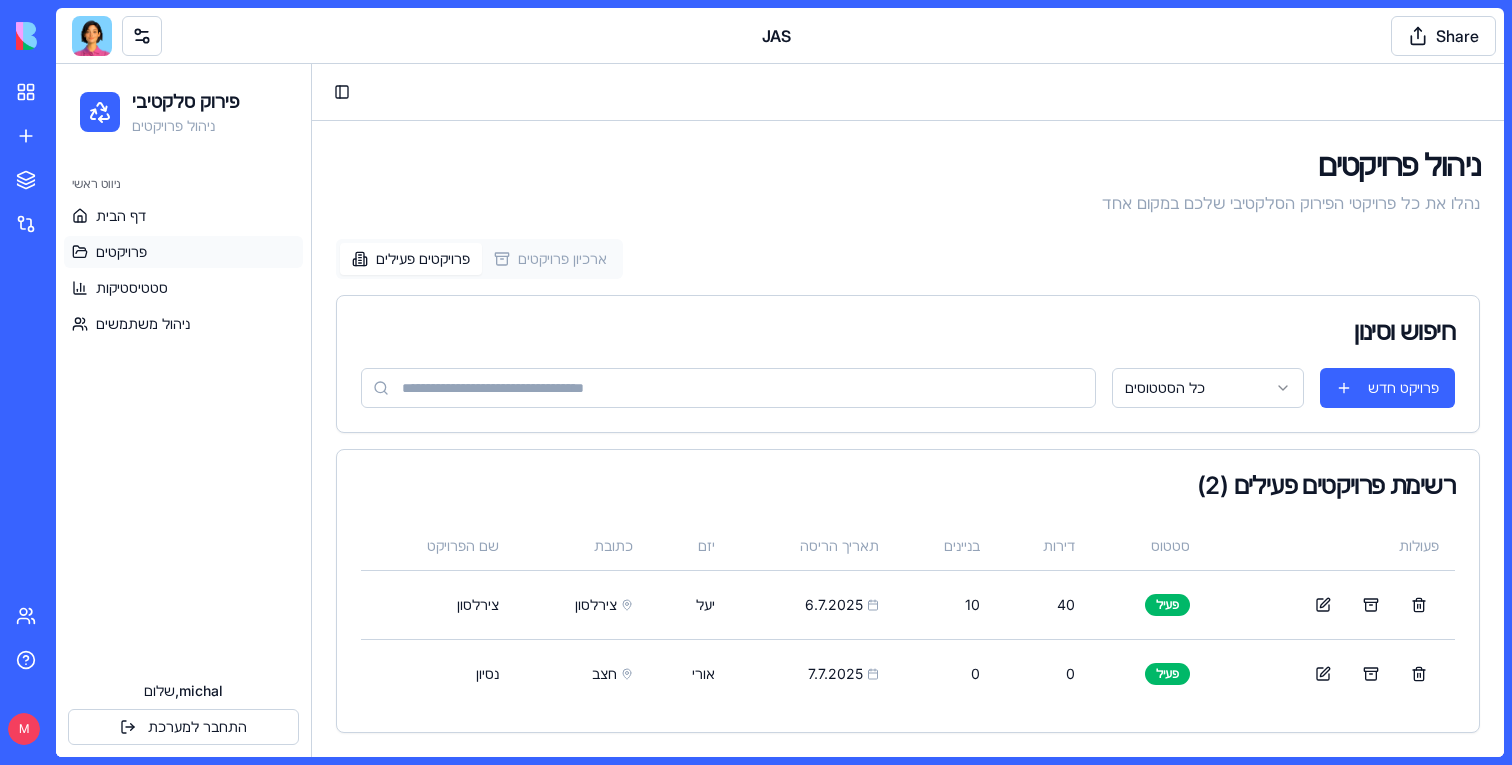 scroll, scrollTop: 53, scrollLeft: 0, axis: vertical 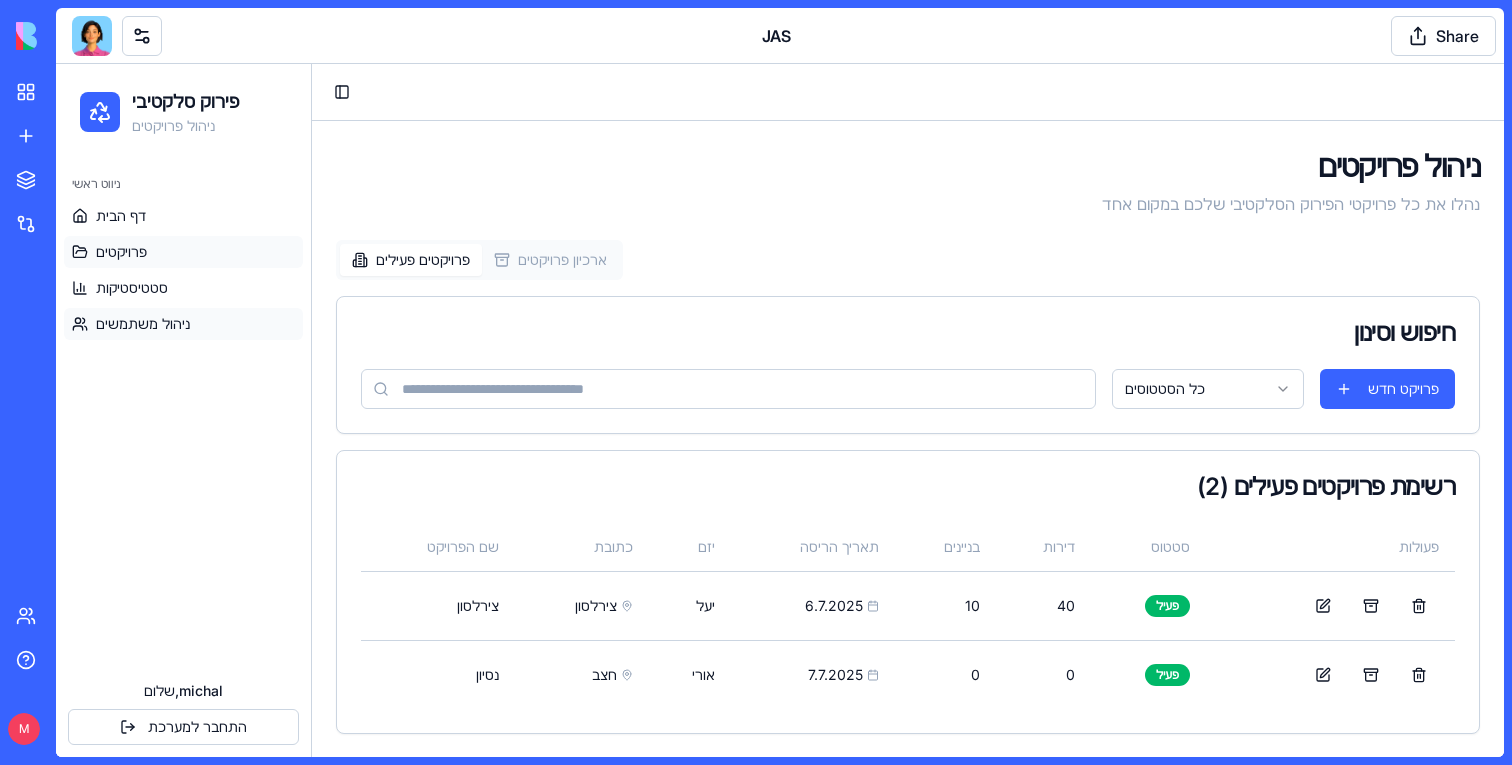 click on "ניהול משתמשים" at bounding box center (143, 324) 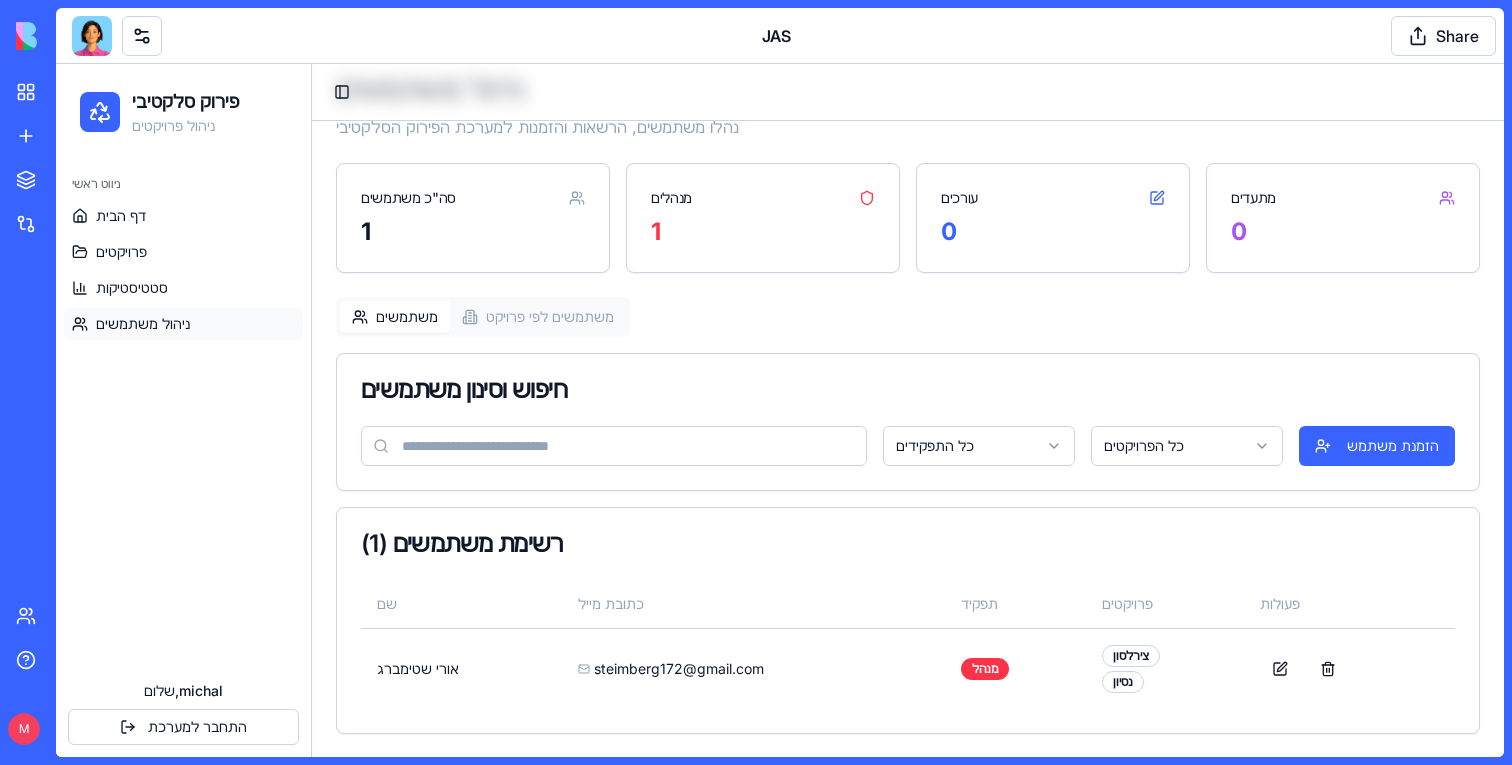 scroll, scrollTop: 127, scrollLeft: 0, axis: vertical 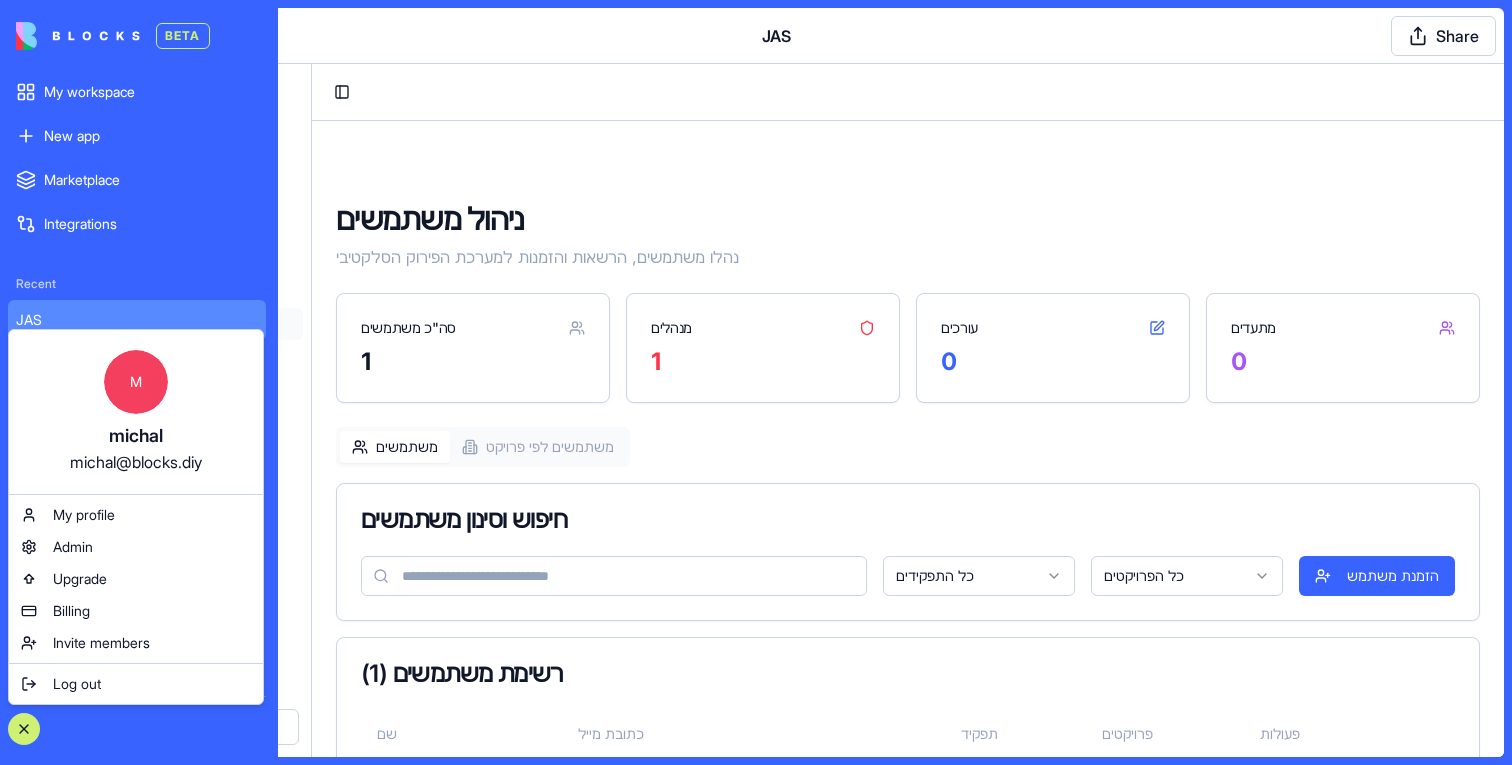 click on "Recent JAS Social Media Content Generator TRY Blog Generation Pro TRY" at bounding box center (137, 336) 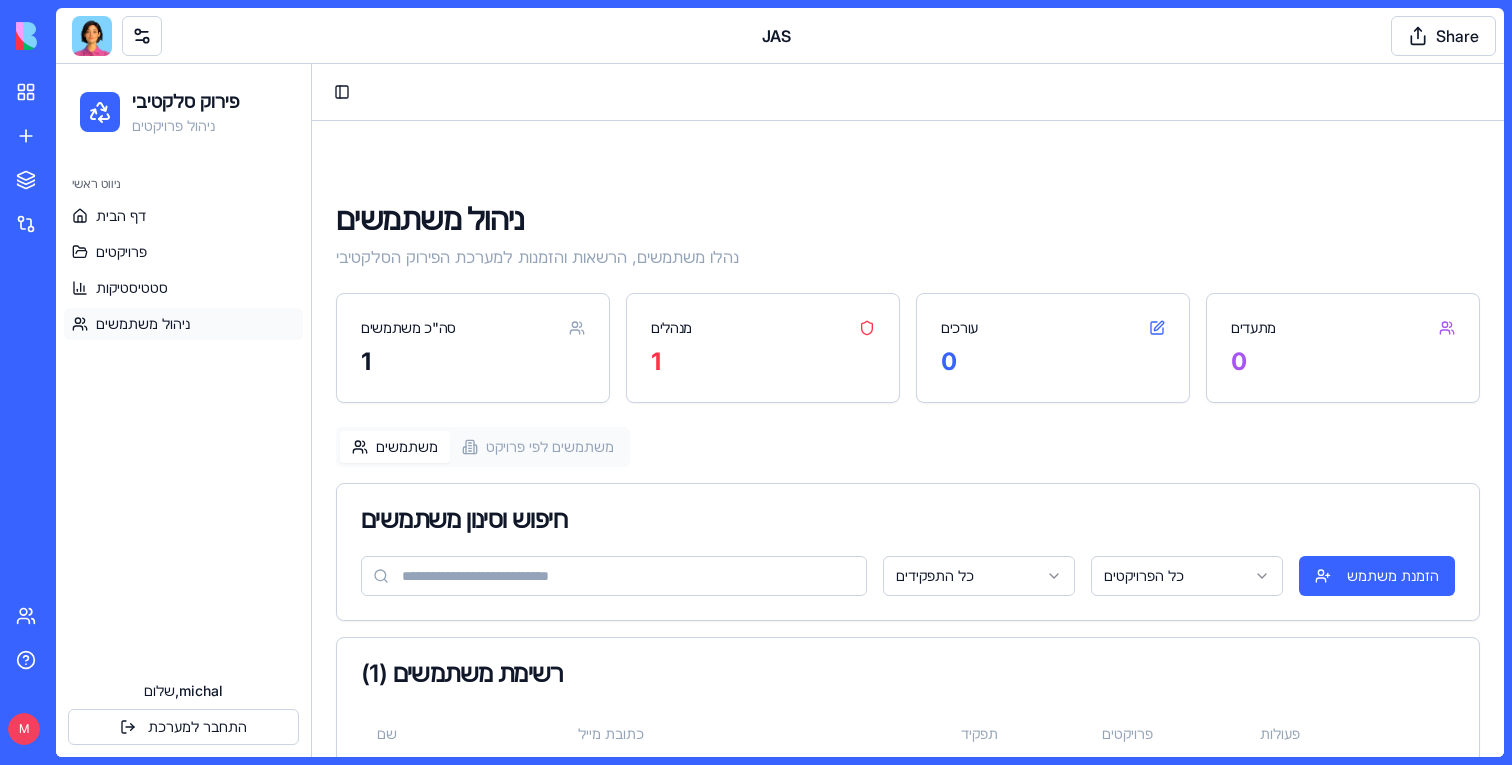 scroll, scrollTop: 130, scrollLeft: 0, axis: vertical 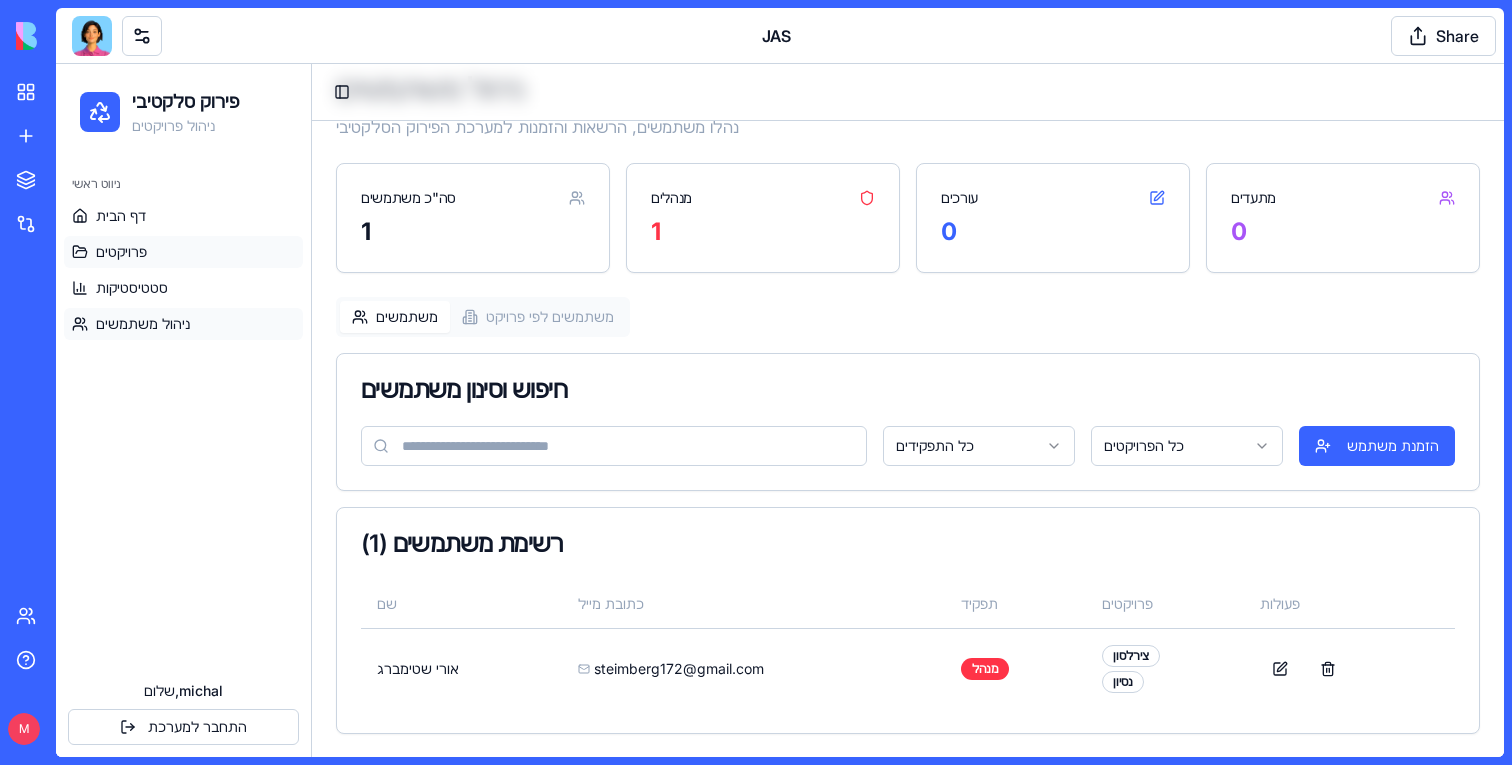 click on "פרויקטים" at bounding box center (121, 252) 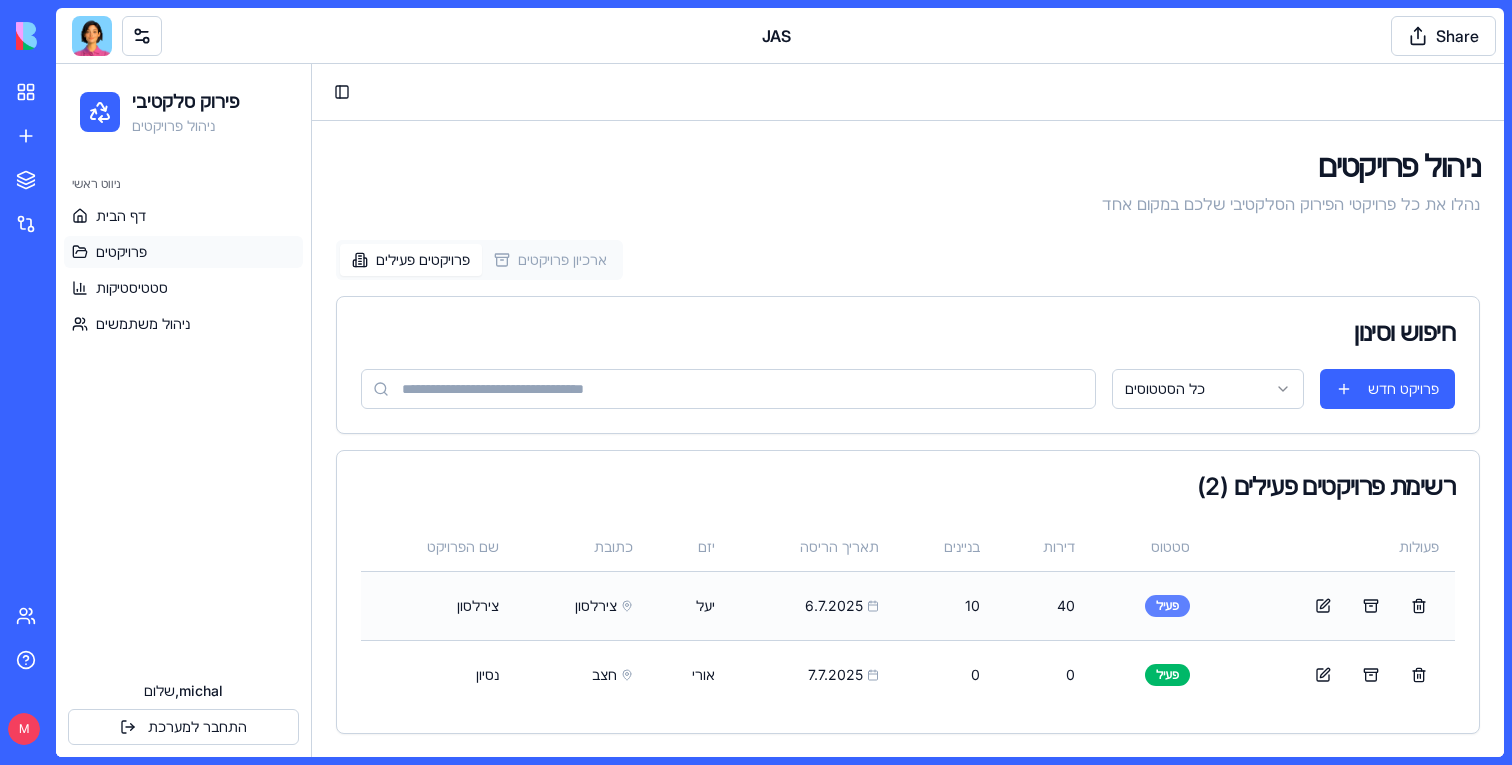 click on "פעיל" at bounding box center (1167, 606) 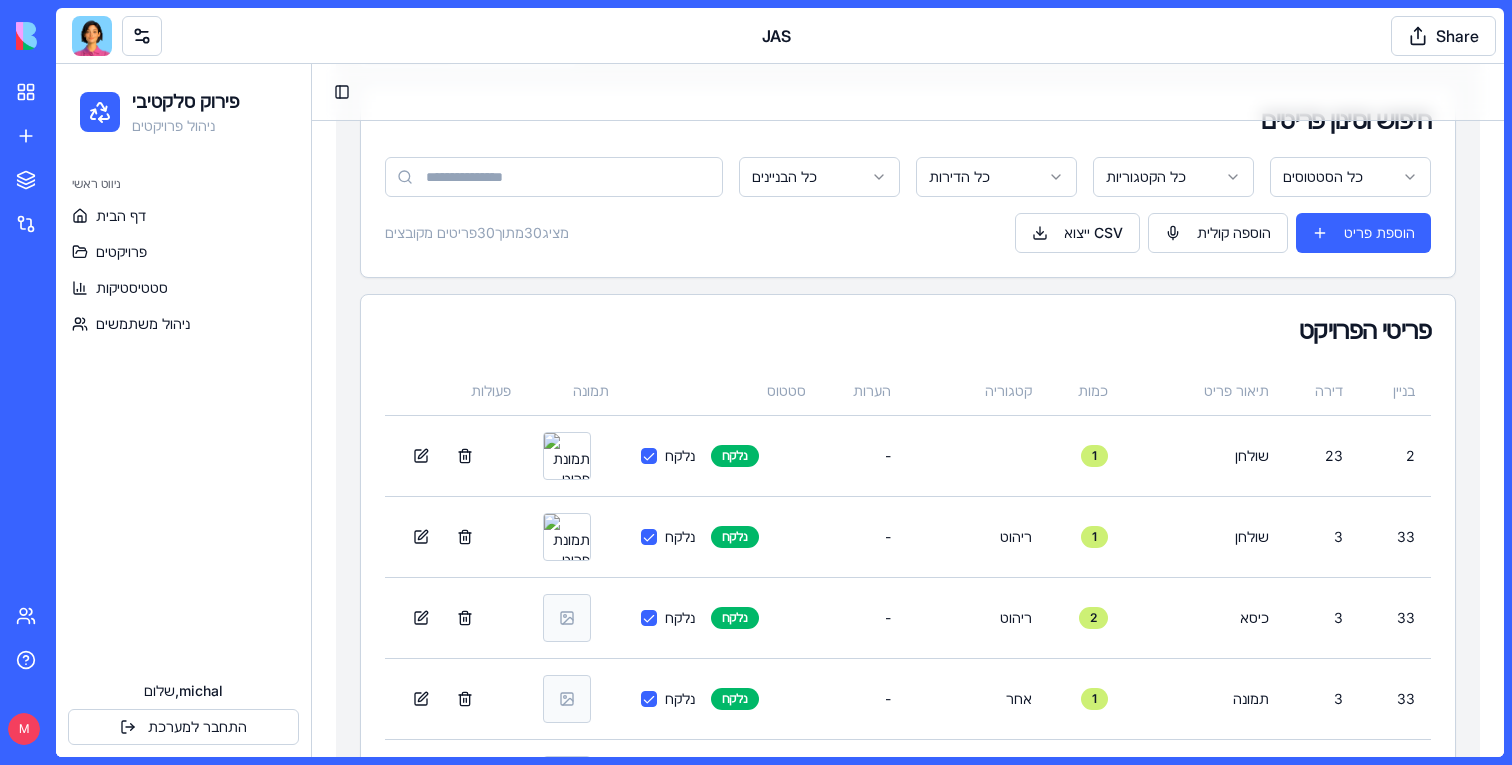 scroll, scrollTop: 712, scrollLeft: 0, axis: vertical 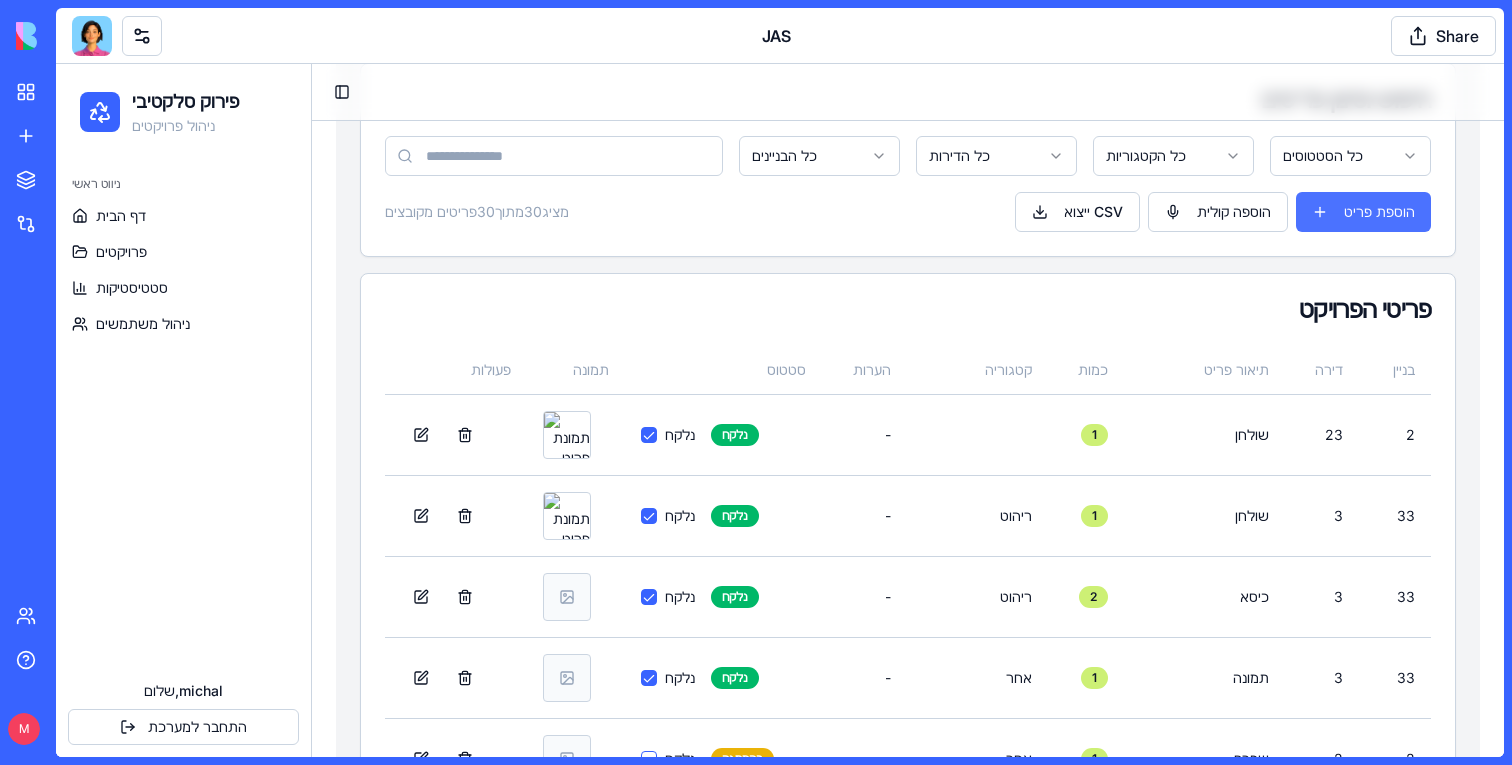 click on "הוספת פריט" at bounding box center (1363, 212) 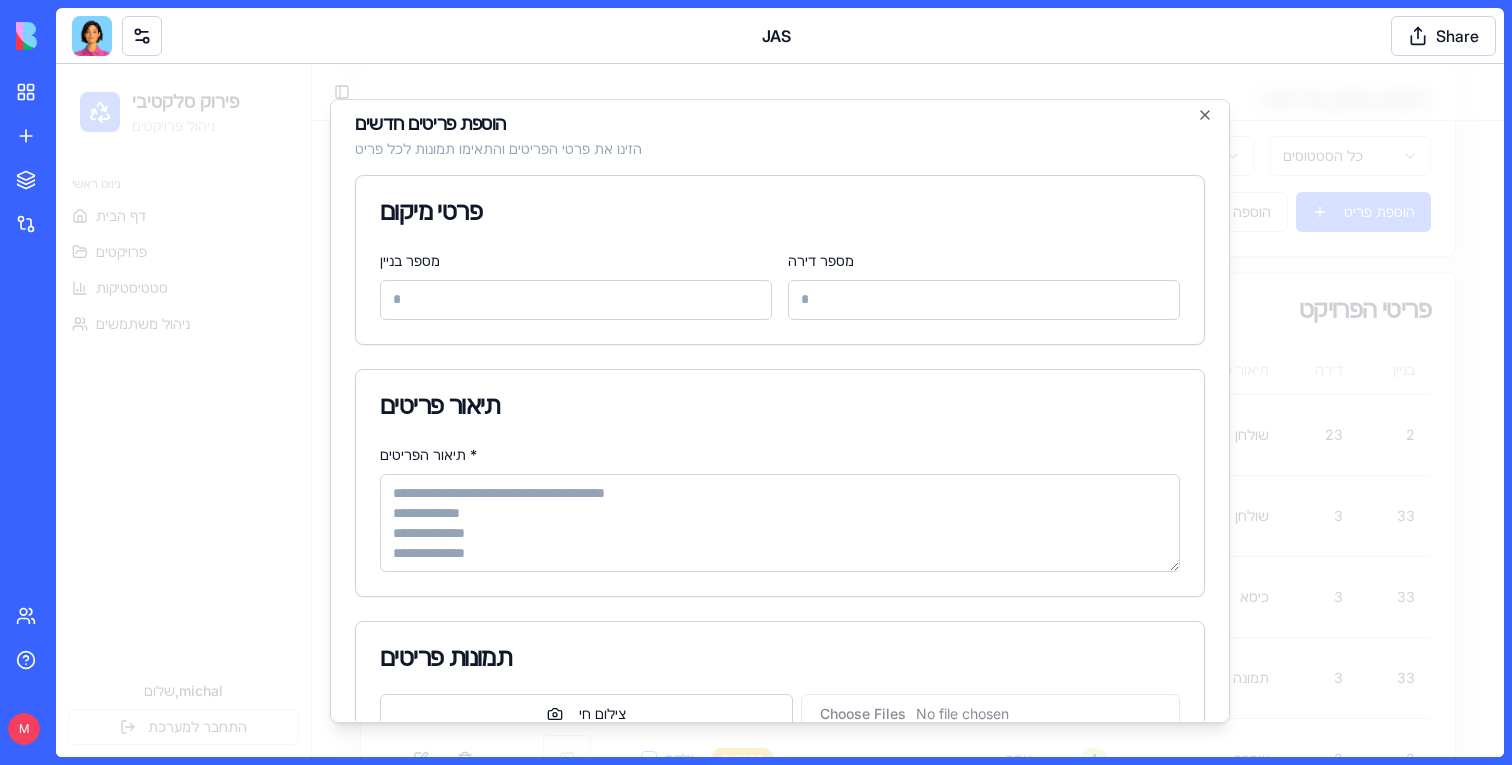 scroll, scrollTop: 0, scrollLeft: 0, axis: both 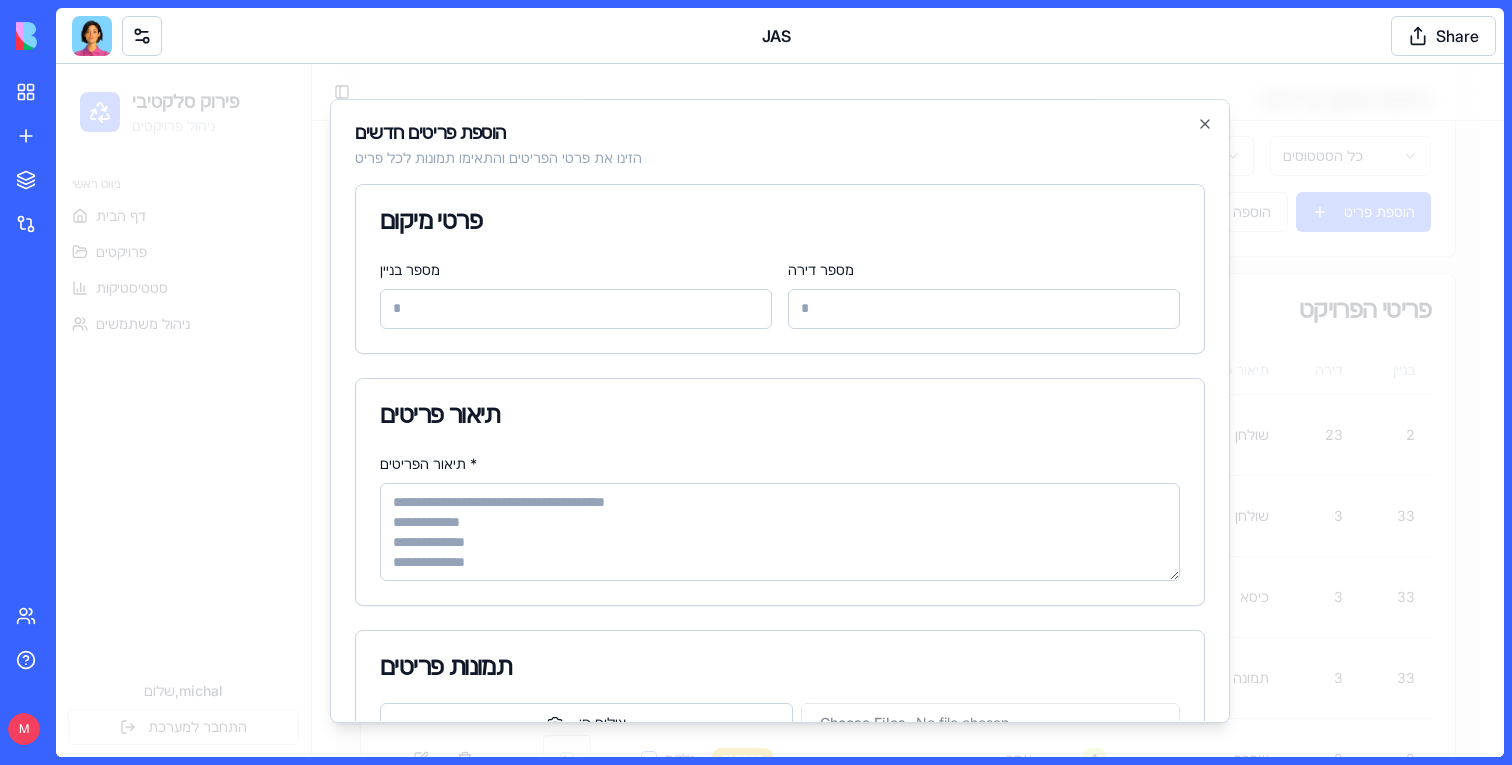 click at bounding box center (780, 410) 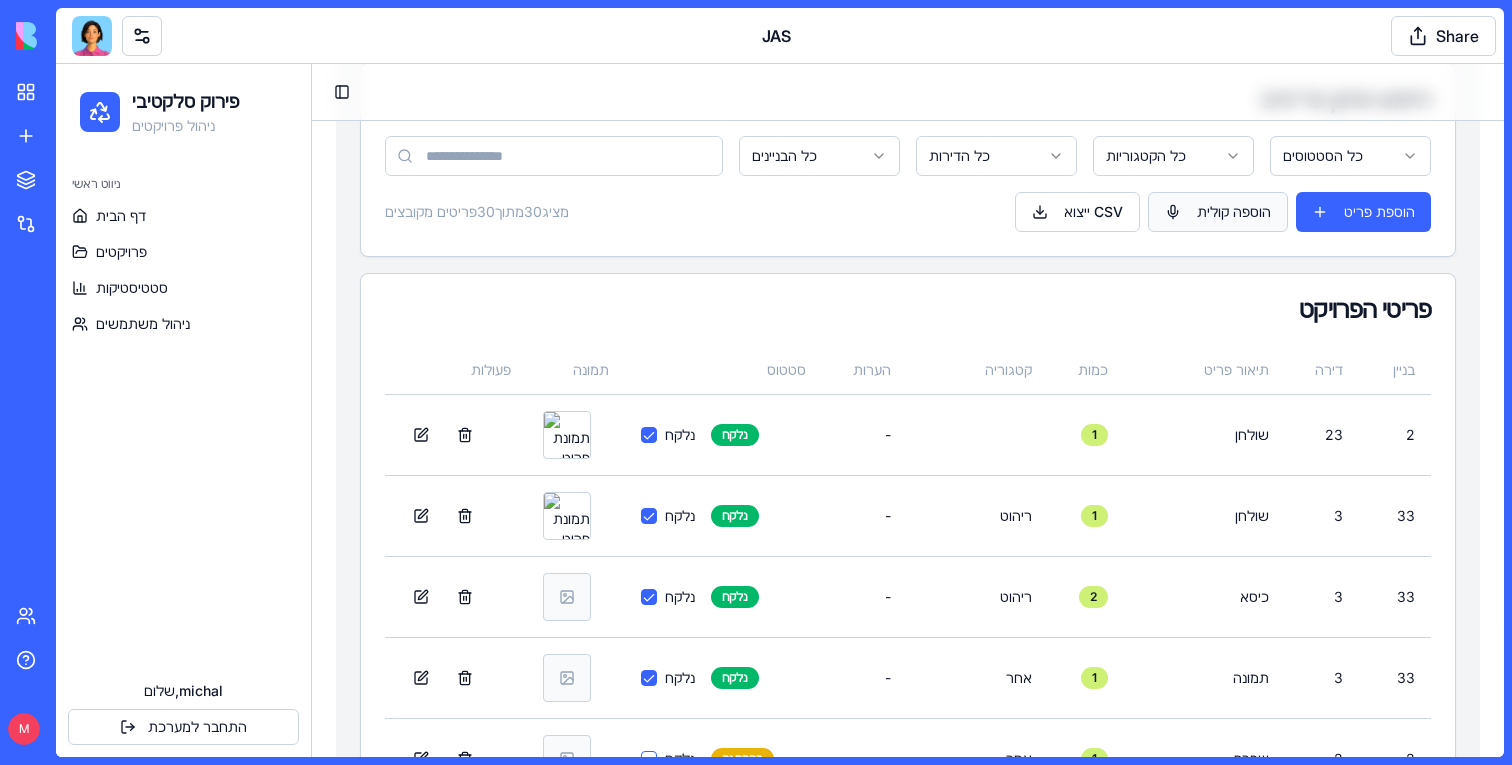 click on "הוספה קולית" at bounding box center [1218, 212] 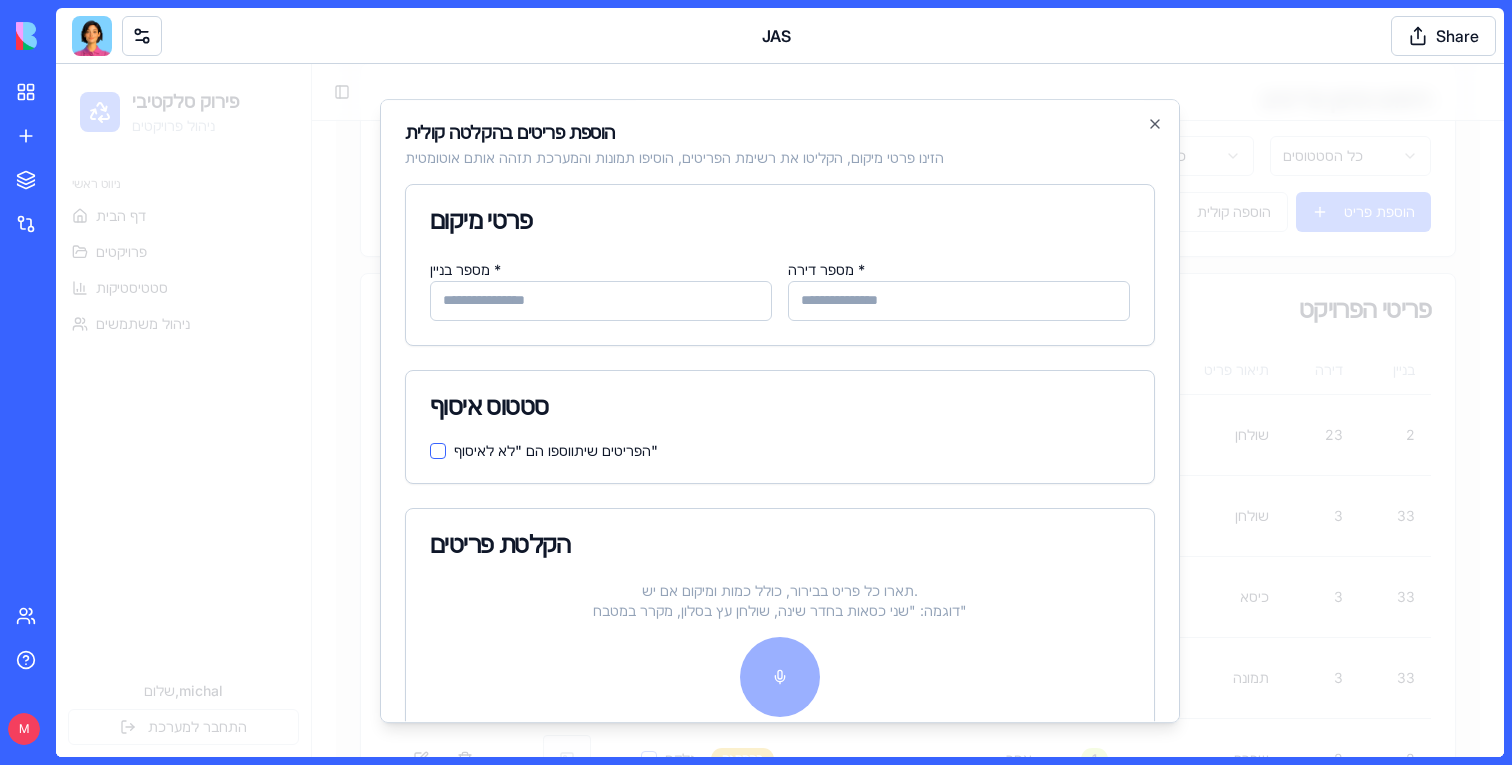 scroll, scrollTop: 136, scrollLeft: 0, axis: vertical 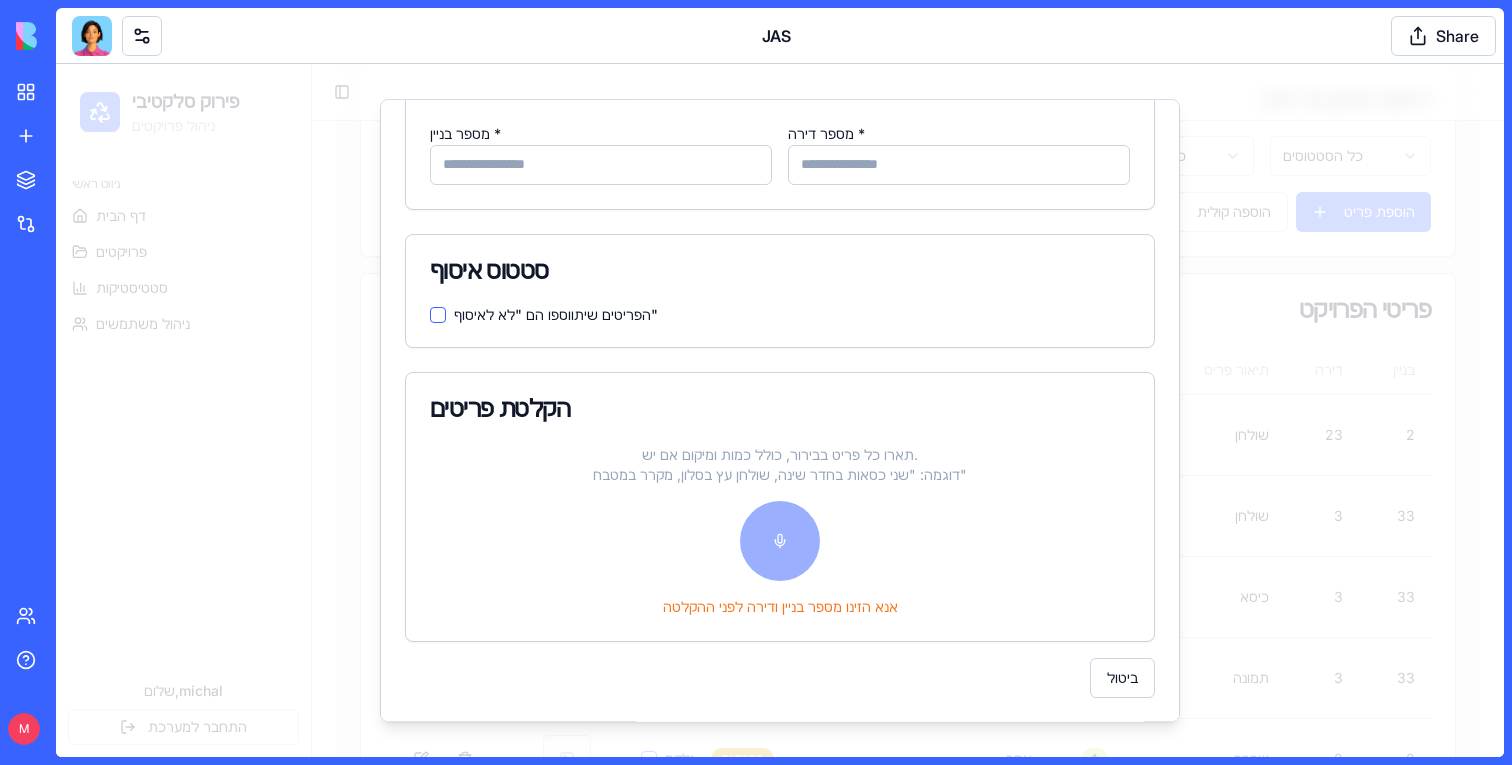 click at bounding box center (780, 410) 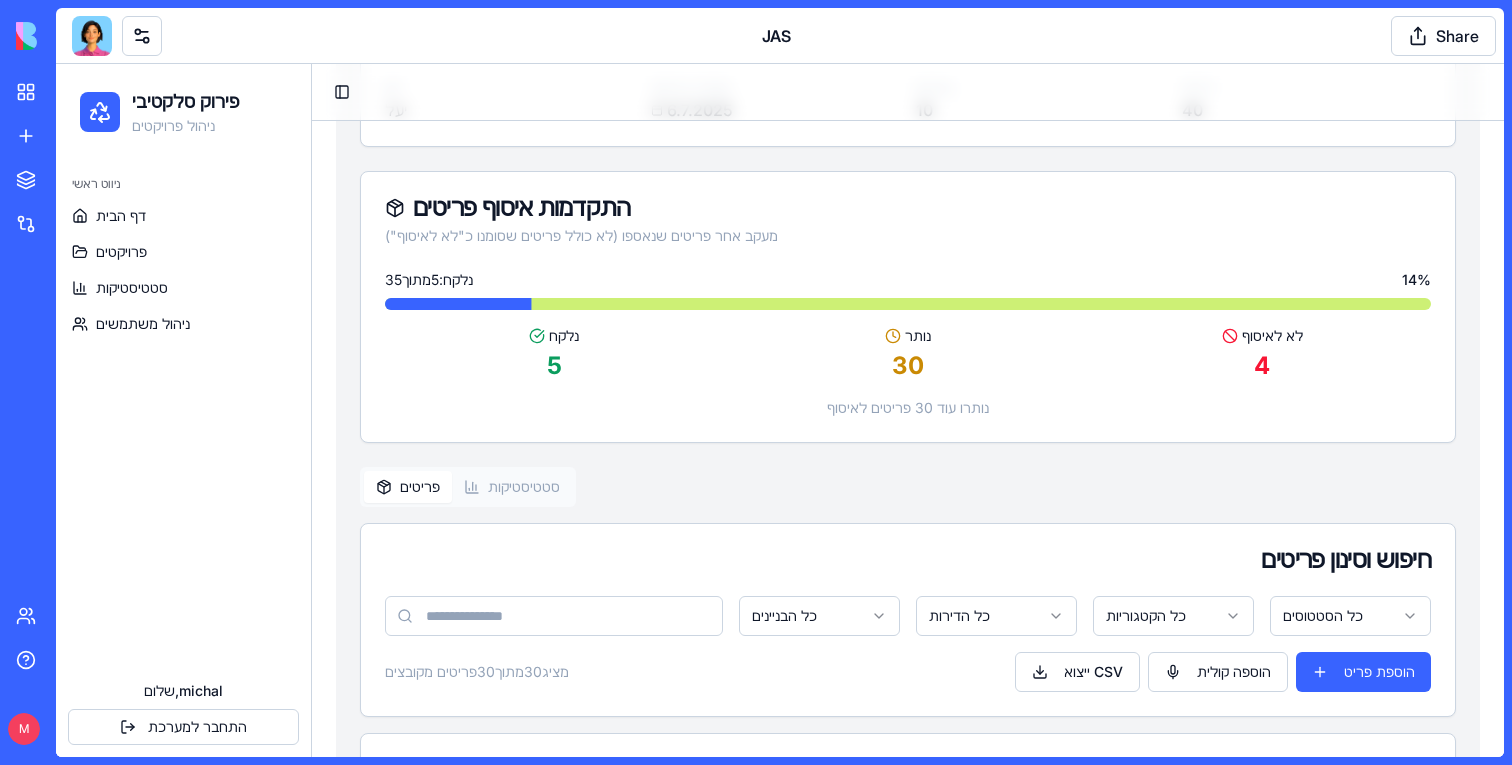 scroll, scrollTop: 0, scrollLeft: 0, axis: both 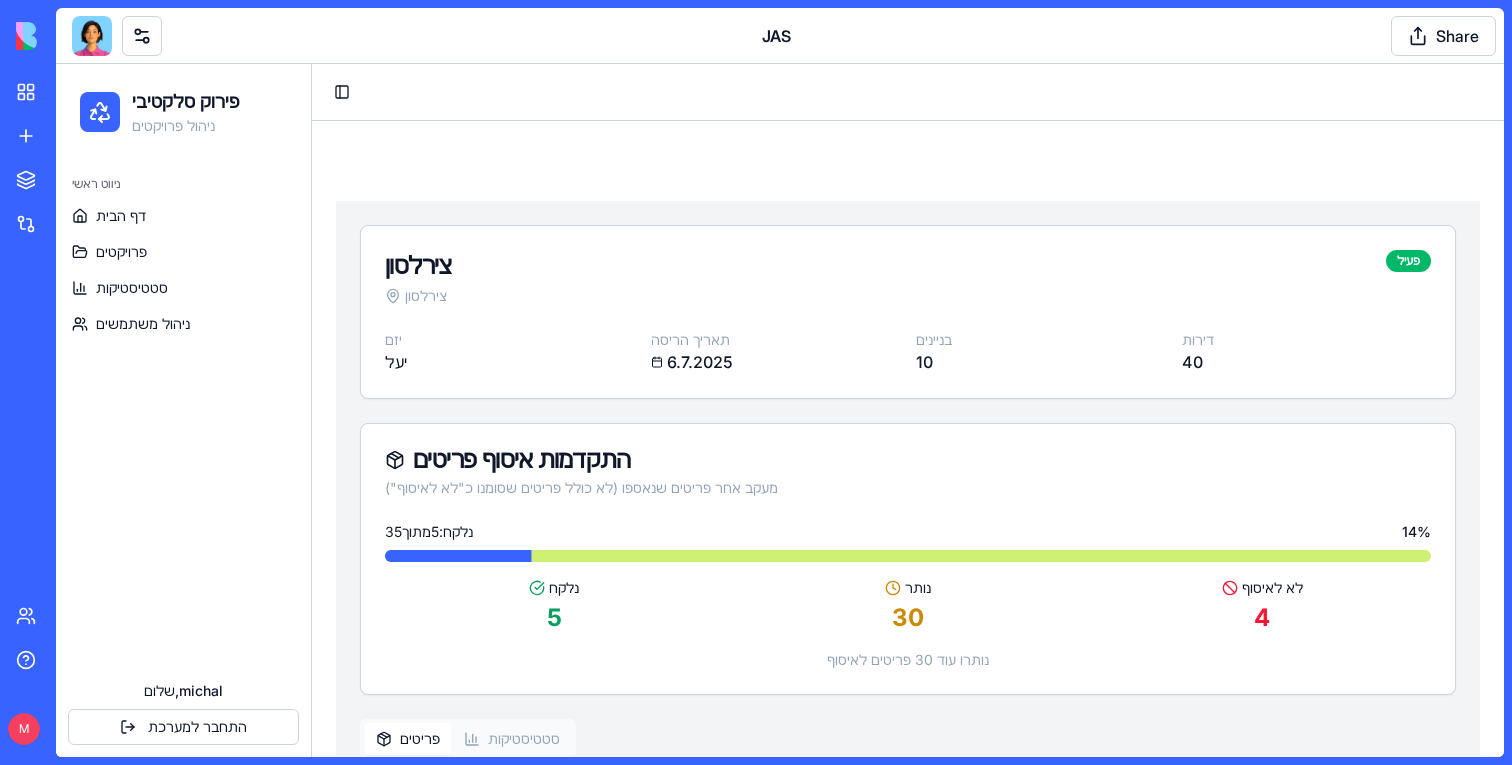 click on "נלקח:  5  מתוך  35 14 % נלקח 5 נותר 30 לא לאיסוף 4 נותרו עוד 30 פריטים לאיסוף" at bounding box center (908, 608) 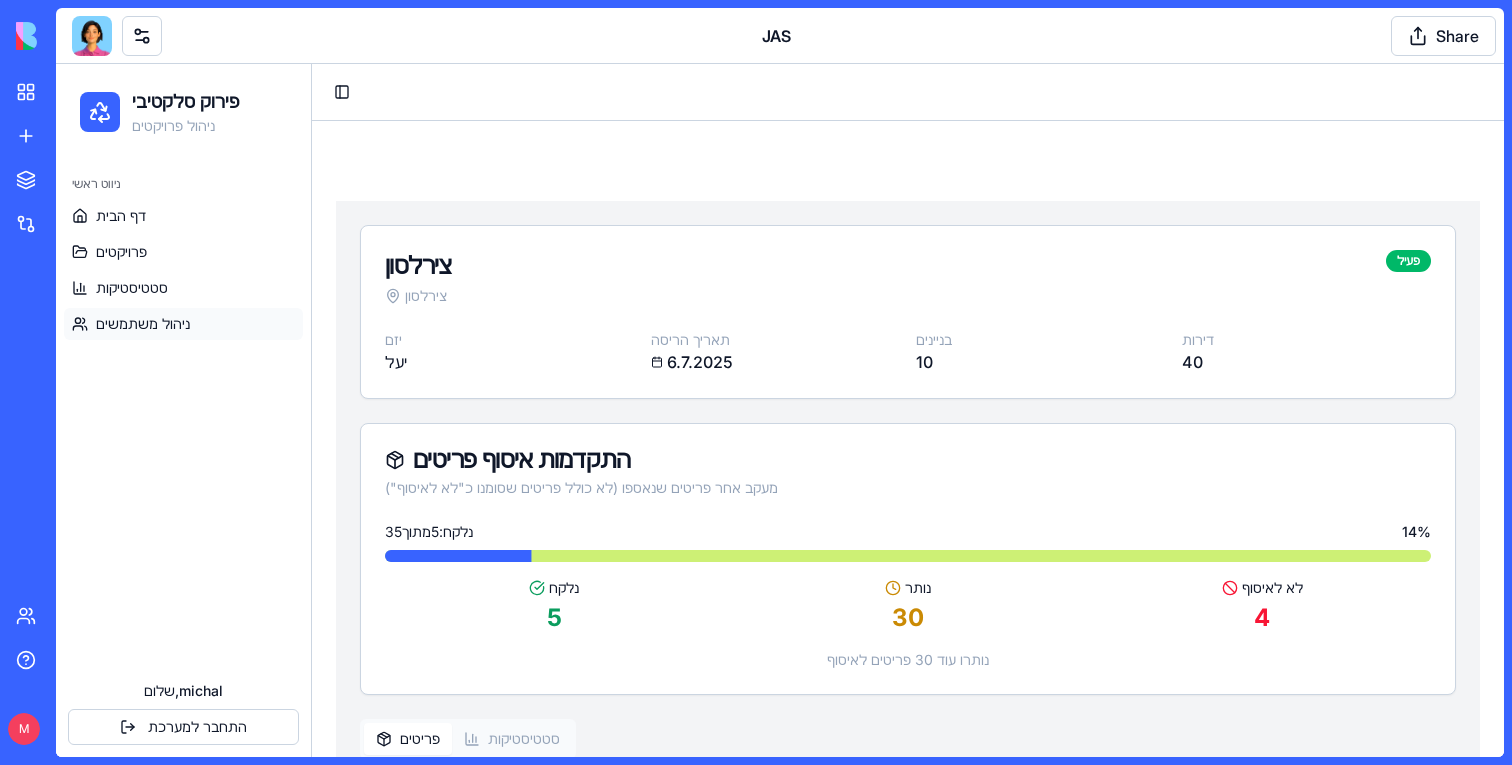 click on "ניהול משתמשים" at bounding box center (143, 324) 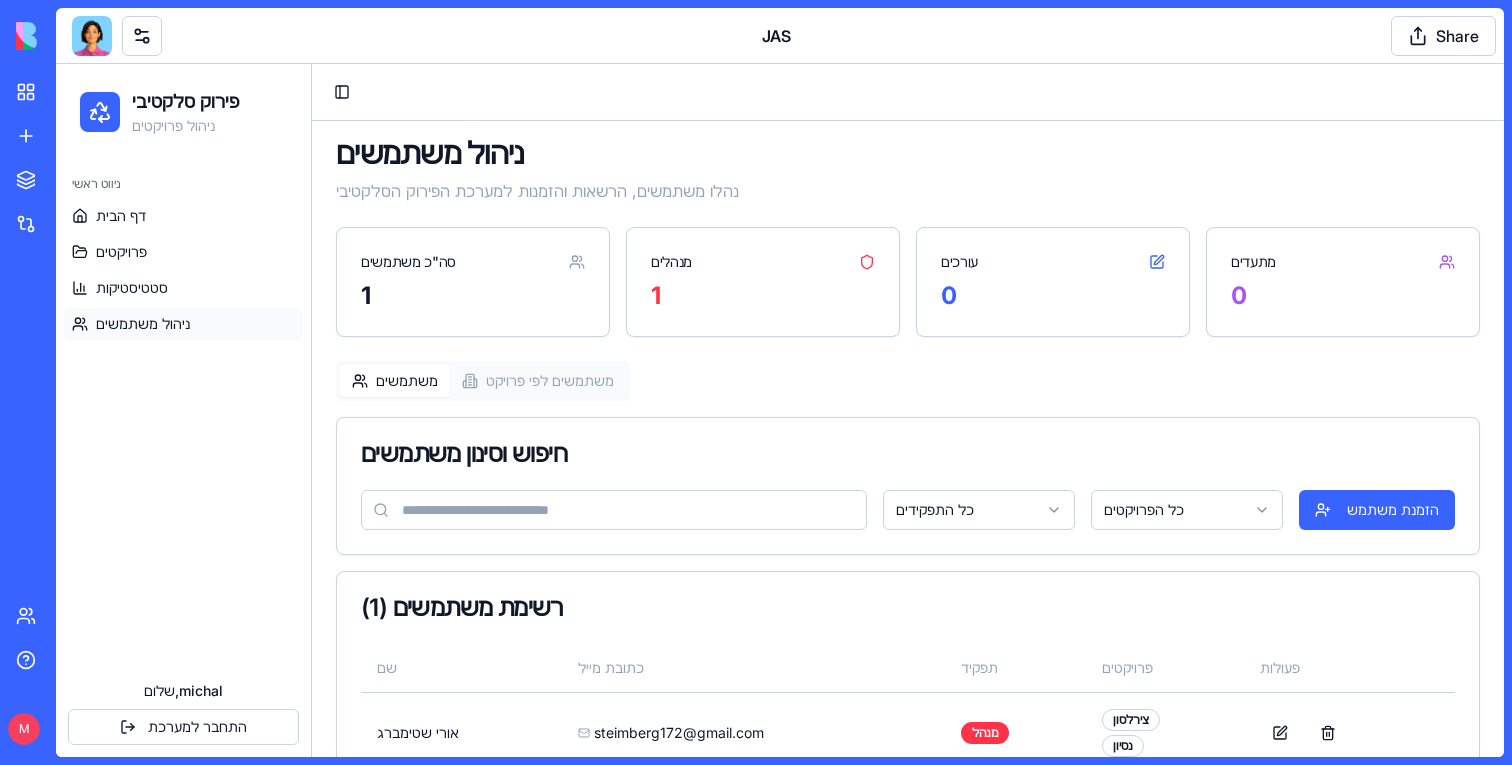 scroll, scrollTop: 130, scrollLeft: 0, axis: vertical 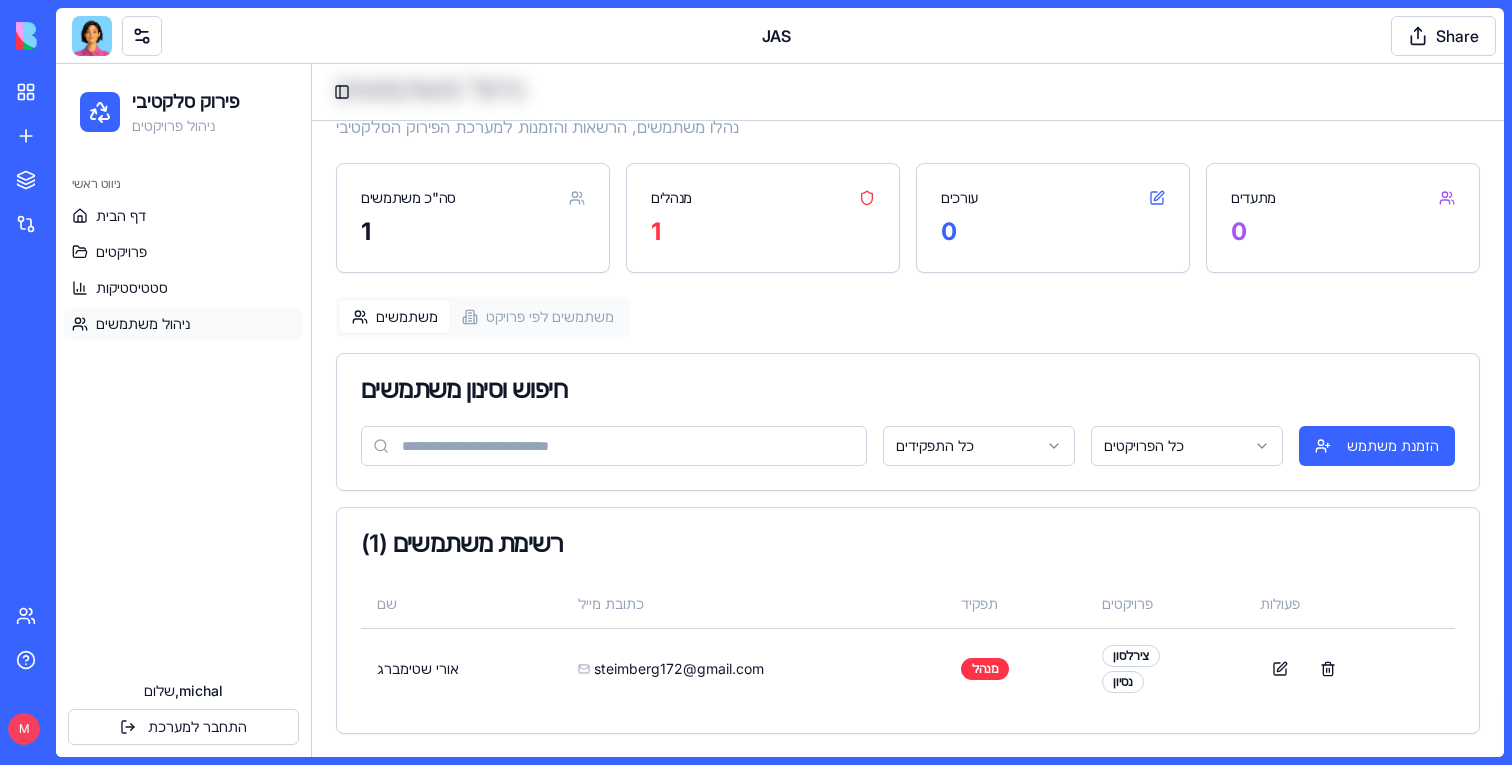 click on "משתמשים לפי פרויקט" at bounding box center (538, 317) 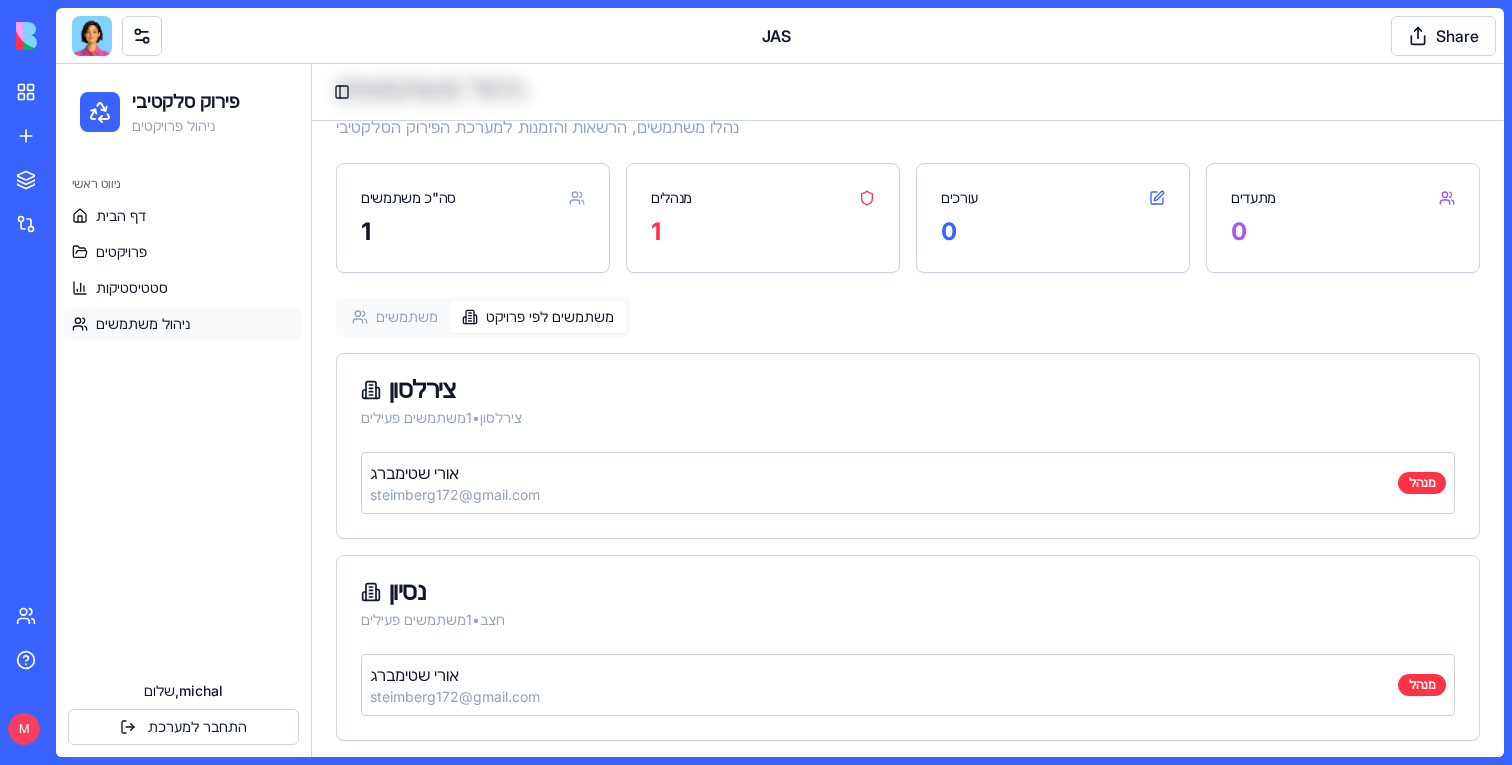scroll, scrollTop: 138, scrollLeft: 0, axis: vertical 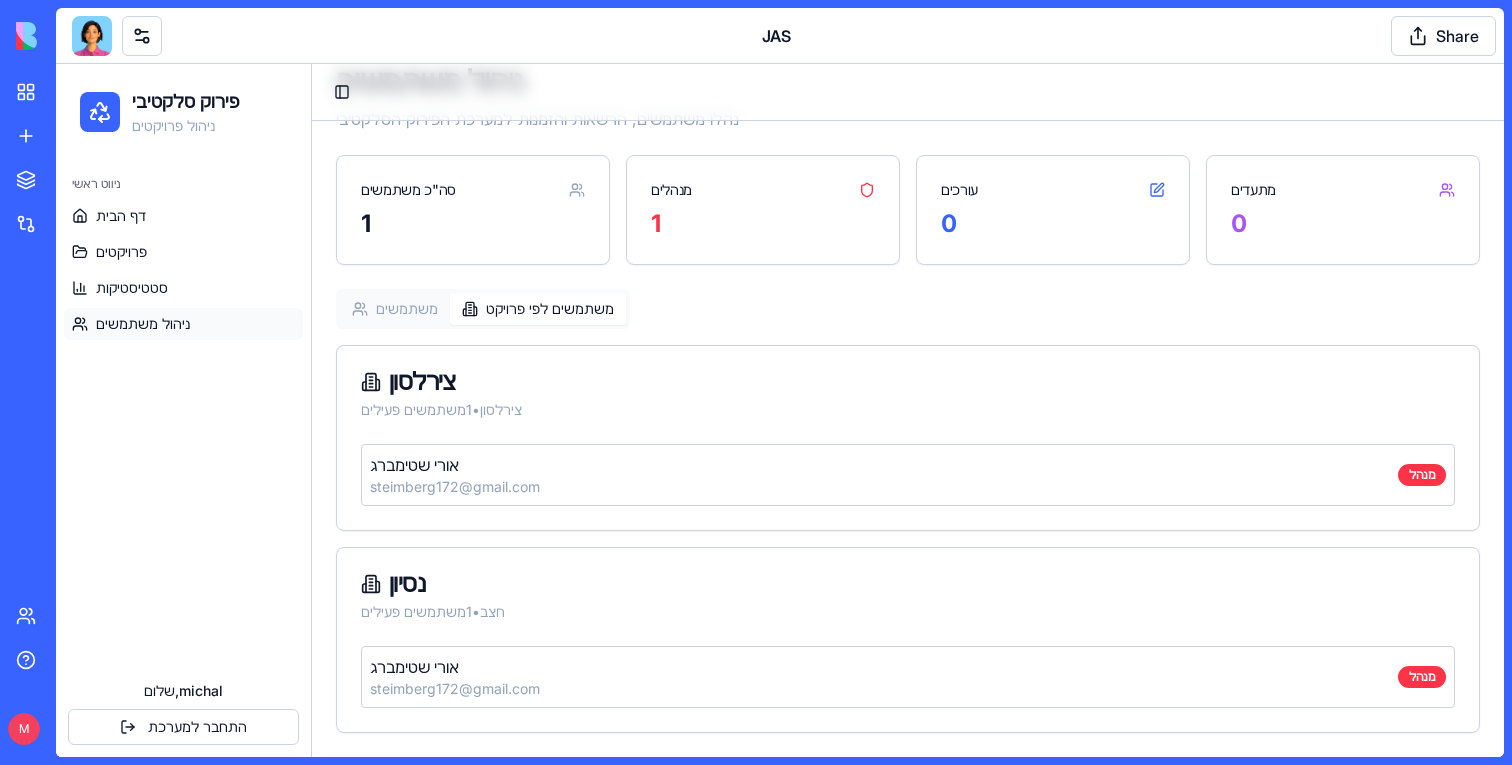 click on "משתמשים" at bounding box center (395, 309) 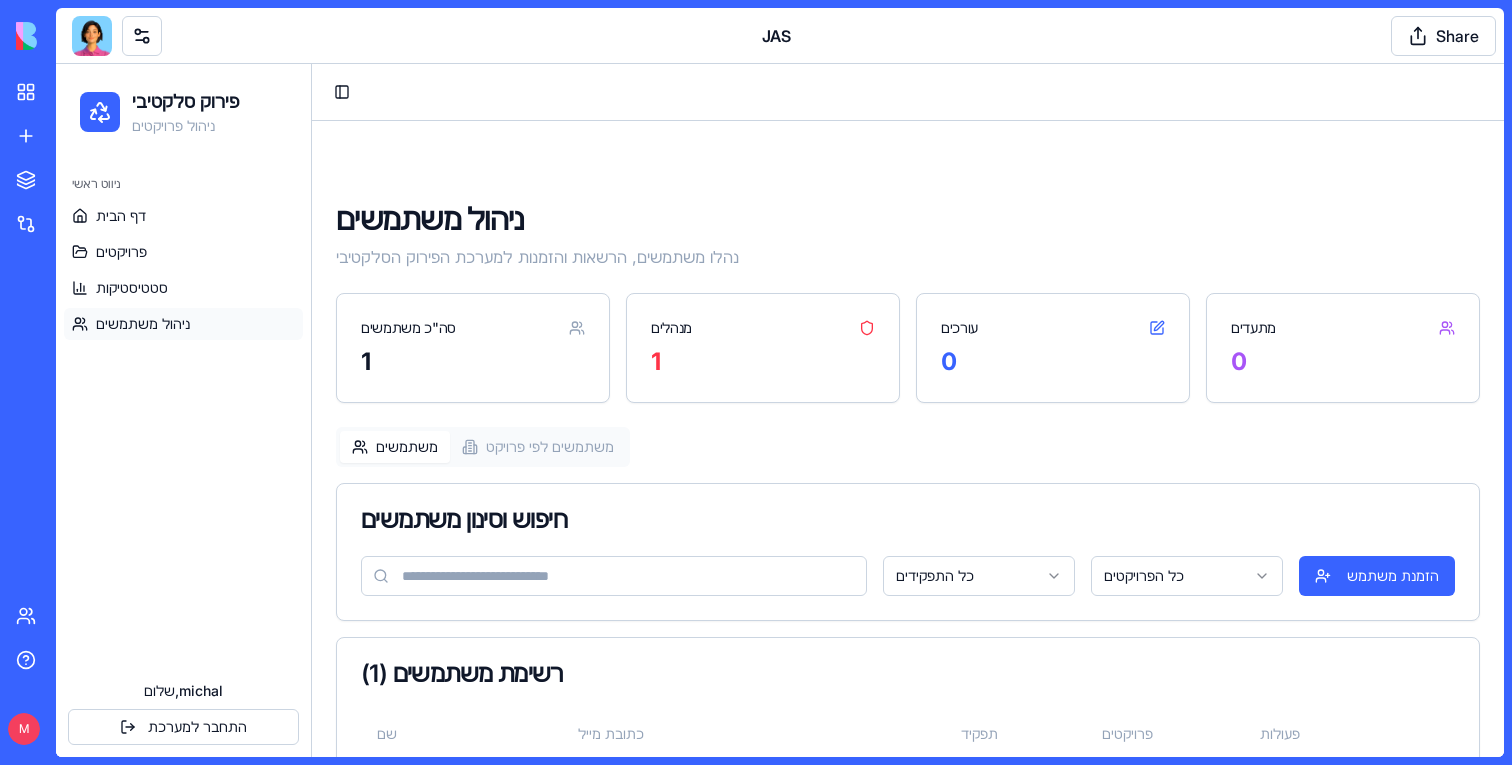 scroll, scrollTop: 130, scrollLeft: 0, axis: vertical 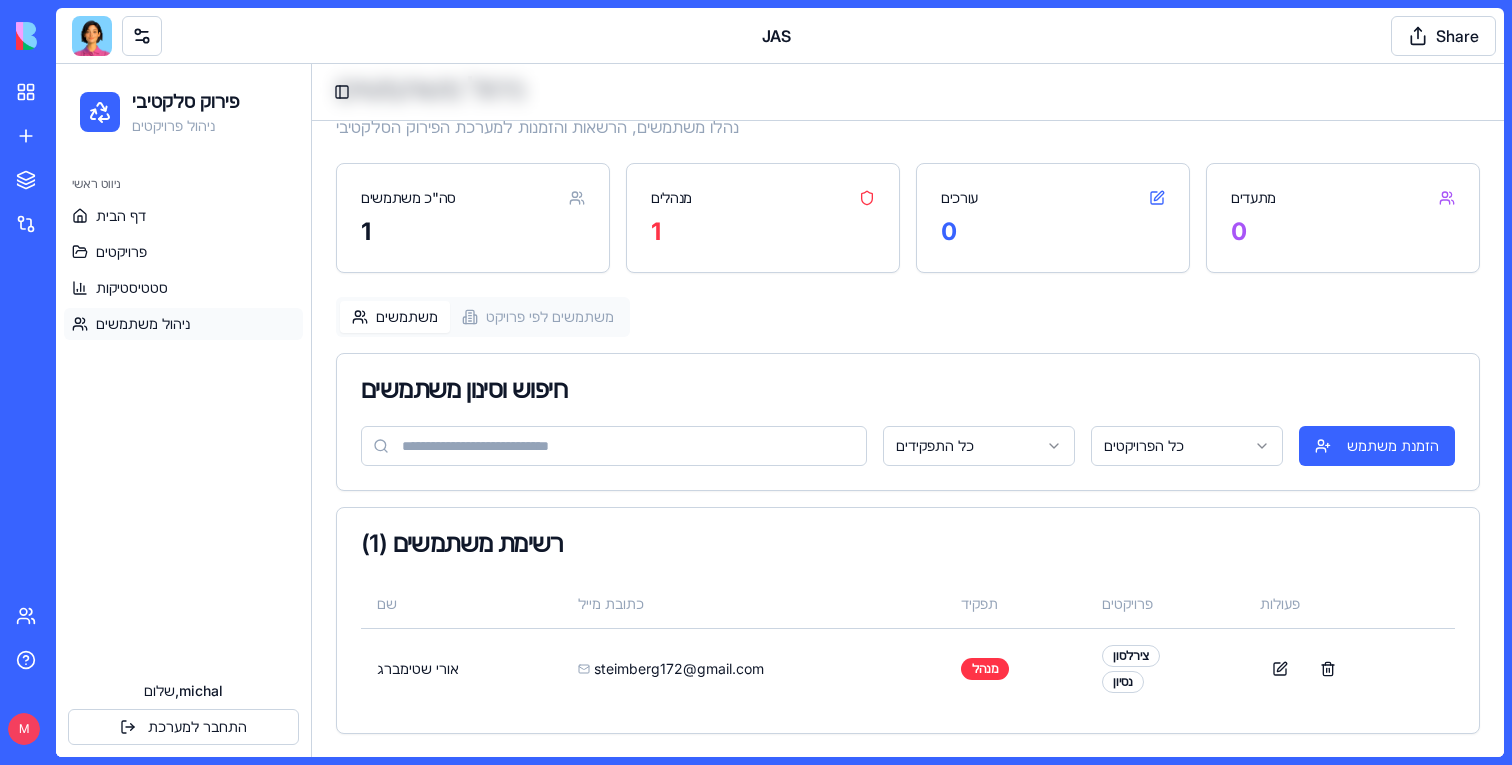 type 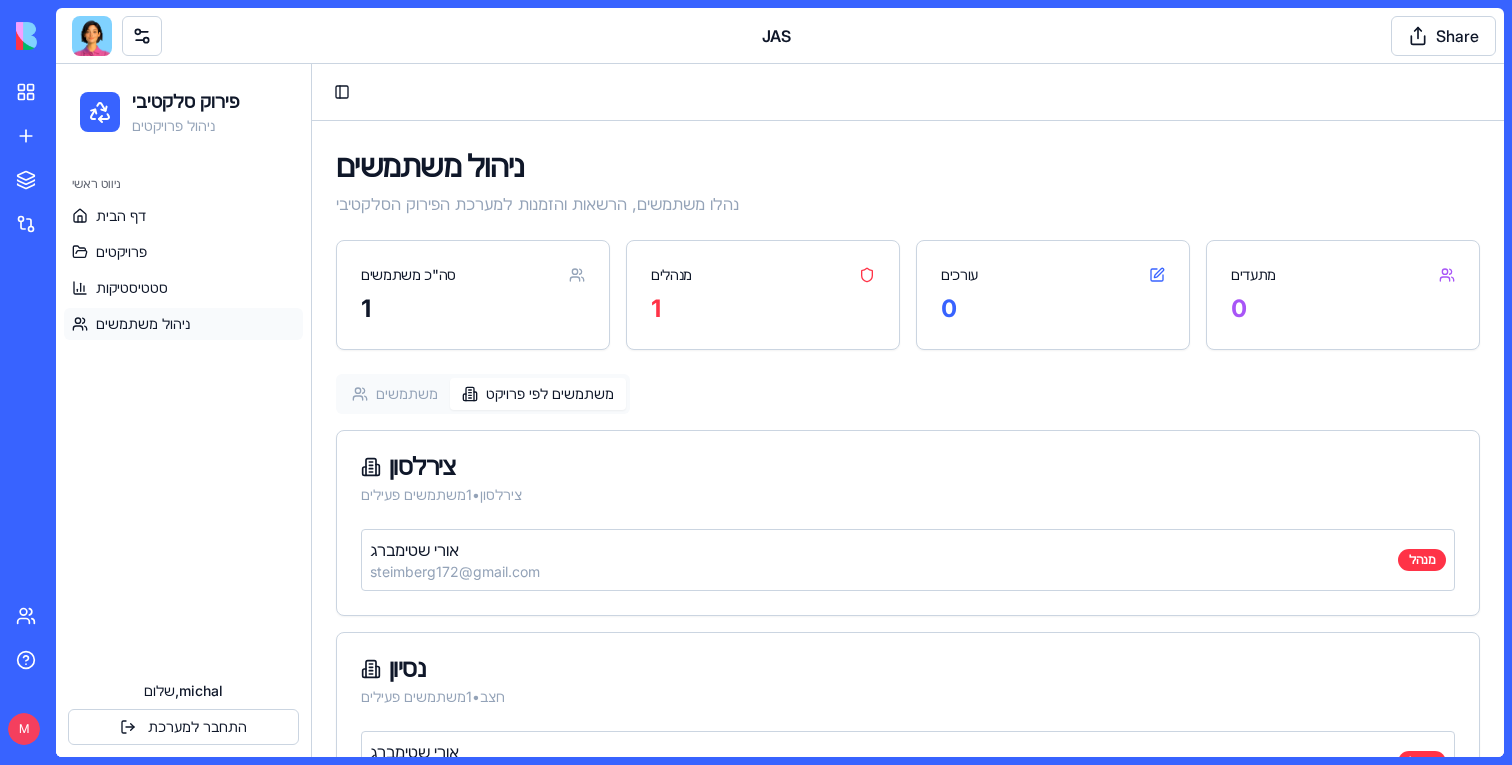scroll, scrollTop: 138, scrollLeft: 0, axis: vertical 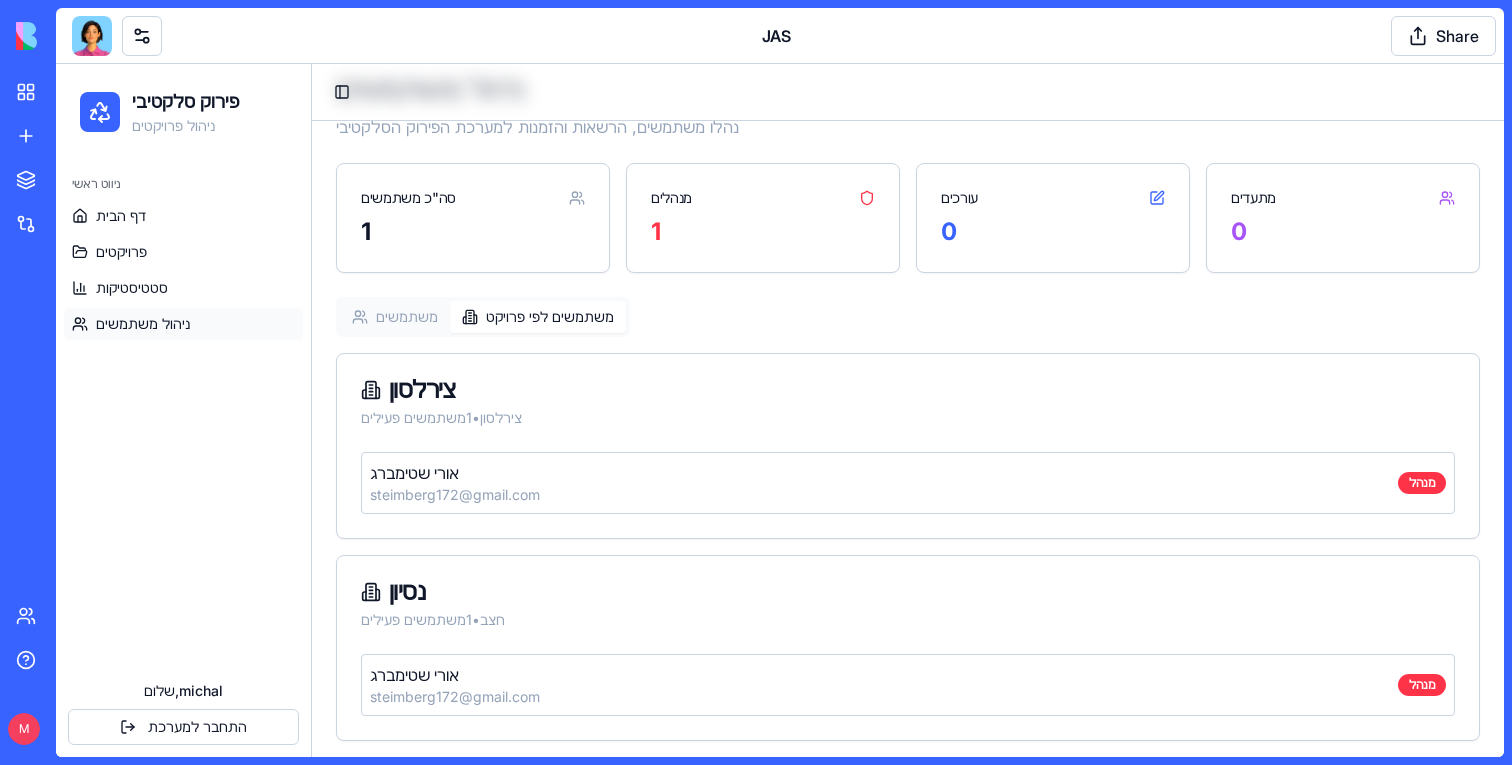 click on "משתמשים לפי פרויקט" at bounding box center [538, 317] 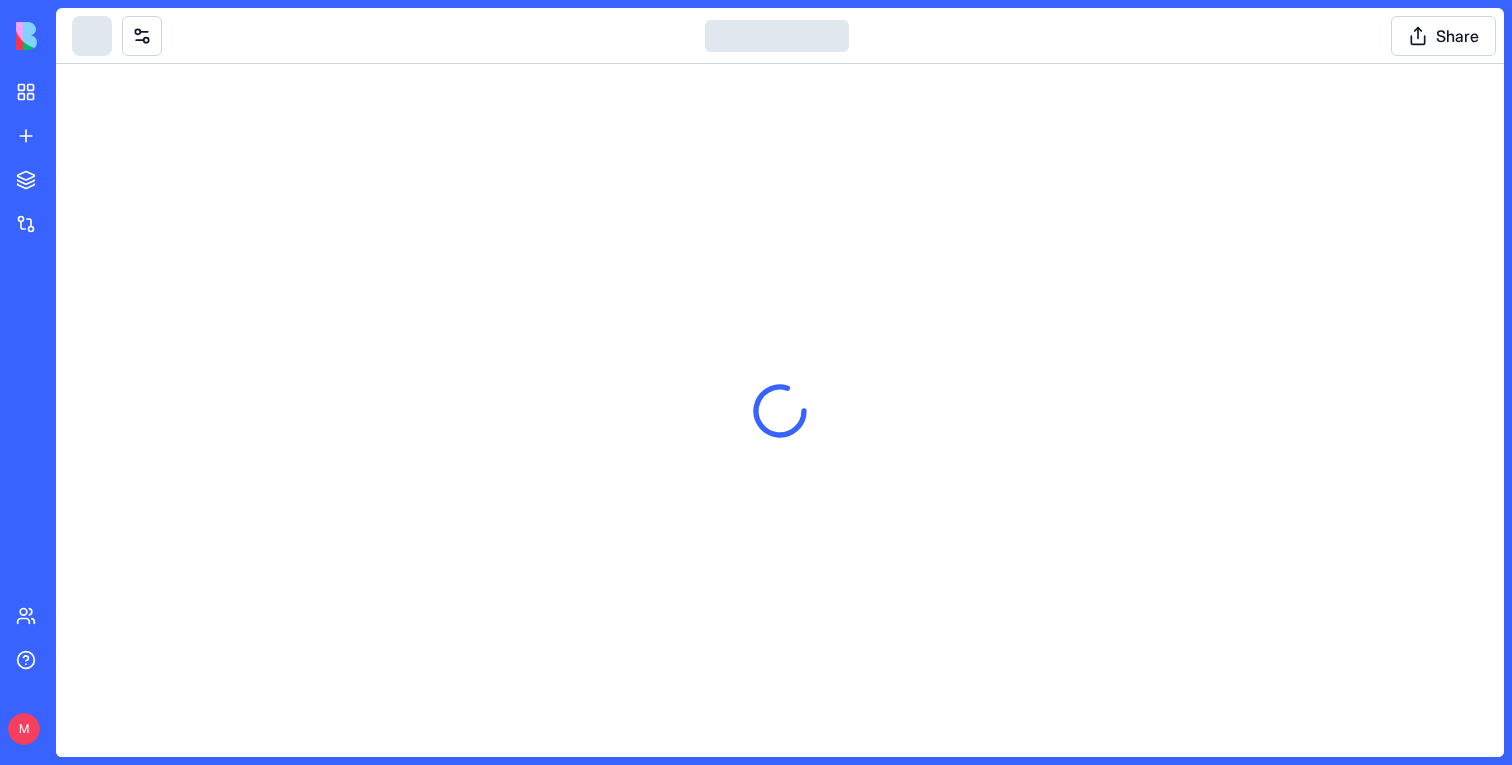 scroll, scrollTop: 0, scrollLeft: 0, axis: both 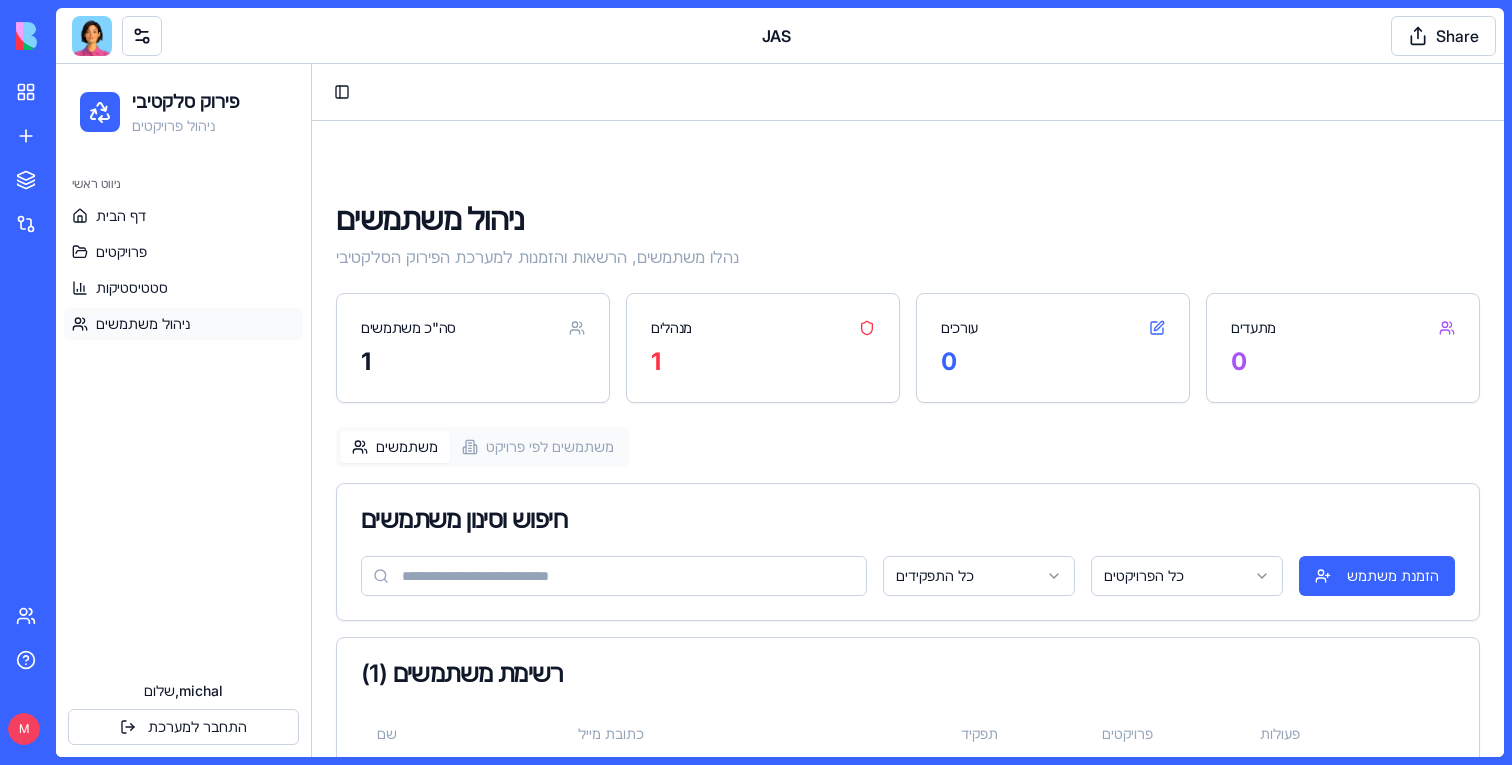 click at bounding box center (92, 36) 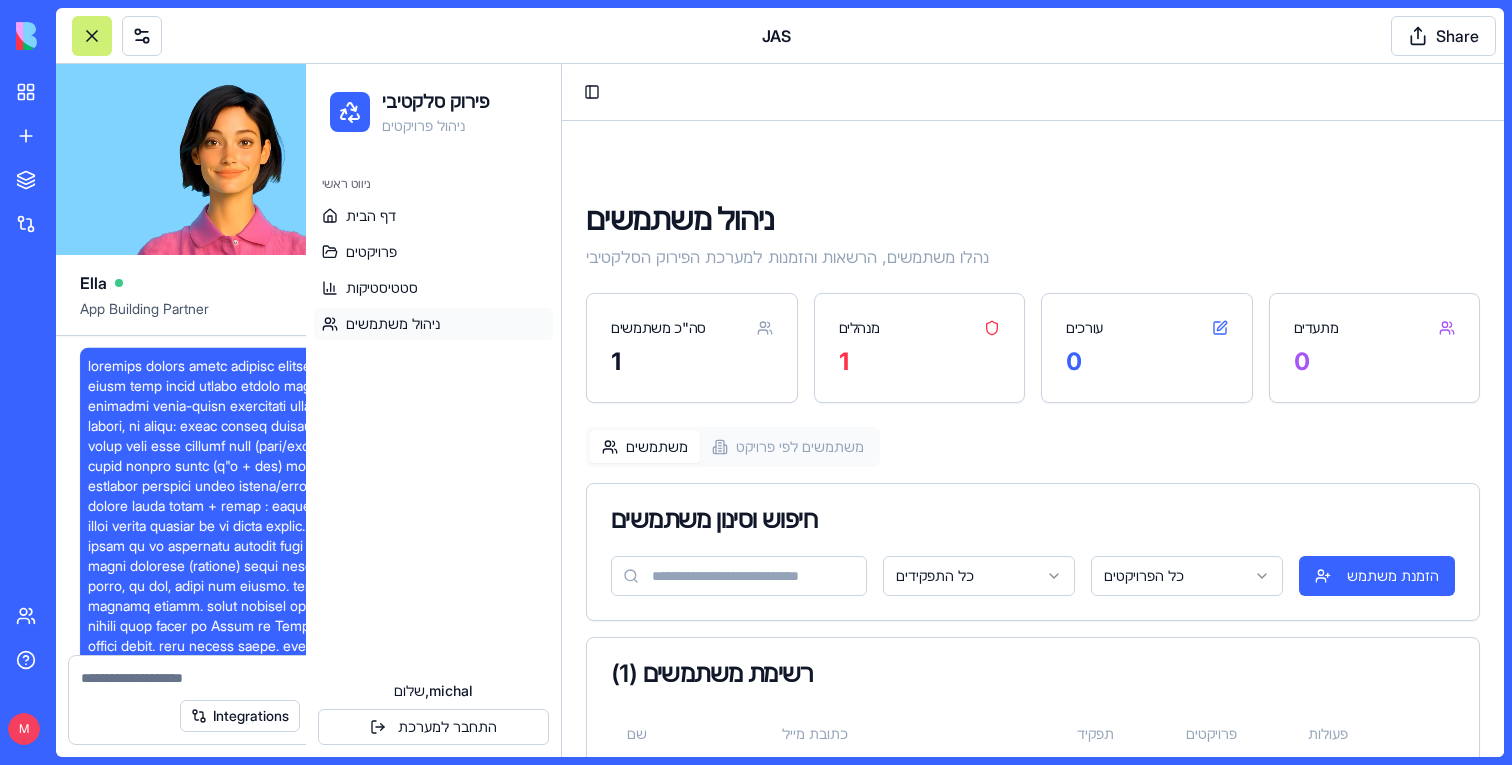 scroll, scrollTop: 59822, scrollLeft: 0, axis: vertical 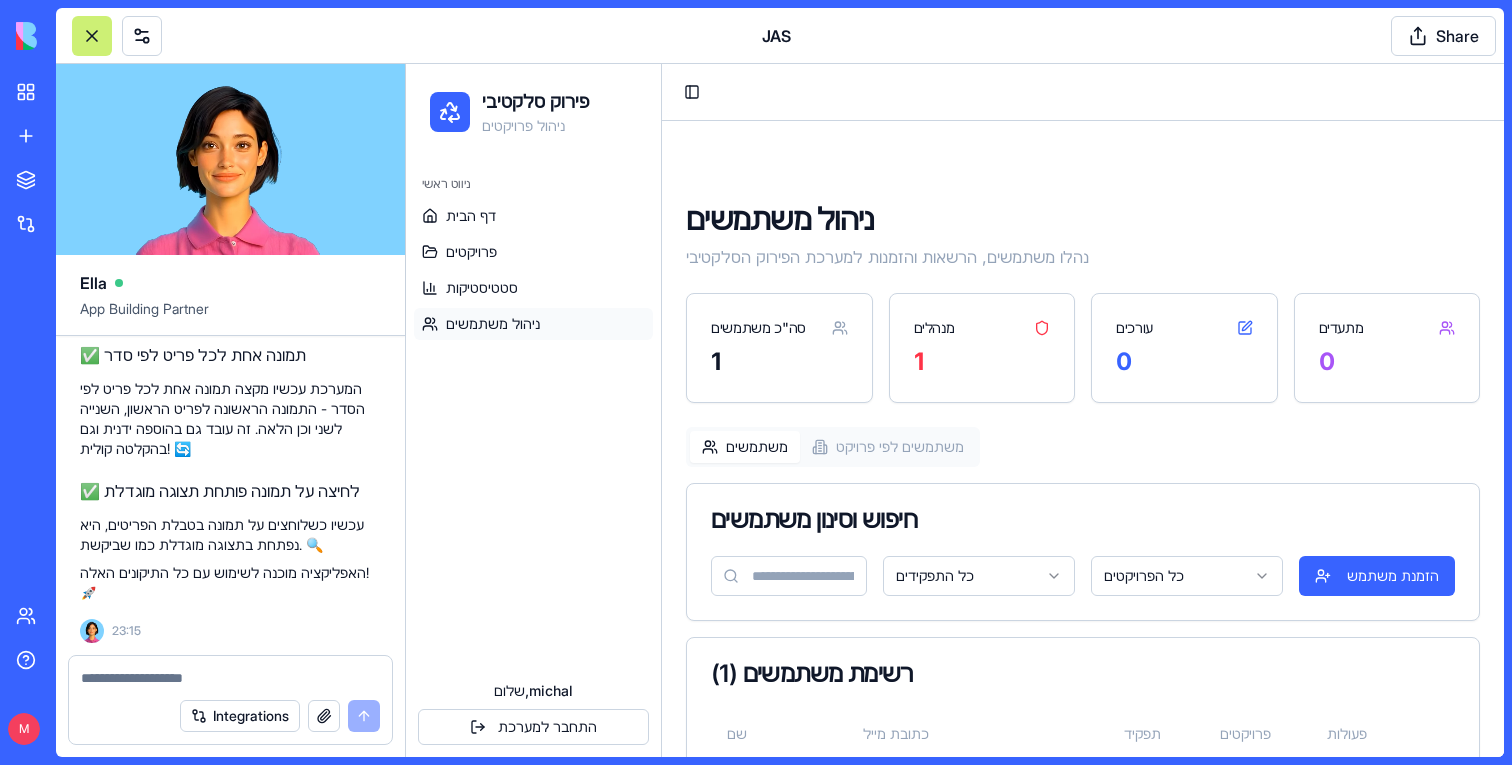 click at bounding box center (230, 678) 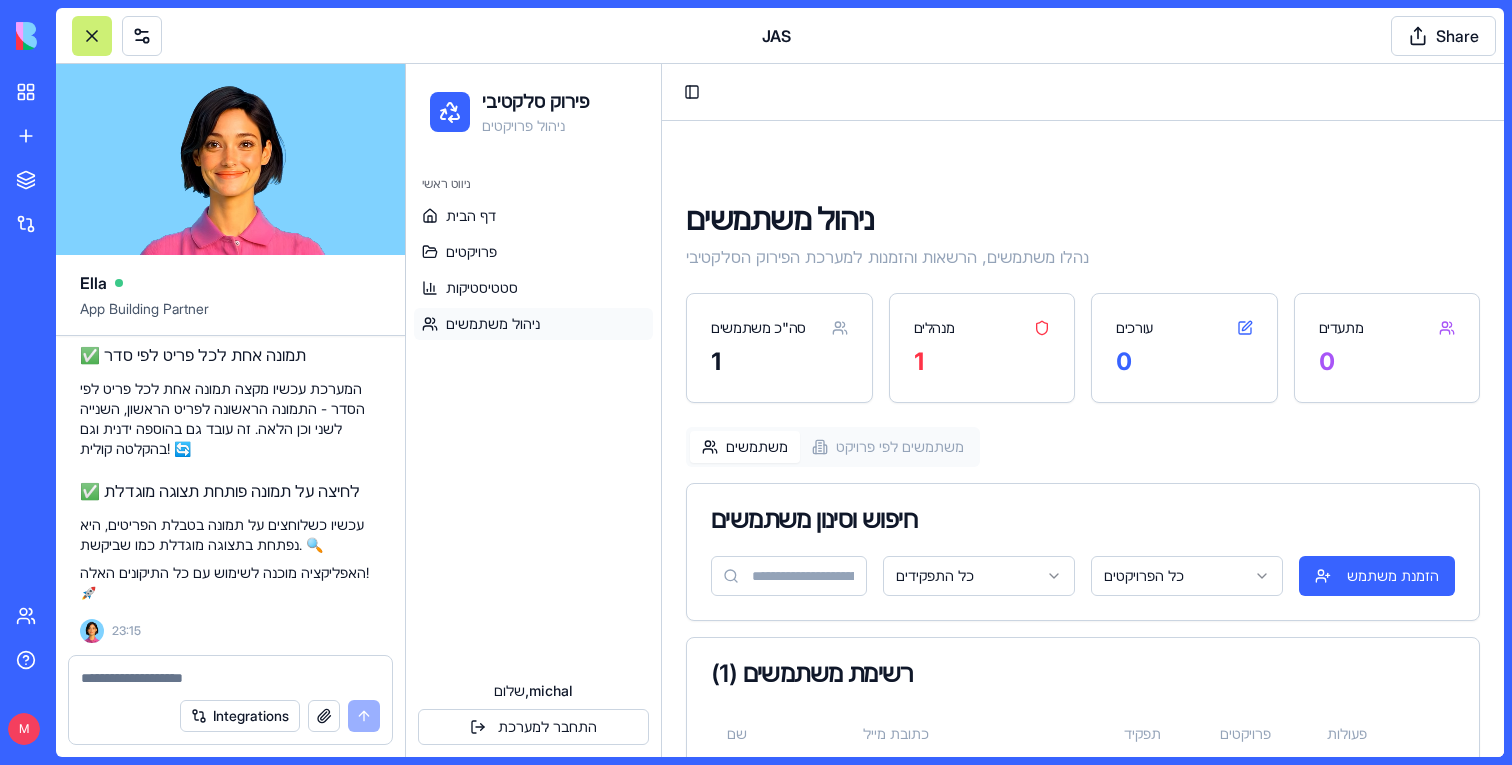click at bounding box center (230, 678) 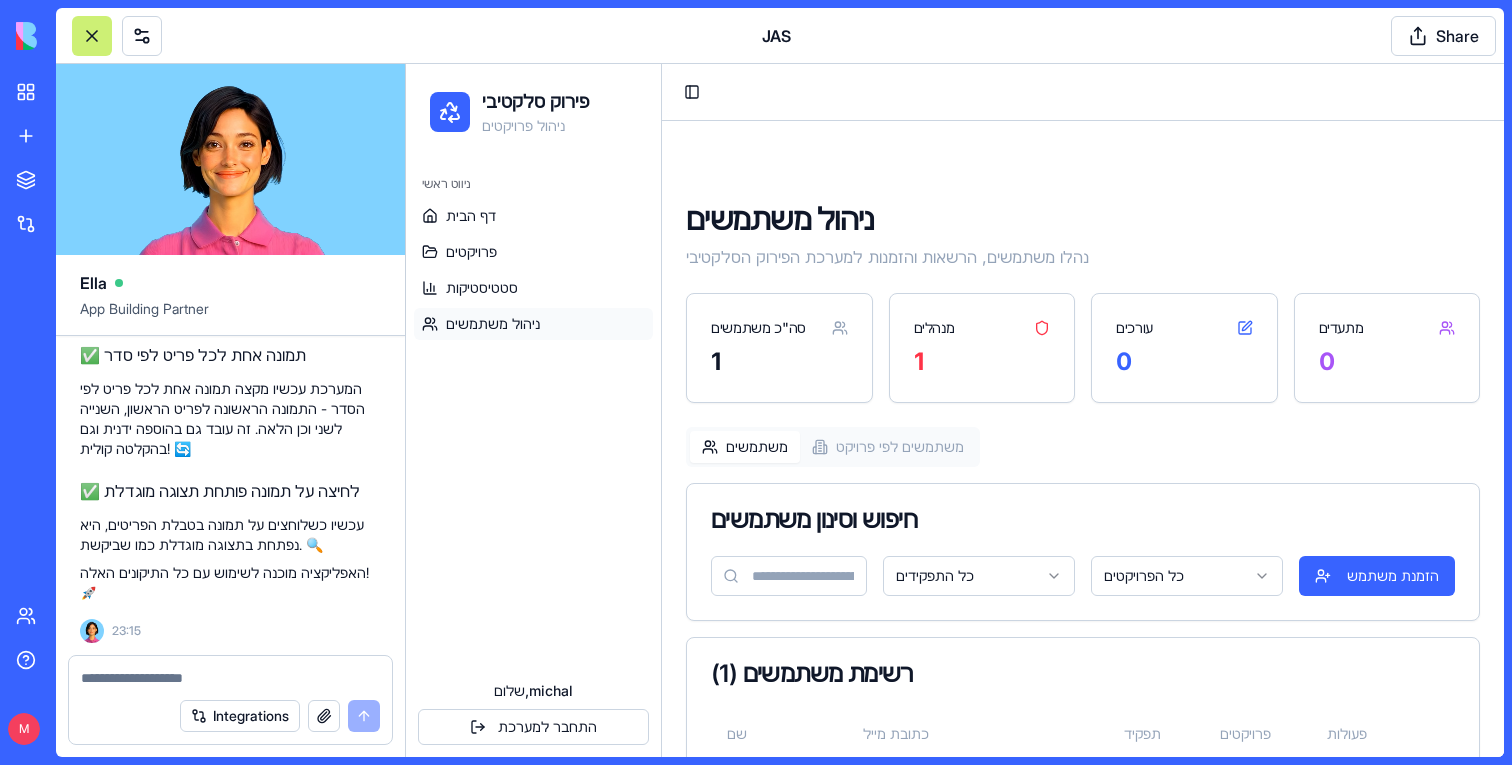 type on "*" 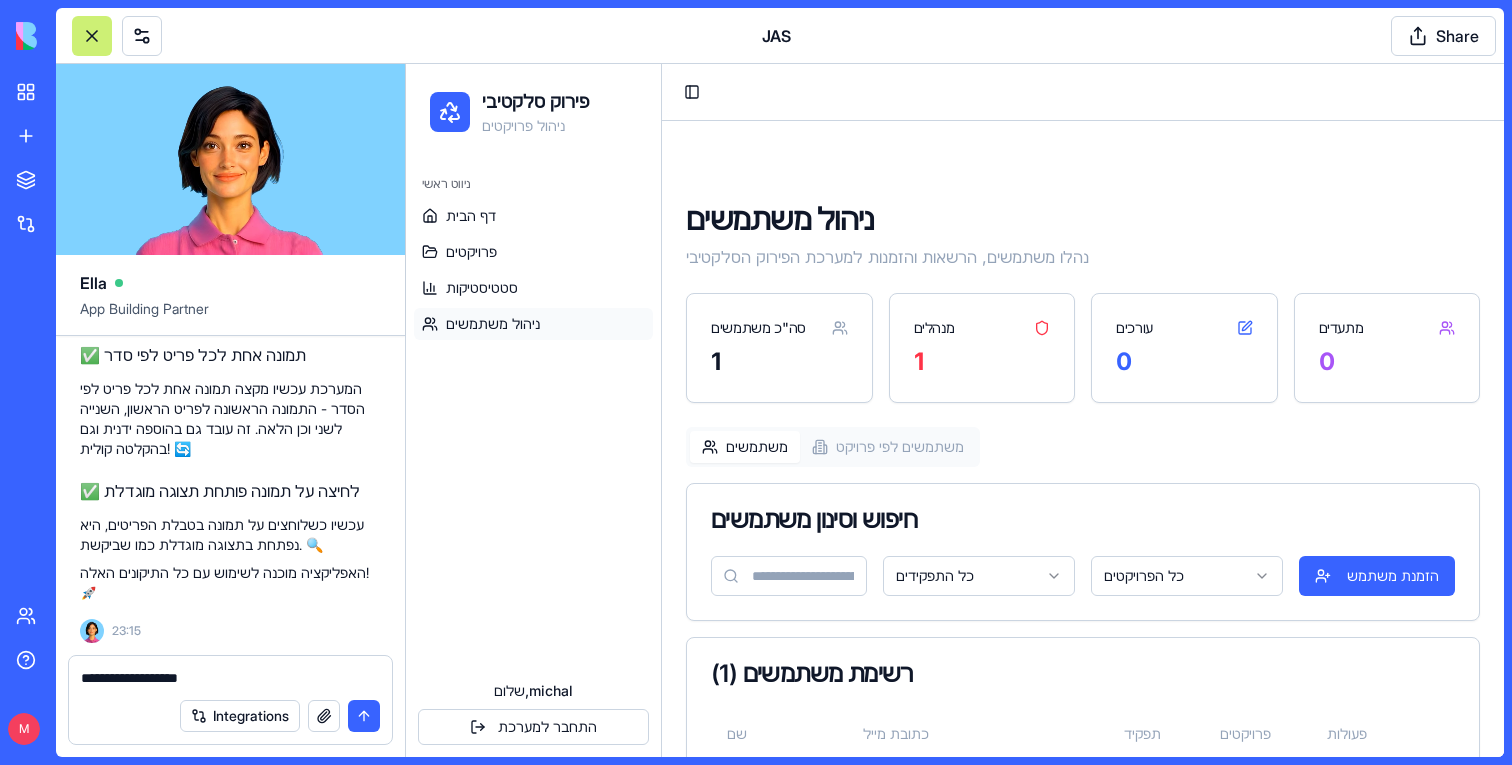 type on "**********" 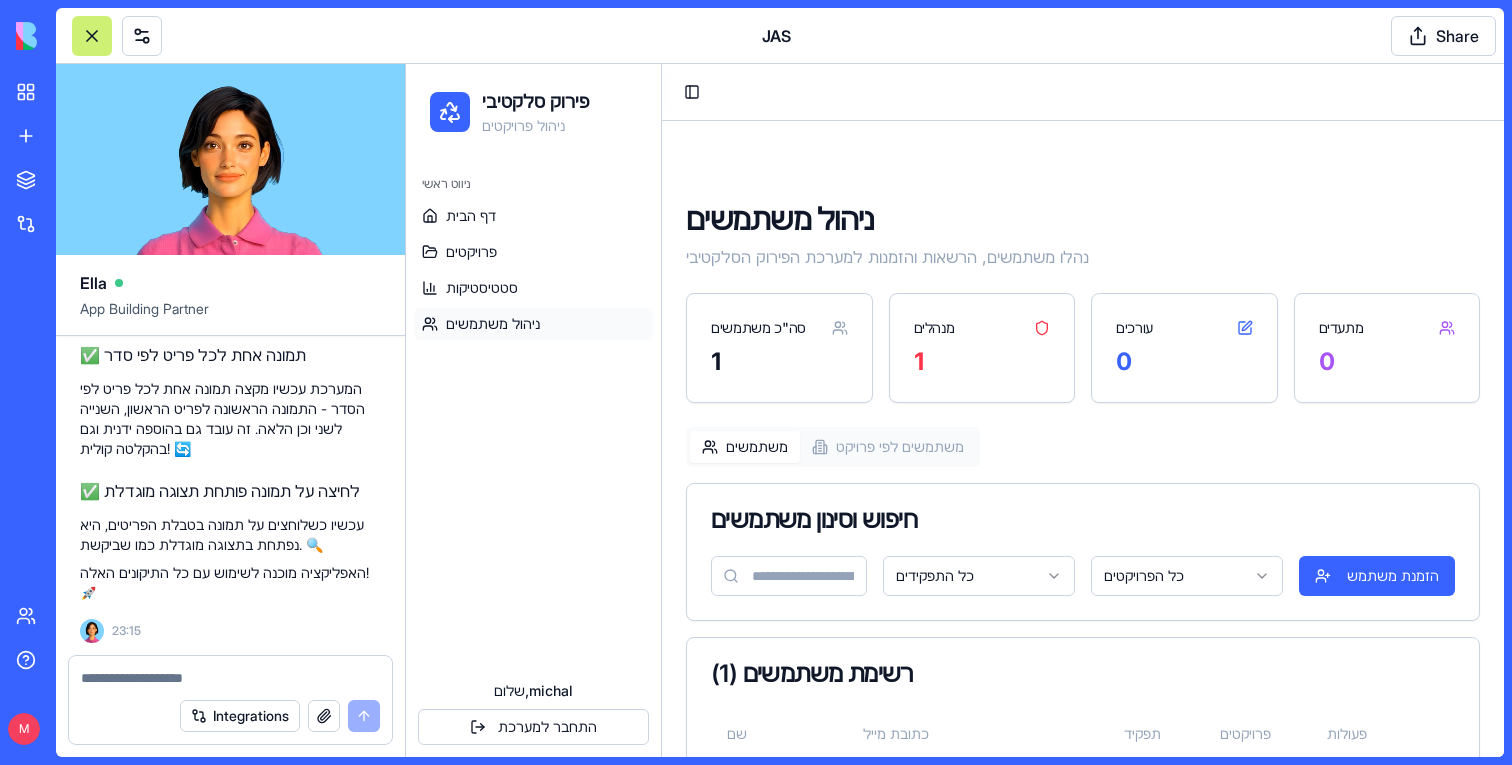 type on "*" 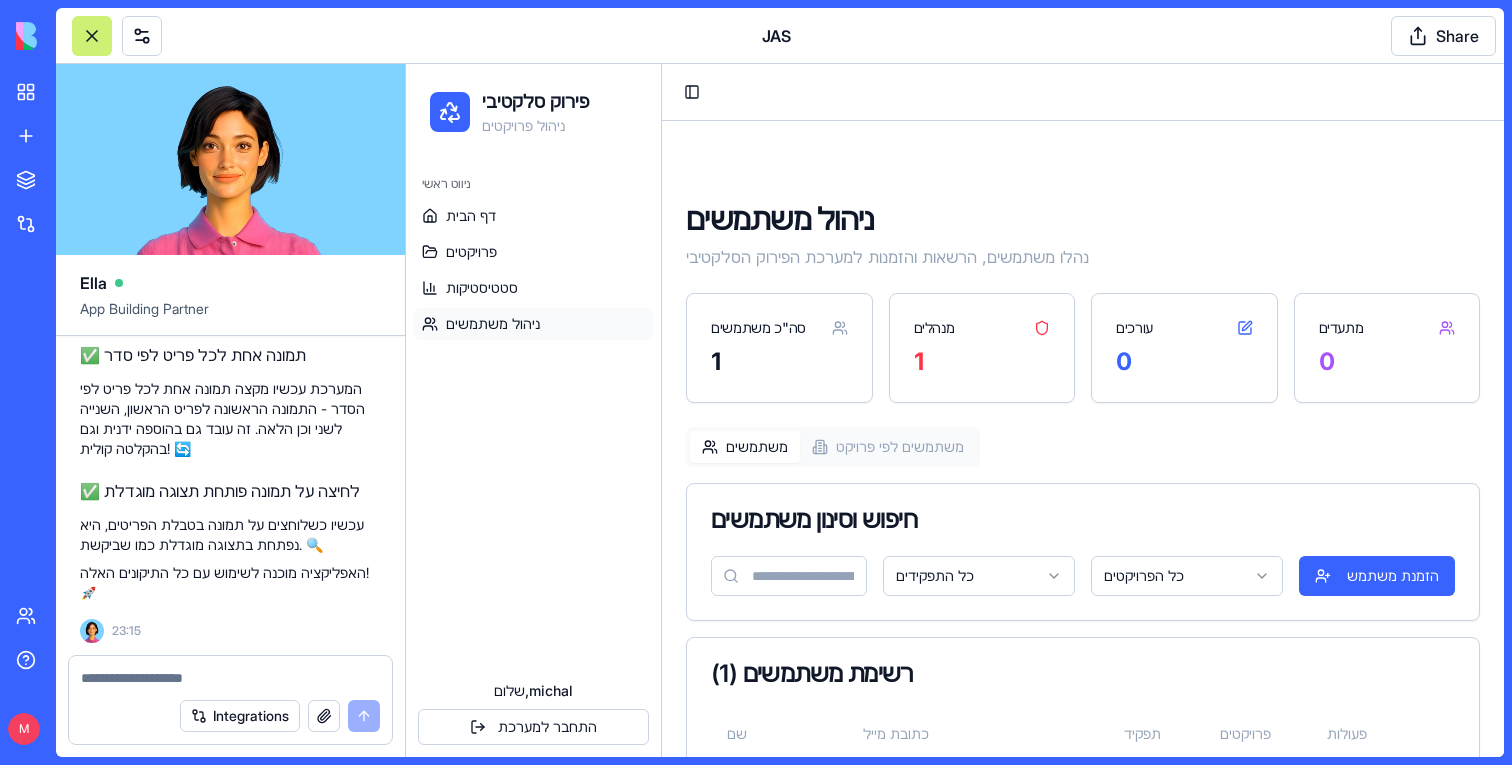 type on "*" 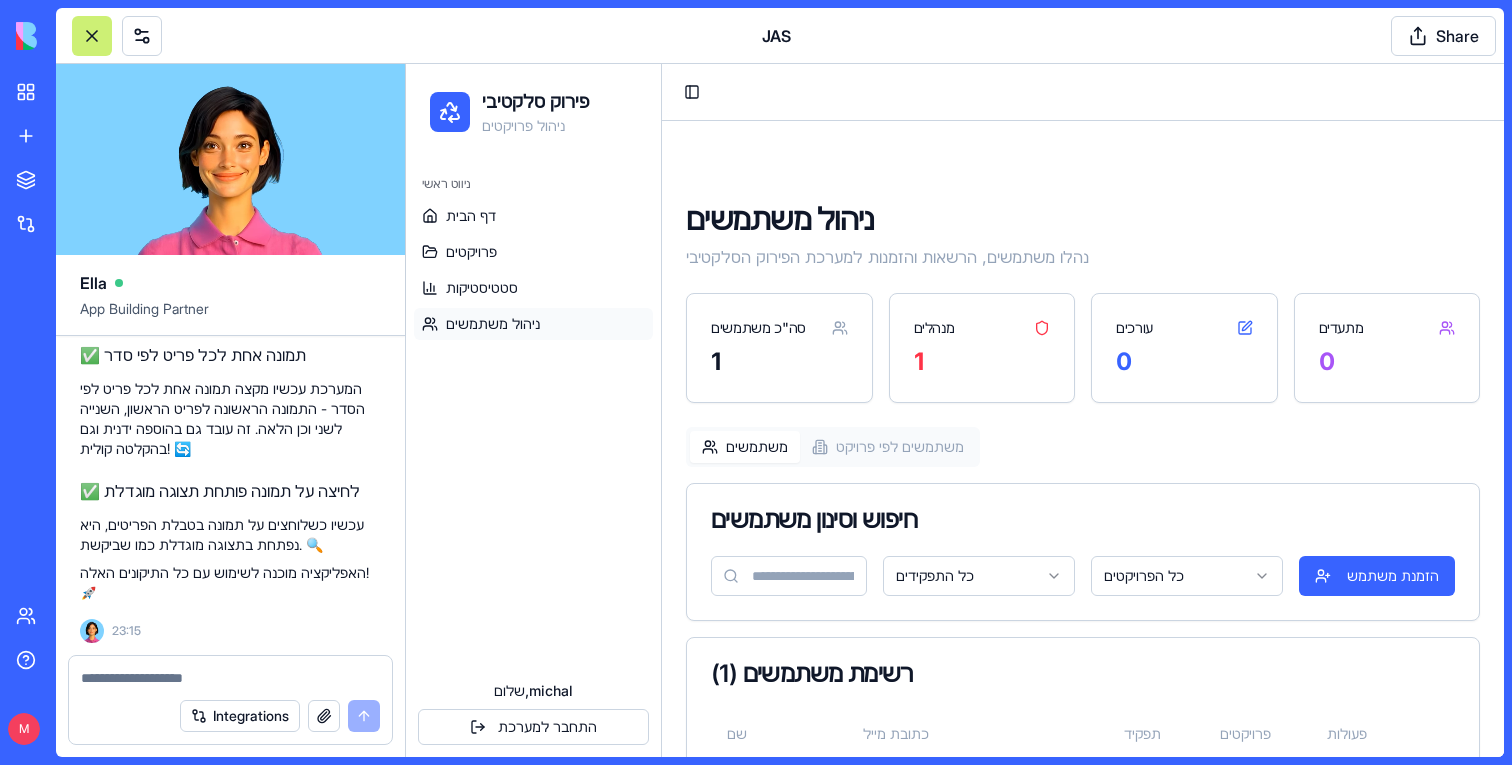 type on "*" 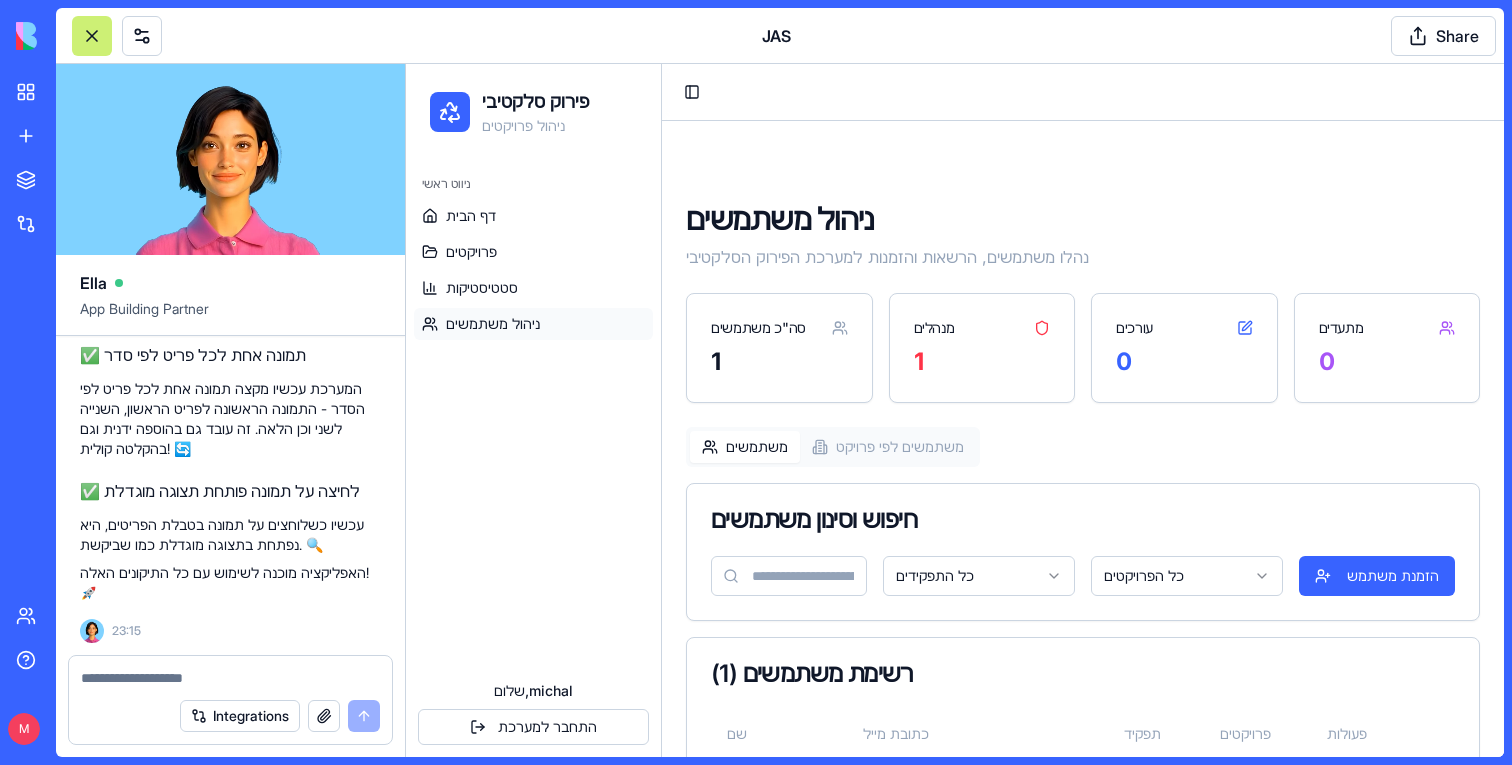 type on "*" 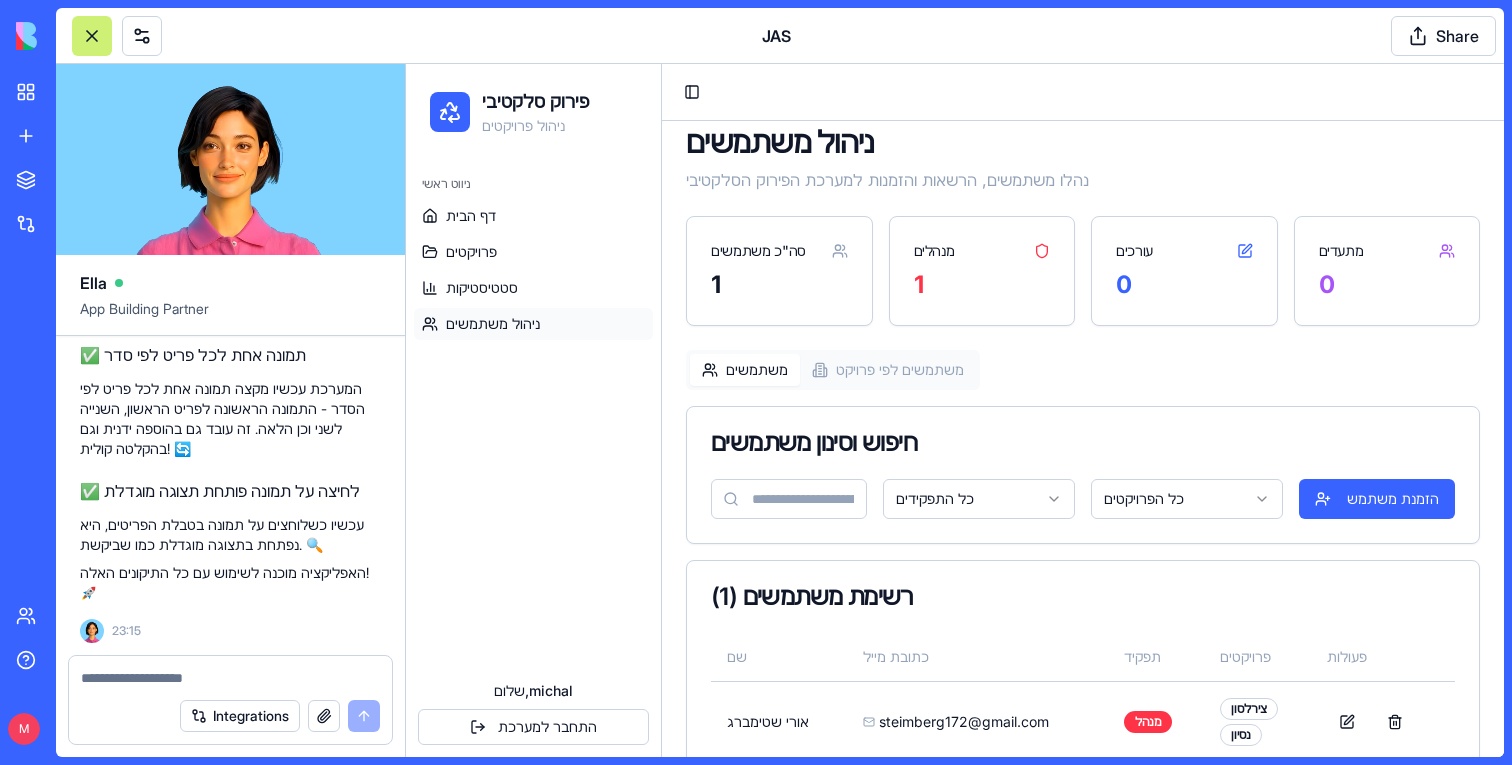 scroll, scrollTop: 130, scrollLeft: 0, axis: vertical 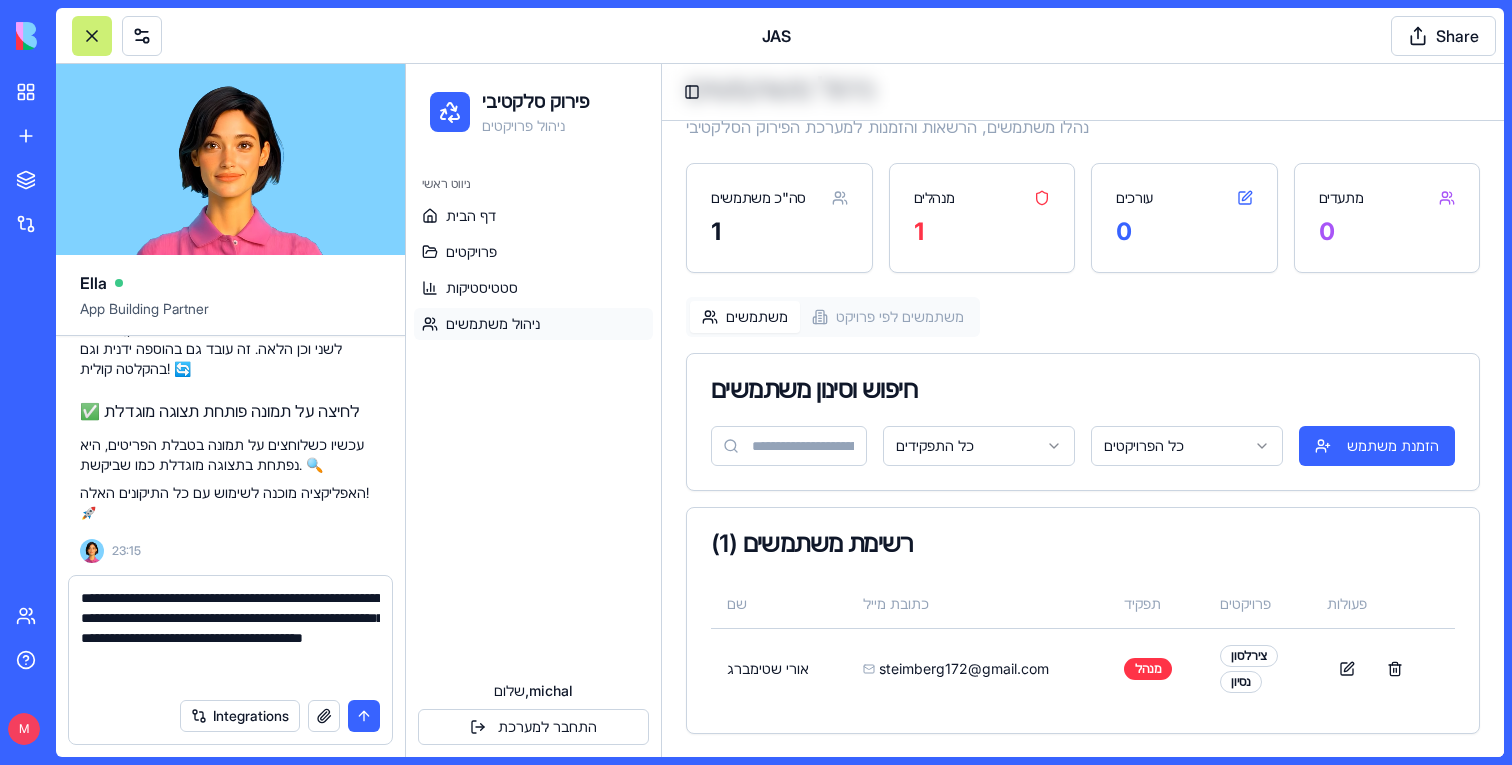 type on "**********" 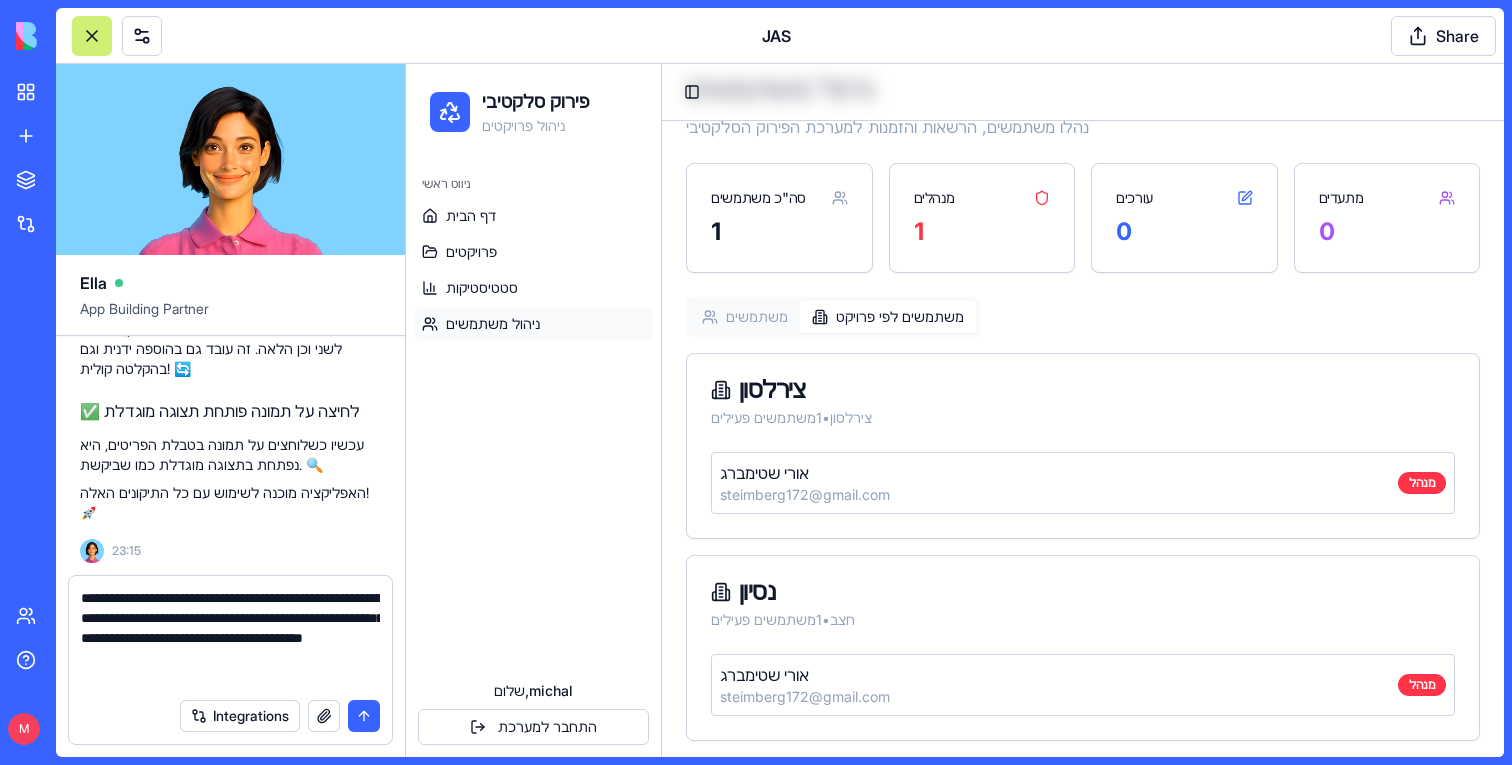 click on "משתמשים לפי פרויקט" at bounding box center [888, 317] 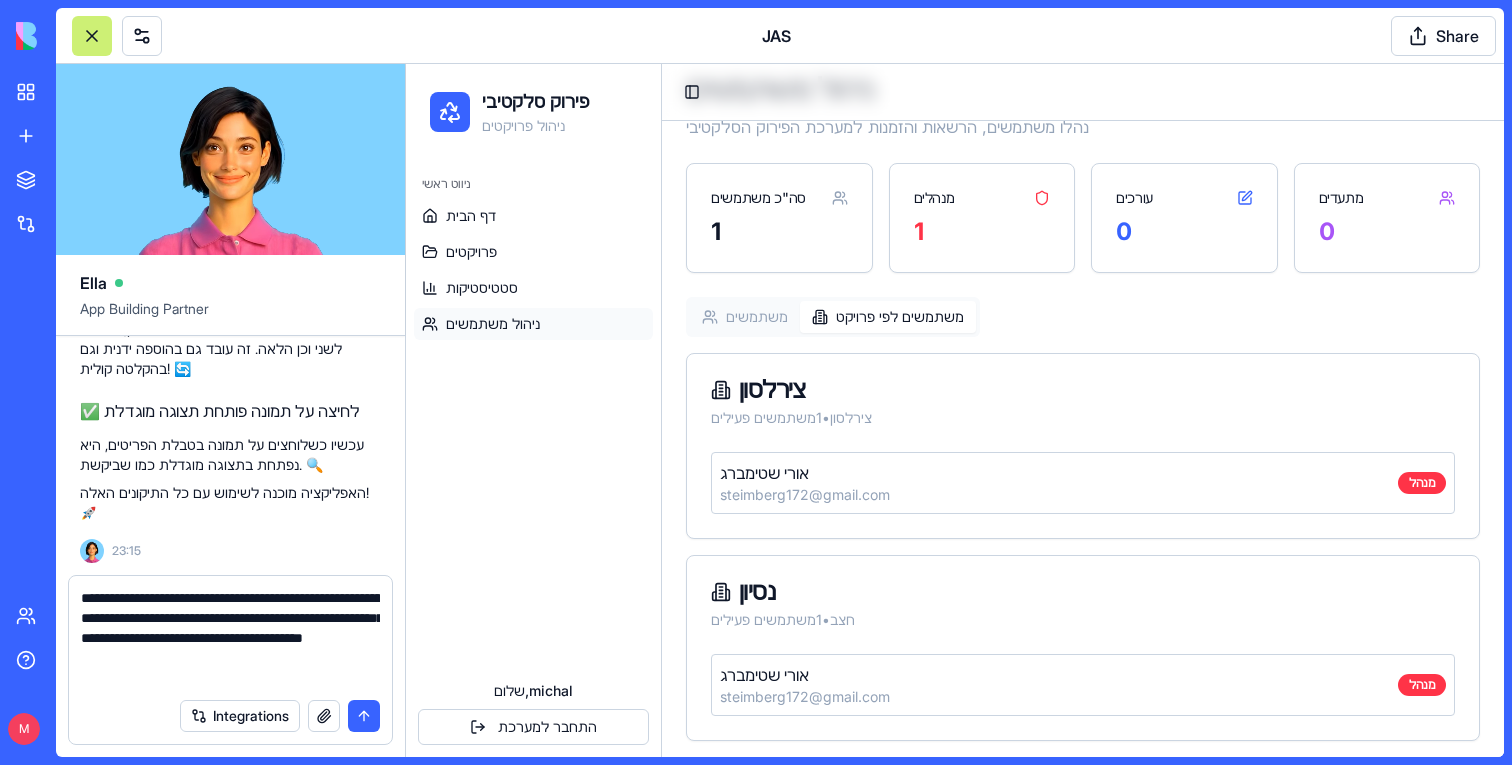 type 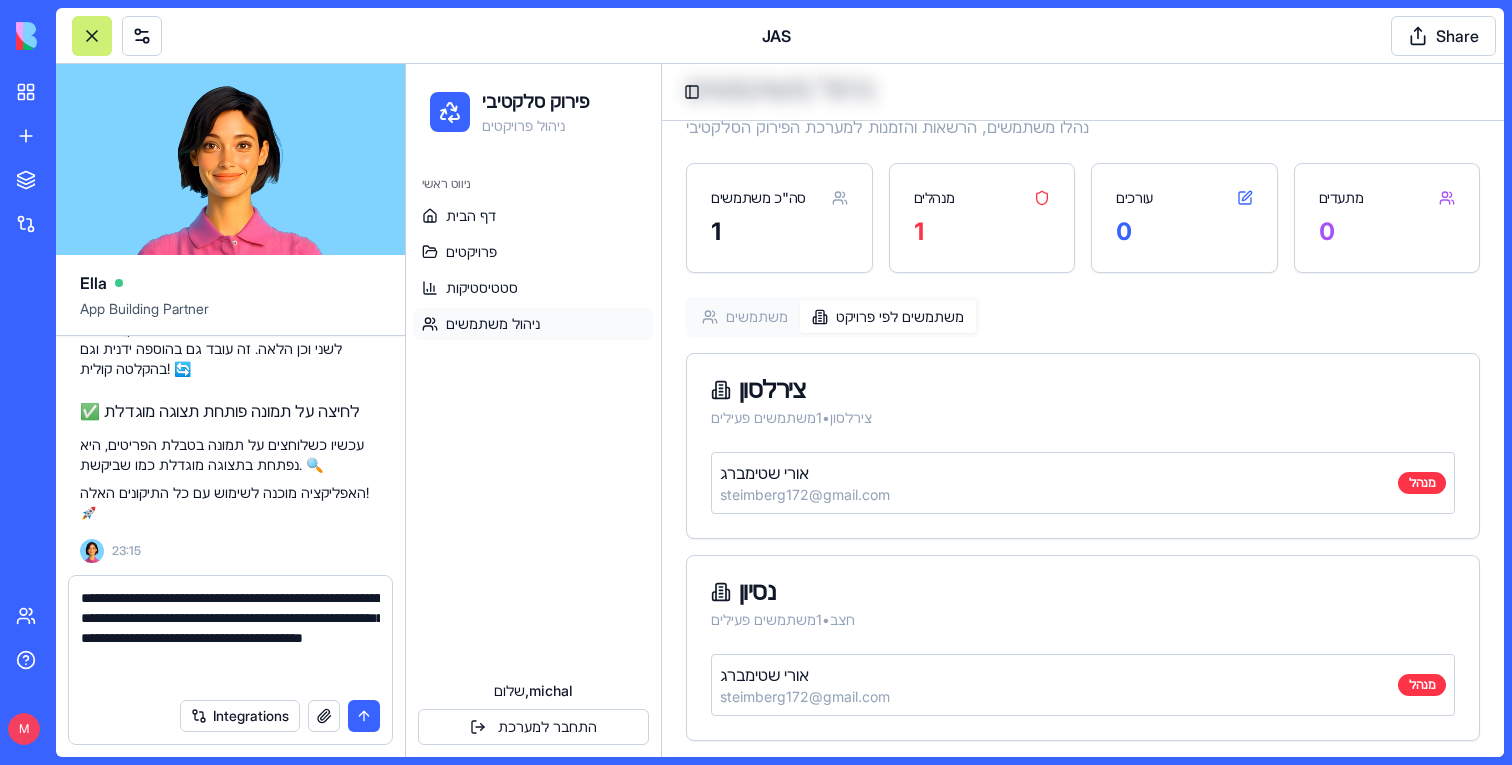 click on "משתמשים לפי פרויקט" at bounding box center (888, 317) 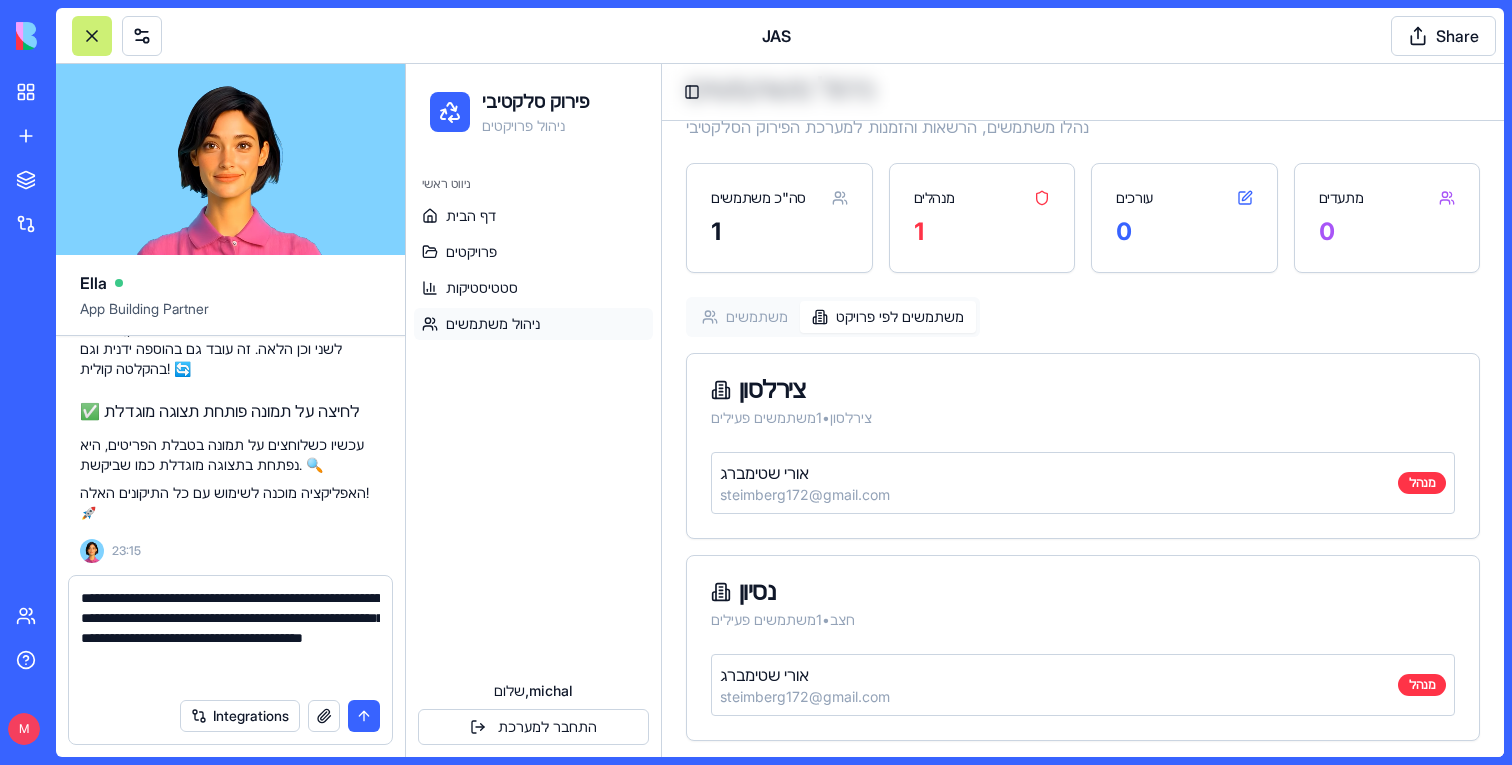 click on "**********" at bounding box center (230, 632) 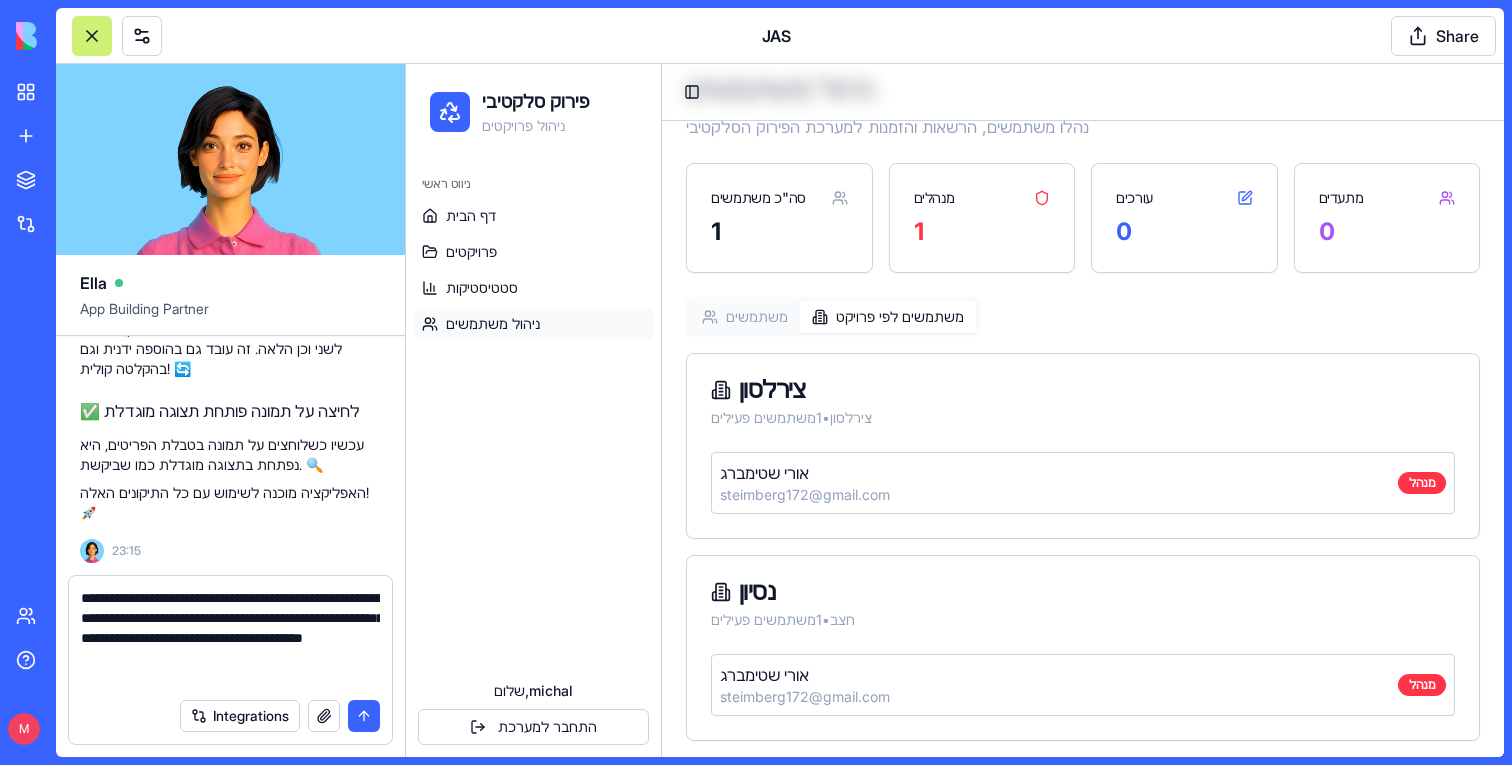 click on "**********" at bounding box center [230, 638] 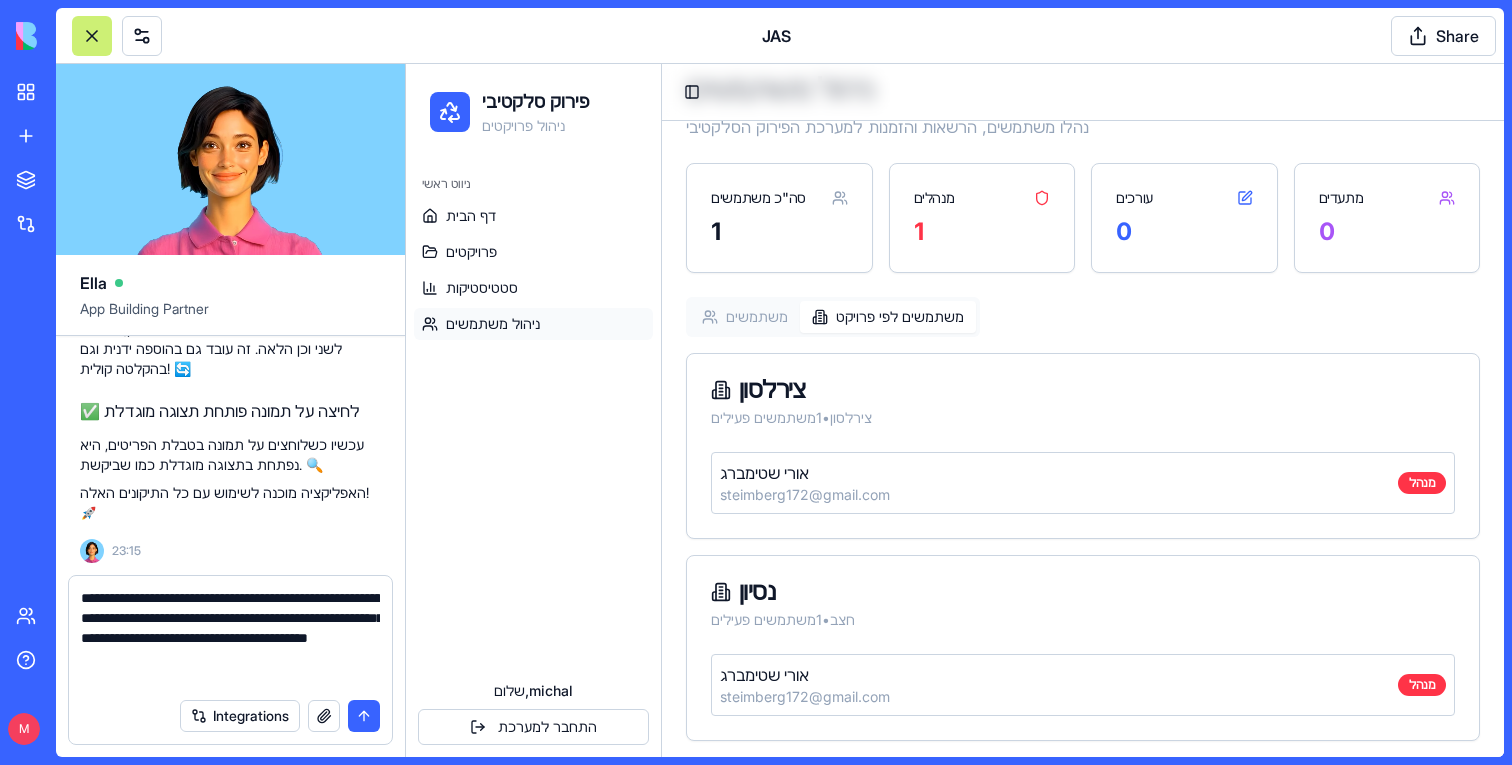 click on "**********" at bounding box center (230, 638) 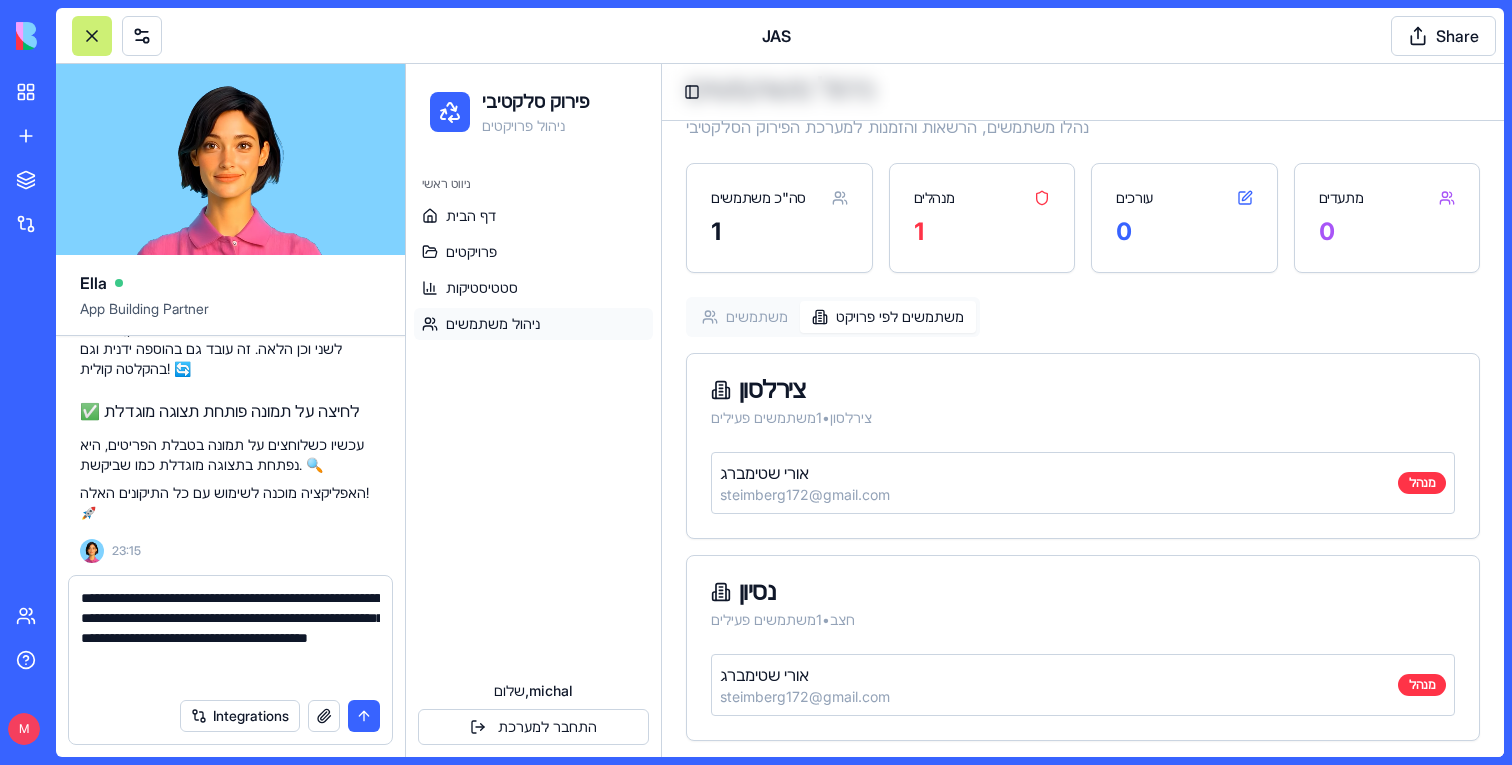 click on "**********" at bounding box center [230, 638] 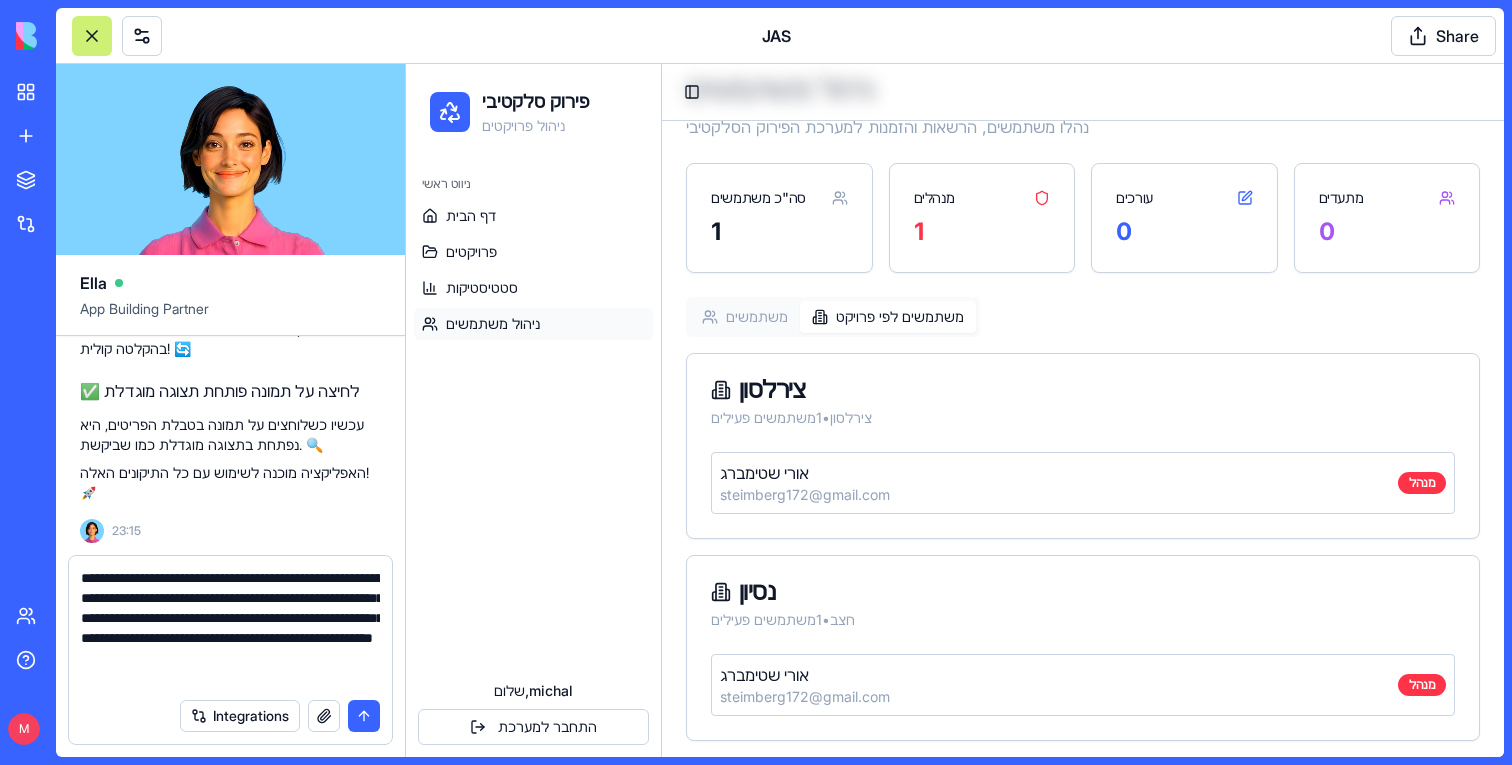 scroll, scrollTop: 18, scrollLeft: 0, axis: vertical 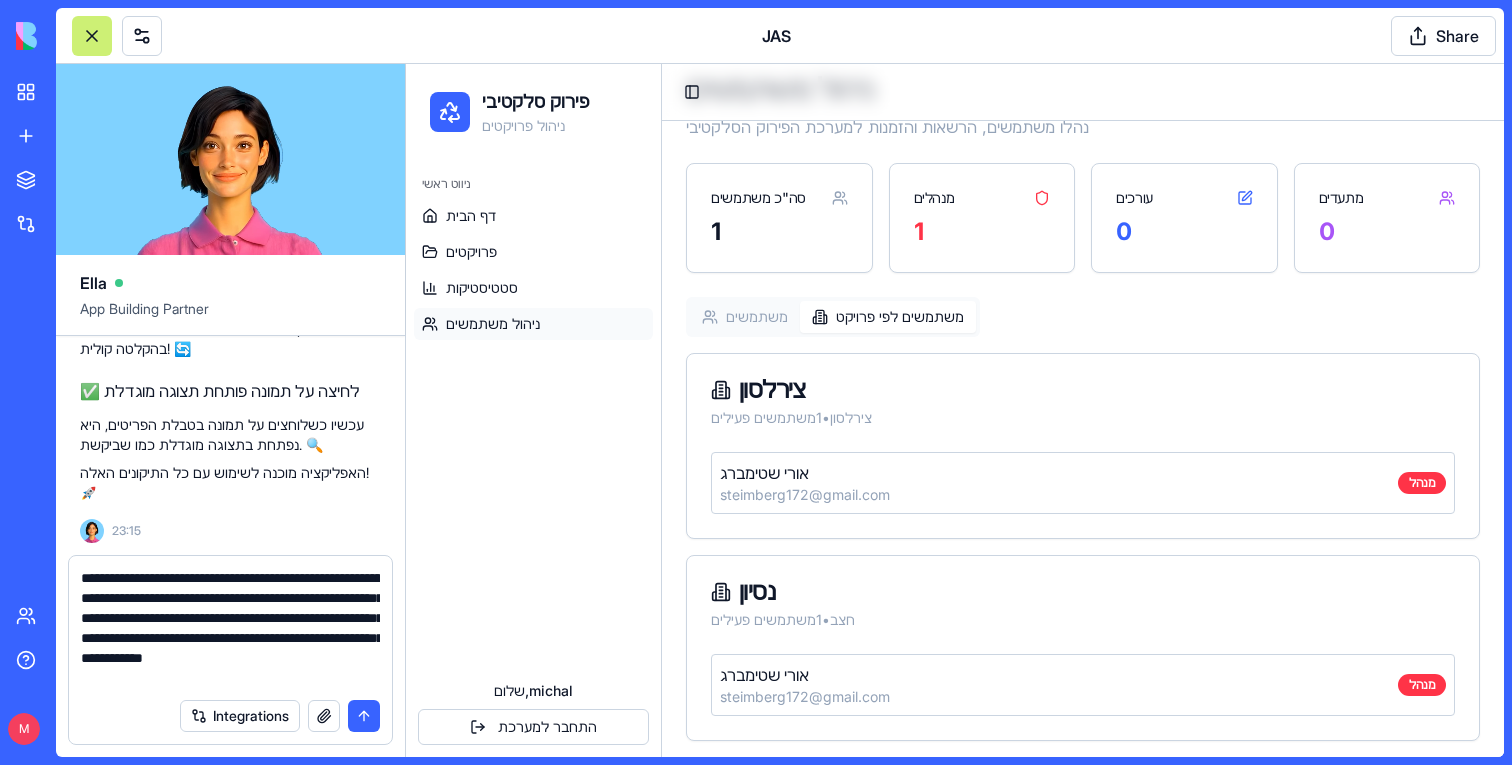 click on "**********" at bounding box center (230, 628) 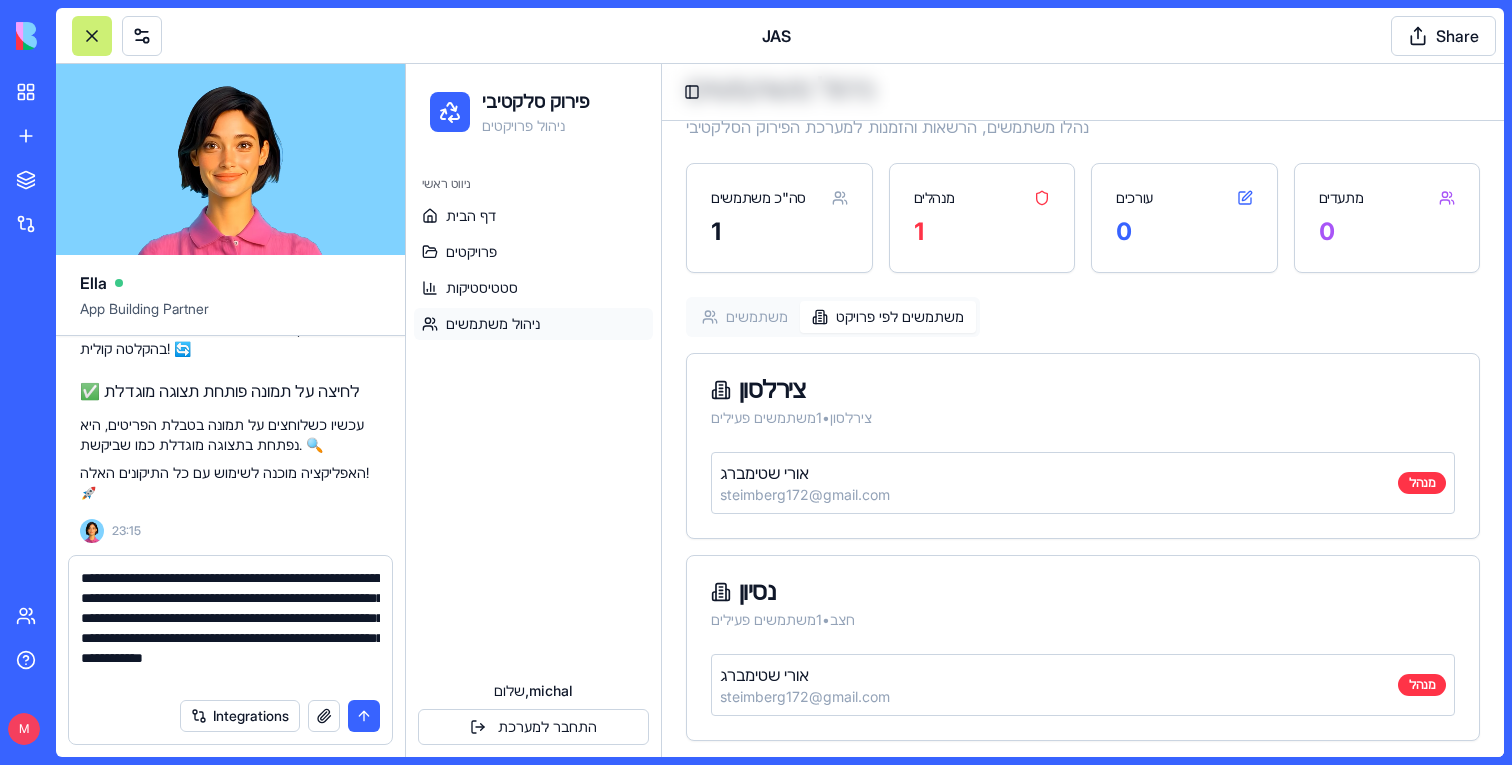 click on "**********" at bounding box center [230, 628] 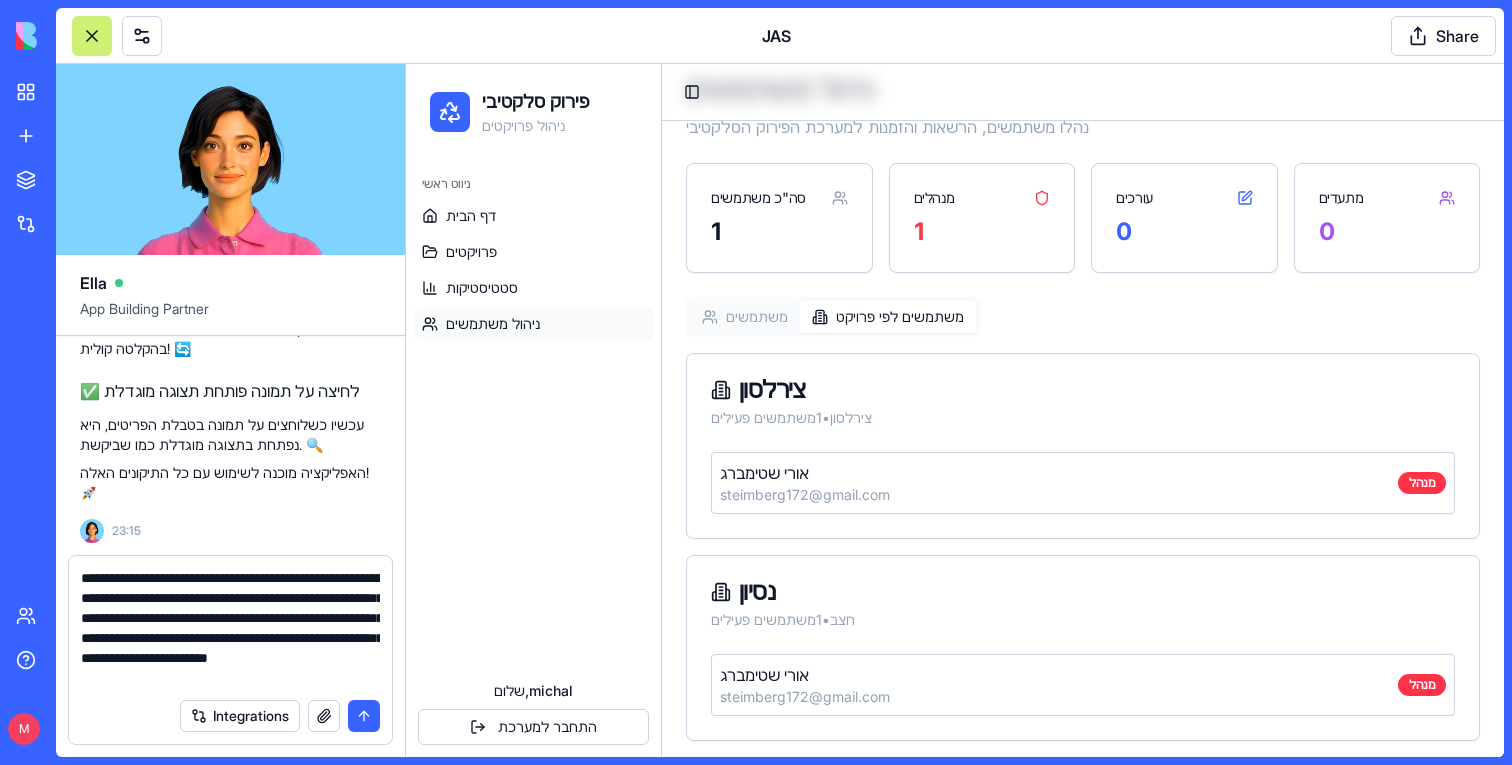 click on "**********" at bounding box center (230, 628) 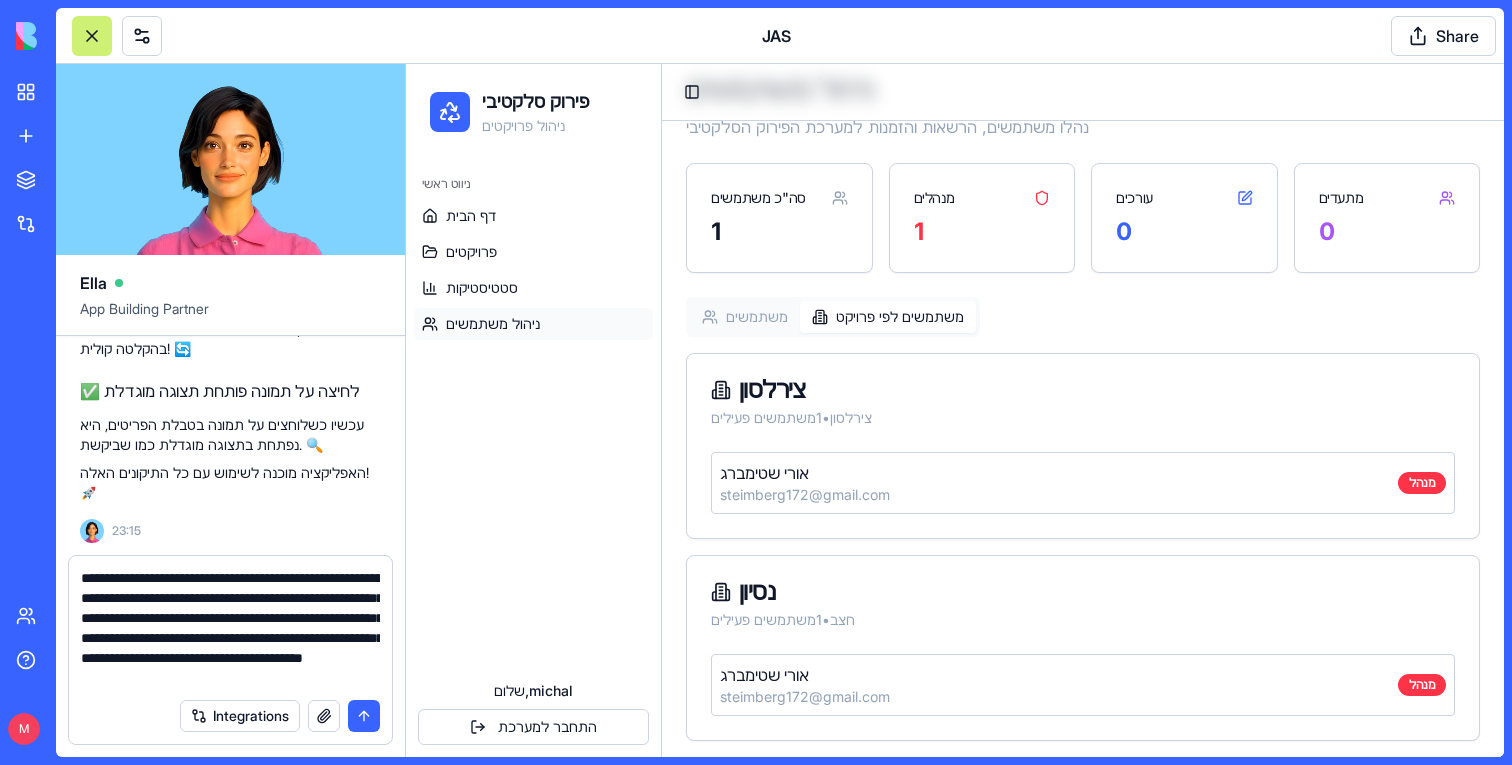 click on "**********" at bounding box center [230, 622] 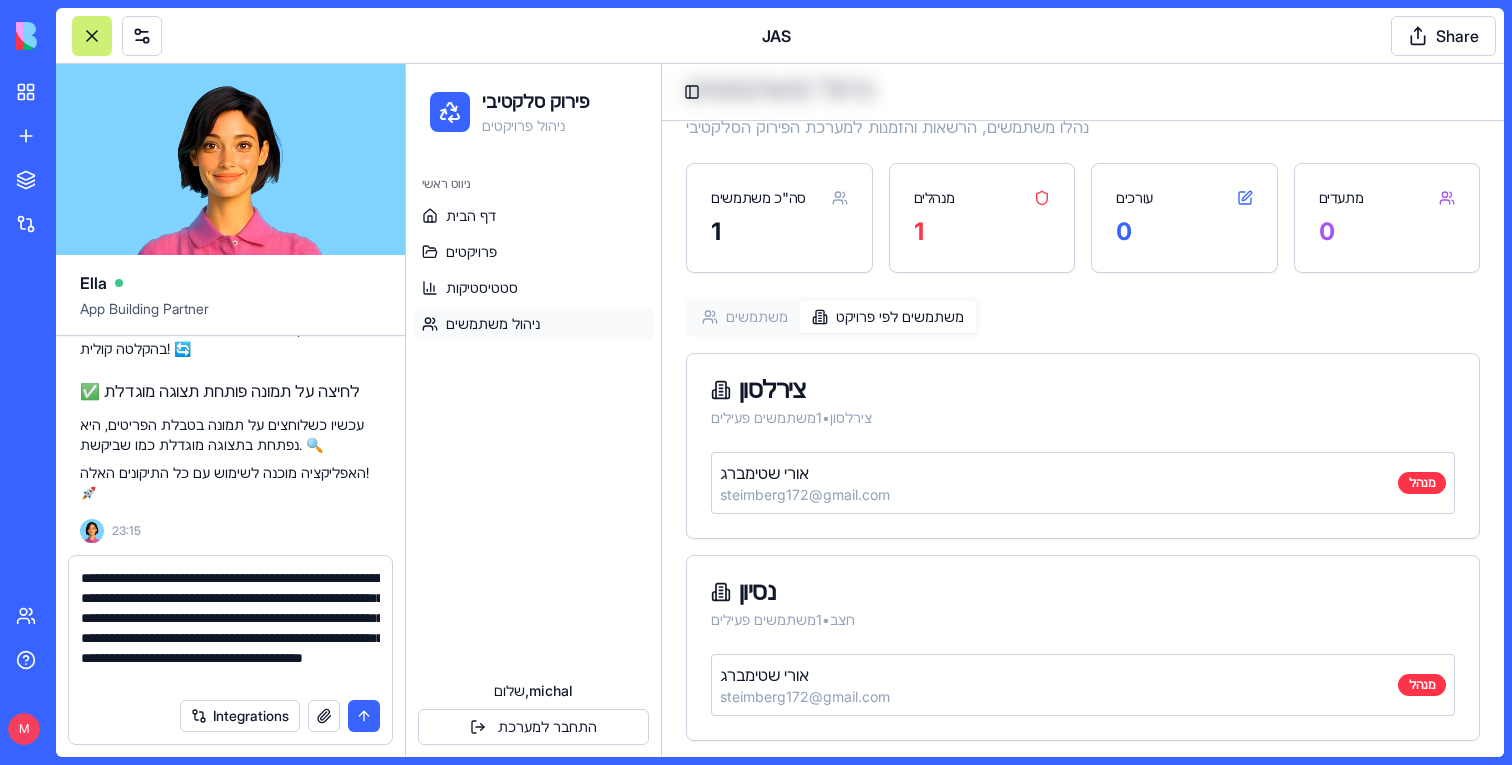 click on "**********" at bounding box center (230, 628) 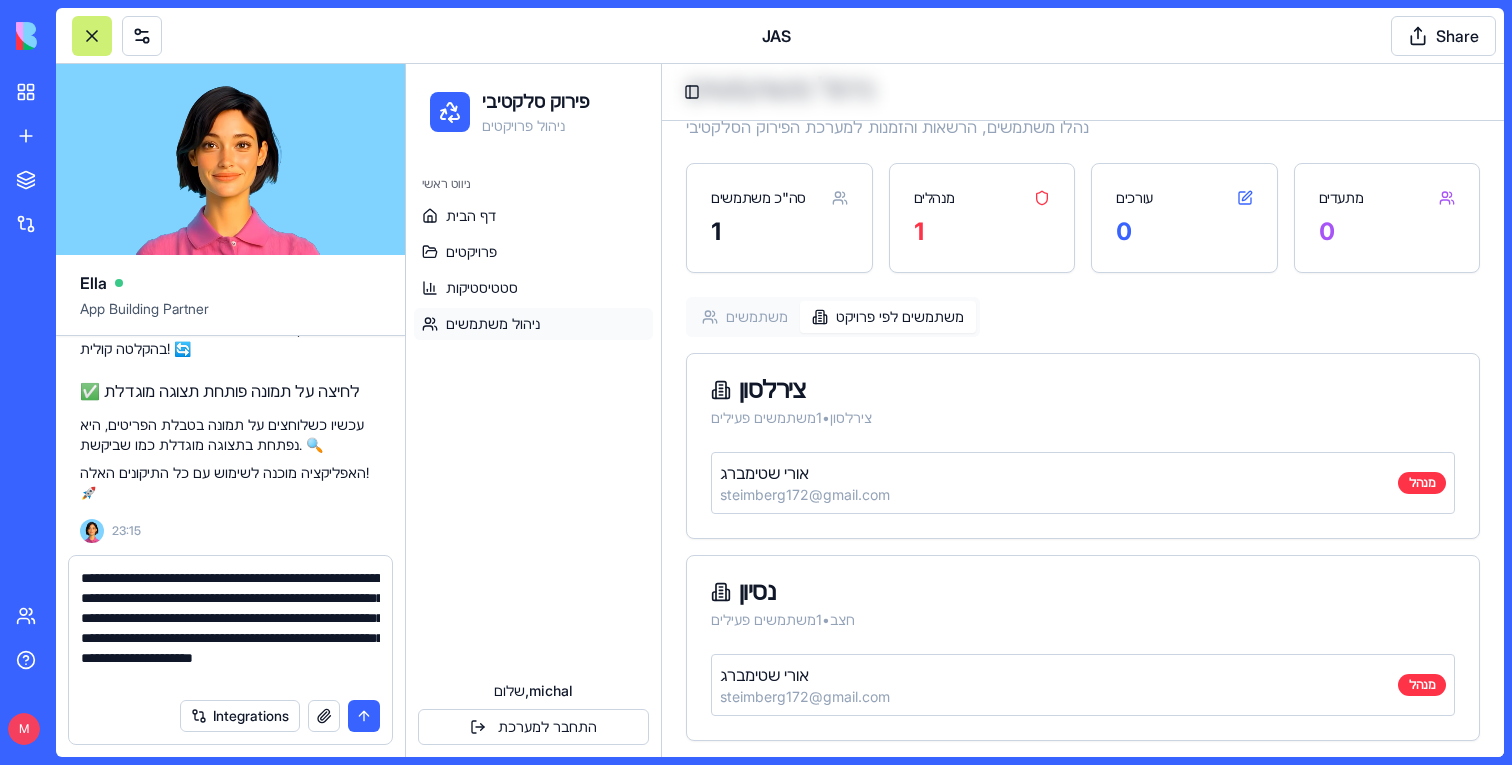 scroll, scrollTop: 20, scrollLeft: 0, axis: vertical 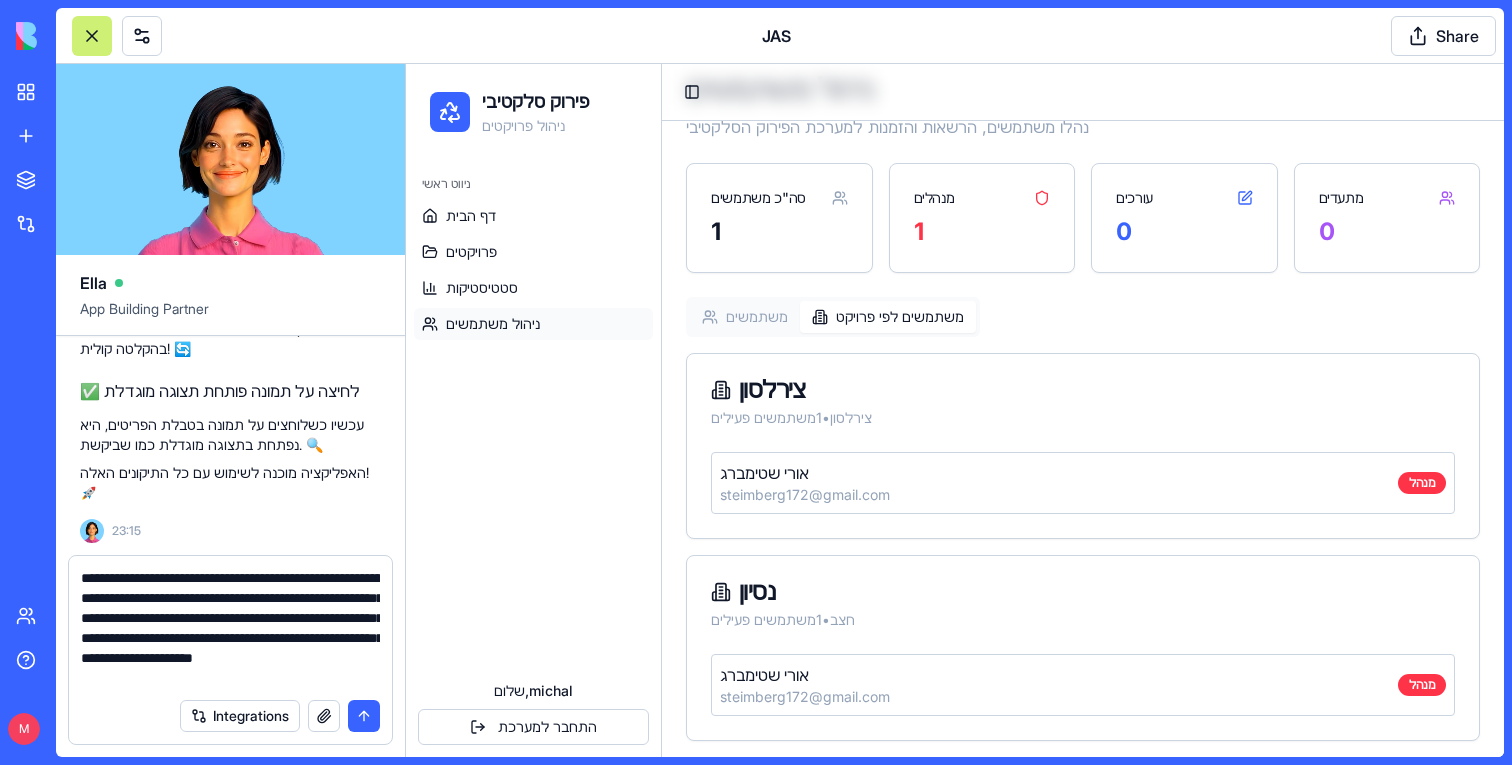 drag, startPoint x: 191, startPoint y: 679, endPoint x: 62, endPoint y: 676, distance: 129.03488 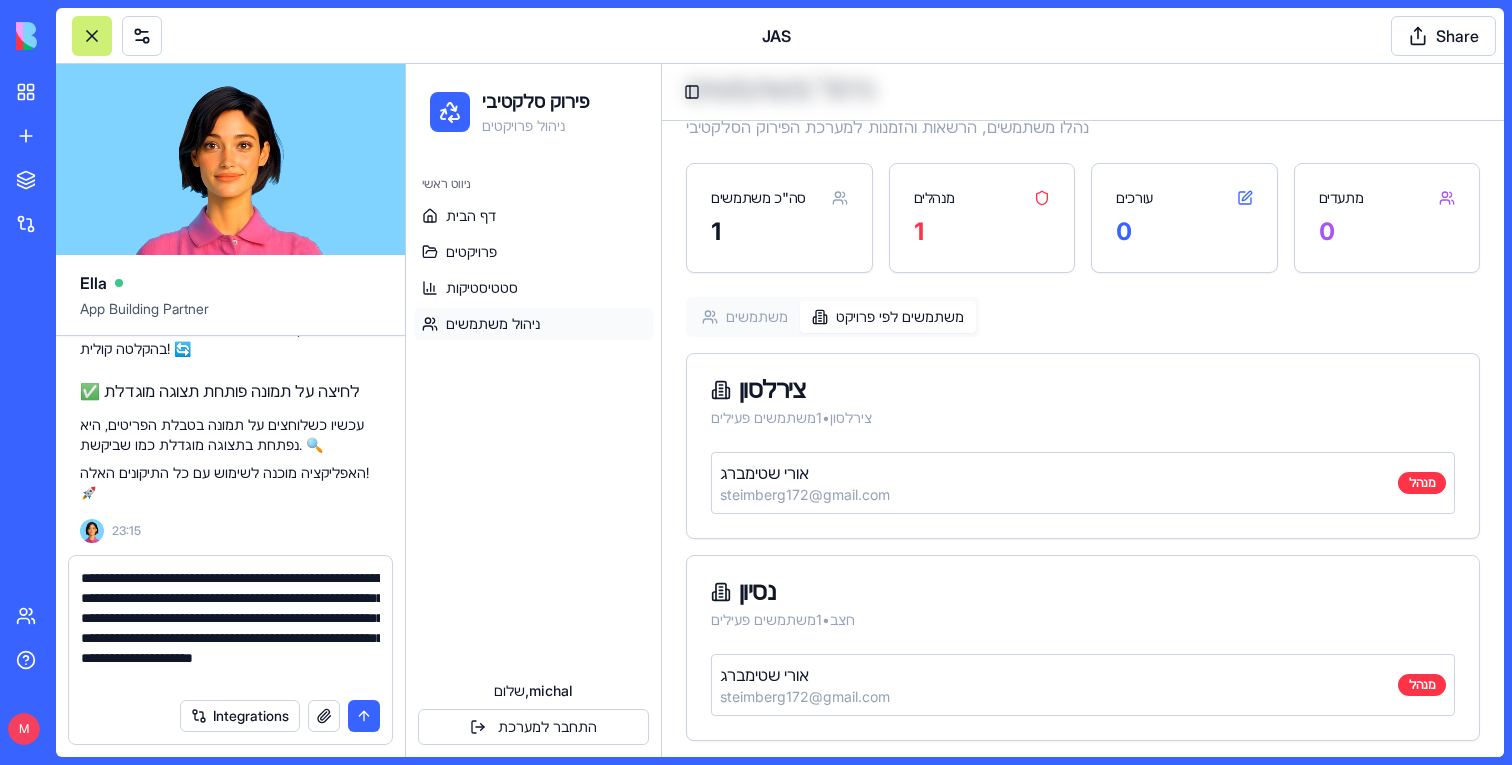 click on "**********" at bounding box center [230, 656] 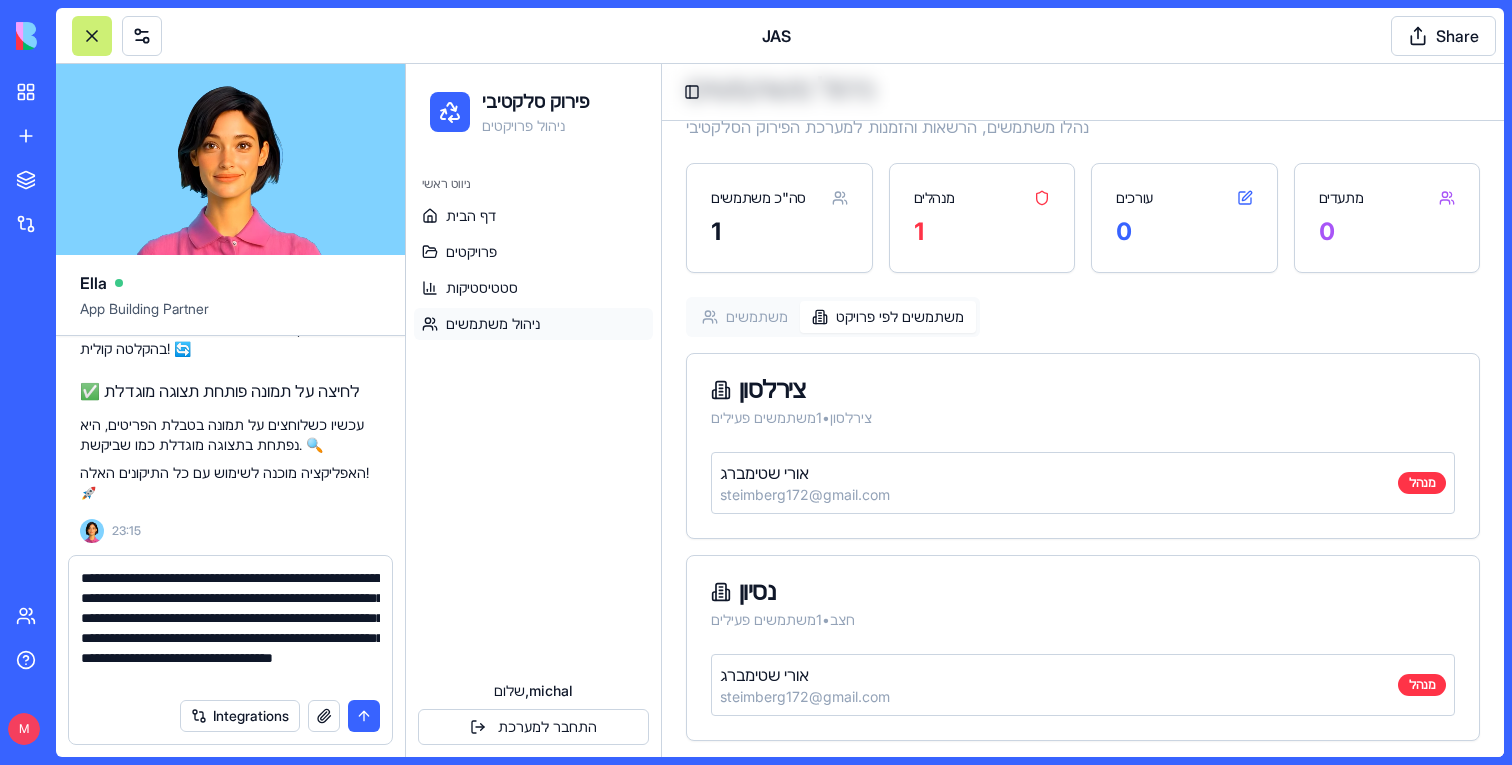 scroll, scrollTop: 38, scrollLeft: 0, axis: vertical 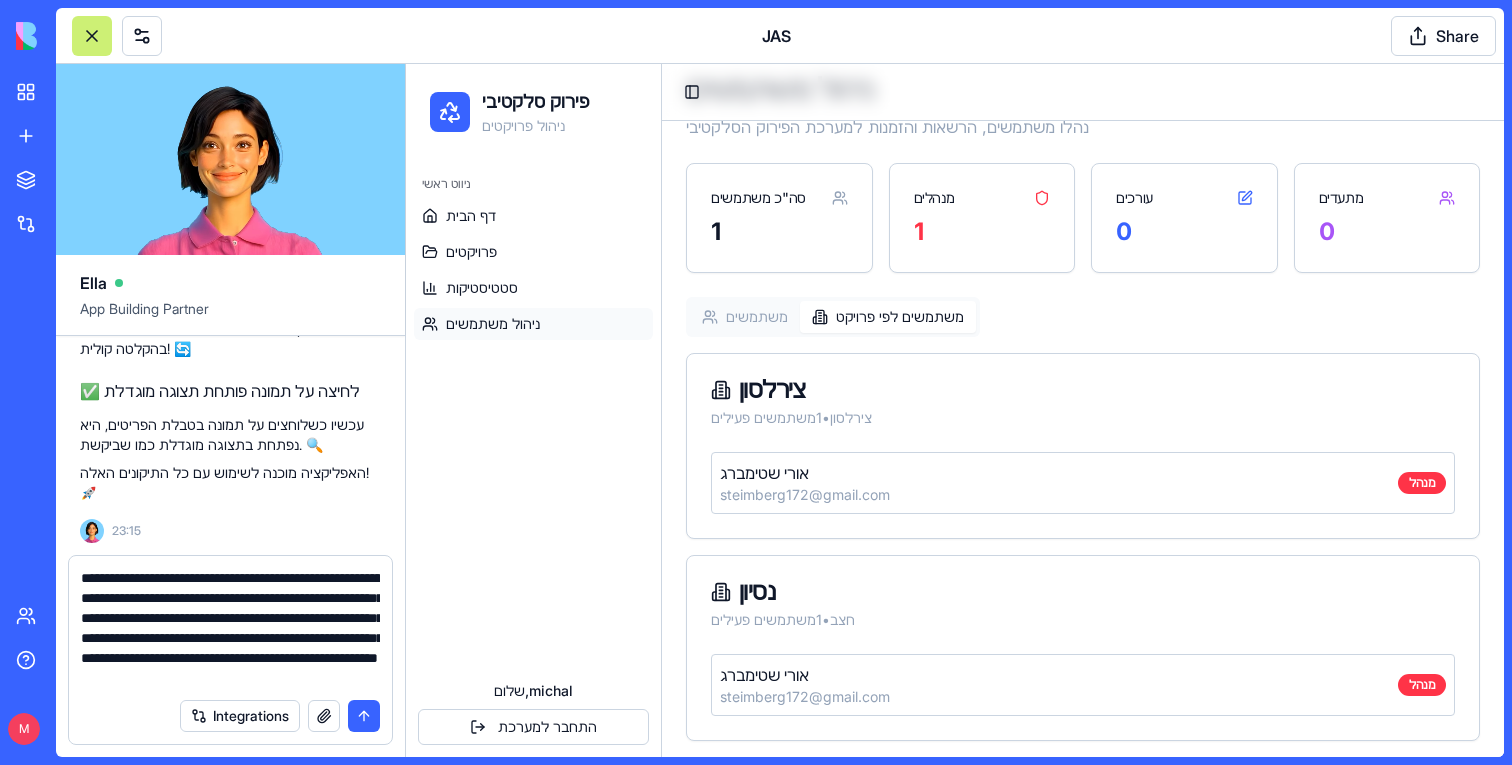 click on "**********" at bounding box center [230, 628] 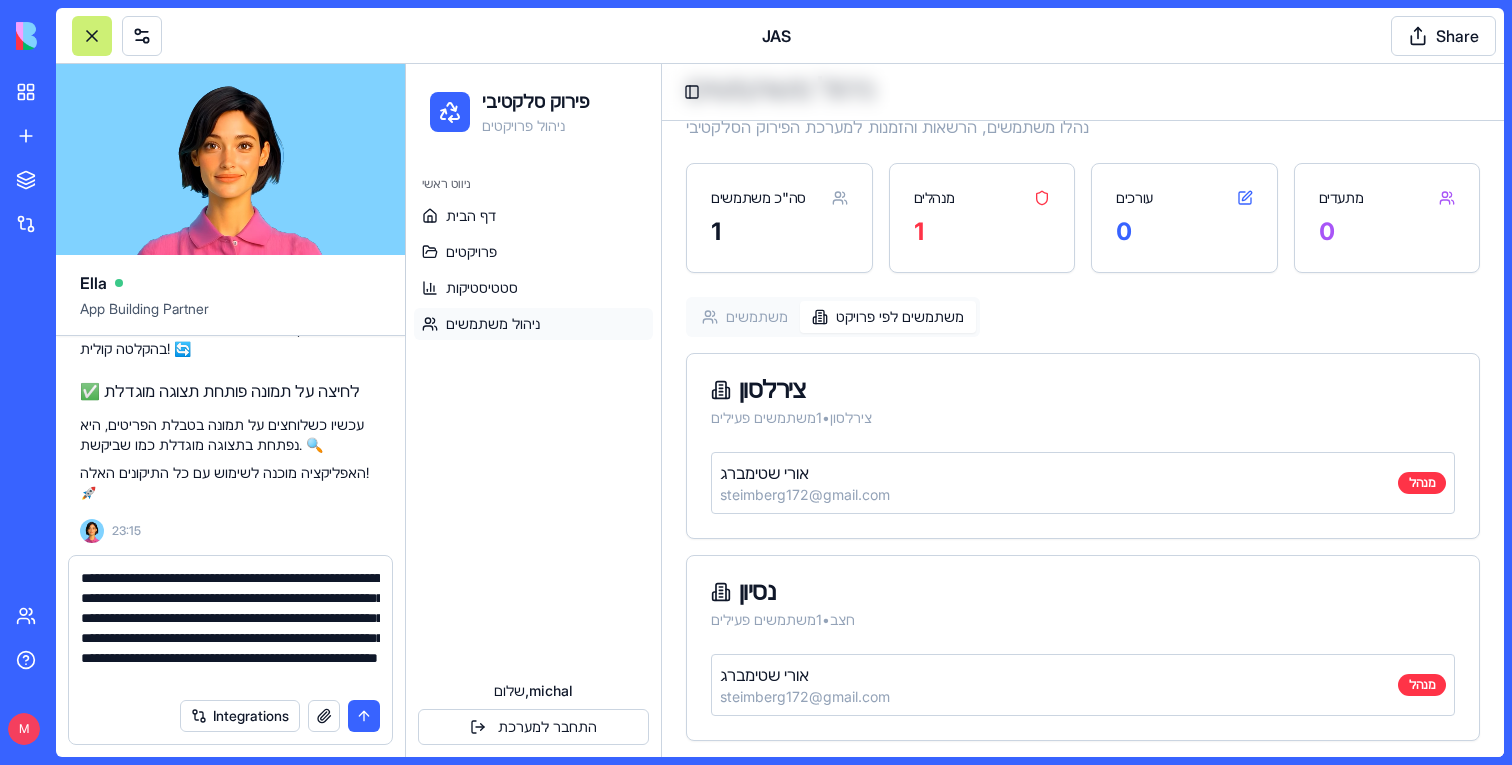 click on "**********" at bounding box center (230, 628) 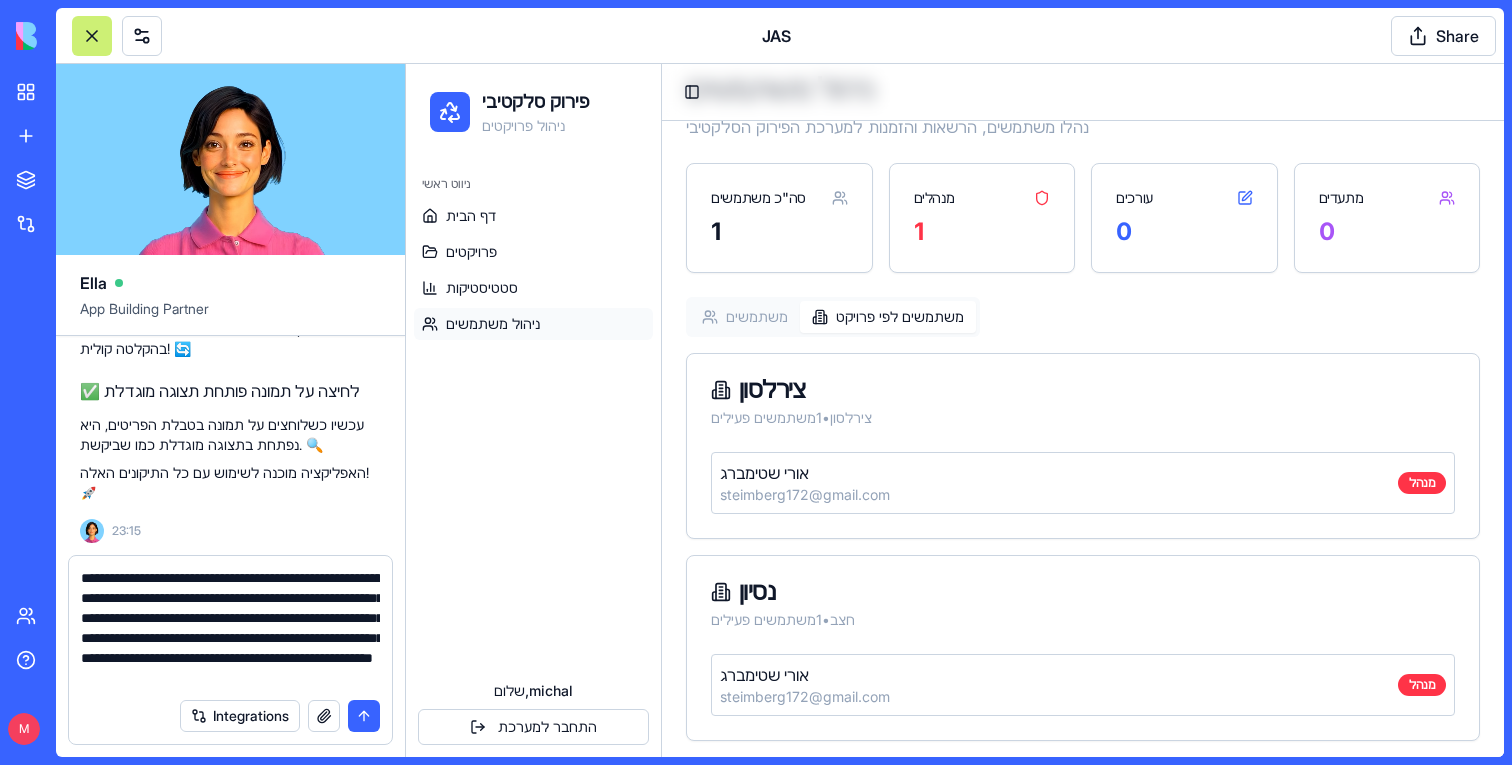 type on "**********" 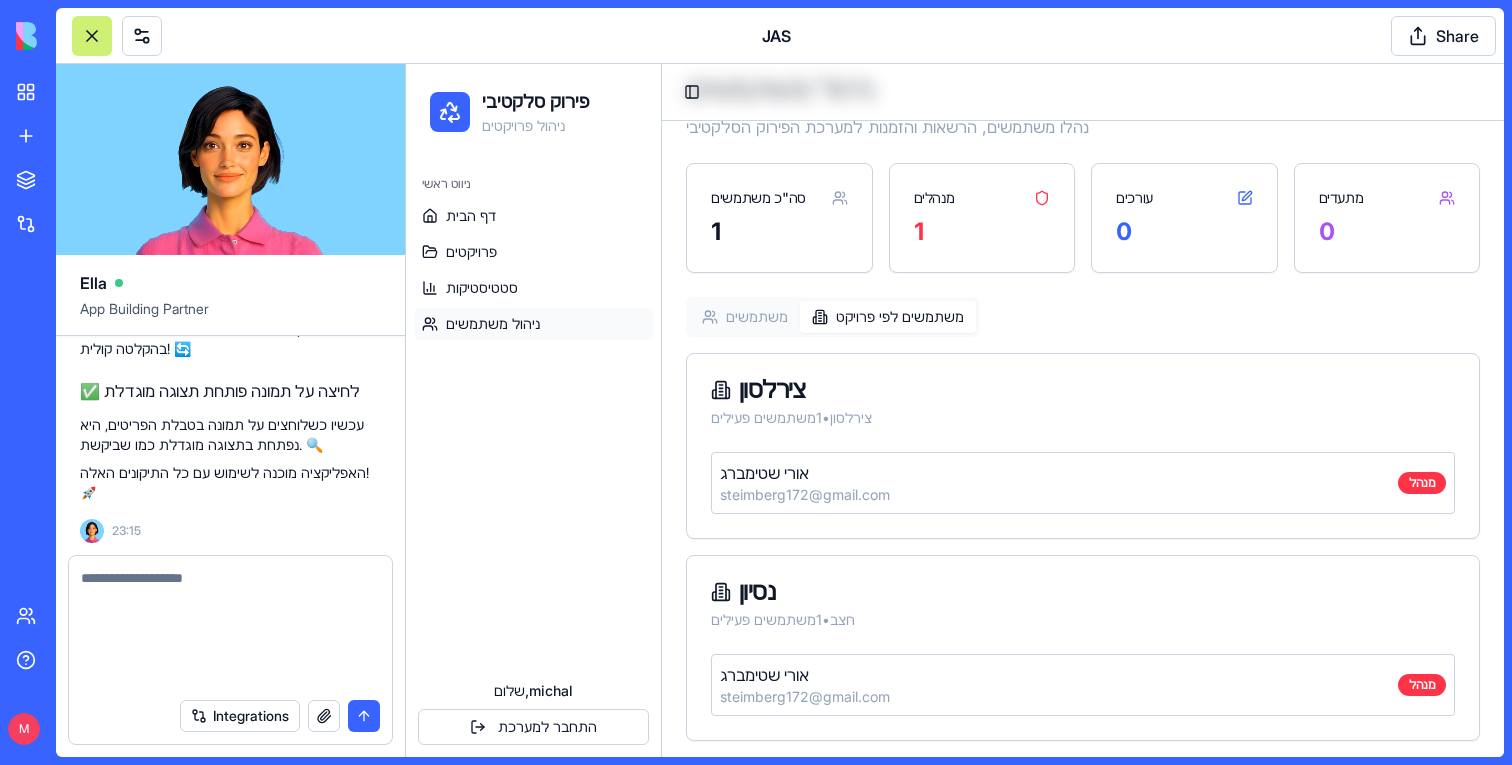 scroll, scrollTop: 60038, scrollLeft: 0, axis: vertical 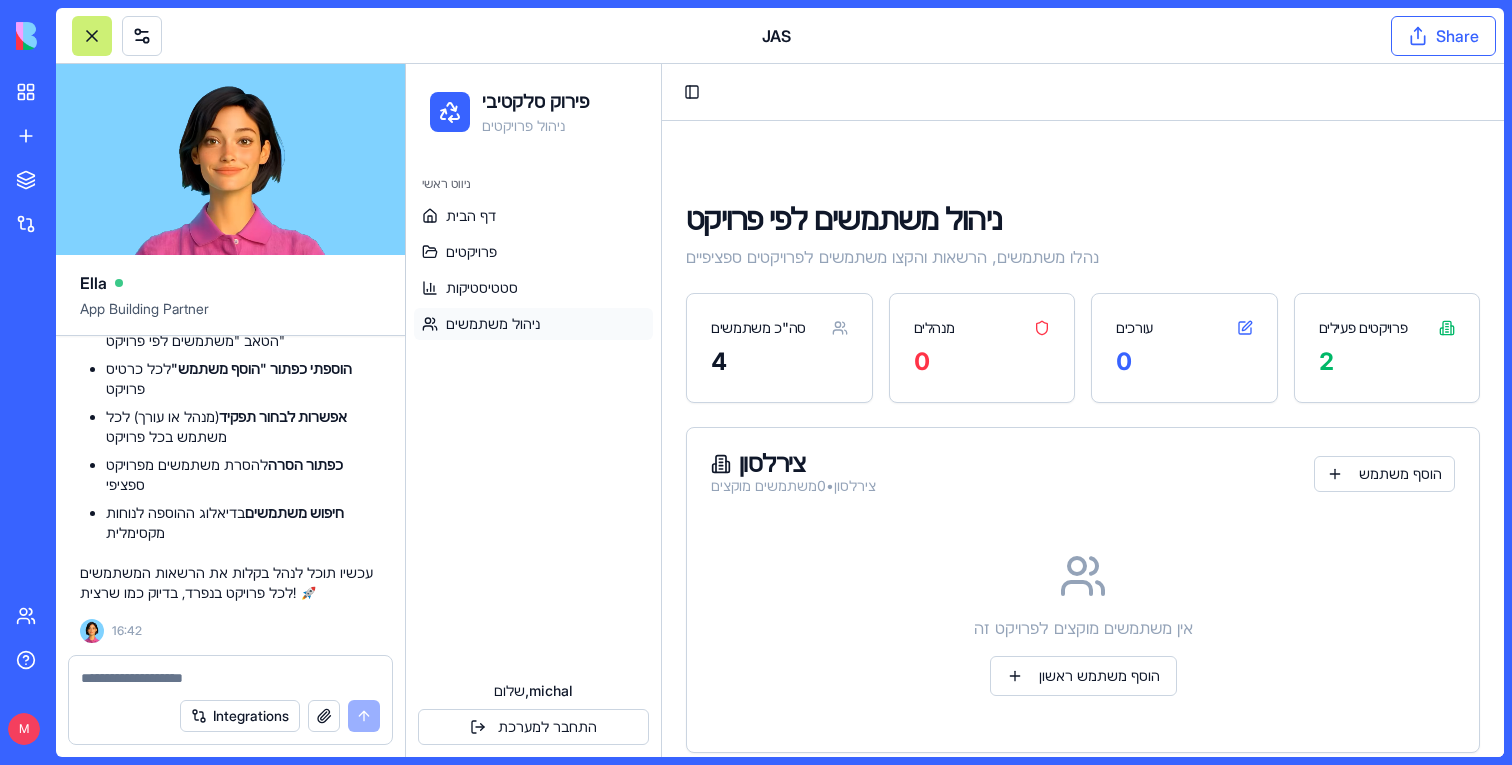 click on "Share" at bounding box center (1443, 36) 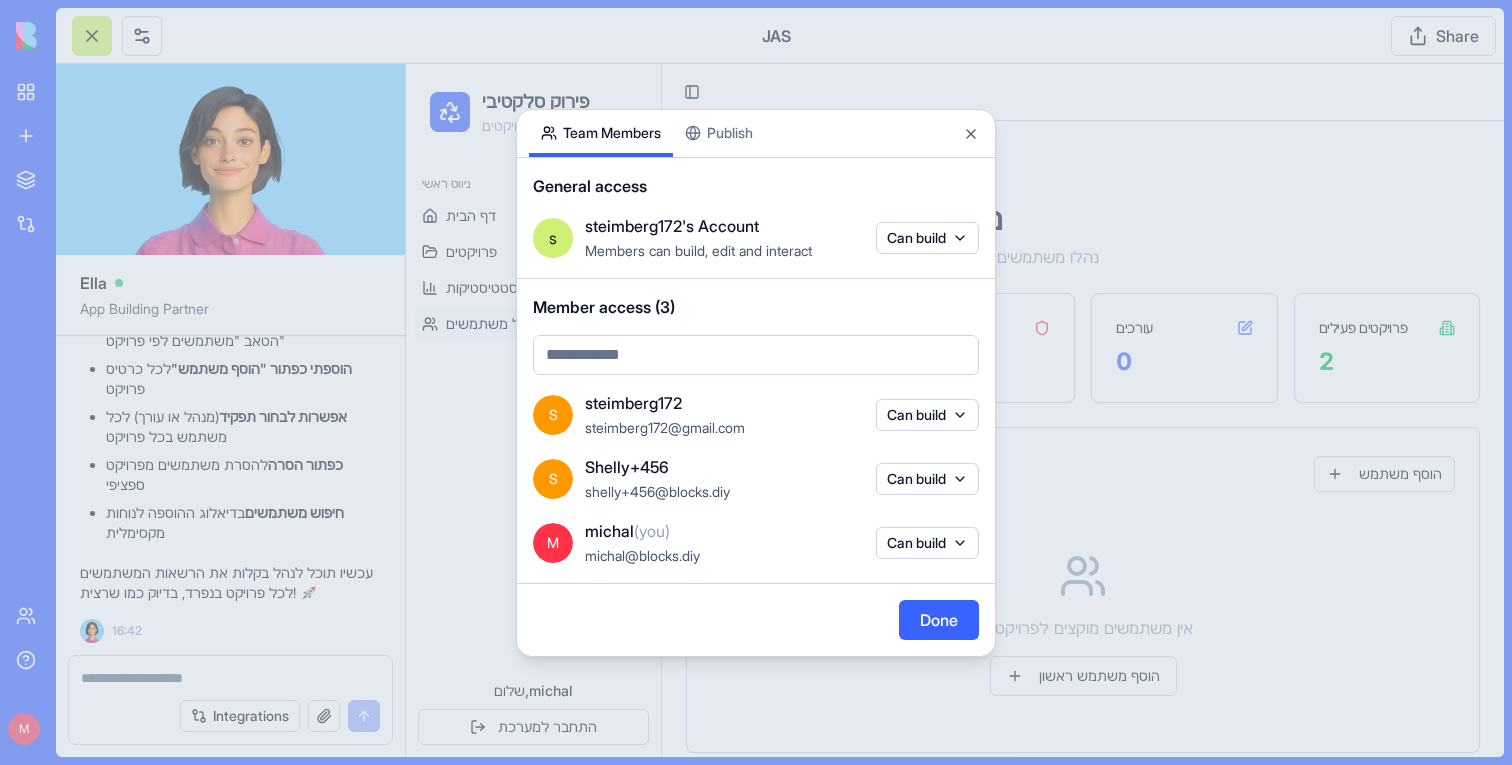 click on "Team Members Publish General access s steimberg172's Account Members can build, edit and interact Can build Member access (3) S steimberg172 steimberg172@gmail.com Can build S Shelly+456 shelly+456@blocks.diy Can build M michal  (you) michal@blocks.diy Can build Done Close" at bounding box center (756, 383) 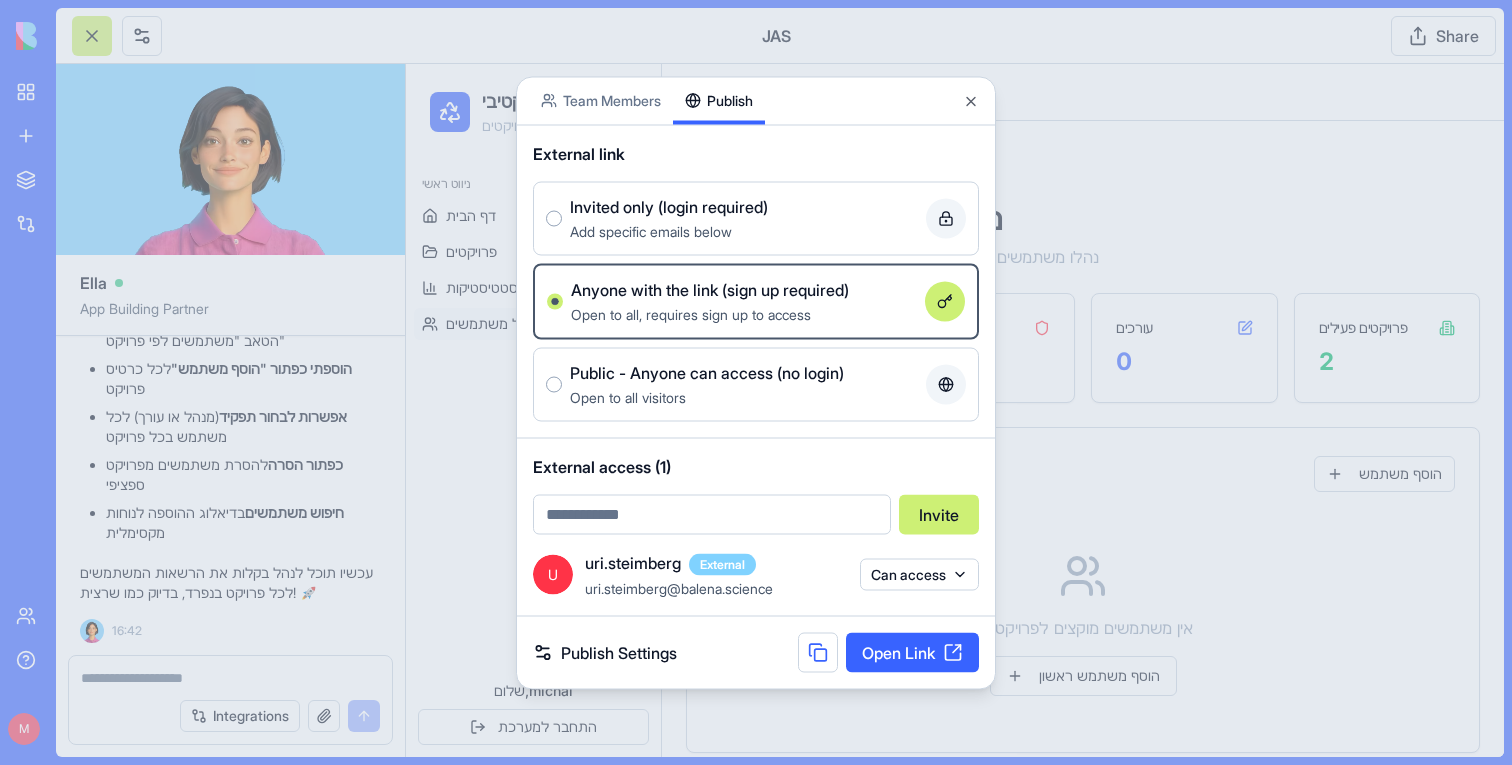click on "BETA My workspace New app
To pick up a draggable item, press the space bar.
While dragging, use the arrow keys to move the item.
Press space again to drop the item in its new position, or press escape to cancel.
Marketplace Integrations Recent JAS Social Media Content Generator TRY Blog Generation Pro TRY Team Help M JAS Share Ella App Building Partner Undo M 22:46 🏗️ Selective Demolition Management App Coming Up!
Hey there! I'm Ella, and I'm going to build you a super cool app for managing selective demolition in construction projects. This will help you track items, calculate environmental impact, and manage everything from your tablet or phone. Let's make demolition smarter! 🚀
Let me create the data structure and implement your app right away. Setting up your data structure Now, let's add some sample data to get you started: Now, let's implement the app with all the required pages and functionality: Naming the app Working on the "AppLayout"  Working on the "Home" page" at bounding box center (756, 382) 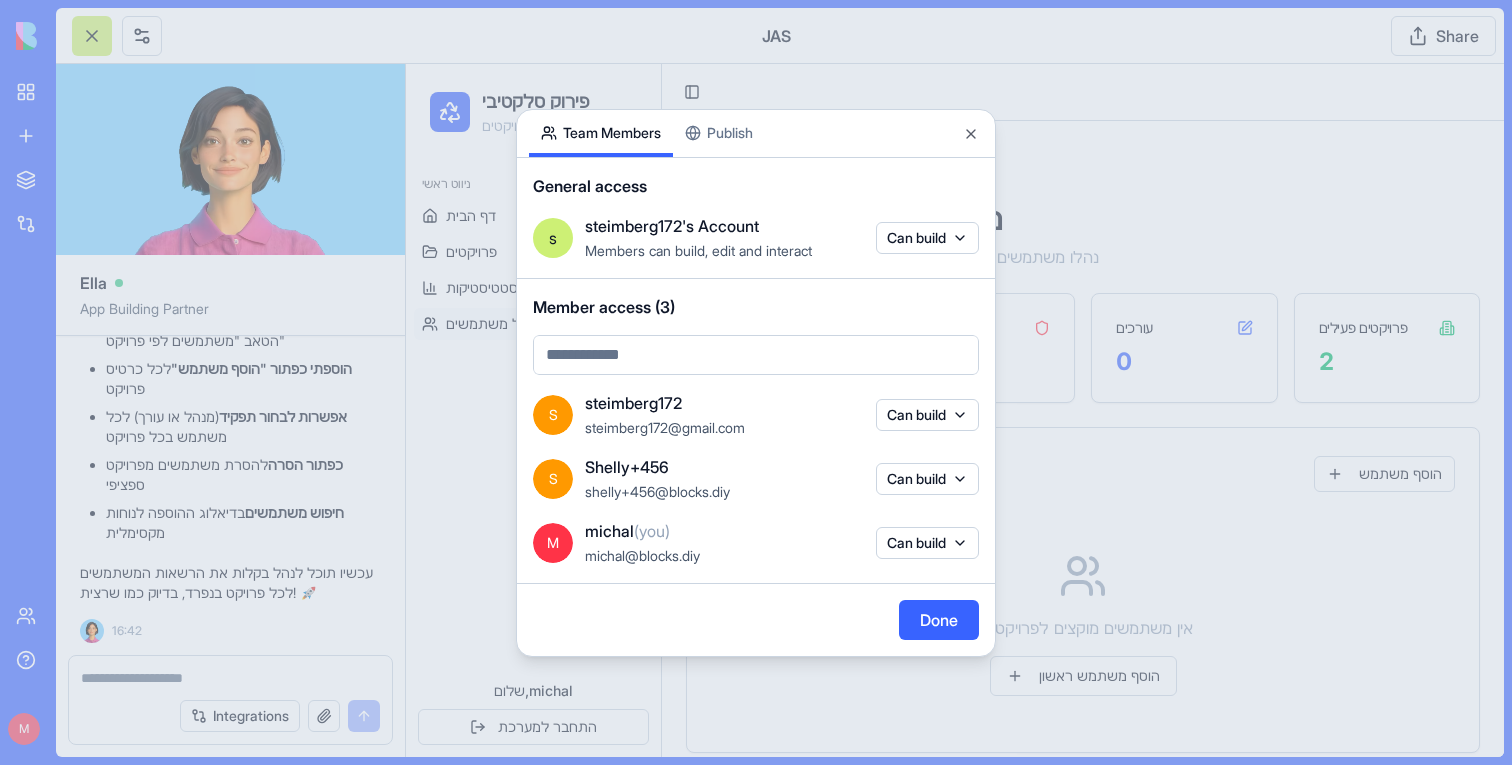 click at bounding box center [756, 382] 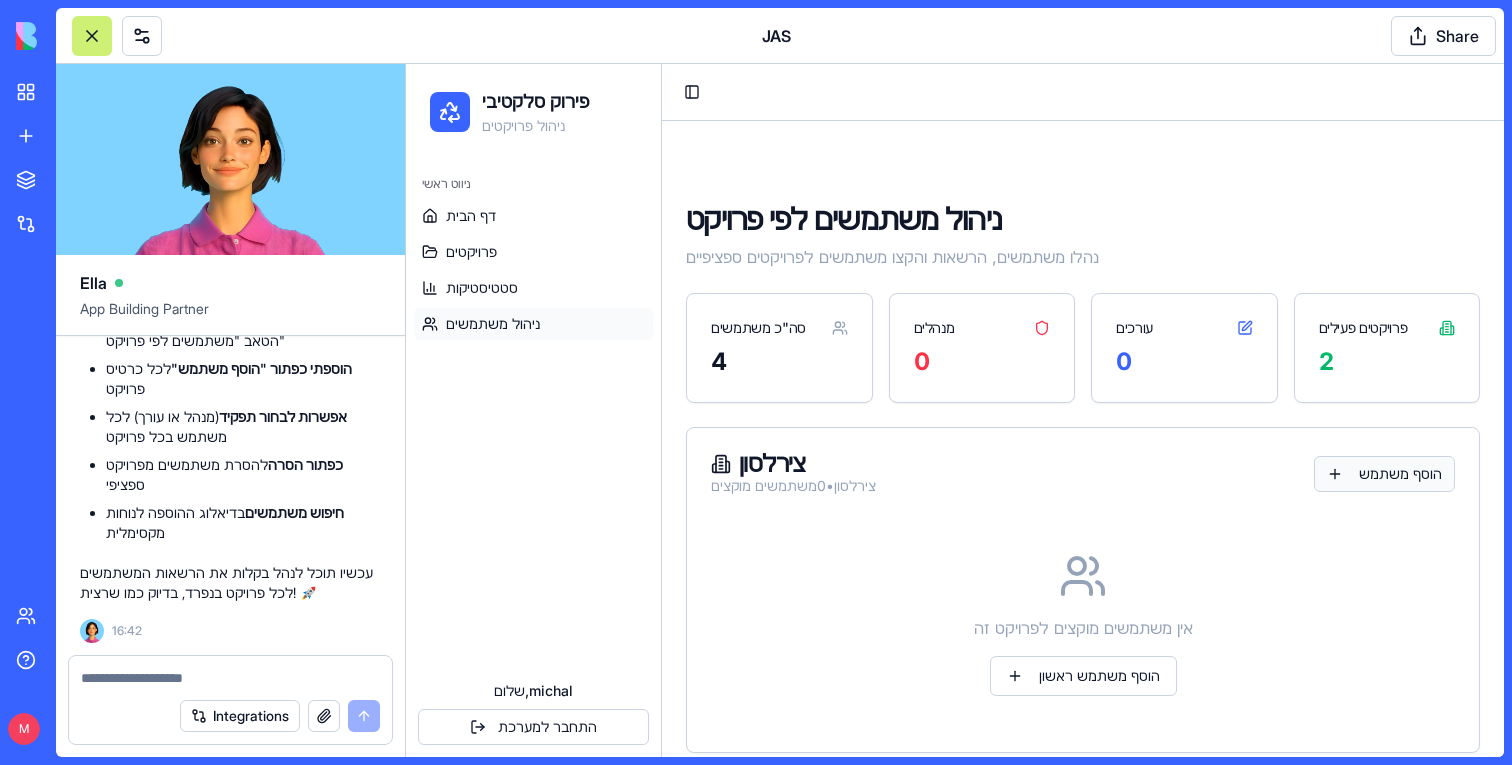 click on "הוסף משתמש" at bounding box center [1384, 474] 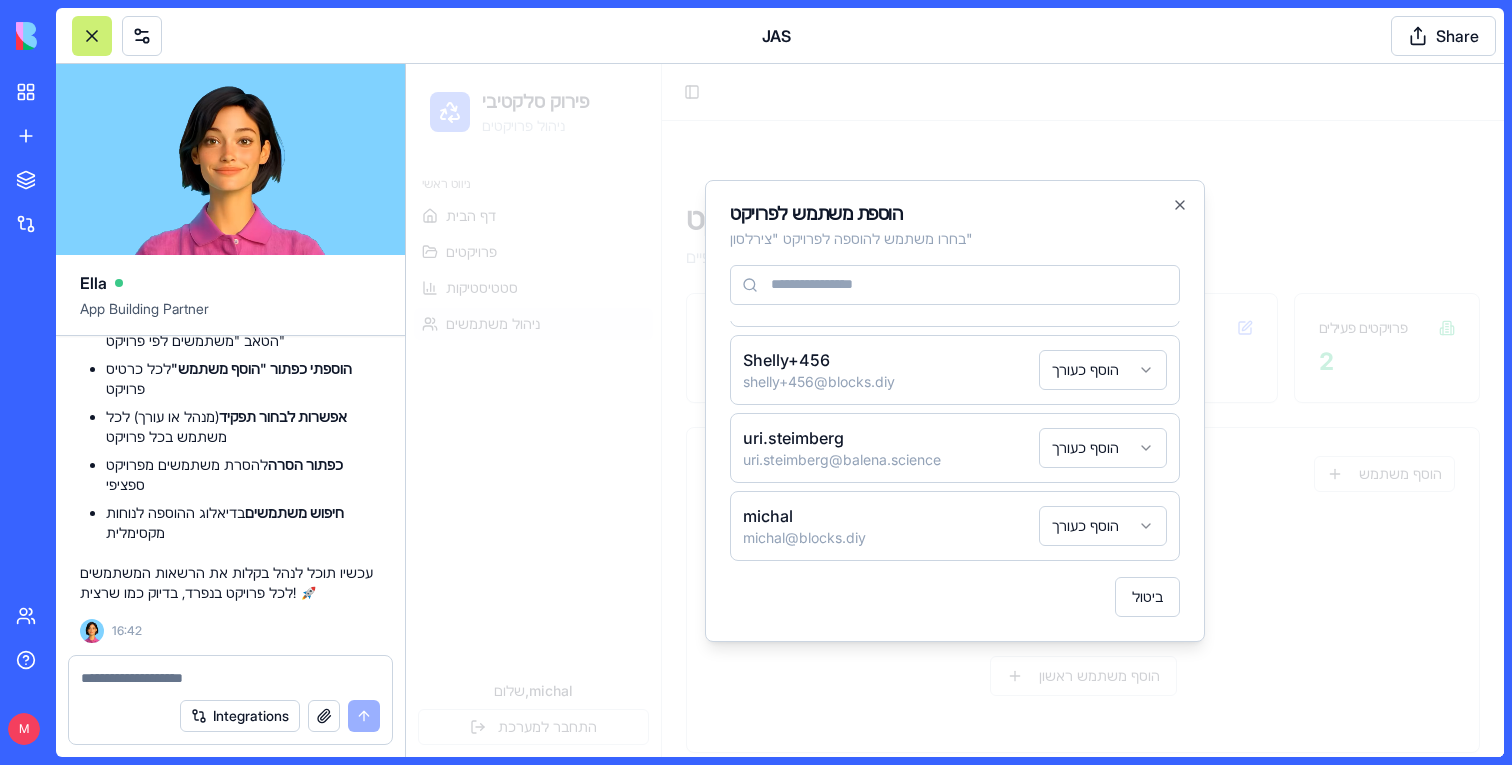 scroll, scrollTop: 0, scrollLeft: 0, axis: both 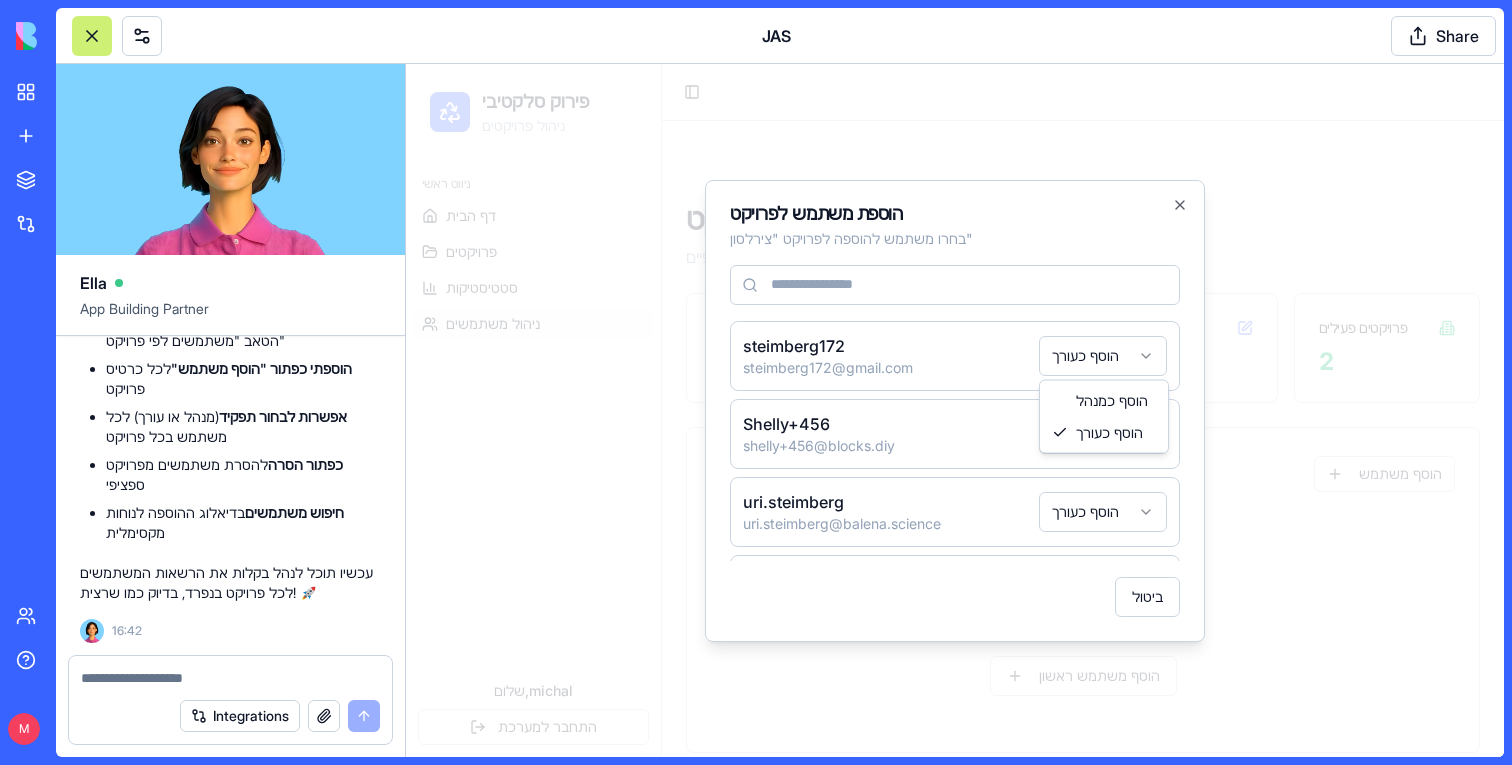 click on "פירוק סלקטיבי ניהול פרויקטים ניווט ראשי דף הבית פרויקטים סטטיסטיקות ניהול משתמשים שלום,  michal התחבר למערכת Toggle Sidebar ניהול משתמשים לפי פרויקט נהלו משתמשים, הרשאות והקצו משתמשים לפרויקטים ספציפיים סה"כ משתמשים 4 מנהלים 0 עורכים 0 פרויקטים פעילים 2 צירלסון צירלסון  •  0  משתמשים מוקצים הוסף משתמש אין משתמשים מוקצים לפרויקט זה הוסף משתמש ראשון נסיון חצב  •  0  משתמשים מוקצים הוסף משתמש אין משתמשים מוקצים לפרויקט זה הוסף משתמש ראשון
הוספת משתמש לפרויקט בחרו משתמש להוספה לפרויקט " צירלסון " steimberg172 steimberg172@gmail.com הוסף כעורך Shelly+456 shelly+456@blocks.diy הוסף כעורך uri.steimberg michal" at bounding box center [955, 591] 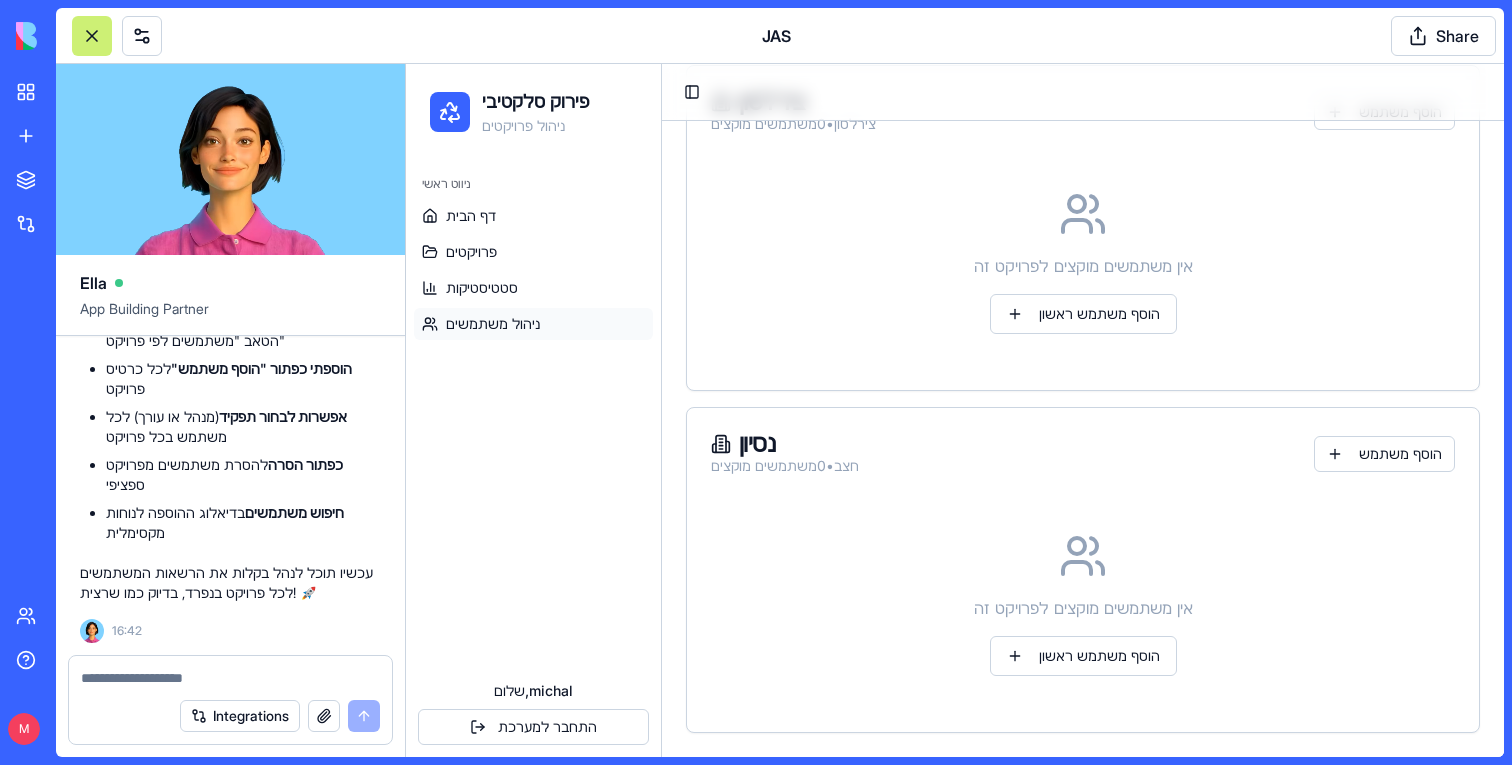 scroll, scrollTop: 0, scrollLeft: 0, axis: both 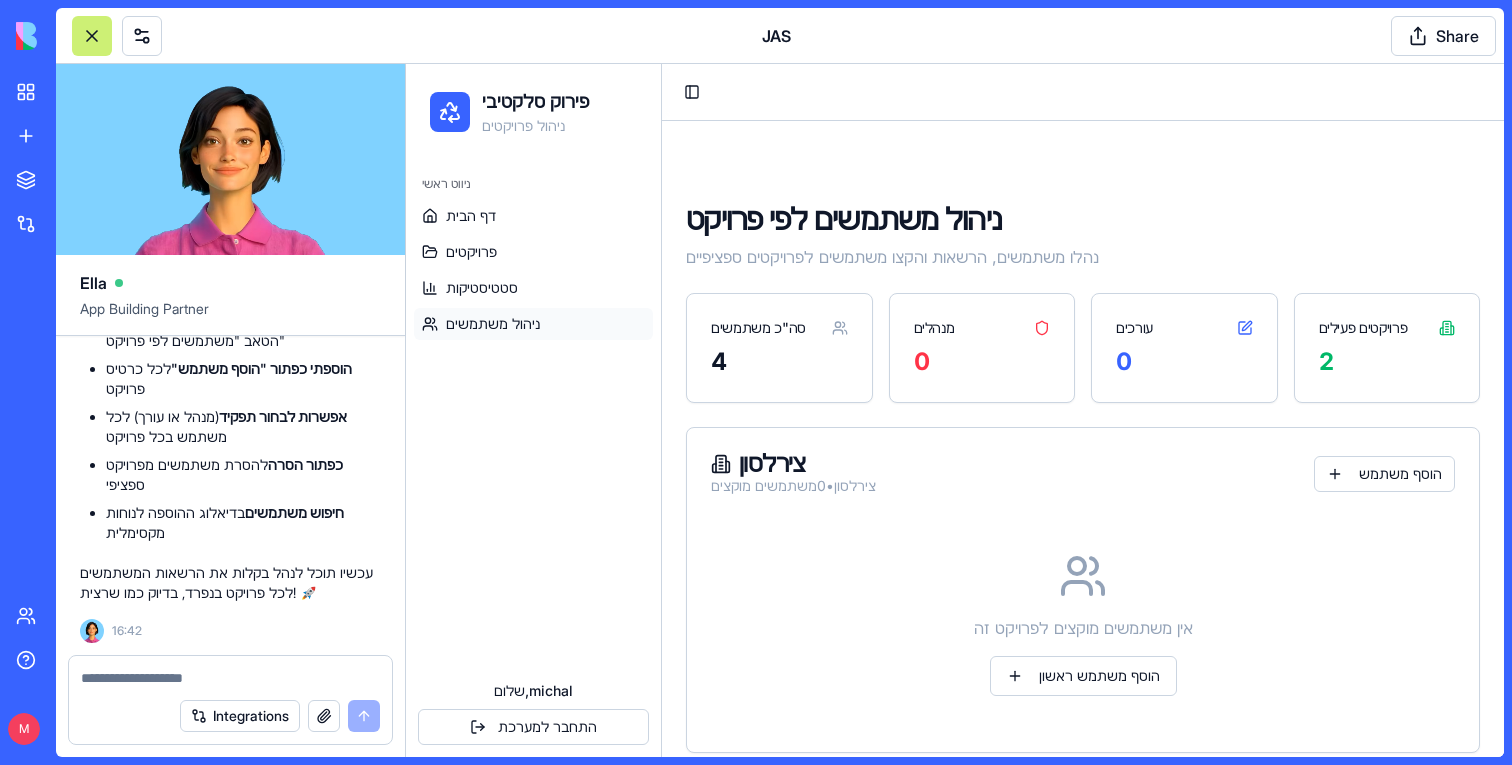 click at bounding box center [113, 36] 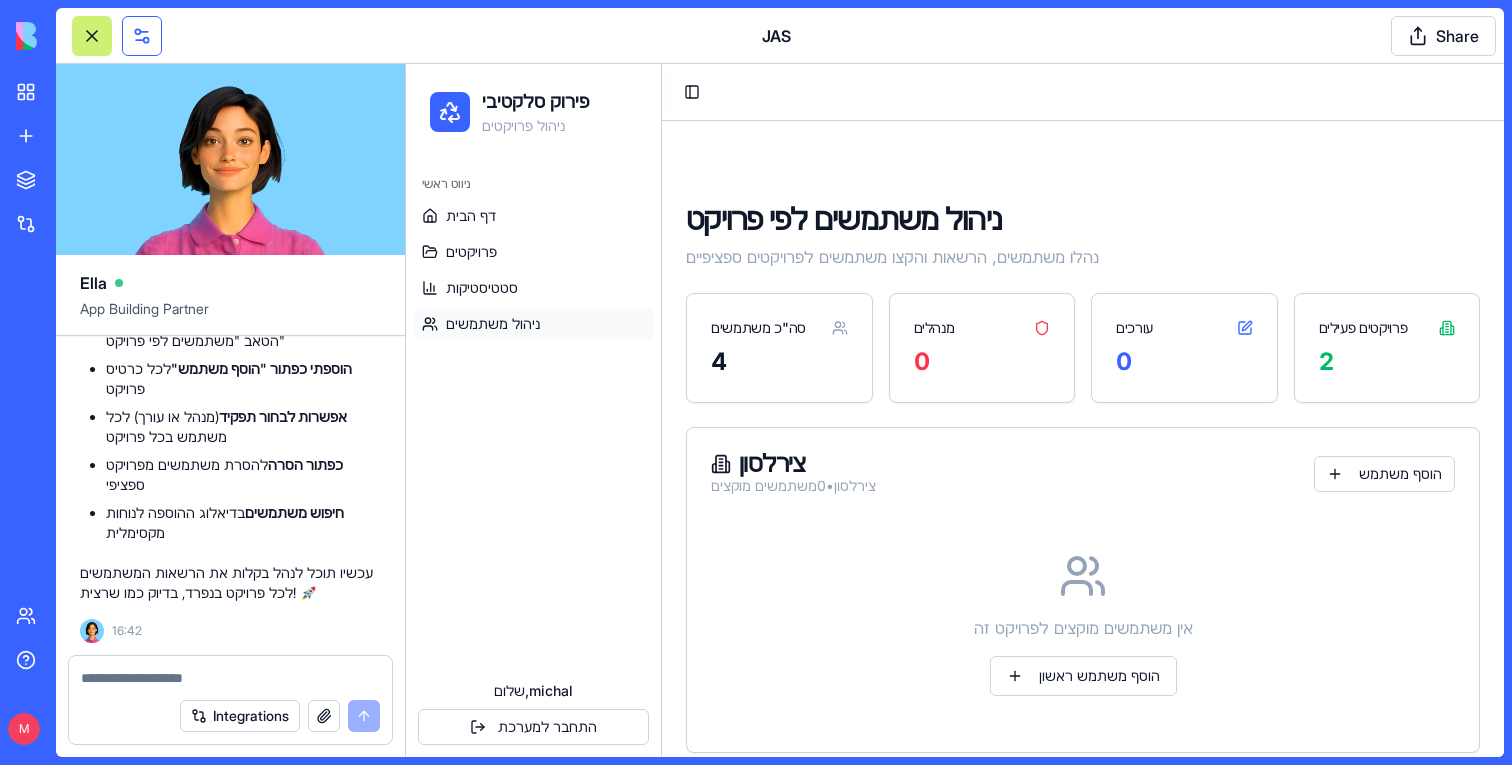 click at bounding box center (142, 36) 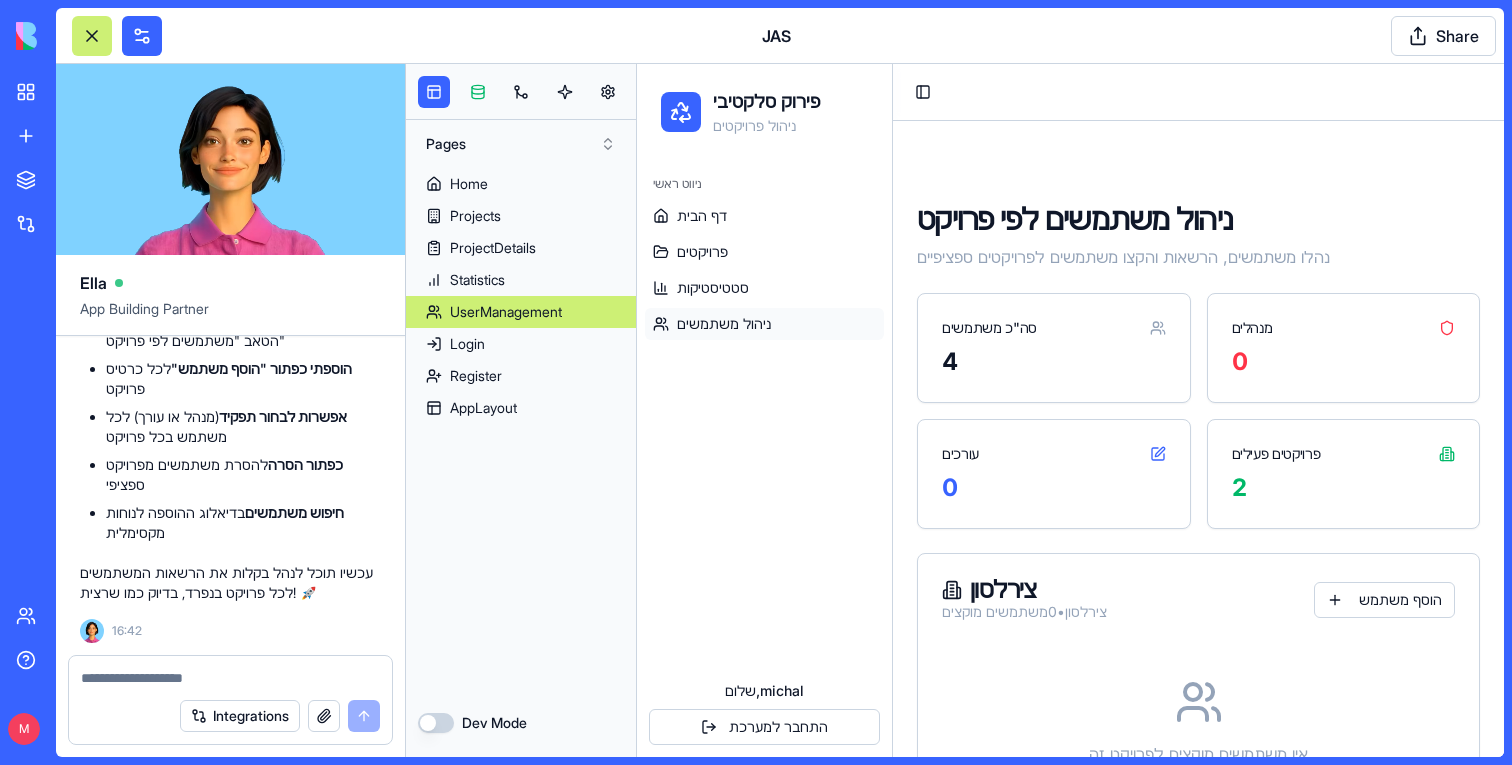 click at bounding box center [478, 92] 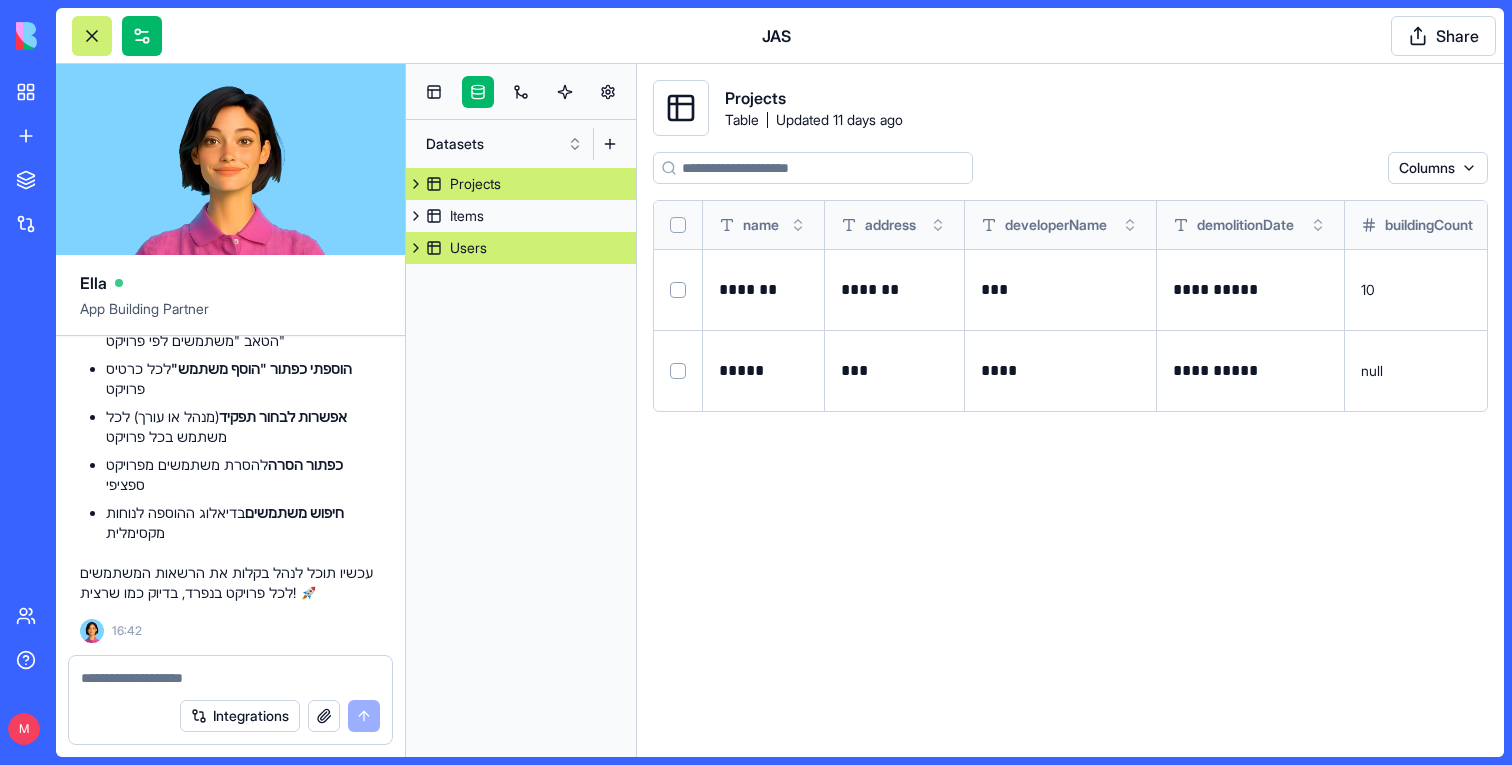 click on "Users" at bounding box center [468, 248] 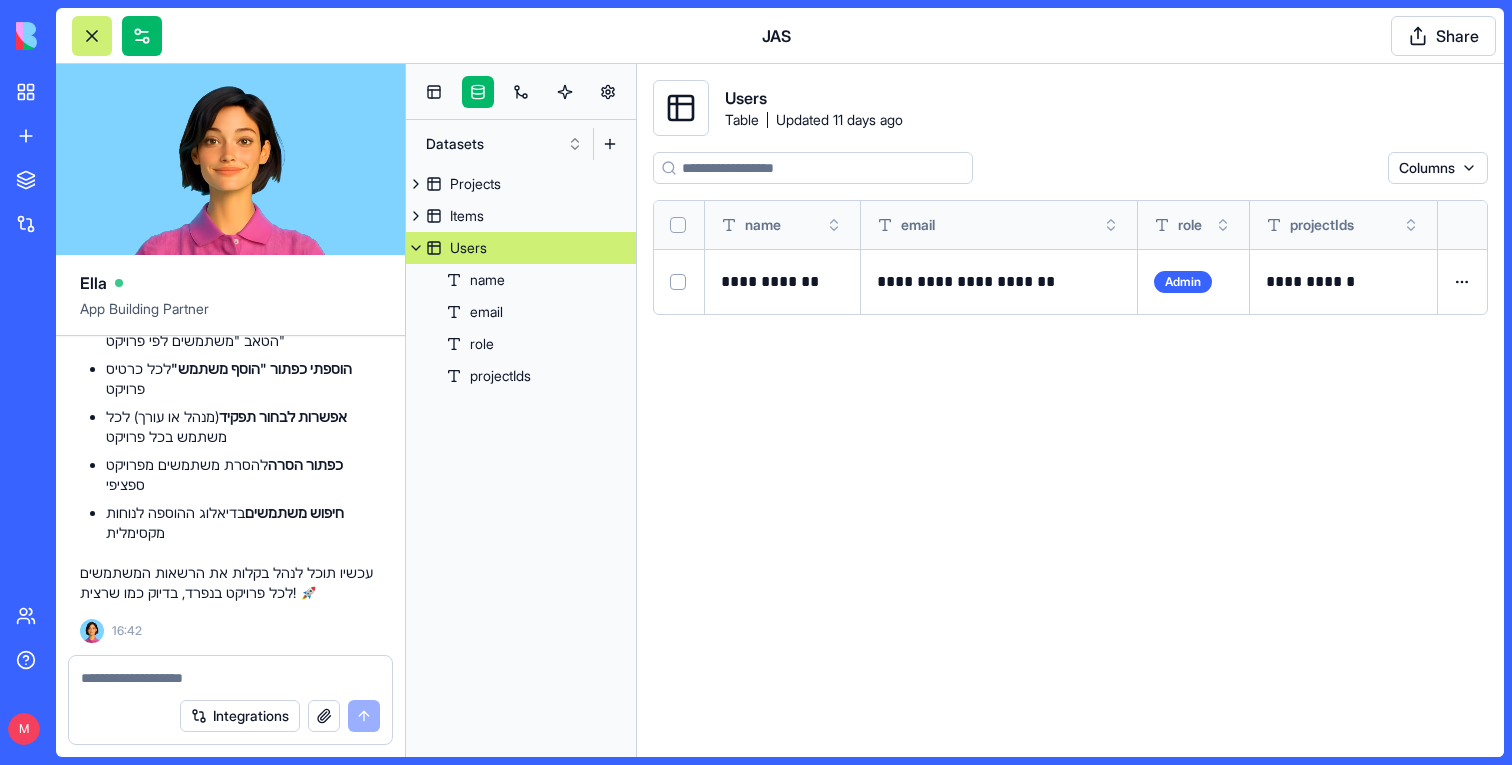 click on "Users" at bounding box center [521, 248] 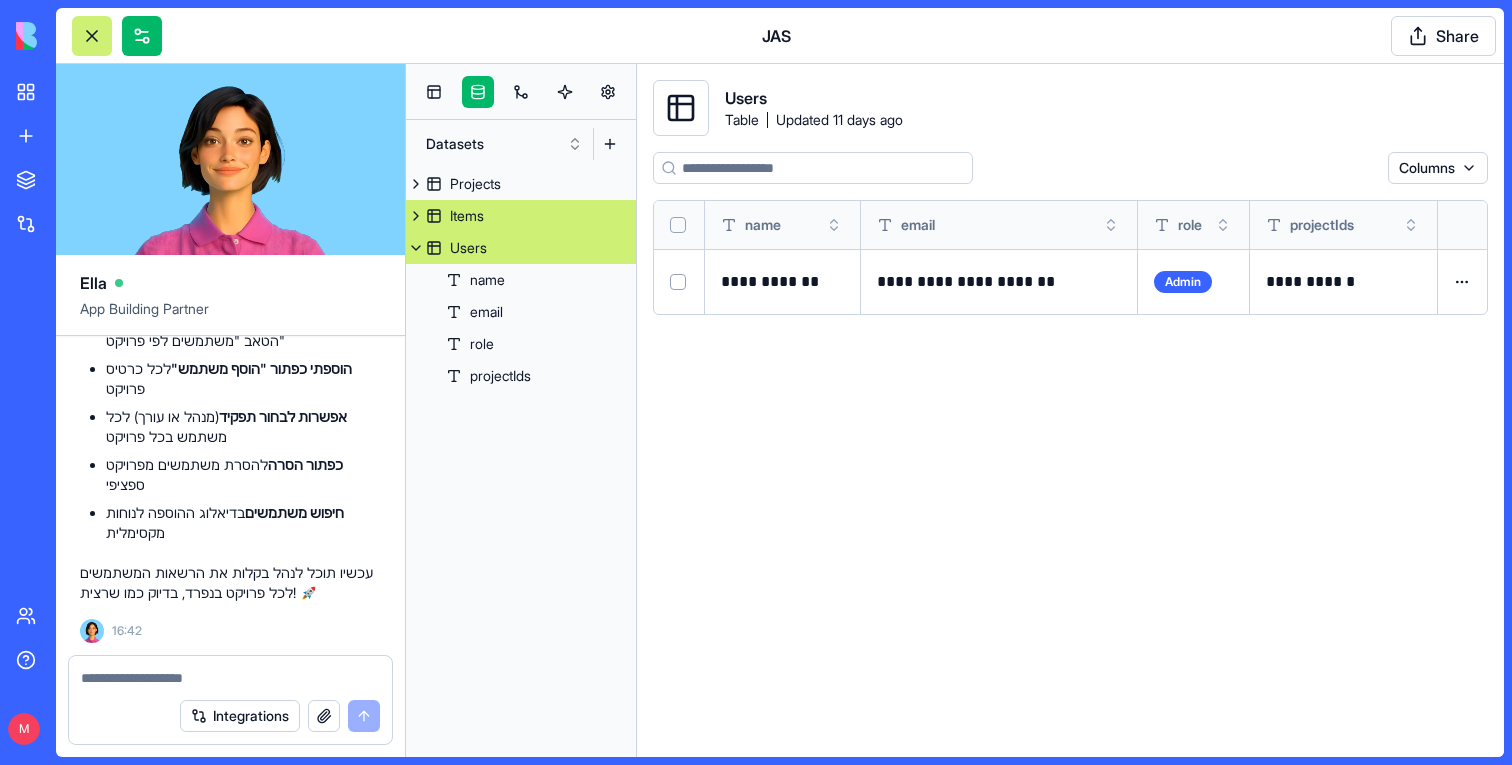 click on "Items" at bounding box center [521, 216] 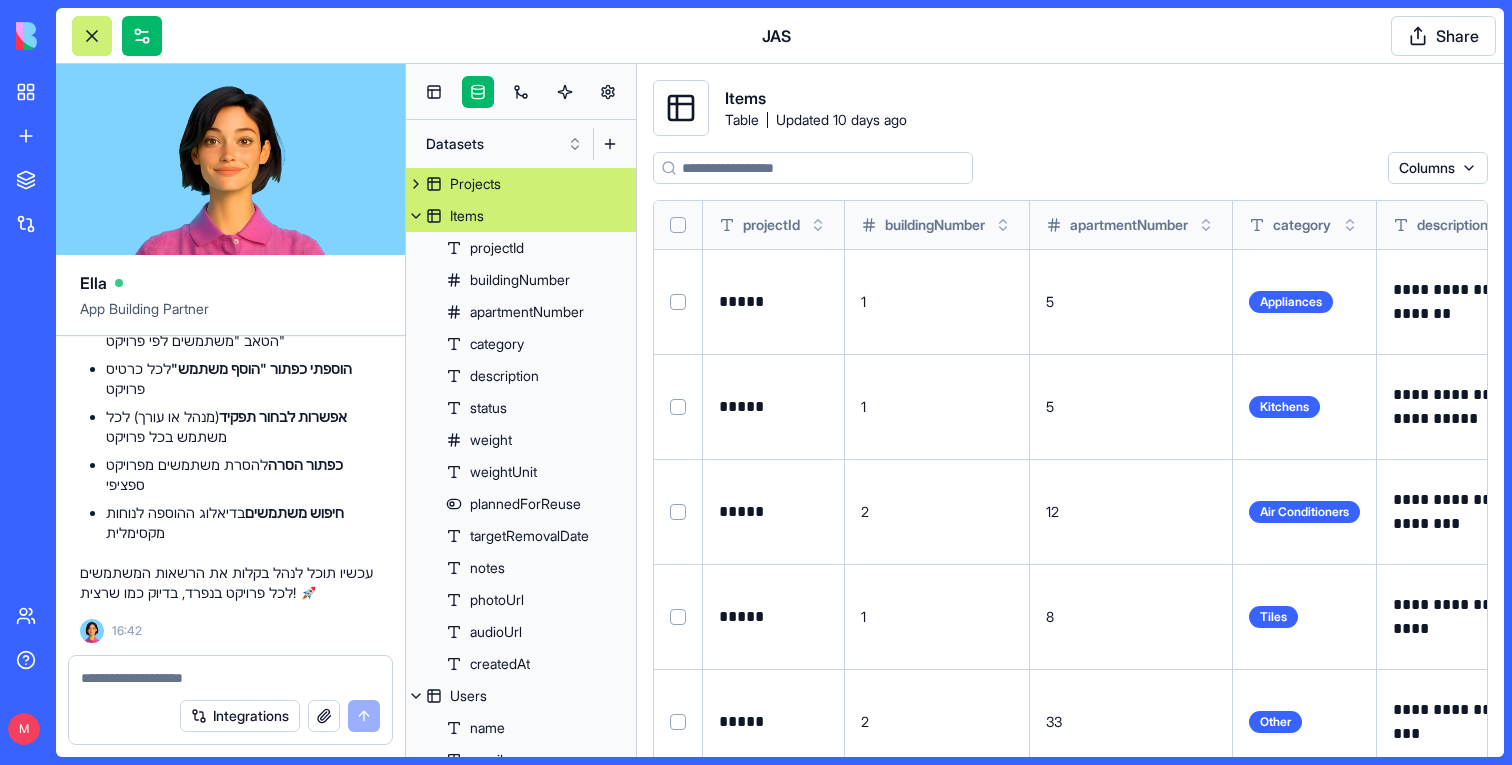 click on "Projects" at bounding box center [521, 184] 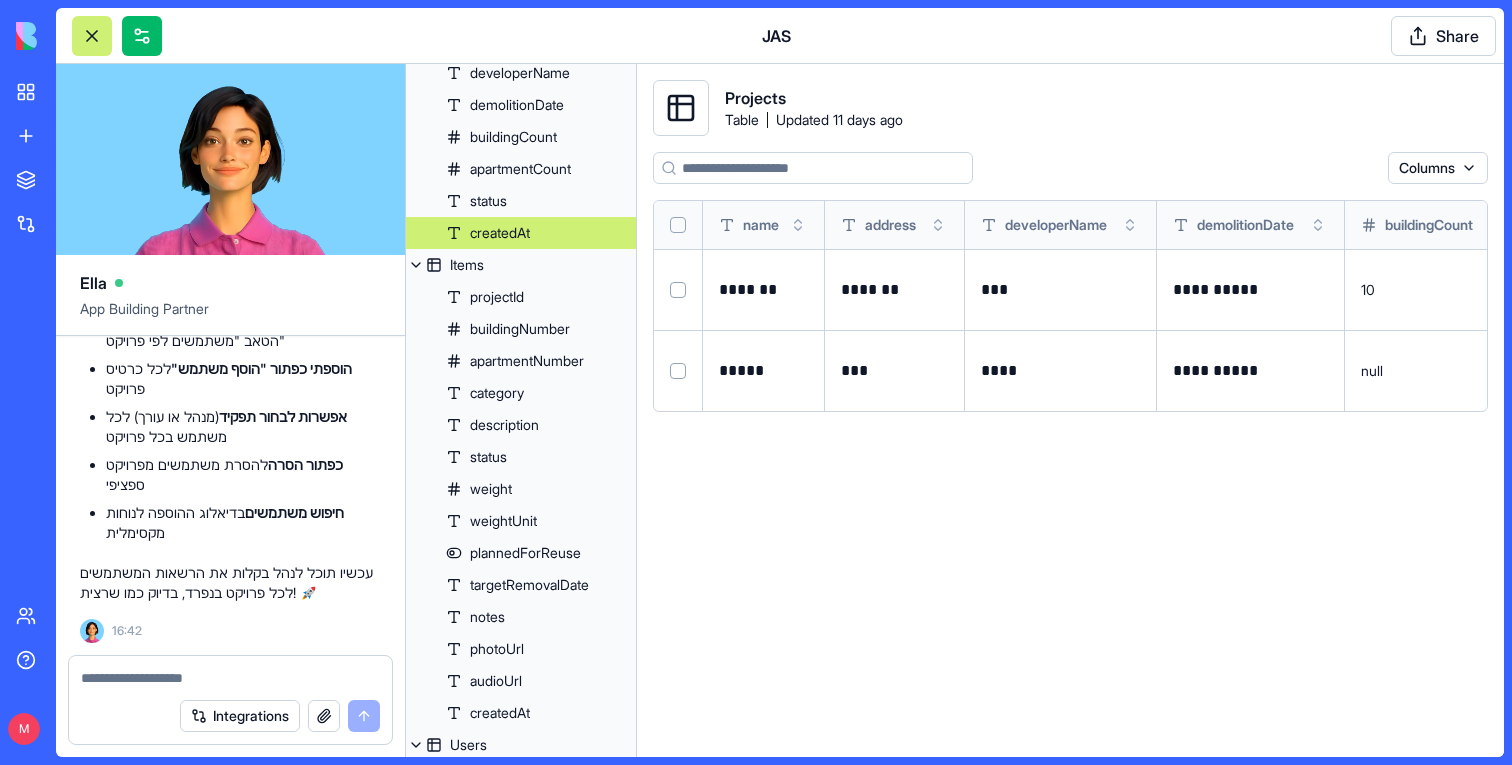scroll, scrollTop: 339, scrollLeft: 0, axis: vertical 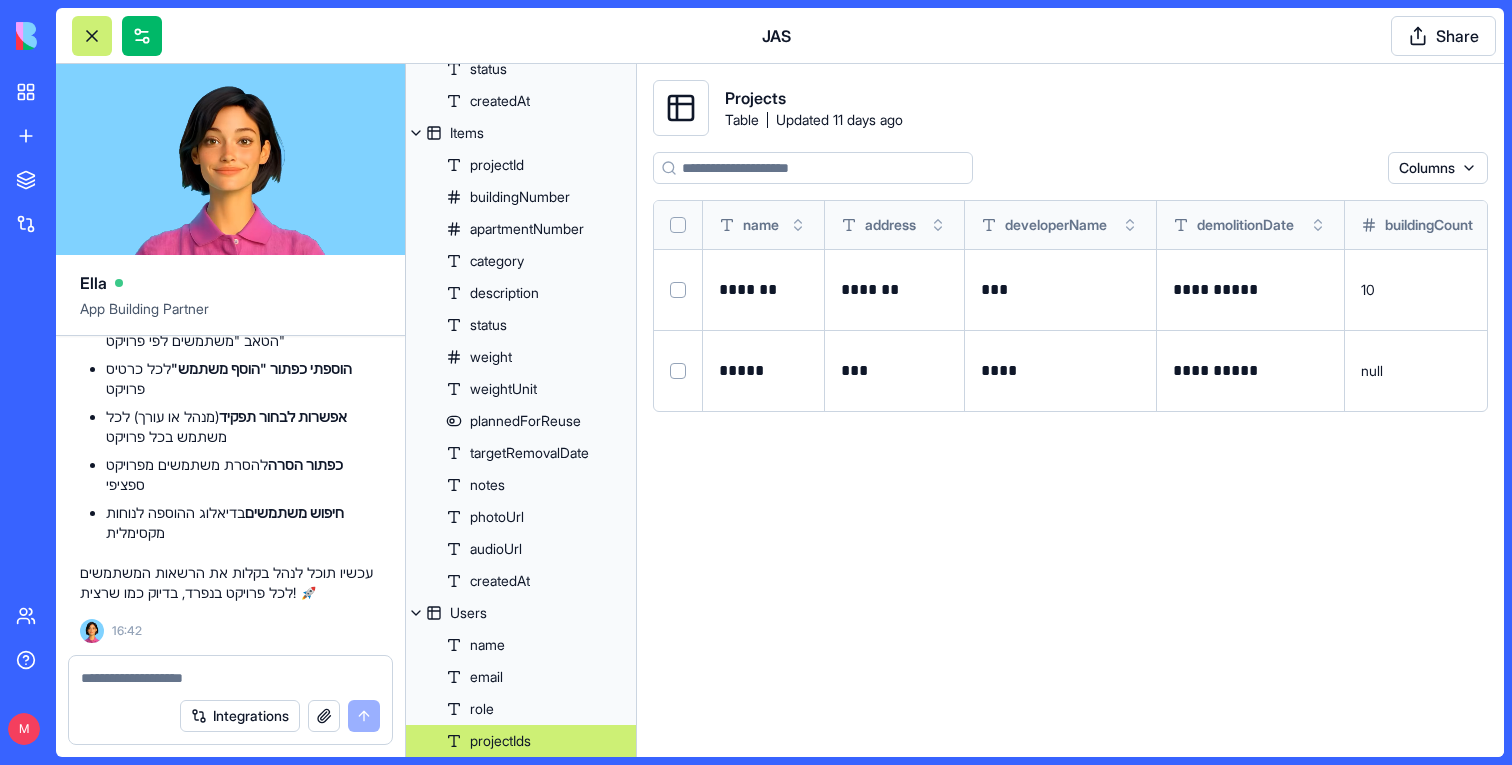 click on "projectIds" at bounding box center (500, 741) 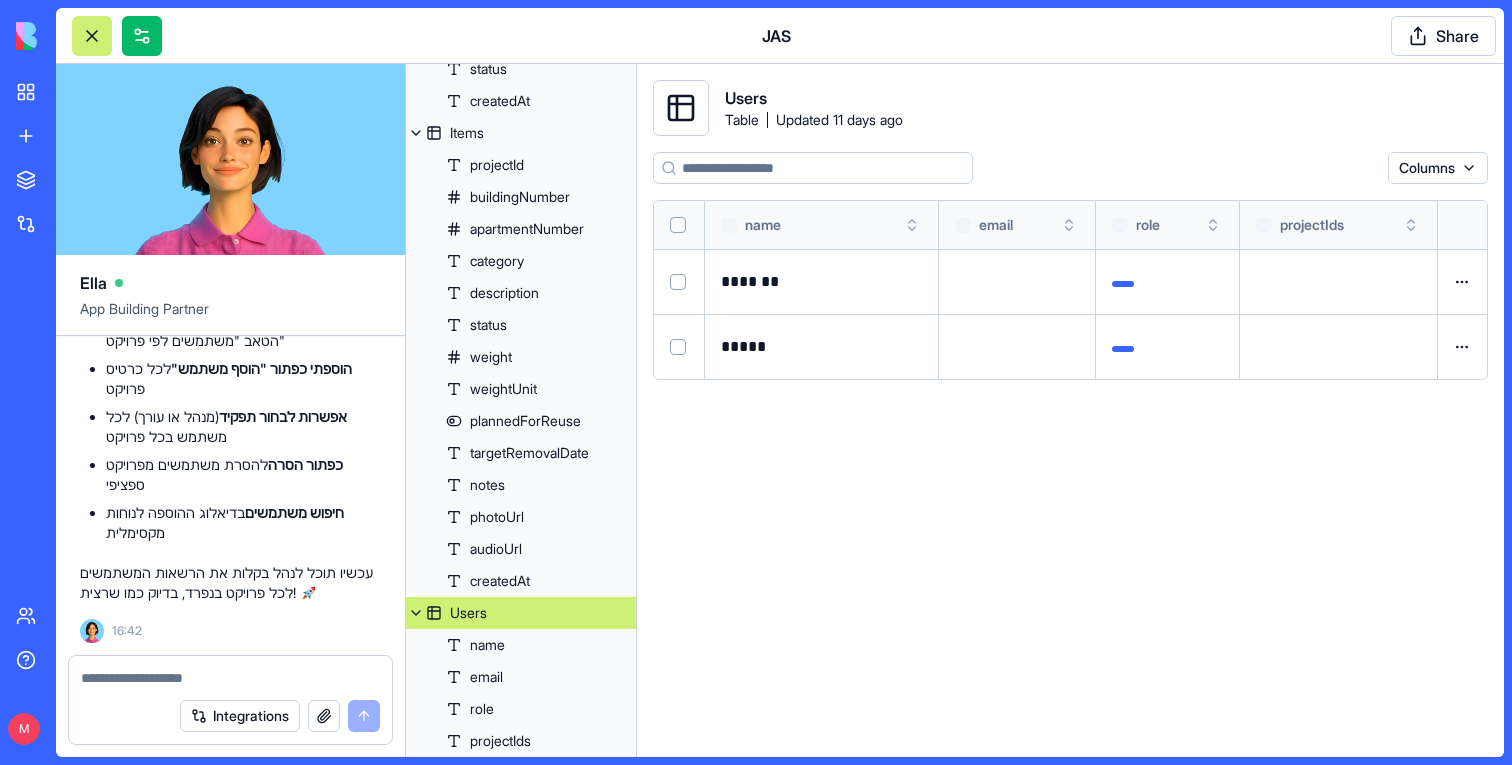 click on "Users" at bounding box center [521, 613] 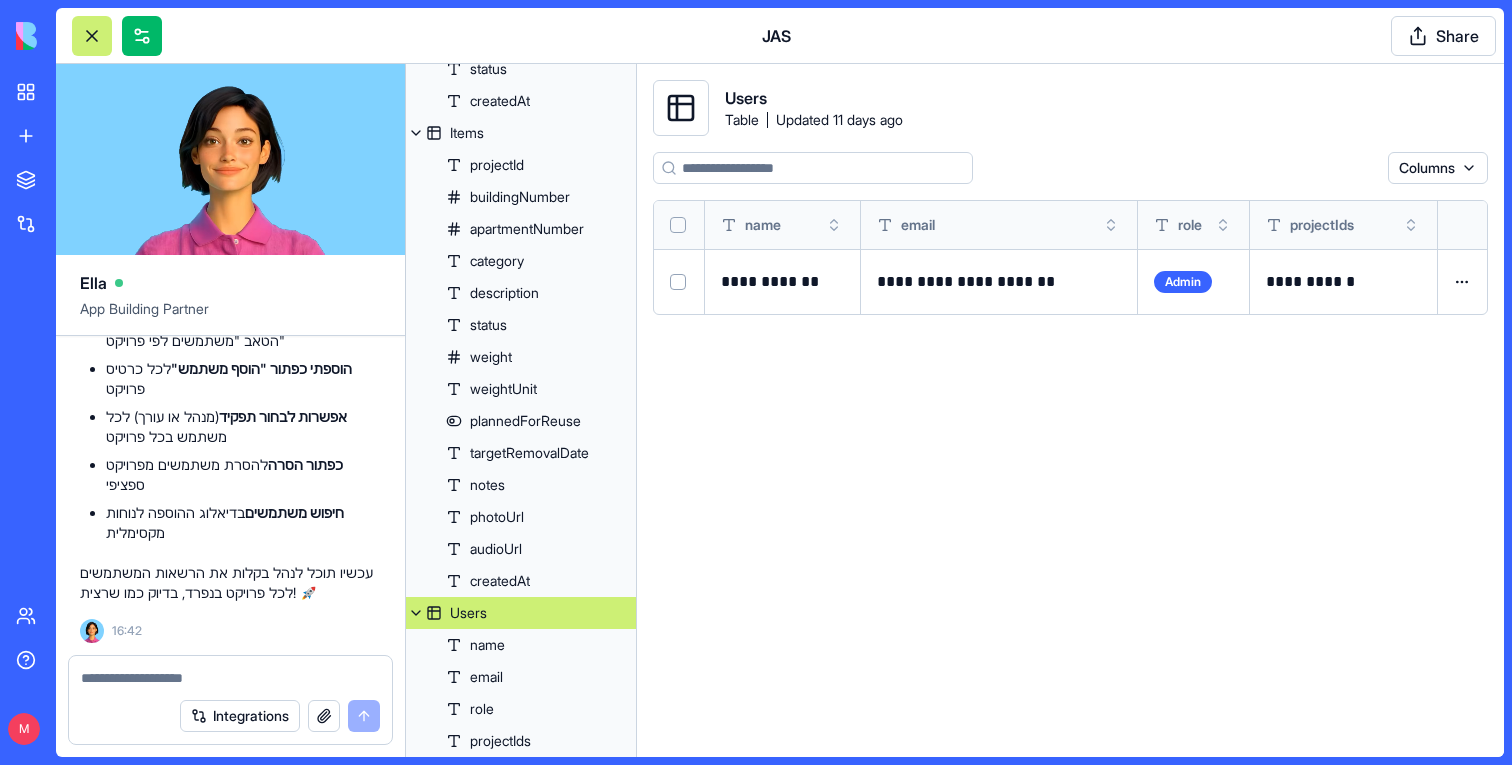 click at bounding box center (230, 678) 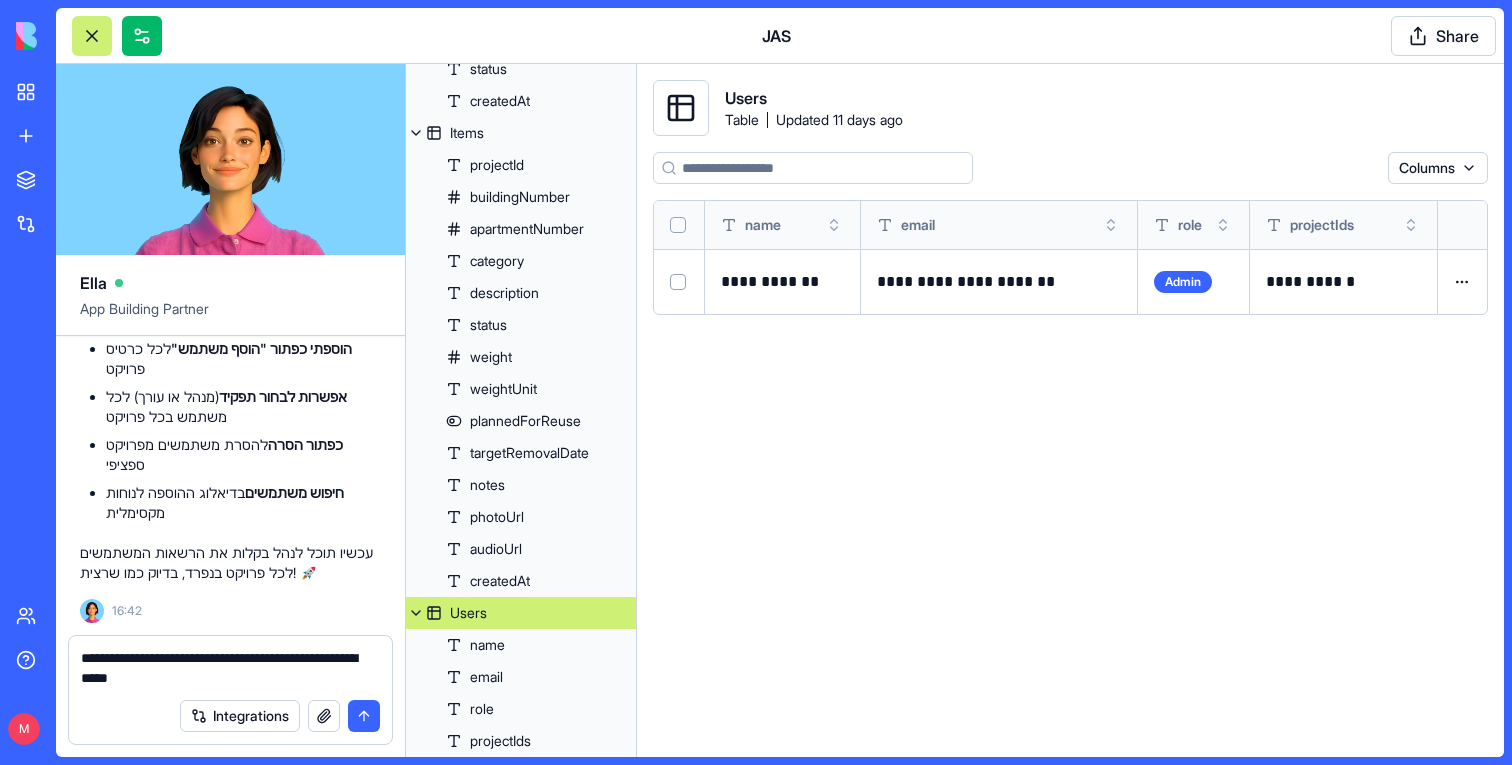 click on "**********" at bounding box center [230, 668] 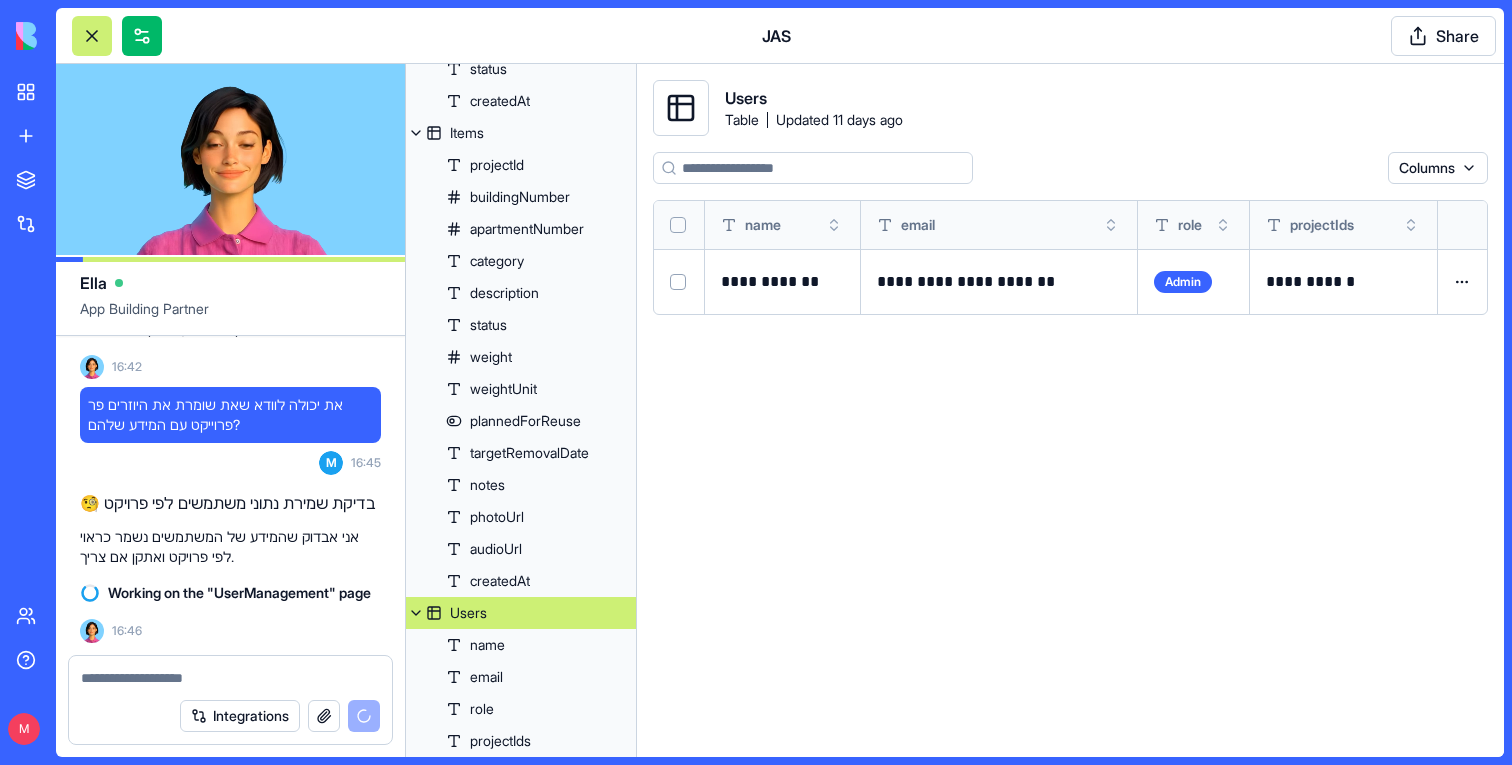 scroll, scrollTop: 61010, scrollLeft: 0, axis: vertical 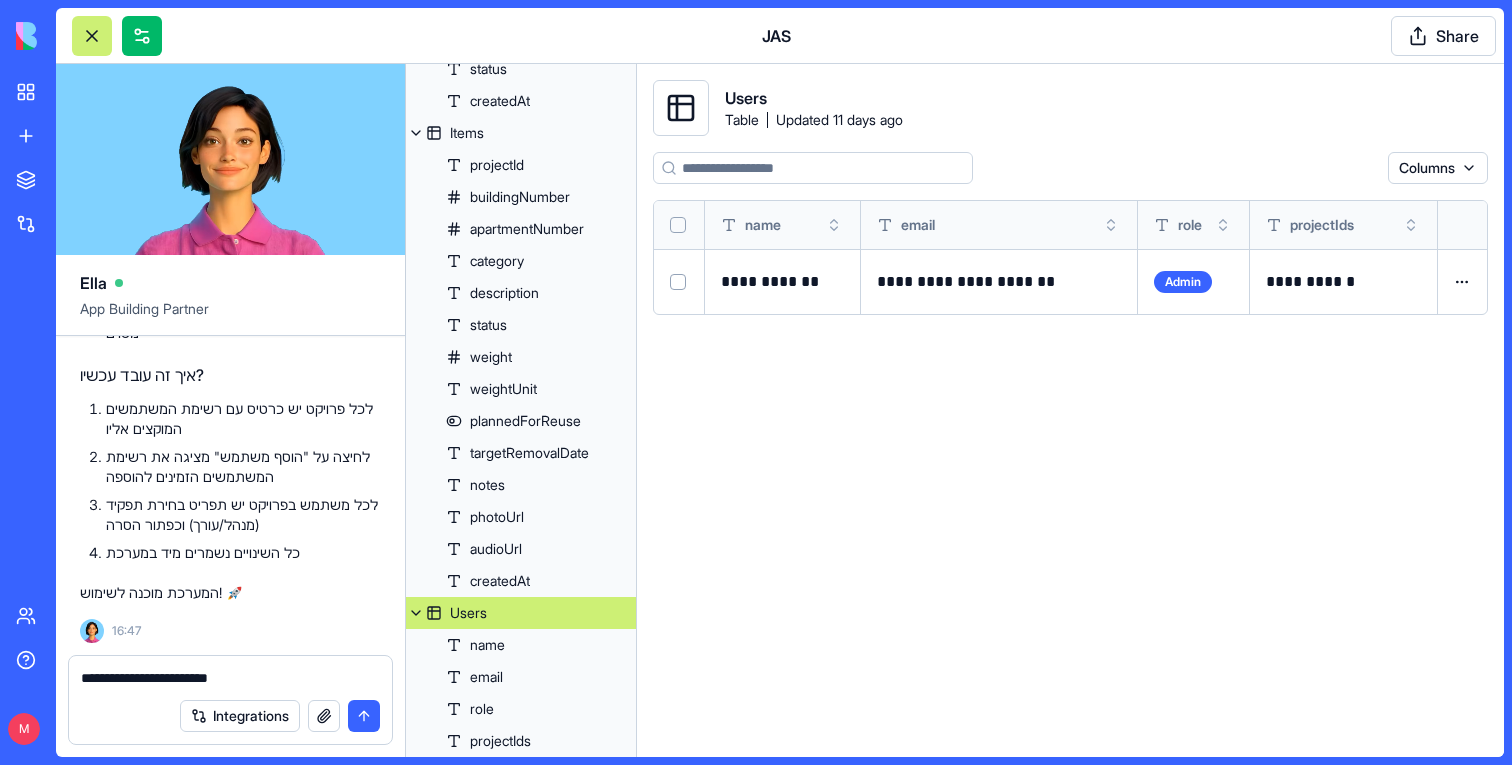 type on "**********" 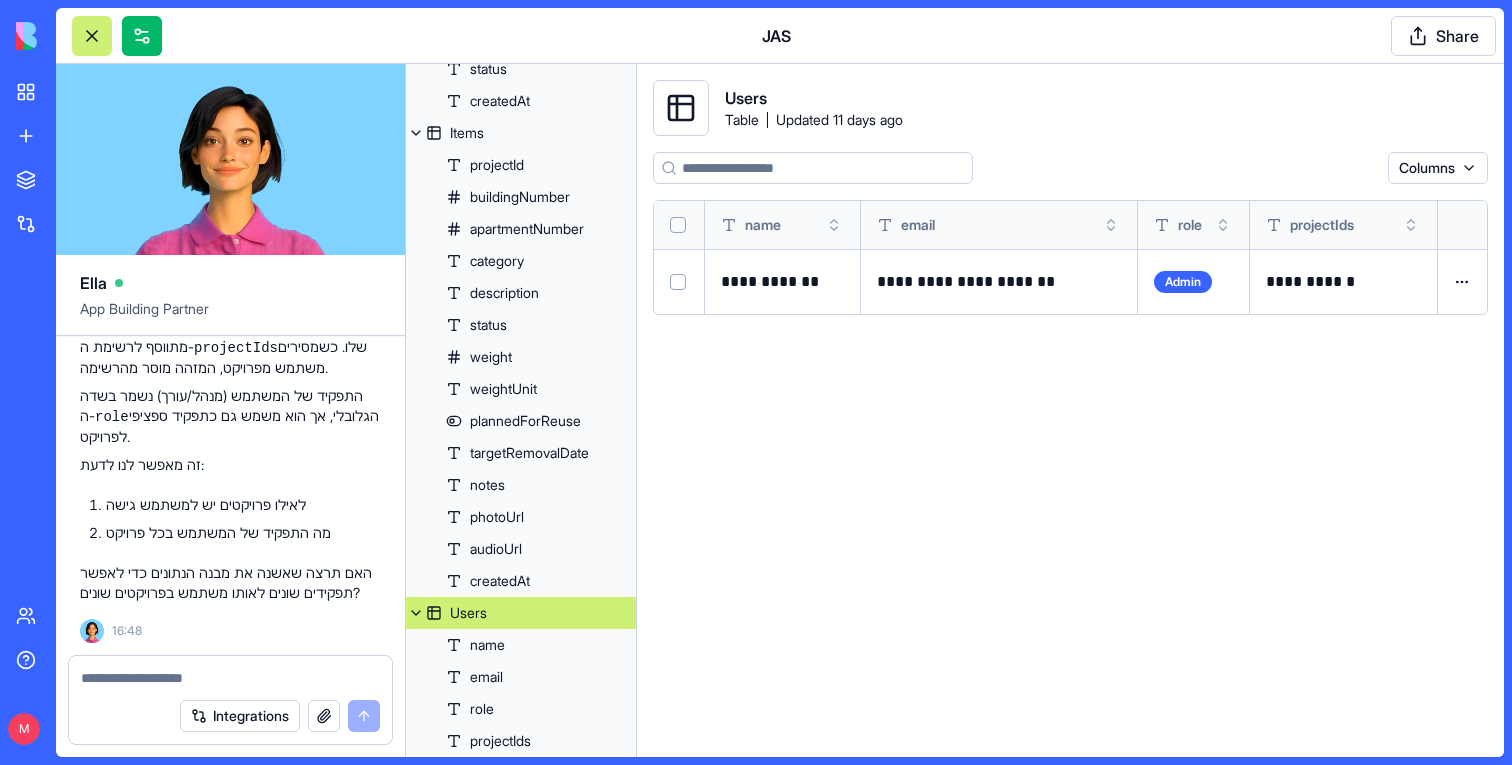 scroll, scrollTop: 62522, scrollLeft: 0, axis: vertical 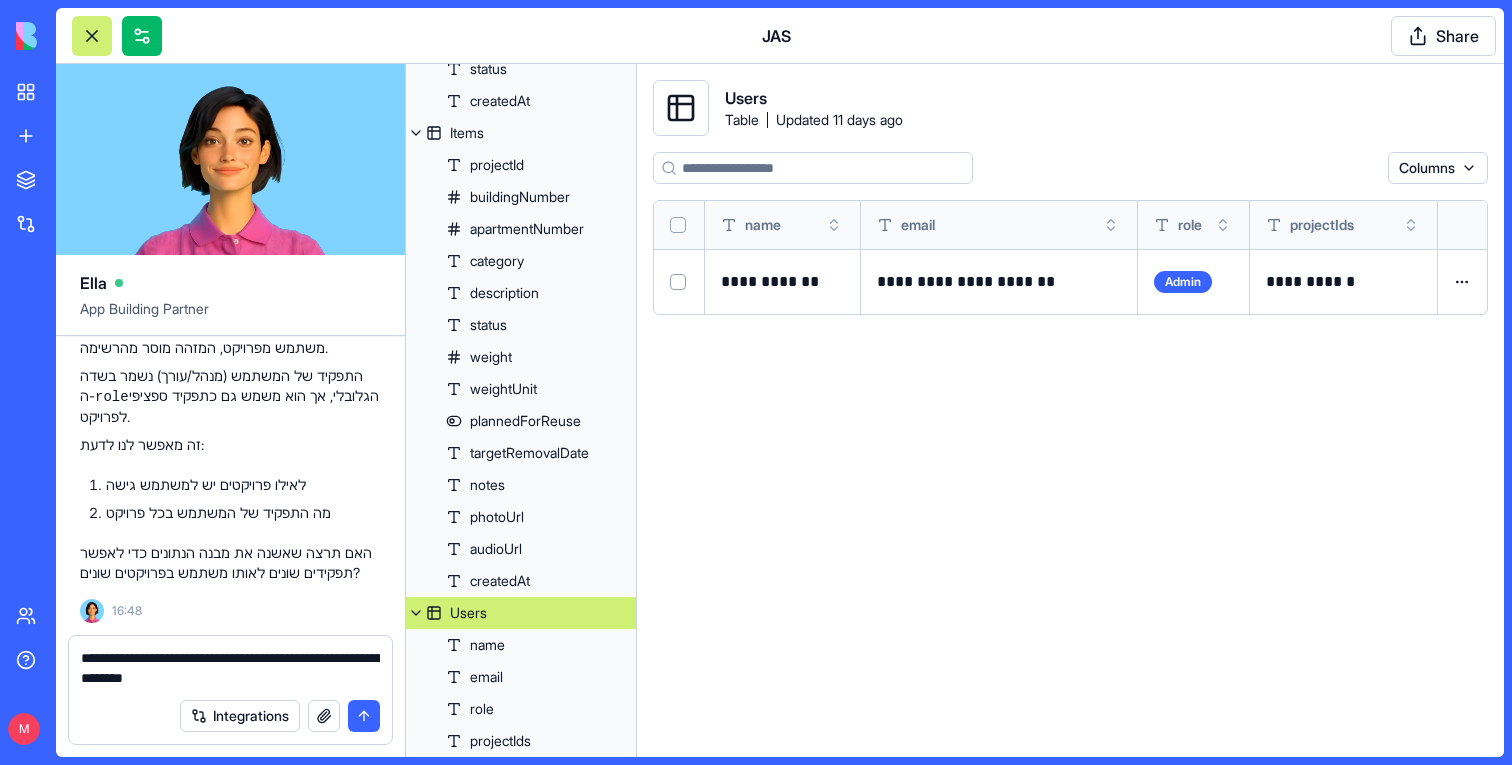 type on "**********" 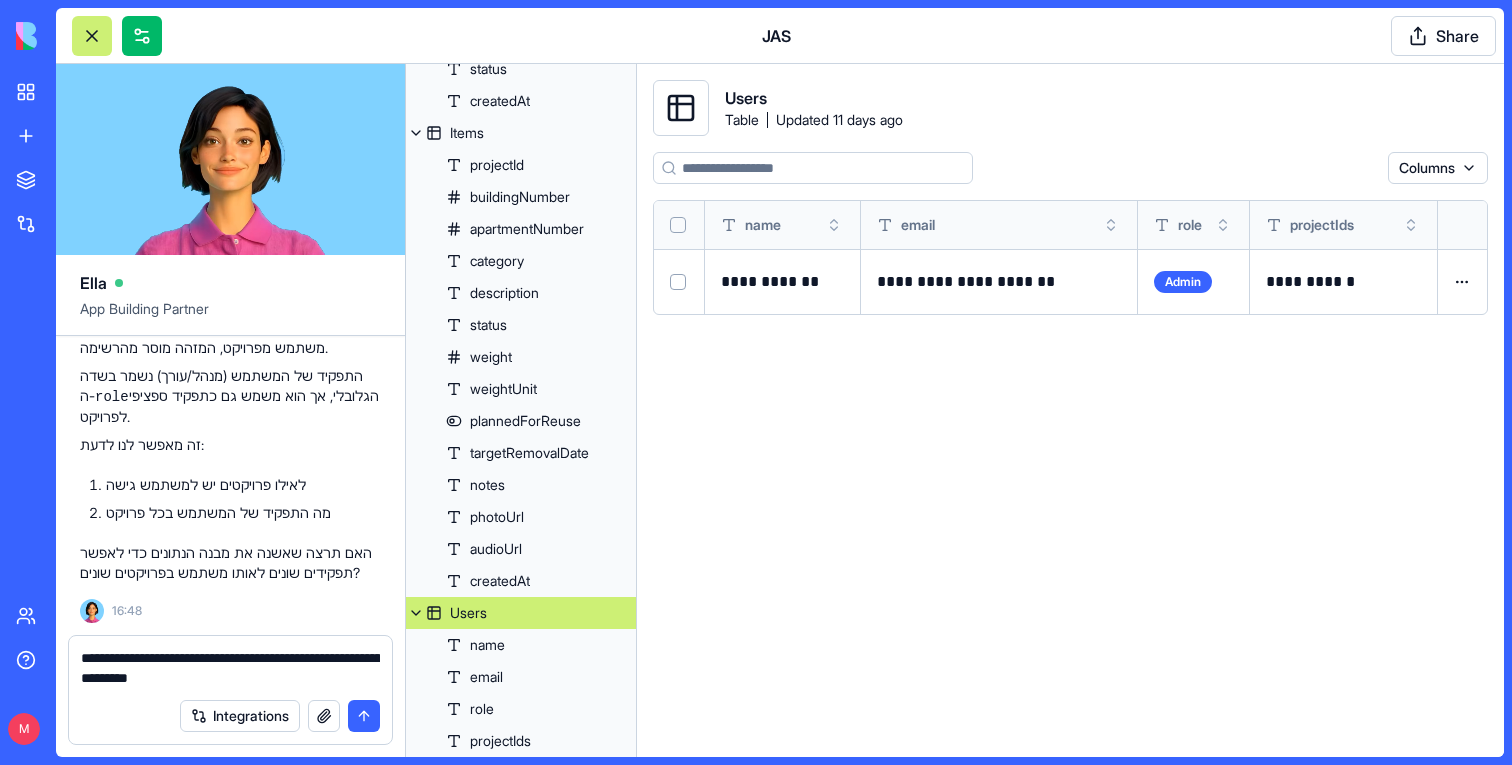 type 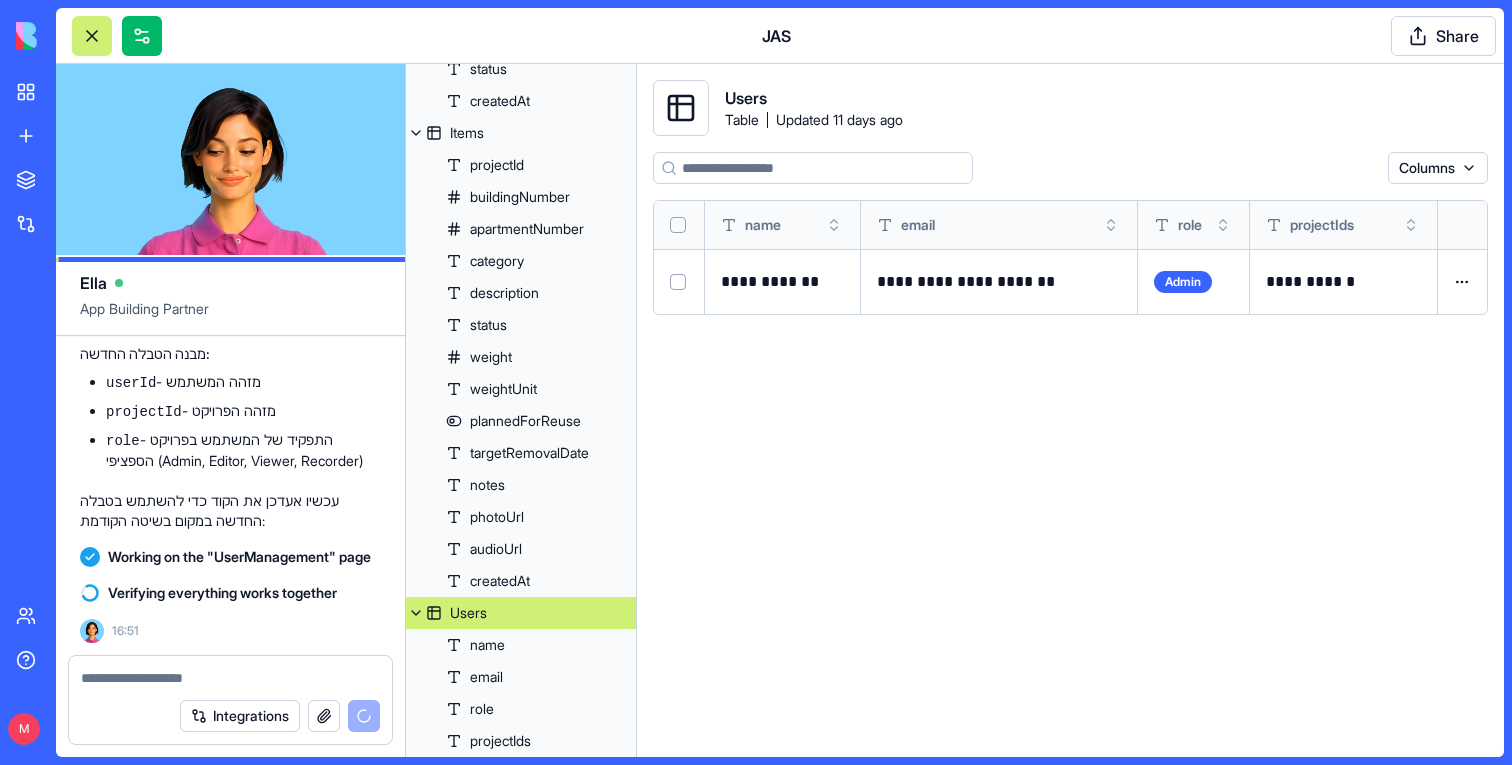 scroll, scrollTop: 62957, scrollLeft: 0, axis: vertical 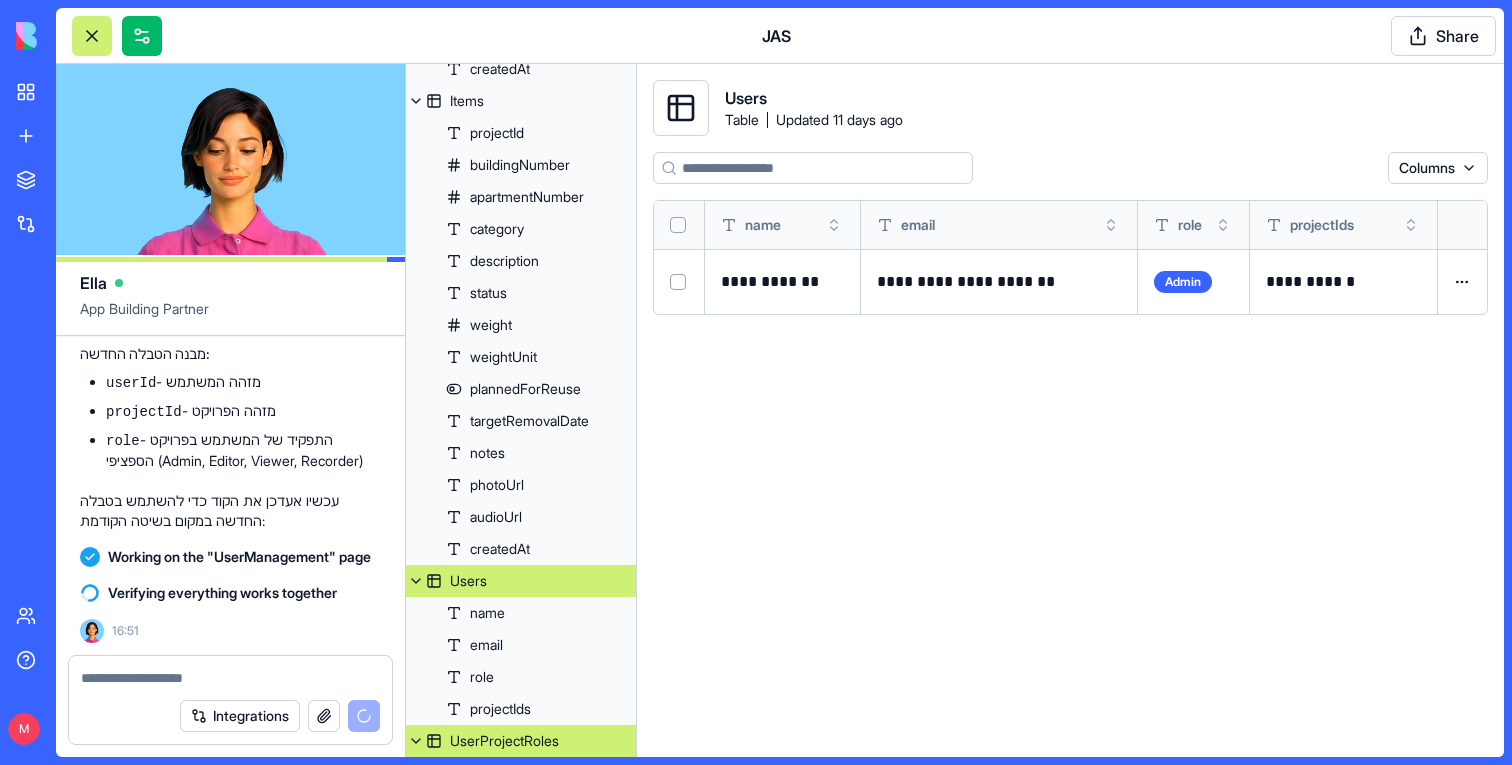 click on "UserProjectRoles" at bounding box center [504, 741] 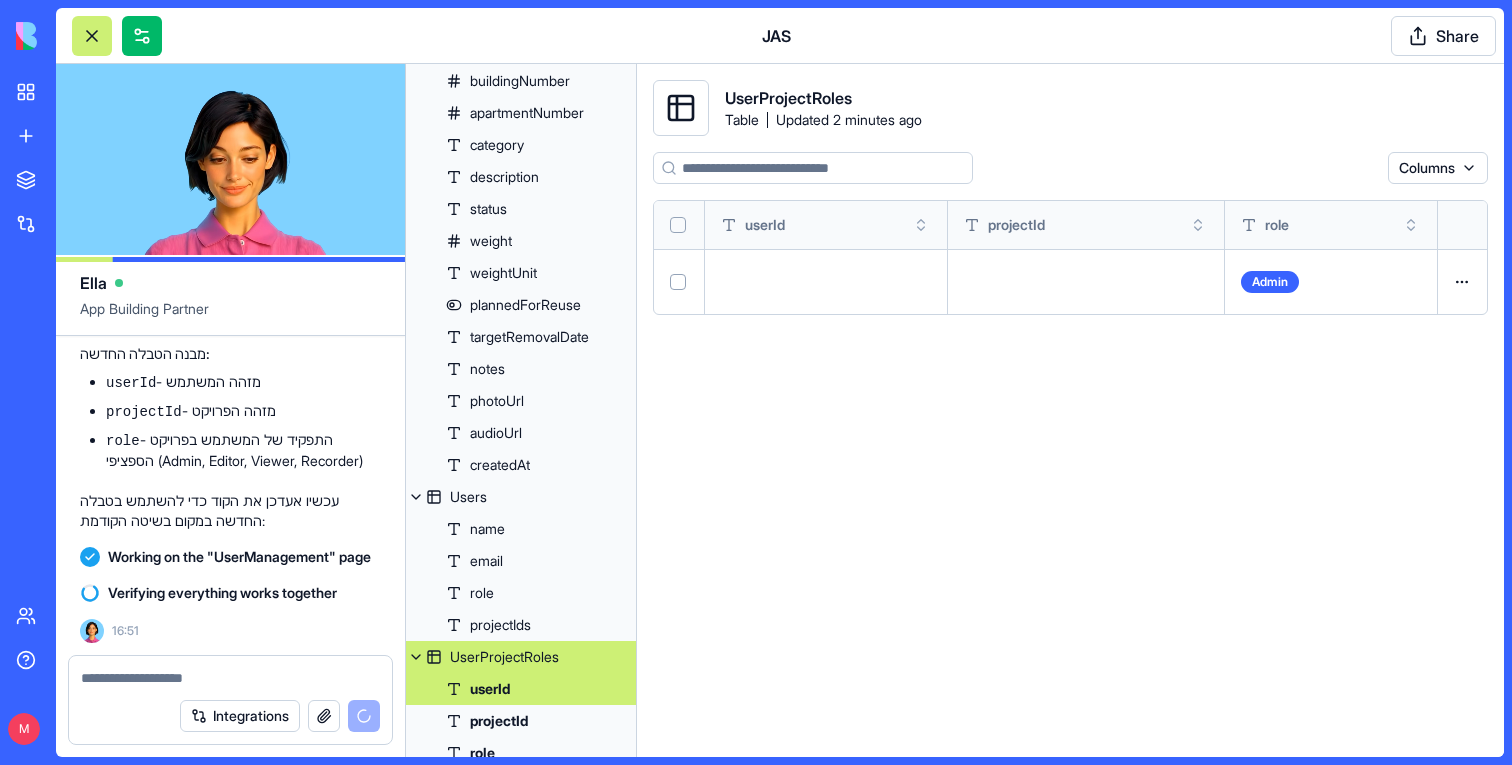 scroll, scrollTop: 467, scrollLeft: 0, axis: vertical 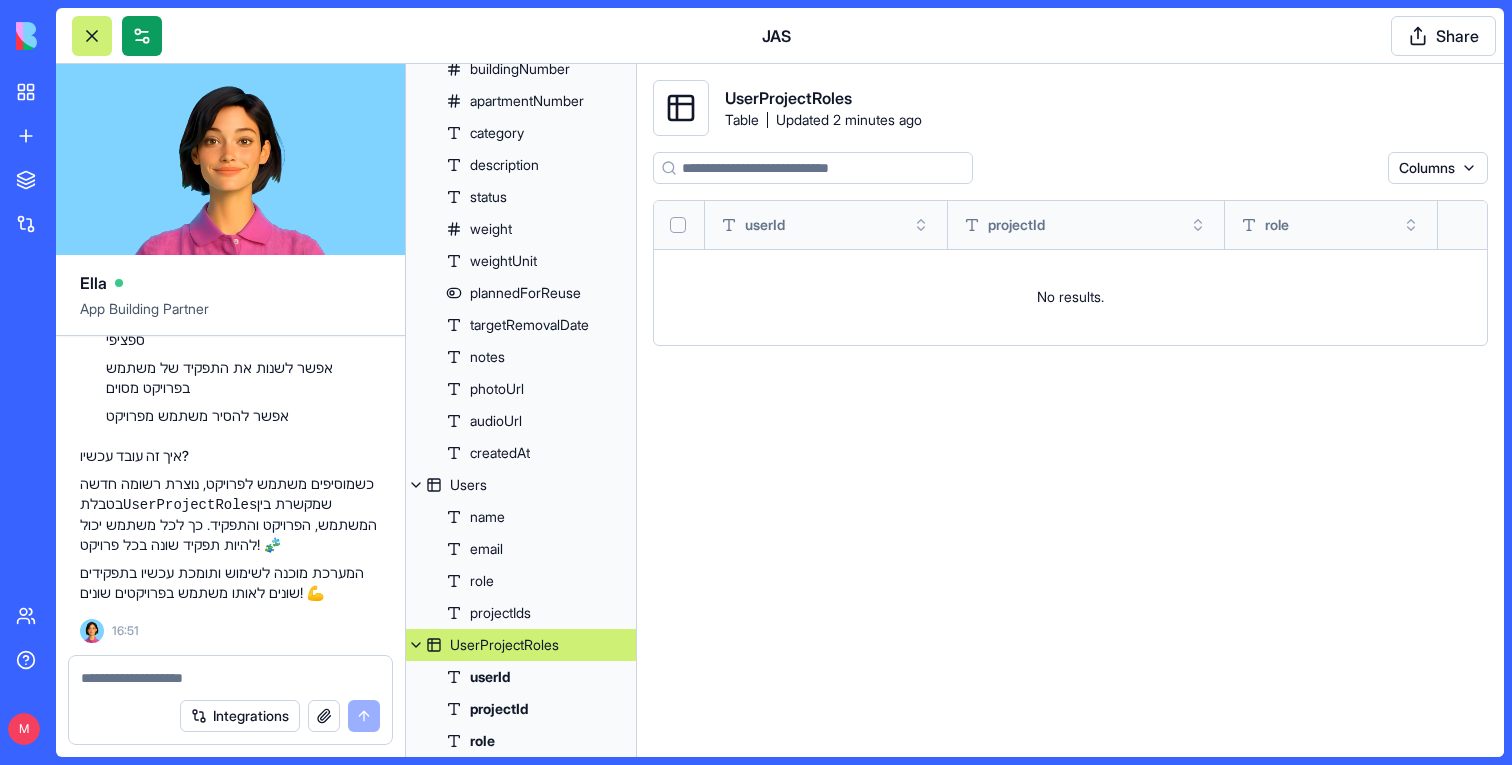 click at bounding box center [142, 36] 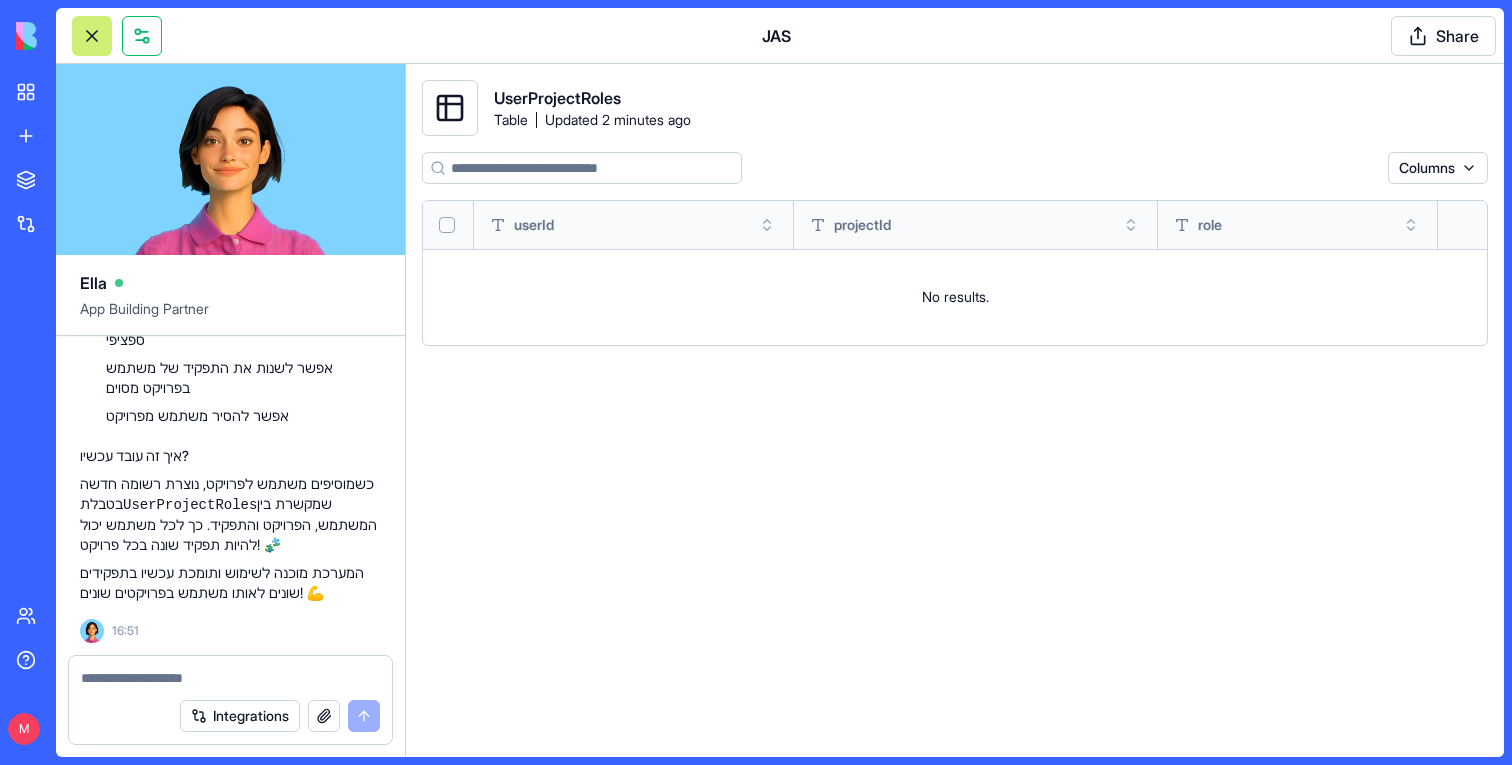 click at bounding box center [142, 36] 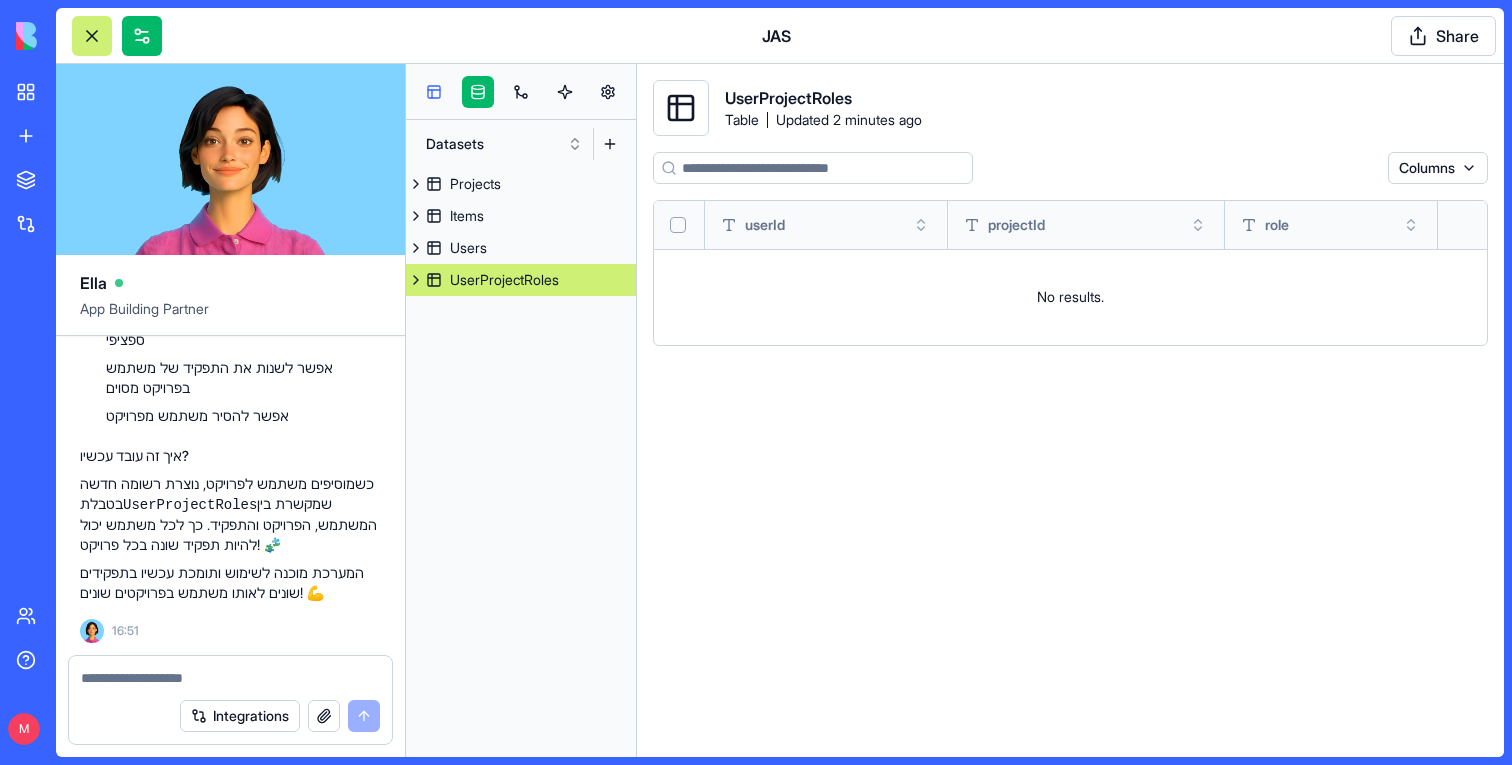 click at bounding box center [434, 92] 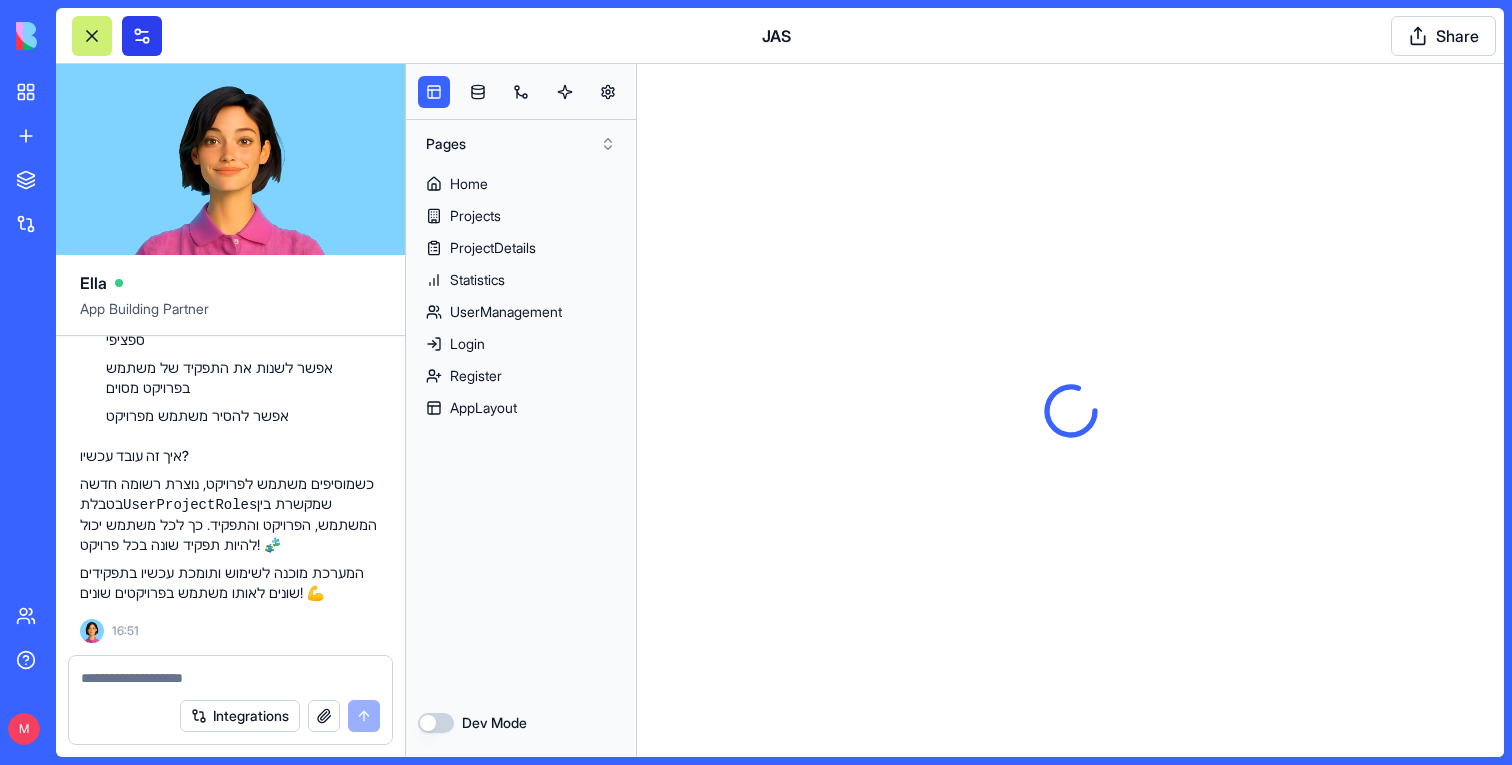 scroll, scrollTop: 0, scrollLeft: 0, axis: both 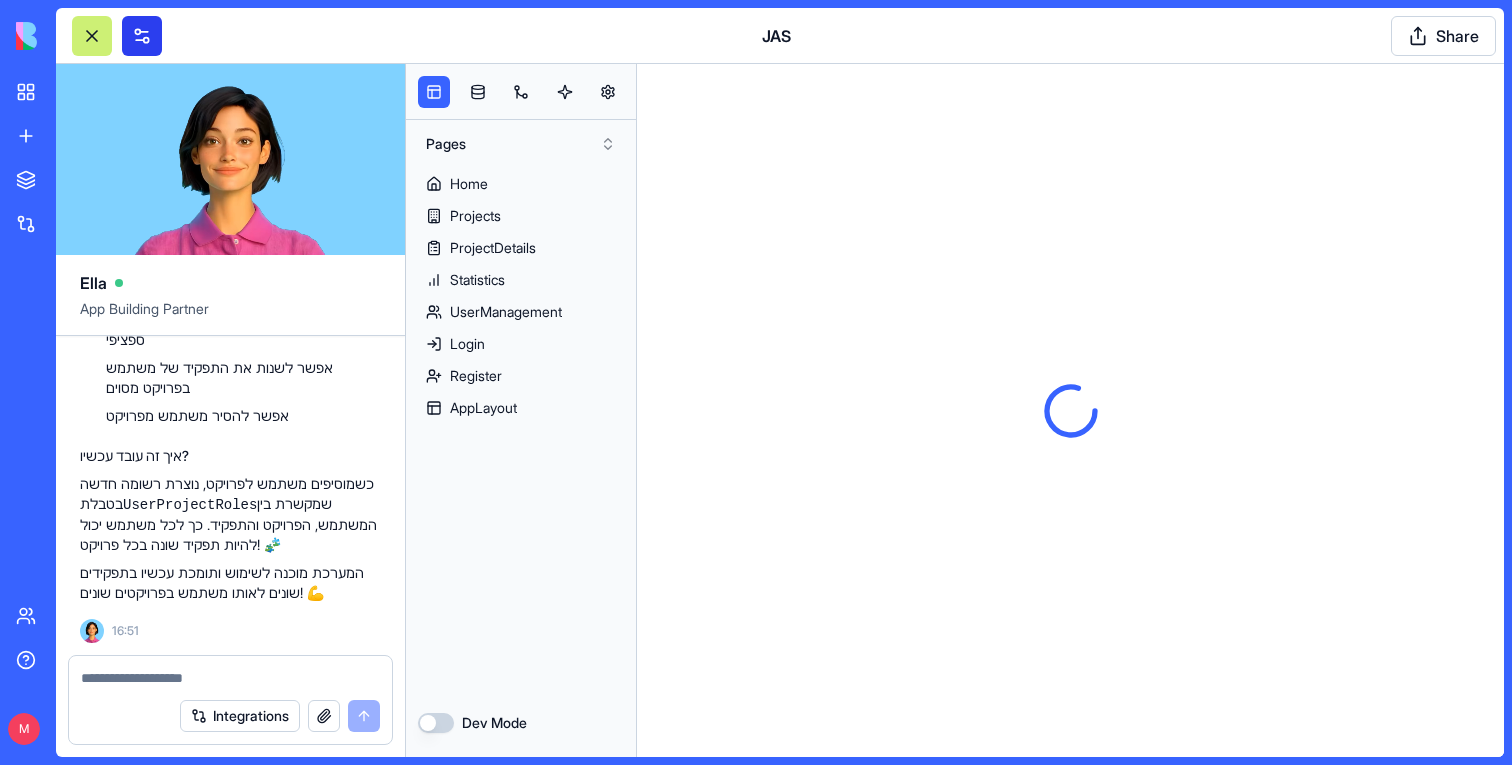 click at bounding box center (142, 36) 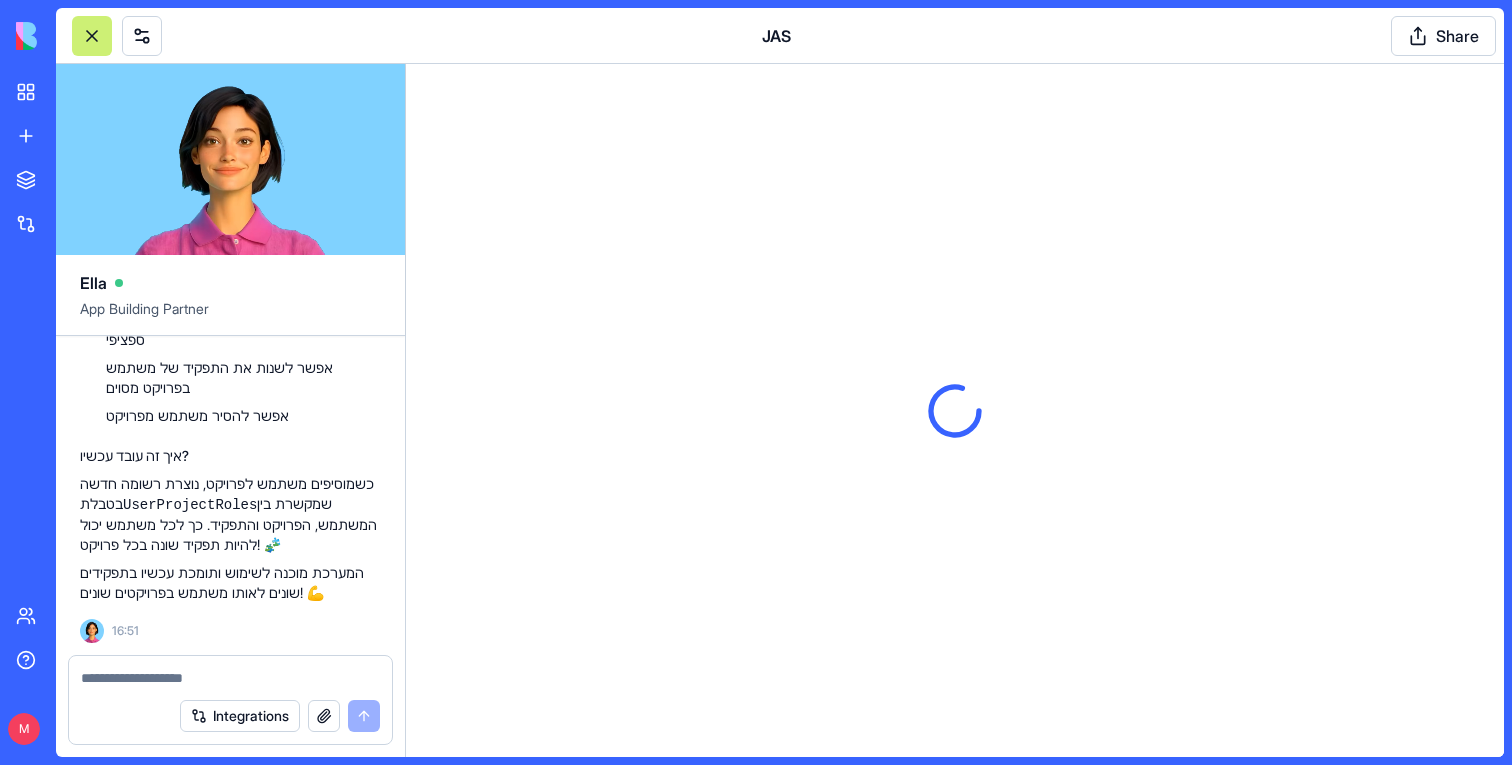 click at bounding box center [92, 36] 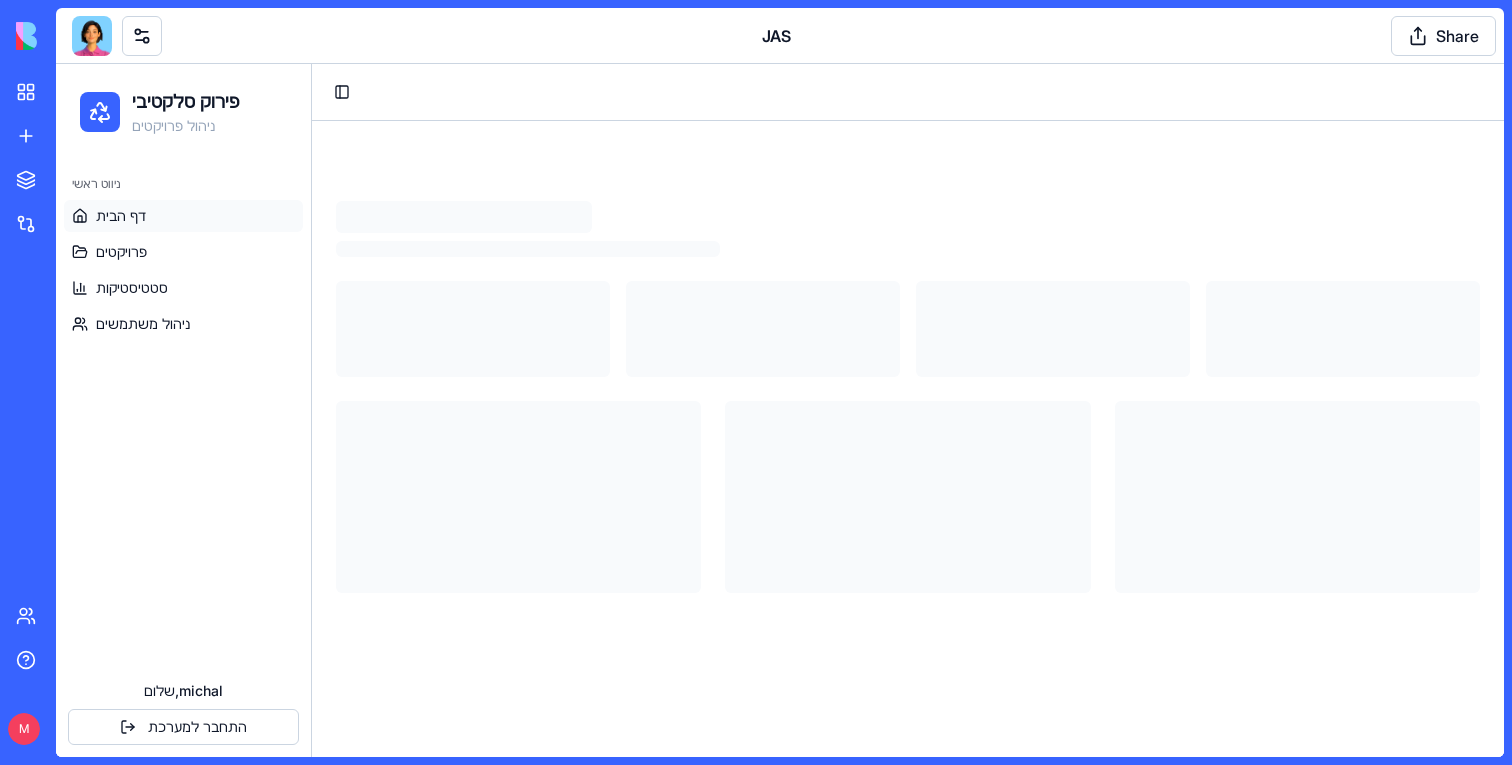 click at bounding box center [92, 36] 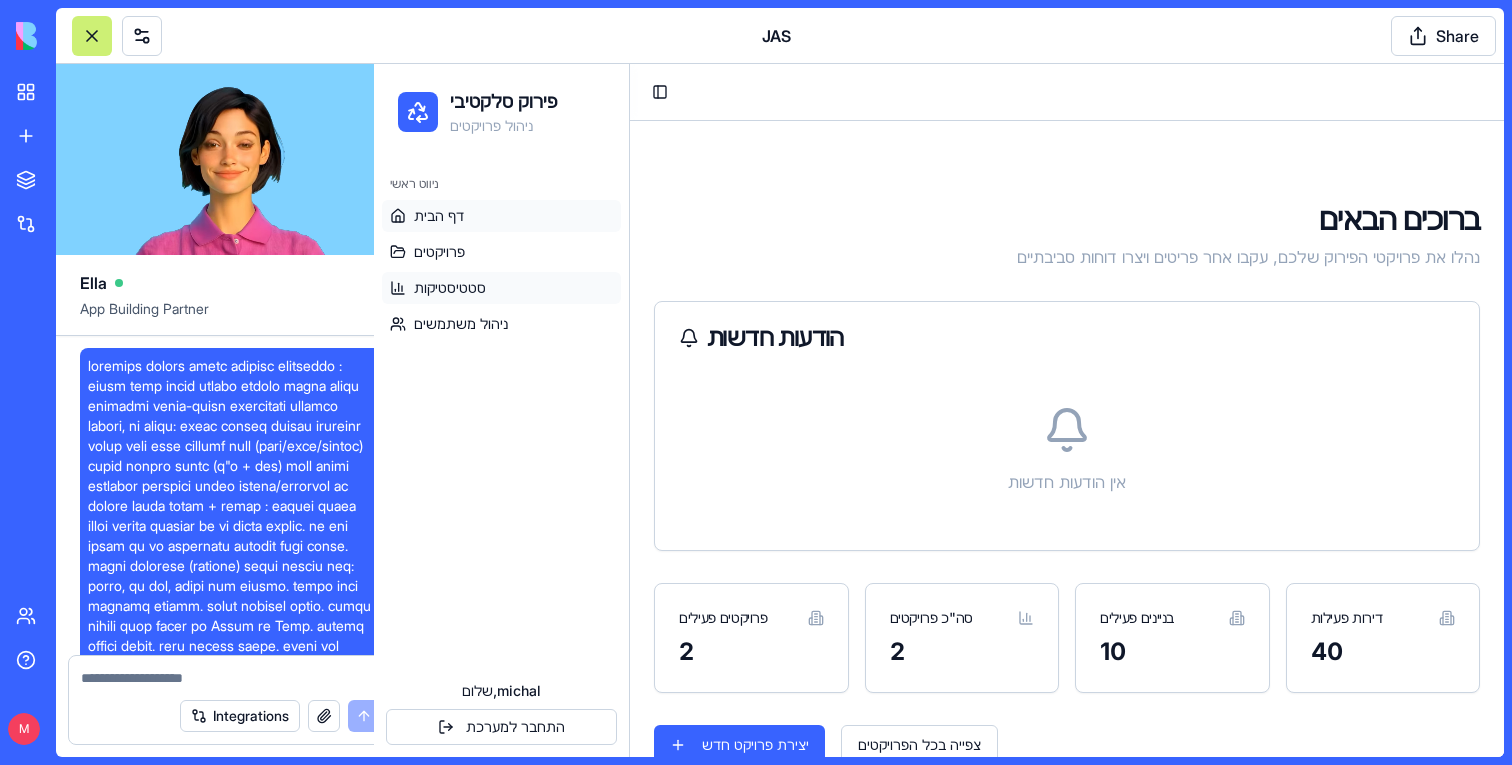 scroll, scrollTop: 63827, scrollLeft: 0, axis: vertical 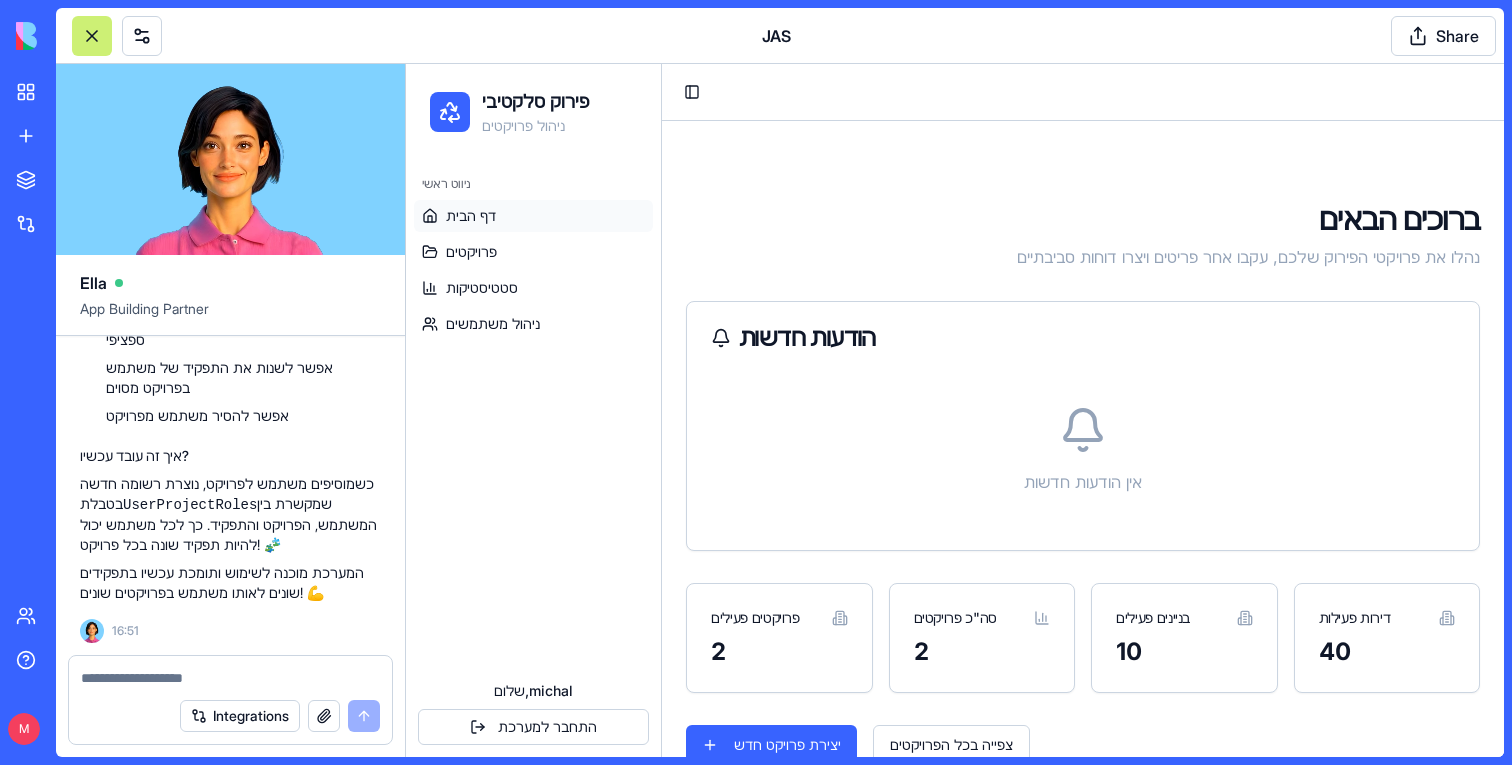 click on "ניווט ראשי דף הבית פרויקטים סטטיסטיקות ניהול משתמשים" at bounding box center [533, 414] 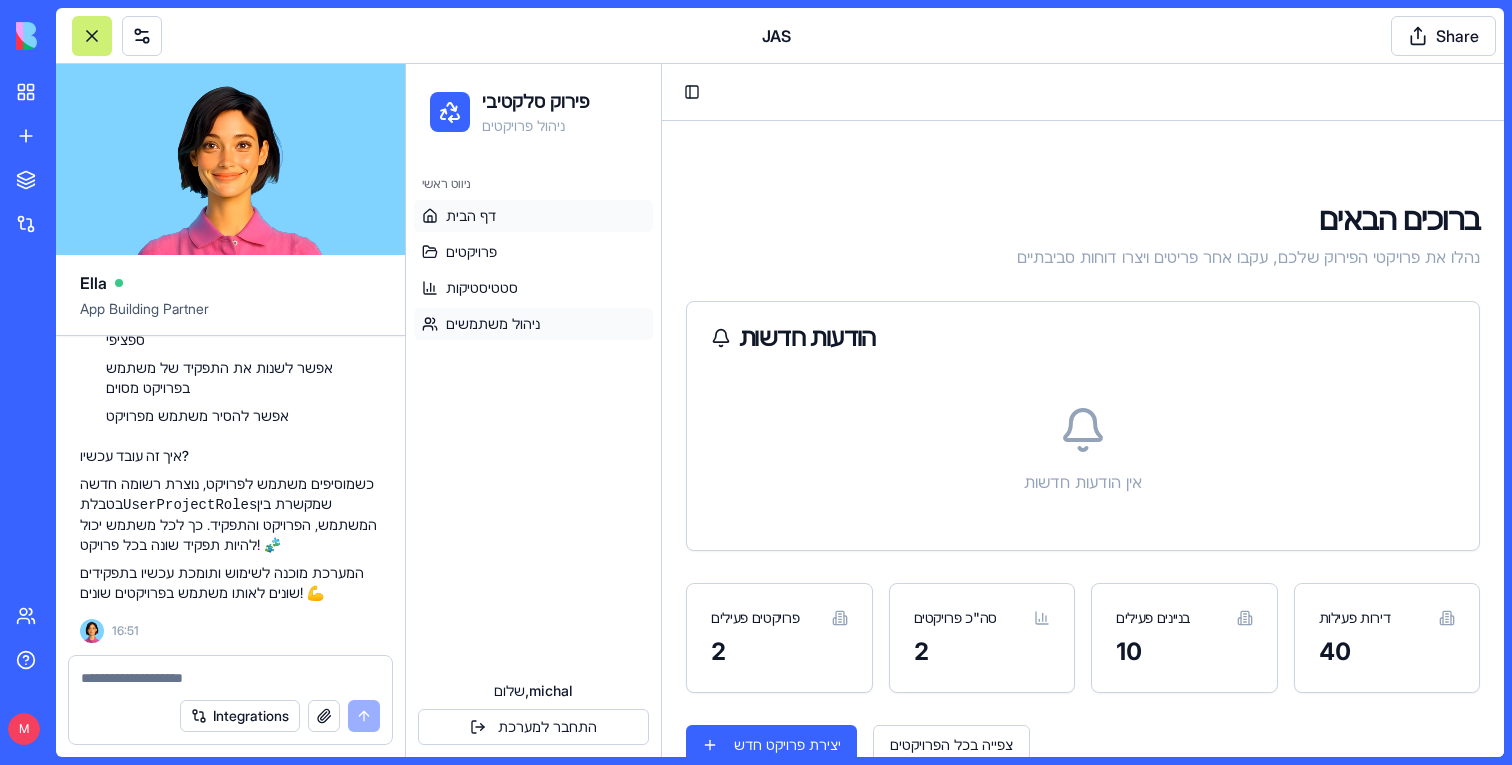 click on "ניהול משתמשים" at bounding box center (493, 324) 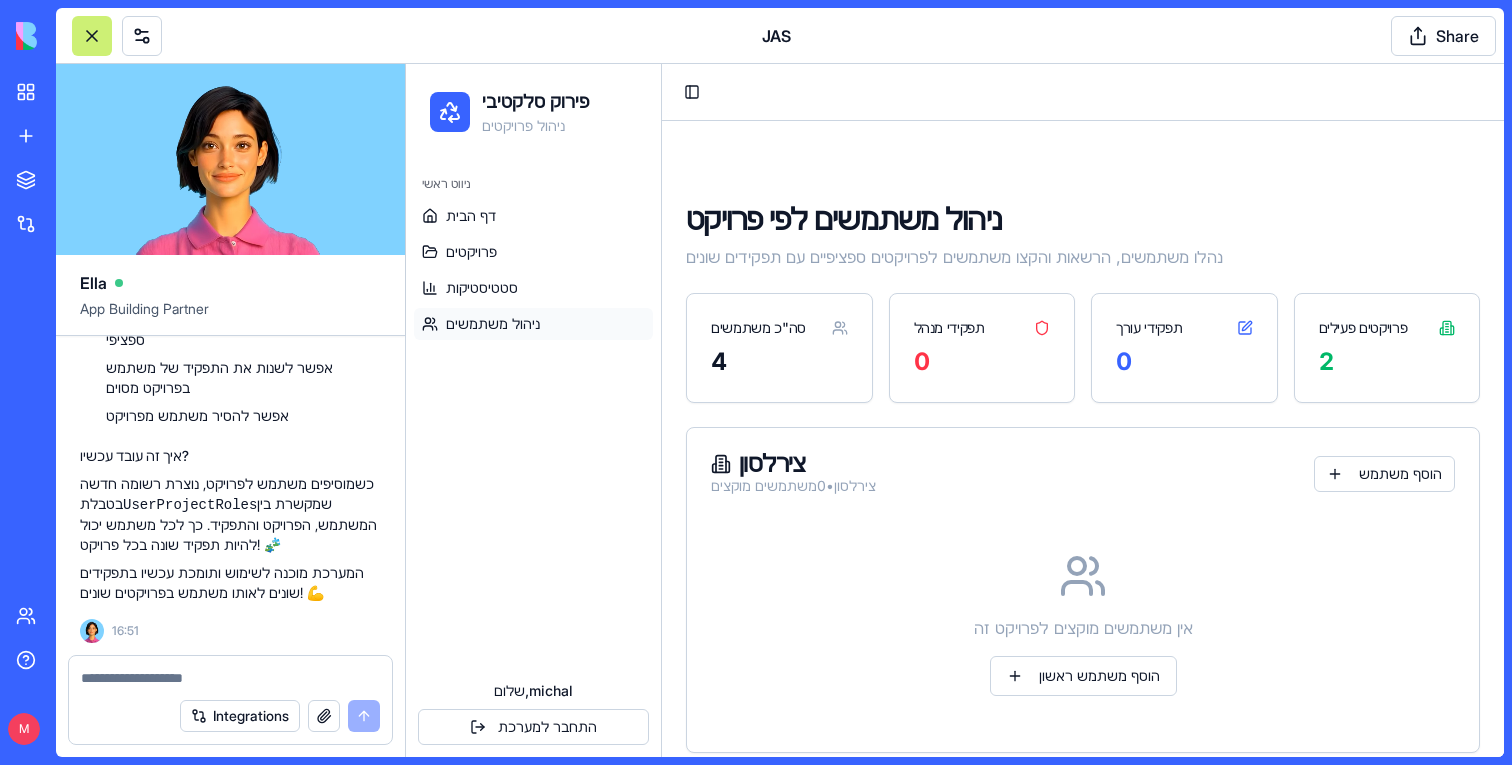 scroll, scrollTop: 362, scrollLeft: 0, axis: vertical 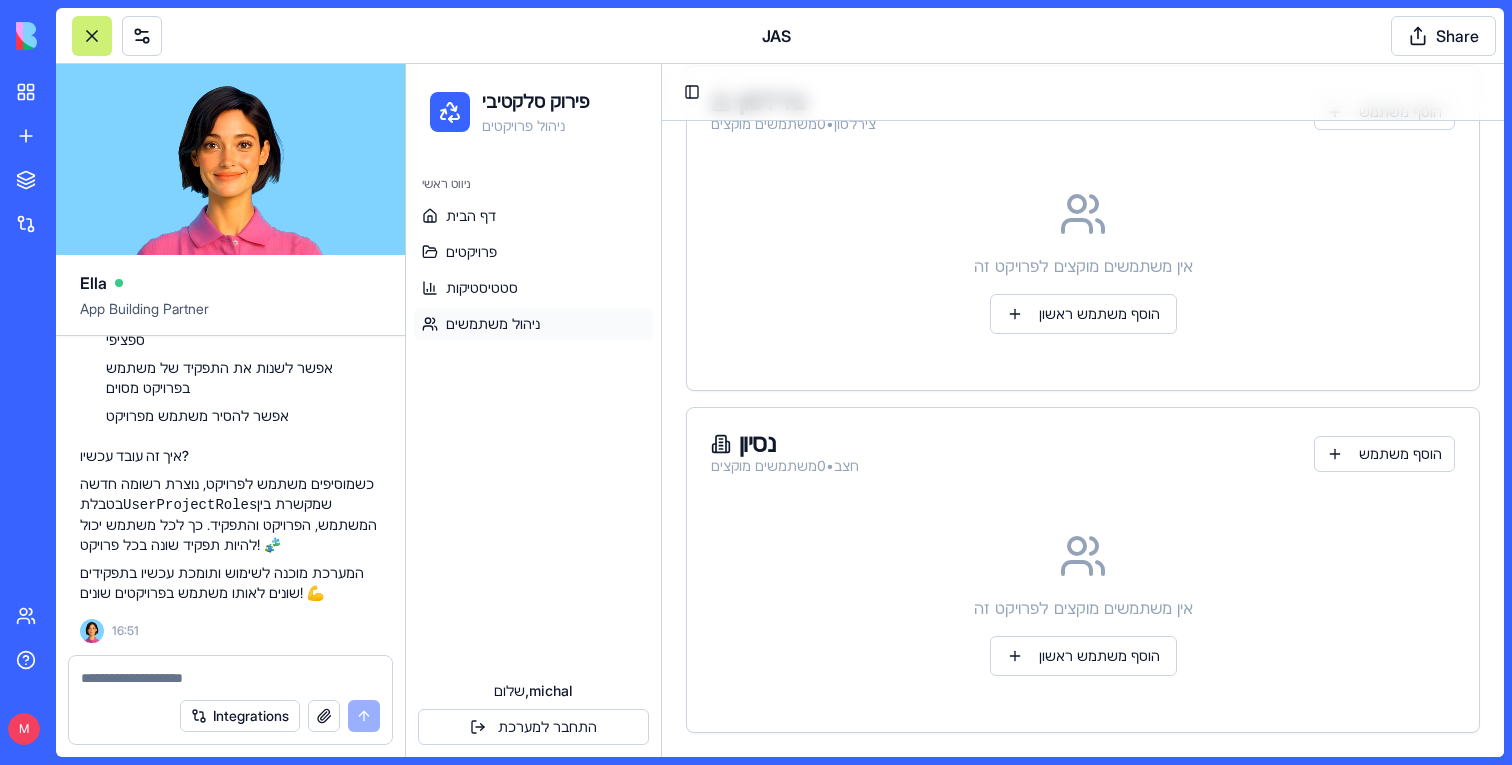 click on "אין משתמשים מוקצים לפרויקט זה" at bounding box center [1083, 266] 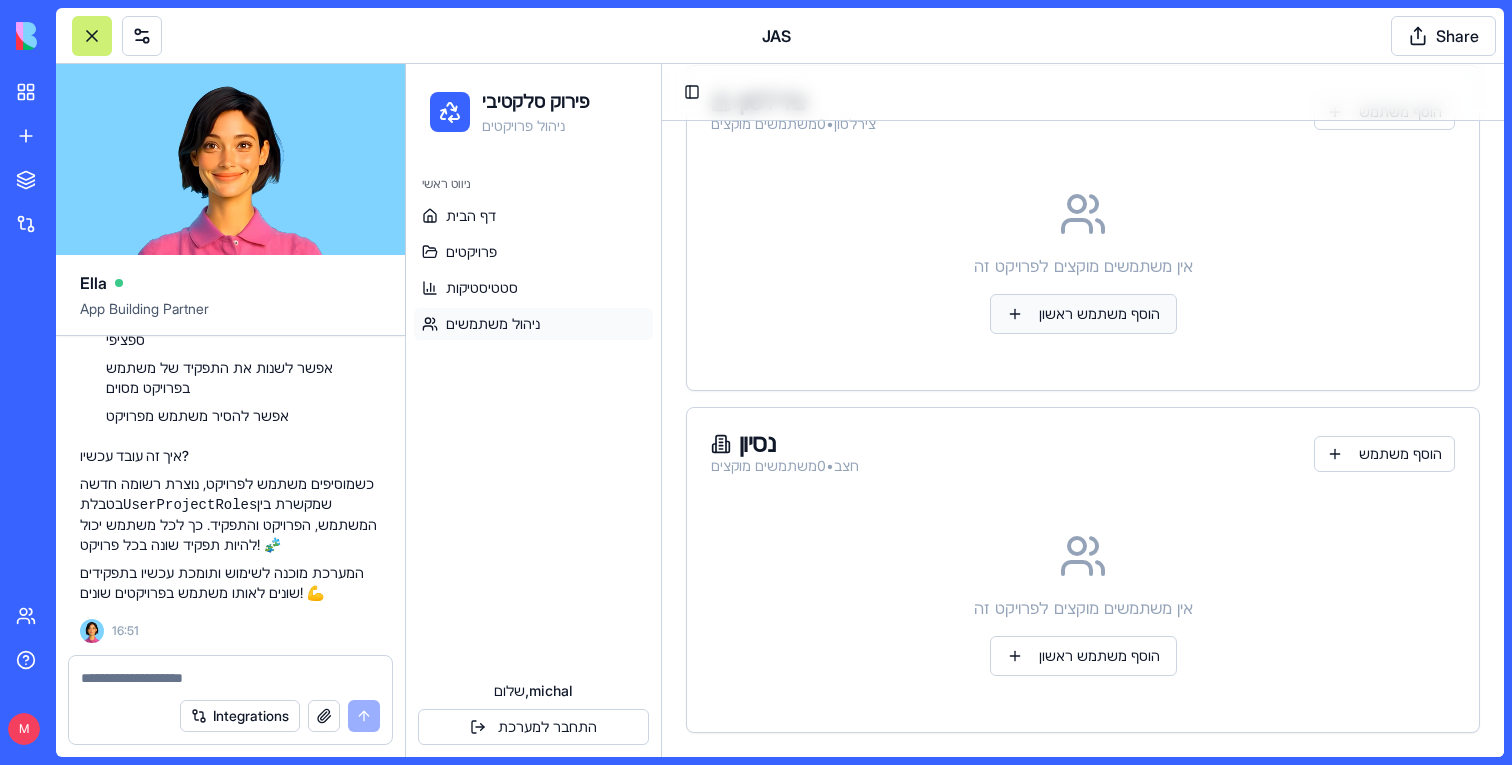 click on "הוסף משתמש ראשון" at bounding box center [1083, 314] 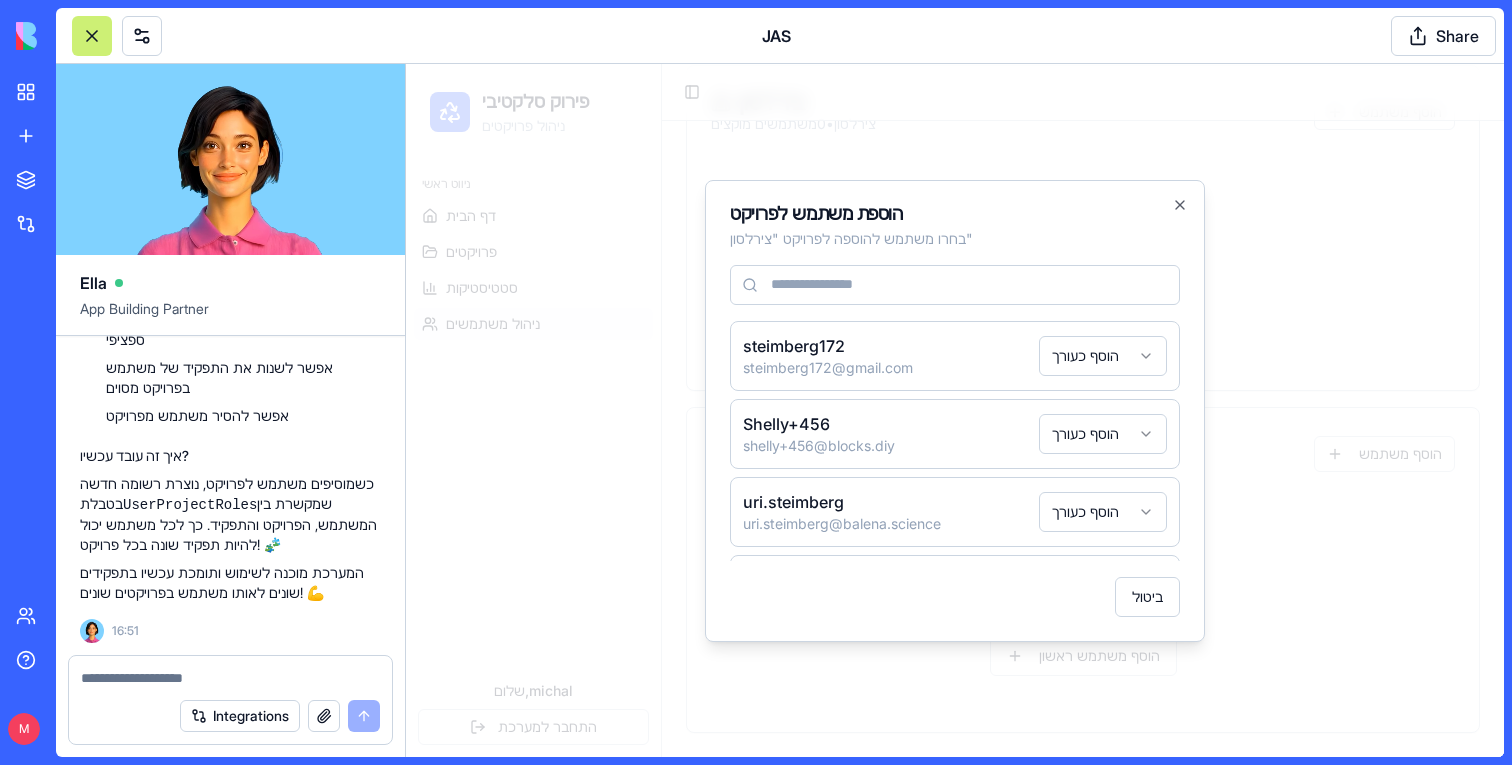 scroll, scrollTop: 64, scrollLeft: 0, axis: vertical 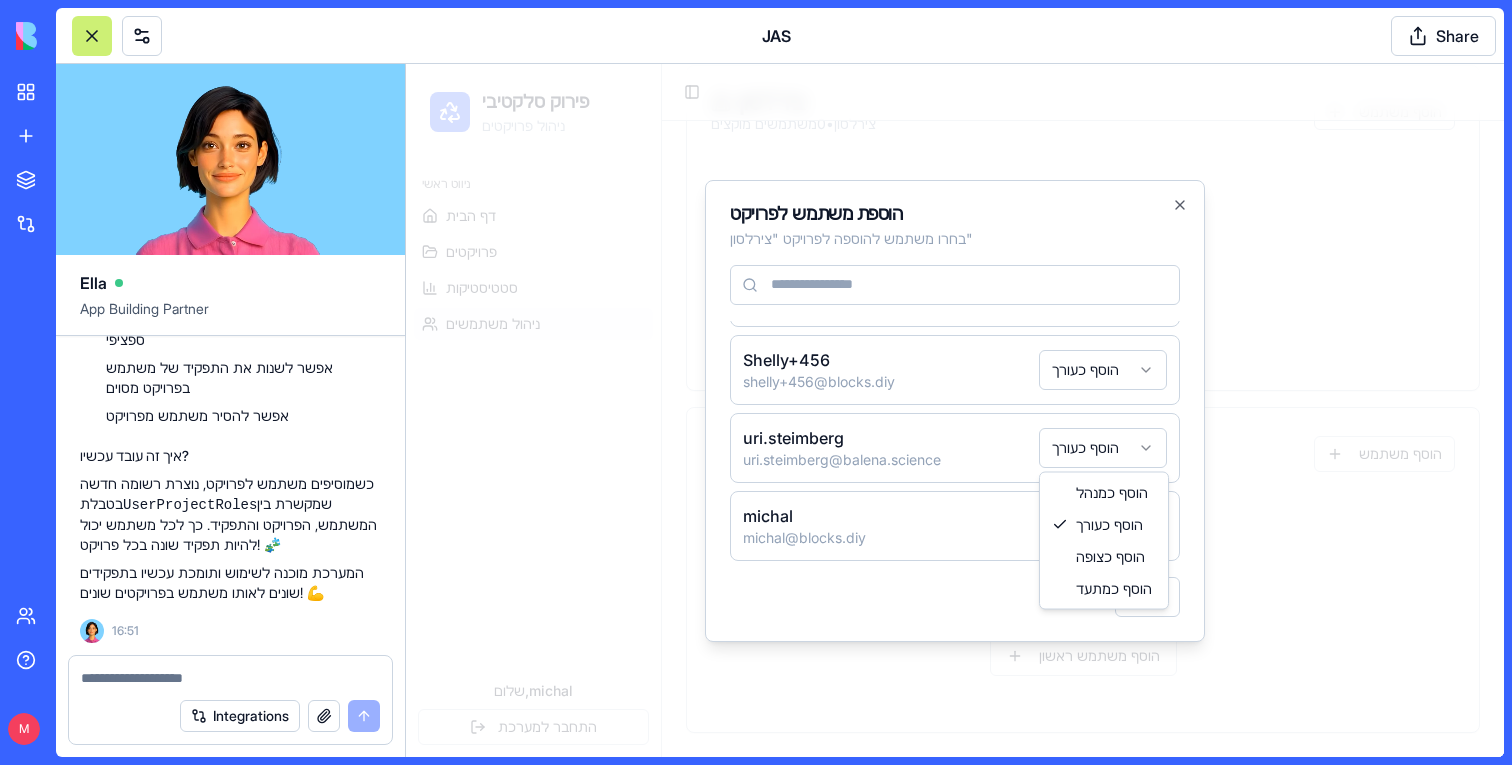 click on "פירוק סלקטיבי ניהול פרויקטים ניווט ראשי דף הבית פרויקטים סטטיסטיקות ניהול משתמשים שלום,  michal התחבר למערכת Toggle Sidebar ניהול משתמשים לפי פרויקט נהלו משתמשים, הרשאות והקצו משתמשים לפרויקטים ספציפיים עם תפקידים שונים סה"כ משתמשים 4 תפקידי מנהל 0 תפקידי עורך 0 פרויקטים פעילים 2 צירלסון צירלסון  •  0  משתמשים מוקצים הוסף משתמש אין משתמשים מוקצים לפרויקט זה הוסף משתמש ראשון נסיון חצב  •  0  משתמשים מוקצים הוסף משתמש אין משתמשים מוקצים לפרויקט זה הוסף משתמש ראשון
הוספת משתמש לפרויקט בחרו משתמש להוספה לפרויקט " צירלסון " steimberg172 steimberg172@gmail.com הוסף כעורך Shelly+456 uri.steimberg" at bounding box center [955, 229] 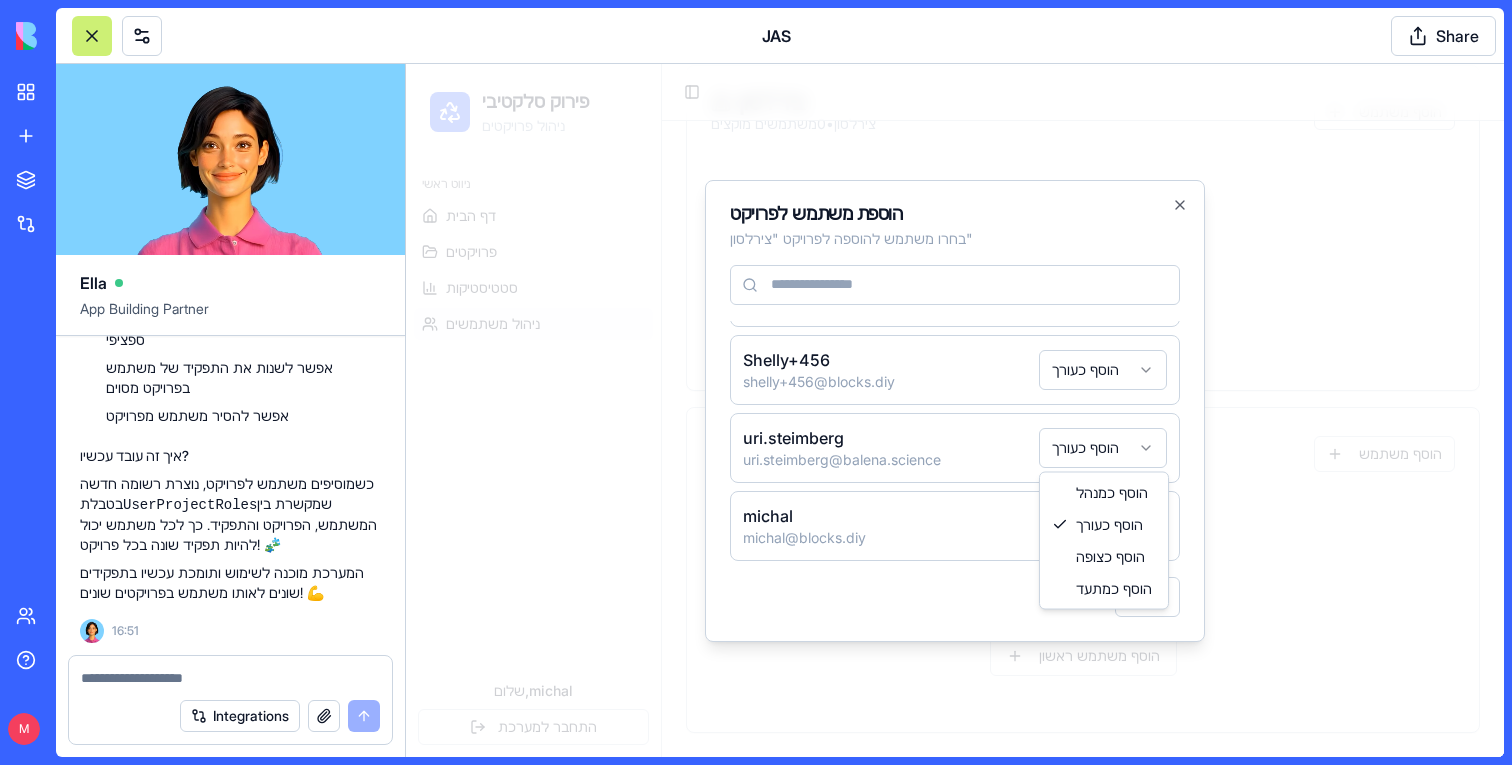 scroll, scrollTop: 0, scrollLeft: 0, axis: both 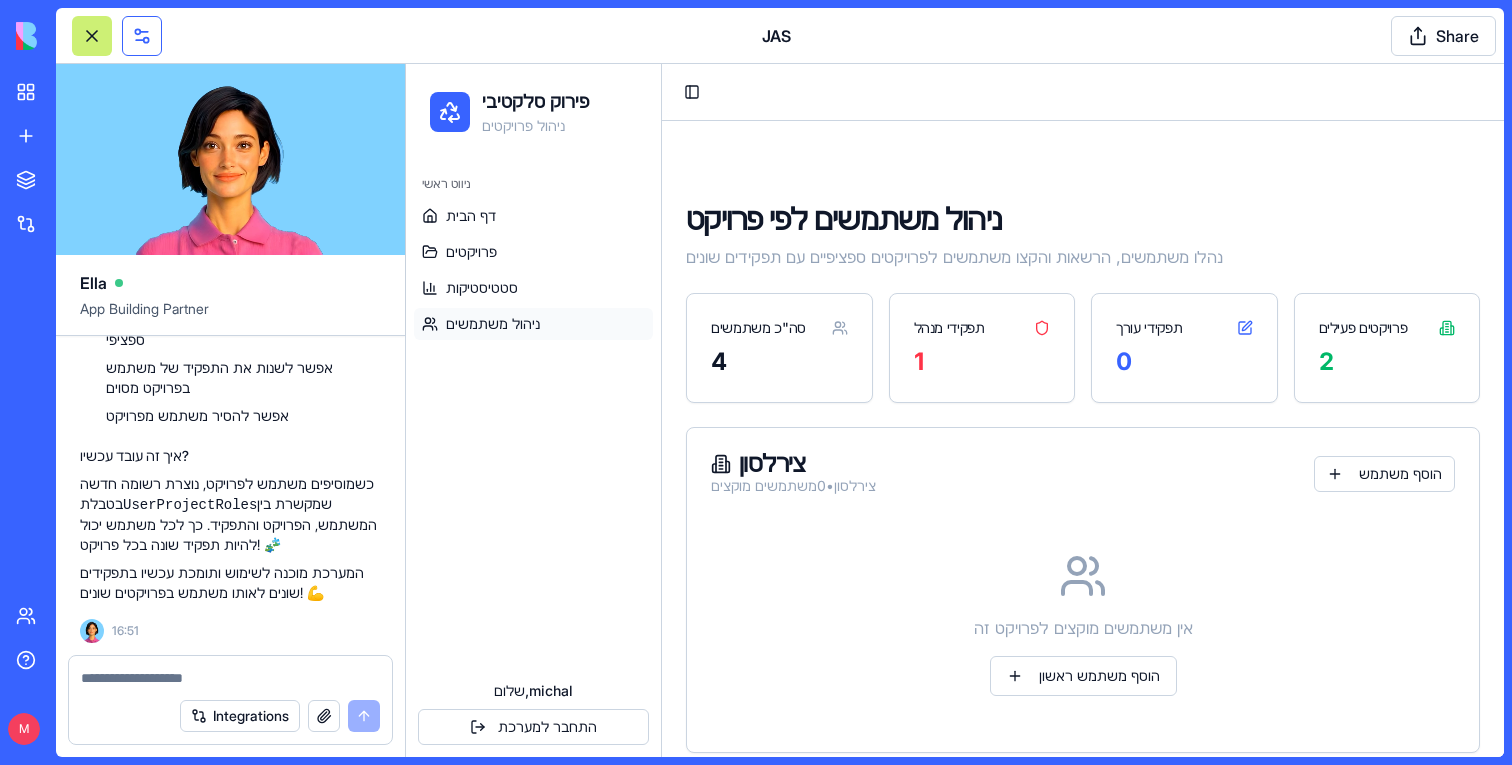 click at bounding box center [142, 36] 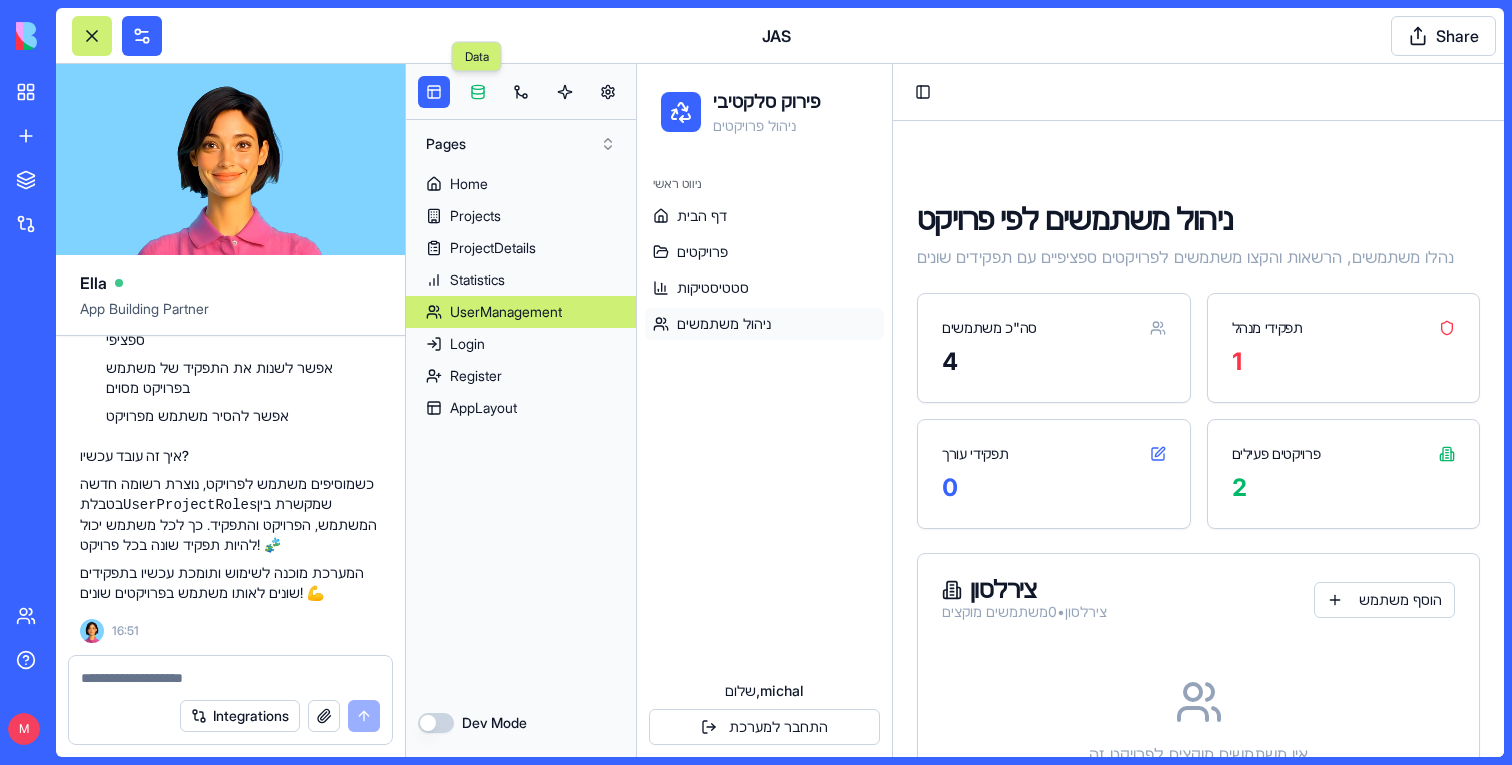 click at bounding box center (478, 92) 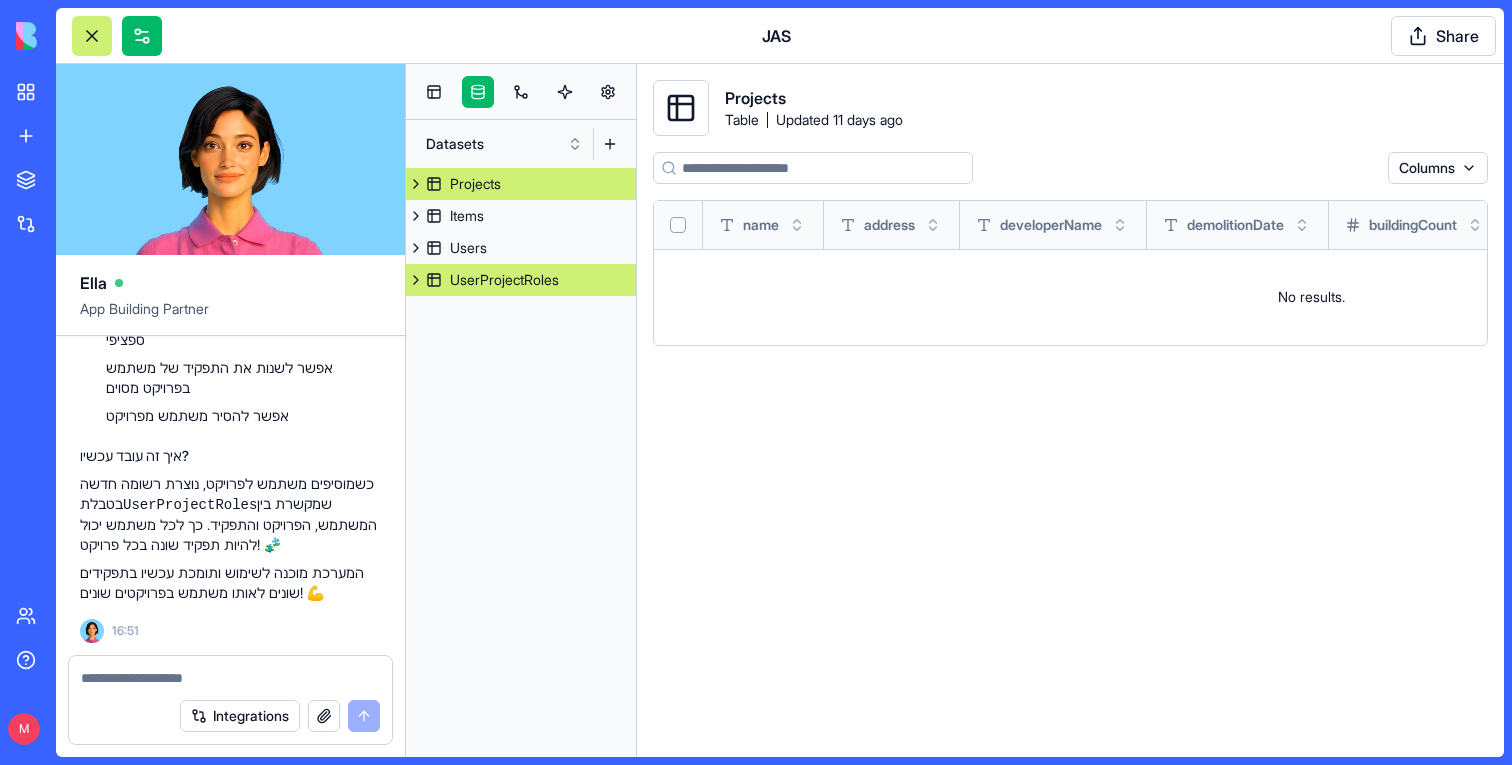click on "UserProjectRoles" at bounding box center (521, 280) 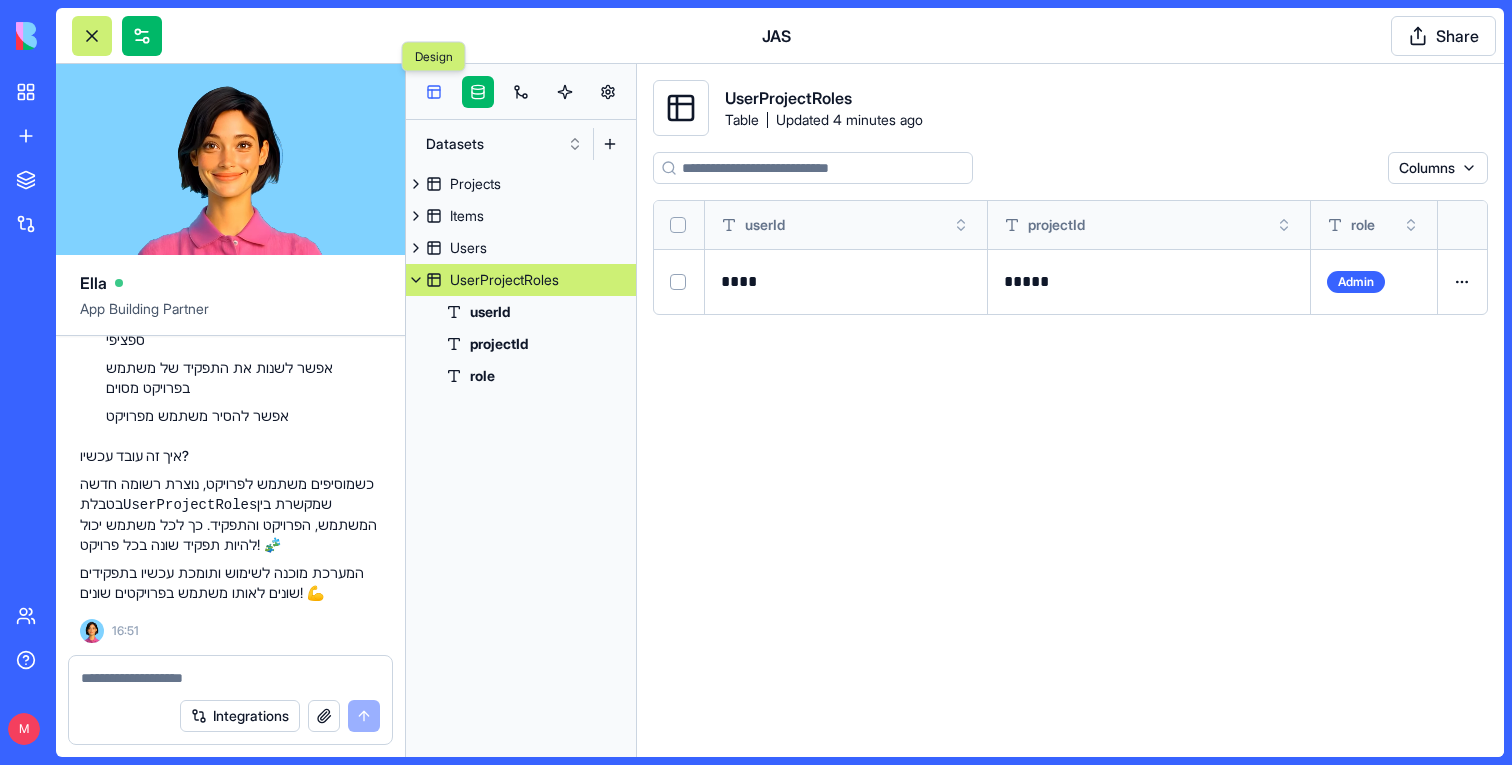 click at bounding box center [434, 92] 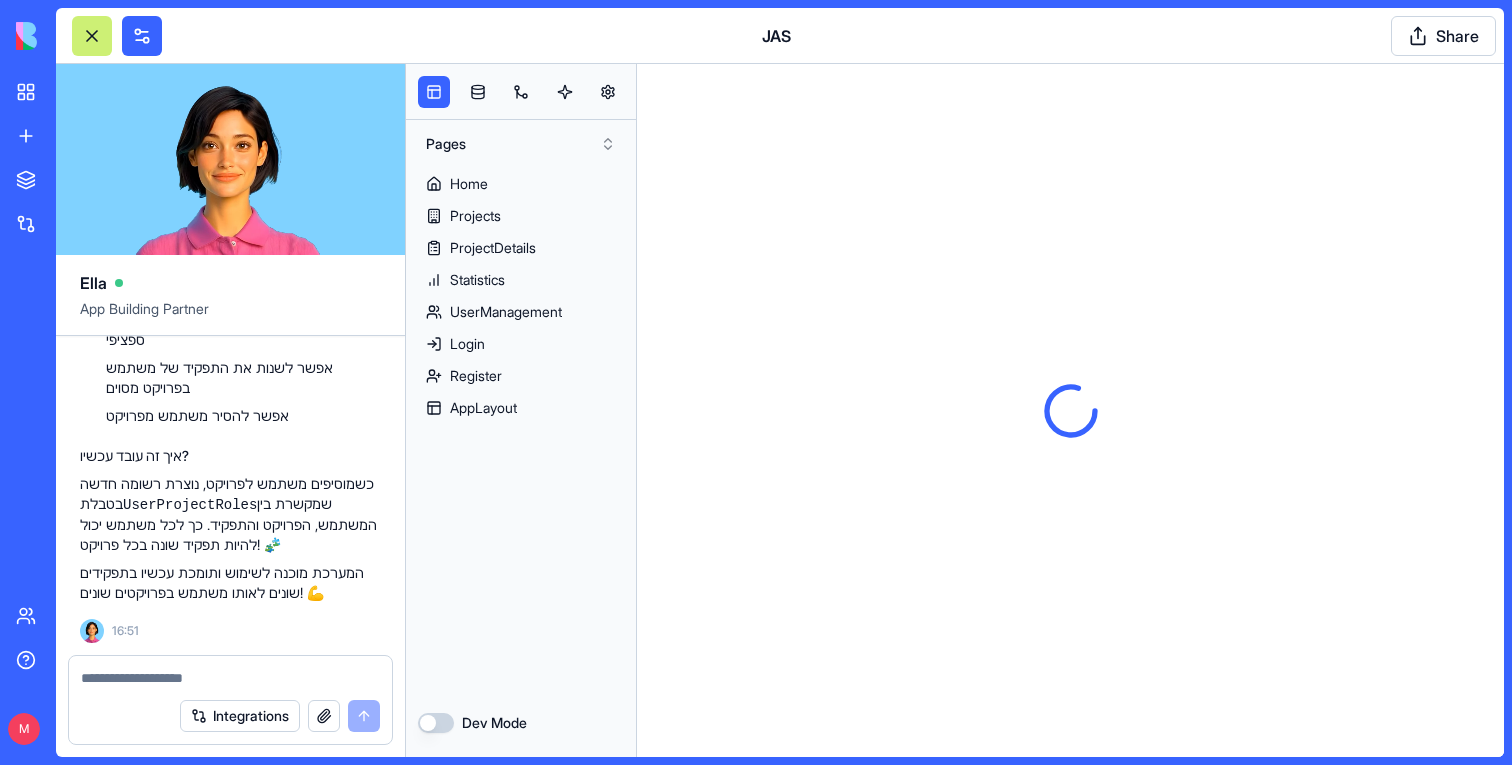 scroll, scrollTop: 0, scrollLeft: 0, axis: both 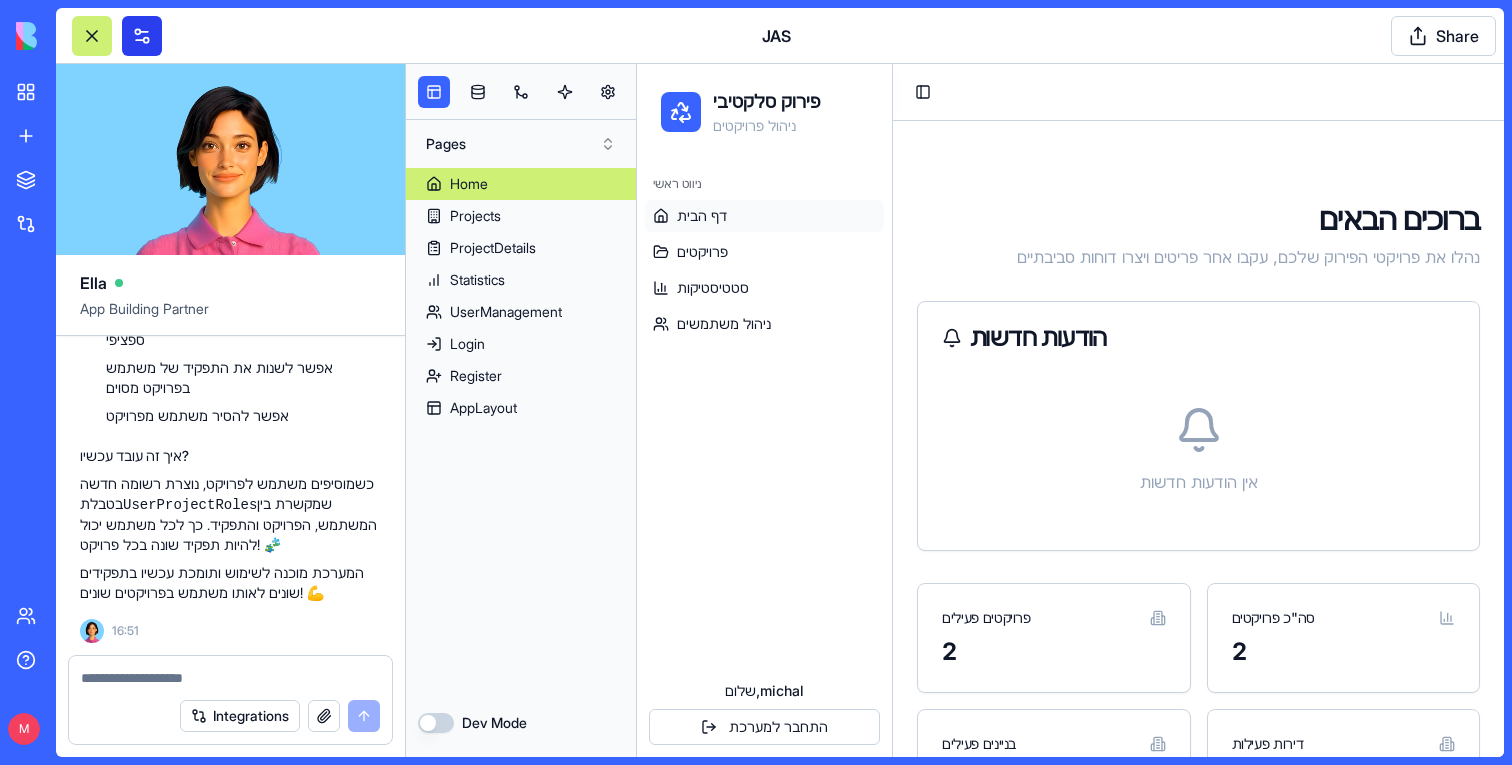 click at bounding box center (142, 36) 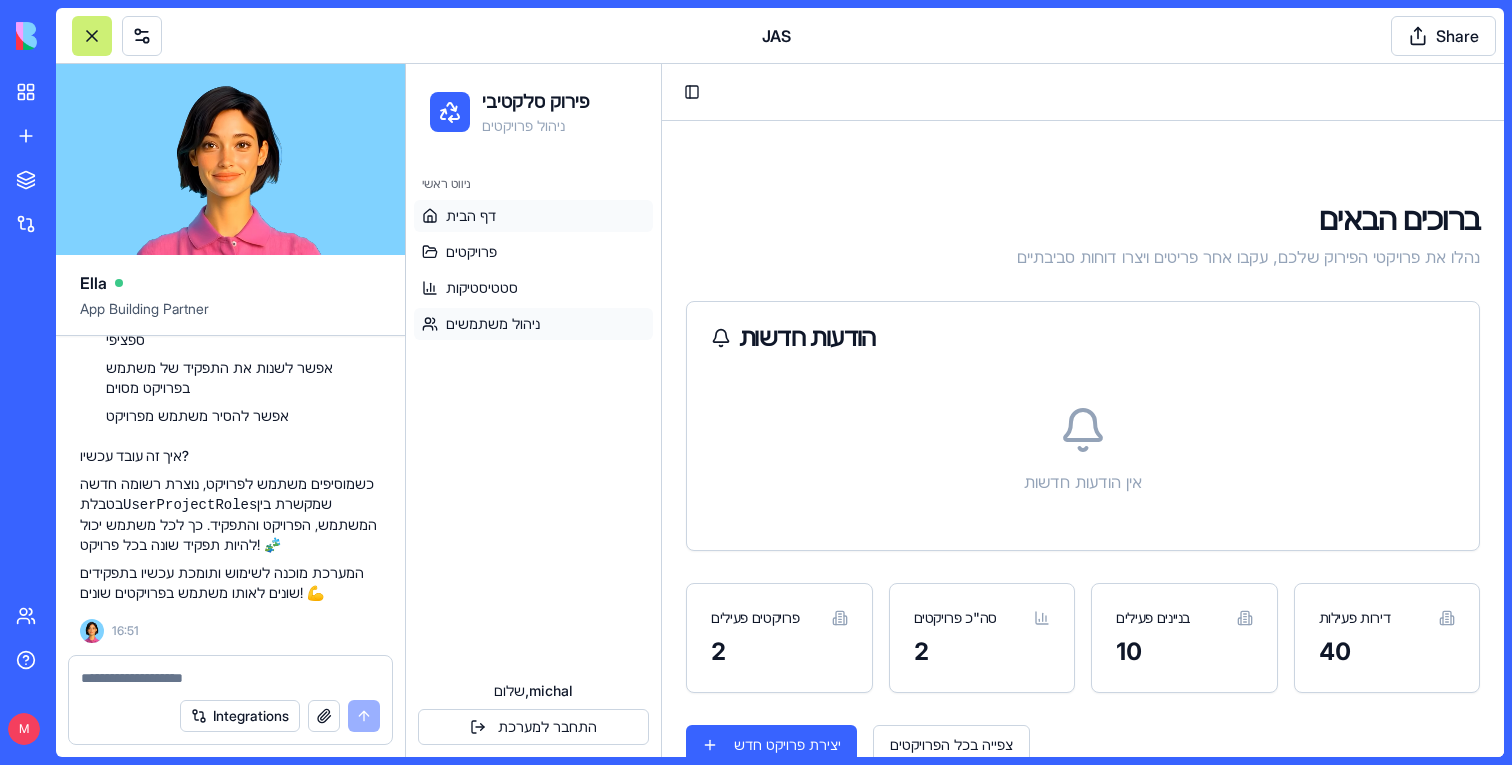 click on "ניהול משתמשים" at bounding box center (493, 324) 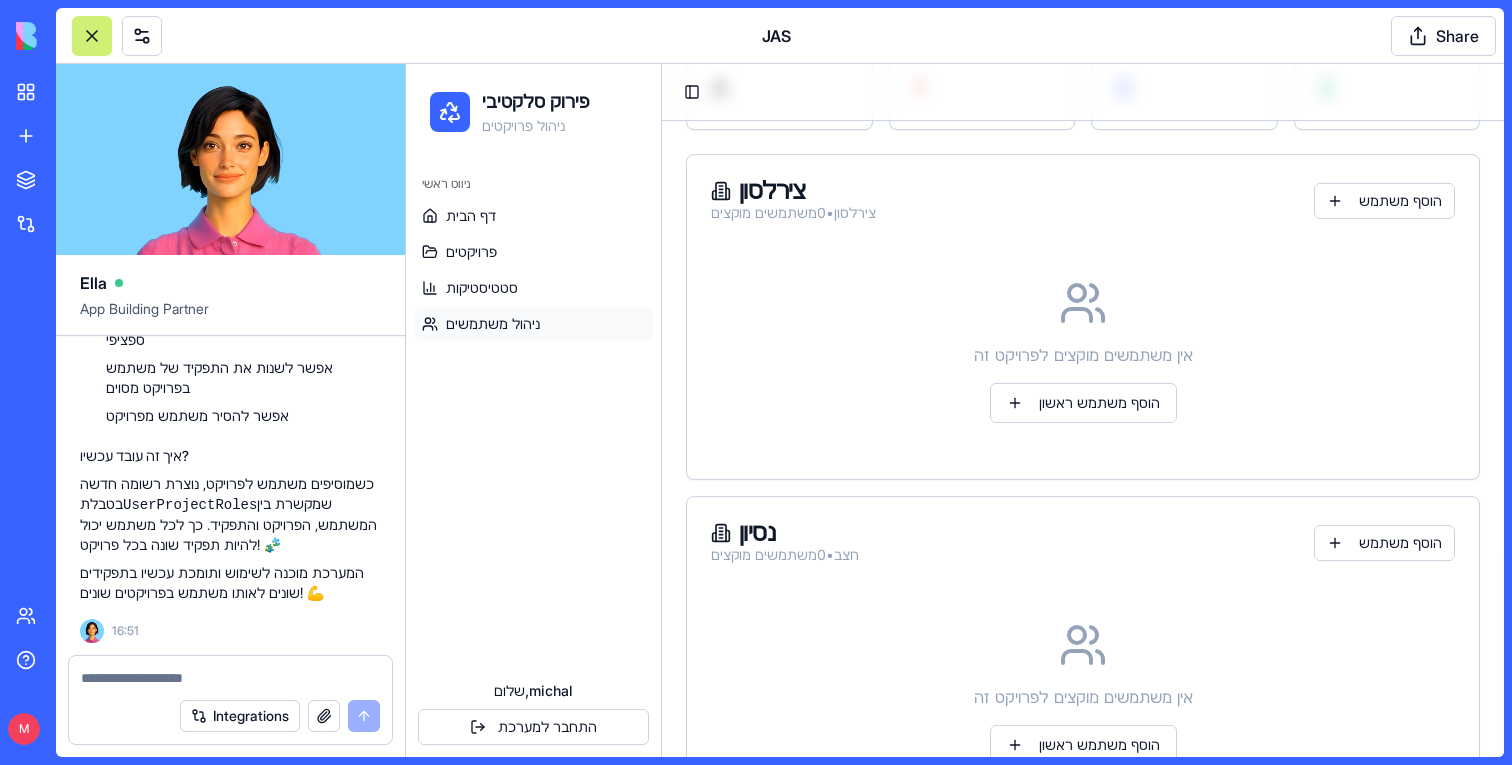 scroll, scrollTop: 362, scrollLeft: 0, axis: vertical 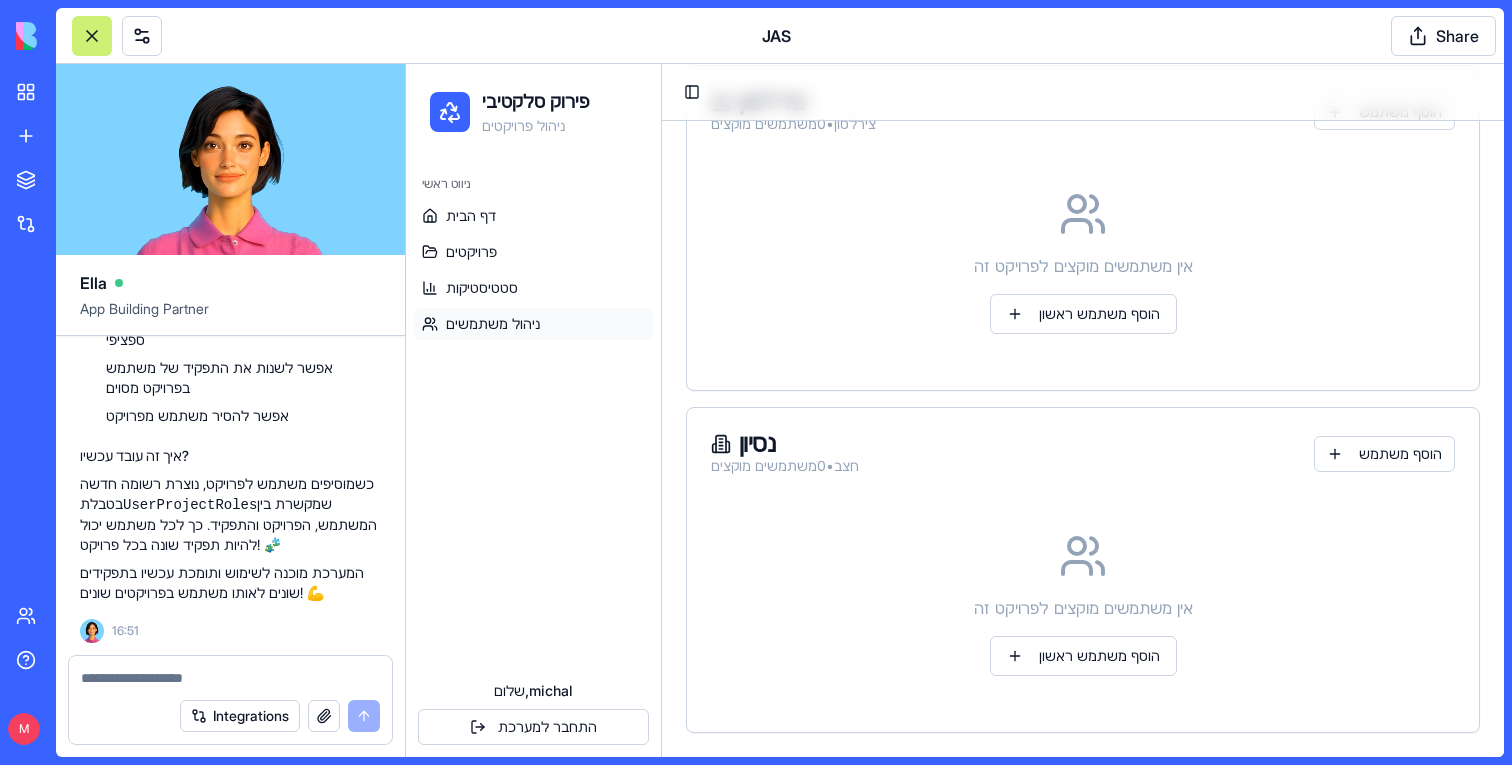 click at bounding box center (230, 678) 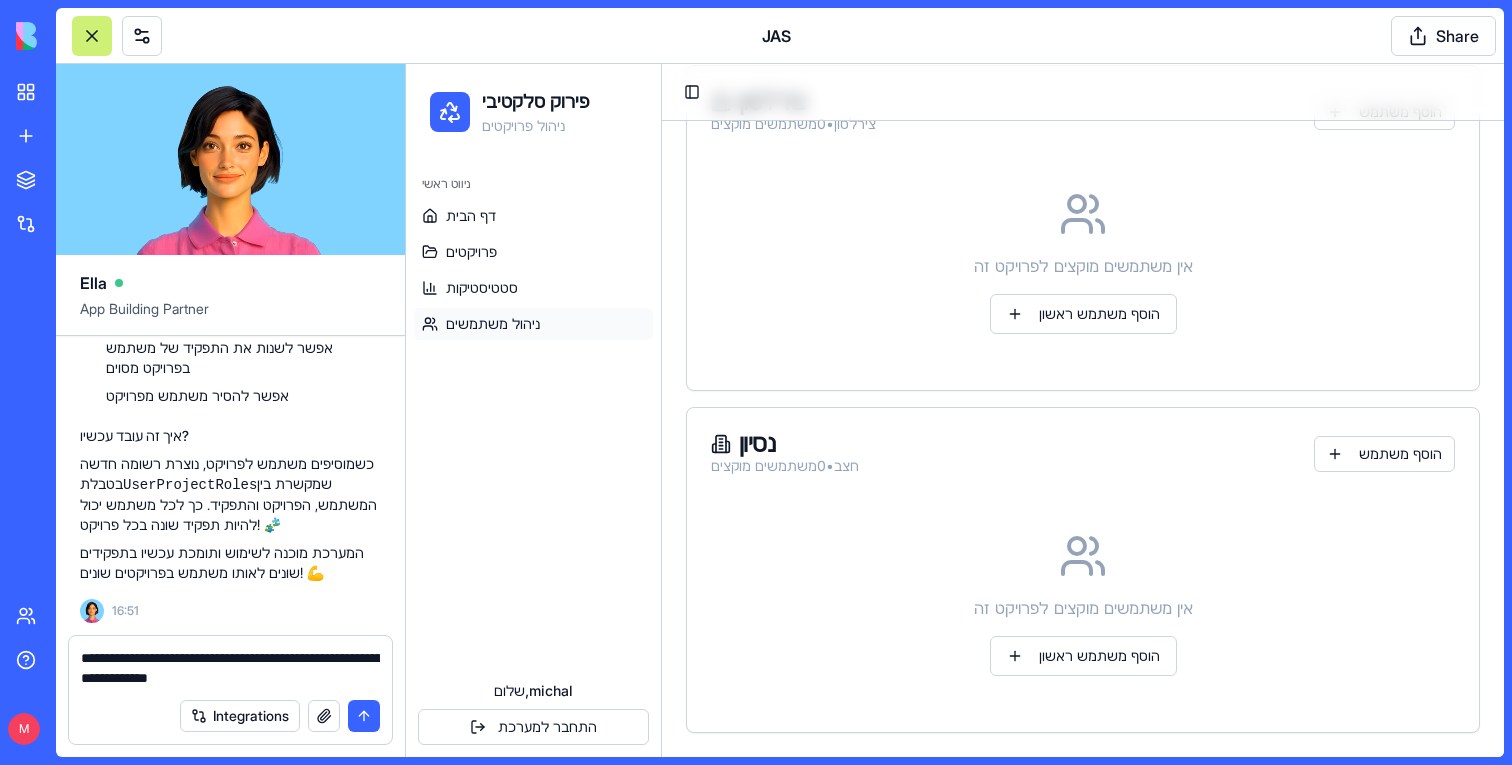 type on "**********" 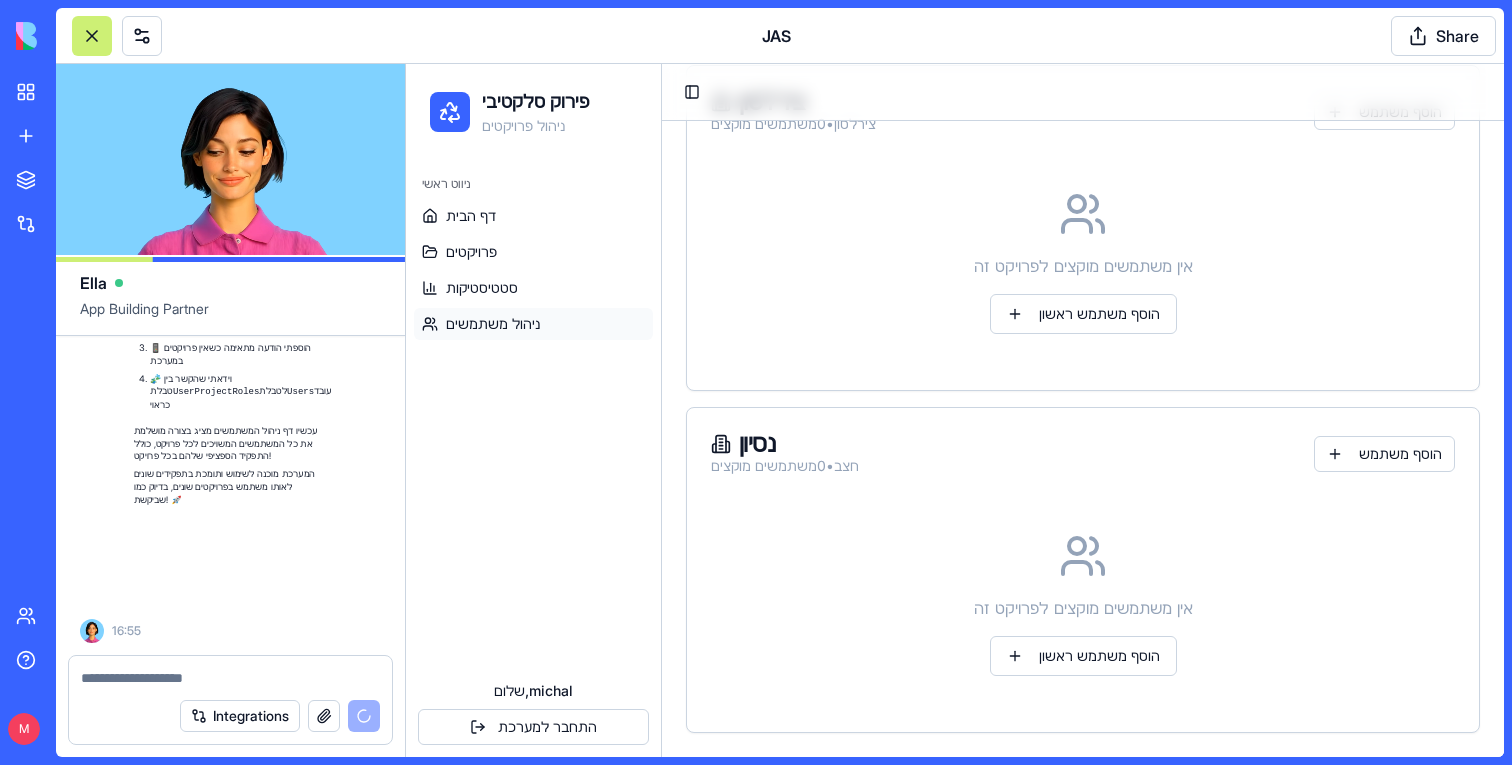 scroll, scrollTop: 64612, scrollLeft: 0, axis: vertical 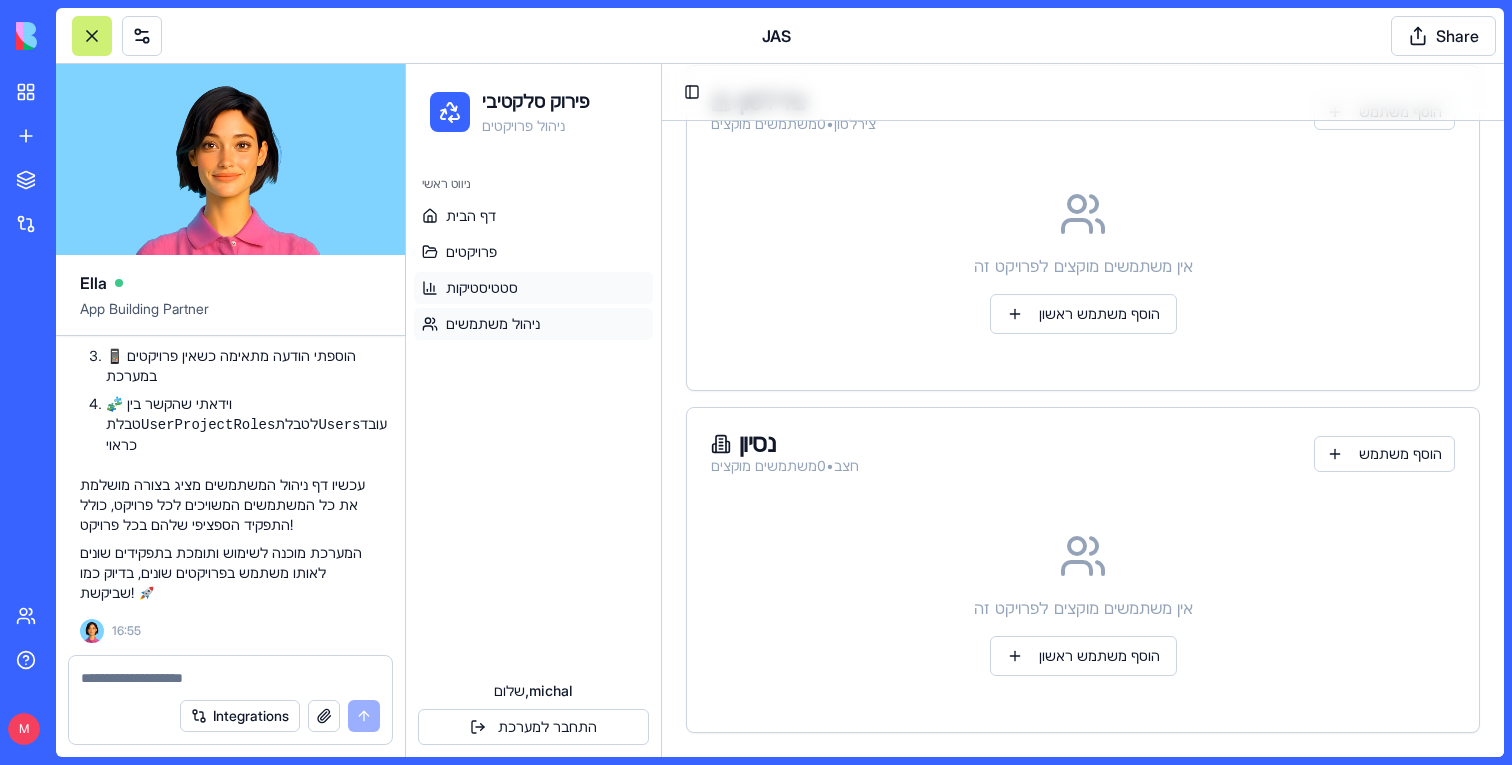 click on "סטטיסטיקות" at bounding box center [482, 288] 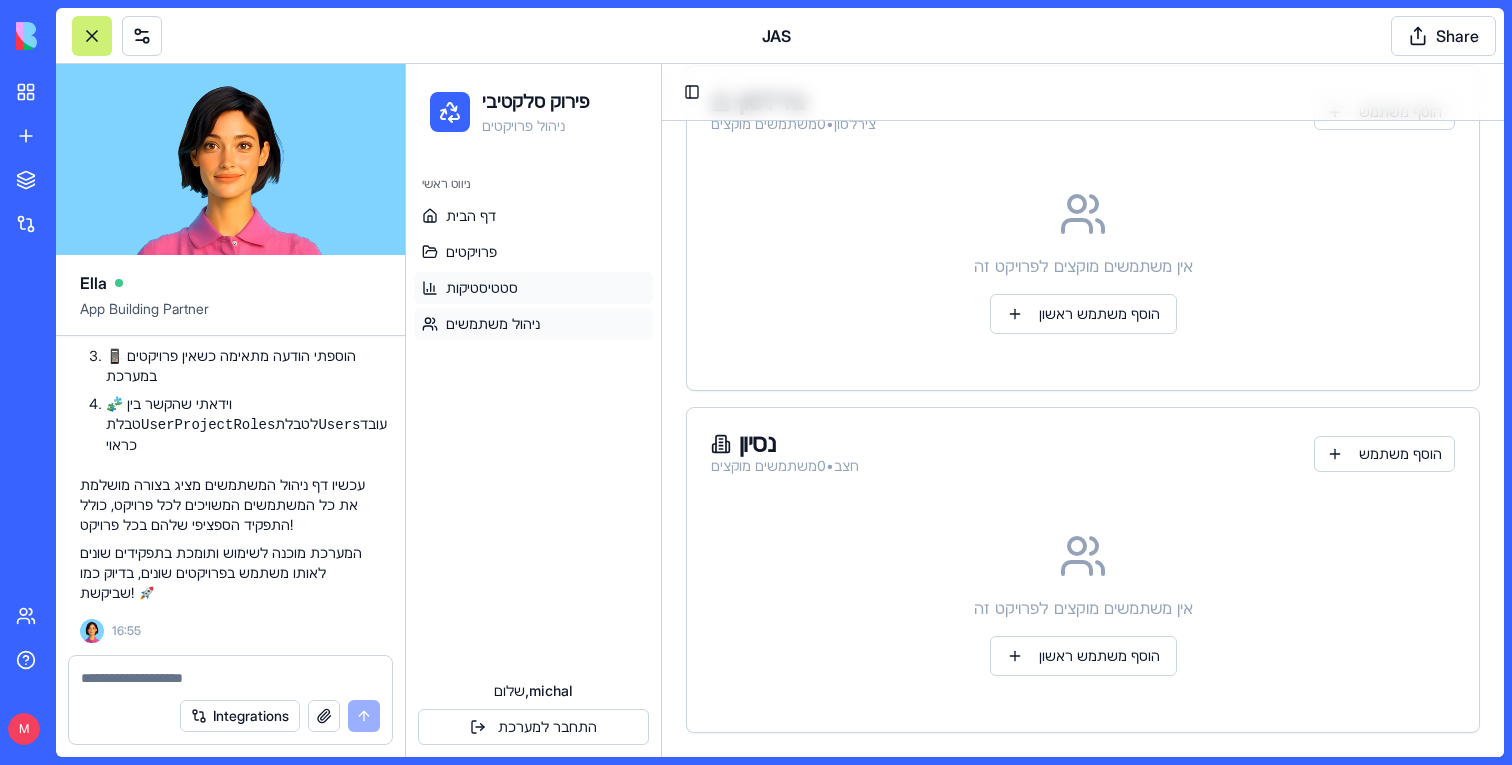scroll, scrollTop: 52, scrollLeft: 0, axis: vertical 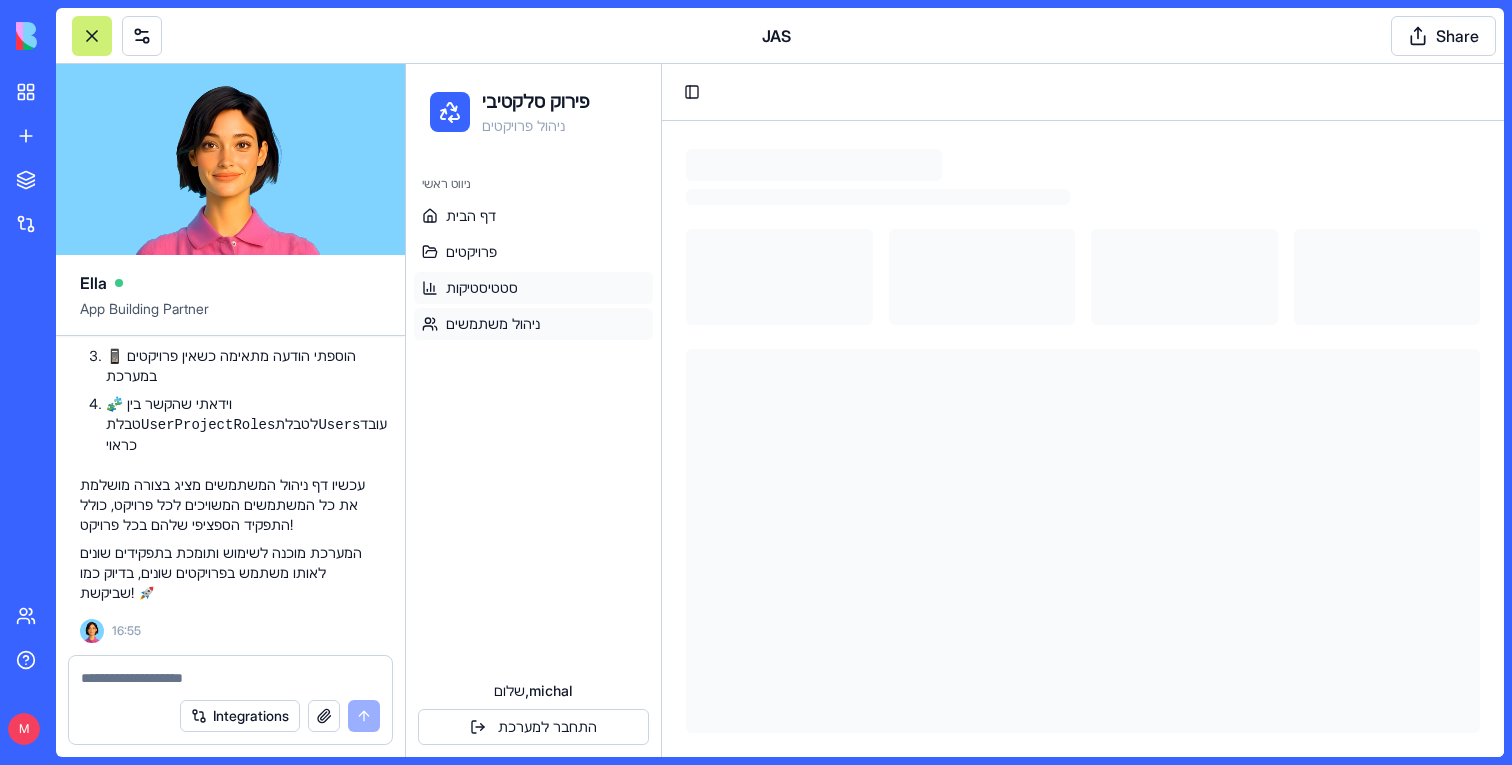 click on "ניהול משתמשים" at bounding box center (493, 324) 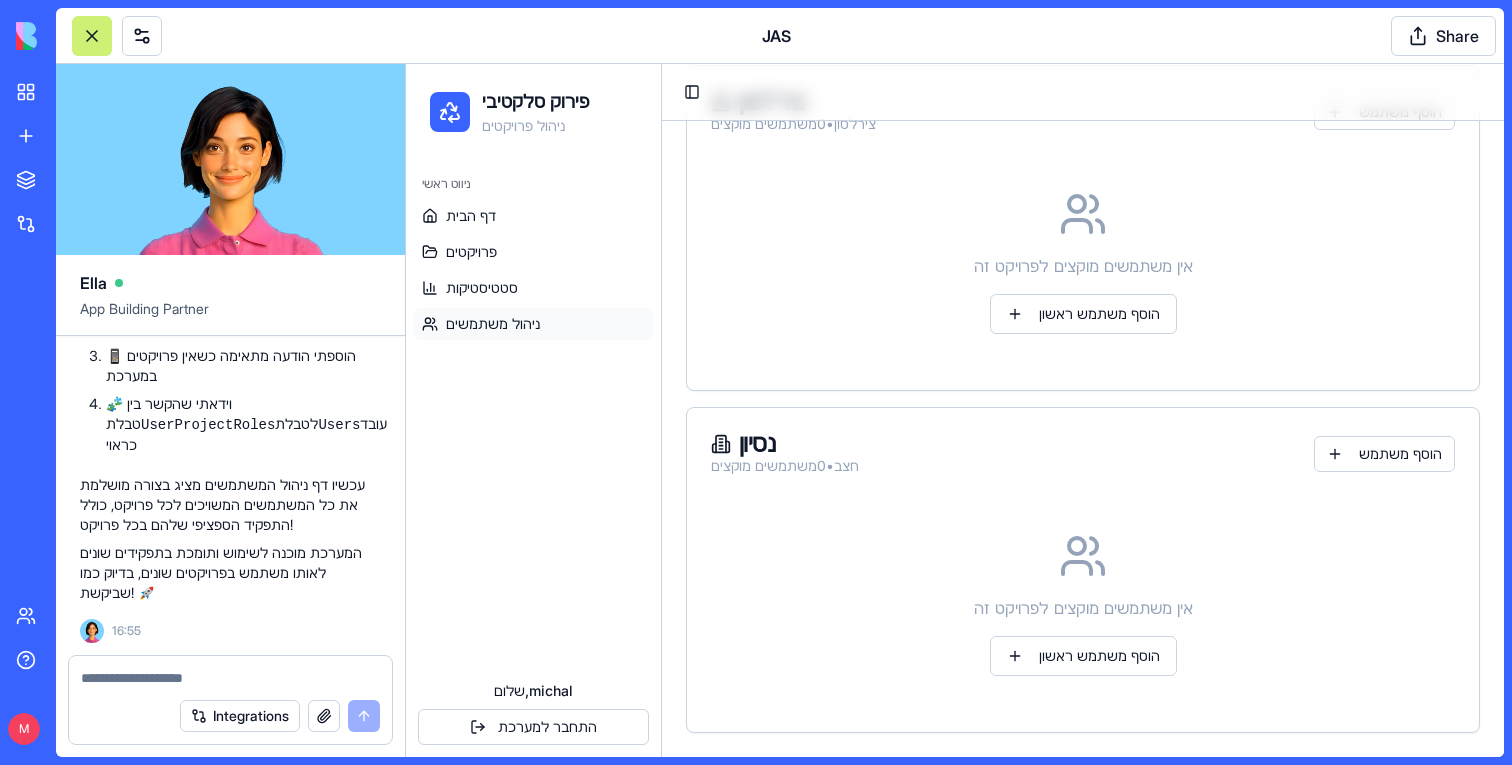 scroll, scrollTop: 0, scrollLeft: 0, axis: both 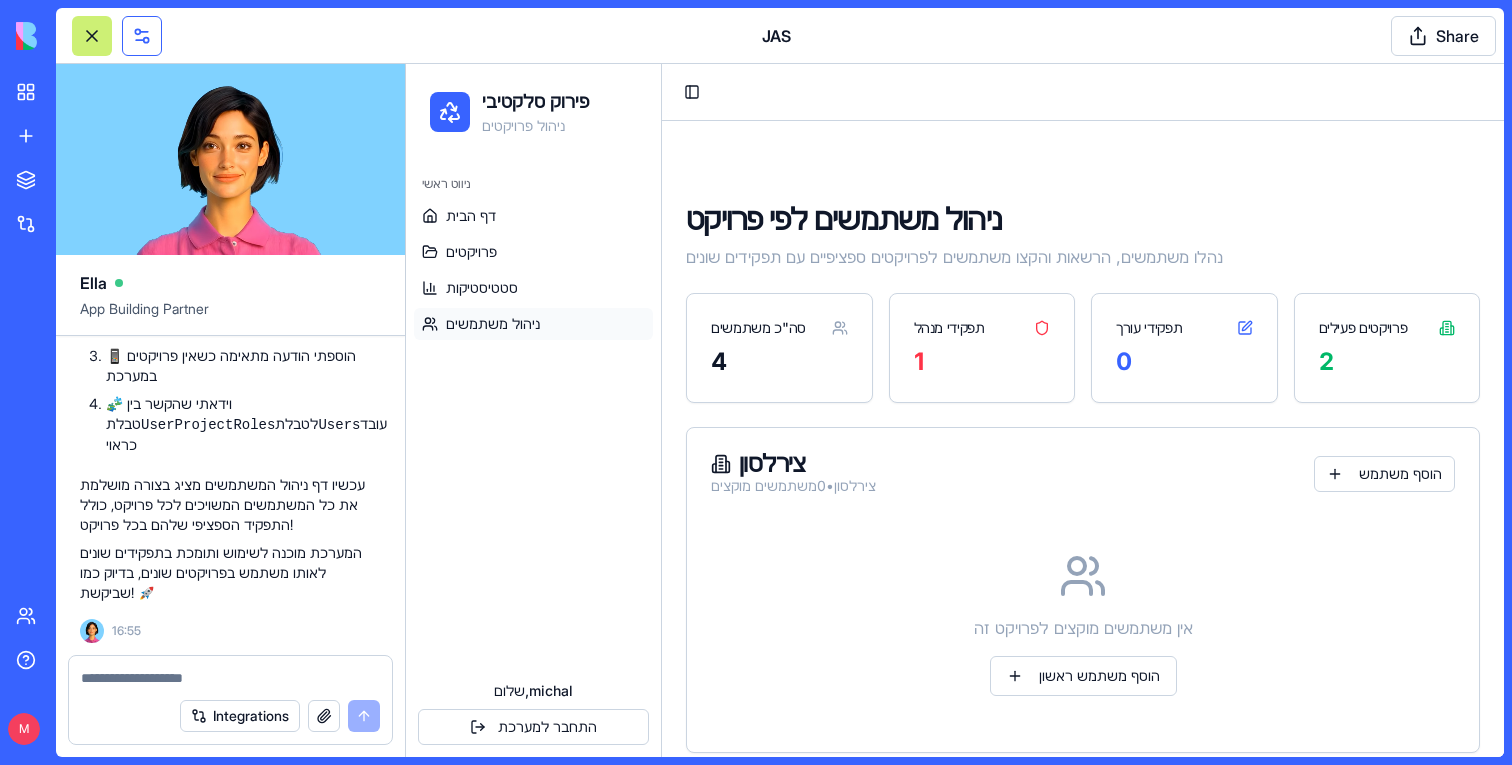click at bounding box center [142, 36] 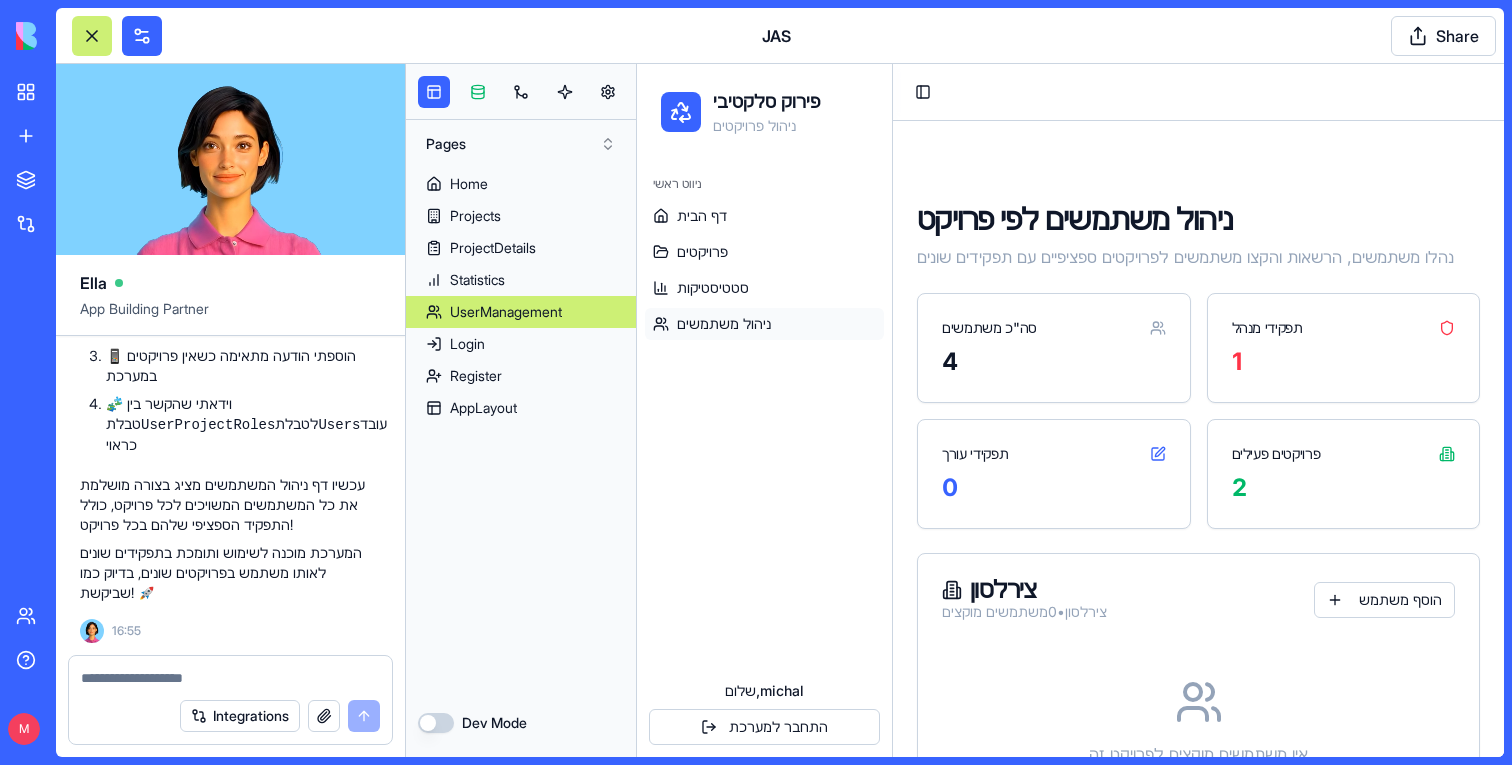 click at bounding box center (478, 92) 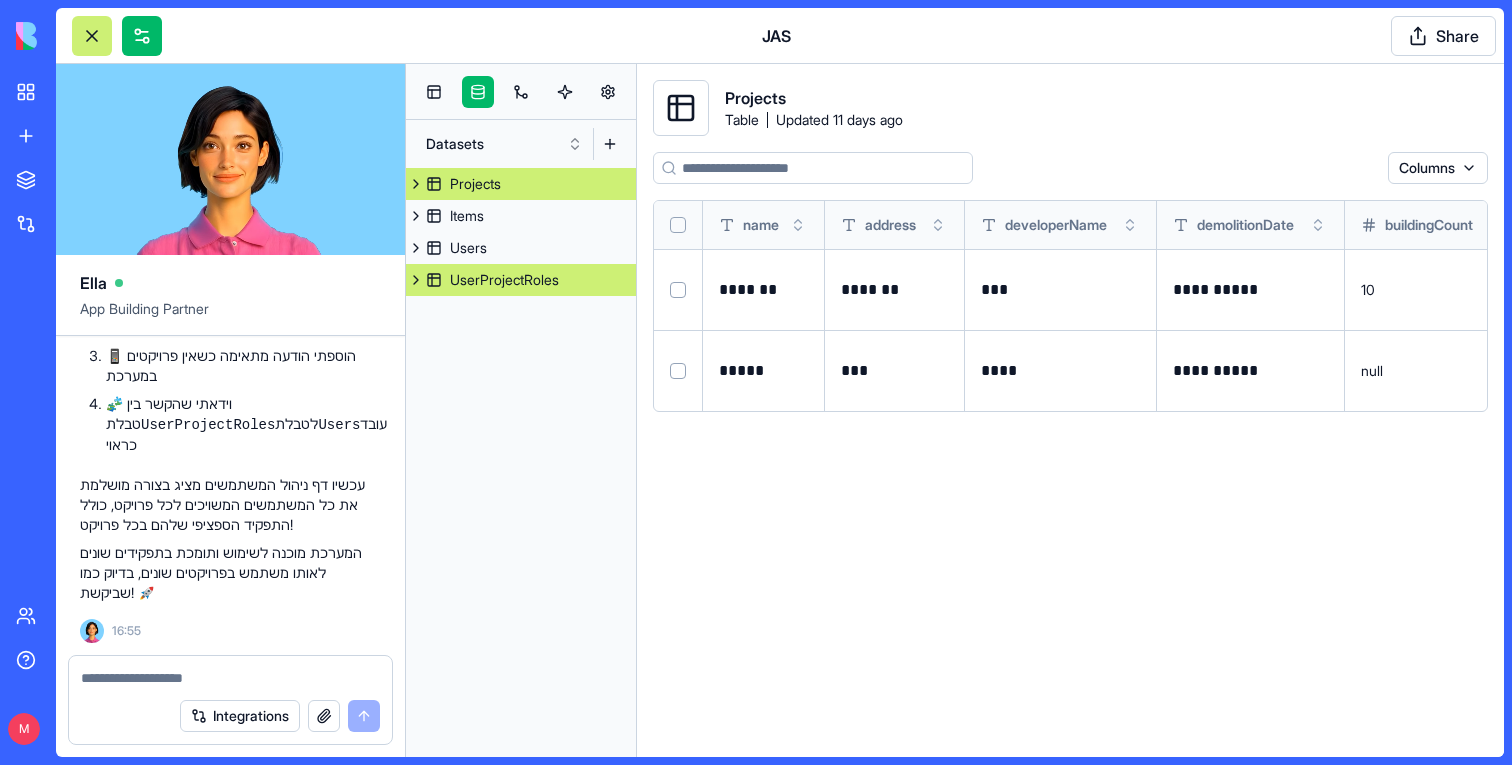 click on "UserProjectRoles" at bounding box center [504, 280] 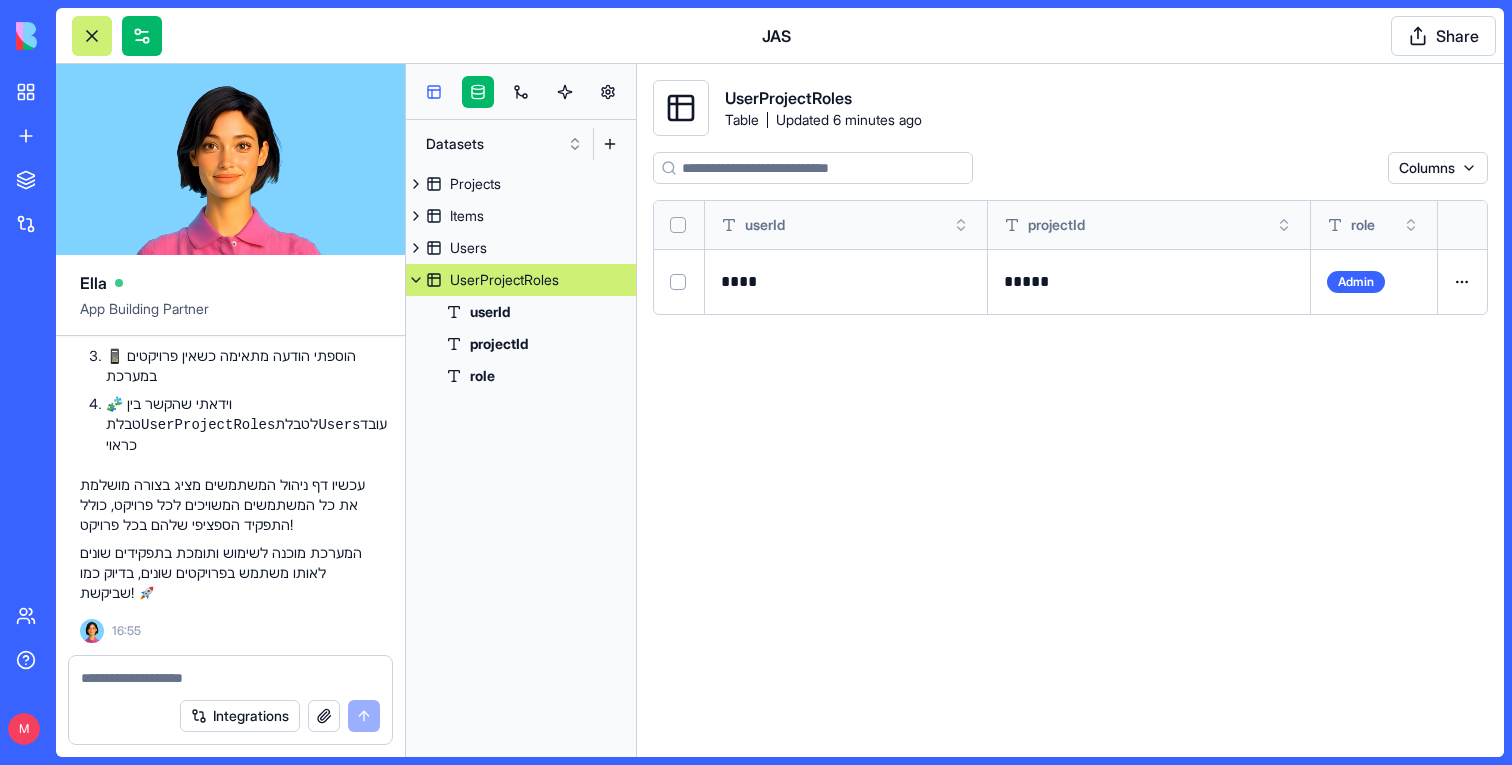 click at bounding box center (434, 92) 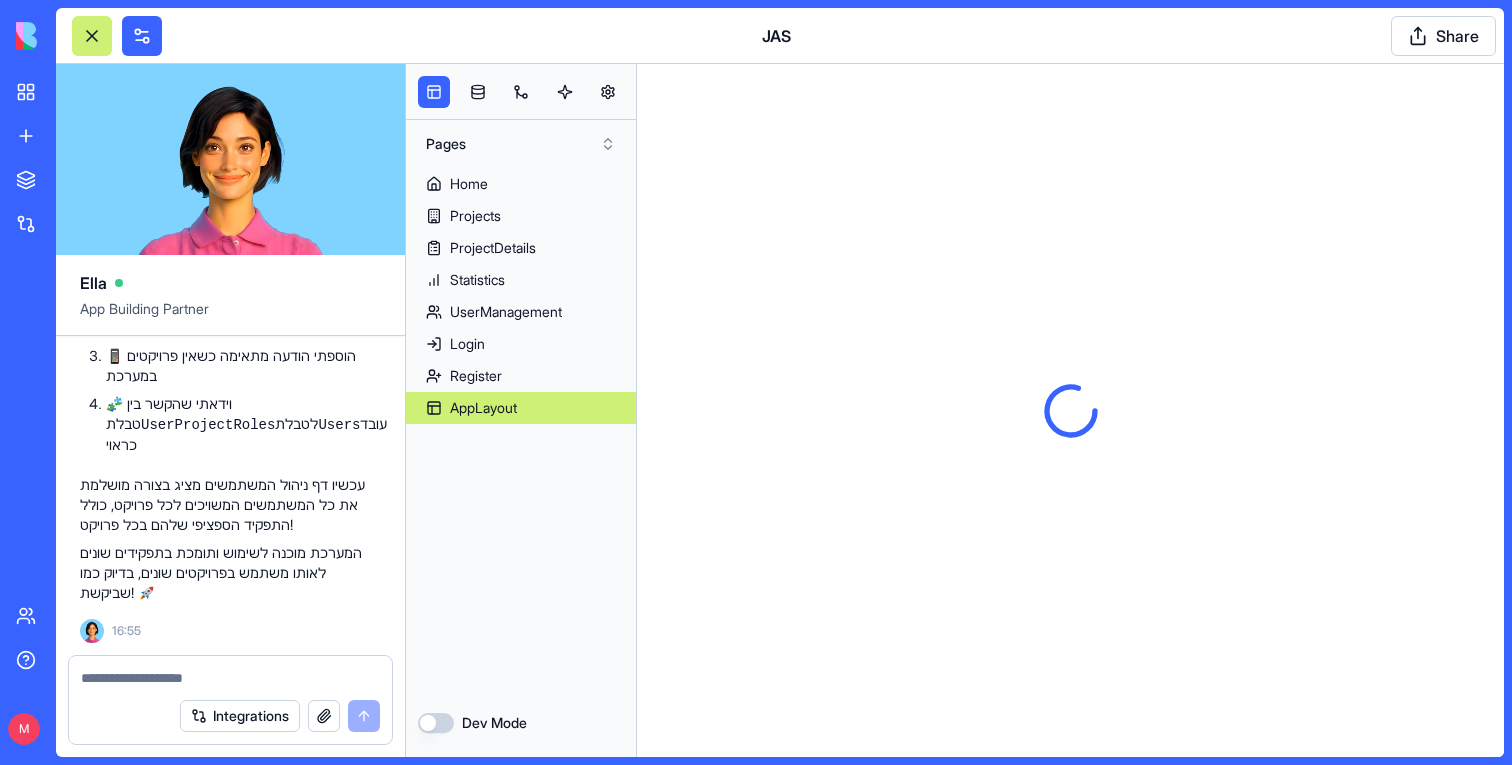 scroll, scrollTop: 0, scrollLeft: 0, axis: both 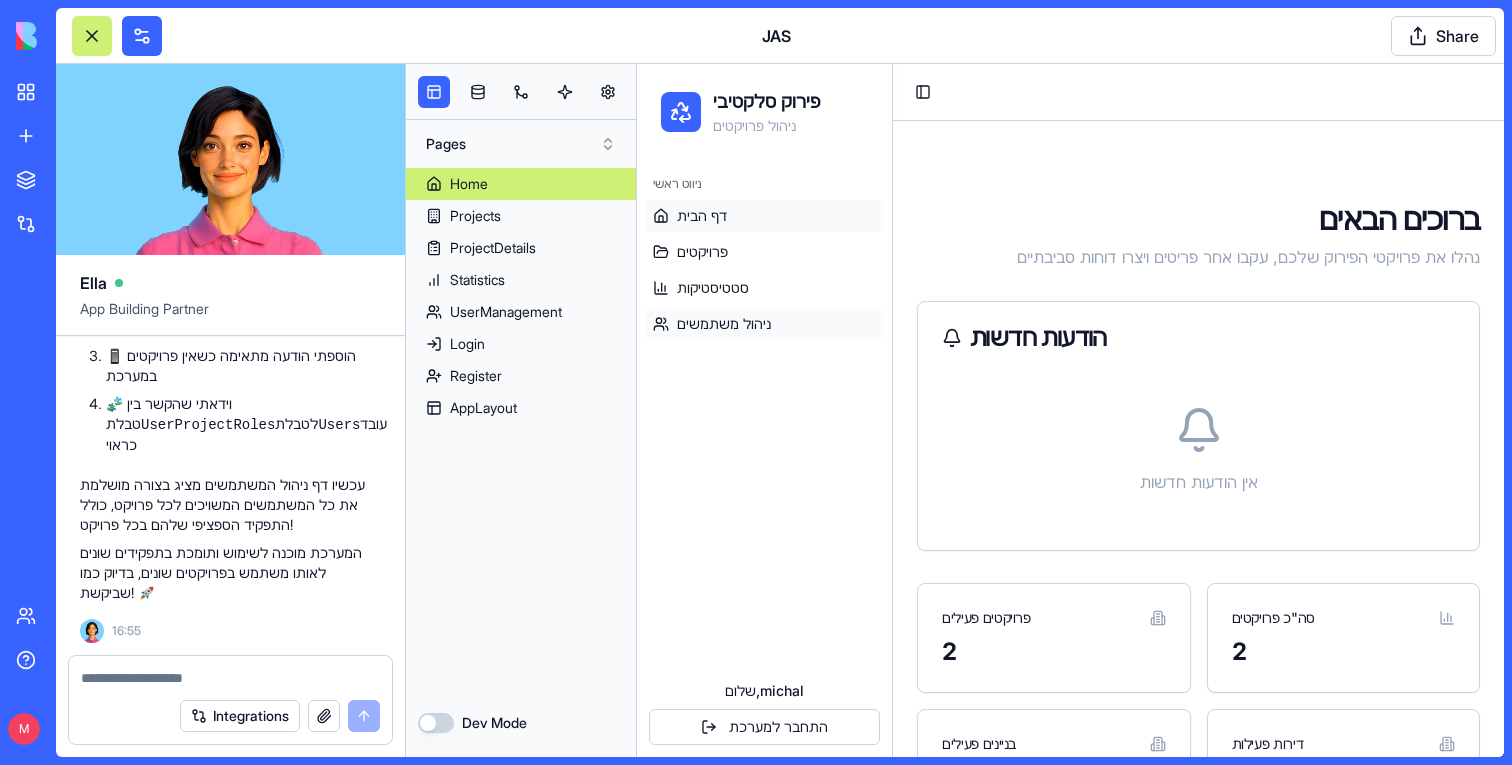click on "ניהול משתמשים" at bounding box center (764, 324) 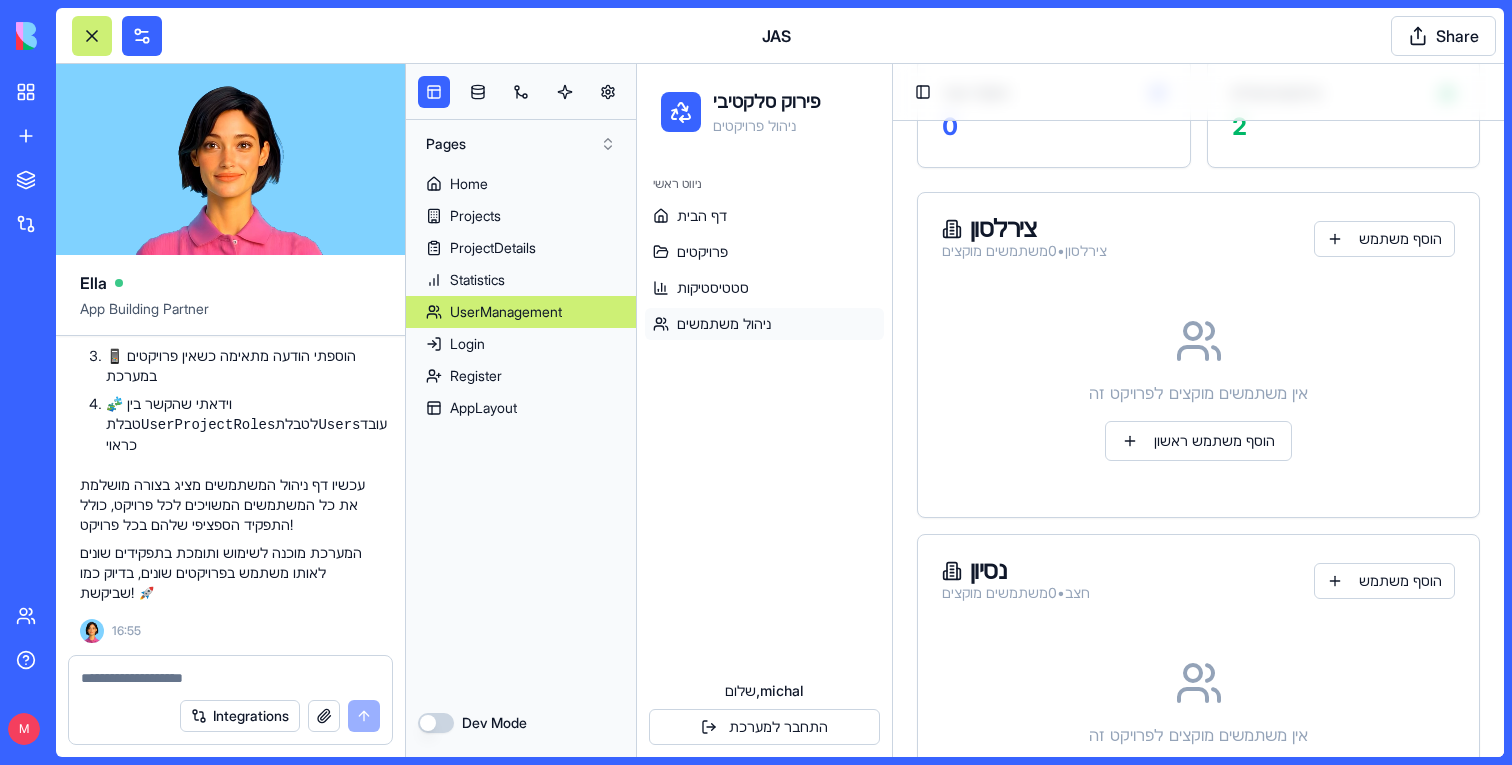 scroll, scrollTop: 371, scrollLeft: 0, axis: vertical 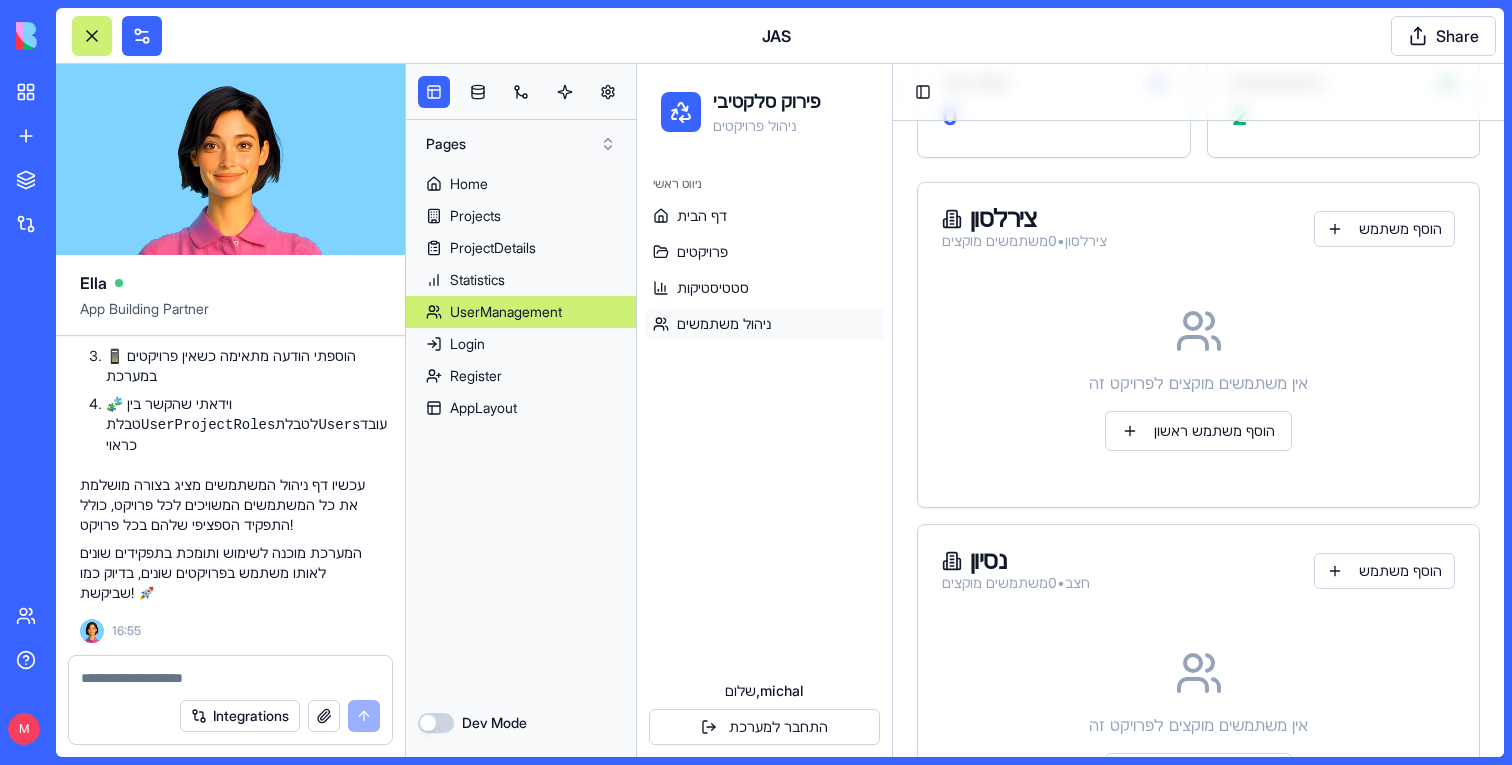 click on "את יכולה לוודא שהיוזרים שמשוייכים לפרויקט מוצגים בטבלאות בדף ניהול משתמשים" at bounding box center (230, -87) 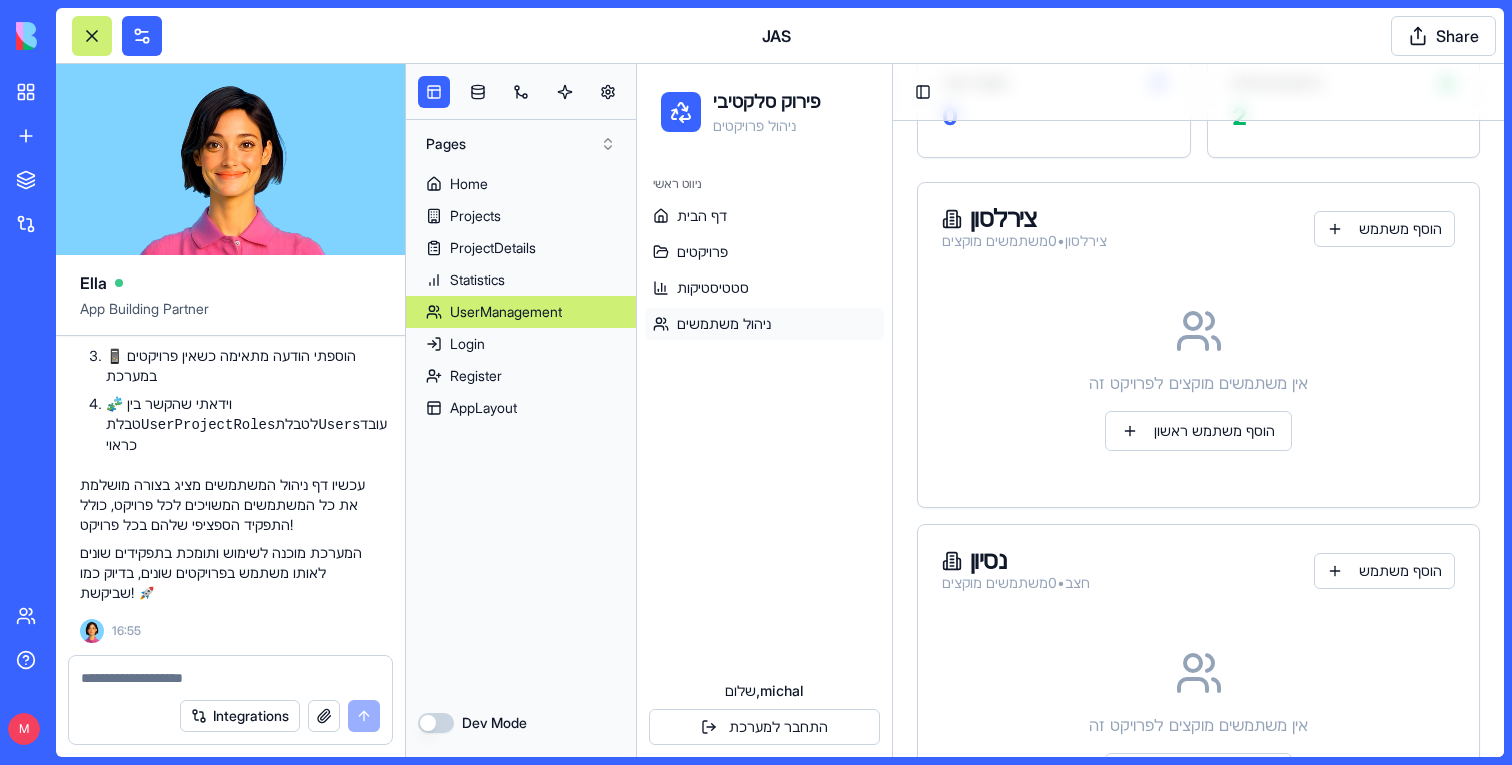 click on "את יכולה לוודא שהיוזרים שמשוייכים לפרויקט מוצגים בטבלאות בדף ניהול משתמשים" at bounding box center (230, -87) 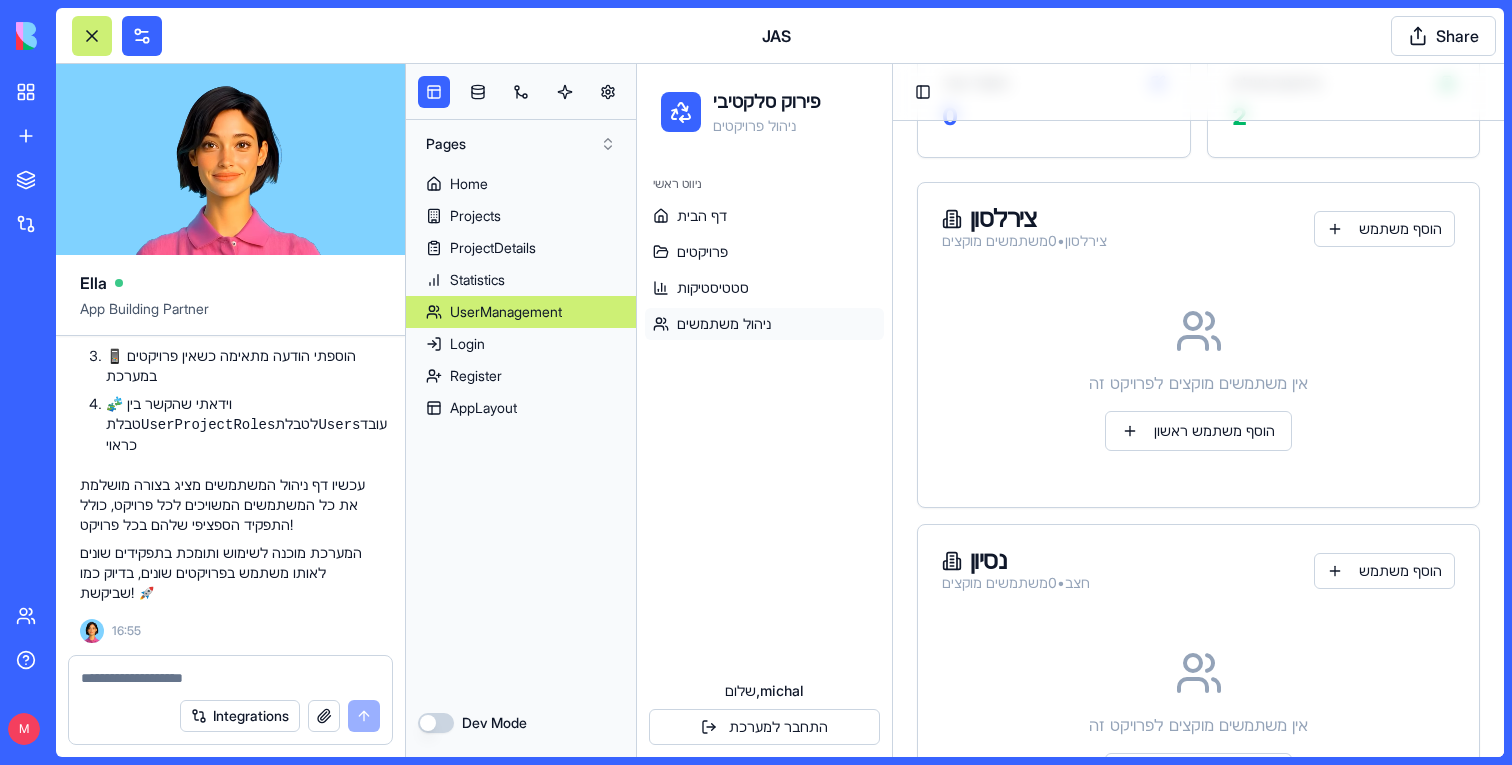 click on "את יכולה לוודא שהיוזרים שמשוייכים לפרויקט מוצגים בטבלאות בדף ניהול משתמשים" at bounding box center [230, -87] 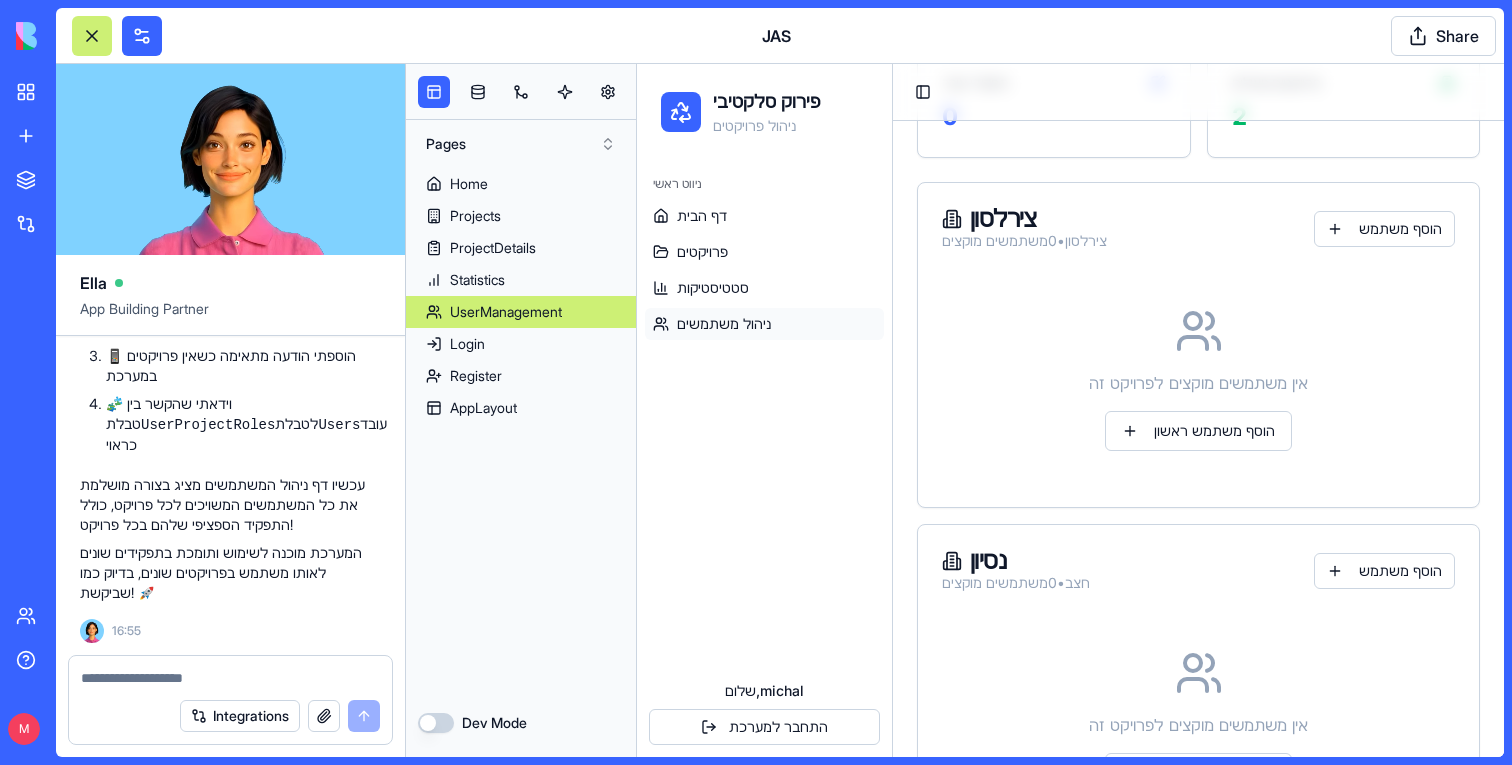 copy on "את יכולה לוודא שהיוזרים שמשוייכים לפרויקט מוצגים בטבלאות בדף ניהול משתמשים" 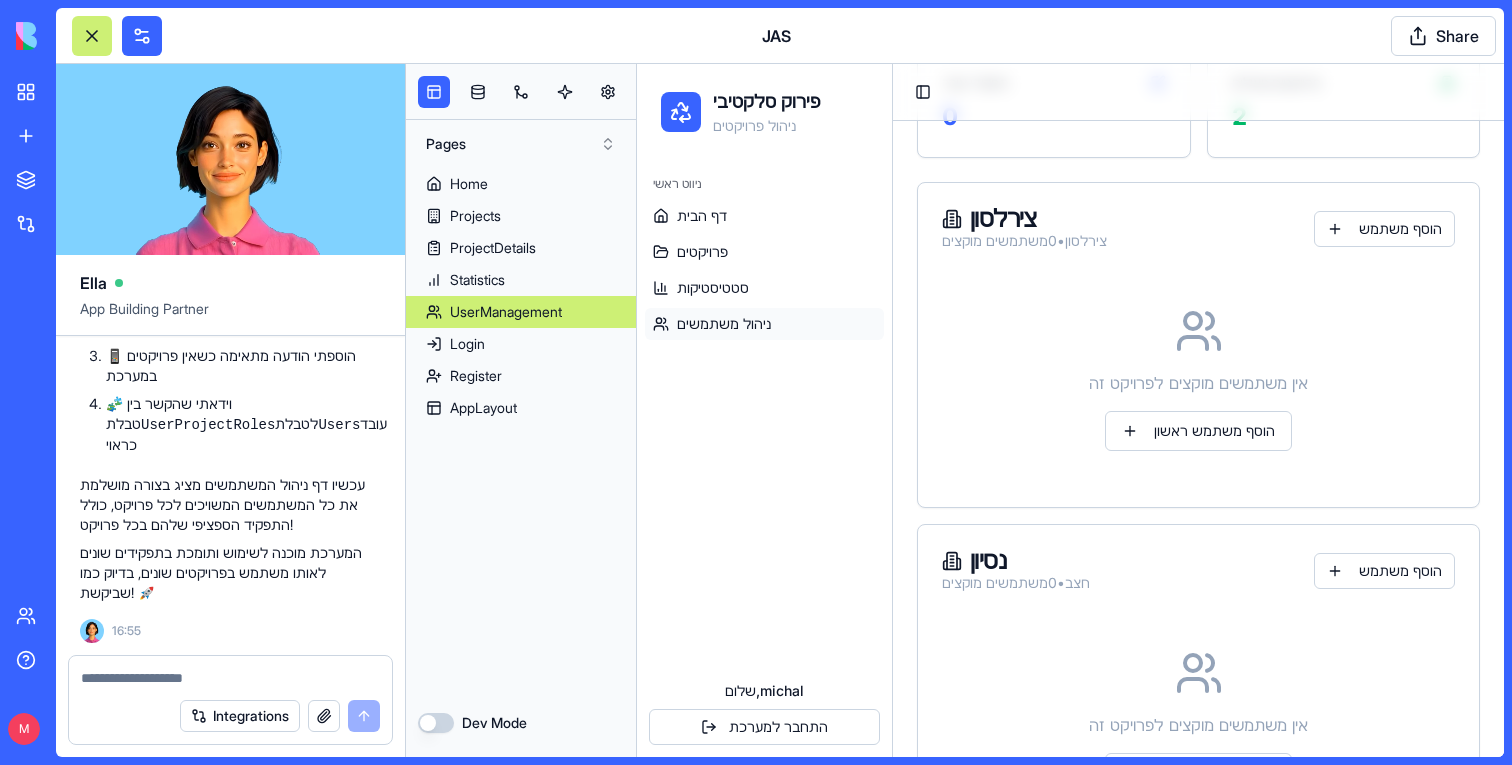 click at bounding box center [230, 672] 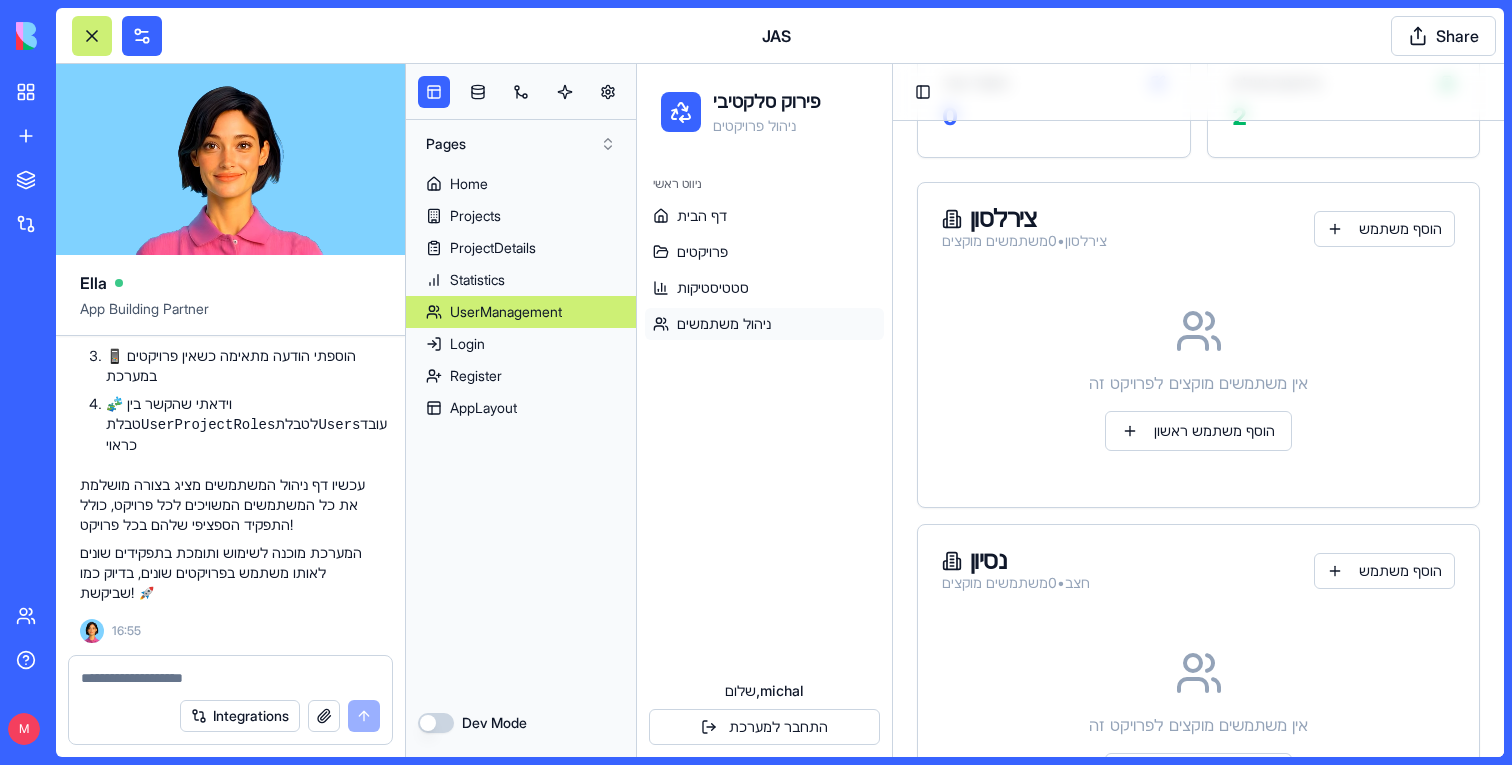 click at bounding box center [230, 678] 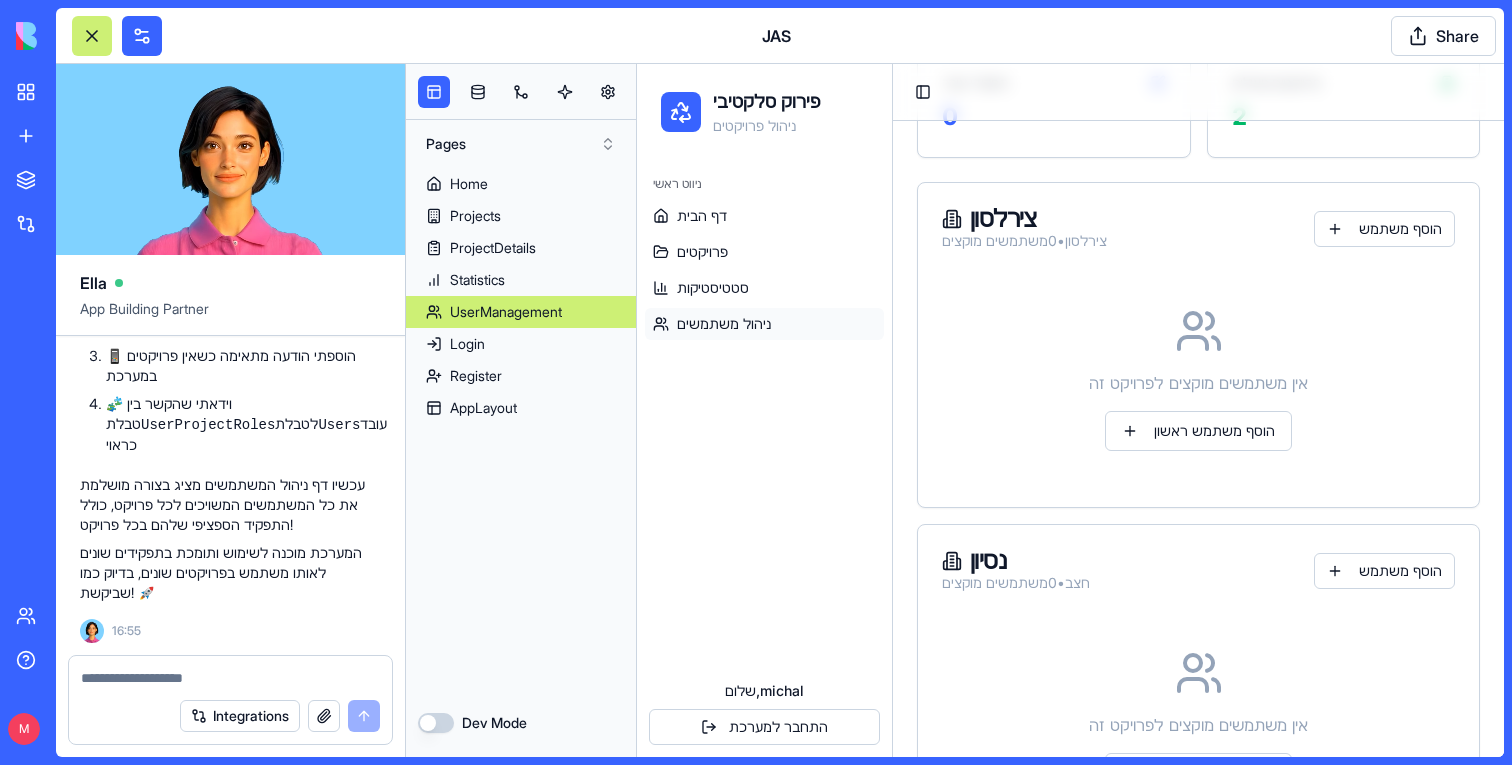 paste on "**********" 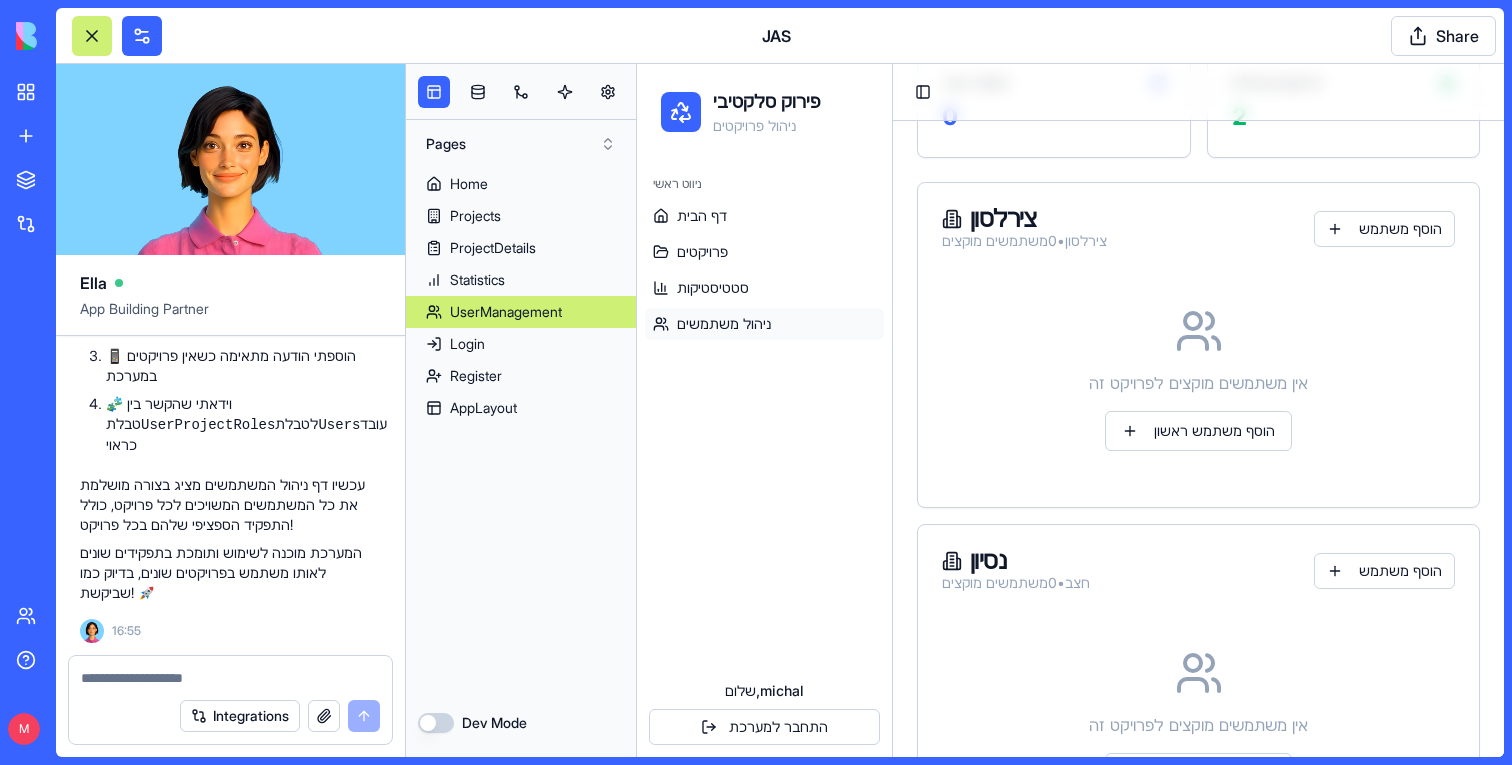 type on "**********" 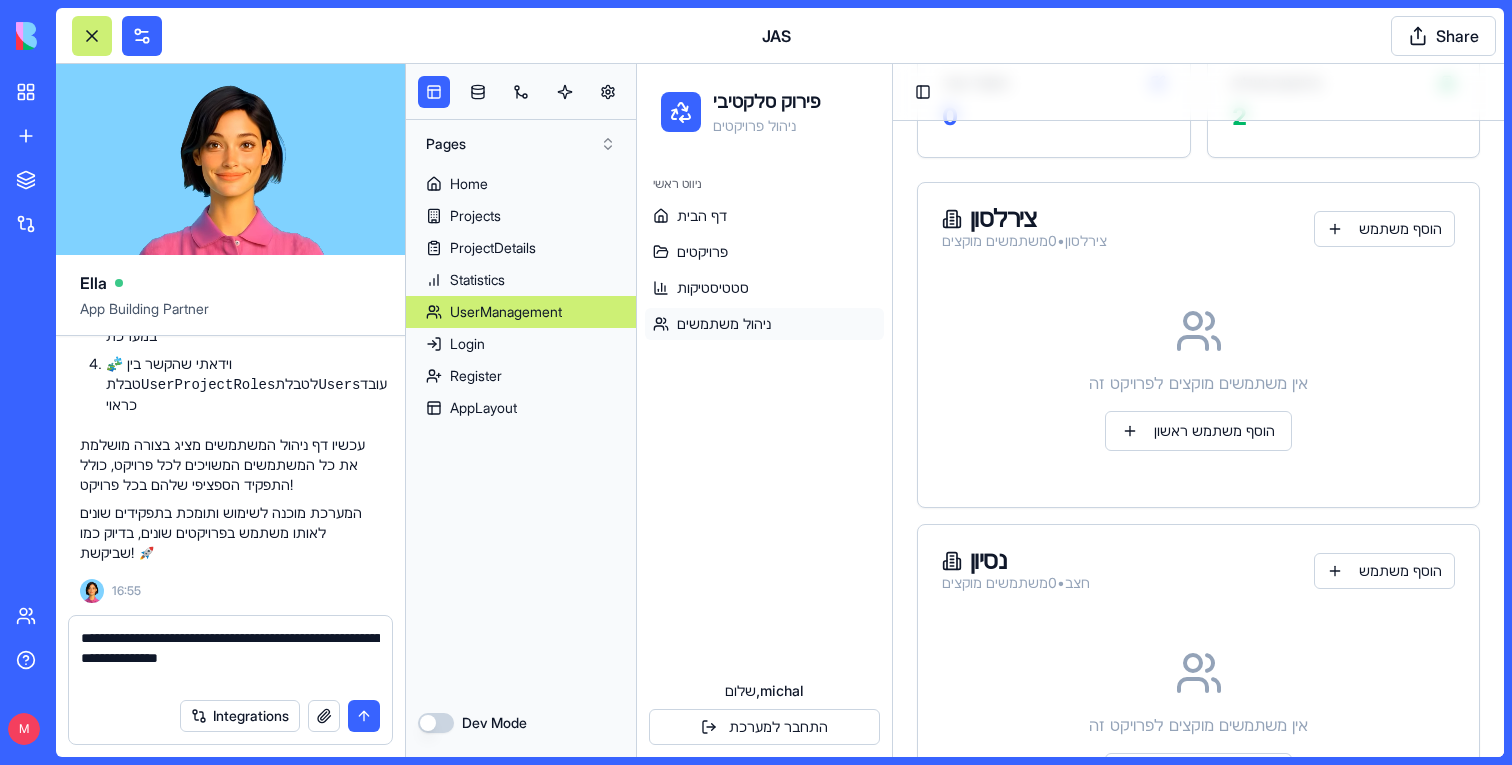 type 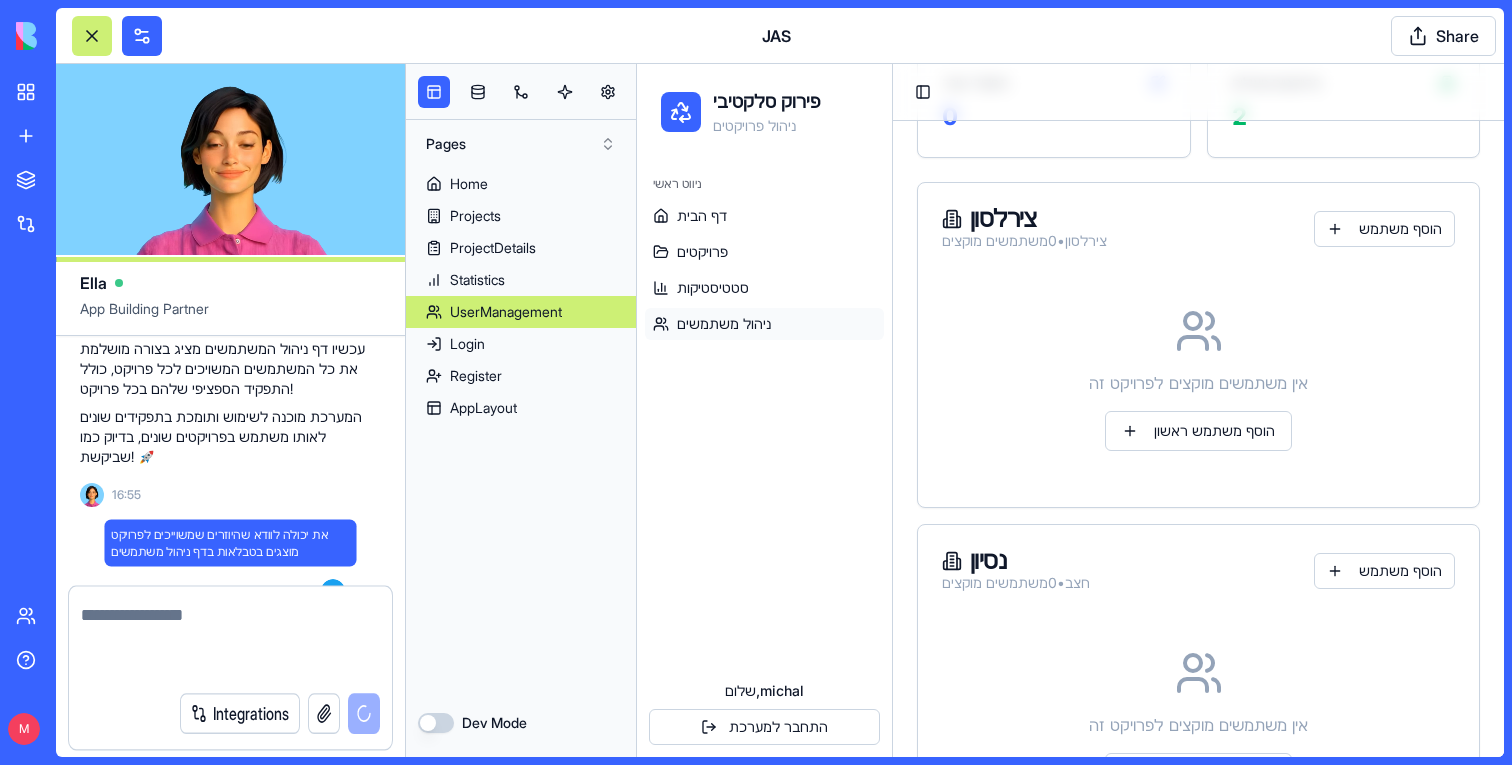 scroll, scrollTop: 64708, scrollLeft: 0, axis: vertical 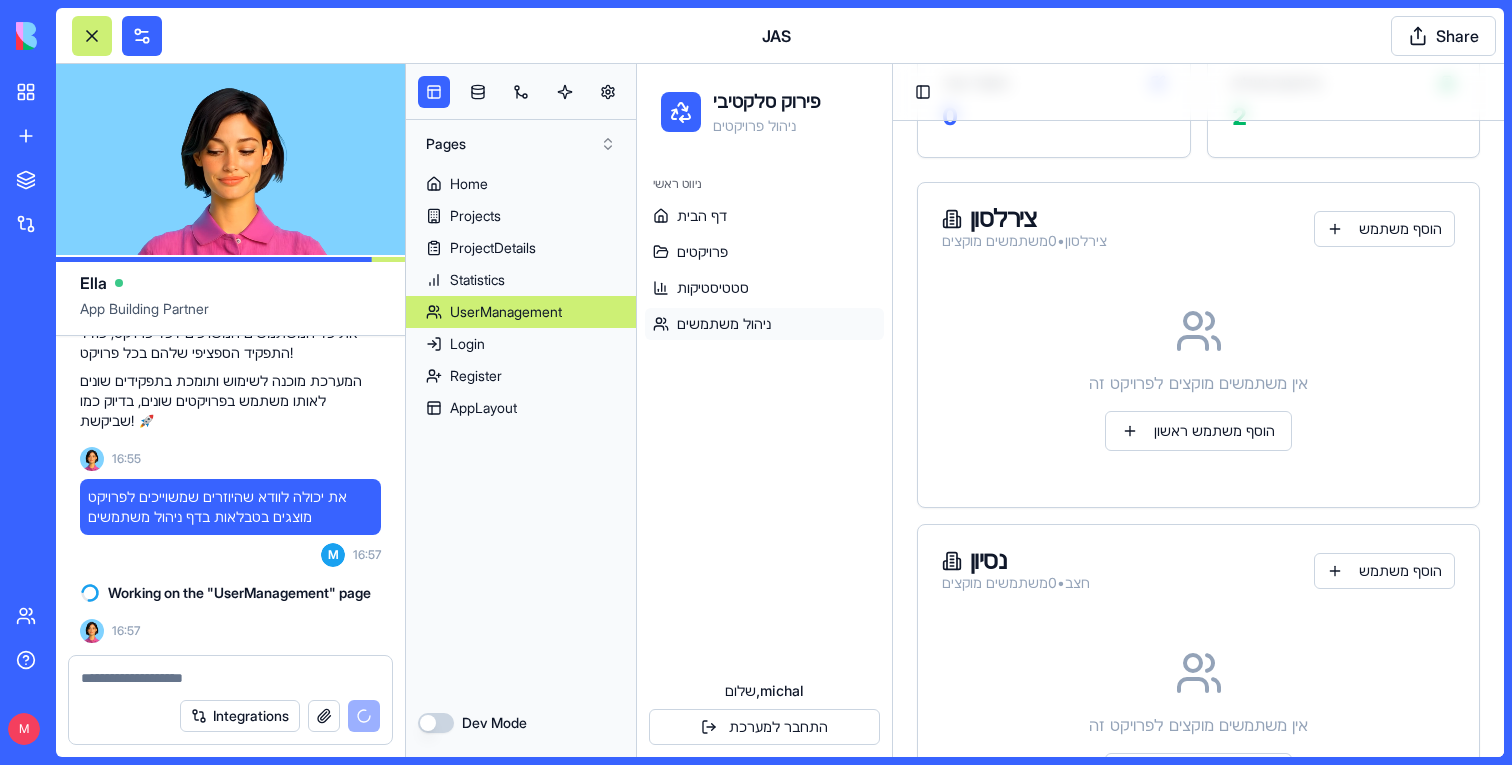 click on "ניהול משתמשים" at bounding box center [724, 324] 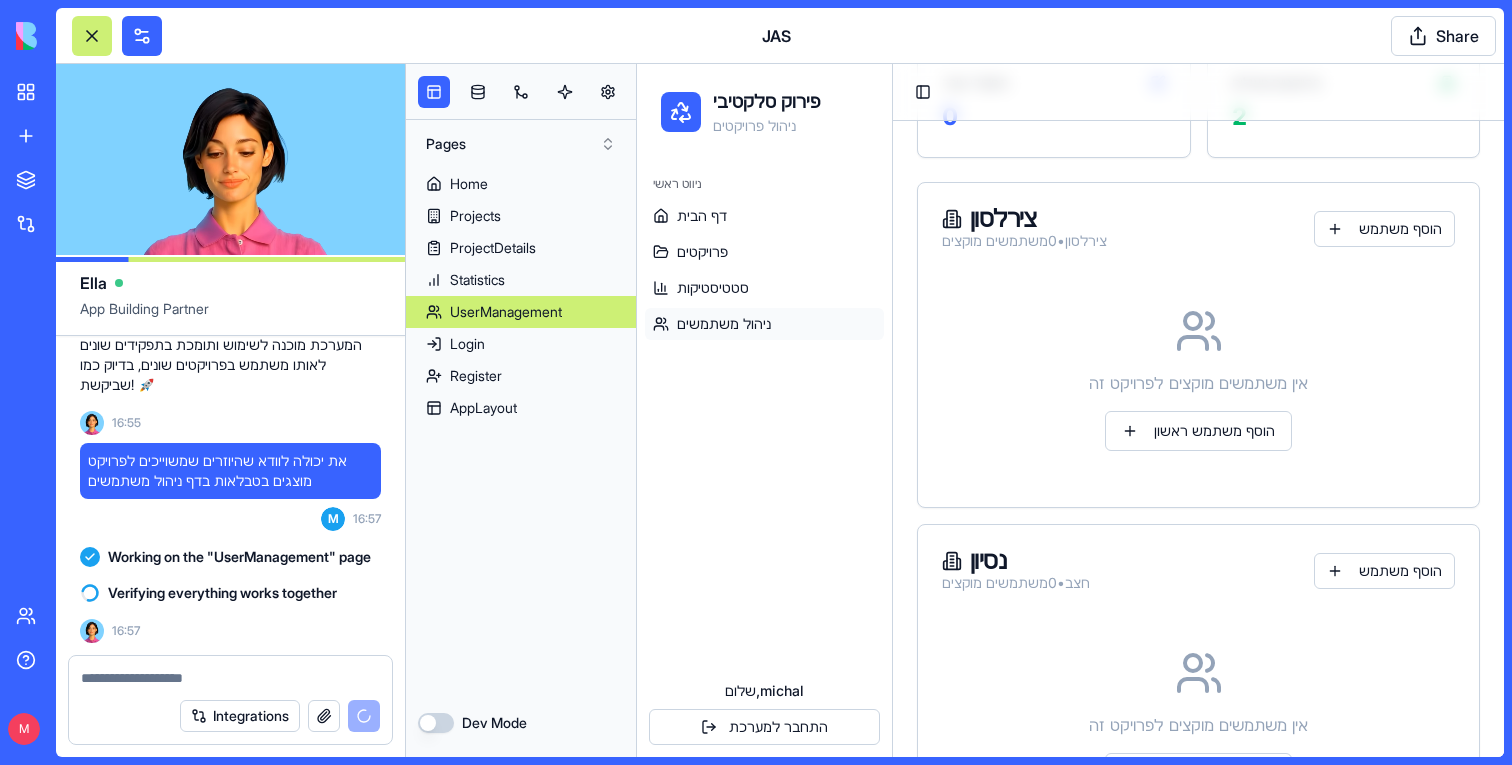 scroll, scrollTop: 65336, scrollLeft: 0, axis: vertical 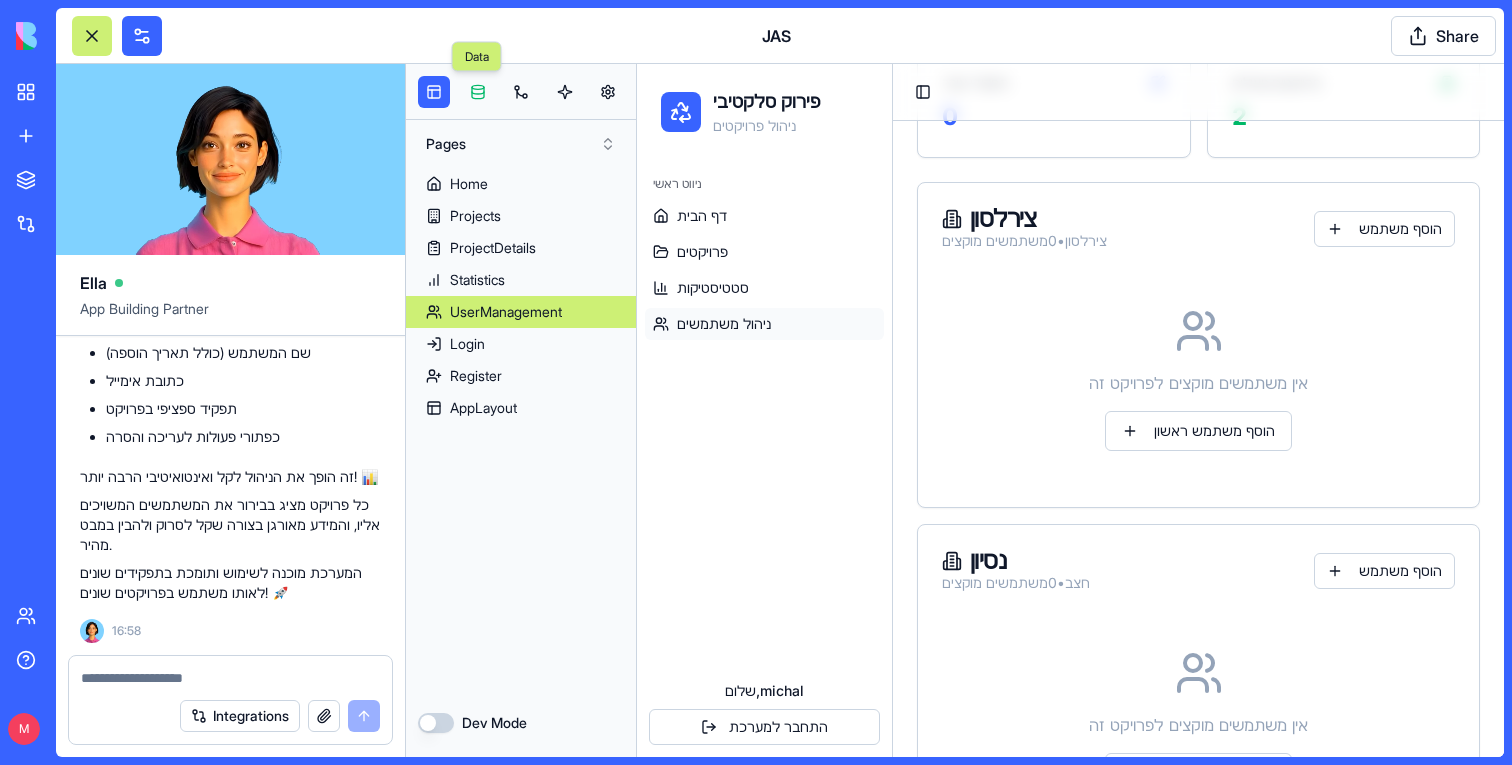 click at bounding box center (478, 92) 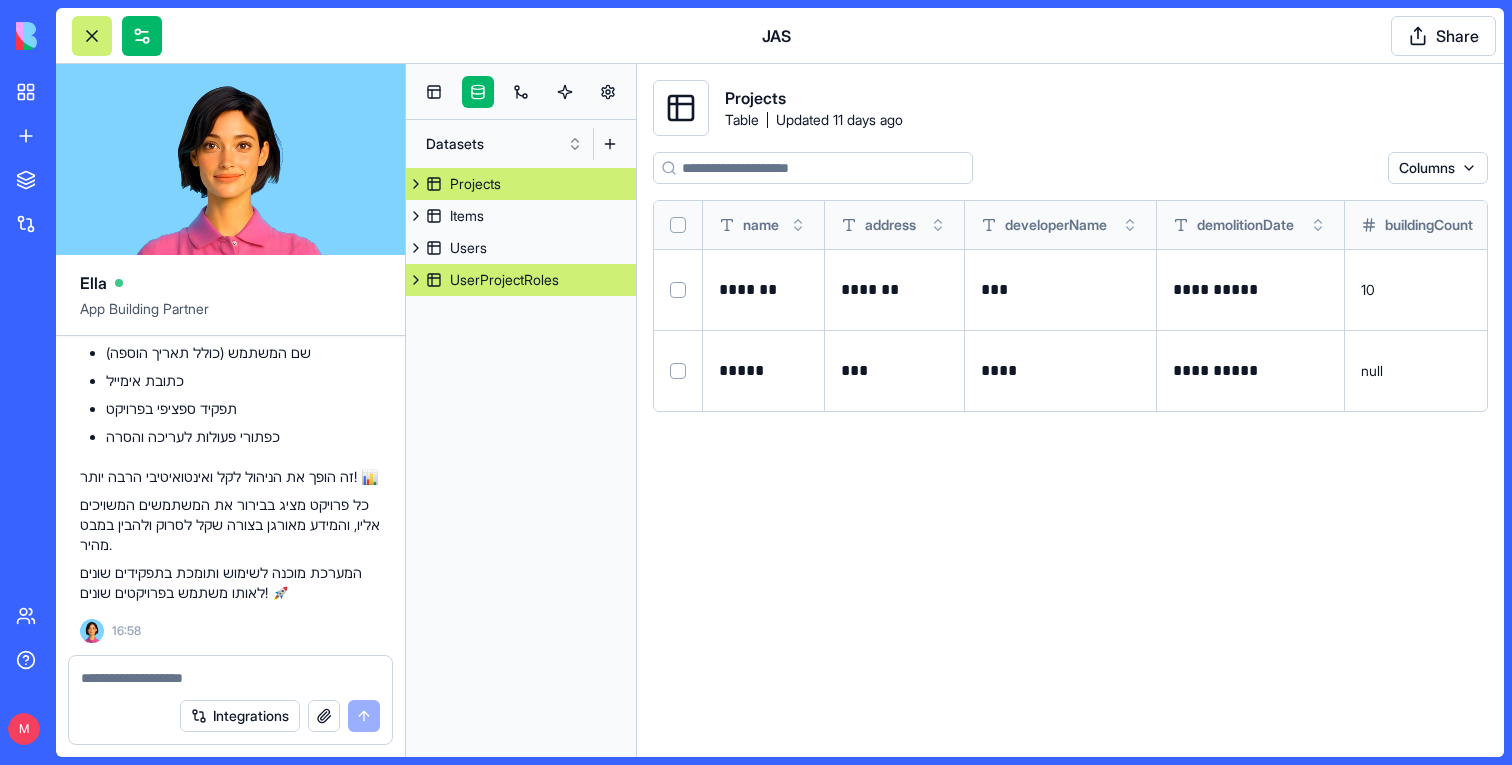 click on "UserProjectRoles" at bounding box center (504, 280) 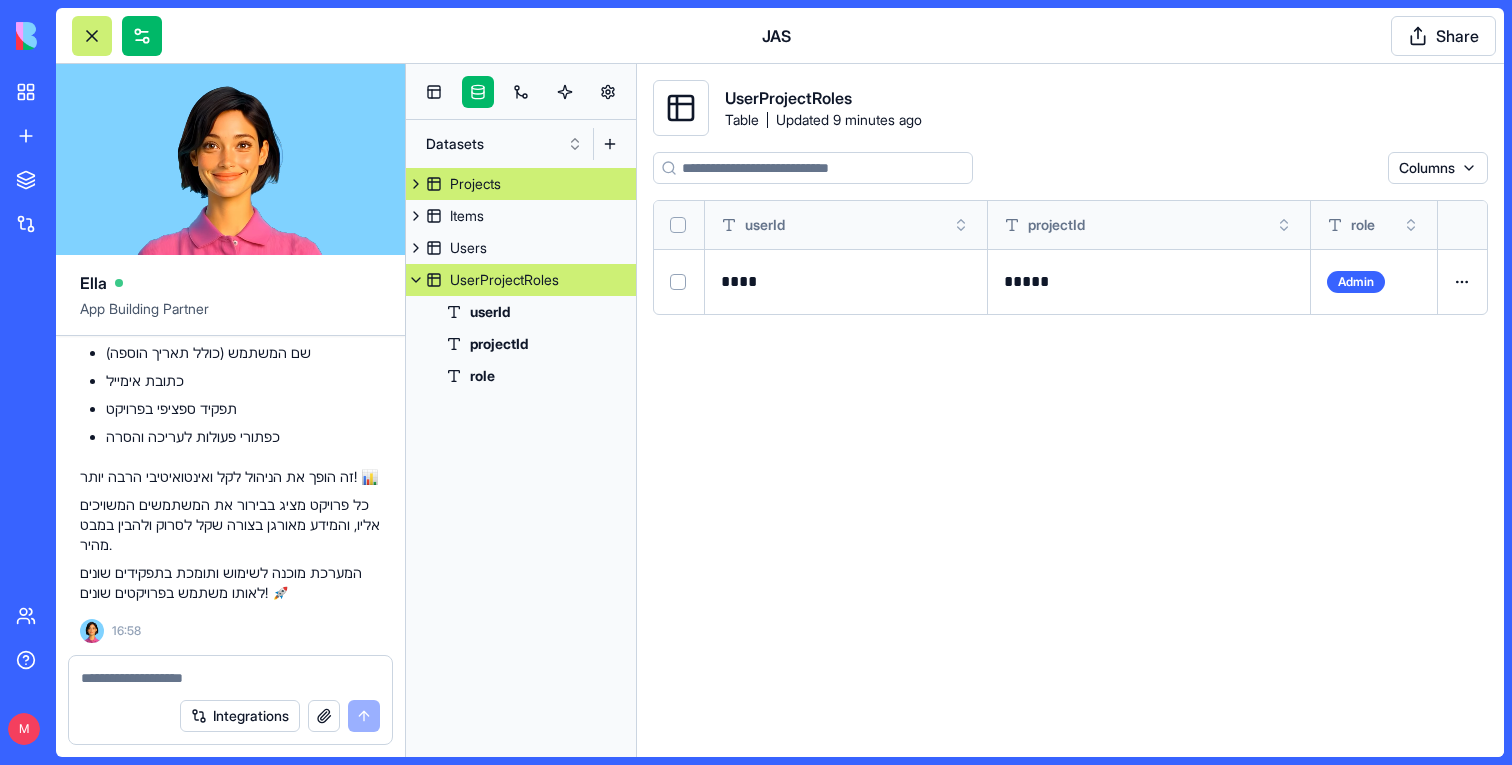 click on "Projects" at bounding box center [475, 184] 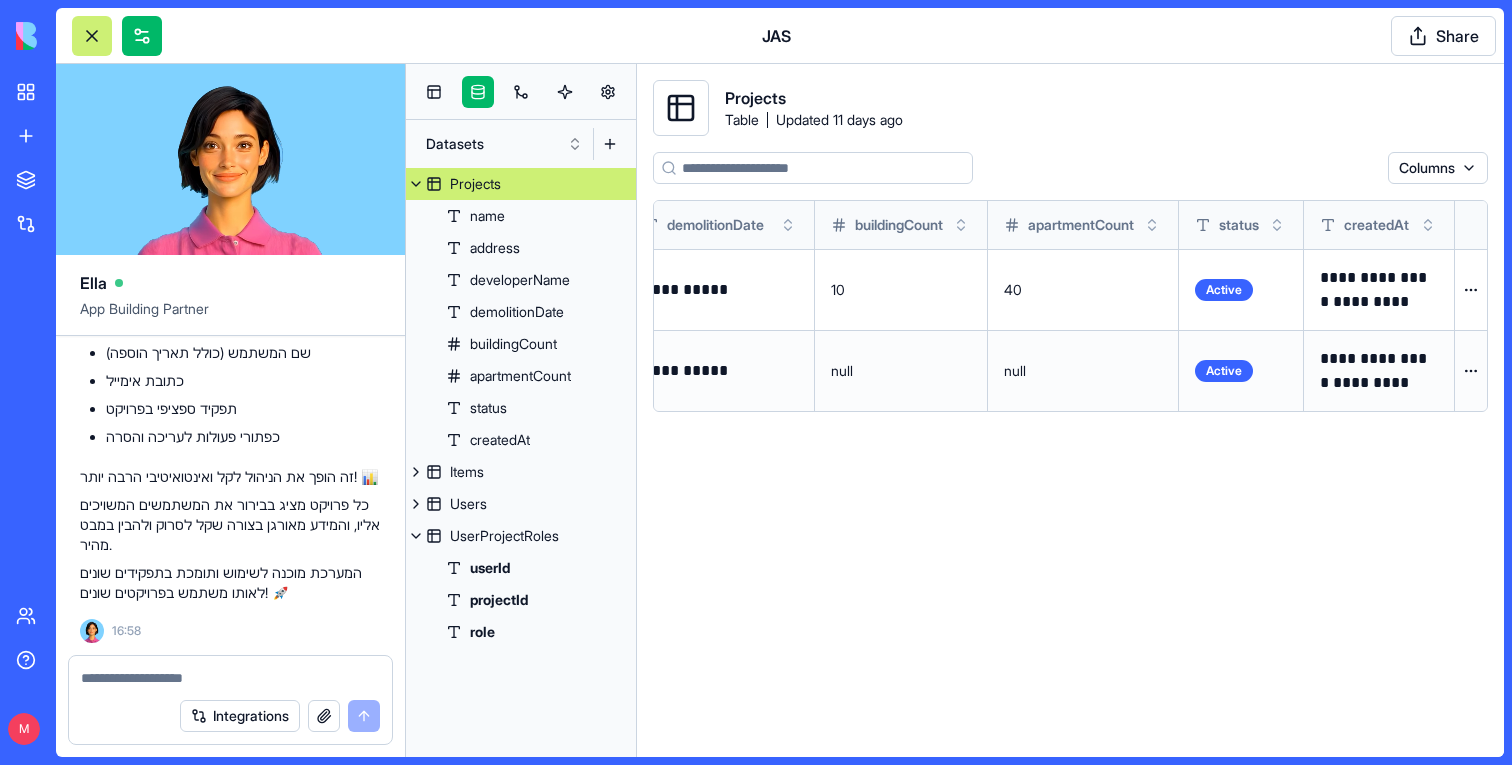 scroll, scrollTop: 0, scrollLeft: 0, axis: both 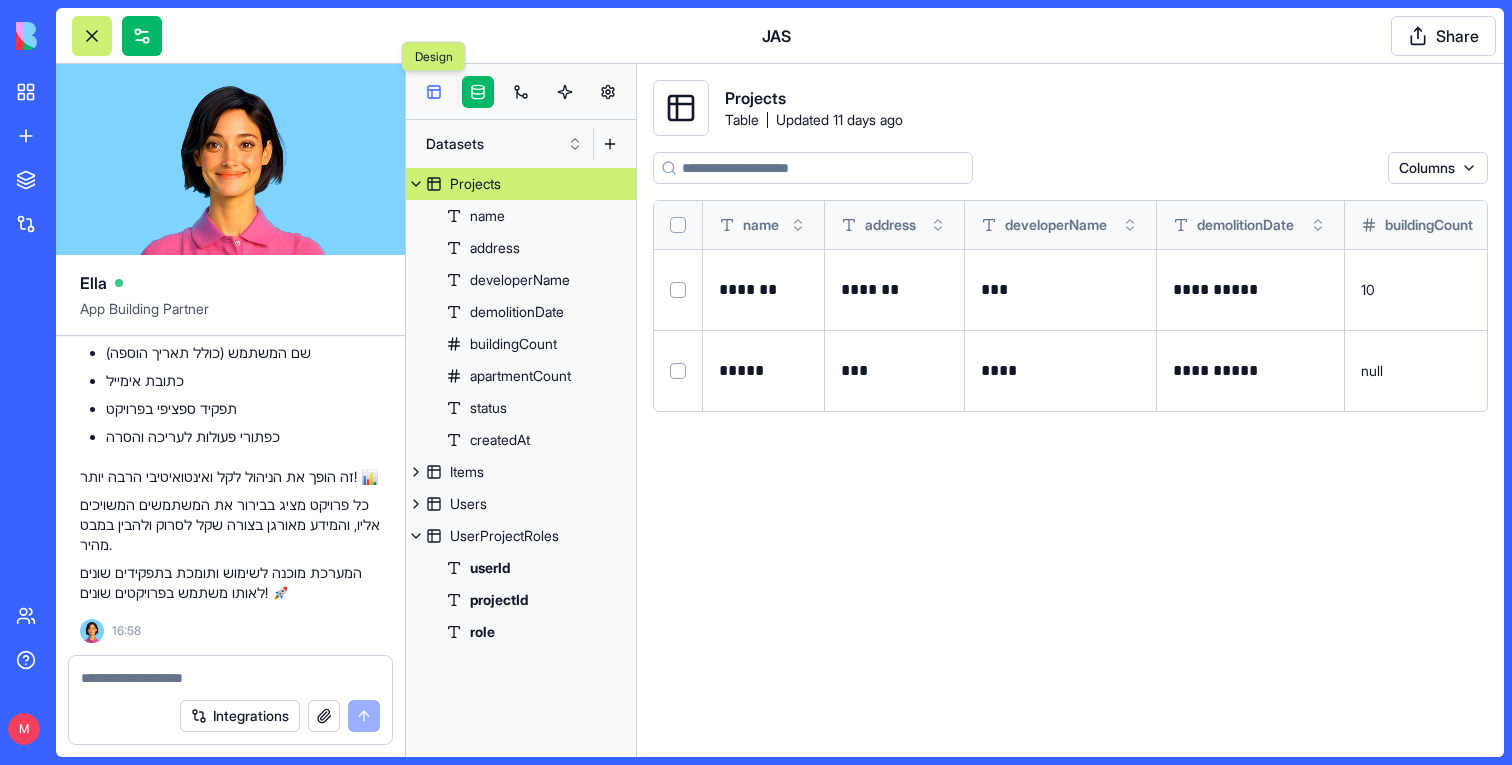 click at bounding box center (434, 92) 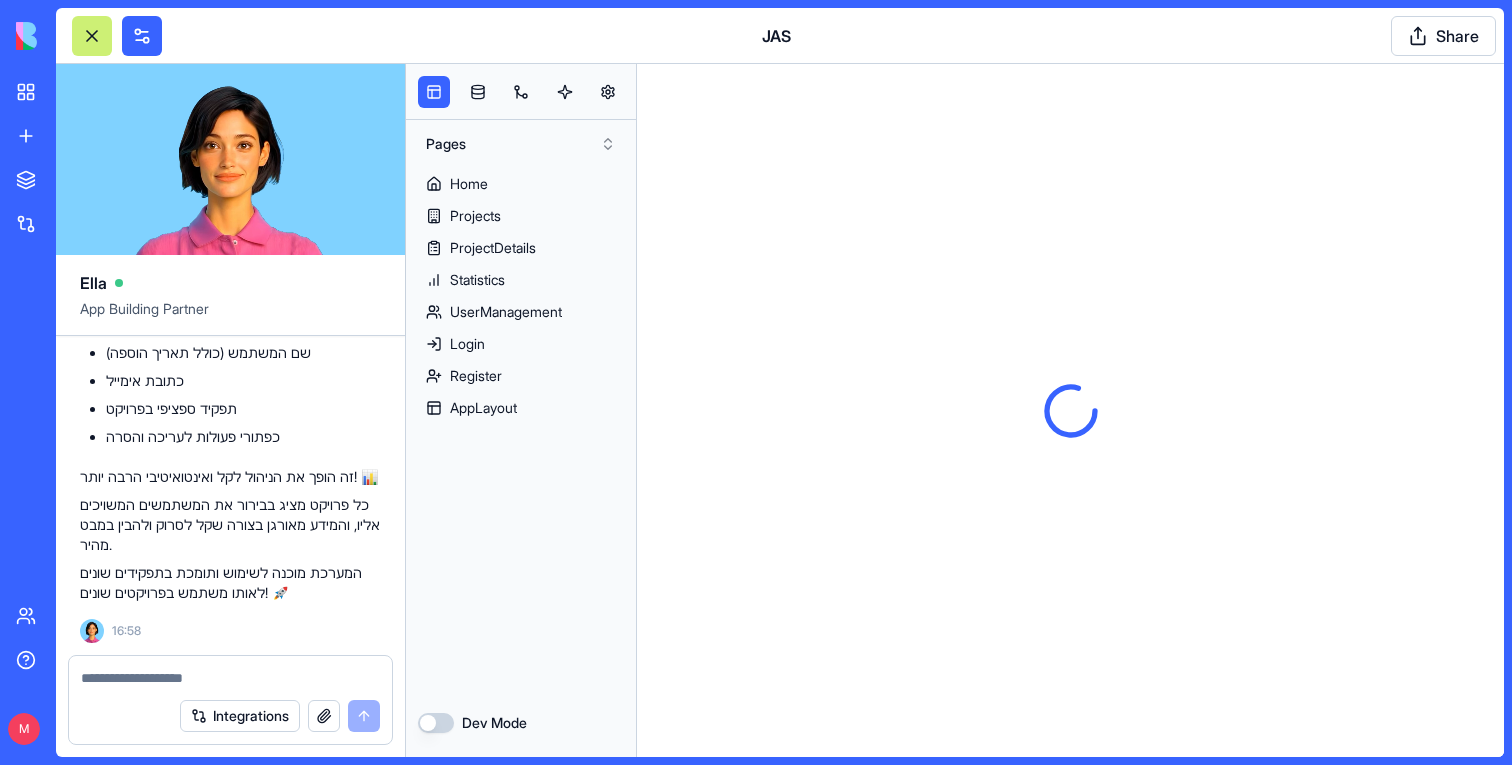scroll, scrollTop: 0, scrollLeft: 0, axis: both 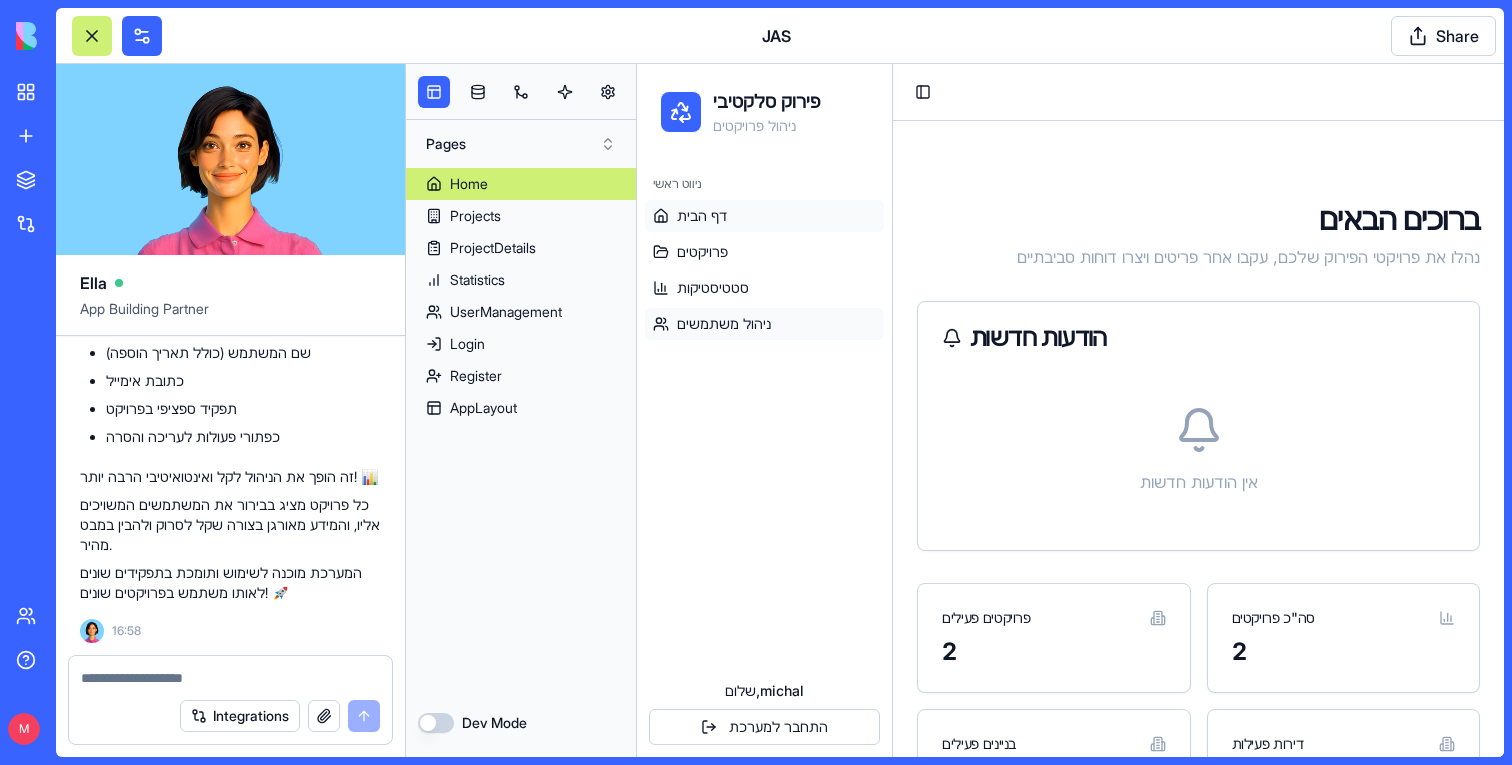 click on "ניהול משתמשים" at bounding box center [724, 324] 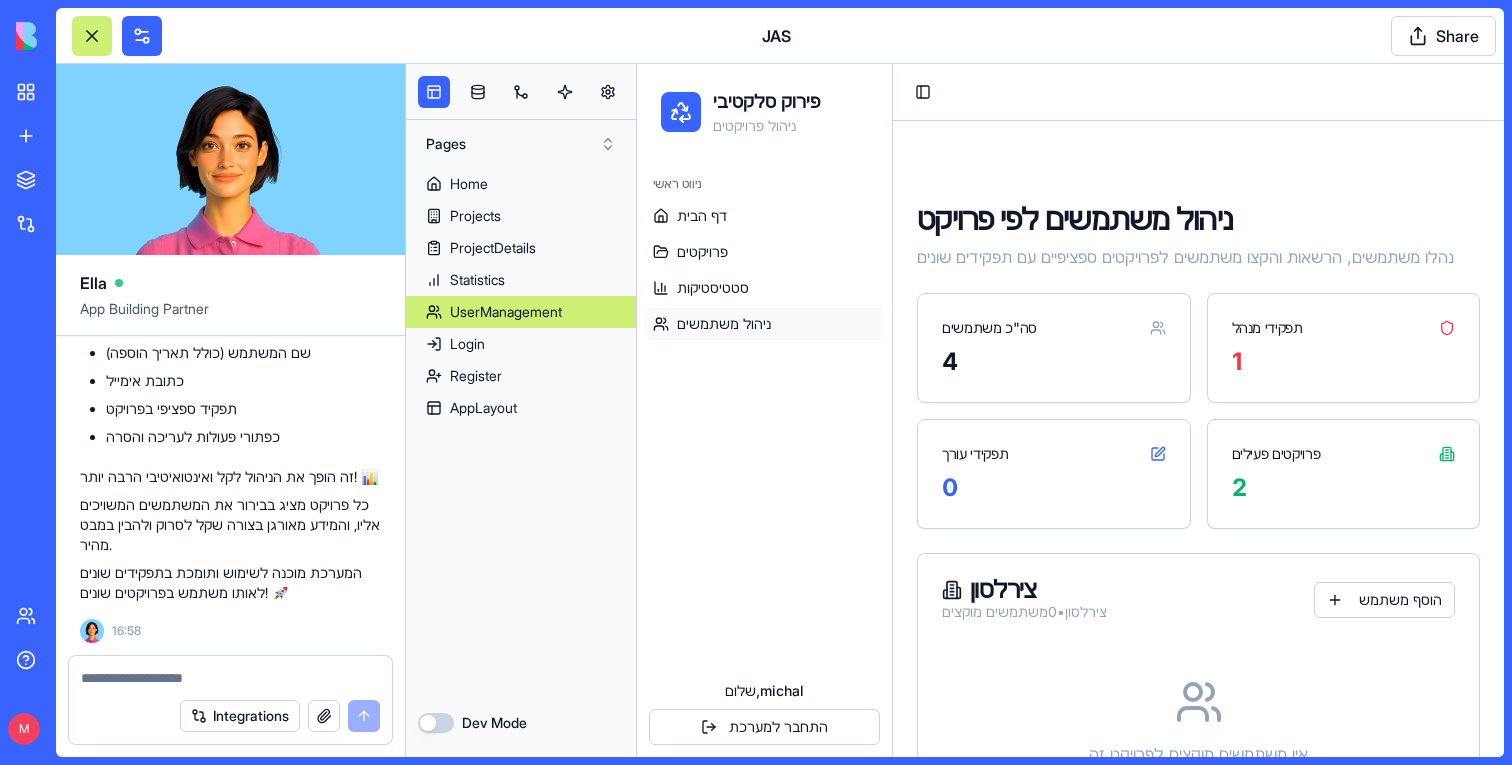 scroll, scrollTop: 95, scrollLeft: 0, axis: vertical 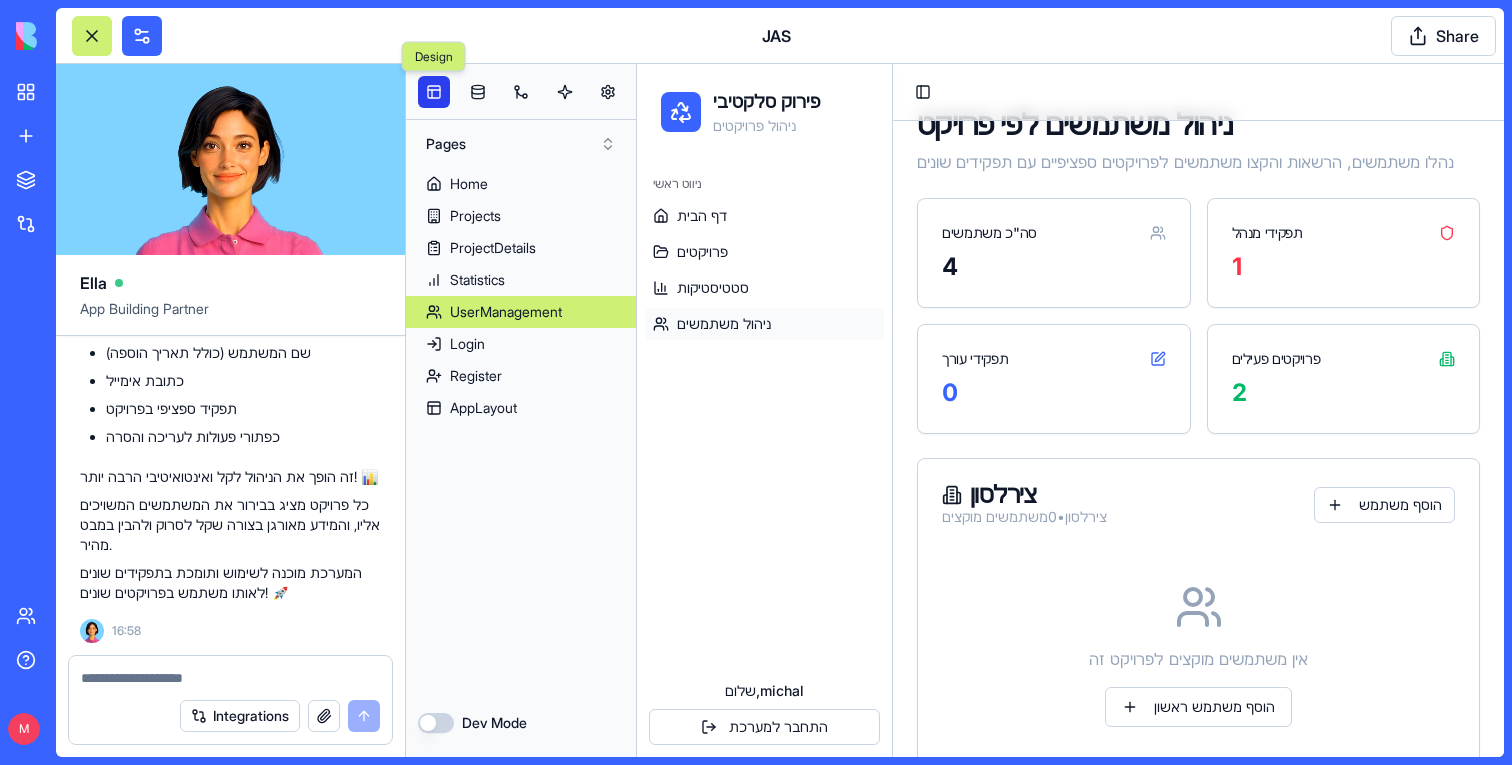 click at bounding box center [434, 92] 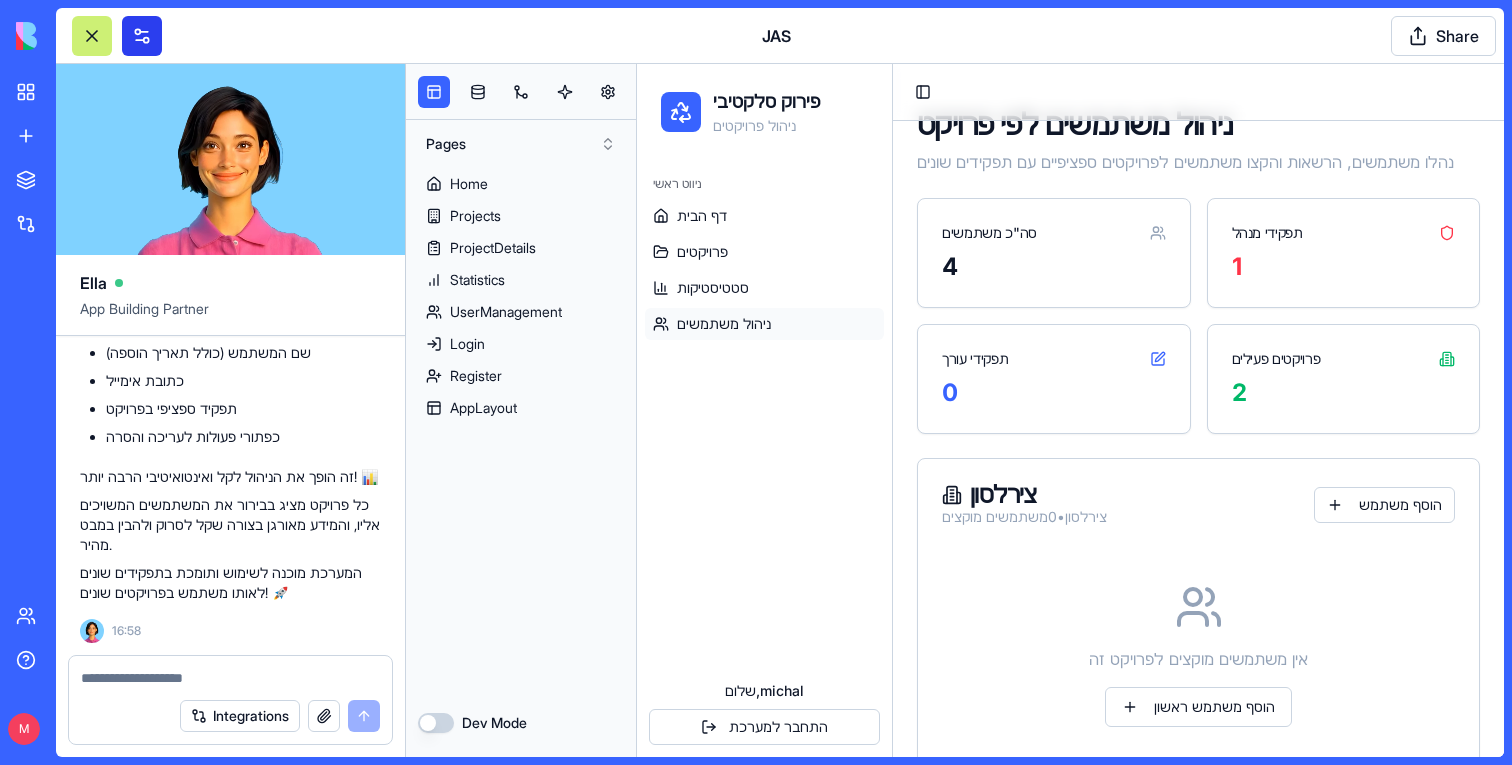 click at bounding box center (142, 36) 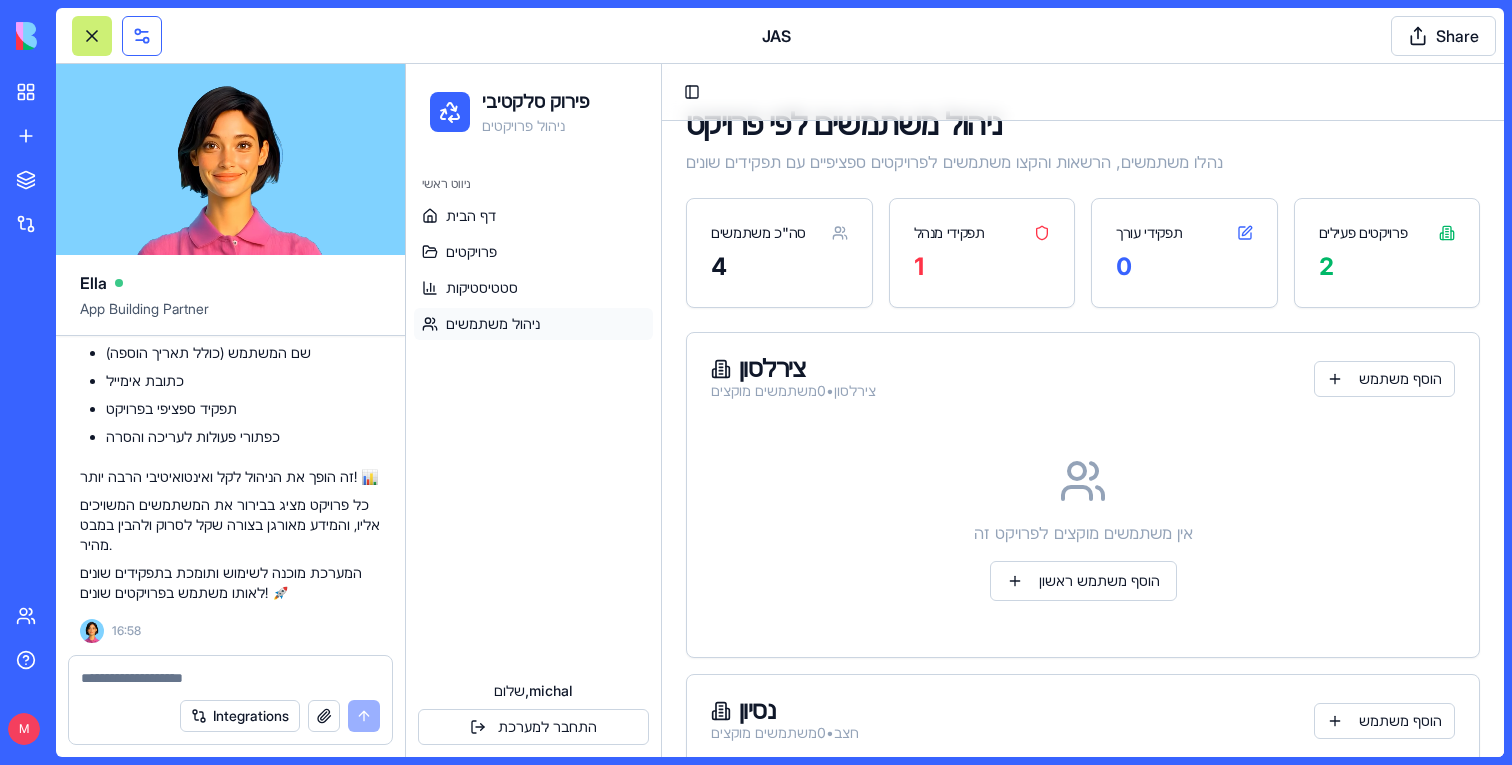 type 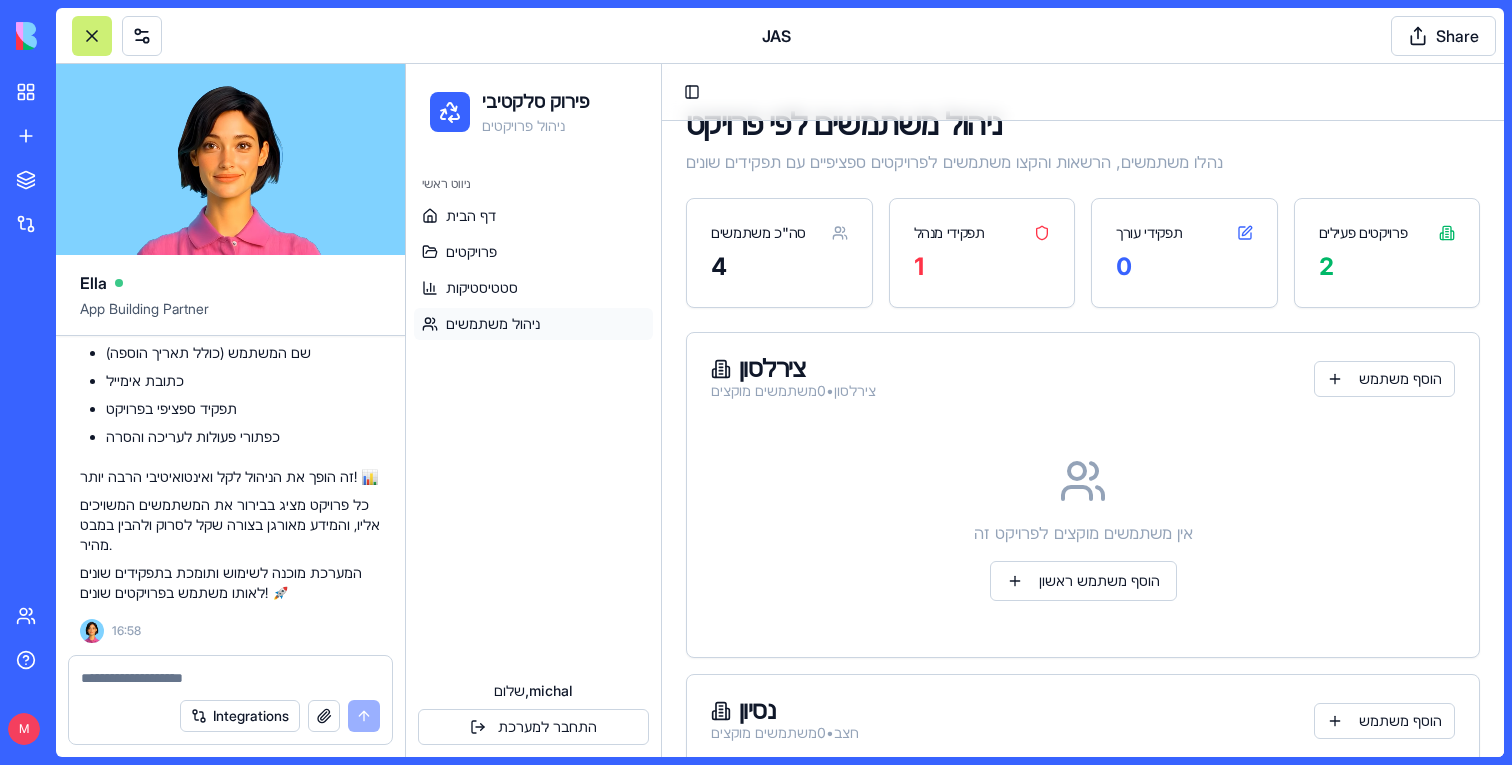 click at bounding box center [230, 678] 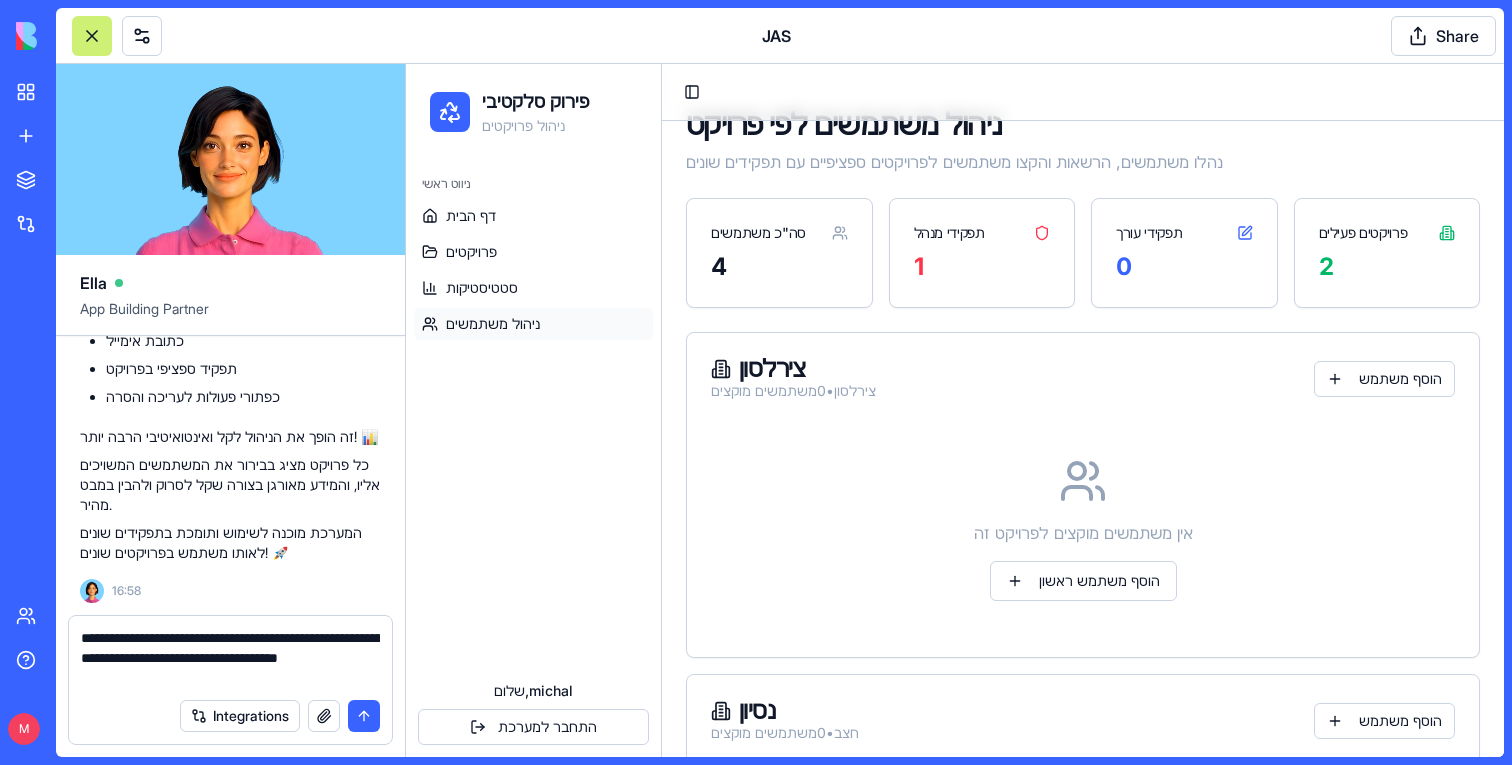 type on "**********" 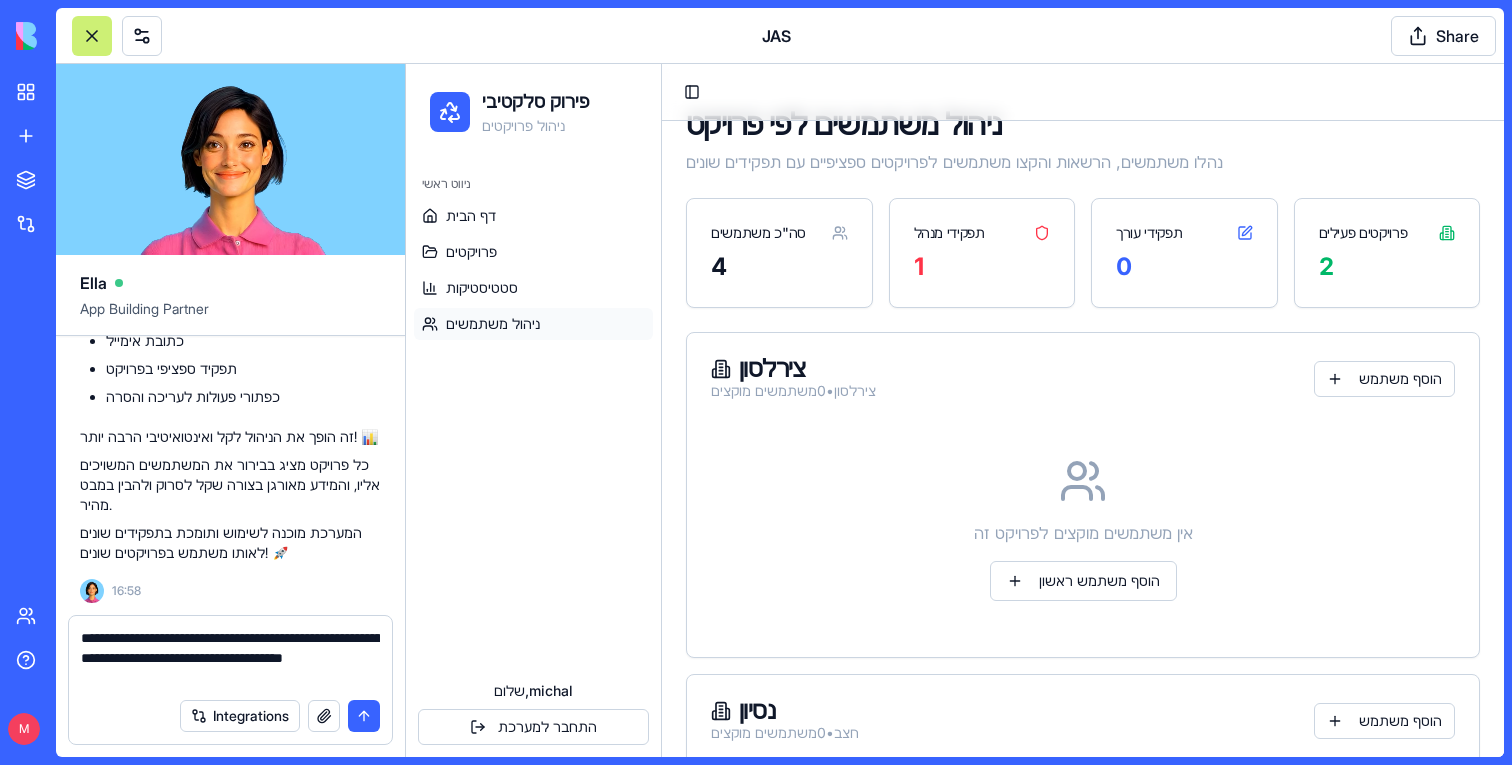 paste 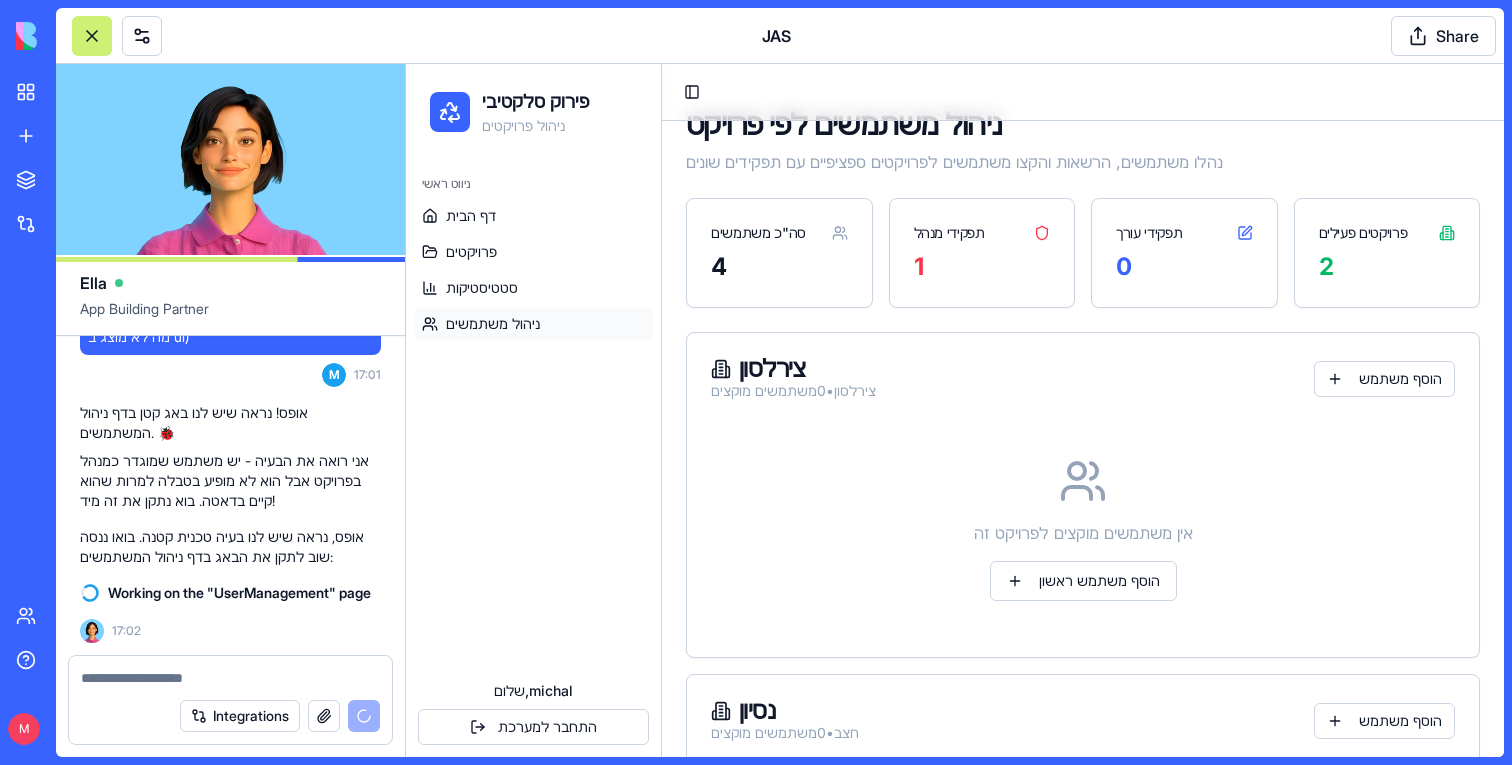 scroll, scrollTop: 65820, scrollLeft: 0, axis: vertical 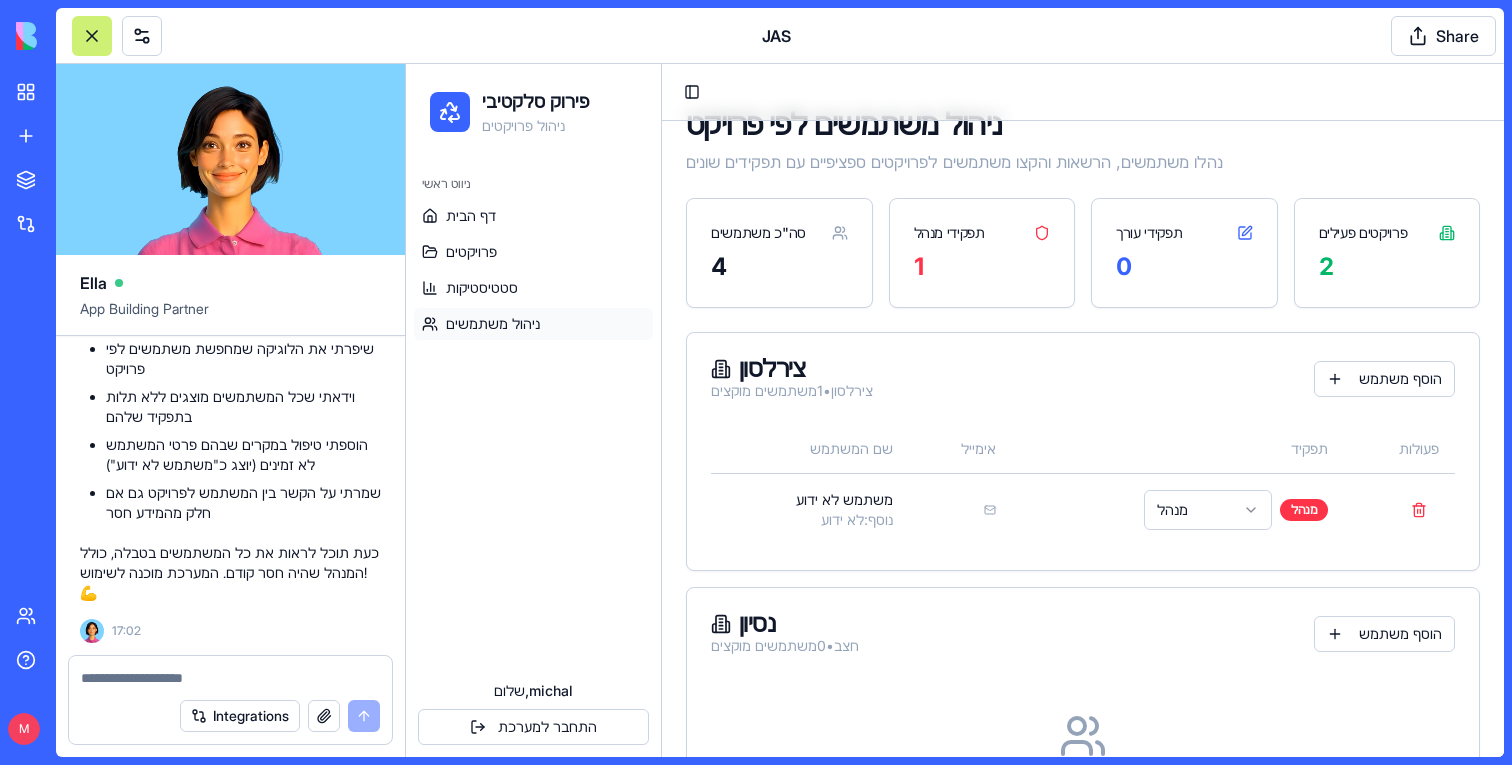 click at bounding box center (230, 678) 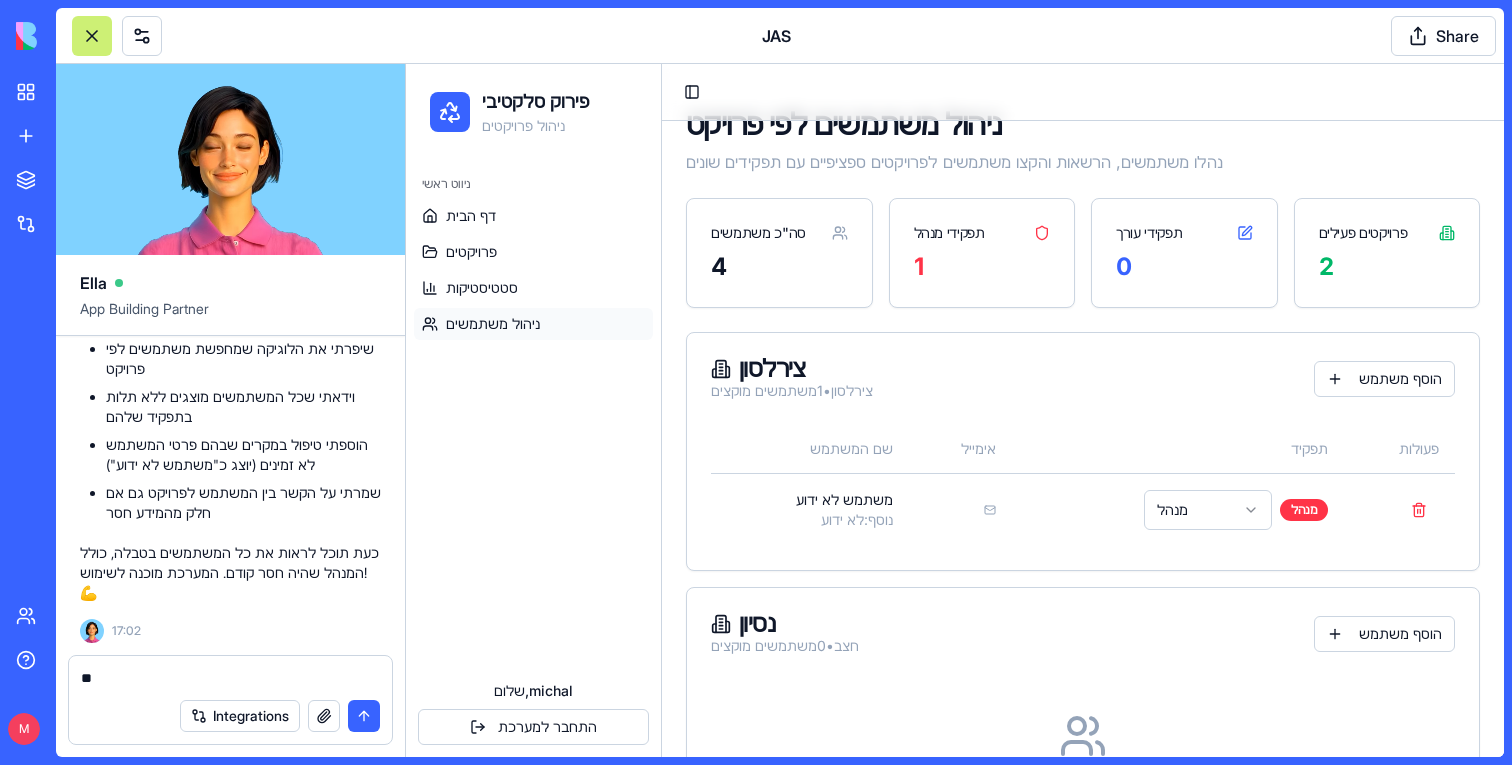 type on "*" 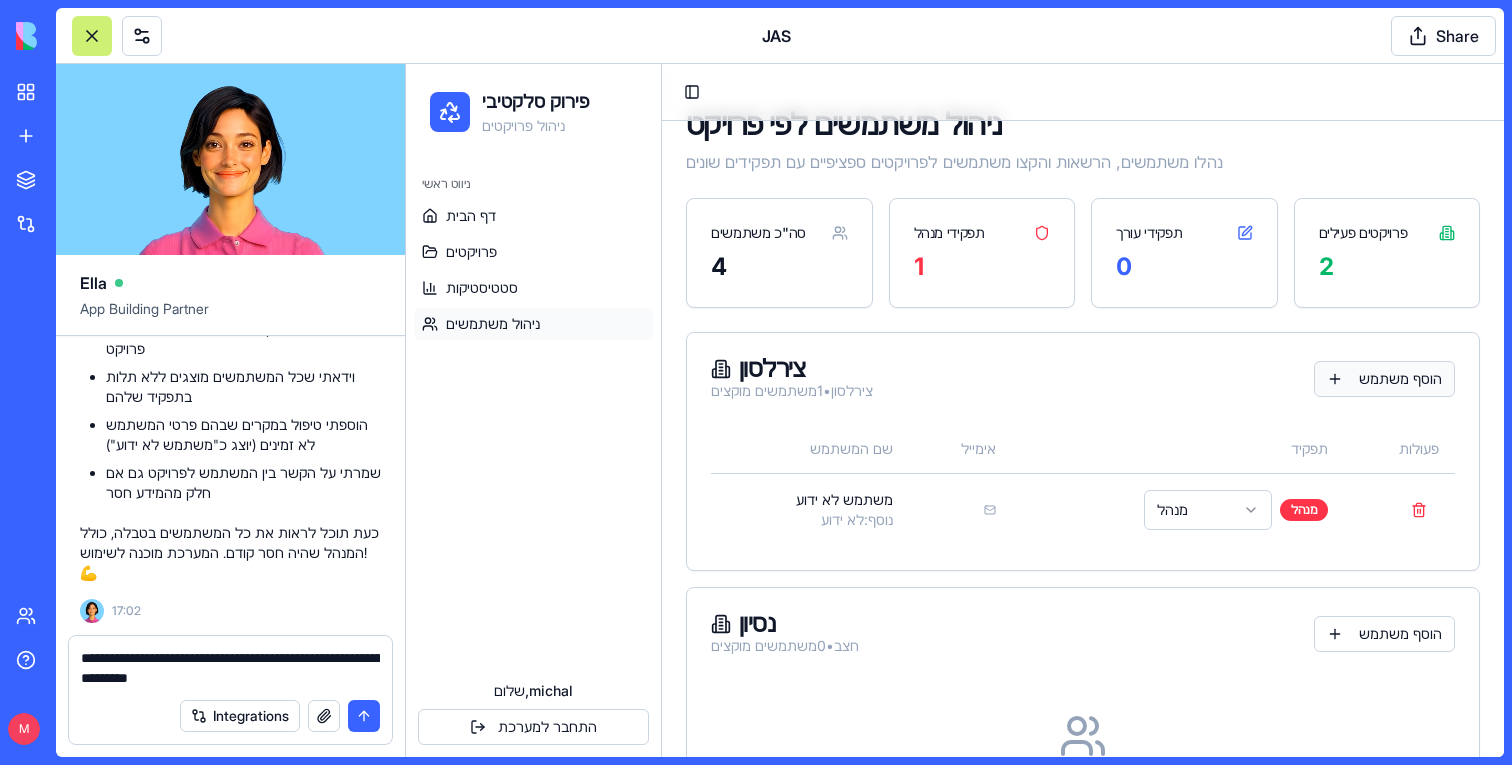 click on "הוסף משתמש" at bounding box center [1384, 379] 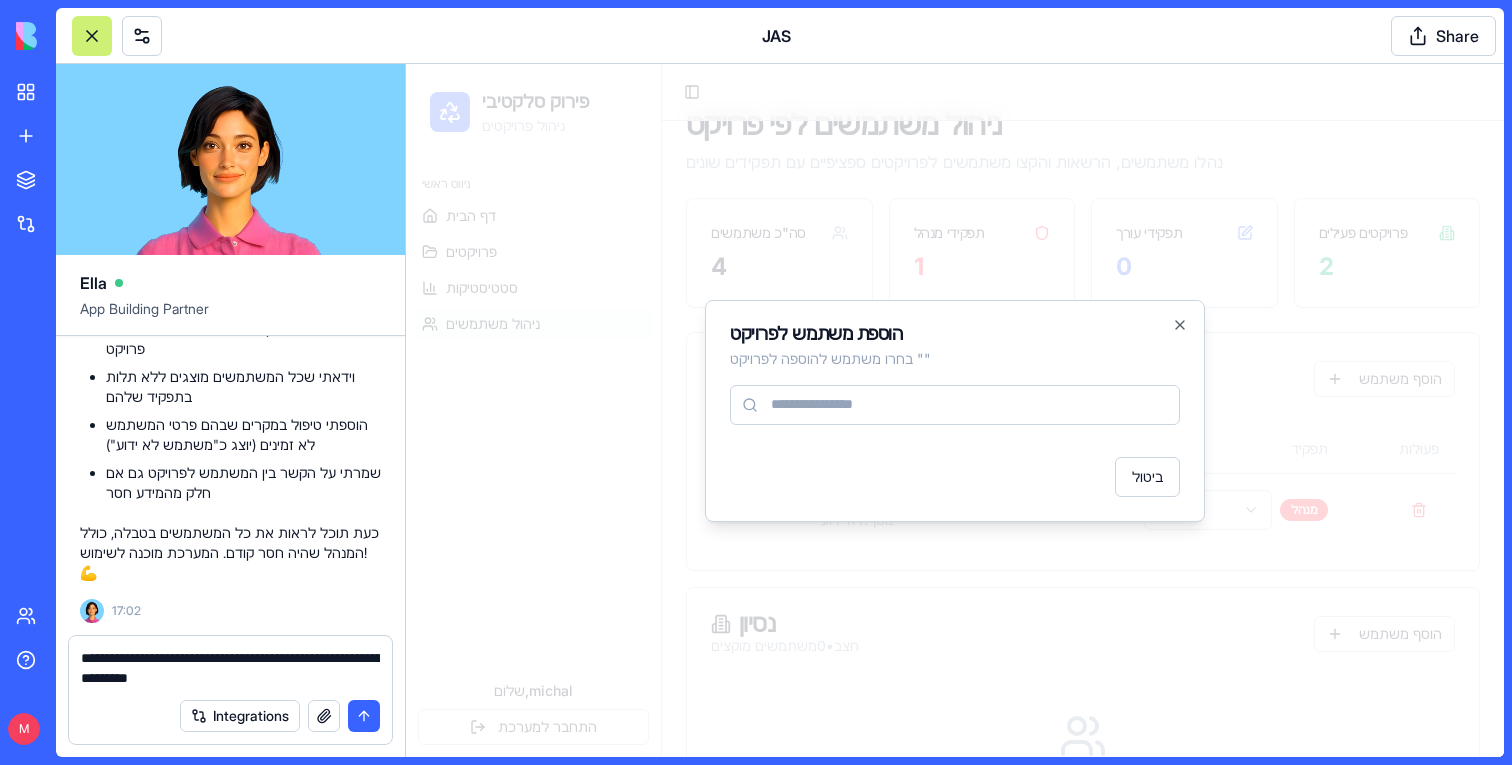click at bounding box center (955, 410) 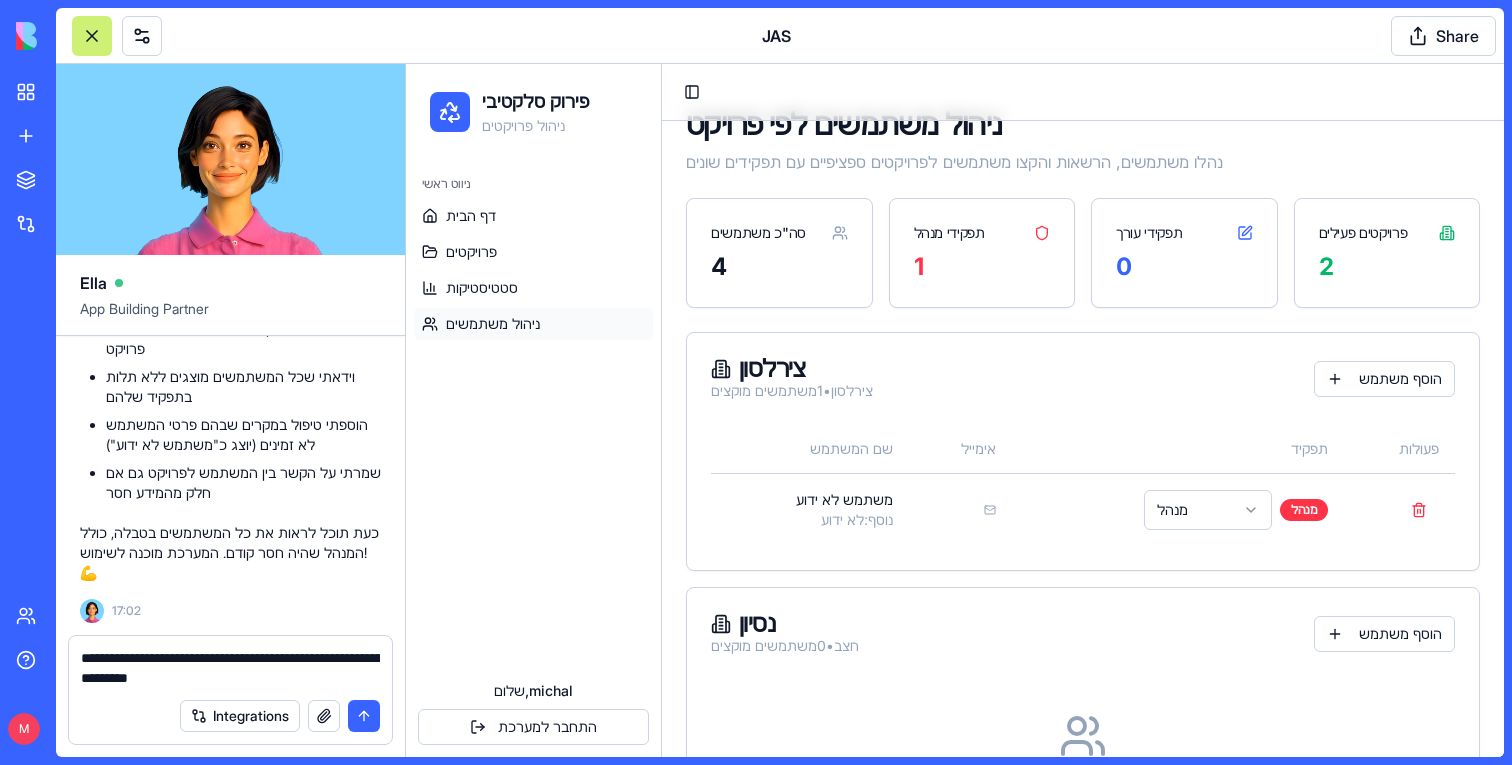 click on "**********" at bounding box center [230, 668] 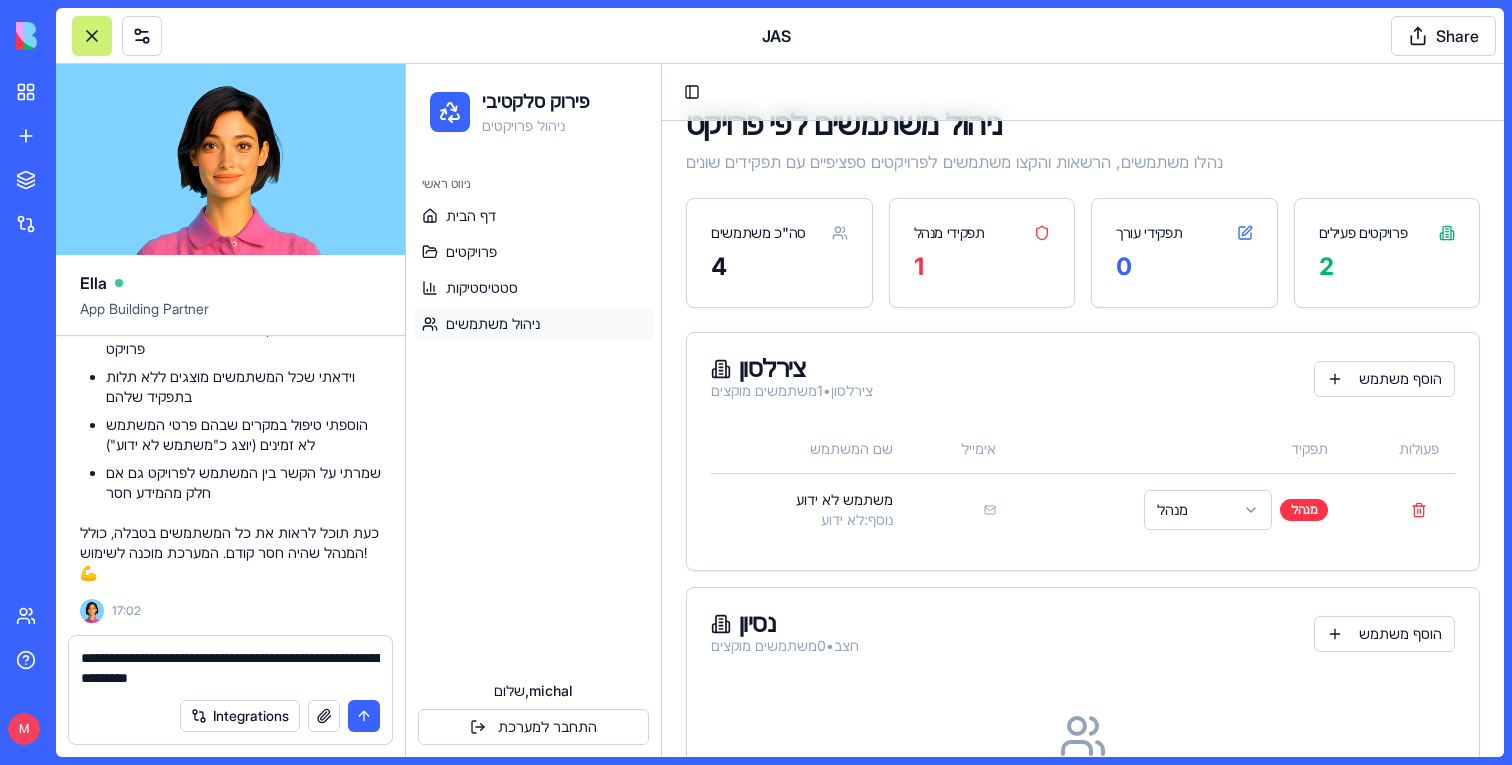 click on "**********" at bounding box center [230, 668] 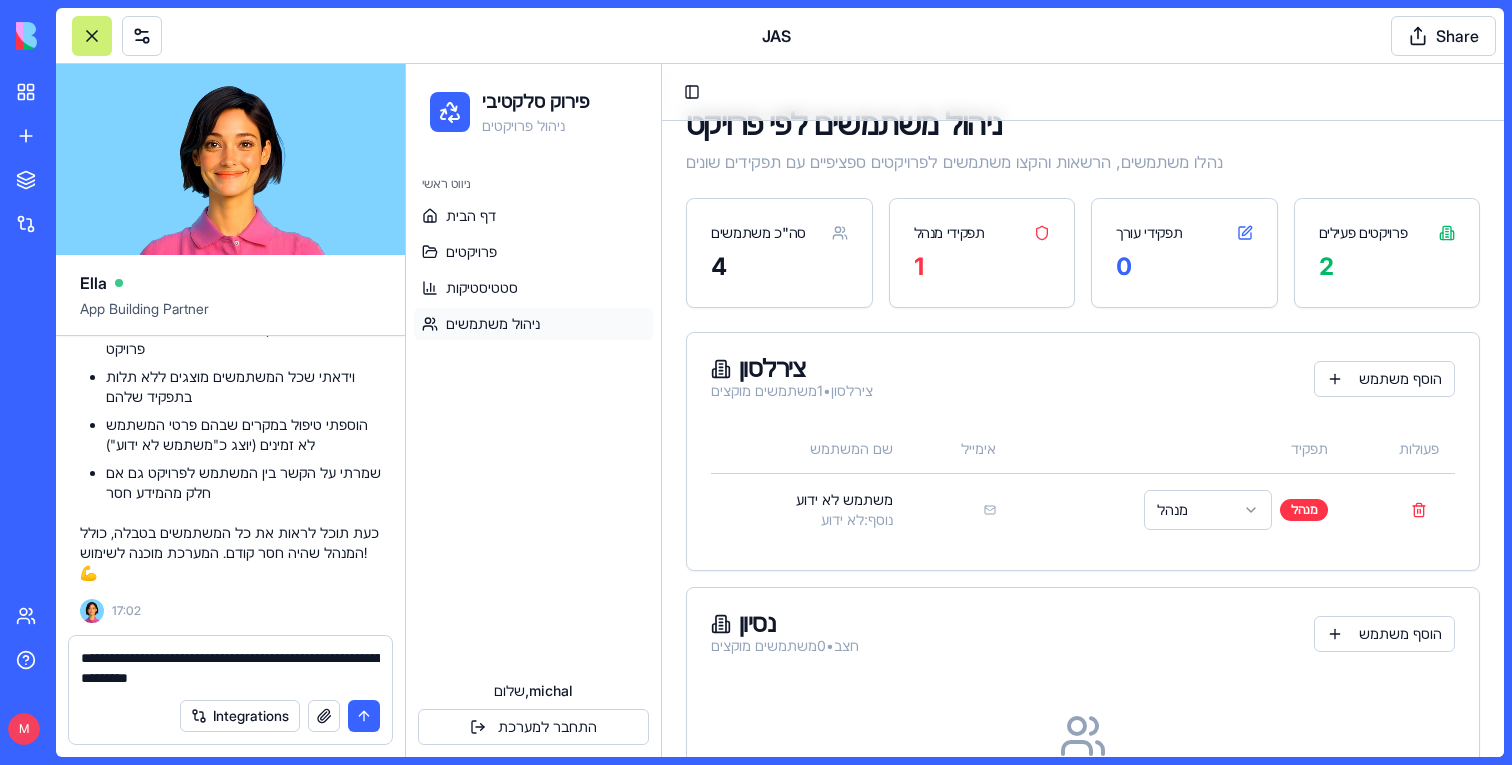 click on "**********" at bounding box center [230, 668] 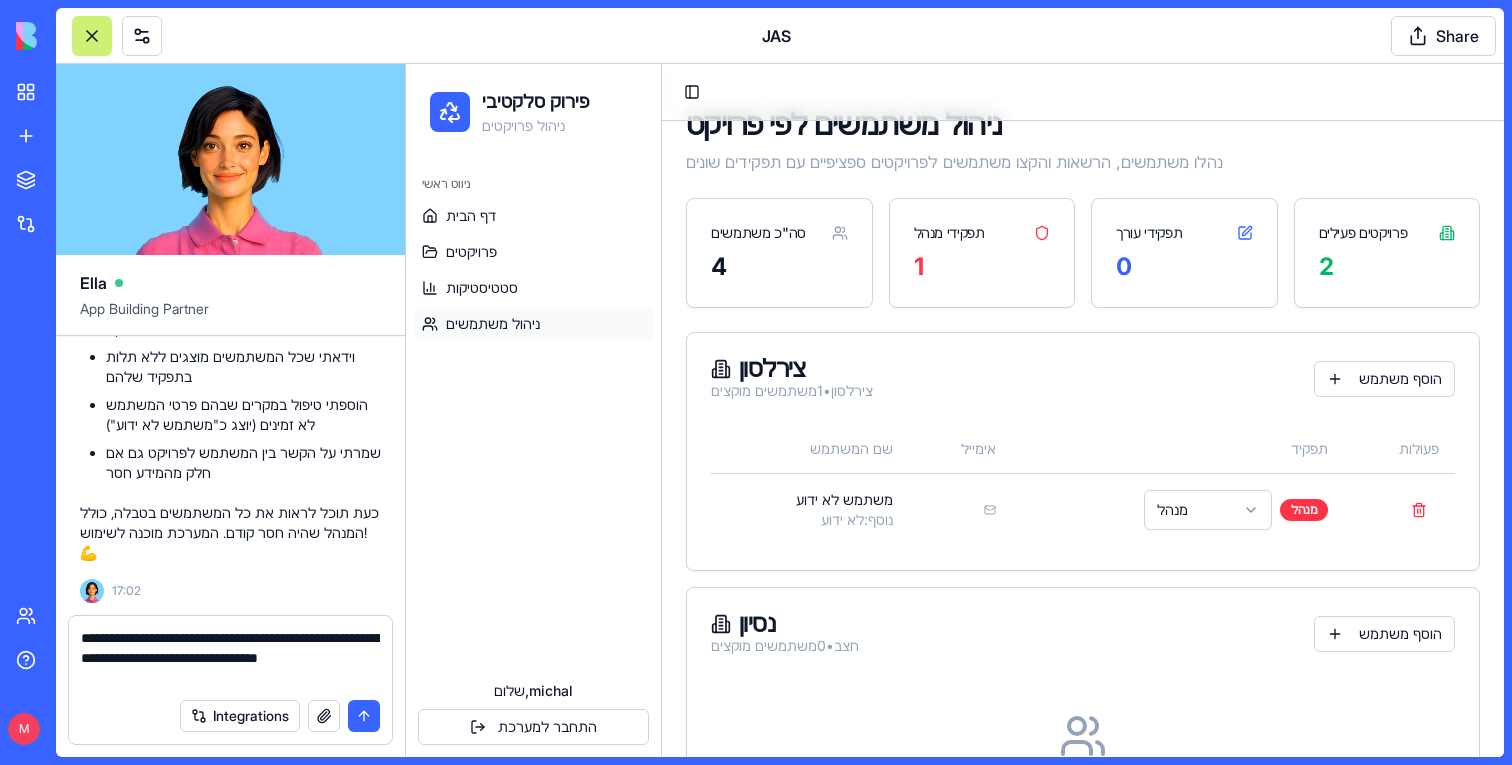 type on "**********" 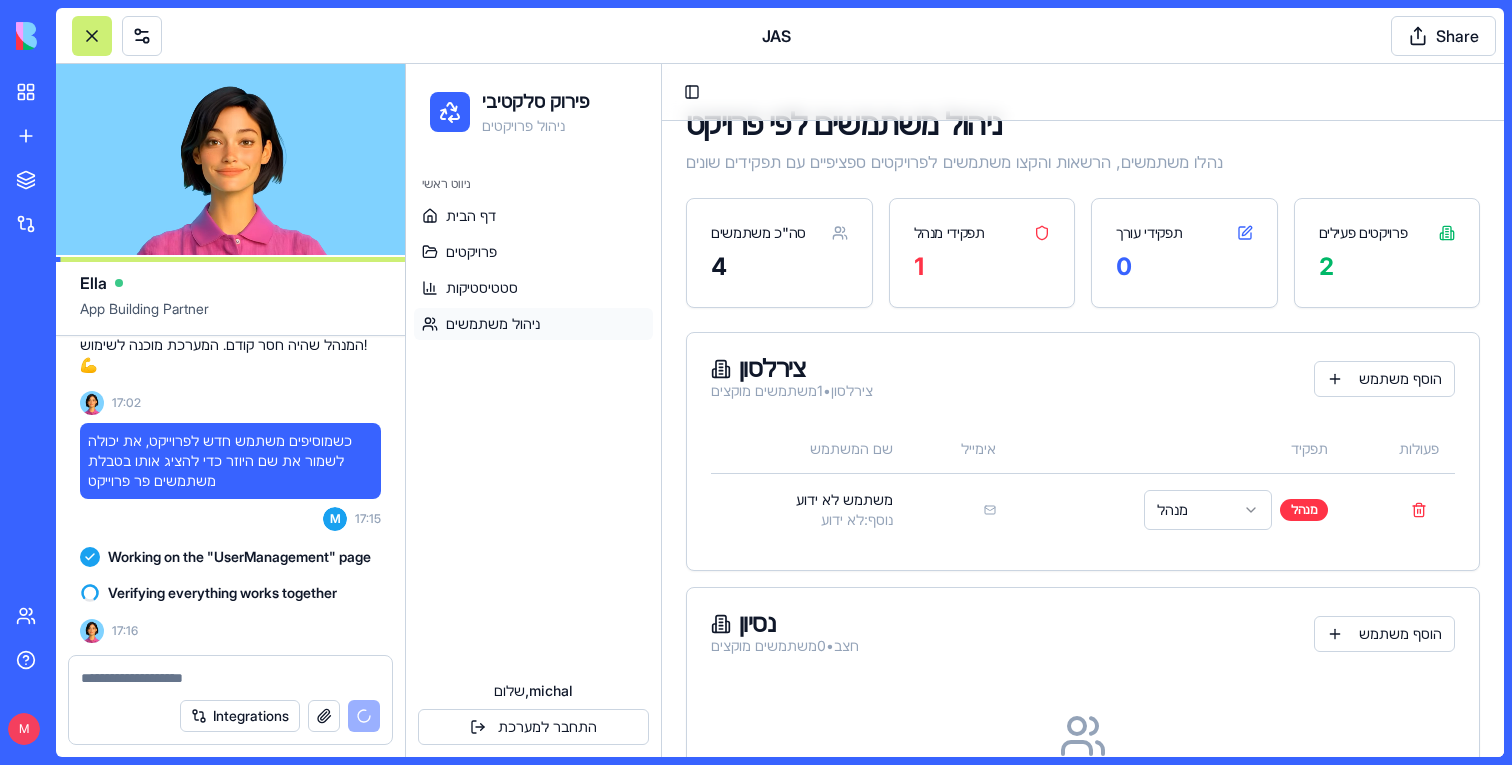 scroll, scrollTop: 67116, scrollLeft: 0, axis: vertical 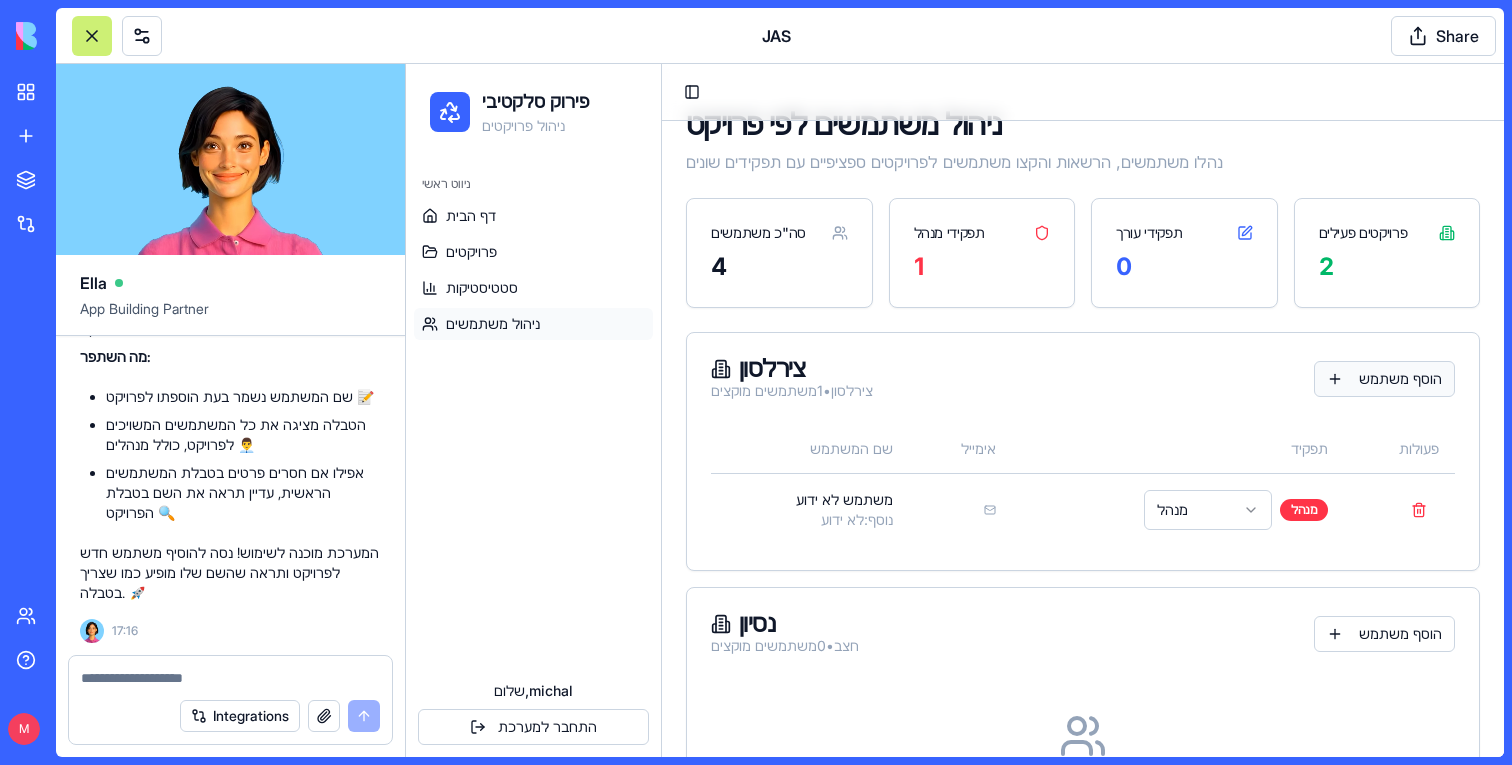 click on "הוסף משתמש" at bounding box center [1384, 379] 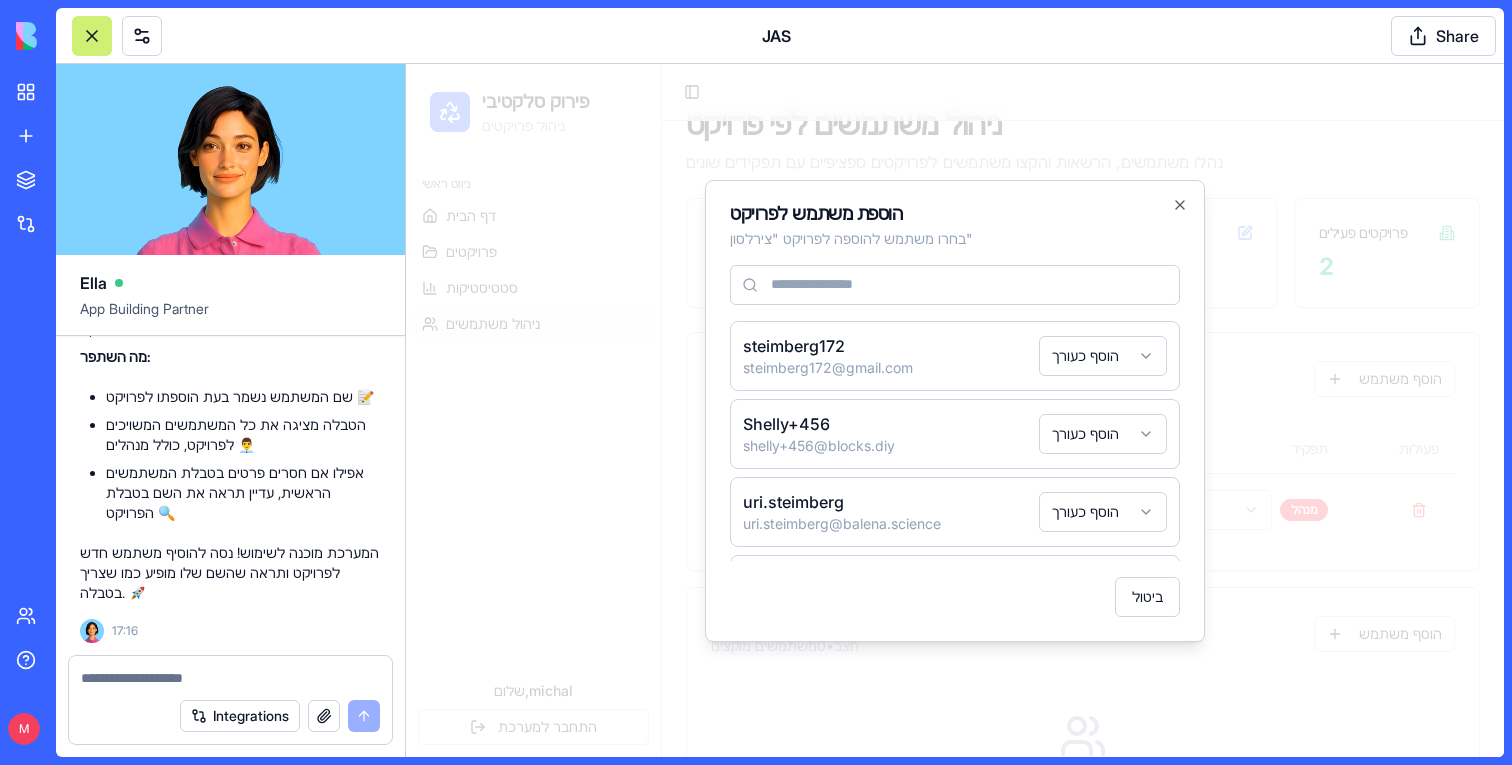 click on "Shelly+456 shelly+456@blocks.diy הוסף כעורך" at bounding box center [955, 434] 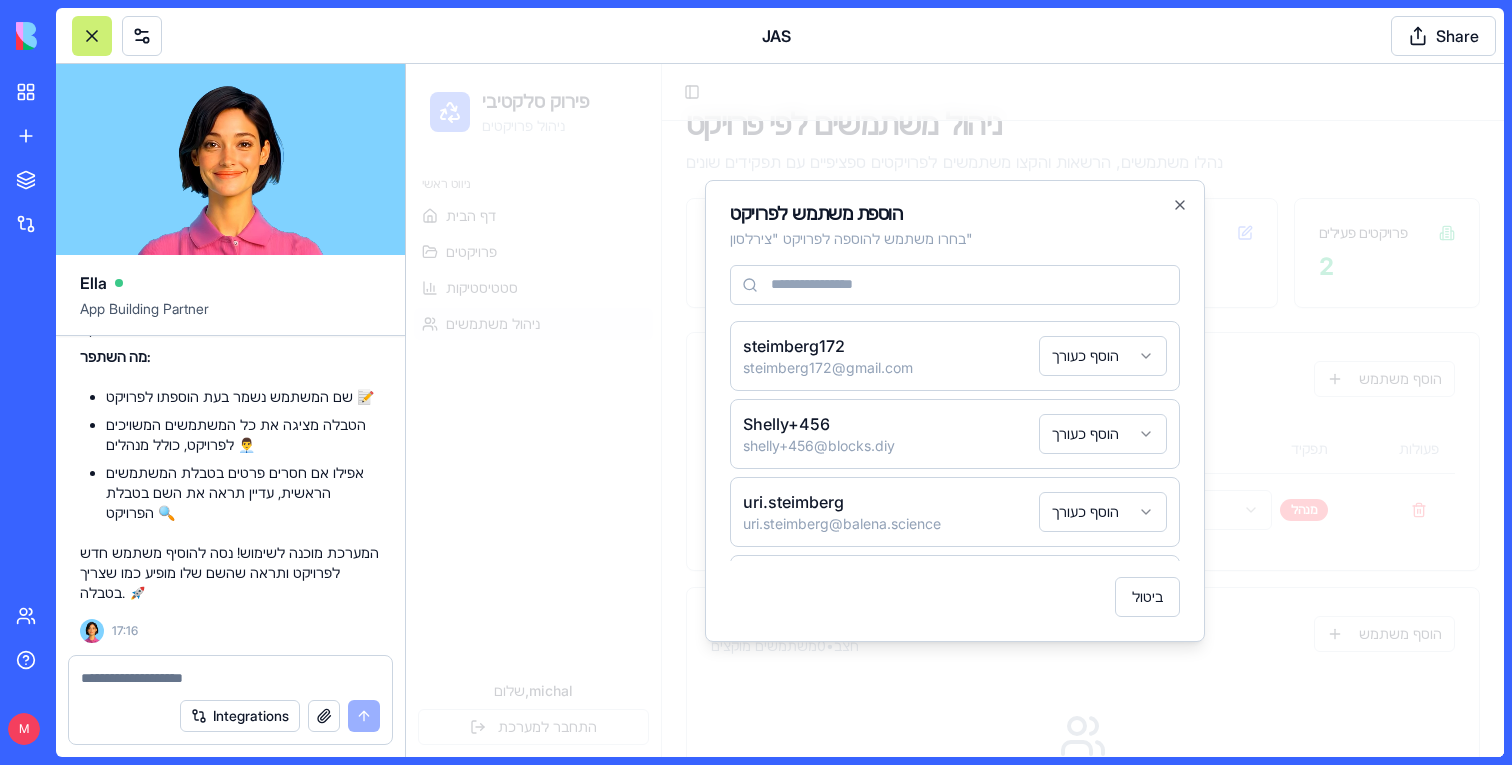 click on "פירוק סלקטיבי ניהול פרויקטים ניווט ראשי דף הבית פרויקטים סטטיסטיקות ניהול משתמשים שלום,  michal התחבר למערכת Toggle Sidebar ניהול משתמשים לפי פרויקט נהלו משתמשים, הרשאות והקצו משתמשים לפרויקטים ספציפיים עם תפקידים שונים סה"כ משתמשים 4 תפקידי מנהל 1 תפקידי עורך 0 פרויקטים פעילים 2 צירלסון צירלסון  •  1  משתמשים מוקצים הוסף משתמש שם המשתמש אימייל תפקיד פעולות משתמש לא ידוע נוסף:  לא ידוע מנהל מנהל נסיון חצב  •  0  משתמשים מוקצים הוסף משתמש אין משתמשים מוקצים לפרויקט זה הוסף משתמש ראשון
הוספת משתמש לפרויקט בחרו משתמש להוספה לפרויקט " צירלסון " steimberg172 steimberg172@gmail.com Shelly+456" at bounding box center (955, 453) 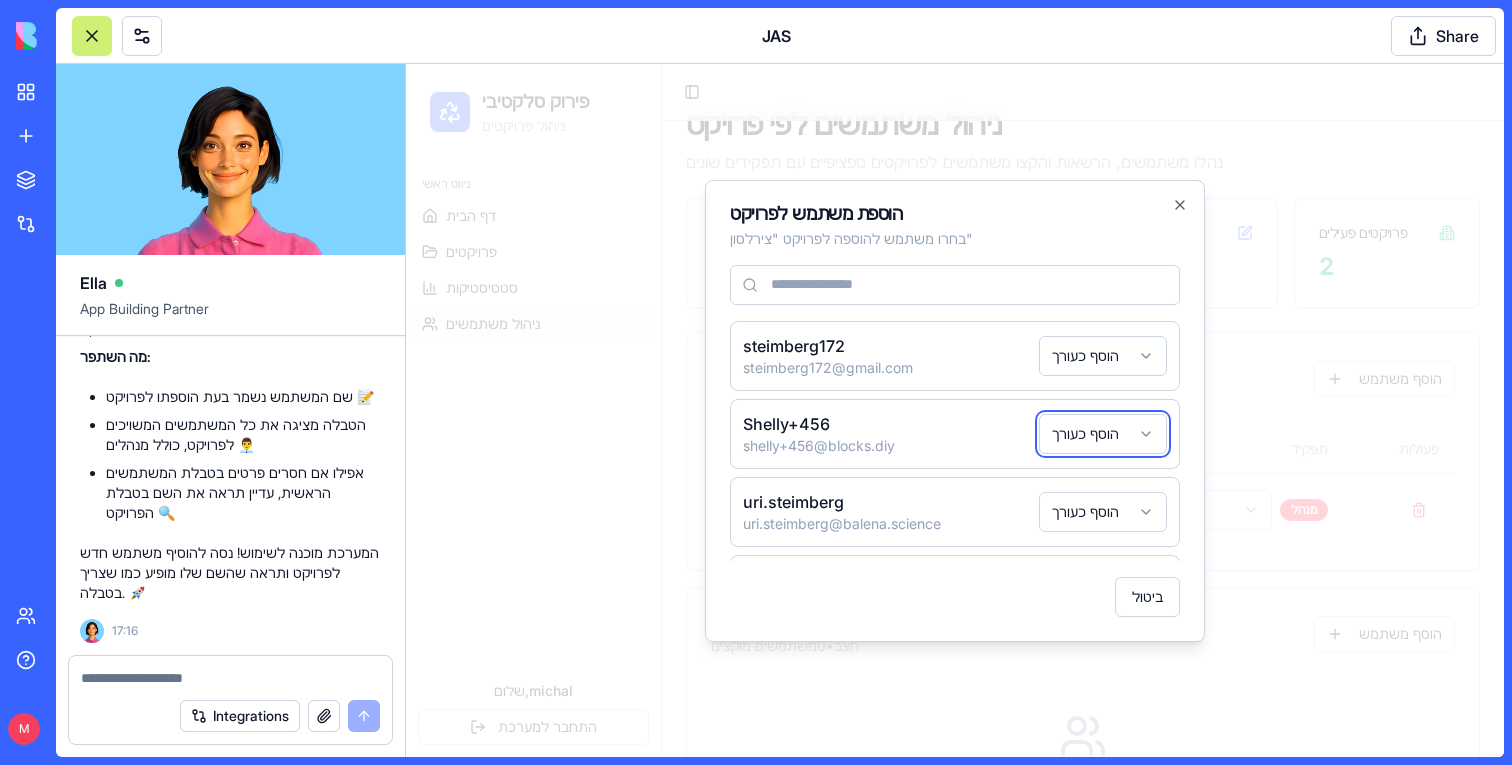 click on "פירוק סלקטיבי ניהול פרויקטים ניווט ראשי דף הבית פרויקטים סטטיסטיקות ניהול משתמשים שלום,  michal התחבר למערכת Toggle Sidebar ניהול משתמשים לפי פרויקט נהלו משתמשים, הרשאות והקצו משתמשים לפרויקטים ספציפיים עם תפקידים שונים סה"כ משתמשים 4 תפקידי מנהל 1 תפקידי עורך 0 פרויקטים פעילים 2 צירלסון צירלסון  •  1  משתמשים מוקצים הוסף משתמש שם המשתמש אימייל תפקיד פעולות משתמש לא ידוע נוסף:  לא ידוע מנהל מנהל נסיון חצב  •  0  משתמשים מוקצים הוסף משתמש אין משתמשים מוקצים לפרויקט זה הוסף משתמש ראשון
הוספת משתמש לפרויקט בחרו משתמש להוספה לפרויקט " צירלסון " steimberg172 steimberg172@gmail.com Shelly+456" at bounding box center [955, 453] 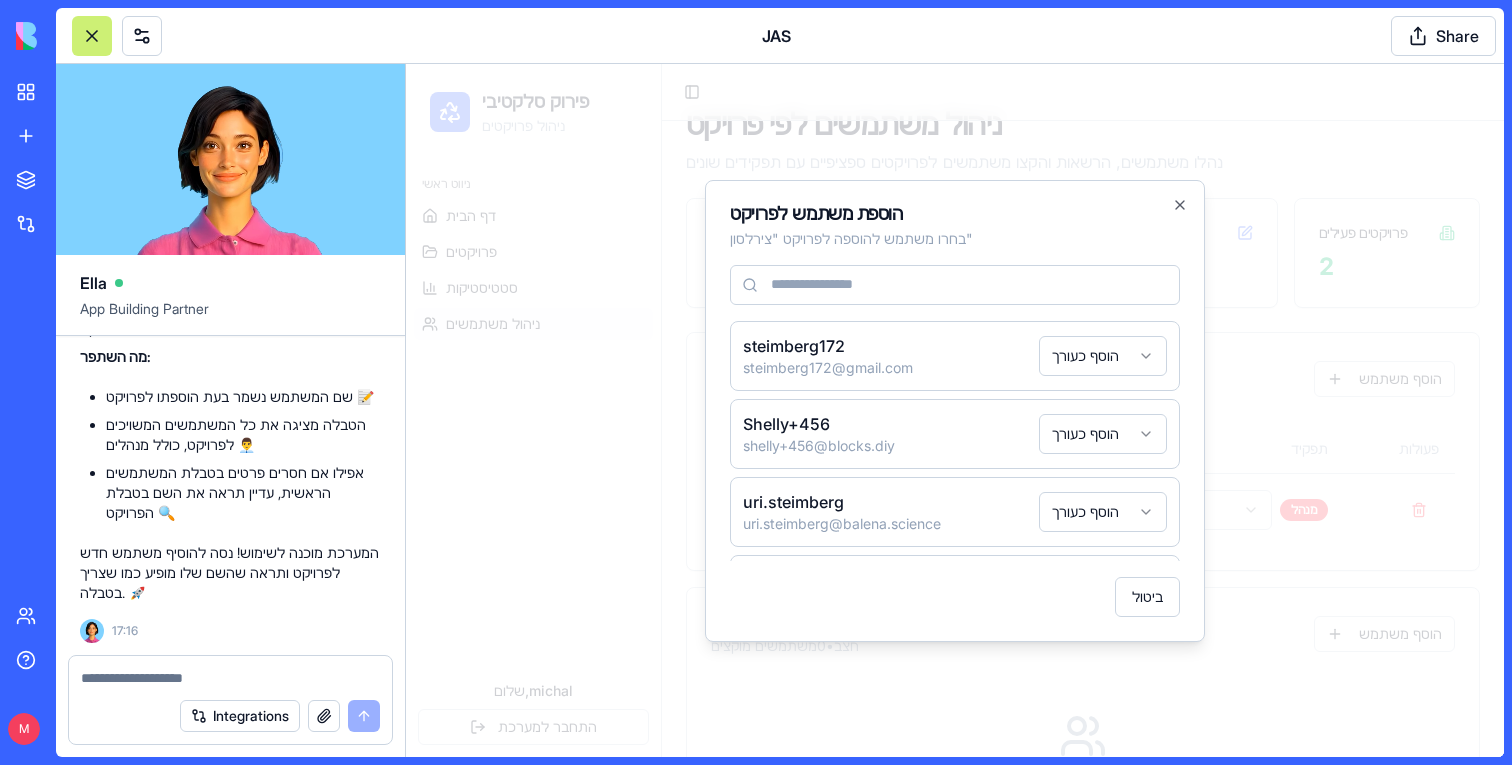 click on "פירוק סלקטיבי ניהול פרויקטים ניווט ראשי דף הבית פרויקטים סטטיסטיקות ניהול משתמשים שלום,  michal התחבר למערכת Toggle Sidebar ניהול משתמשים לפי פרויקט נהלו משתמשים, הרשאות והקצו משתמשים לפרויקטים ספציפיים עם תפקידים שונים סה"כ משתמשים 4 תפקידי מנהל 1 תפקידי עורך 0 פרויקטים פעילים 2 צירלסון צירלסון  •  1  משתמשים מוקצים הוסף משתמש שם המשתמש אימייל תפקיד פעולות משתמש לא ידוע נוסף:  לא ידוע מנהל מנהל נסיון חצב  •  0  משתמשים מוקצים הוסף משתמש אין משתמשים מוקצים לפרויקט זה הוסף משתמש ראשון
הוספת משתמש לפרויקט בחרו משתמש להוספה לפרויקט " צירלסון " steimberg172 steimberg172@gmail.com Shelly+456" at bounding box center (955, 453) 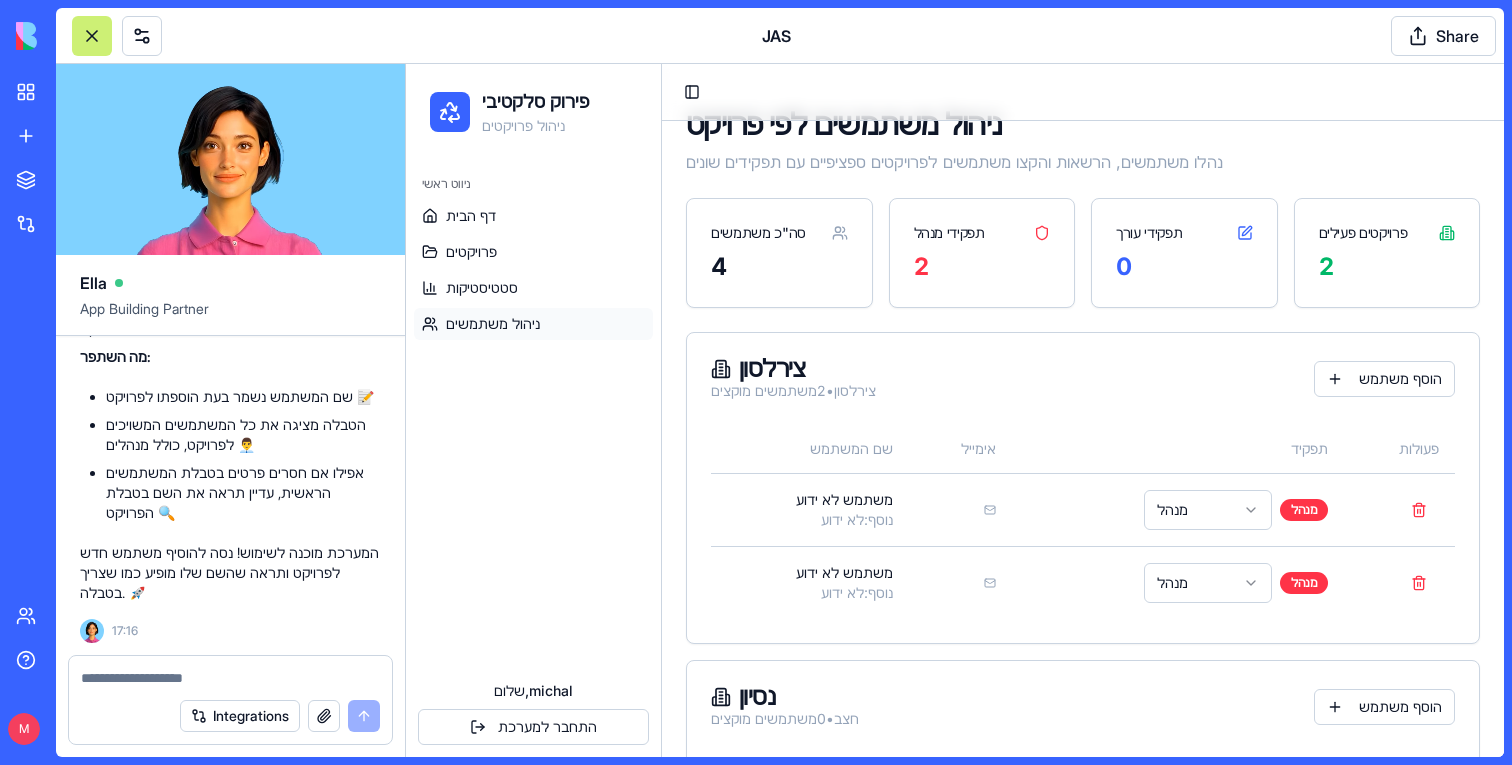 scroll, scrollTop: 66731, scrollLeft: 0, axis: vertical 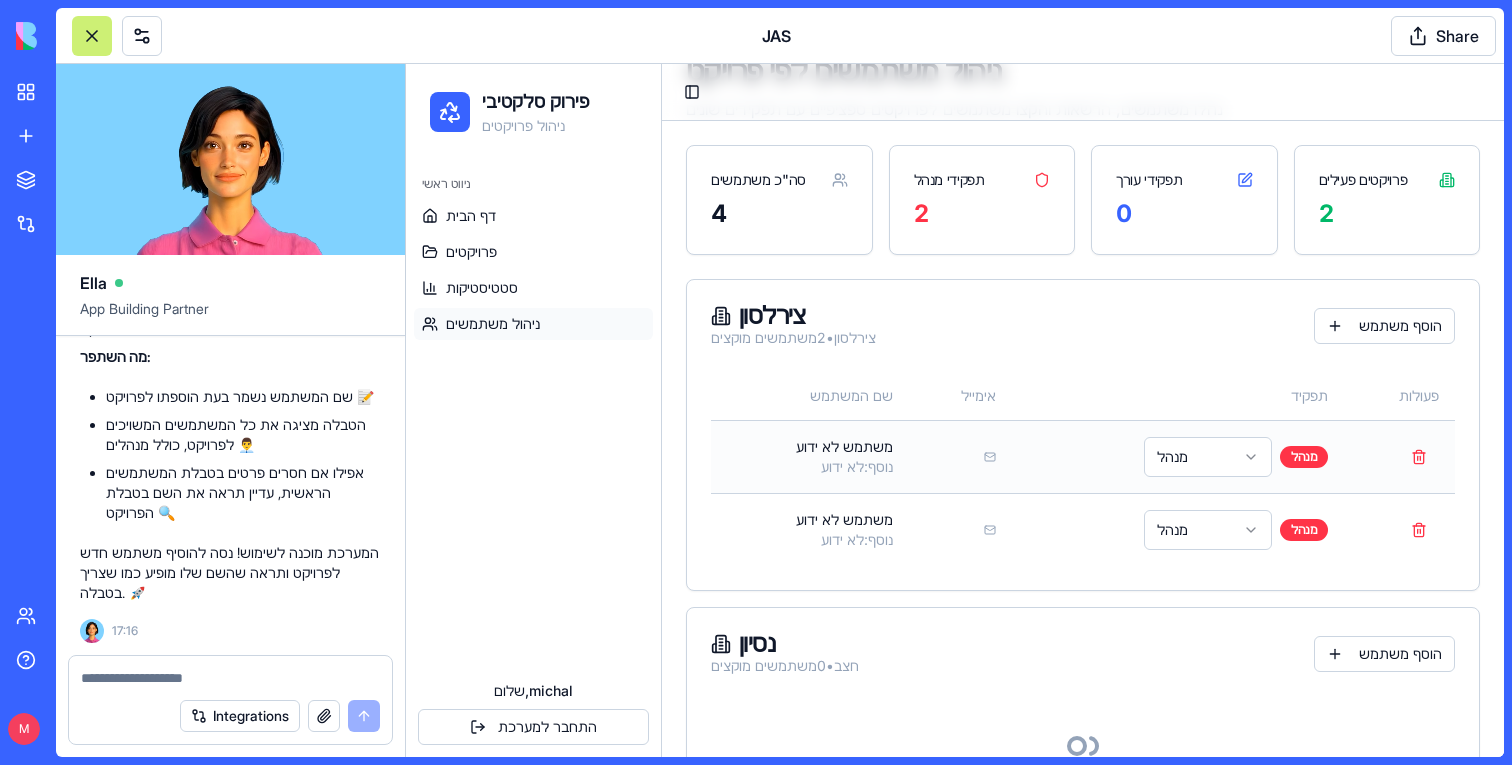 click 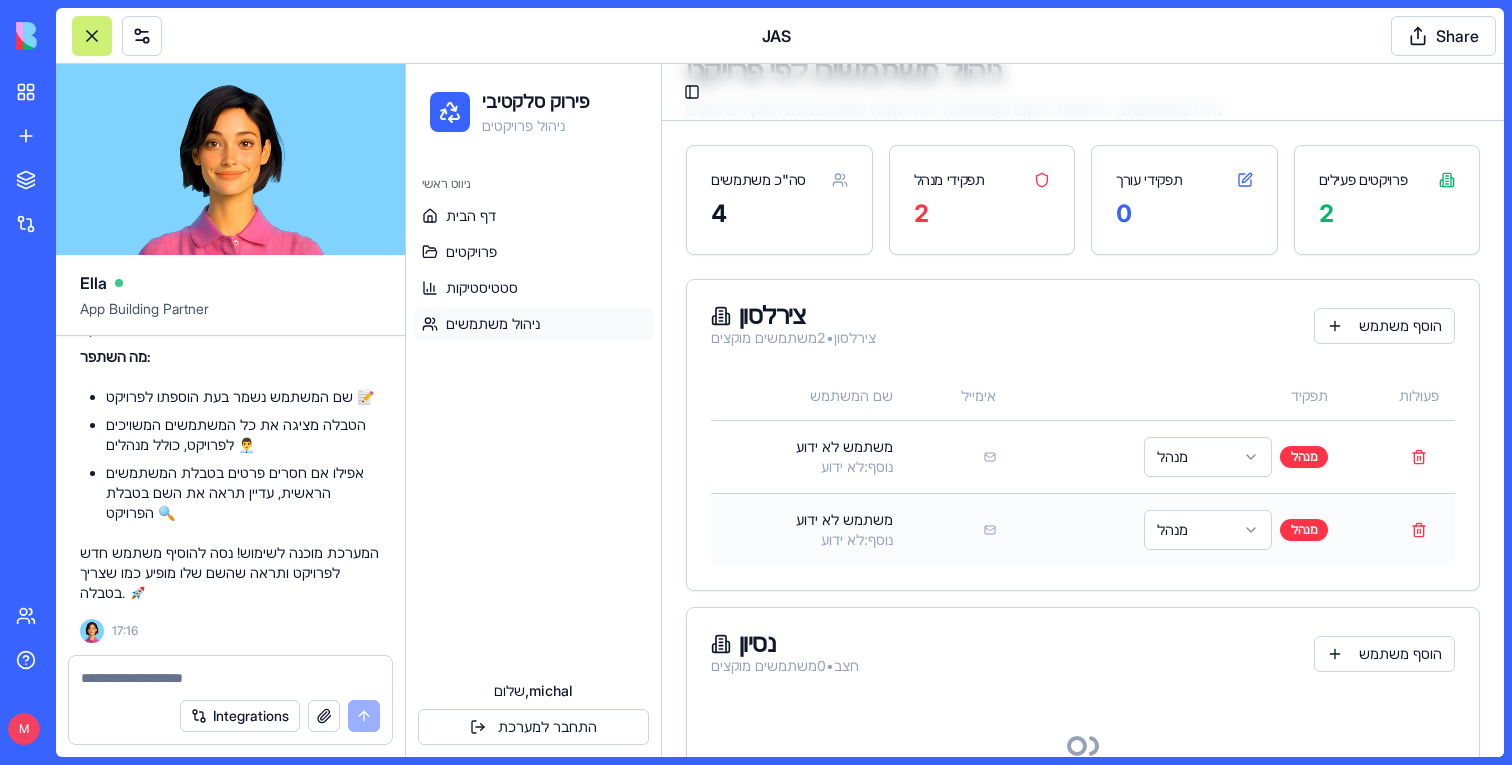 click 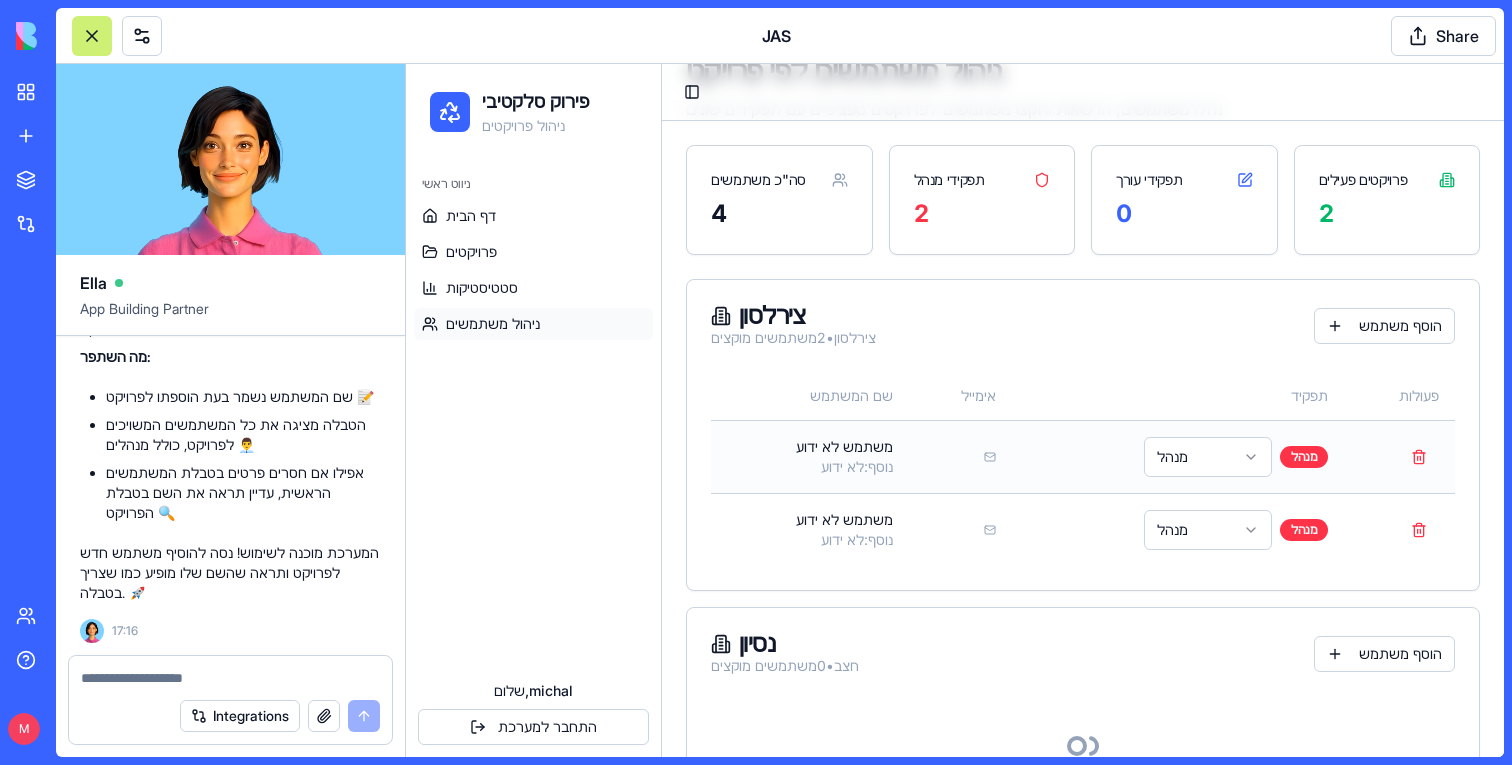 click on "מנהל מנהל" at bounding box center (1178, 456) 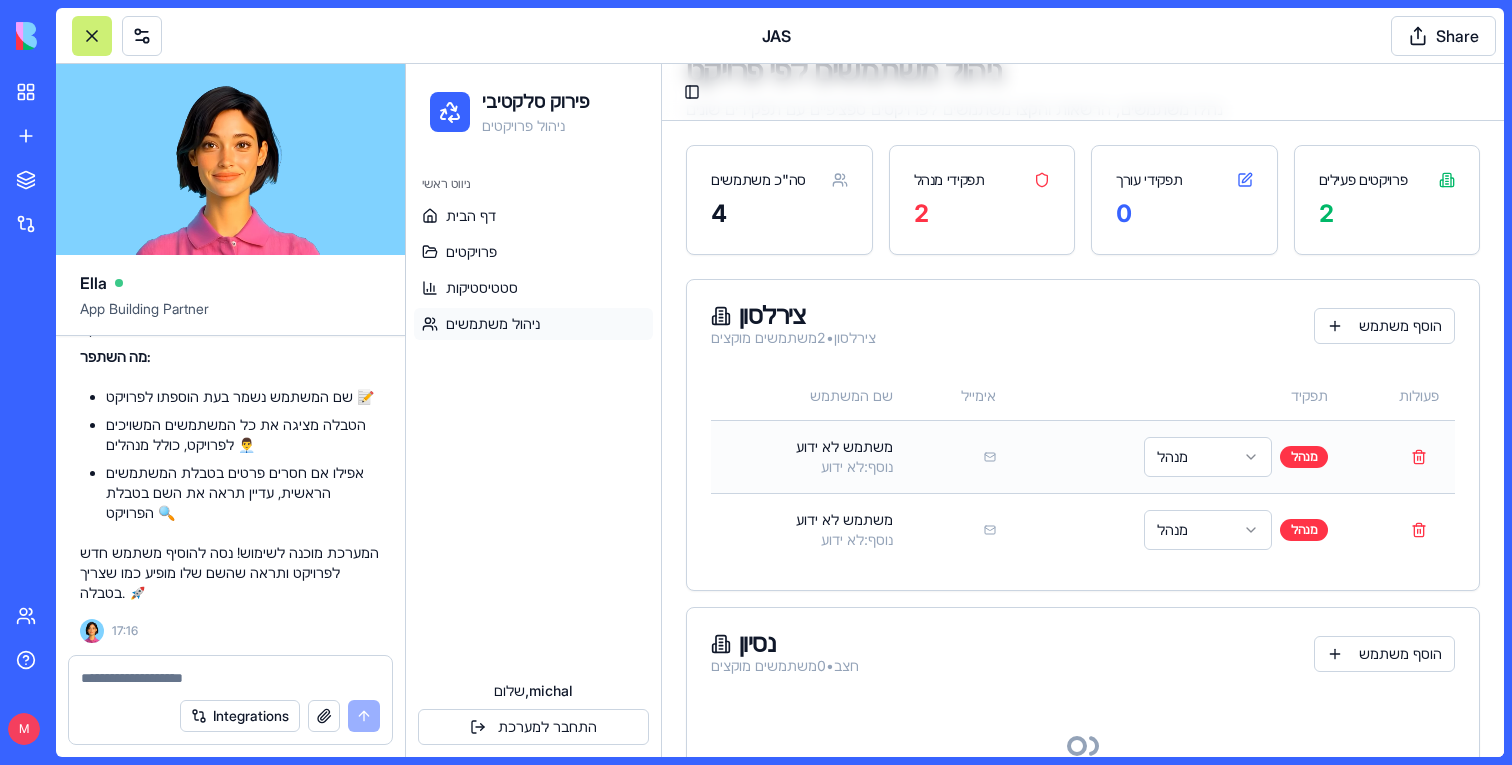 click on "פירוק סלקטיבי ניהול פרויקטים ניווט ראשי דף הבית פרויקטים סטטיסטיקות ניהול משתמשים שלום,  michal התחבר למערכת Toggle Sidebar ניהול משתמשים לפי פרויקט נהלו משתמשים, הרשאות והקצו משתמשים לפרויקטים ספציפיים עם תפקידים שונים סה"כ משתמשים 4 תפקידי מנהל 2 תפקידי עורך 0 פרויקטים פעילים 2 צירלסון צירלסון  •  2  משתמשים מוקצים הוסף משתמש שם המשתמש אימייל תפקיד פעולות משתמש לא ידוע נוסף:  לא ידוע מנהל מנהל משתמש לא ידוע נוסף:  לא ידוע מנהל מנהל נסיון חצב  •  0  משתמשים מוקצים הוסף משתמש אין משתמשים מוקצים לפרויקט זה הוסף משתמש ראשון" at bounding box center (955, 436) 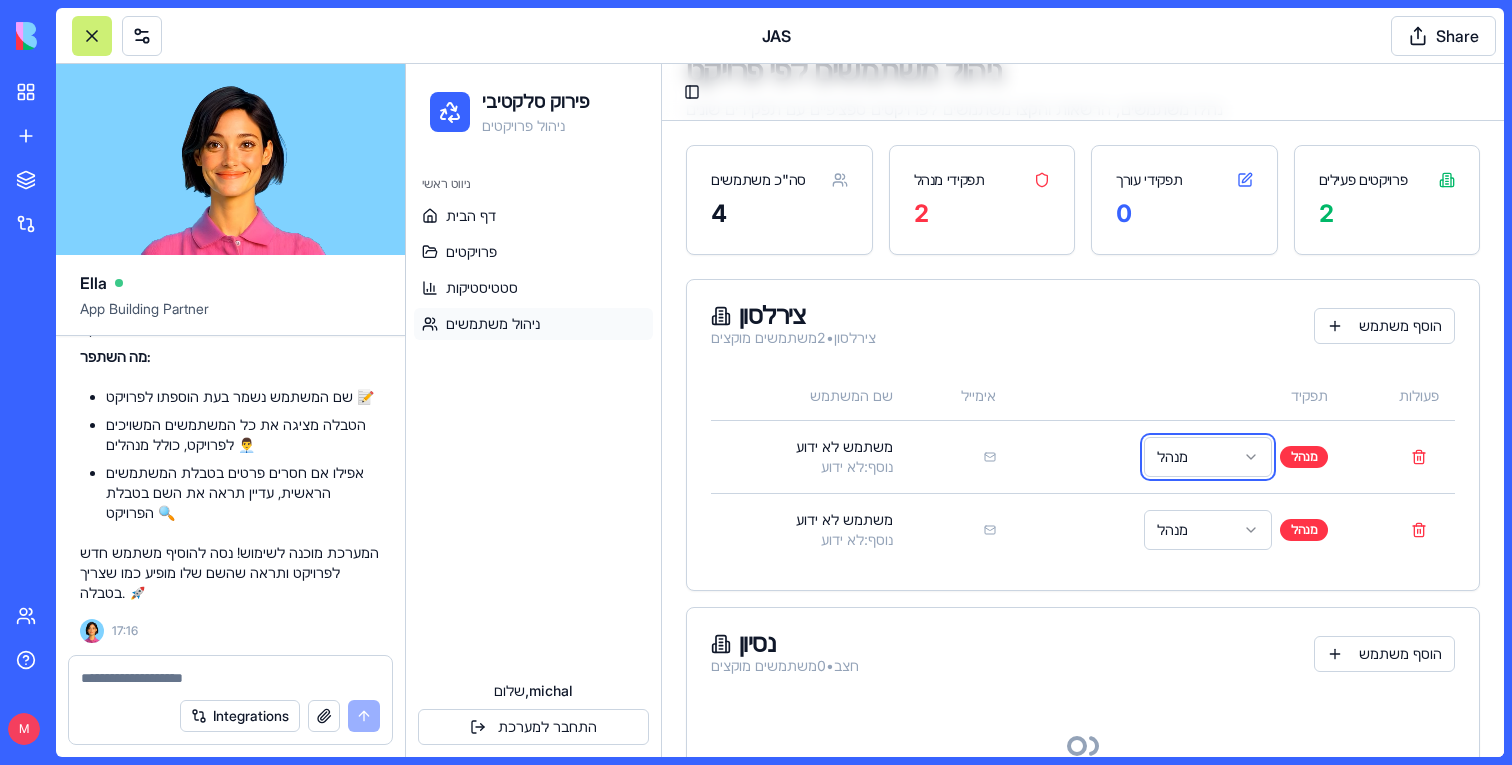 click on "פירוק סלקטיבי ניהול פרויקטים ניווט ראשי דף הבית פרויקטים סטטיסטיקות ניהול משתמשים שלום,  michal התחבר למערכת Toggle Sidebar ניהול משתמשים לפי פרויקט נהלו משתמשים, הרשאות והקצו משתמשים לפרויקטים ספציפיים עם תפקידים שונים סה"כ משתמשים 4 תפקידי מנהל 2 תפקידי עורך 0 פרויקטים פעילים 2 צירלסון צירלסון  •  2  משתמשים מוקצים הוסף משתמש שם המשתמש אימייל תפקיד פעולות משתמש לא ידוע נוסף:  לא ידוע מנהל מנהל משתמש לא ידוע נוסף:  לא ידוע מנהל מנהל נסיון חצב  •  0  משתמשים מוקצים הוסף משתמש אין משתמשים מוקצים לפרויקט זה הוסף משתמש ראשון" at bounding box center [955, 436] 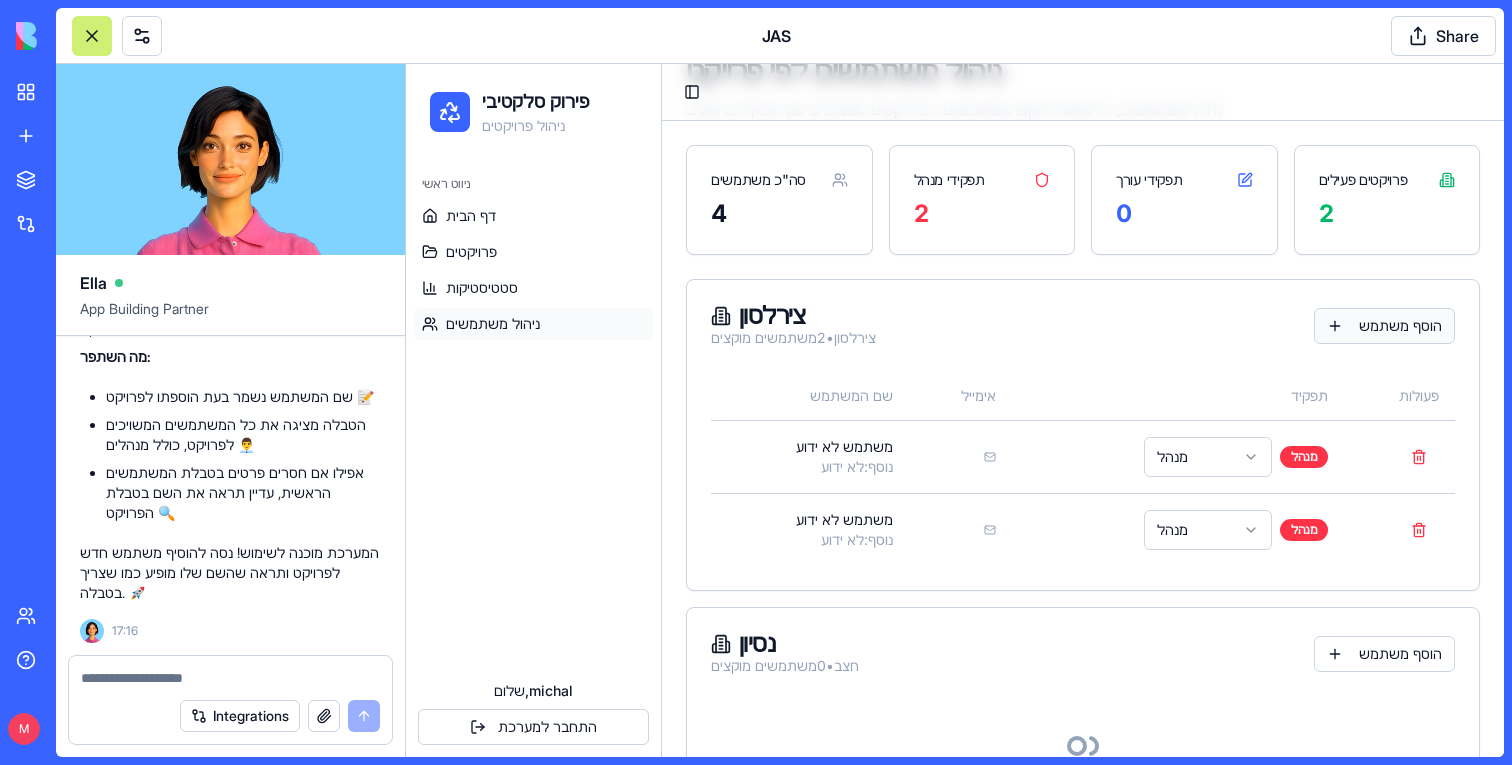click on "הוסף משתמש" at bounding box center (1384, 326) 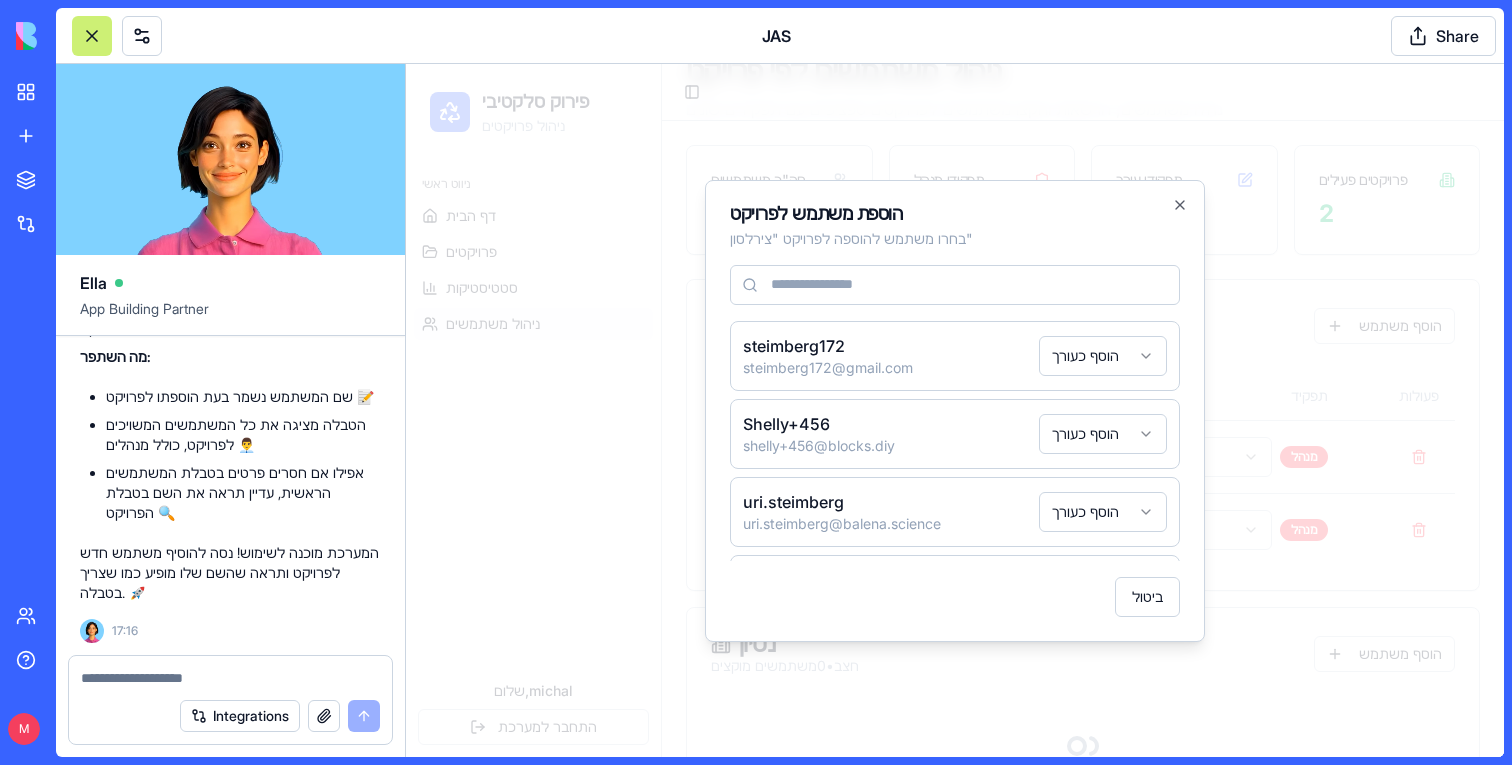 click on "פירוק סלקטיבי ניהול פרויקטים ניווט ראשי דף הבית פרויקטים סטטיסטיקות ניהול משתמשים שלום,  michal התחבר למערכת Toggle Sidebar ניהול משתמשים לפי פרויקט נהלו משתמשים, הרשאות והקצו משתמשים לפרויקטים ספציפיים עם תפקידים שונים סה"כ משתמשים 4 תפקידי מנהל 2 תפקידי עורך 0 פרויקטים פעילים 2 צירלסון צירלסון  •  2  משתמשים מוקצים הוסף משתמש שם המשתמש אימייל תפקיד פעולות משתמש לא ידוע נוסף:  לא ידוע מנהל מנהל משתמש לא ידוע נוסף:  לא ידוע מנהל מנהל נסיון חצב  •  0  משתמשים מוקצים הוסף משתמש אין משתמשים מוקצים לפרויקט זה הוסף משתמש ראשון
הוספת משתמש לפרויקט צירלסון " steimberg172 Shelly+456 michal" at bounding box center [955, 436] 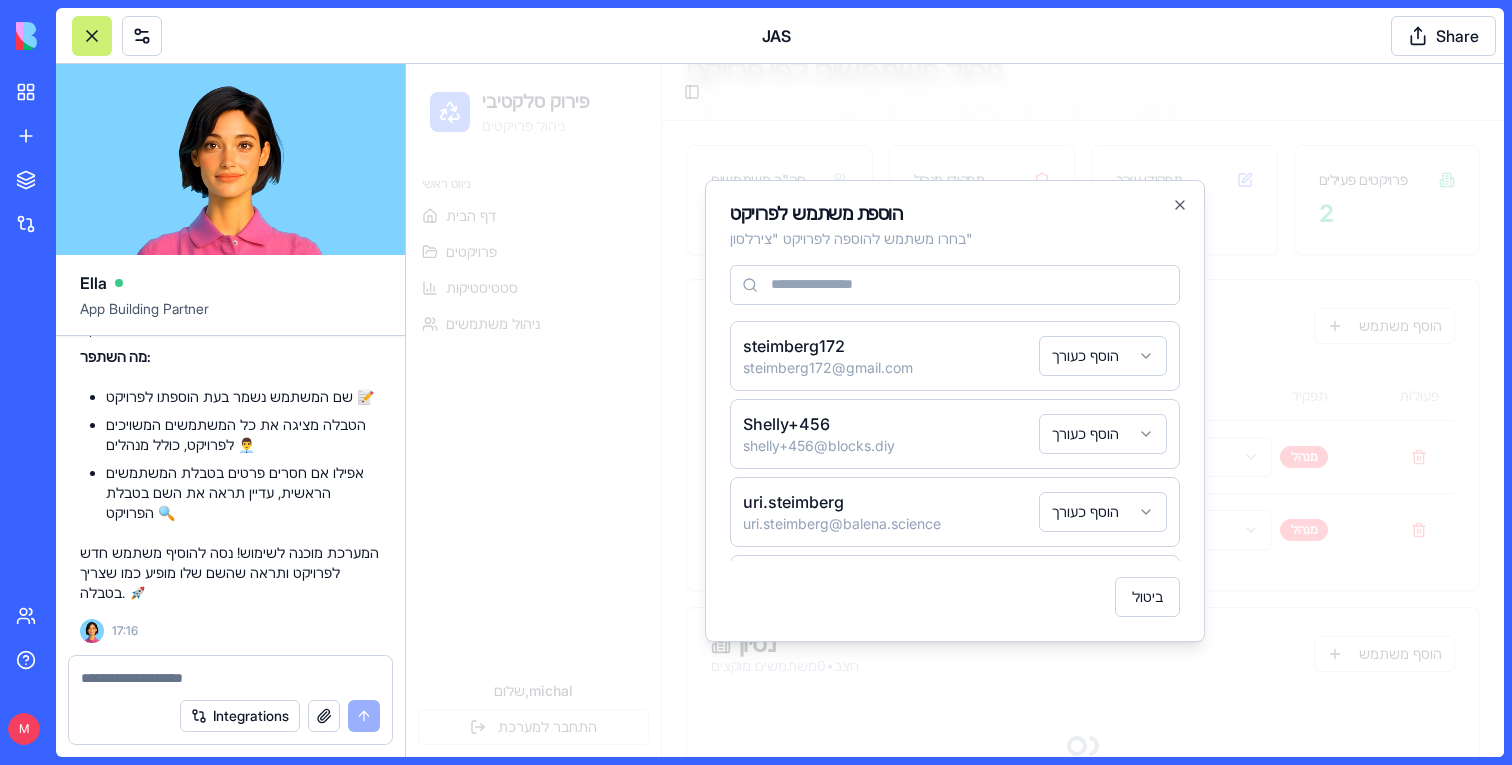 click on "Shelly+456 shelly+456@blocks.diy הוסף כעורך" at bounding box center (955, 434) 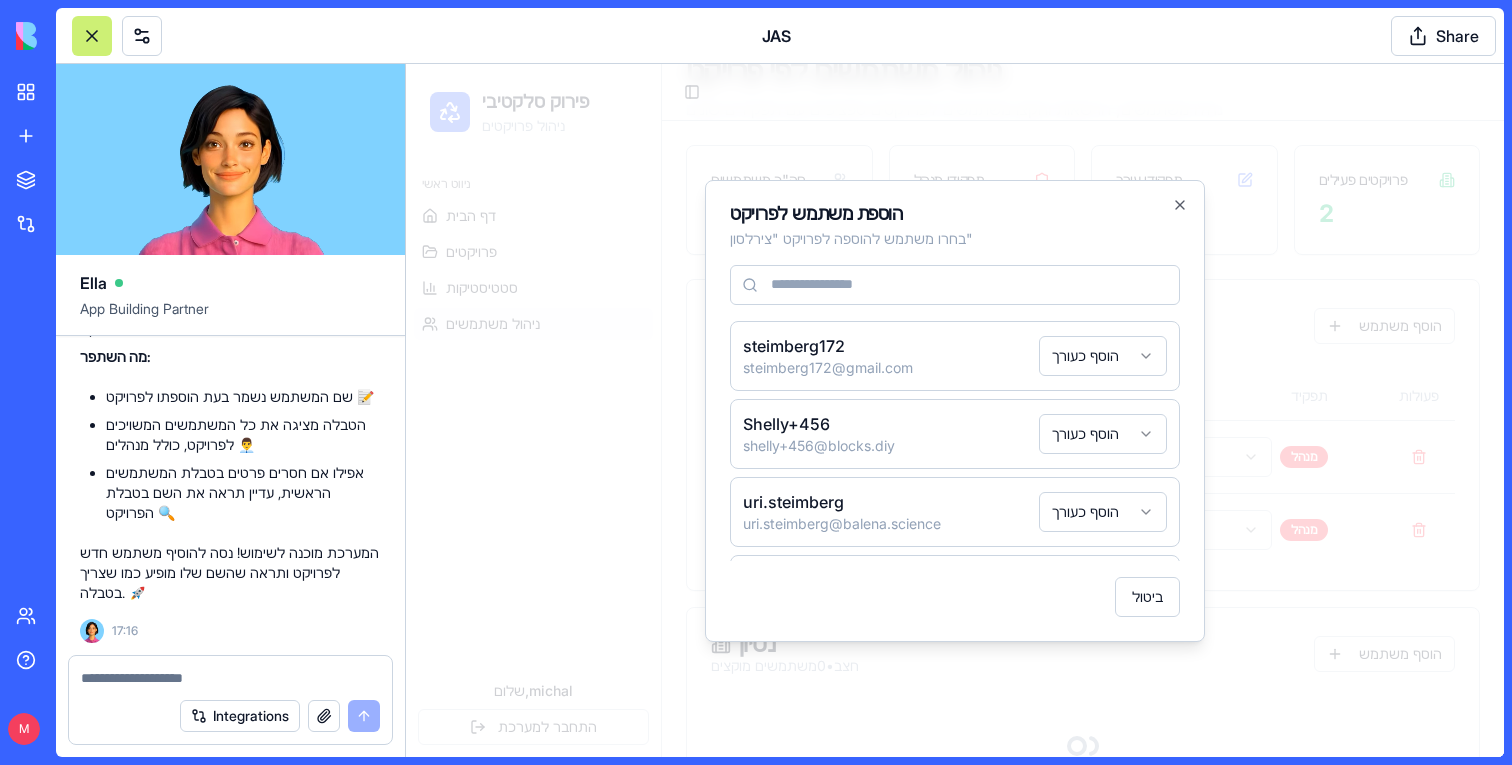 click on "shelly+456@blocks.diy" at bounding box center (819, 446) 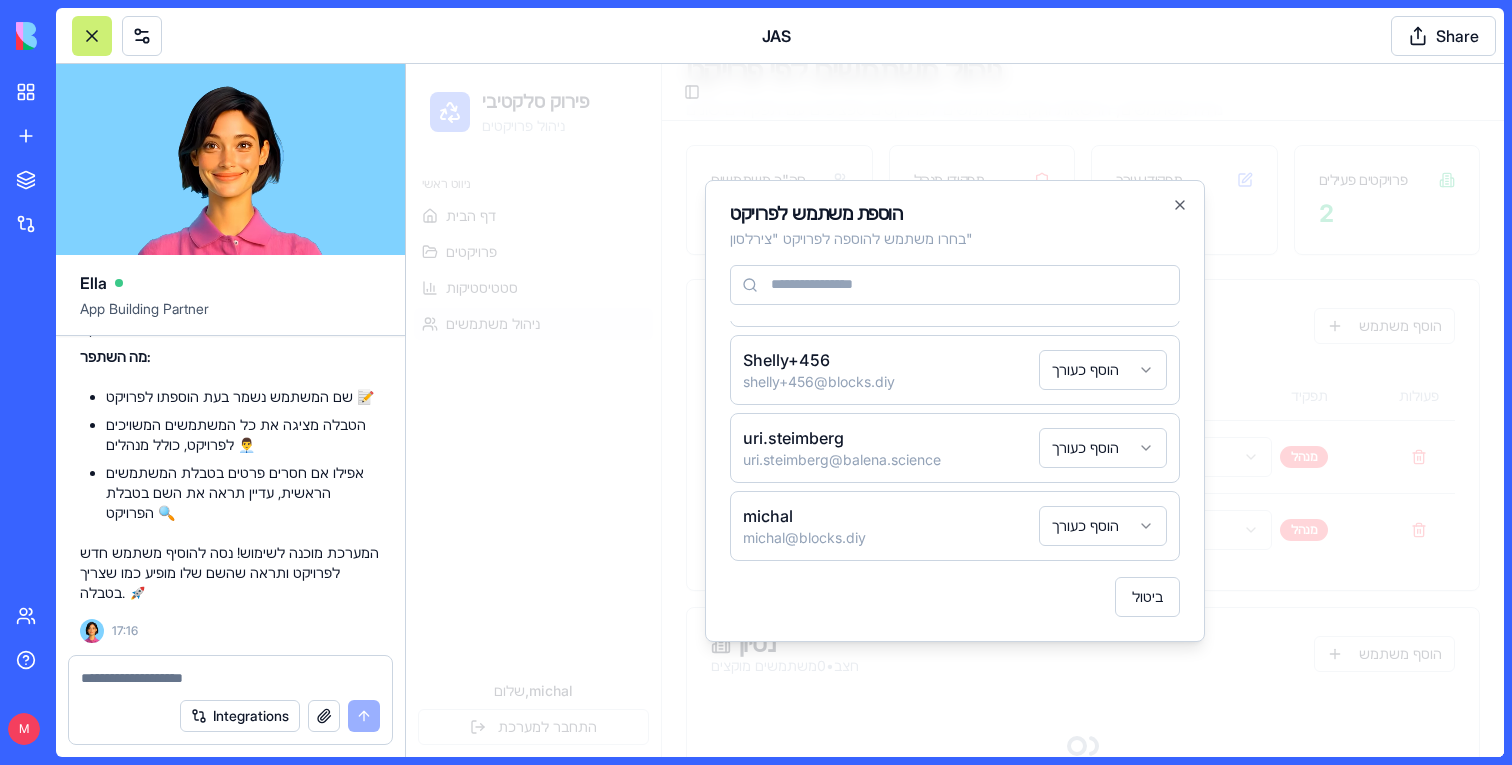scroll, scrollTop: 0, scrollLeft: 0, axis: both 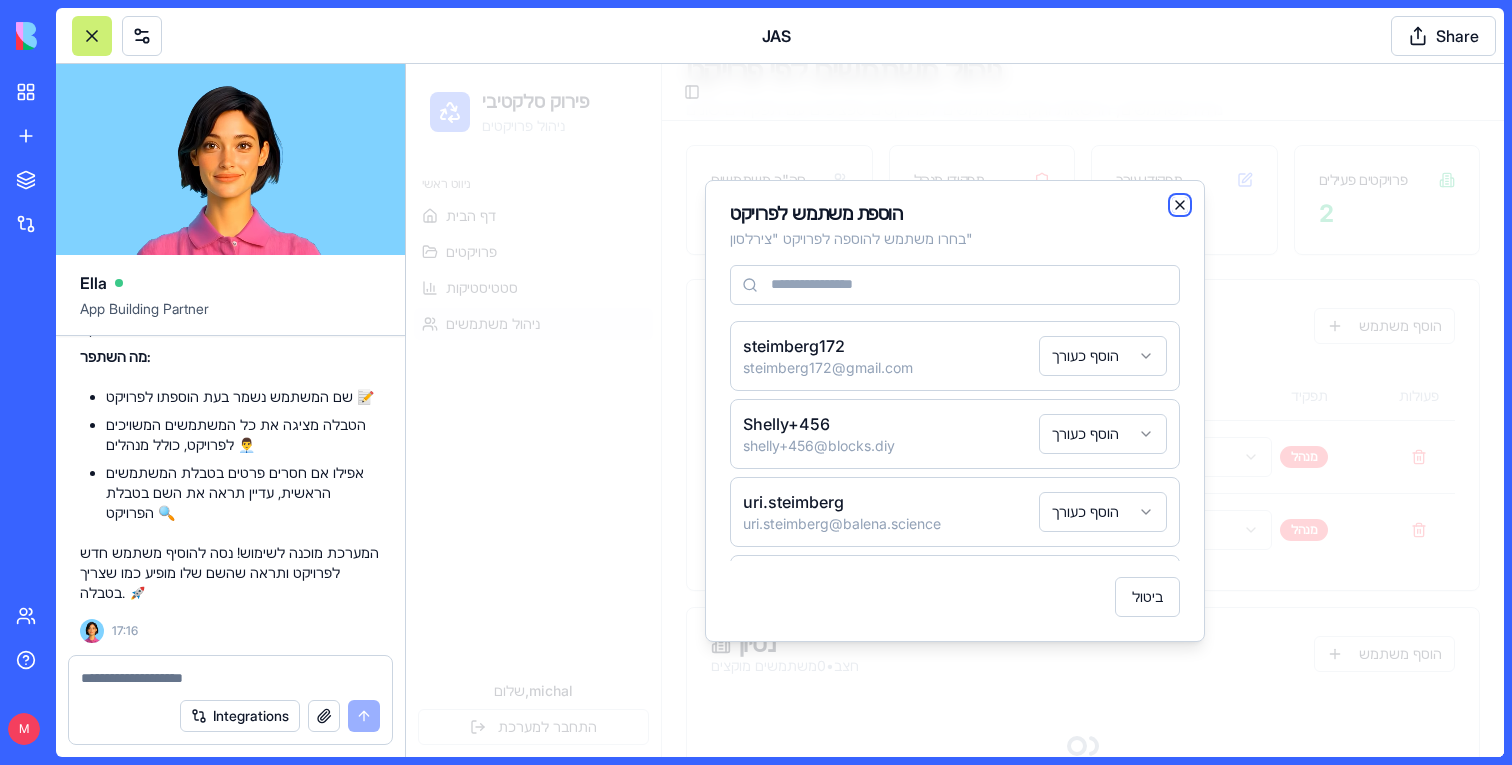 click 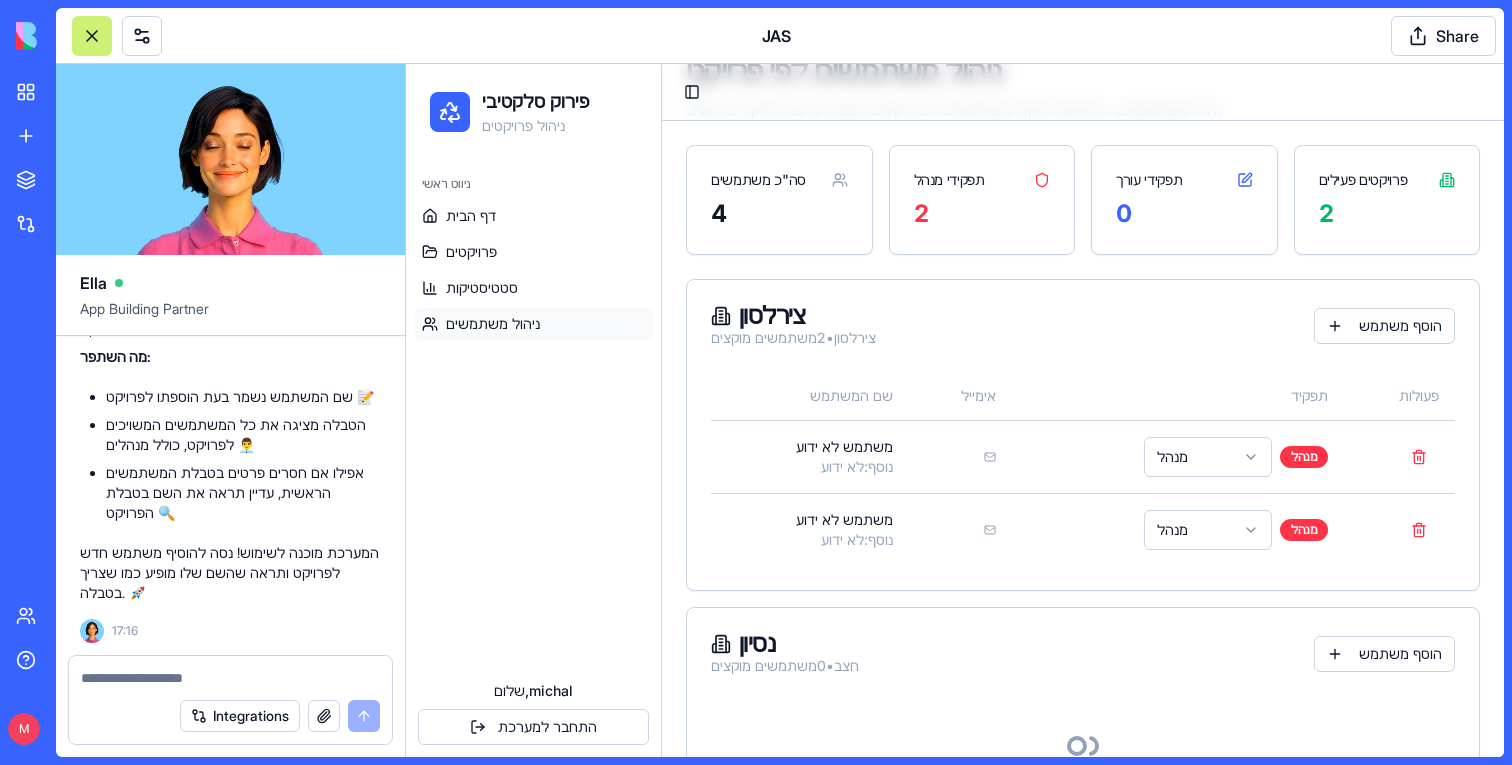 click on "ניווט ראשי דף הבית פרויקטים סטטיסטיקות ניהול משתמשים" at bounding box center (533, 414) 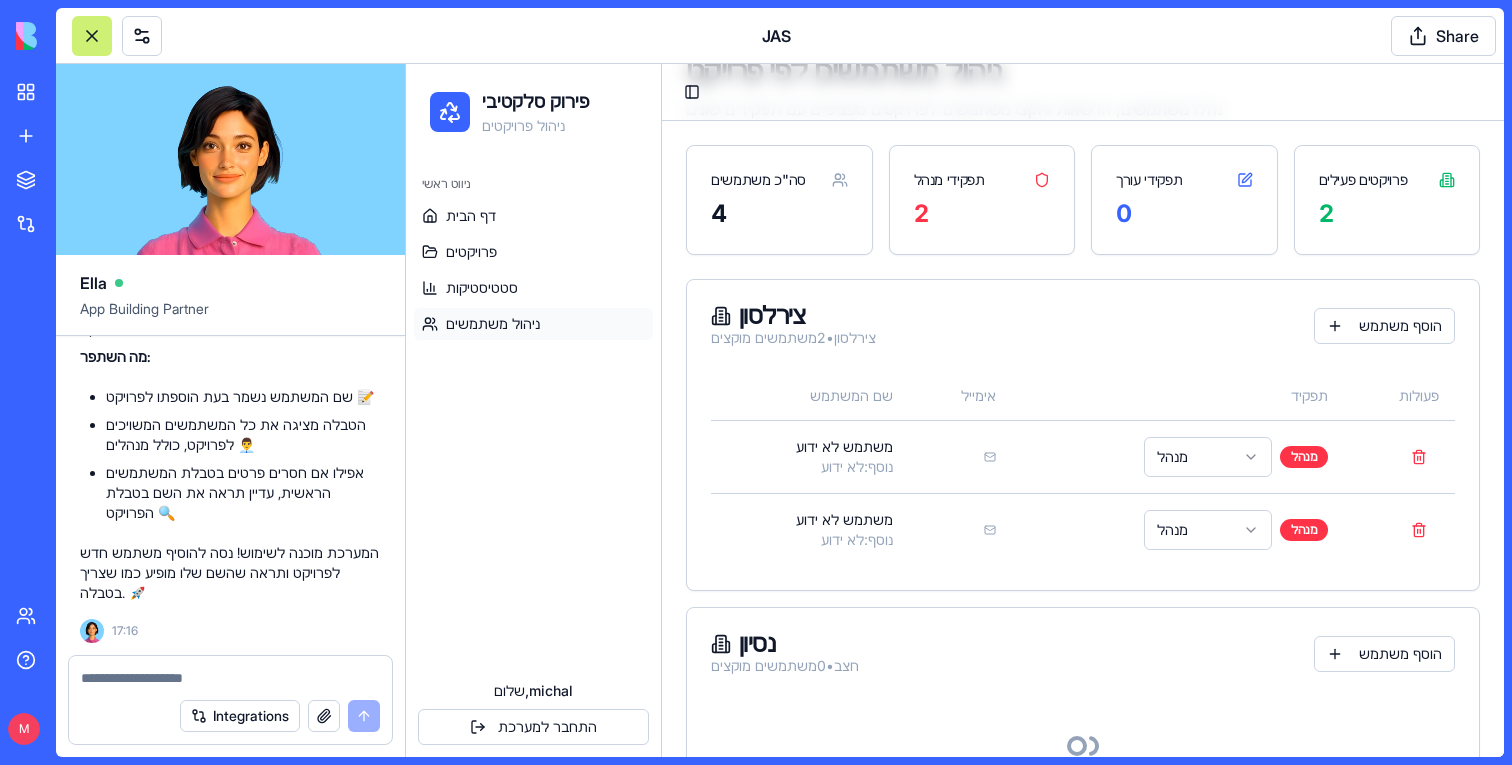 click on "צירלסון צירלסון  •  2  משתמשים מוקצים הוסף משתמש" at bounding box center (1083, 326) 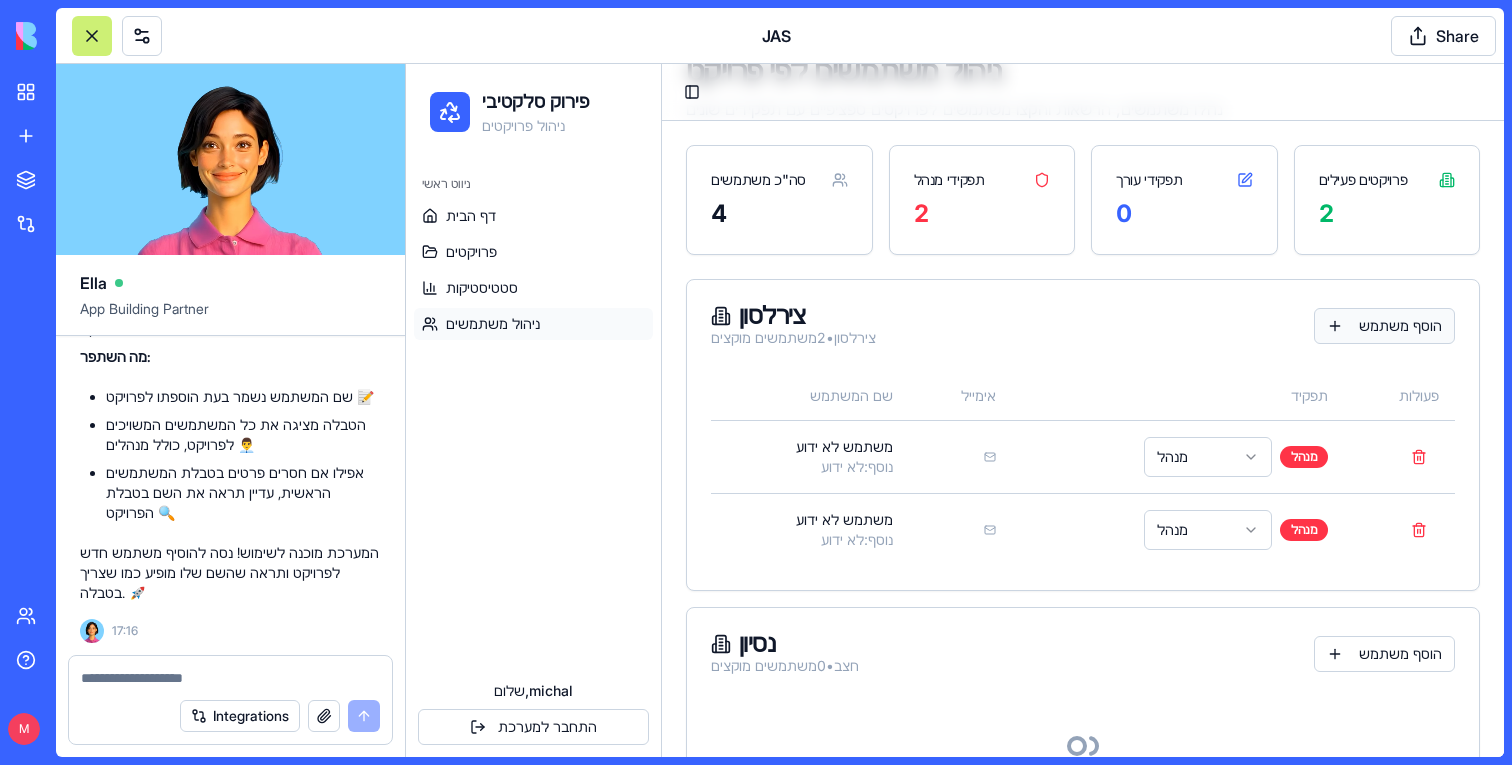 click on "הוסף משתמש" at bounding box center [1384, 326] 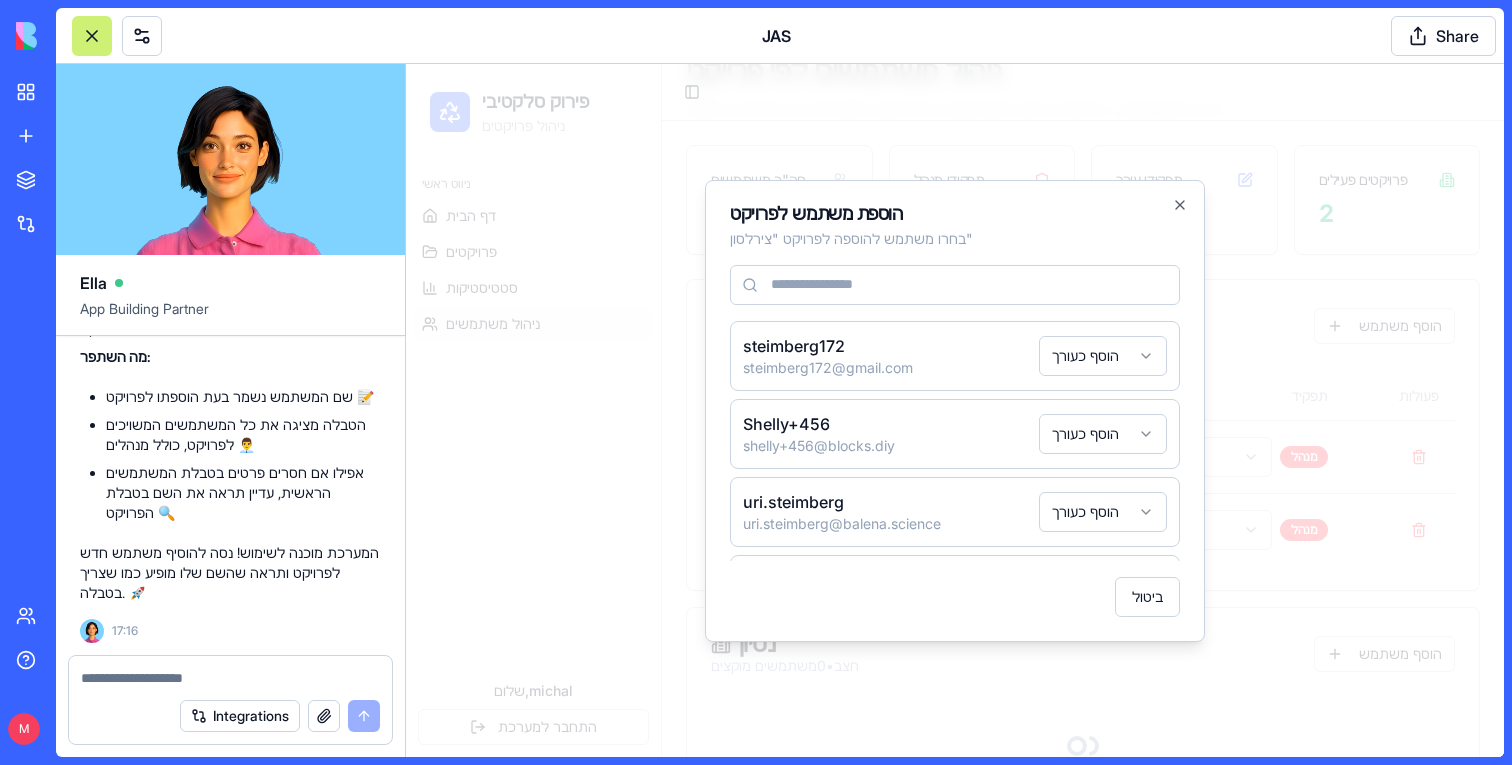 click at bounding box center (955, 410) 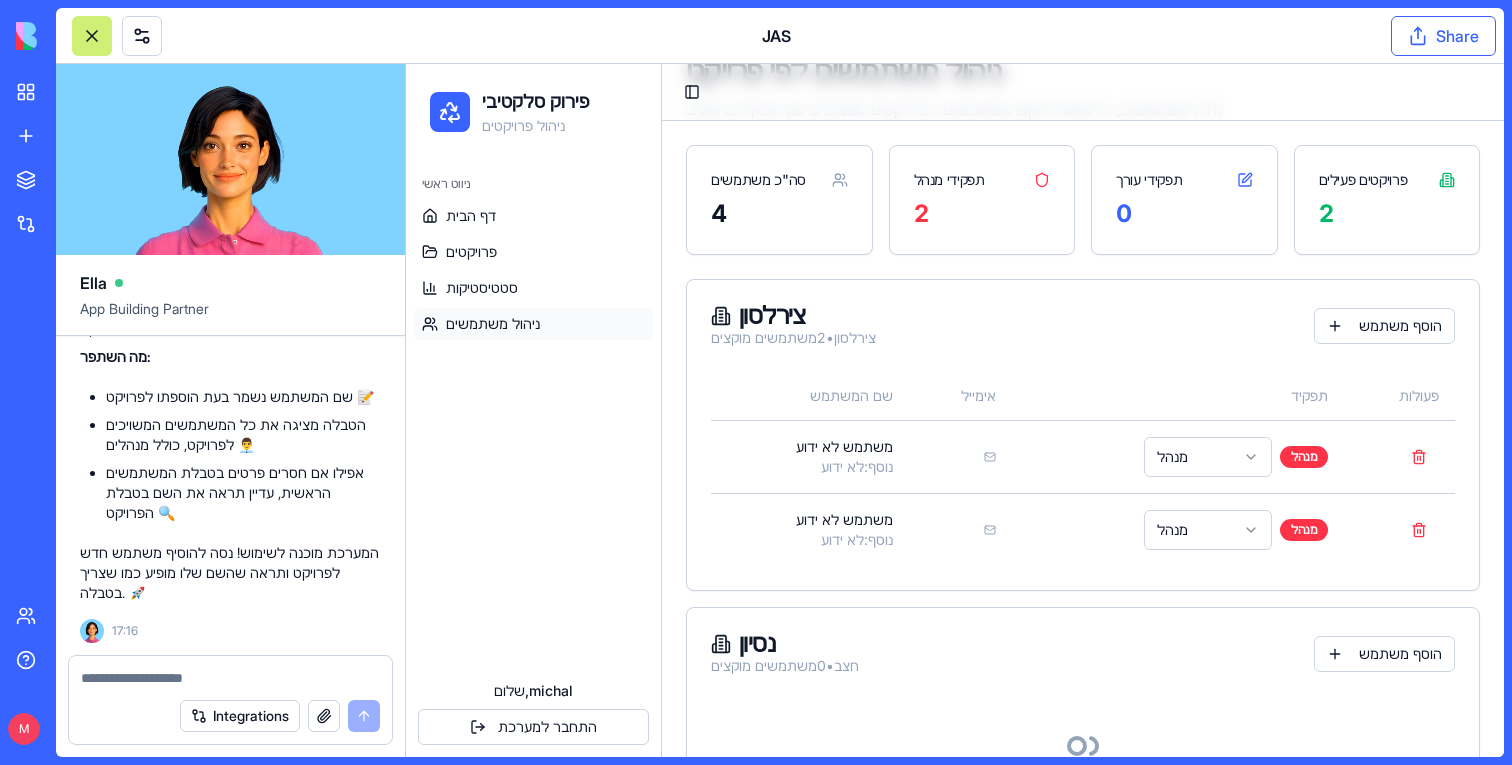 click on "Share" at bounding box center [1443, 36] 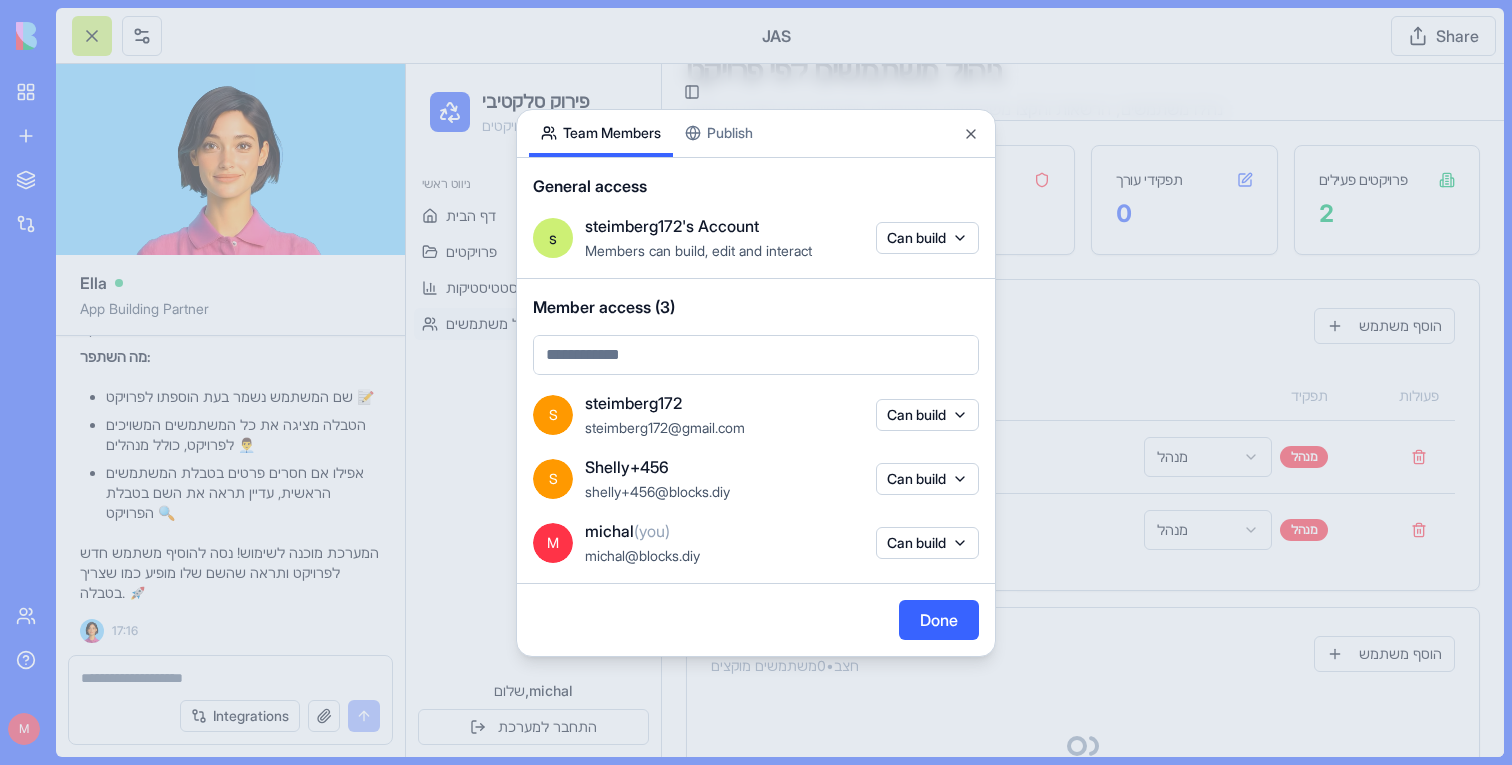 drag, startPoint x: 1162, startPoint y: 256, endPoint x: 763, endPoint y: 198, distance: 403.1935 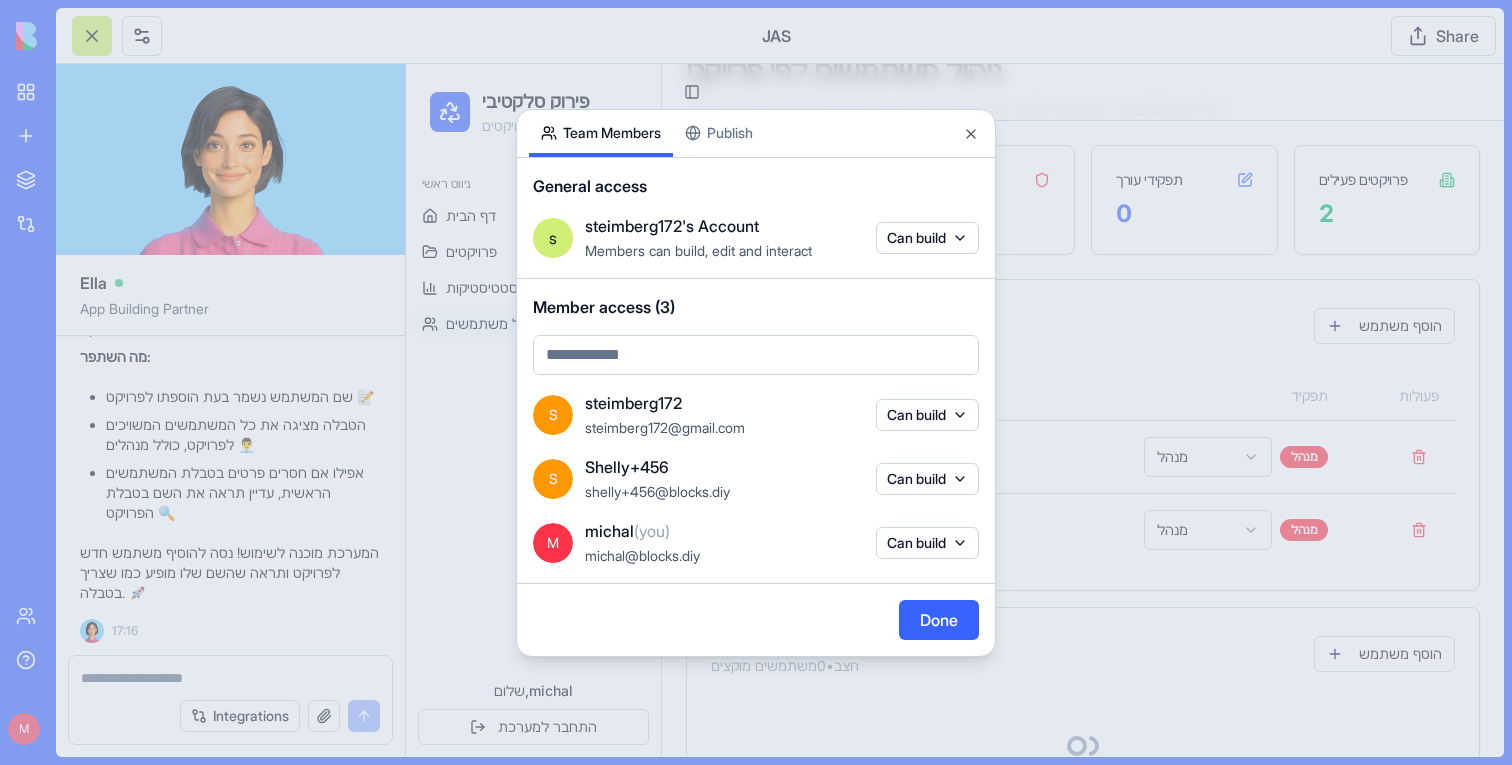 click at bounding box center (756, 382) 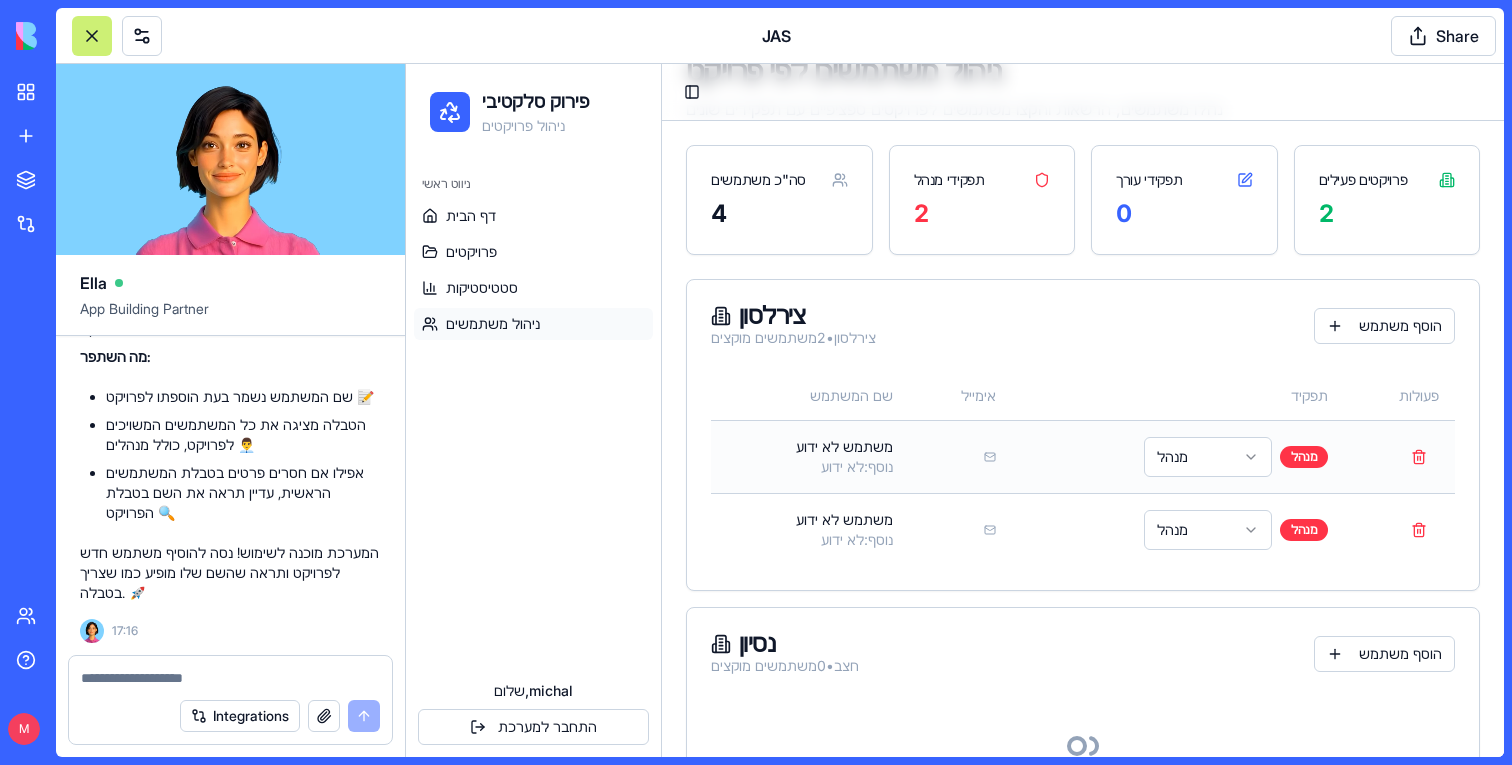 click on "מנהל מנהל" at bounding box center (1178, 456) 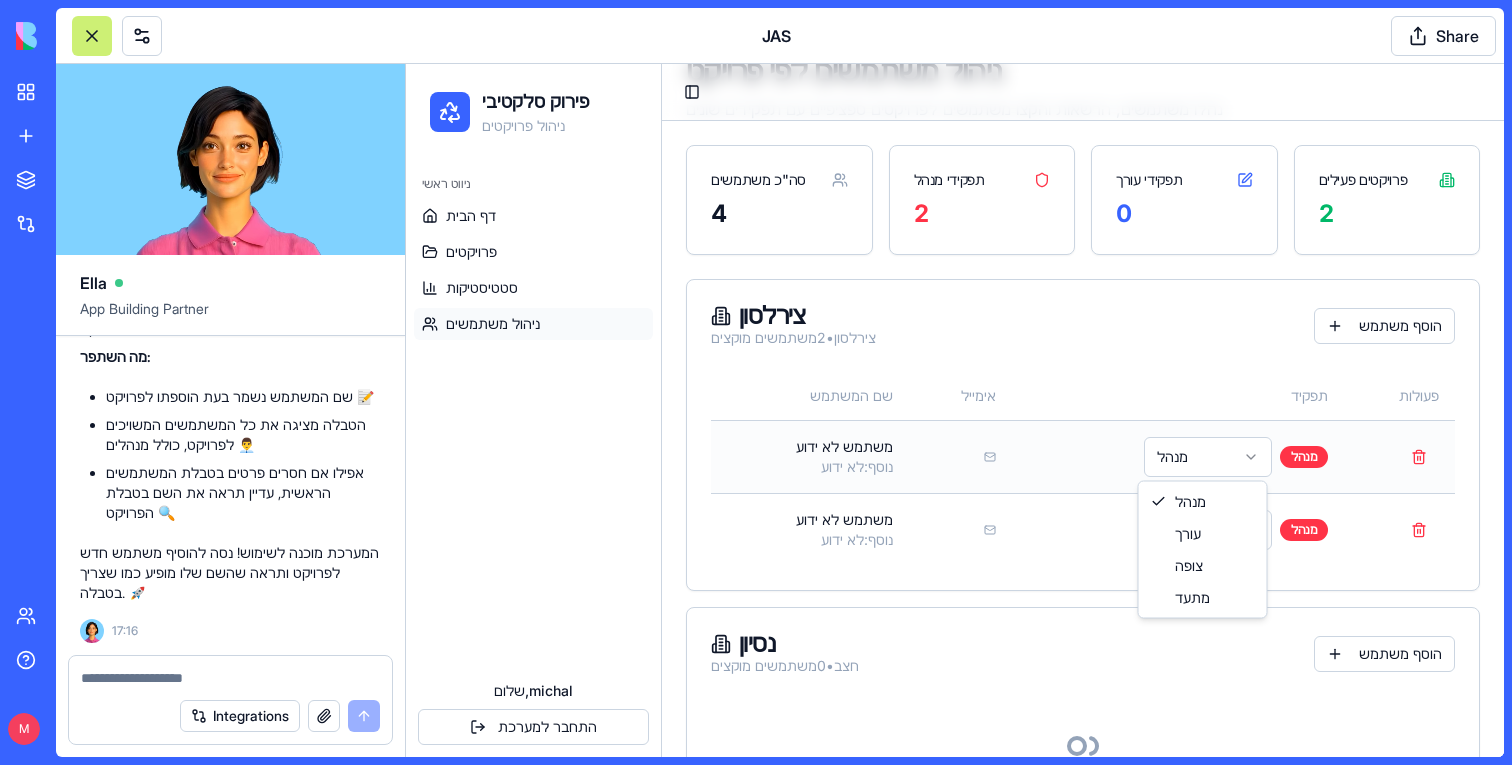 click on "פירוק סלקטיבי ניהול פרויקטים ניווט ראשי דף הבית פרויקטים סטטיסטיקות ניהול משתמשים שלום,  michal התחבר למערכת Toggle Sidebar ניהול משתמשים לפי פרויקט נהלו משתמשים, הרשאות והקצו משתמשים לפרויקטים ספציפיים עם תפקידים שונים סה"כ משתמשים 4 תפקידי מנהל 2 תפקידי עורך 0 פרויקטים פעילים 2 צירלסון צירלסון  •  2  משתמשים מוקצים הוסף משתמש שם המשתמש אימייל תפקיד פעולות משתמש לא ידוע נוסף:  לא ידוע מנהל מנהל משתמש לא ידוע נוסף:  לא ידוע מנהל מנהל נסיון חצב  •  0  משתמשים מוקצים הוסף משתמש אין משתמשים מוקצים לפרויקט זה הוסף משתמש ראשון
מנהל עורך צופה מתעד" at bounding box center [955, 436] 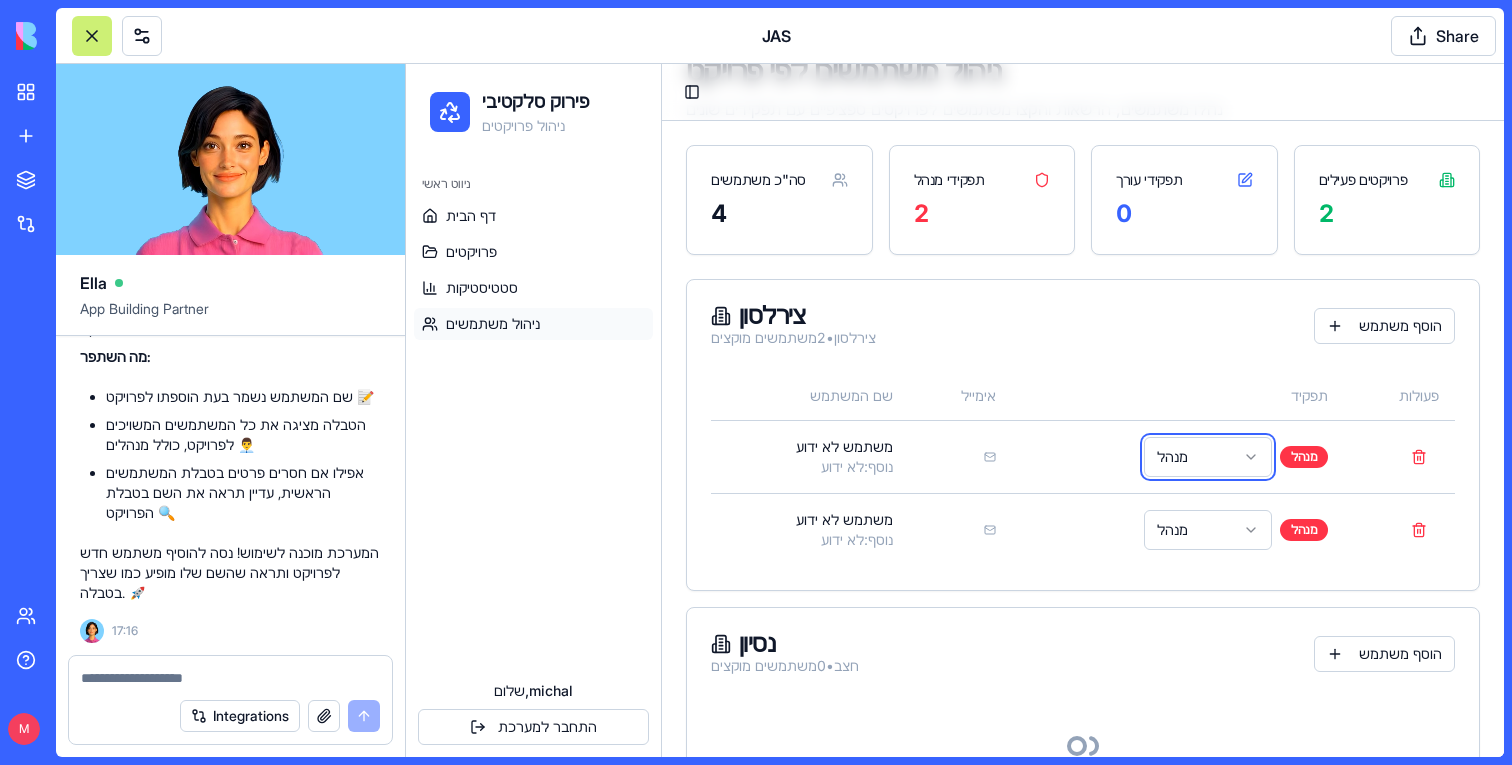 click on "פירוק סלקטיבי ניהול פרויקטים ניווט ראשי דף הבית פרויקטים סטטיסטיקות ניהול משתמשים שלום,  michal התחבר למערכת Toggle Sidebar ניהול משתמשים לפי פרויקט נהלו משתמשים, הרשאות והקצו משתמשים לפרויקטים ספציפיים עם תפקידים שונים סה"כ משתמשים 4 תפקידי מנהל 2 תפקידי עורך 0 פרויקטים פעילים 2 צירלסון צירלסון  •  2  משתמשים מוקצים הוסף משתמש שם המשתמש אימייל תפקיד פעולות משתמש לא ידוע נוסף:  לא ידוע מנהל מנהל משתמש לא ידוע נוסף:  לא ידוע מנהל מנהל נסיון חצב  •  0  משתמשים מוקצים הוסף משתמש אין משתמשים מוקצים לפרויקט זה הוסף משתמש ראשון" at bounding box center [955, 436] 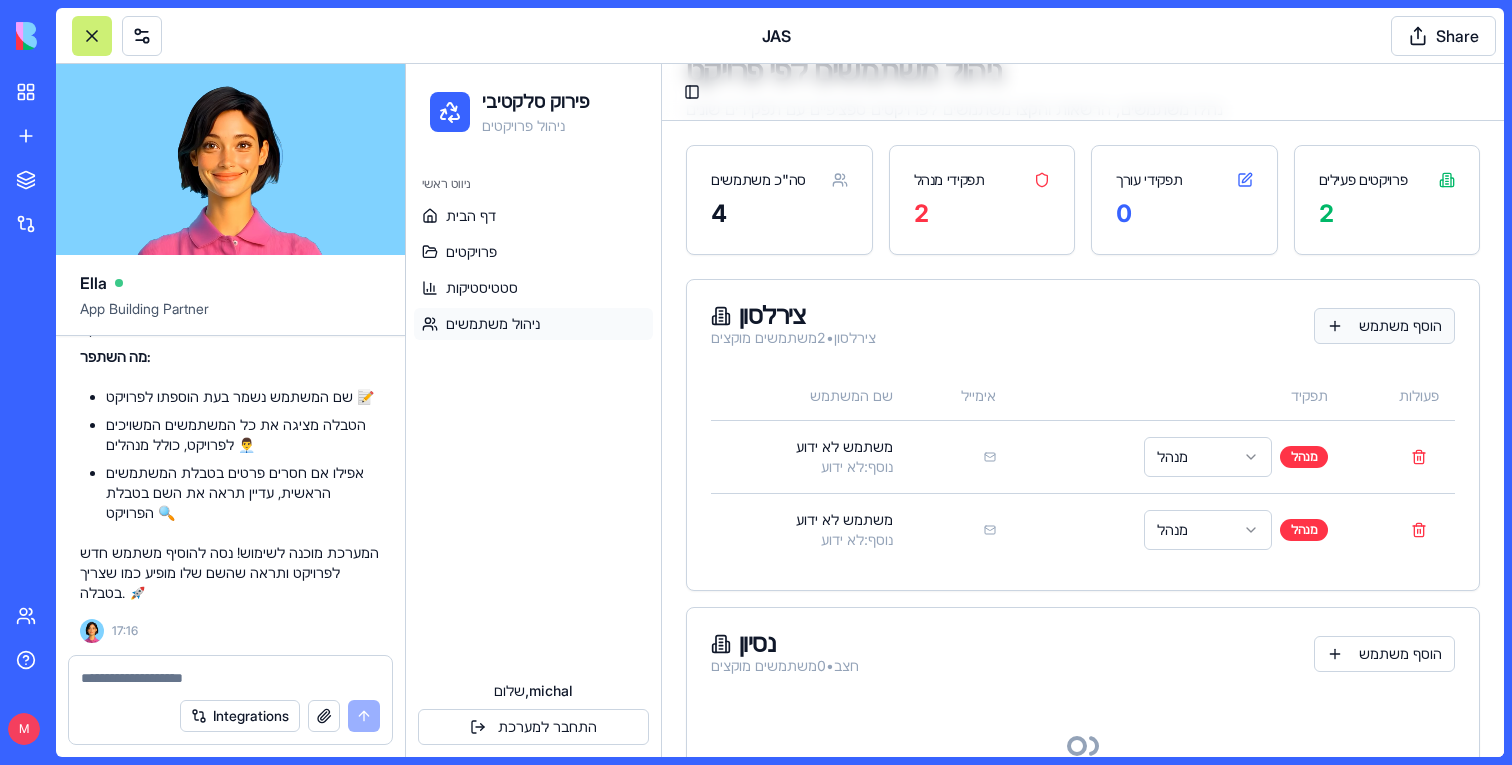 click on "הוסף משתמש" at bounding box center (1384, 326) 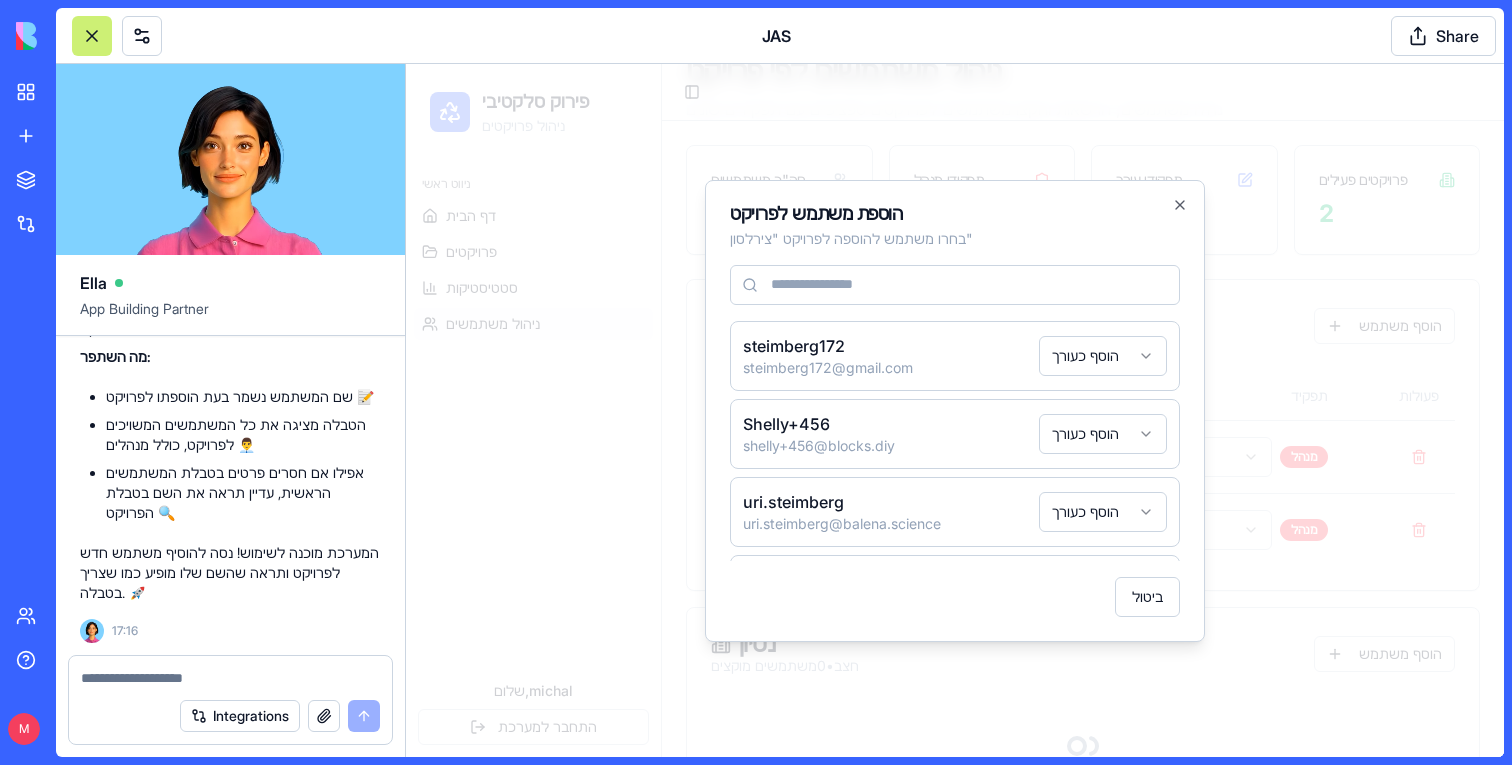 click at bounding box center (230, 678) 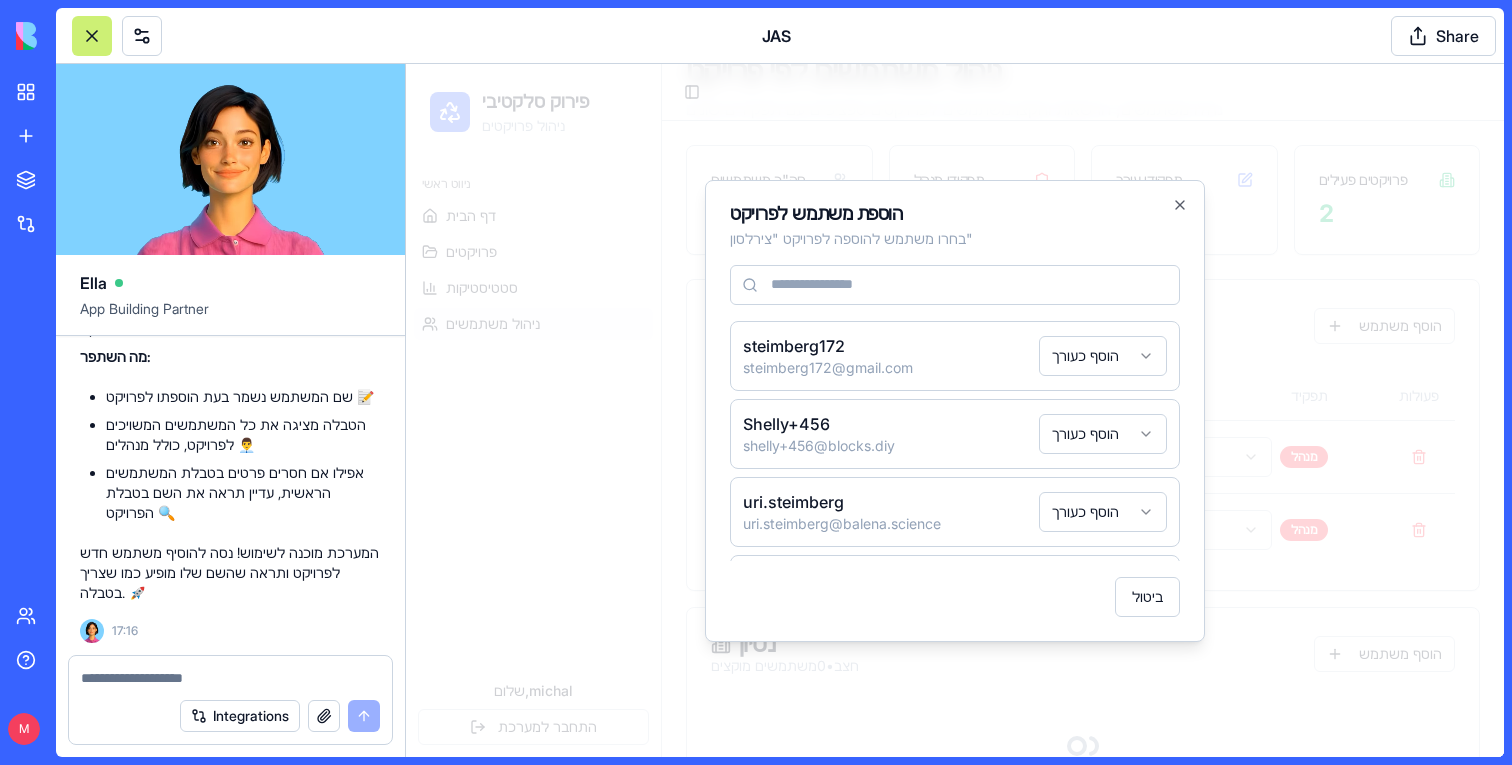 click on "steimberg172 steimberg172@gmail.com הוסף כעורך" at bounding box center [955, 356] 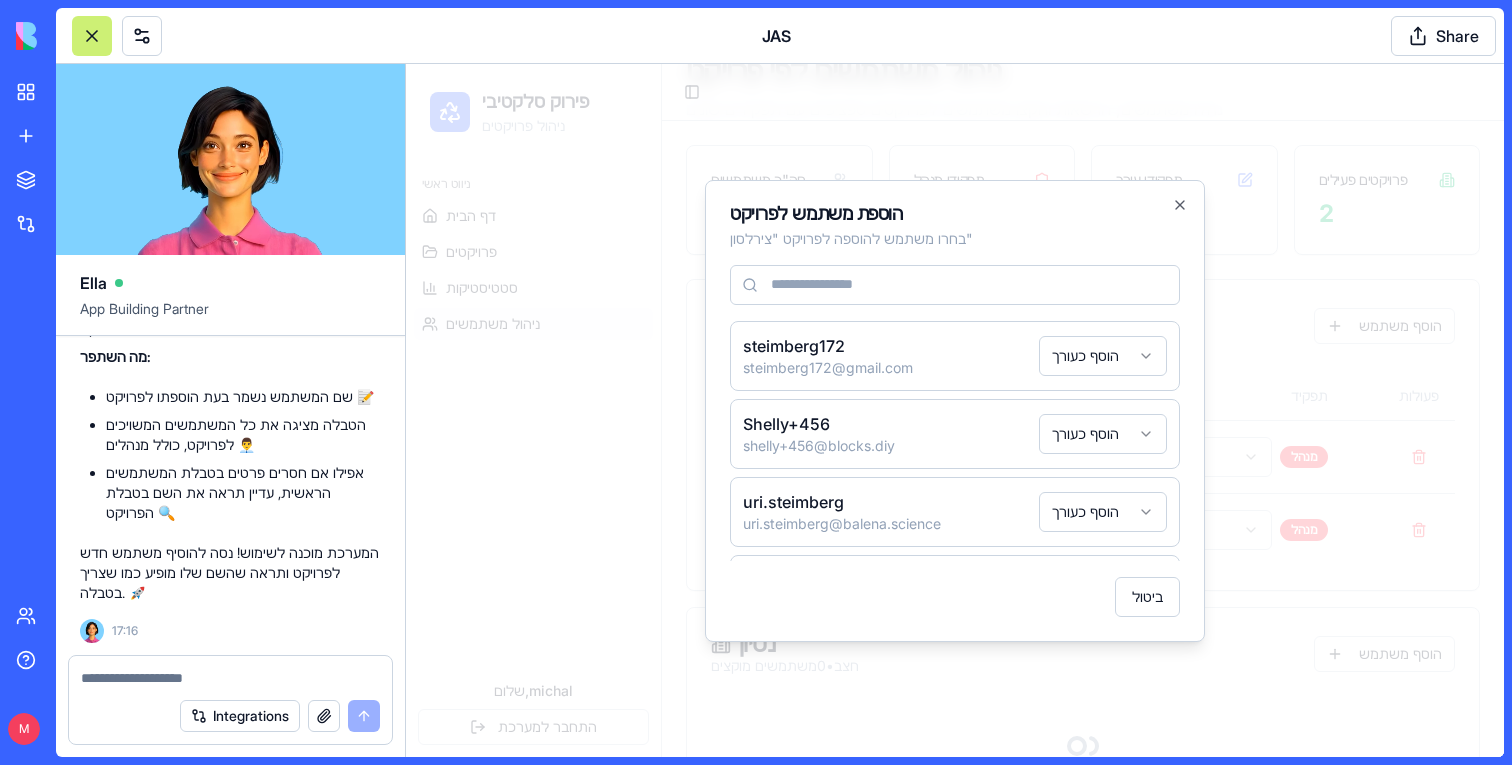 click on "פירוק סלקטיבי ניהול פרויקטים ניווט ראשי דף הבית פרויקטים סטטיסטיקות ניהול משתמשים שלום,  michal התחבר למערכת Toggle Sidebar ניהול משתמשים לפי פרויקט נהלו משתמשים, הרשאות והקצו משתמשים לפרויקטים ספציפיים עם תפקידים שונים סה"כ משתמשים 4 תפקידי מנהל 2 תפקידי עורך 0 פרויקטים פעילים 2 צירלסון צירלסון  •  2  משתמשים מוקצים הוסף משתמש שם המשתמש אימייל תפקיד פעולות משתמש לא ידוע נוסף:  לא ידוע מנהל מנהל משתמש לא ידוע נוסף:  לא ידוע מנהל מנהל נסיון חצב  •  0  משתמשים מוקצים הוסף משתמש אין משתמשים מוקצים לפרויקט זה הוסף משתמש ראשון
הוספת משתמש לפרויקט צירלסון " steimberg172 Shelly+456 michal" at bounding box center (955, 436) 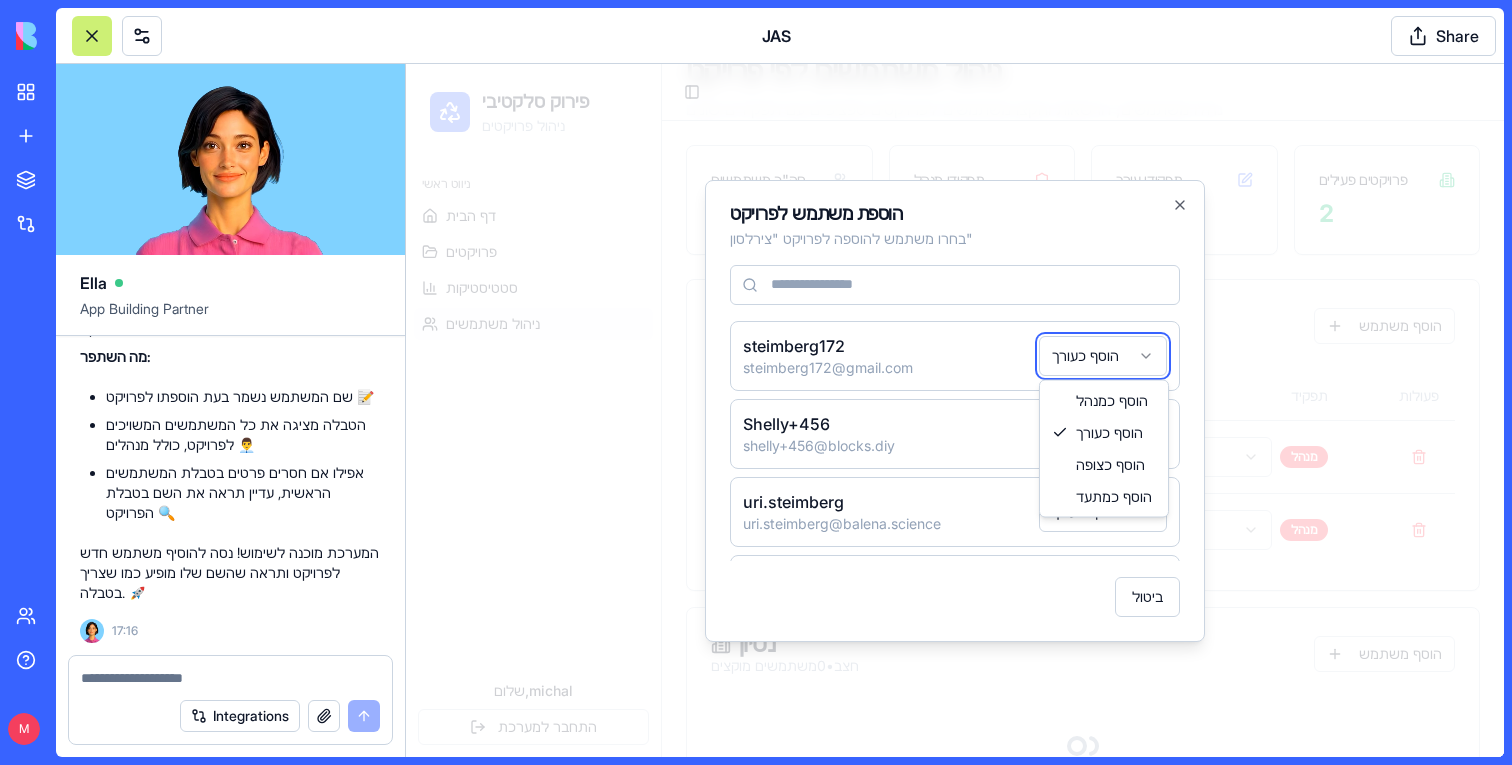 click at bounding box center [230, 678] 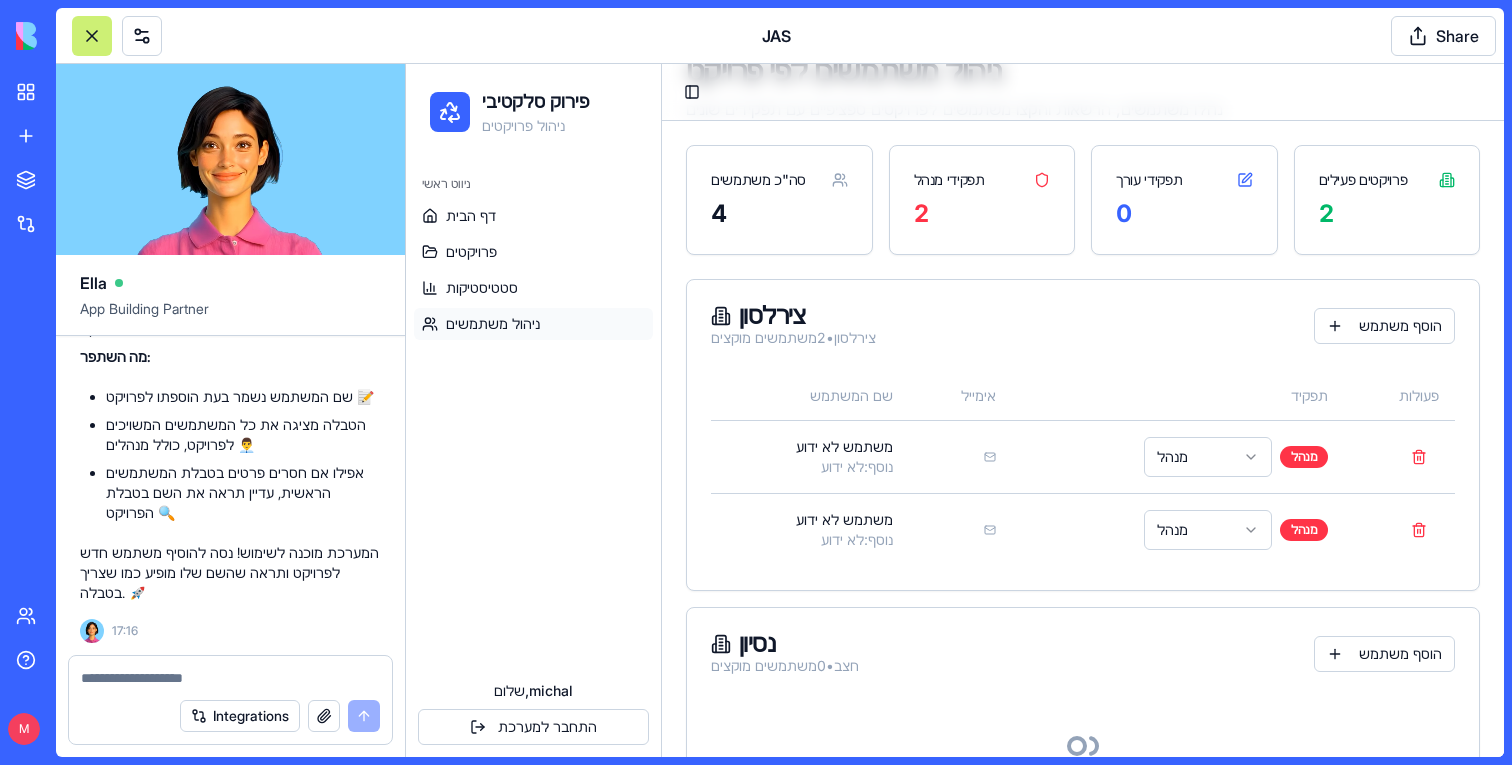 click at bounding box center (230, 678) 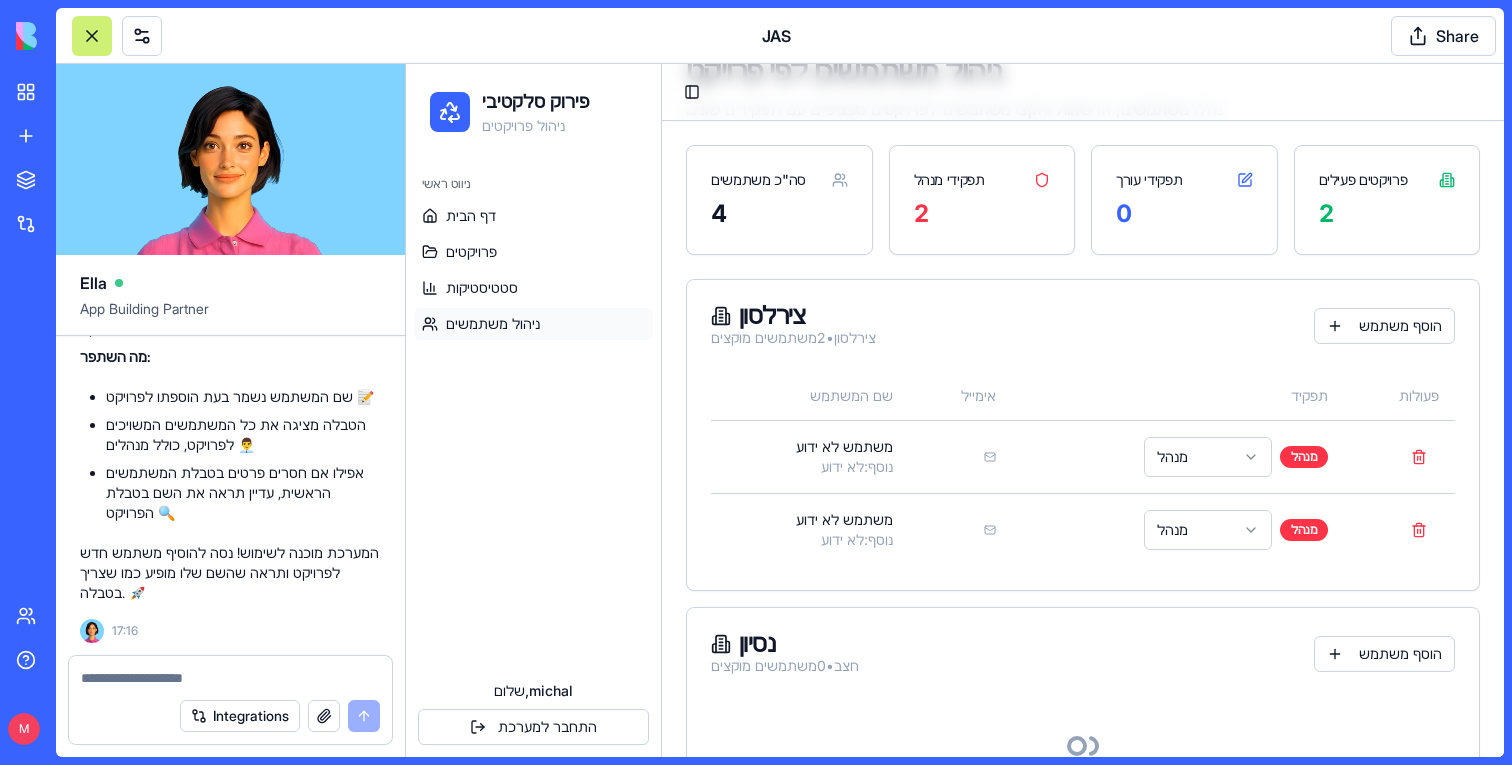 type on "*" 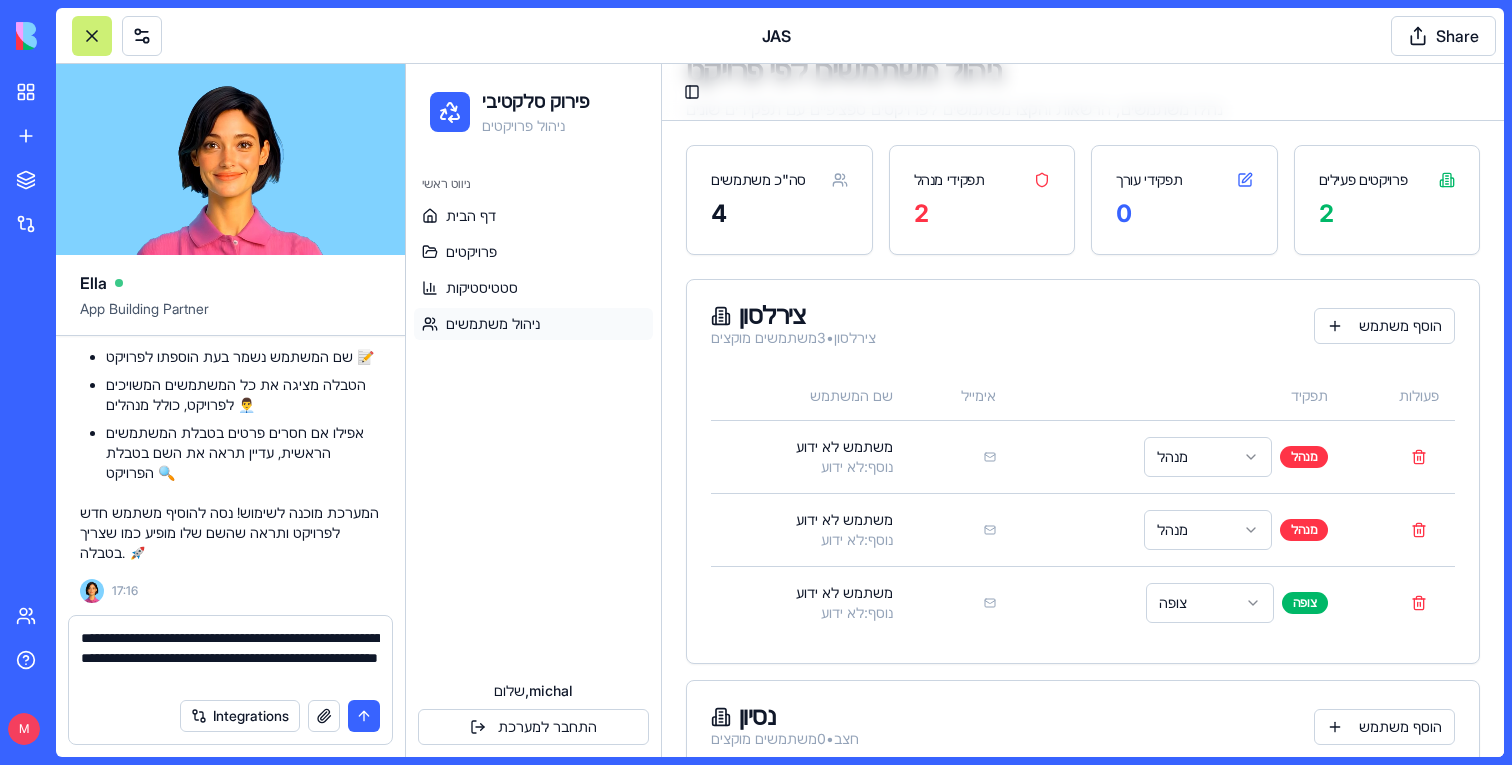 paste 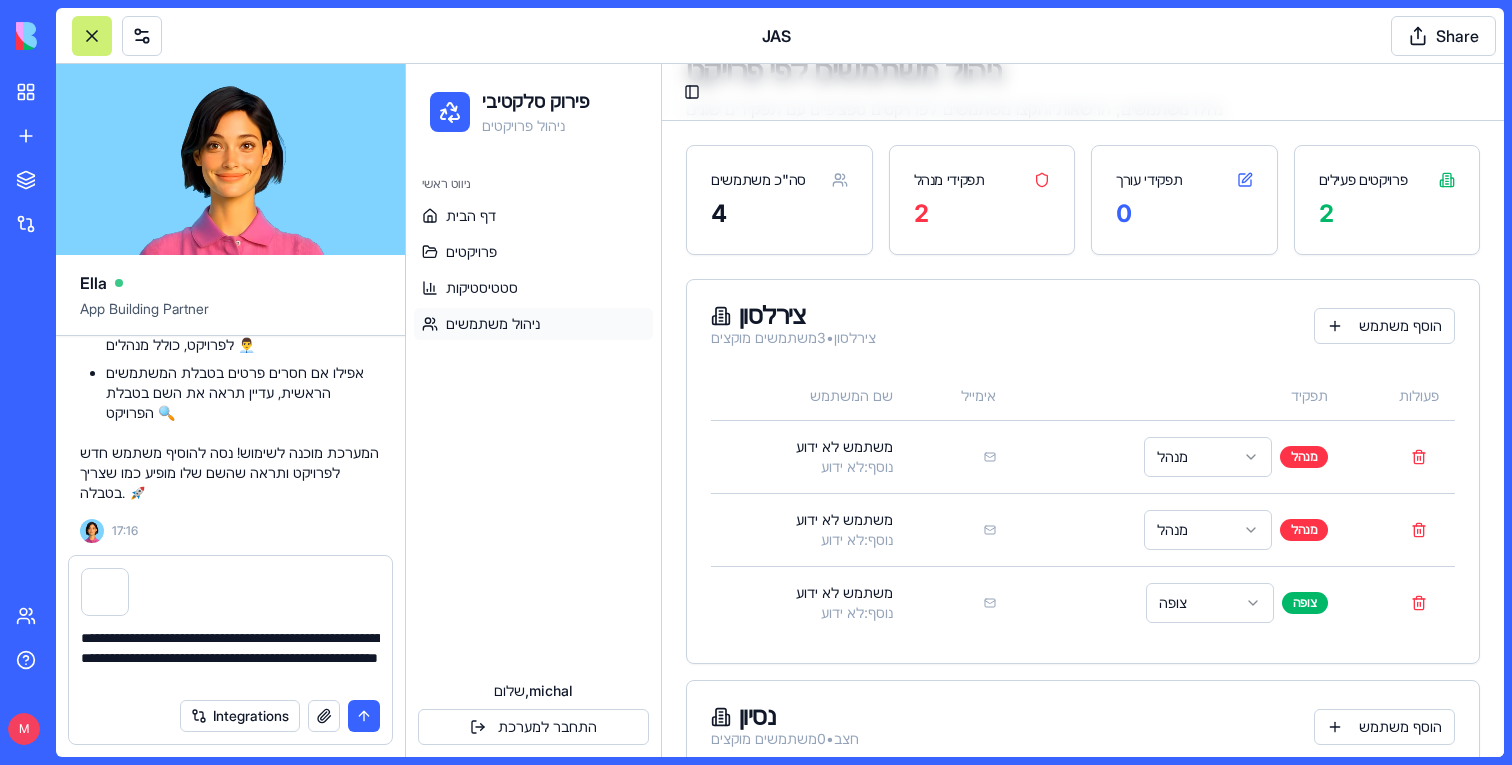 click on "**********" at bounding box center [230, 658] 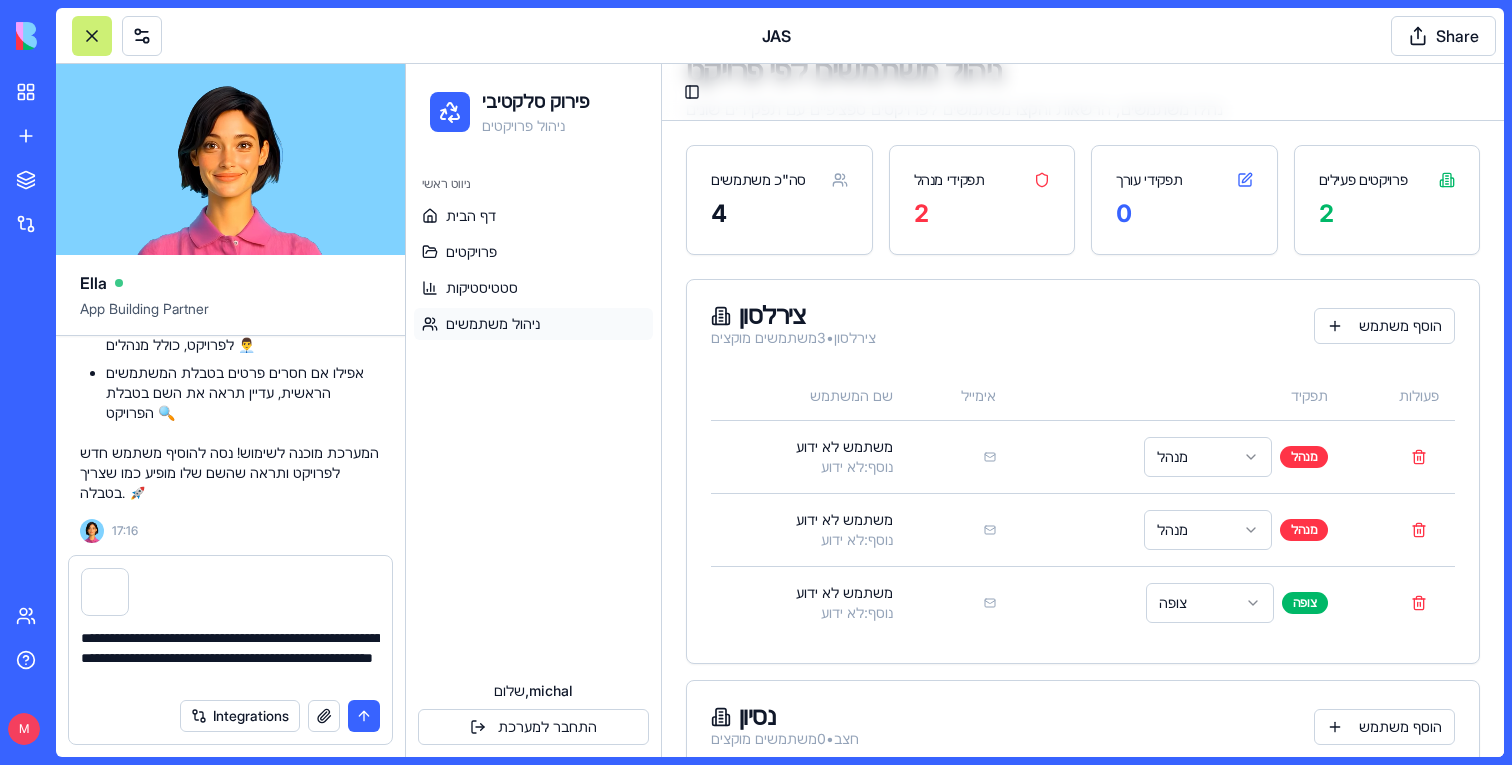 type on "**********" 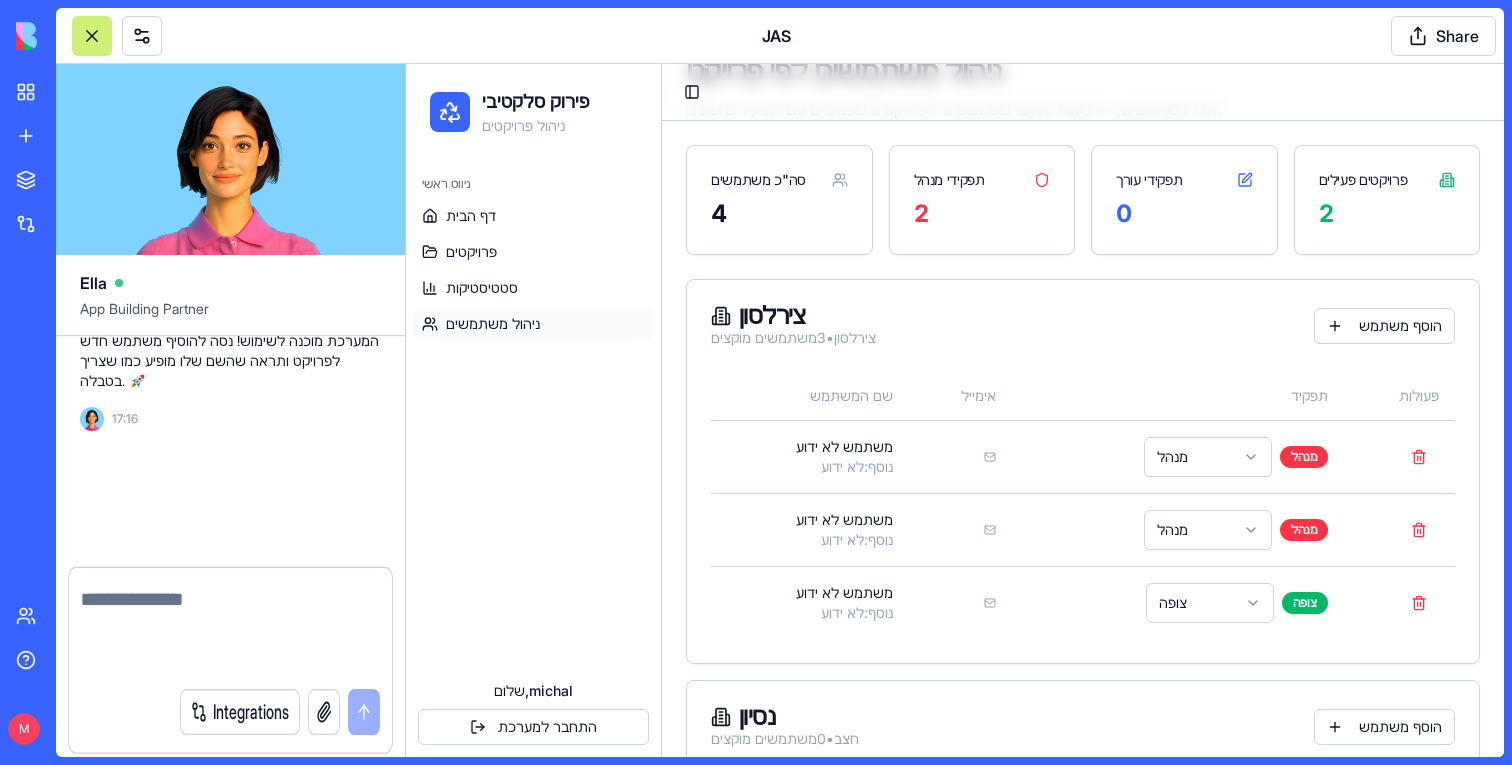 scroll, scrollTop: 67288, scrollLeft: 0, axis: vertical 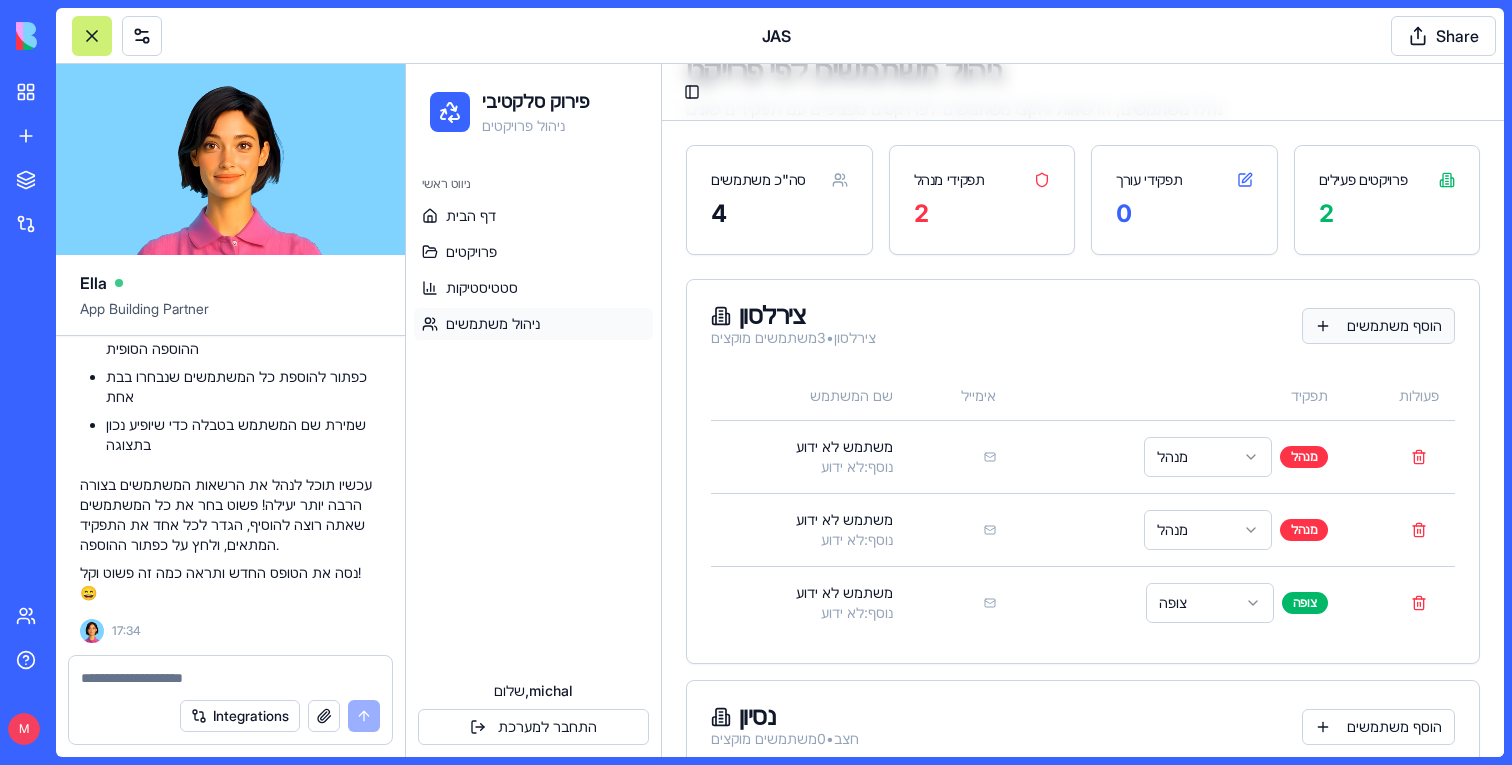 click on "הוסף משתמשים" at bounding box center [1378, 326] 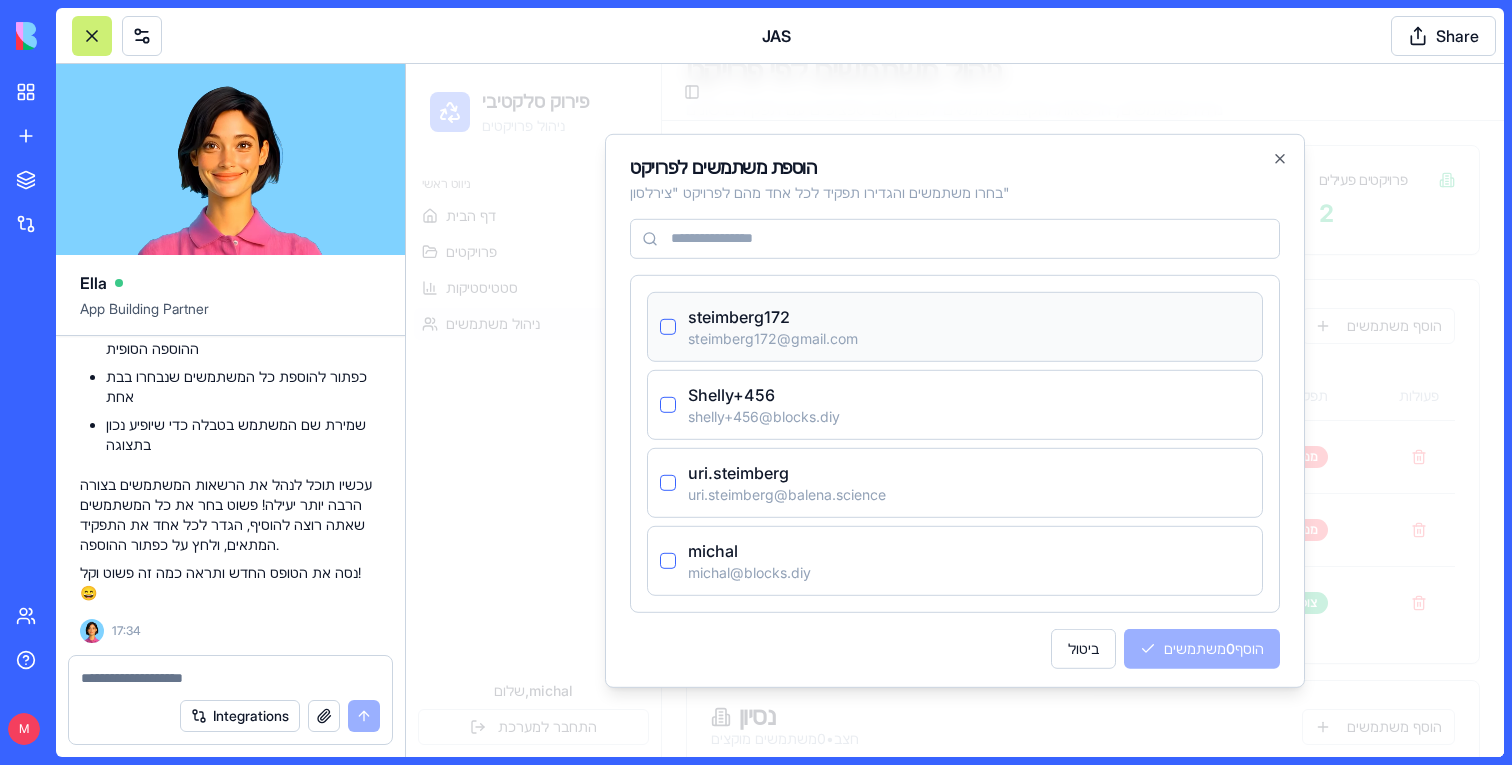 click on "steimberg172 steimberg172@gmail.com" at bounding box center [759, 326] 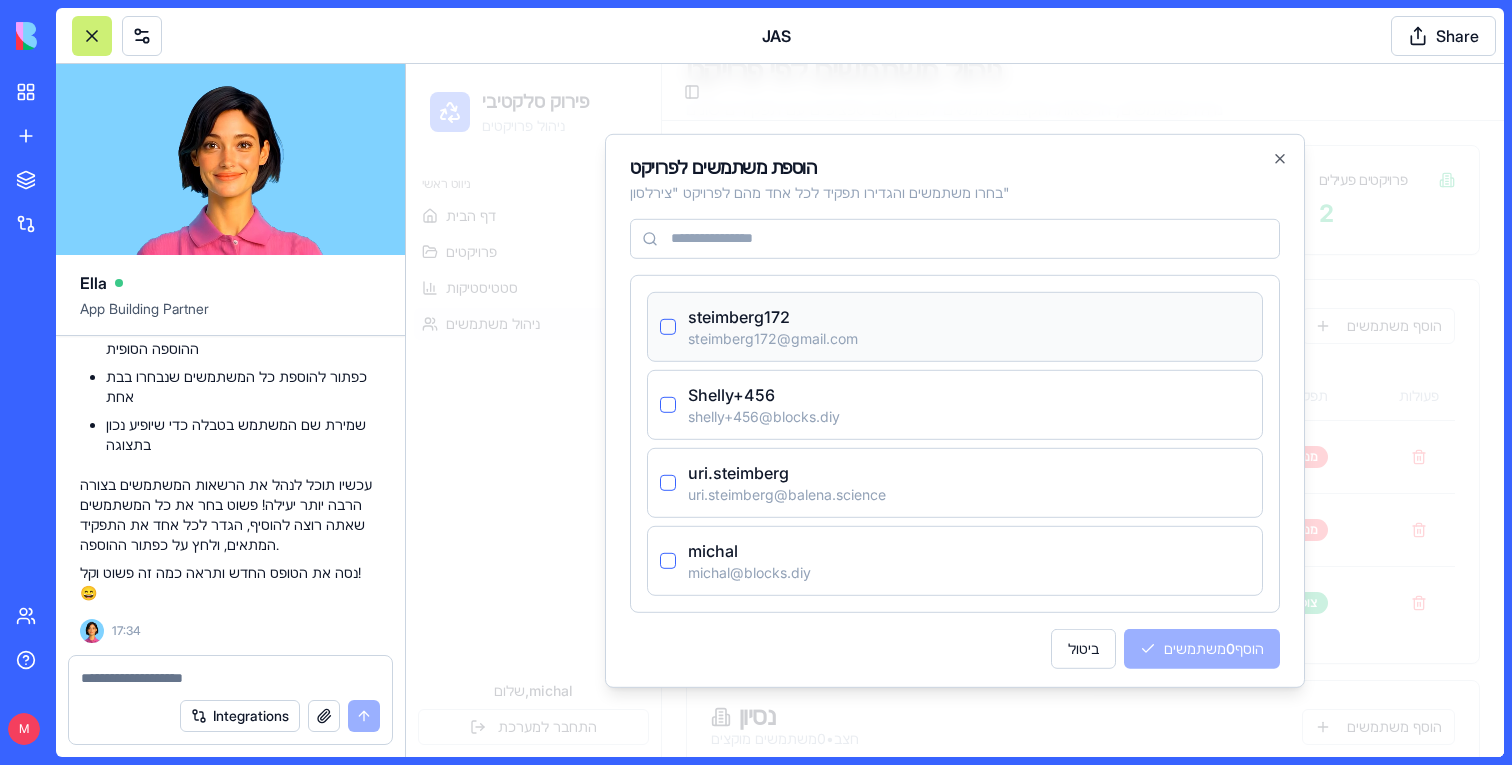 click at bounding box center (668, 326) 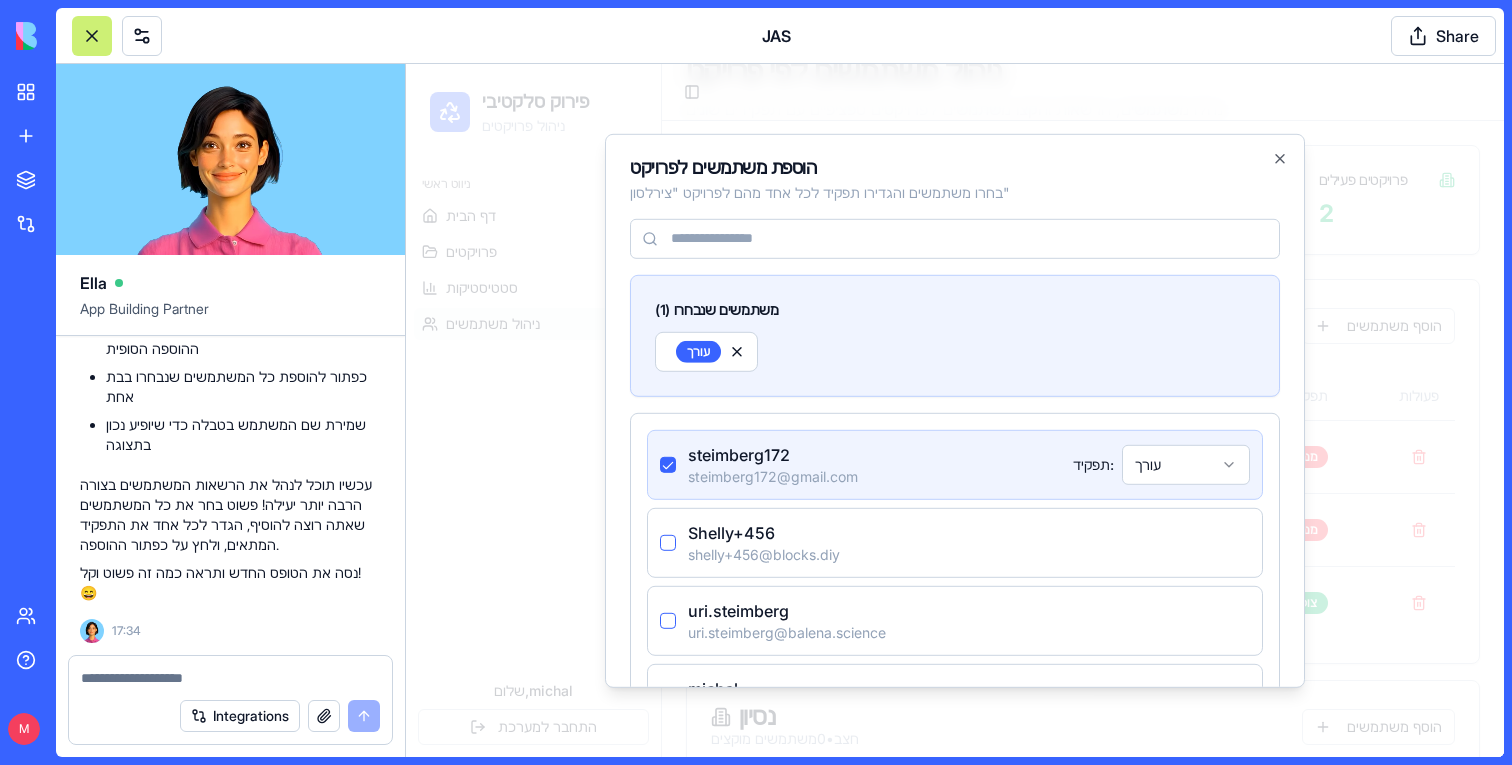 click on "steimberg172 steimberg172@gmail.com תפקיד: עורך" at bounding box center [955, 464] 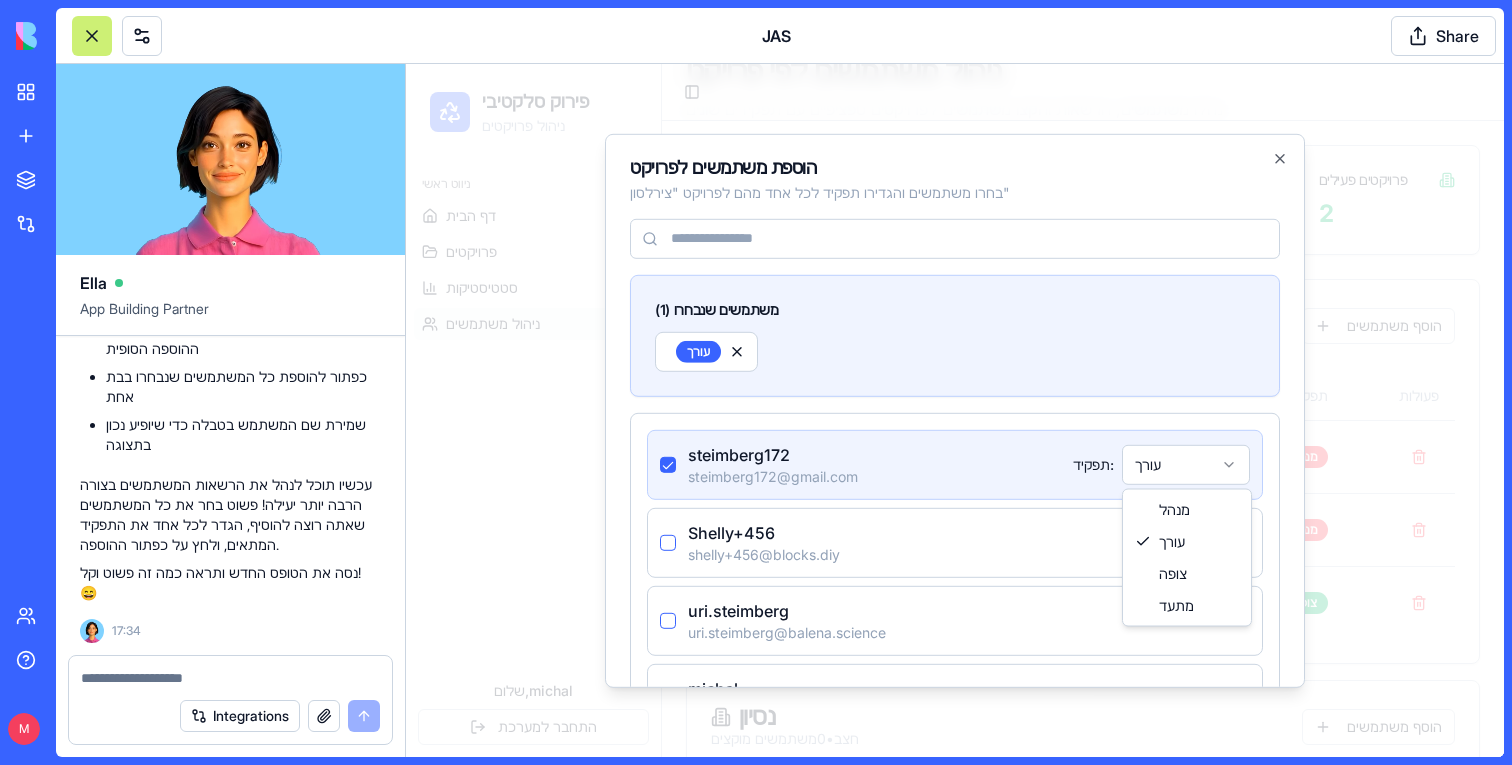 click on "פירוק סלקטיבי ניהול פרויקטים ניווט ראשי דף הבית פרויקטים סטטיסטיקות ניהול משתמשים שלום,  michal התחבר למערכת Toggle Sidebar ניהול משתמשים לפי פרויקט נהלו משתמשים, הרשאות והקצו משתמשים לפרויקטים ספציפיים עם תפקידים שונים סה"כ משתמשים 4 תפקידי מנהל 2 תפקידי עורך 0 פרויקטים פעילים 2 צירלסון צירלסון  •  3  משתמשים מוקצים הוסף משתמשים שם המשתמש אימייל תפקיד פעולות משתמש לא ידוע נוסף:  לא ידוע מנהל מנהל משתמש לא ידוע נוסף:  לא ידוע מנהל מנהל משתמש לא ידוע נוסף:  לא ידוע צופה צופה נסיון חצב  •  0  משתמשים מוקצים הוסף משתמשים אין משתמשים מוקצים לפרויקט זה הוסף משתמש ראשון
" 1 ) 1" at bounding box center [955, 473] 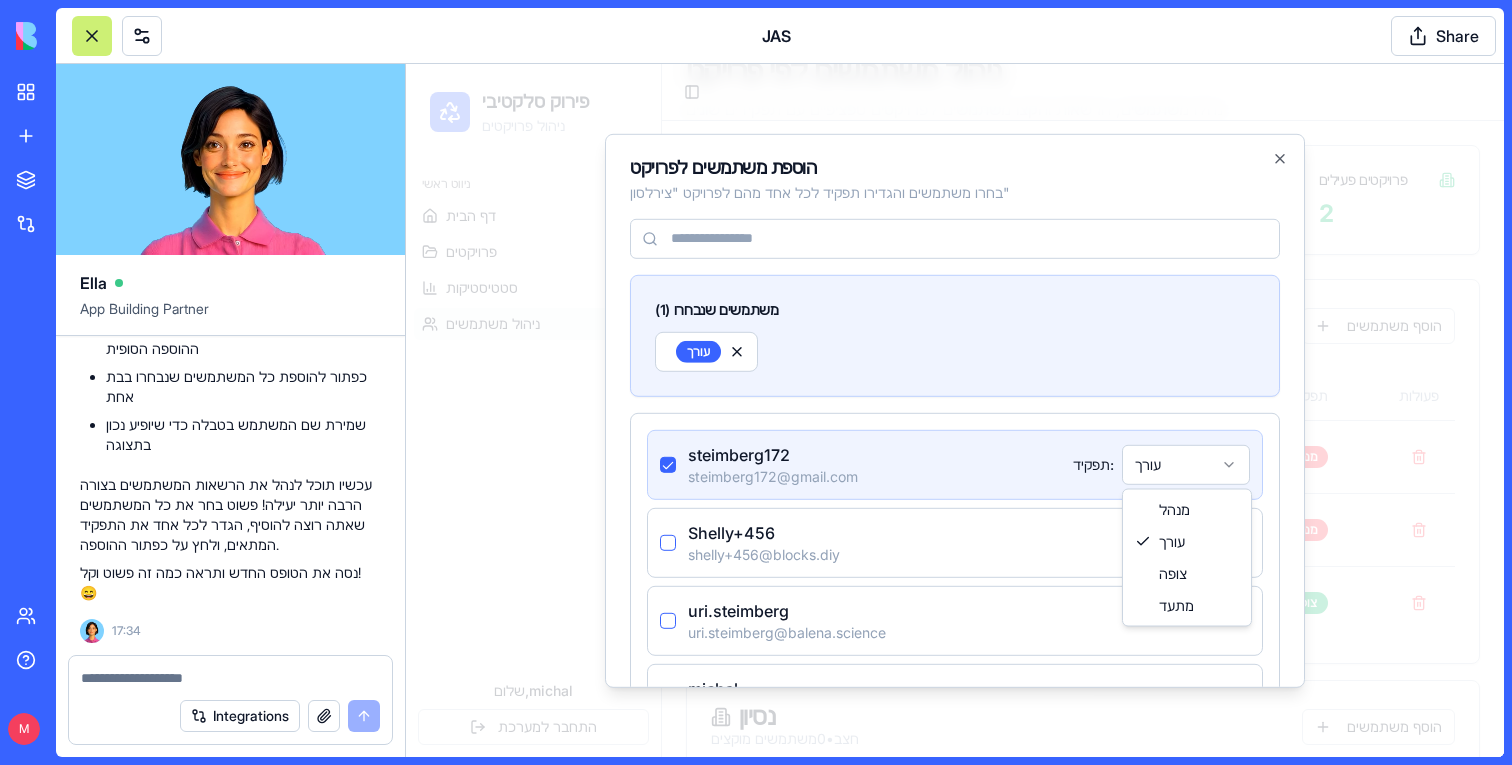 click on "פירוק סלקטיבי ניהול פרויקטים ניווט ראשי דף הבית פרויקטים סטטיסטיקות ניהול משתמשים שלום,  michal התחבר למערכת Toggle Sidebar ניהול משתמשים לפי פרויקט נהלו משתמשים, הרשאות והקצו משתמשים לפרויקטים ספציפיים עם תפקידים שונים סה"כ משתמשים 4 תפקידי מנהל 2 תפקידי עורך 0 פרויקטים פעילים 2 צירלסון צירלסון  •  3  משתמשים מוקצים הוסף משתמשים שם המשתמש אימייל תפקיד פעולות משתמש לא ידוע נוסף:  לא ידוע מנהל מנהל משתמש לא ידוע נוסף:  לא ידוע מנהל מנהל משתמש לא ידוע נוסף:  לא ידוע צופה צופה נסיון חצב  •  0  משתמשים מוקצים הוסף משתמשים אין משתמשים מוקצים לפרויקט זה הוסף משתמש ראשון
" 1 ) 1" at bounding box center (955, 473) 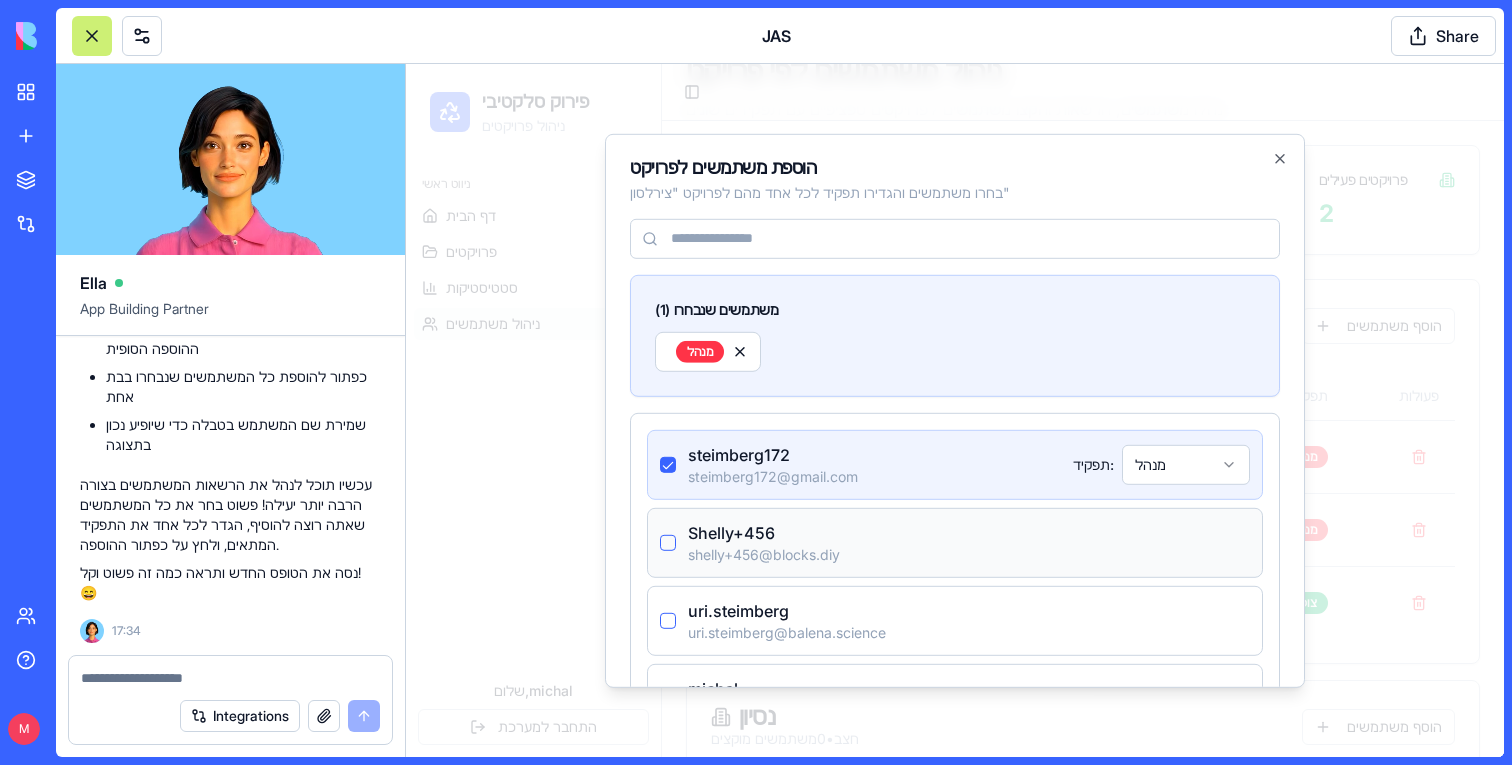 click on "shelly+456@blocks.diy" at bounding box center [764, 554] 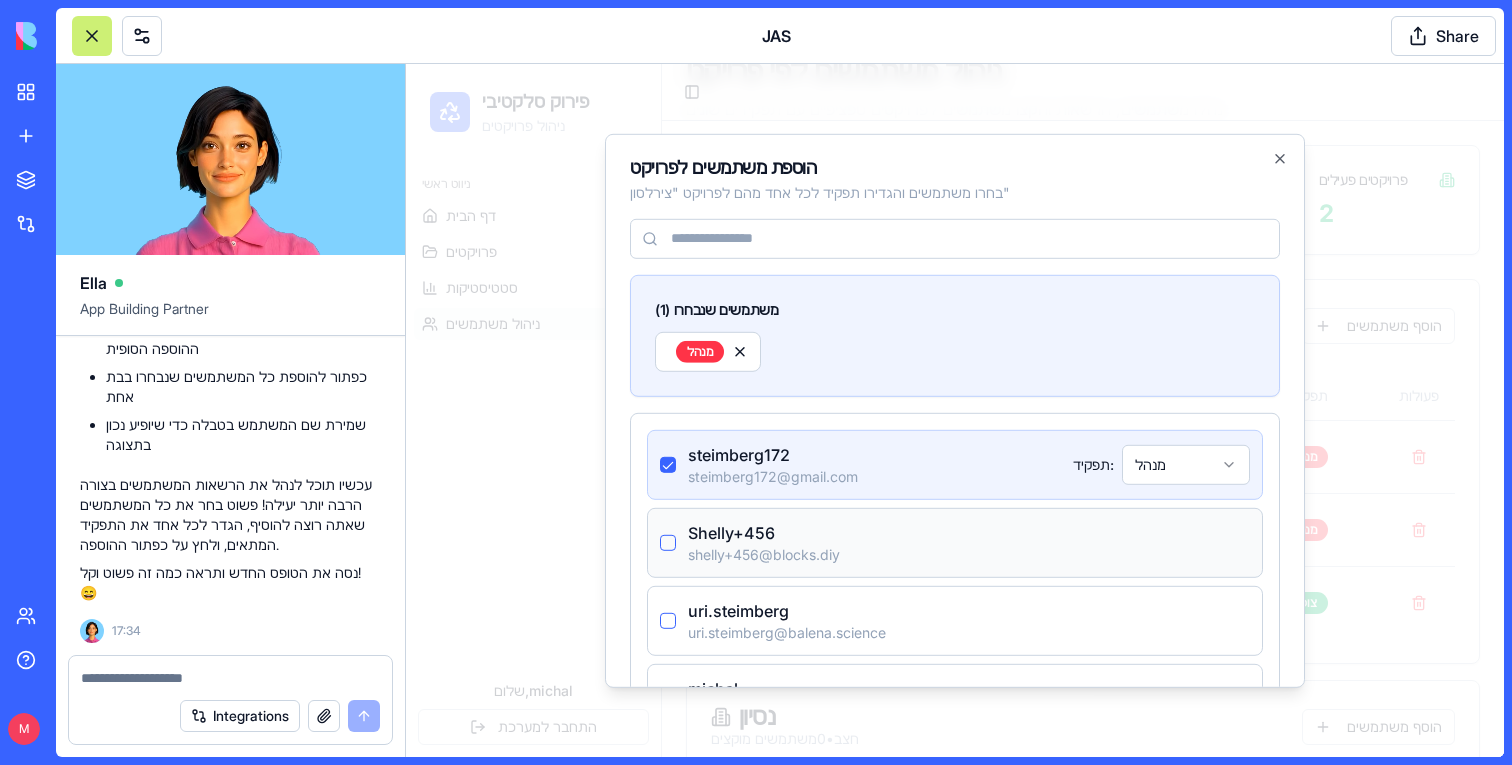 click at bounding box center (668, 542) 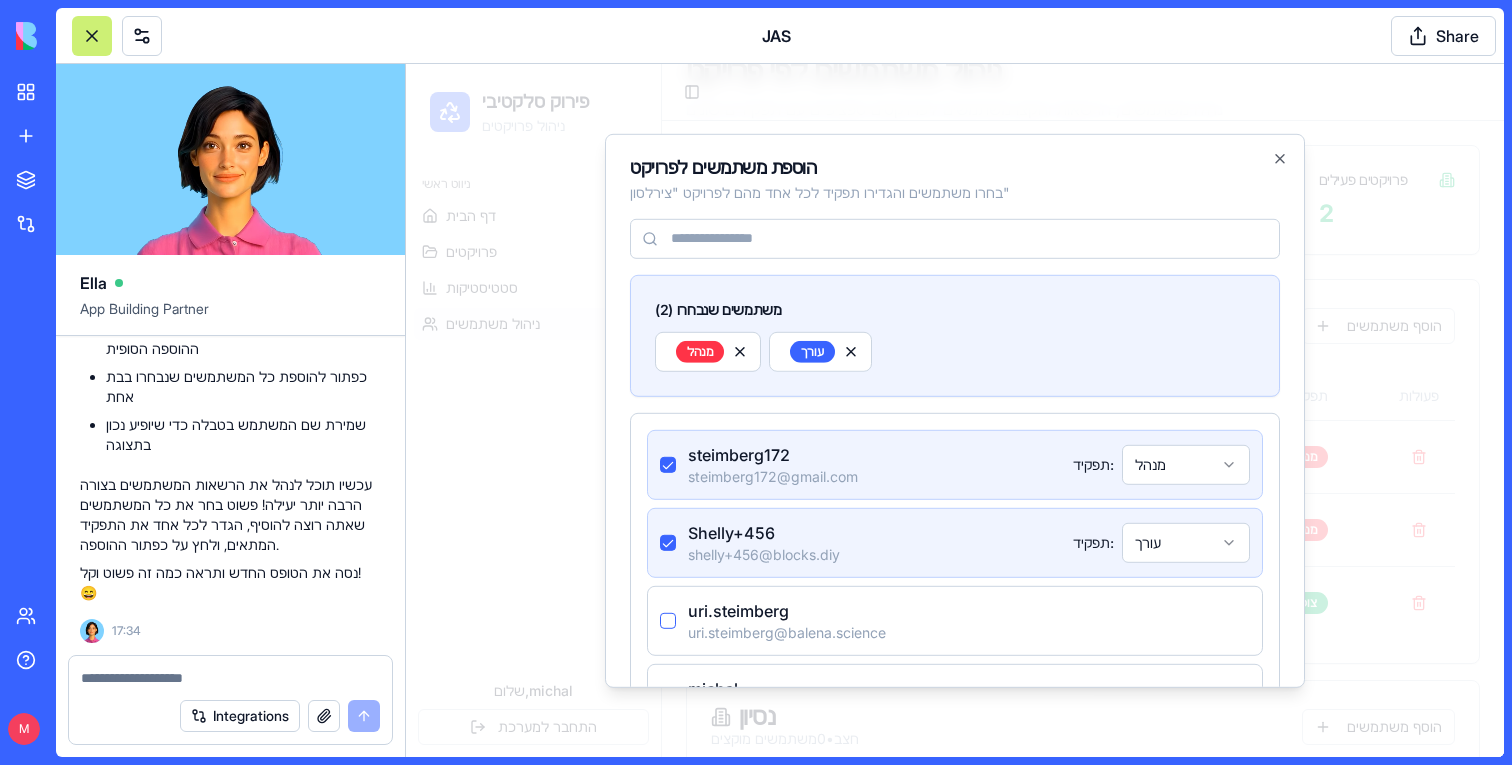 click on "פירוק סלקטיבי ניהול פרויקטים ניווט ראשי דף הבית פרויקטים סטטיסטיקות ניהול משתמשים שלום,  michal התחבר למערכת Toggle Sidebar ניהול משתמשים לפי פרויקט נהלו משתמשים, הרשאות והקצו משתמשים לפרויקטים ספציפיים עם תפקידים שונים סה"כ משתמשים 4 תפקידי מנהל 2 תפקידי עורך 0 פרויקטים פעילים 2 צירלסון צירלסון  •  3  משתמשים מוקצים הוסף משתמשים שם המשתמש אימייל תפקיד פעולות משתמש לא ידוע נוסף:  לא ידוע מנהל מנהל משתמש לא ידוע נוסף:  לא ידוע מנהל מנהל משתמש לא ידוע נוסף:  לא ידוע צופה צופה נסיון חצב  •  0  משתמשים מוקצים הוסף משתמשים אין משתמשים מוקצים לפרויקט זה הוסף משתמש ראשון
" 2 ) 2" at bounding box center [955, 473] 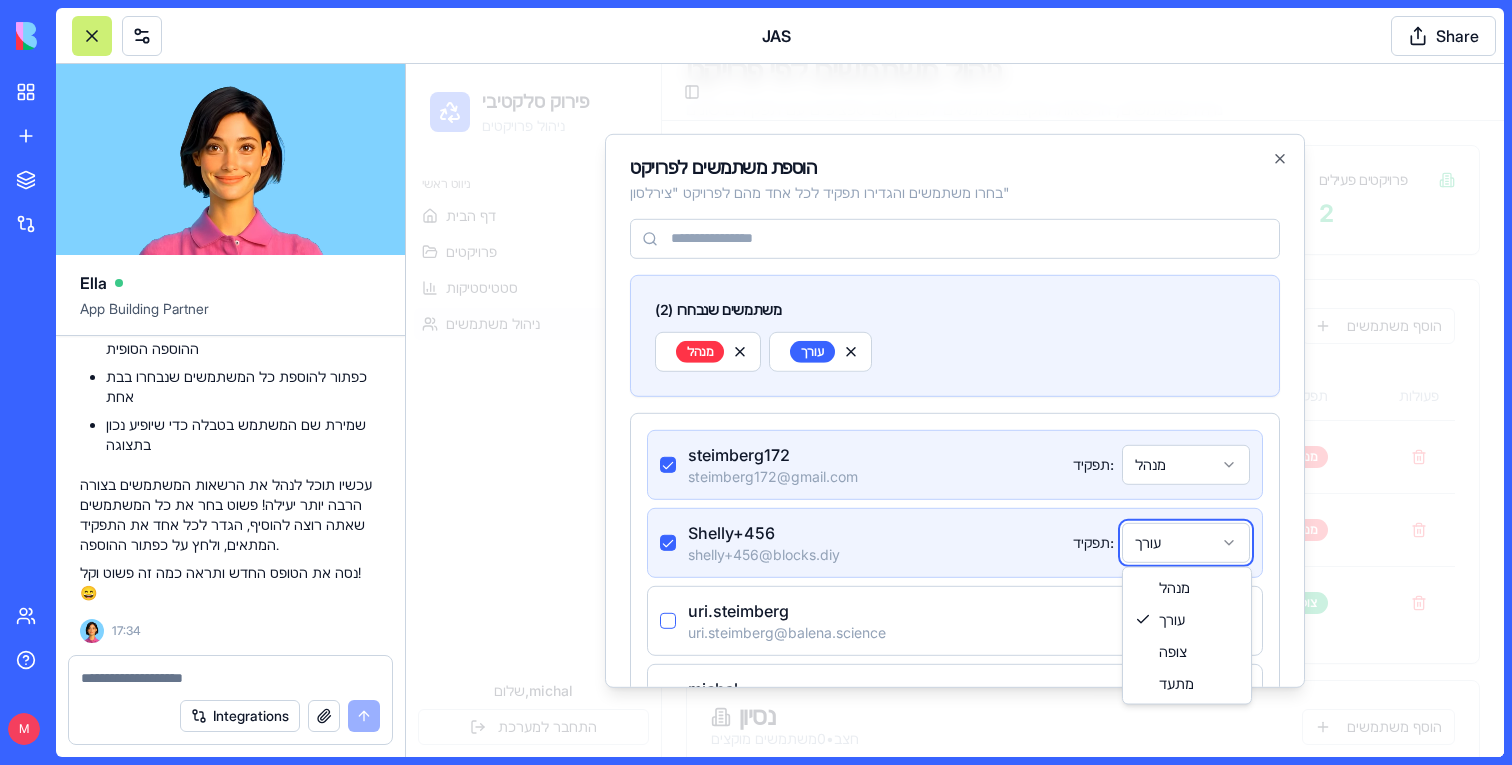 click on "פירוק סלקטיבי ניהול פרויקטים ניווט ראשי דף הבית פרויקטים סטטיסטיקות ניהול משתמשים שלום,  michal התחבר למערכת Toggle Sidebar ניהול משתמשים לפי פרויקט נהלו משתמשים, הרשאות והקצו משתמשים לפרויקטים ספציפיים עם תפקידים שונים סה"כ משתמשים 4 תפקידי מנהל 2 תפקידי עורך 0 פרויקטים פעילים 2 צירלסון צירלסון  •  3  משתמשים מוקצים הוסף משתמשים שם המשתמש אימייל תפקיד פעולות משתמש לא ידוע נוסף:  לא ידוע מנהל מנהל משתמש לא ידוע נוסף:  לא ידוע מנהל מנהל משתמש לא ידוע נוסף:  לא ידוע צופה צופה נסיון חצב  •  0  משתמשים מוקצים הוסף משתמשים אין משתמשים מוקצים לפרויקט זה הוסף משתמש ראשון
" 2 ) 2" at bounding box center [955, 473] 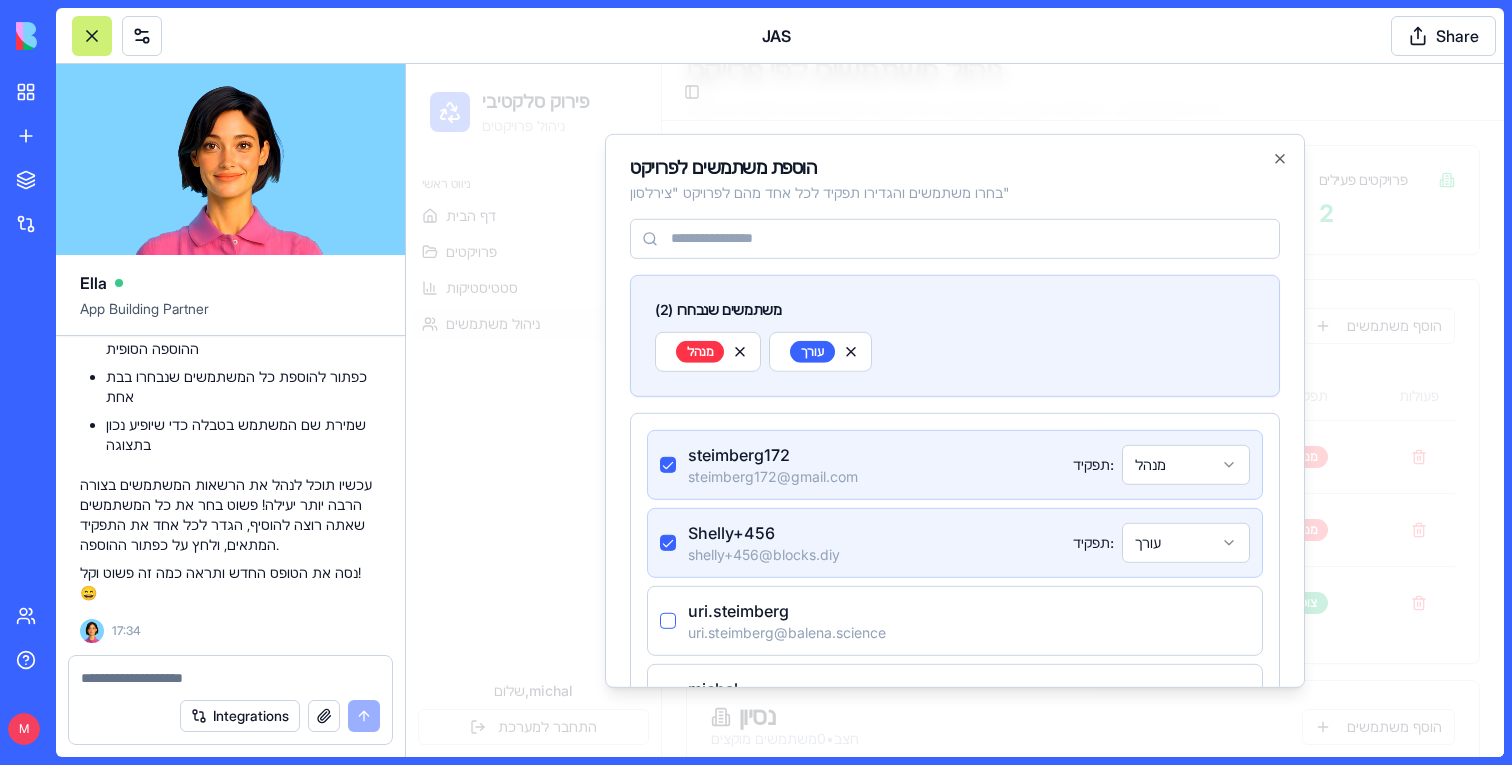 click on "הוספת משתמשים לפרויקט בחרו משתמשים והגדירו תפקיד לכל אחד מהם לפרויקט " צירלסון " משתמשים שנבחרו ( 2 ) מנהל עורך steimberg172 steimberg172@gmail.com תפקיד: מנהל Shelly+456 shelly+456@blocks.diy תפקיד: עורך uri.steimberg uri.steimberg@balena.science michal michal@blocks.diy ביטול הוסף  2  משתמשים Close" at bounding box center (955, 410) 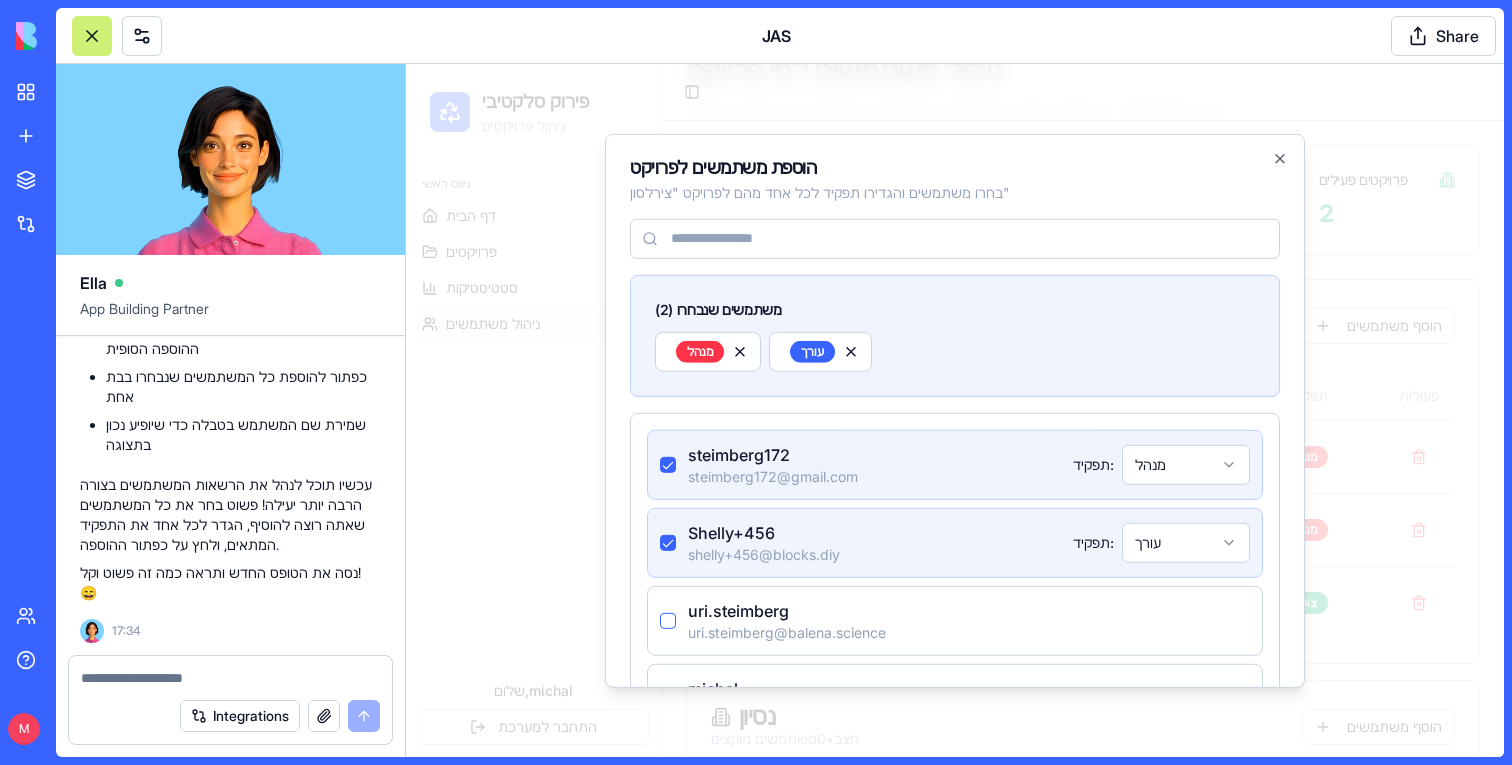 click on "Integrations" at bounding box center (230, 716) 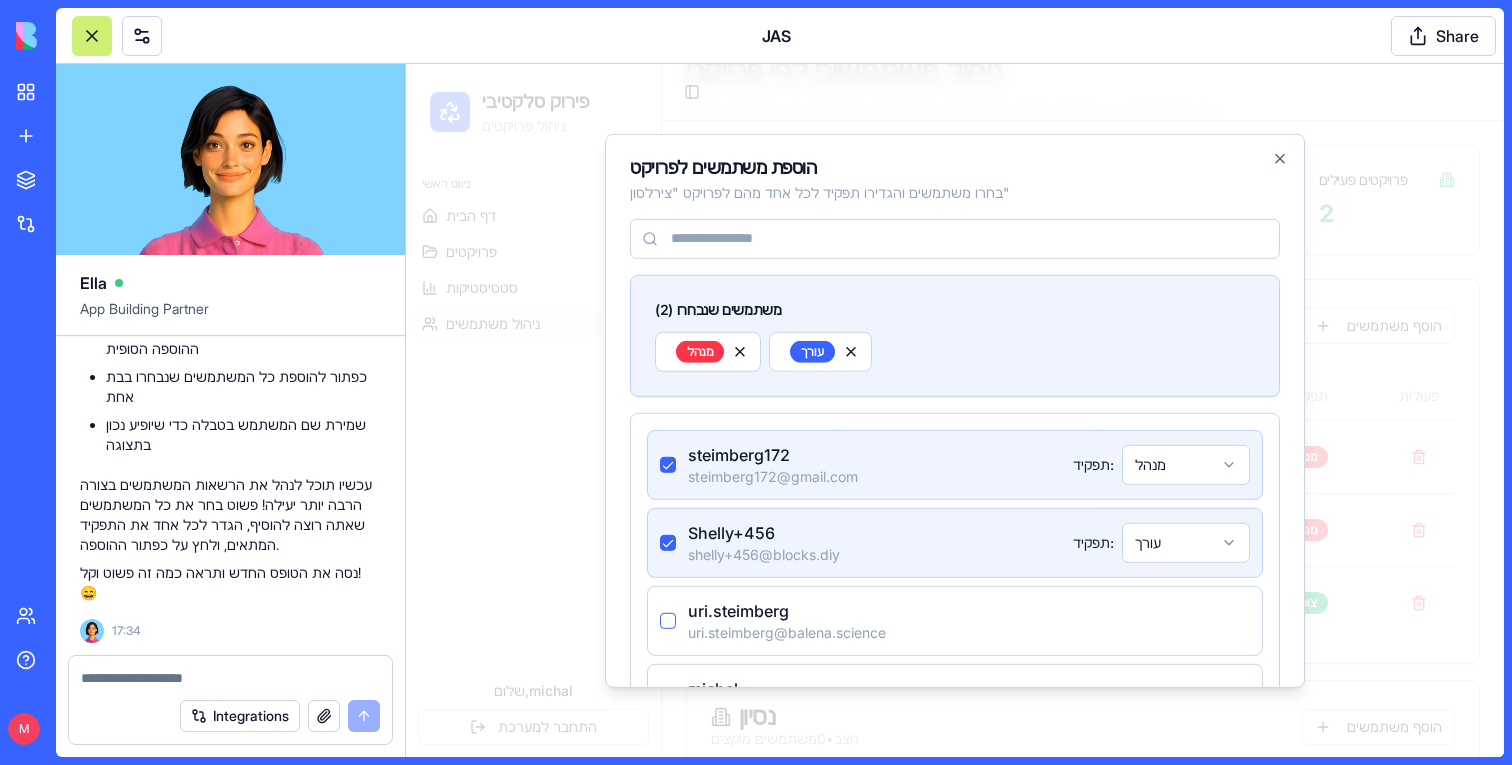 click at bounding box center [230, 678] 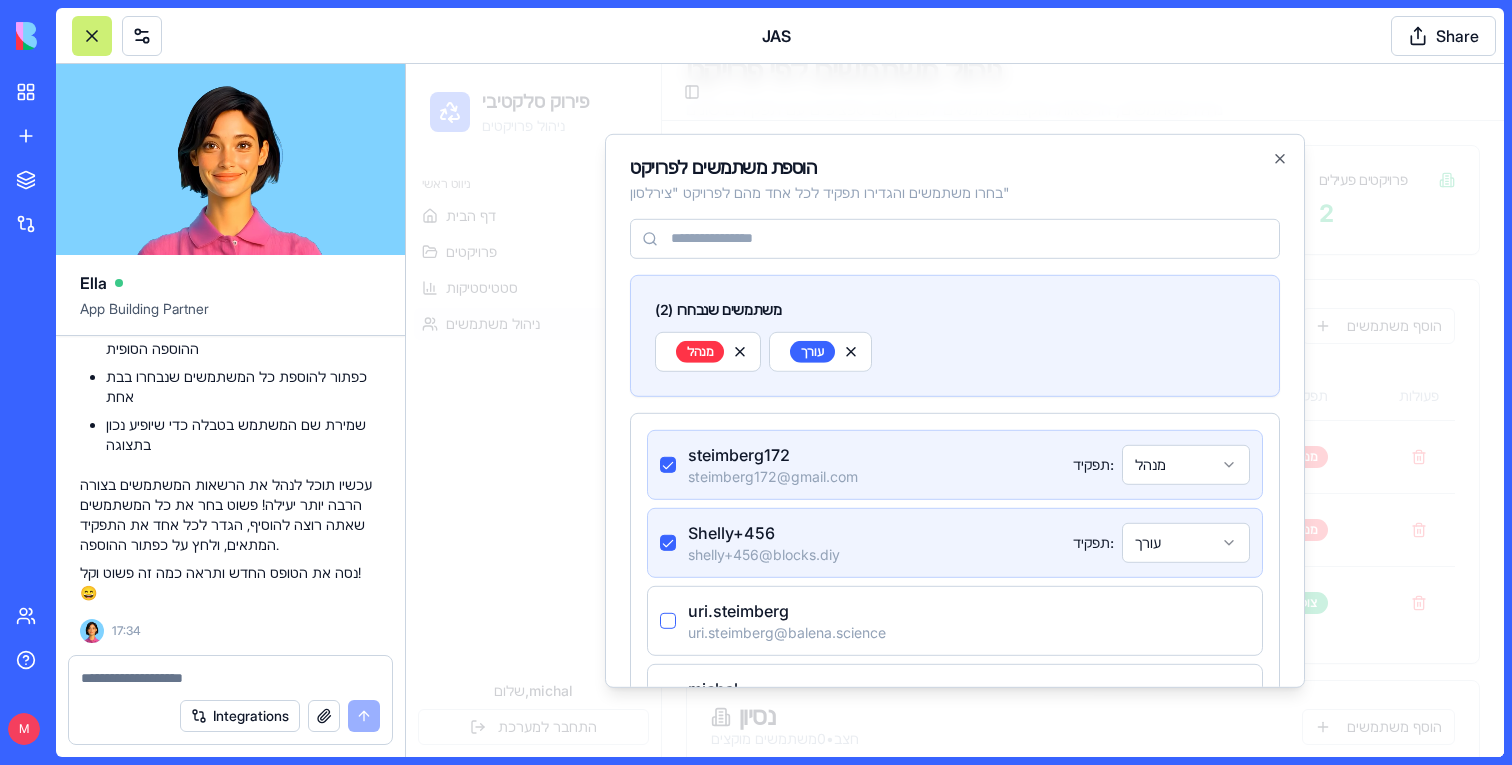 paste on "*" 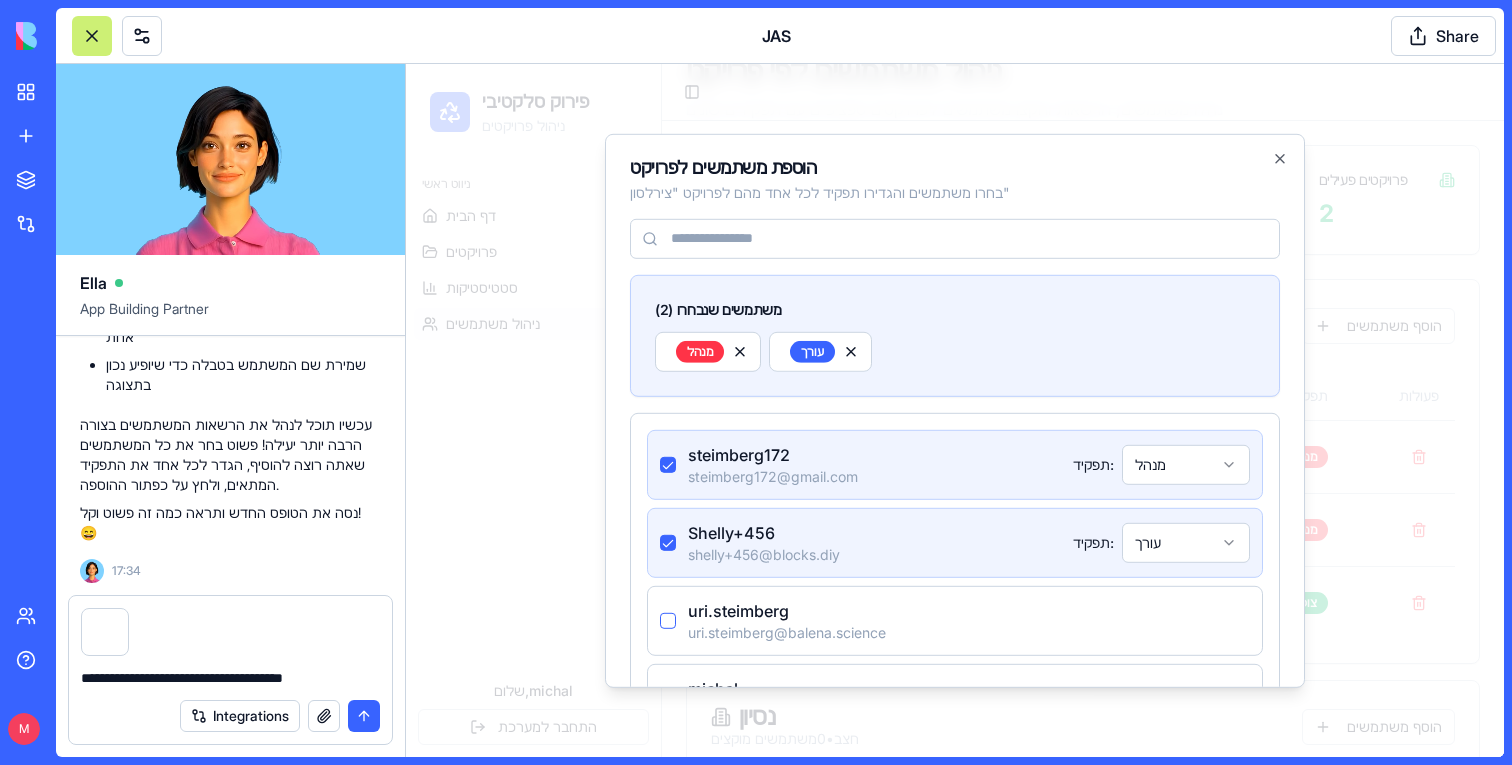 type on "**********" 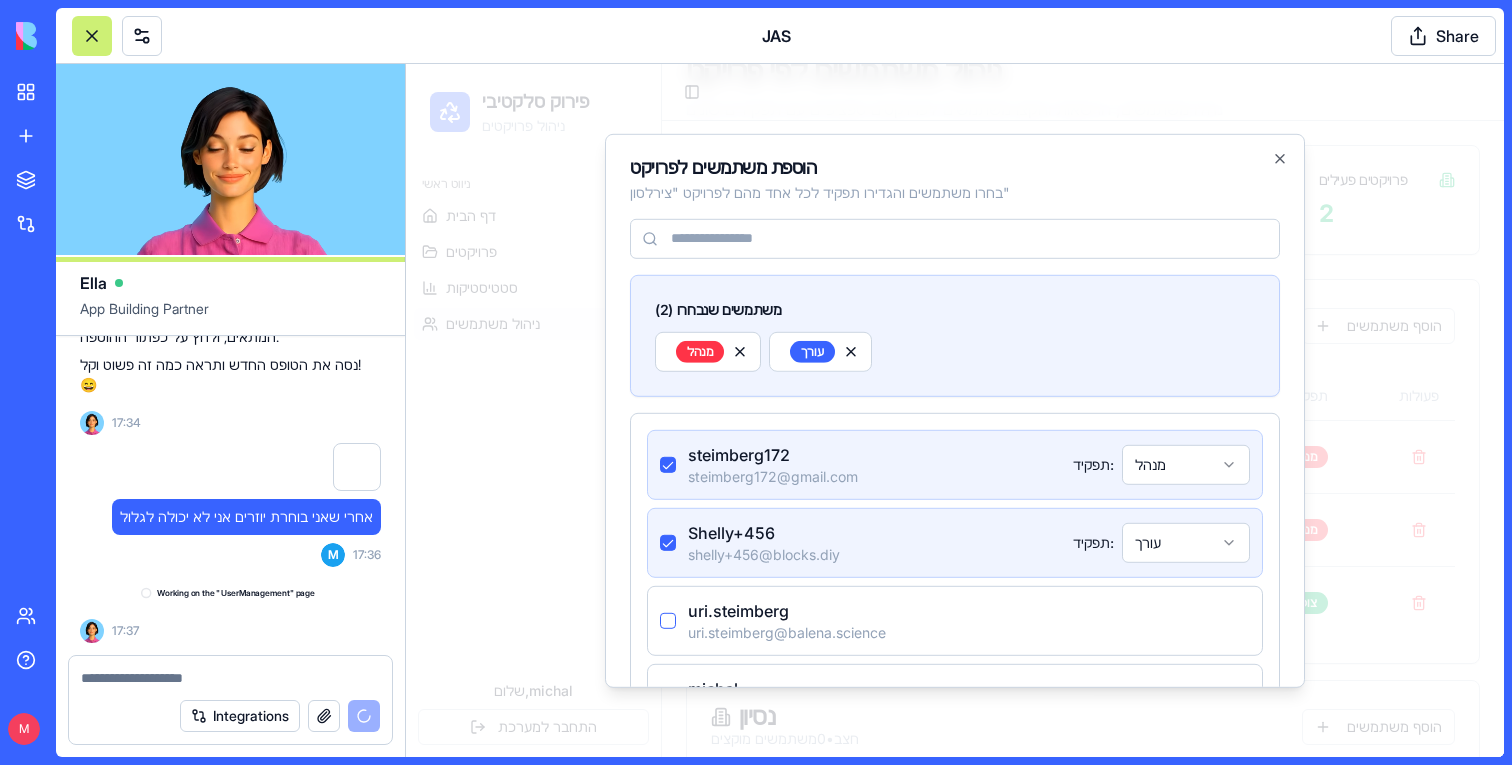 scroll, scrollTop: 68204, scrollLeft: 0, axis: vertical 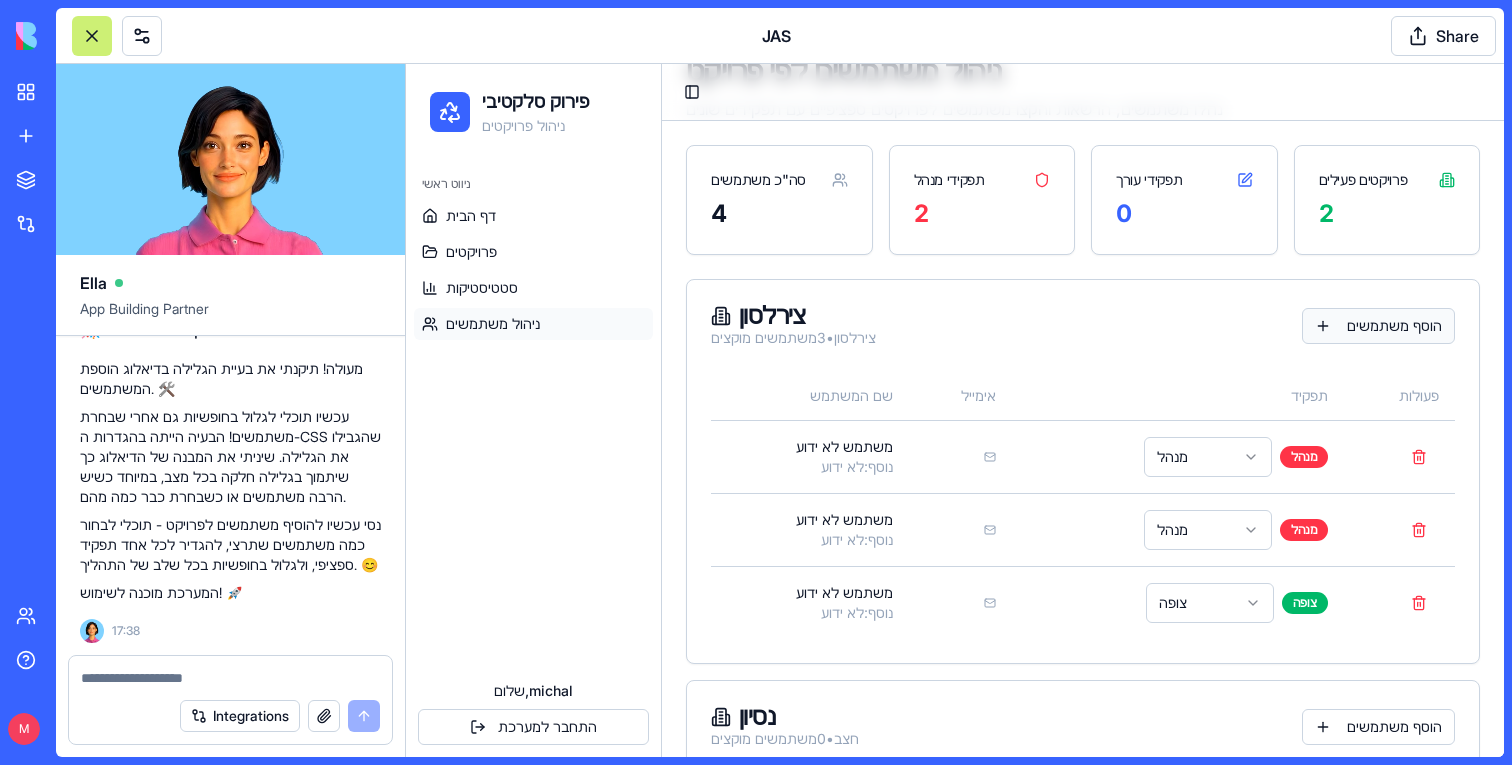 click on "הוסף משתמשים" at bounding box center [1378, 326] 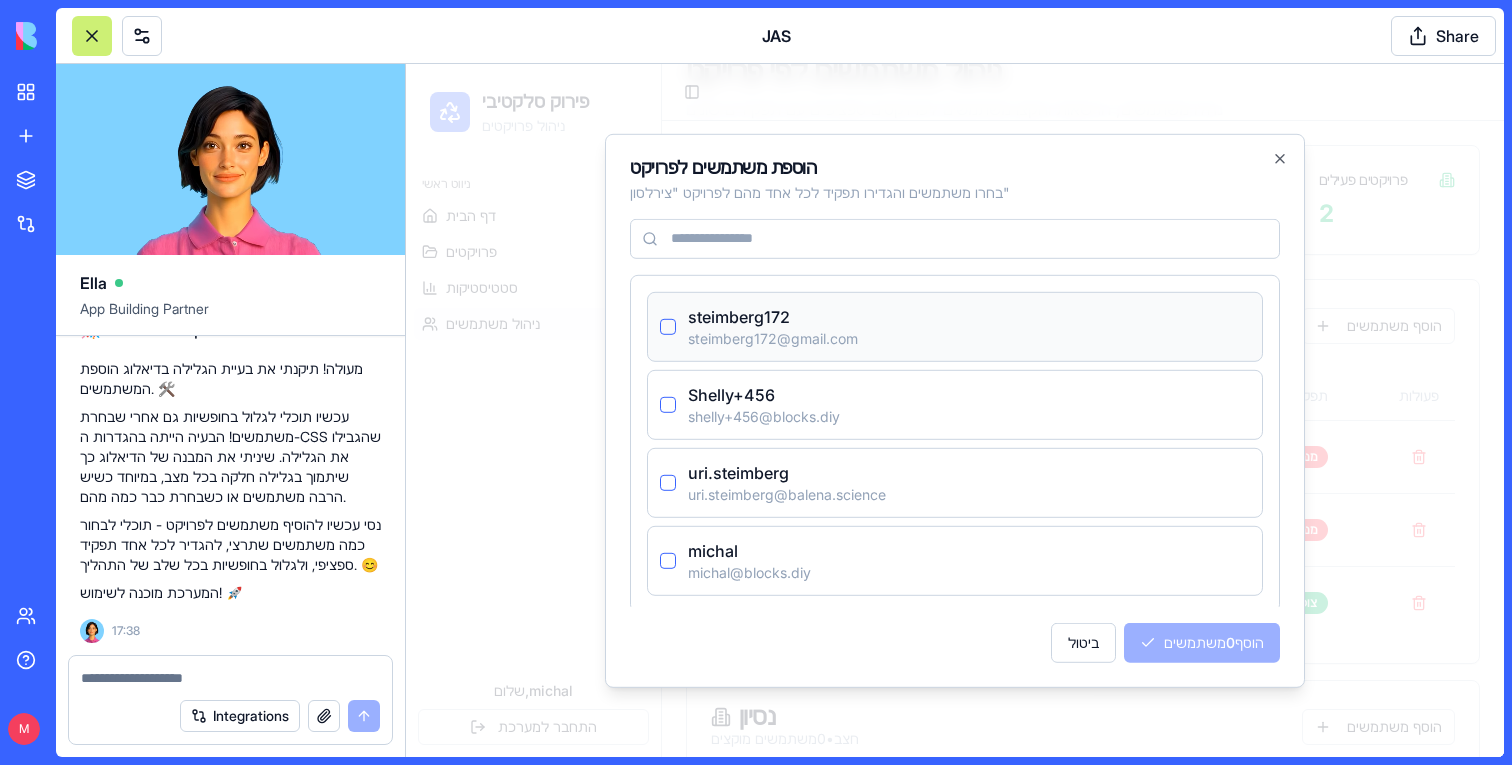 click on "steimberg172 steimberg172@gmail.com" at bounding box center [955, 326] 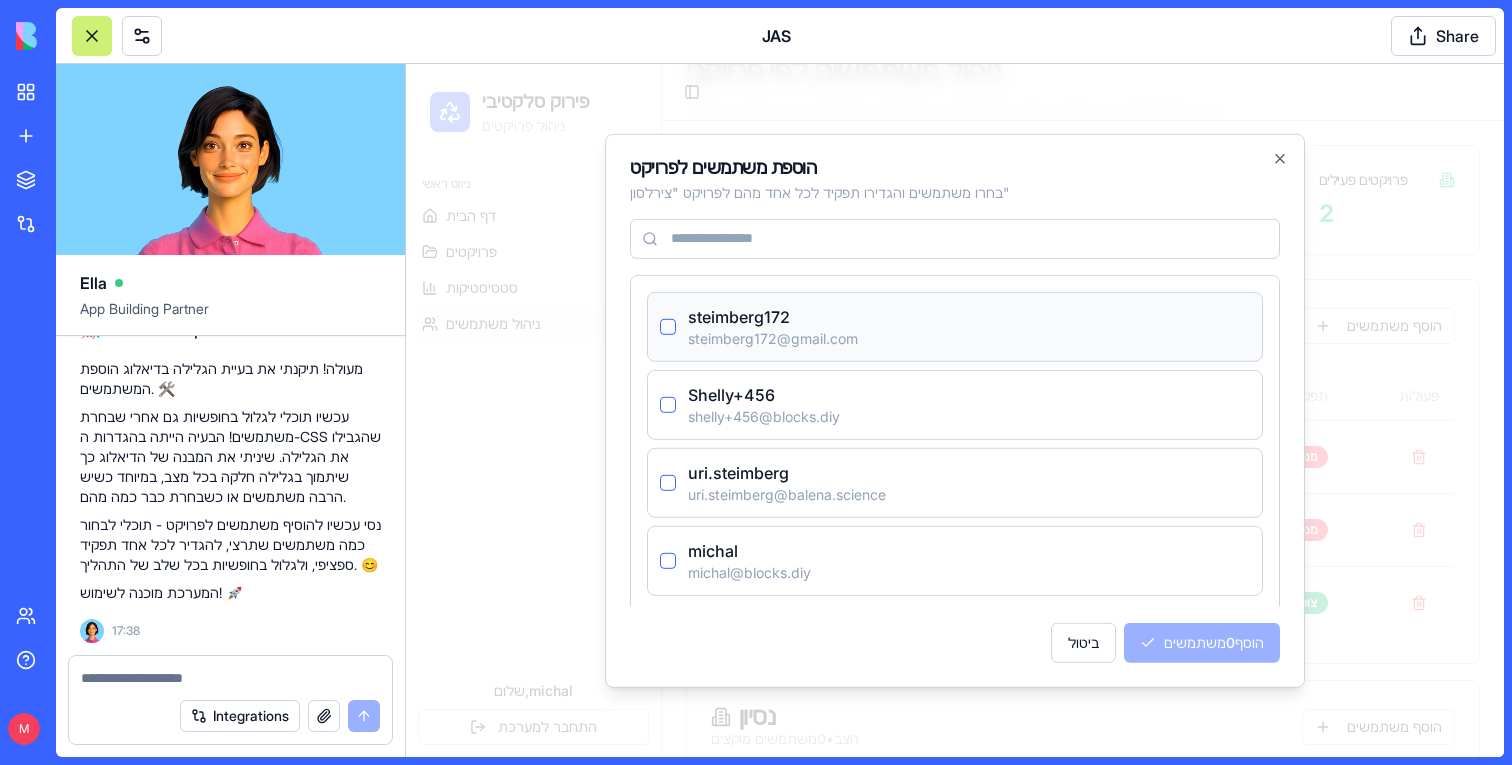 click at bounding box center (668, 326) 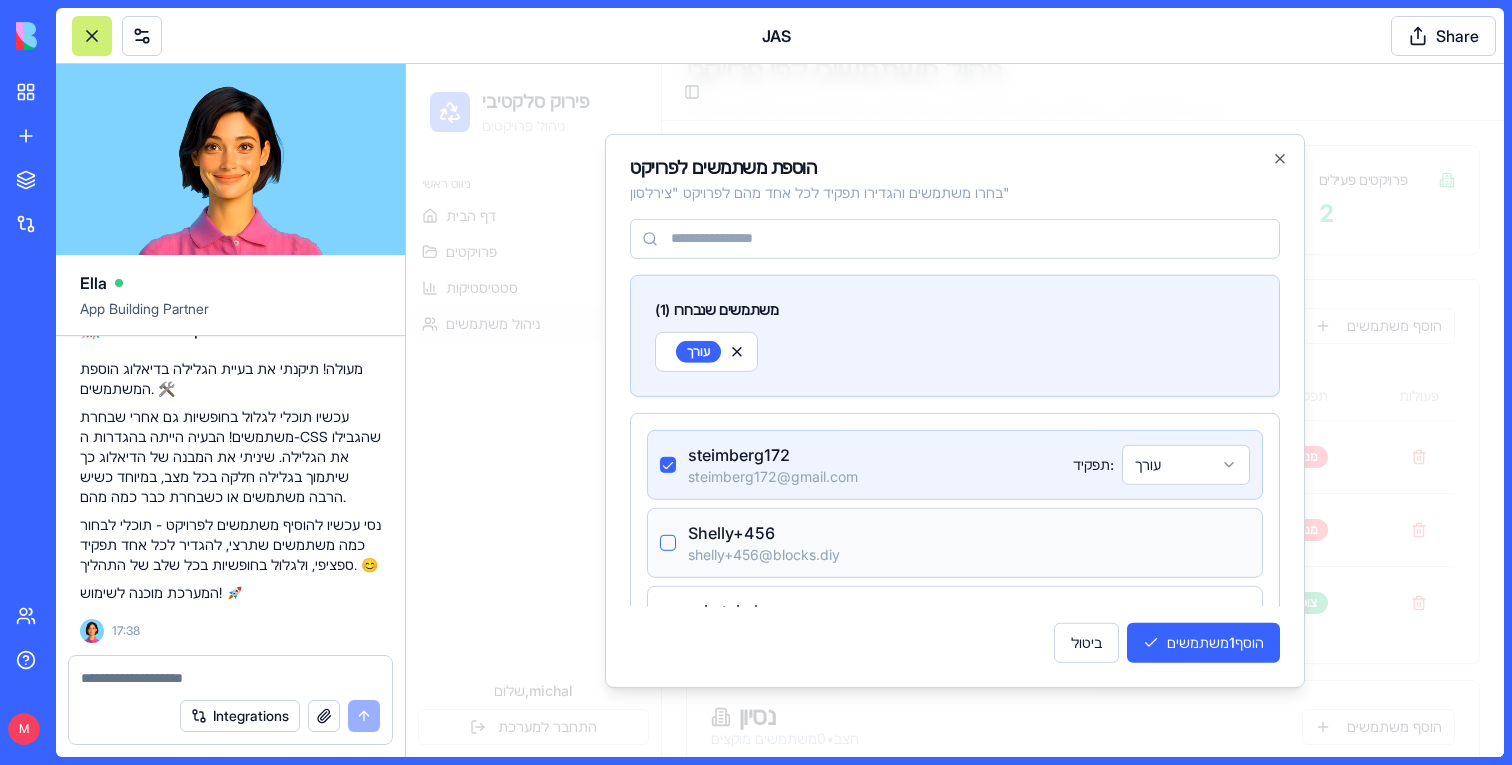 scroll, scrollTop: 143, scrollLeft: 0, axis: vertical 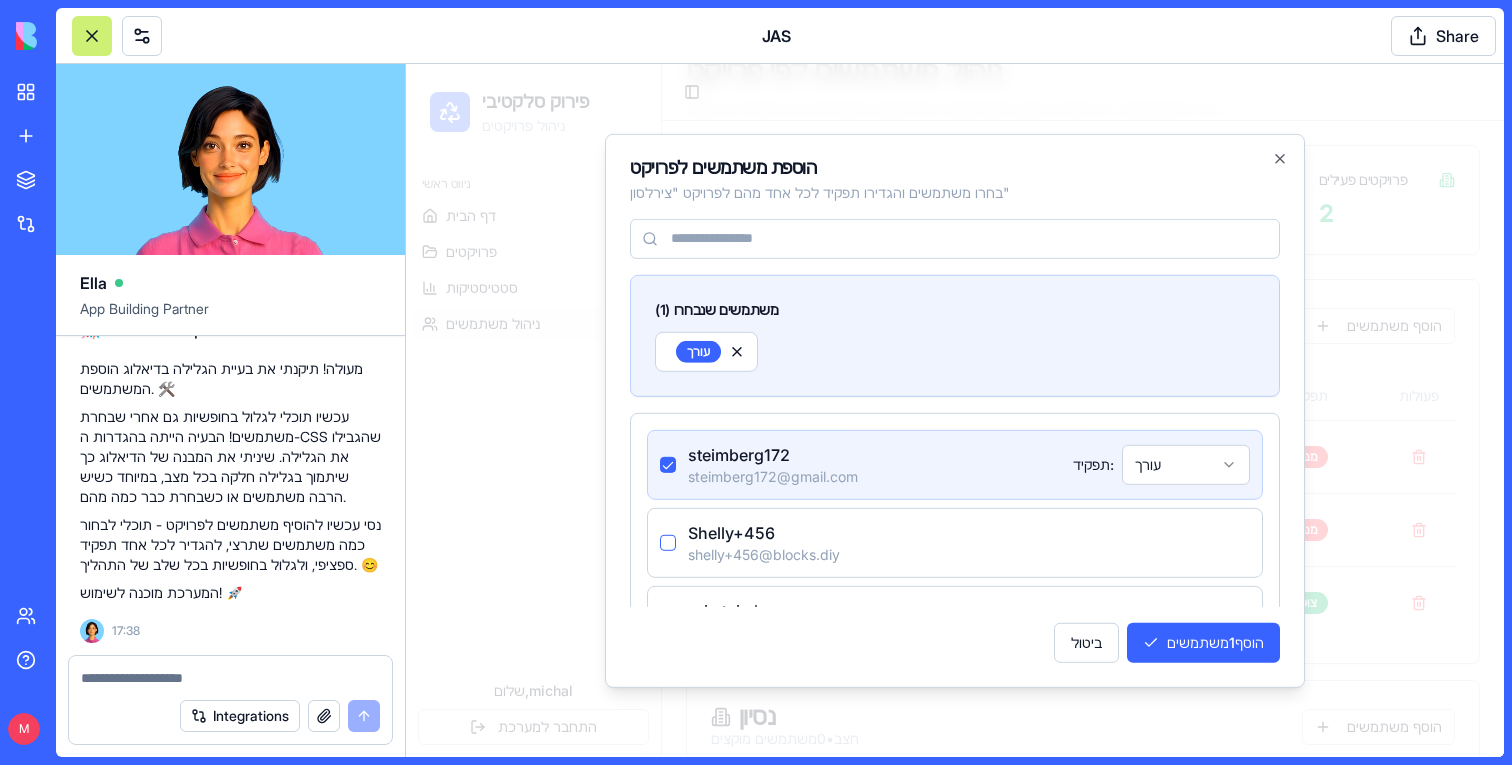 click at bounding box center [955, 410] 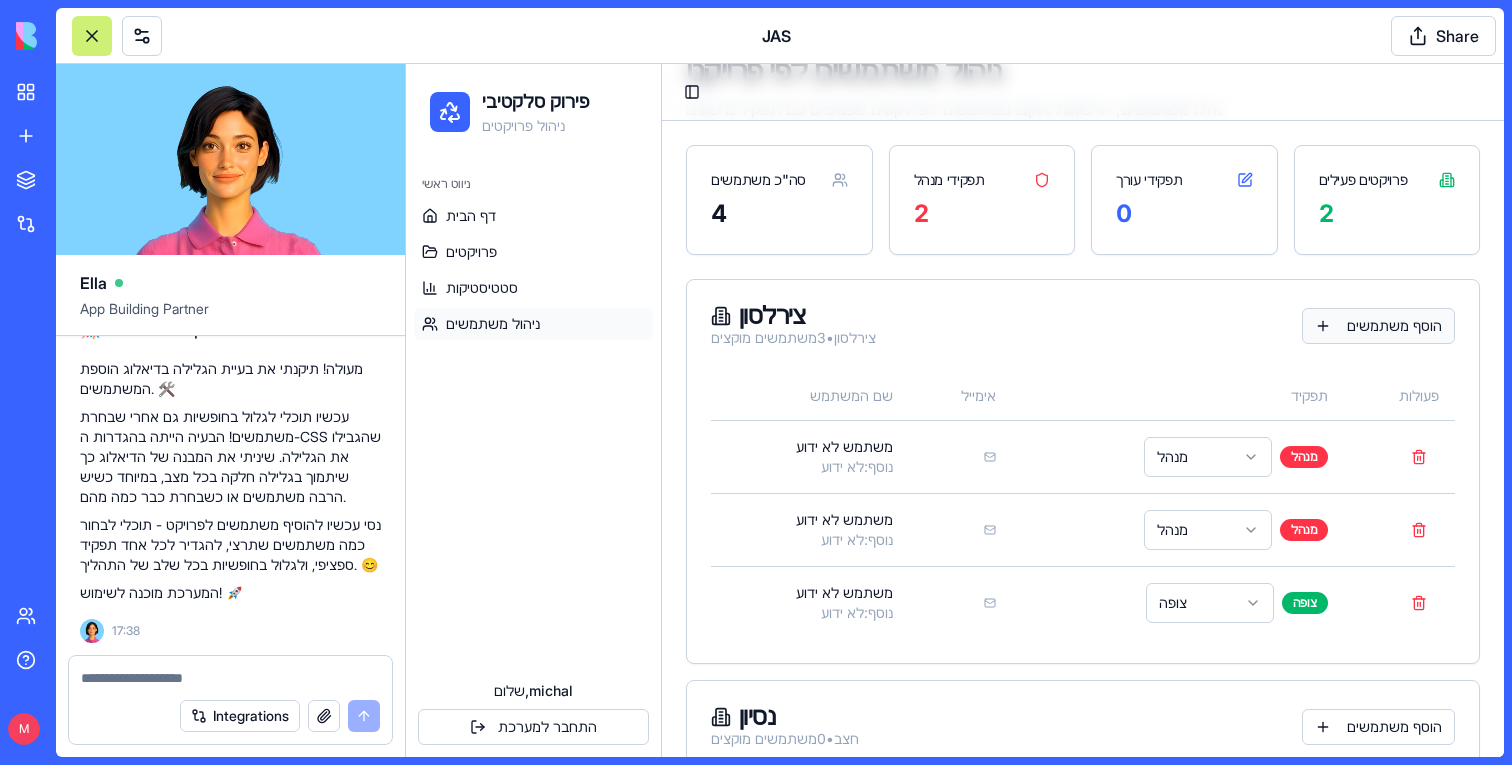 click on "הוסף משתמשים" at bounding box center (1378, 326) 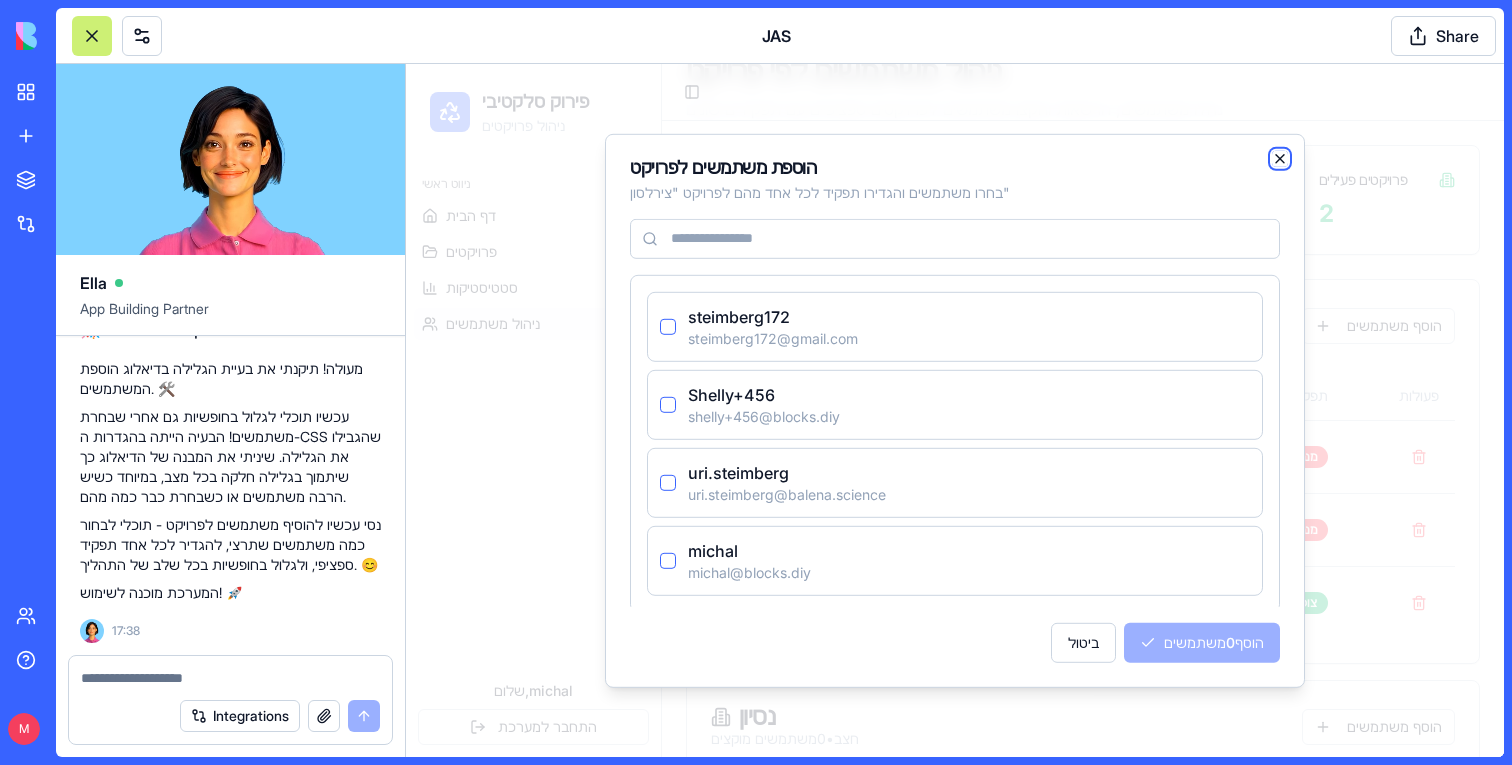 click 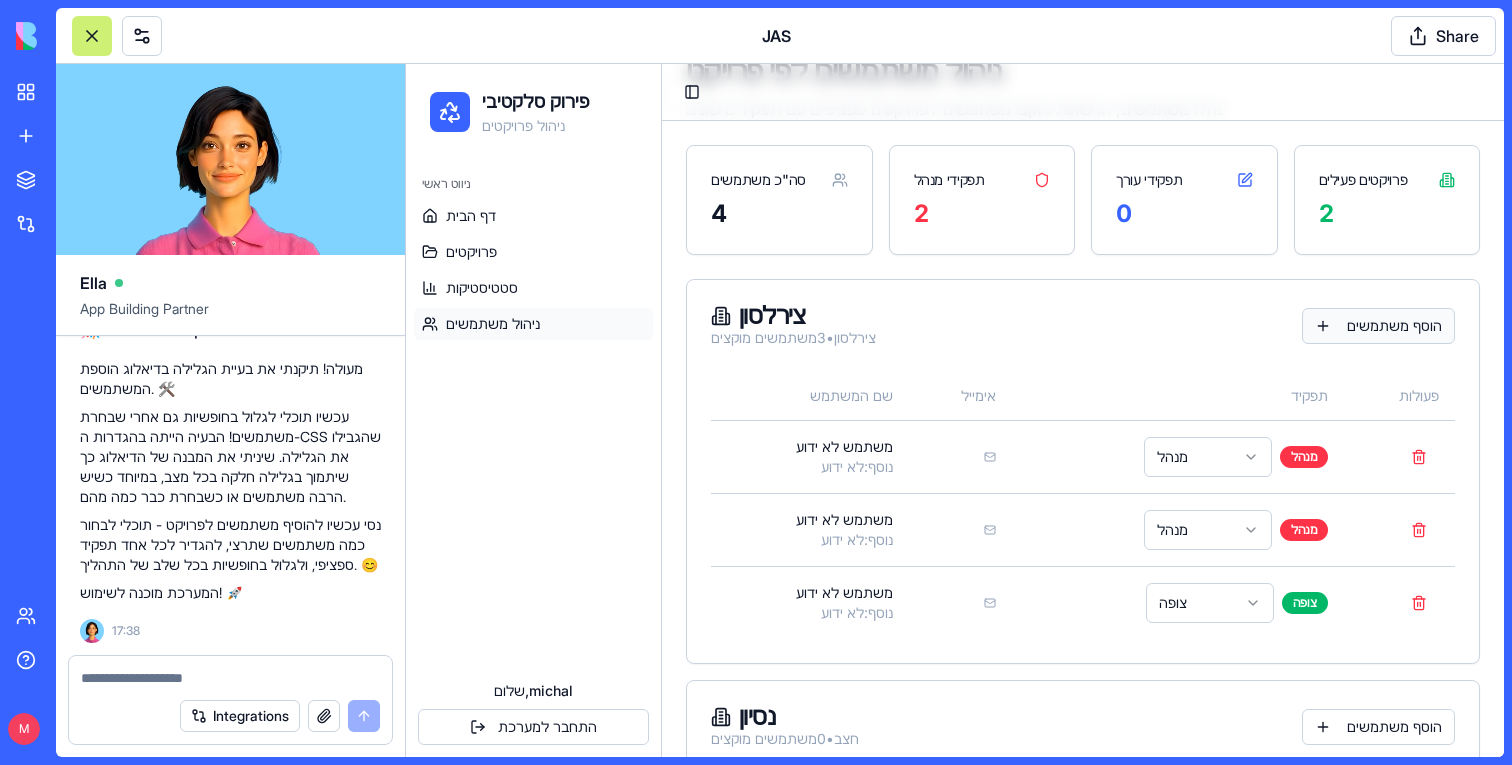 click on "הוסף משתמשים" at bounding box center [1378, 326] 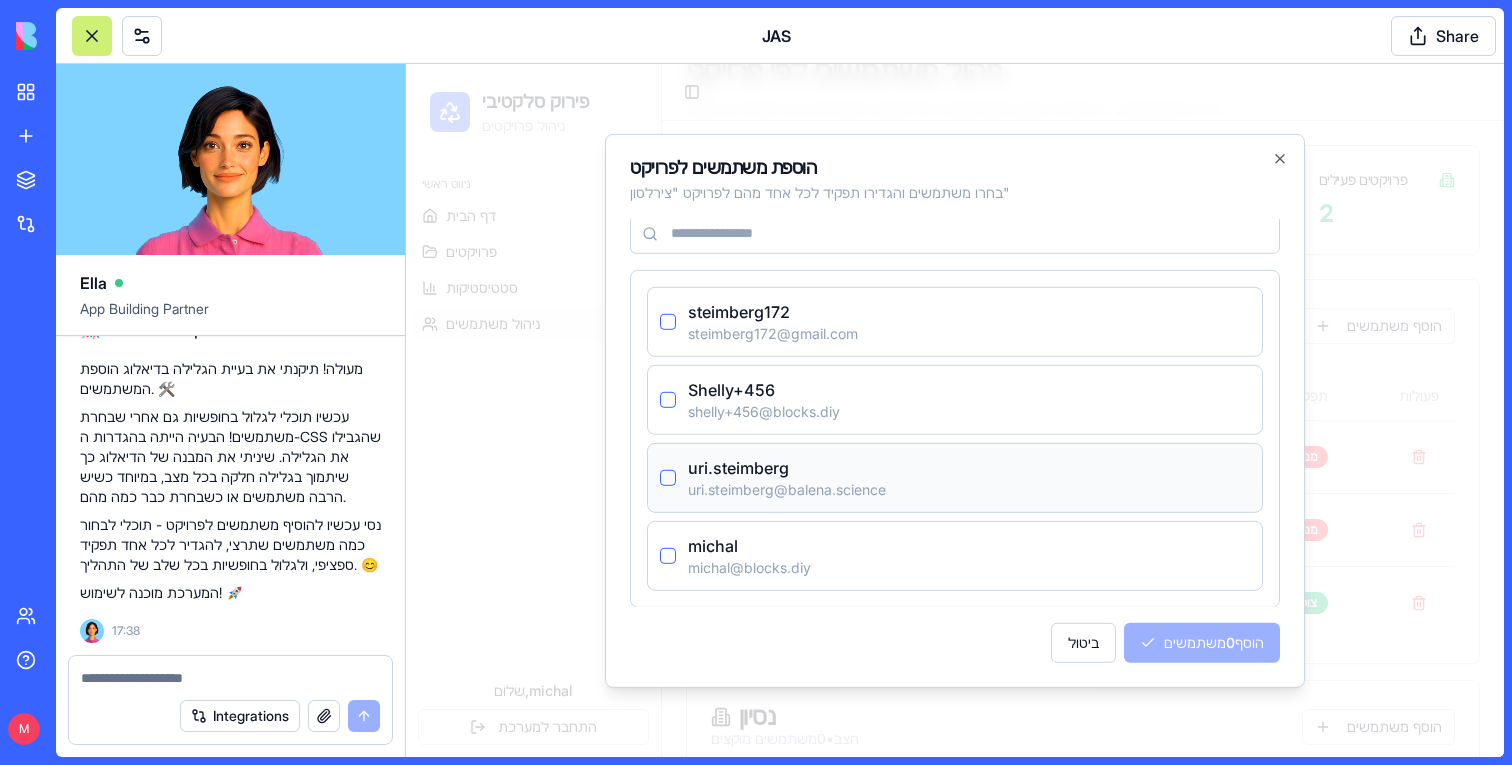 scroll, scrollTop: 0, scrollLeft: 0, axis: both 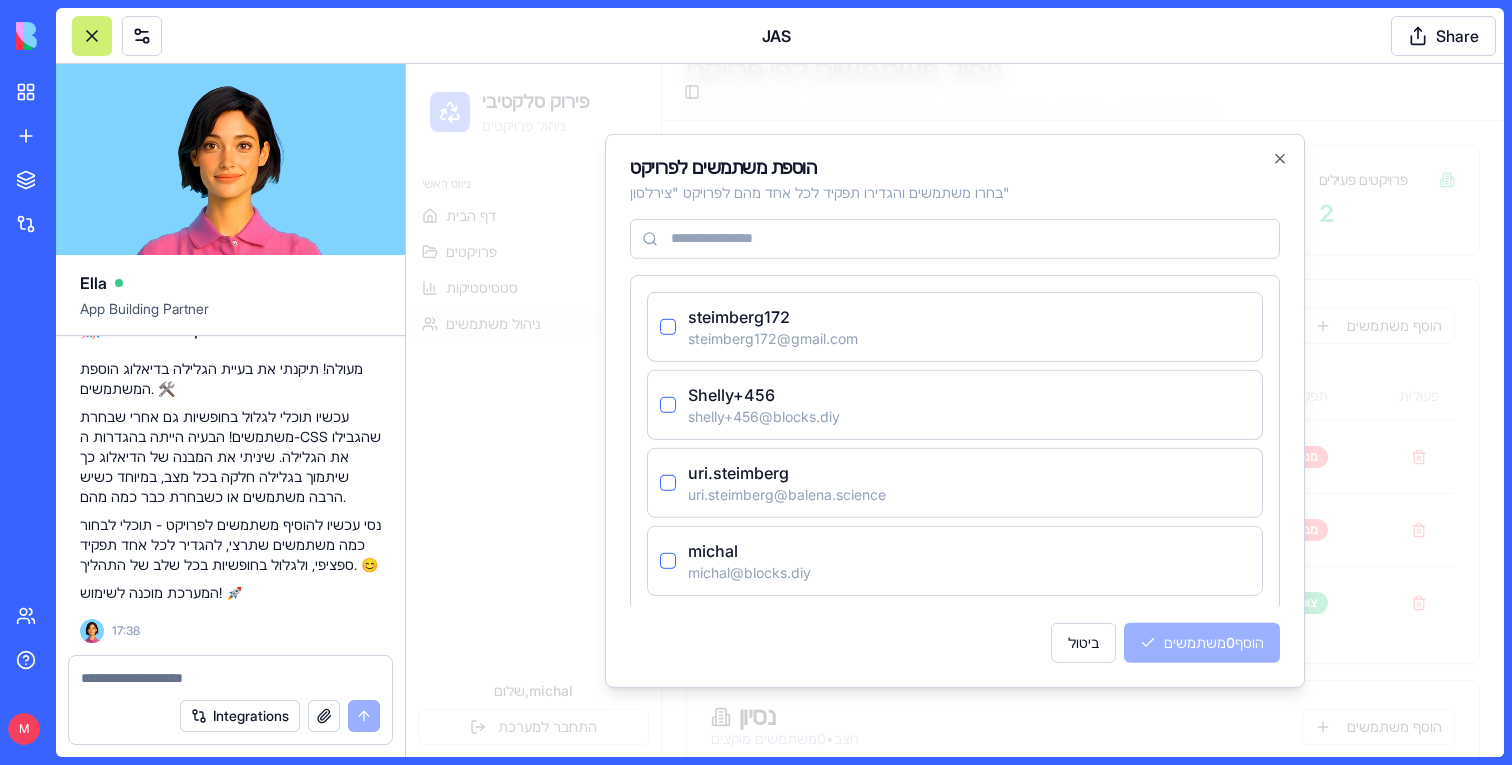click at bounding box center (230, 678) 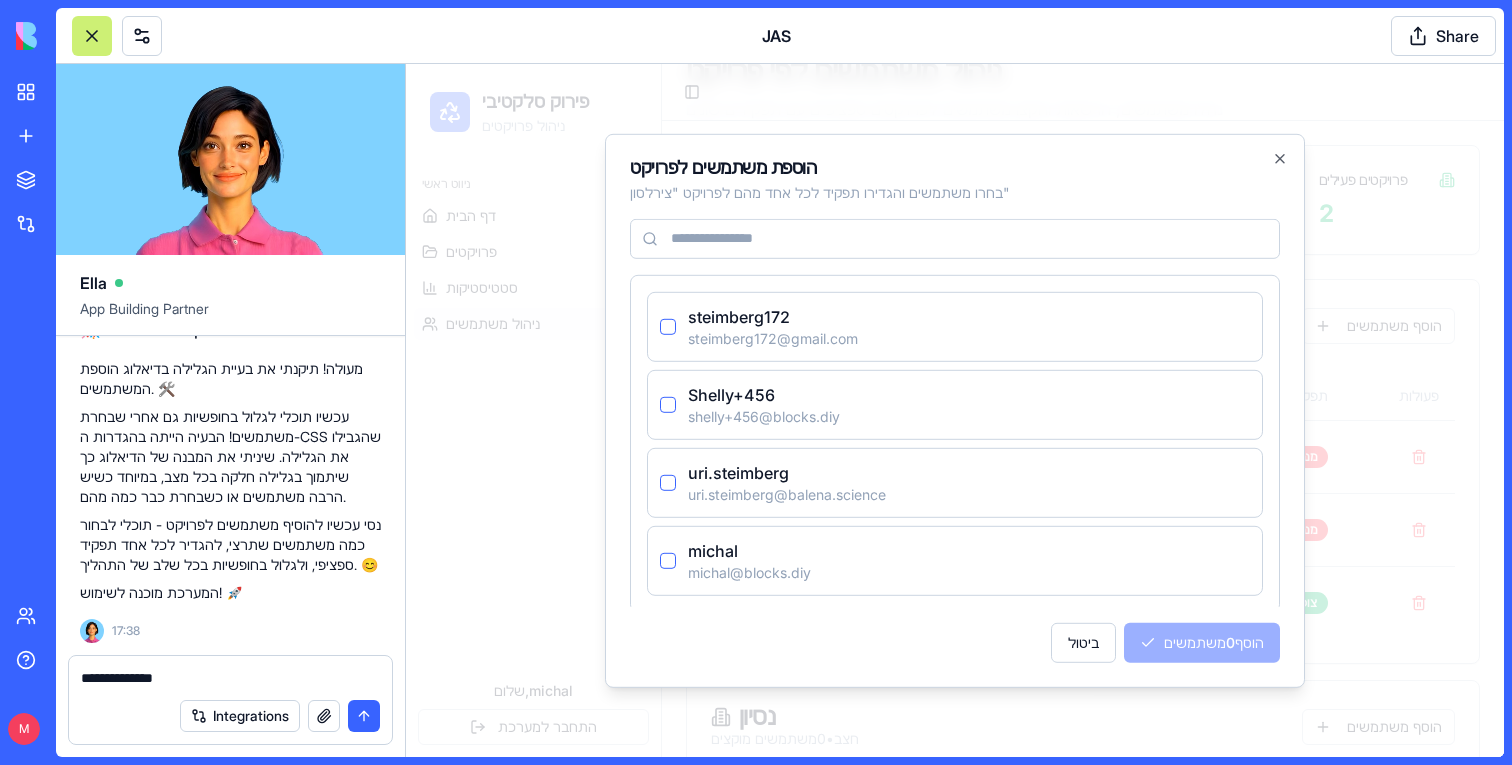 type on "**********" 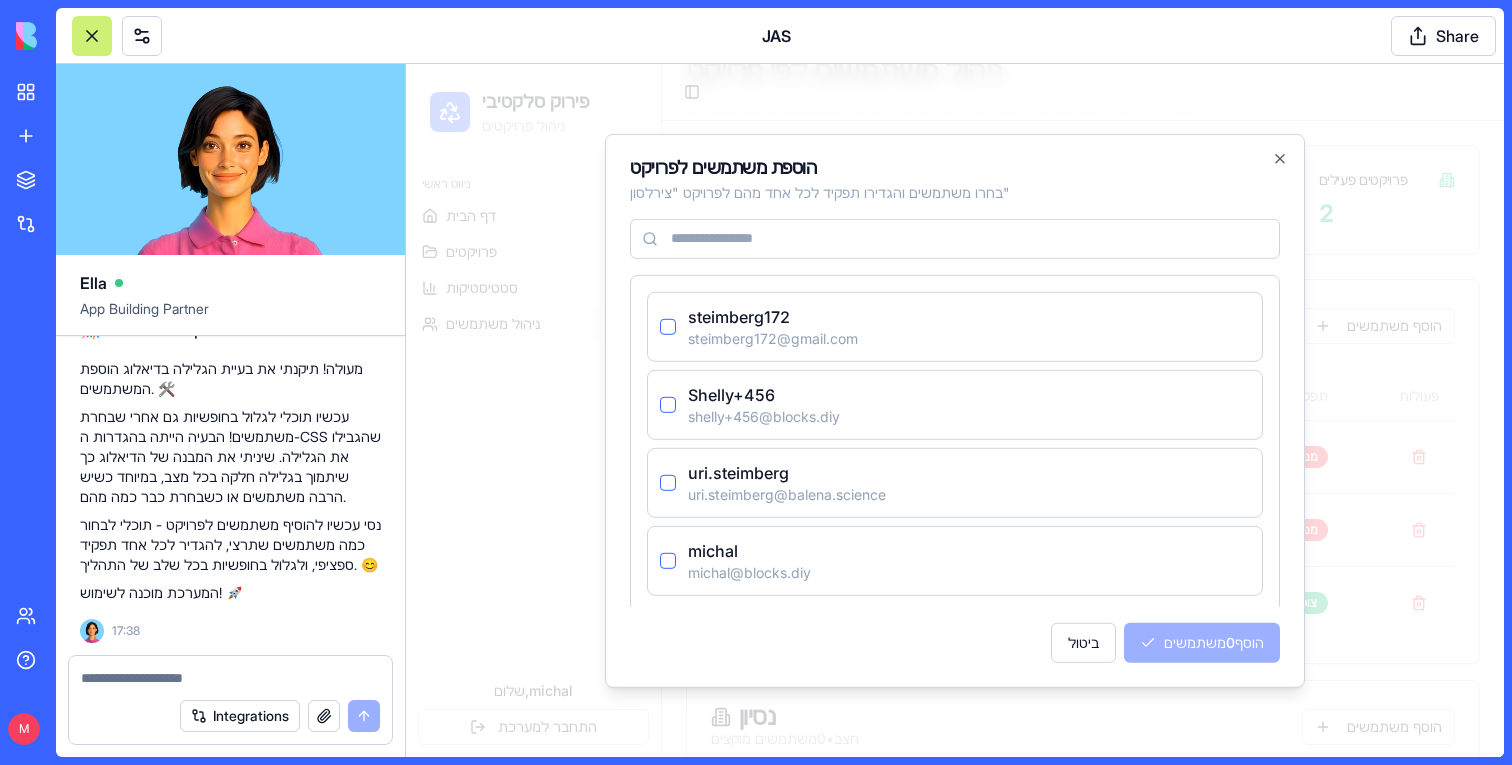 click at bounding box center [230, 678] 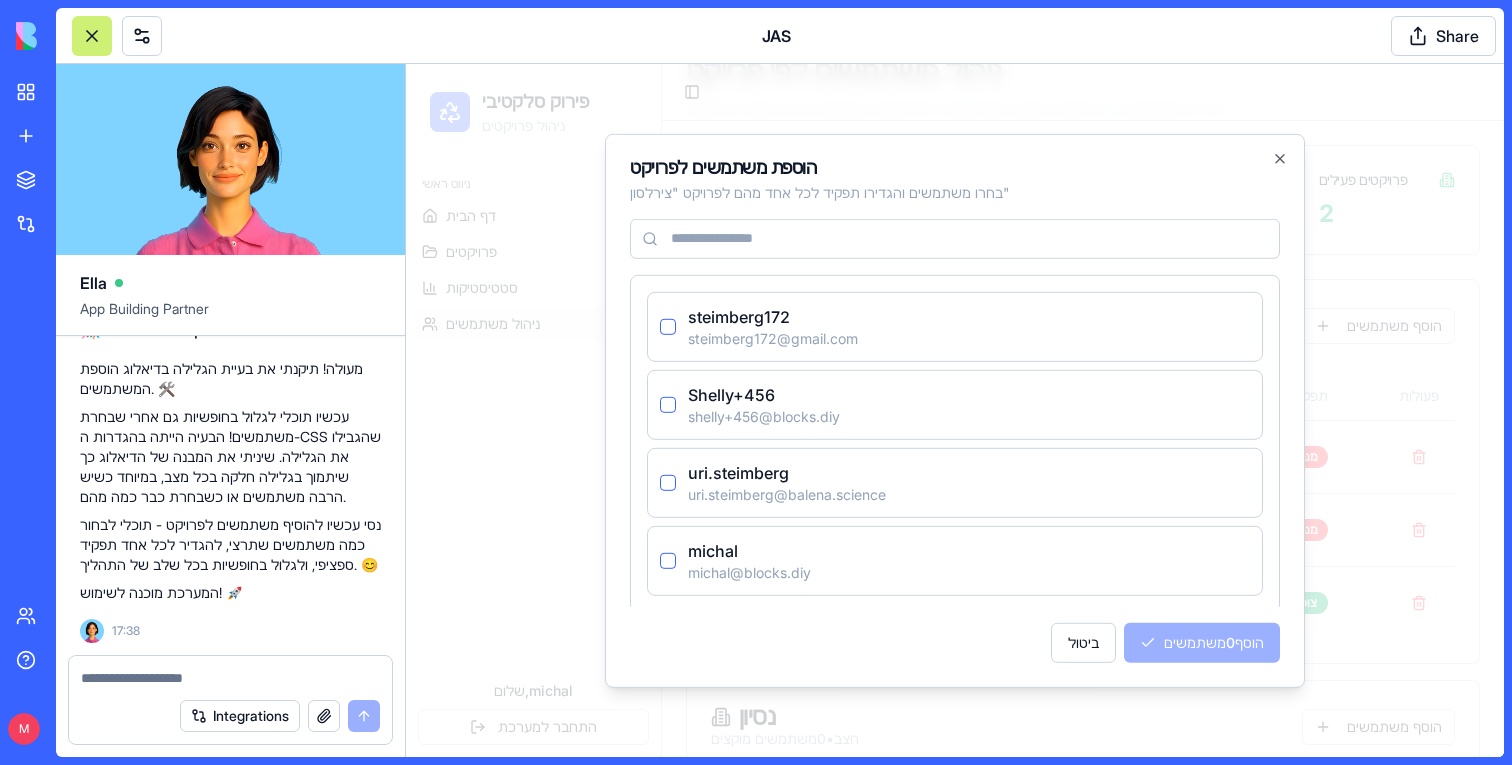 type on "*" 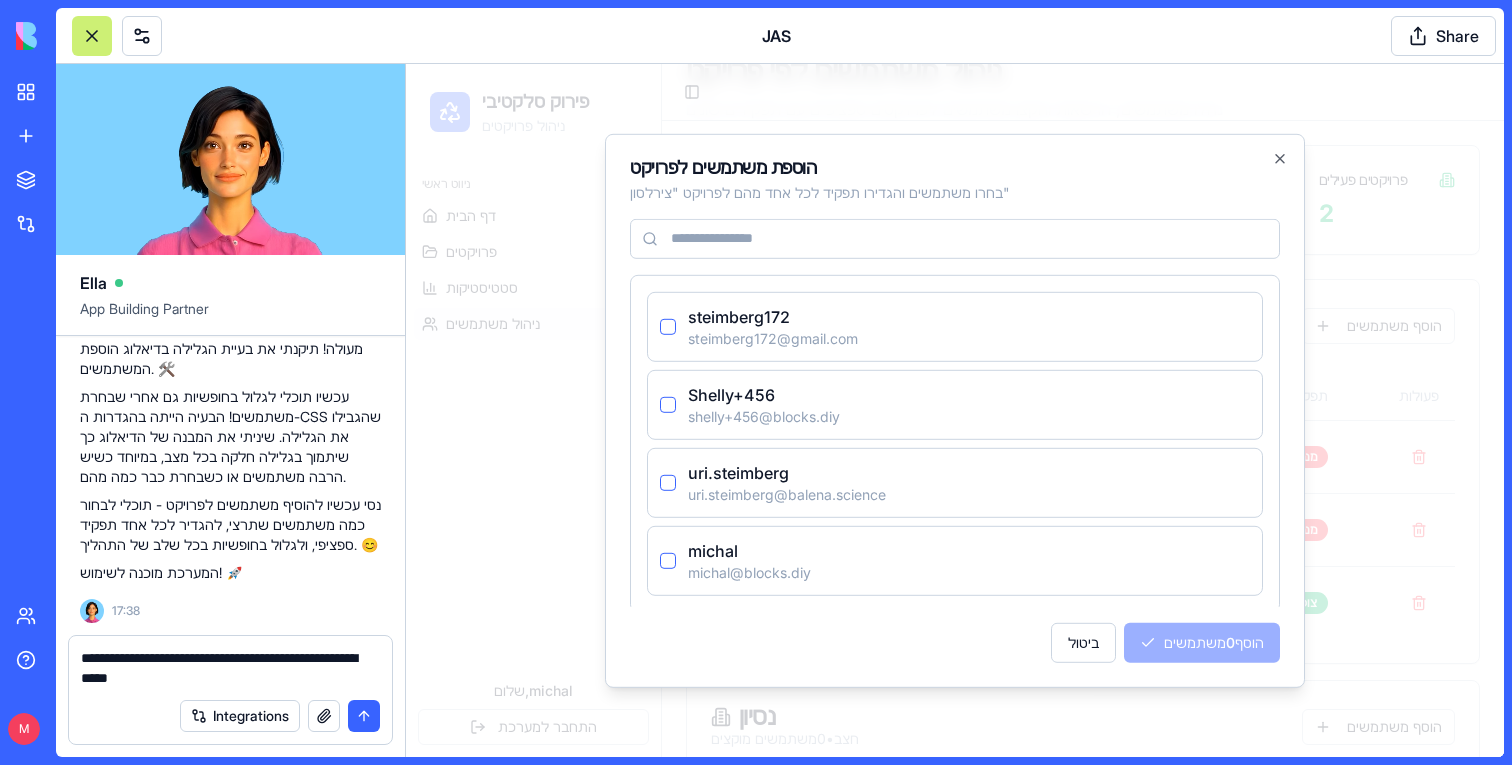 type on "**********" 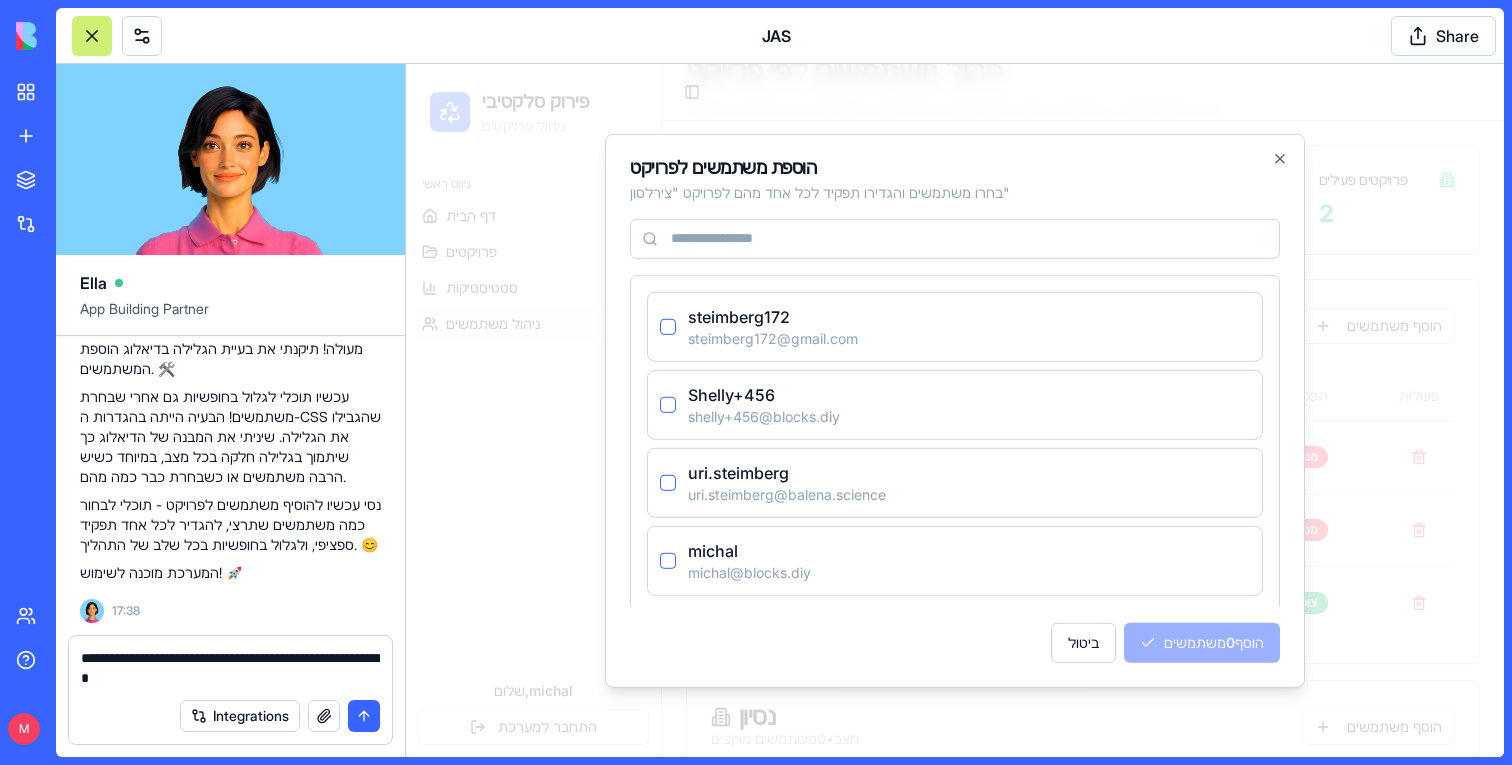 paste 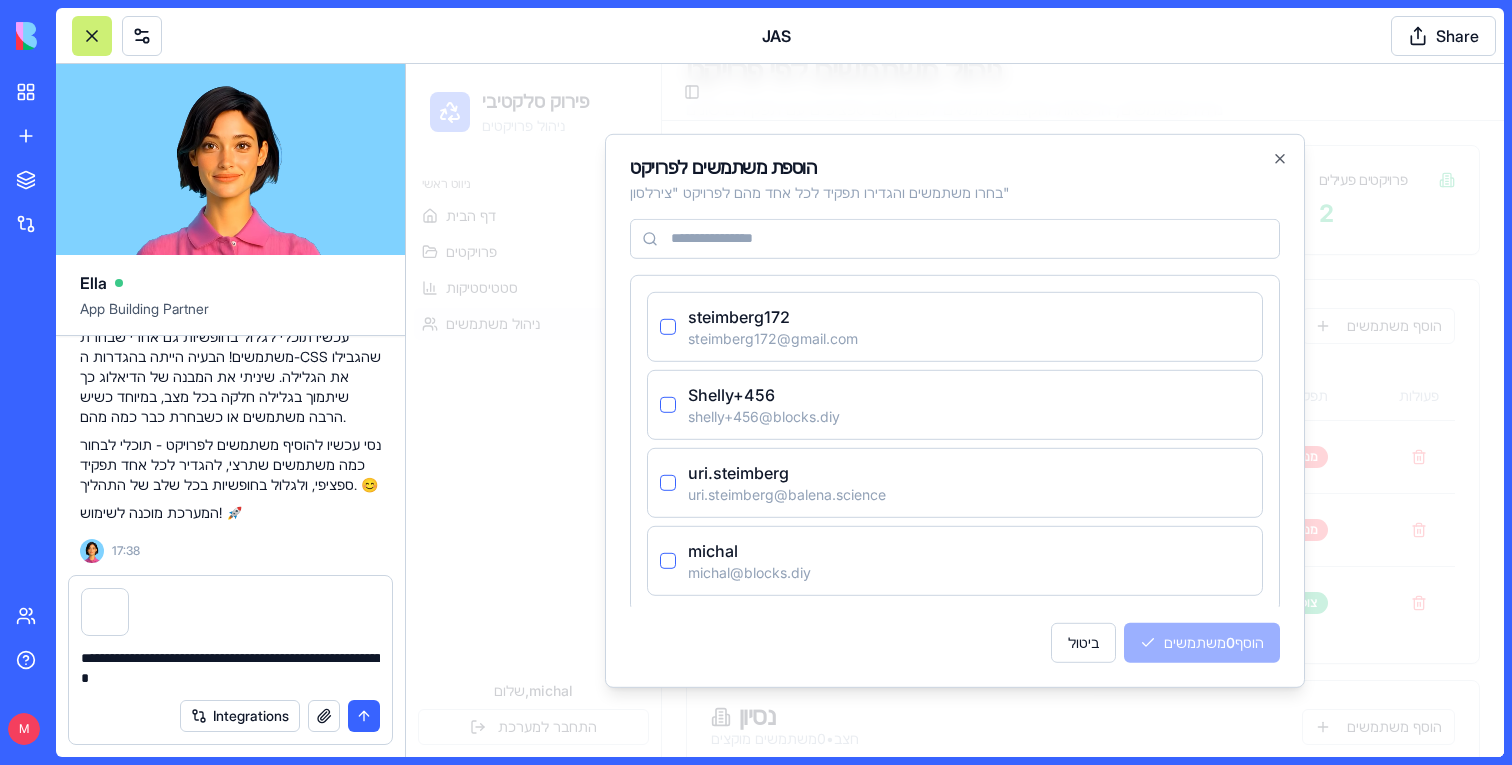 type 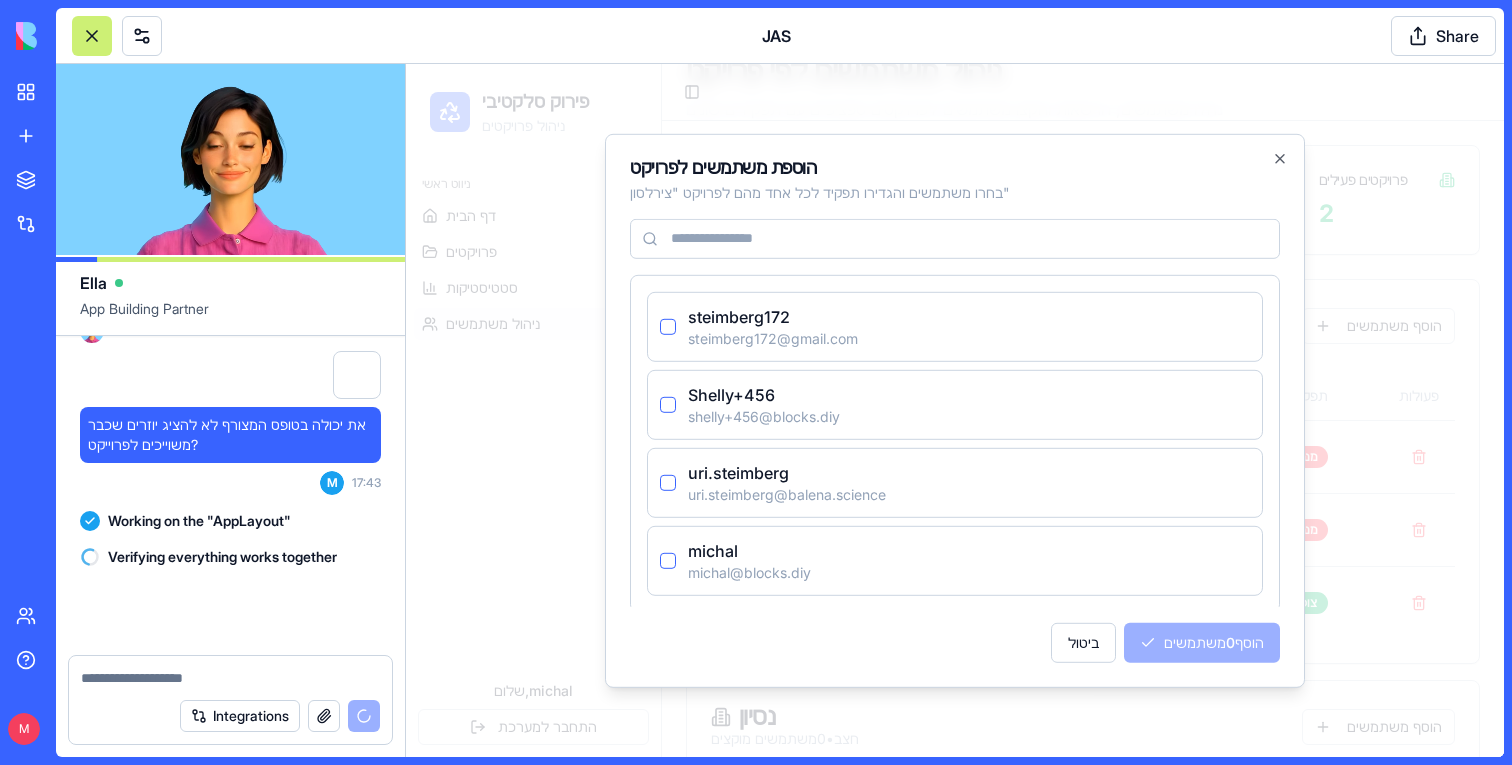 scroll, scrollTop: 68884, scrollLeft: 0, axis: vertical 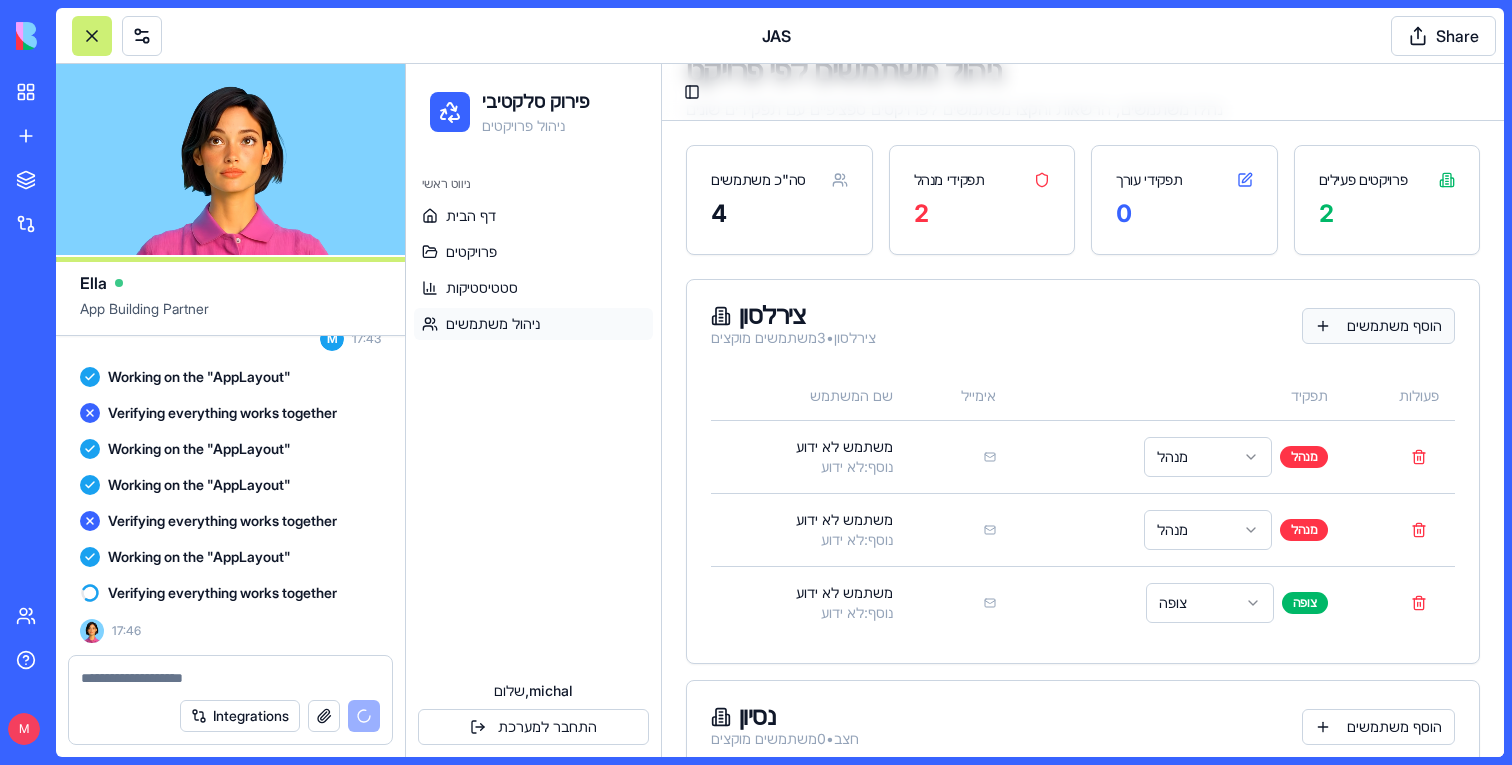 click on "הוסף משתמשים" at bounding box center [1378, 326] 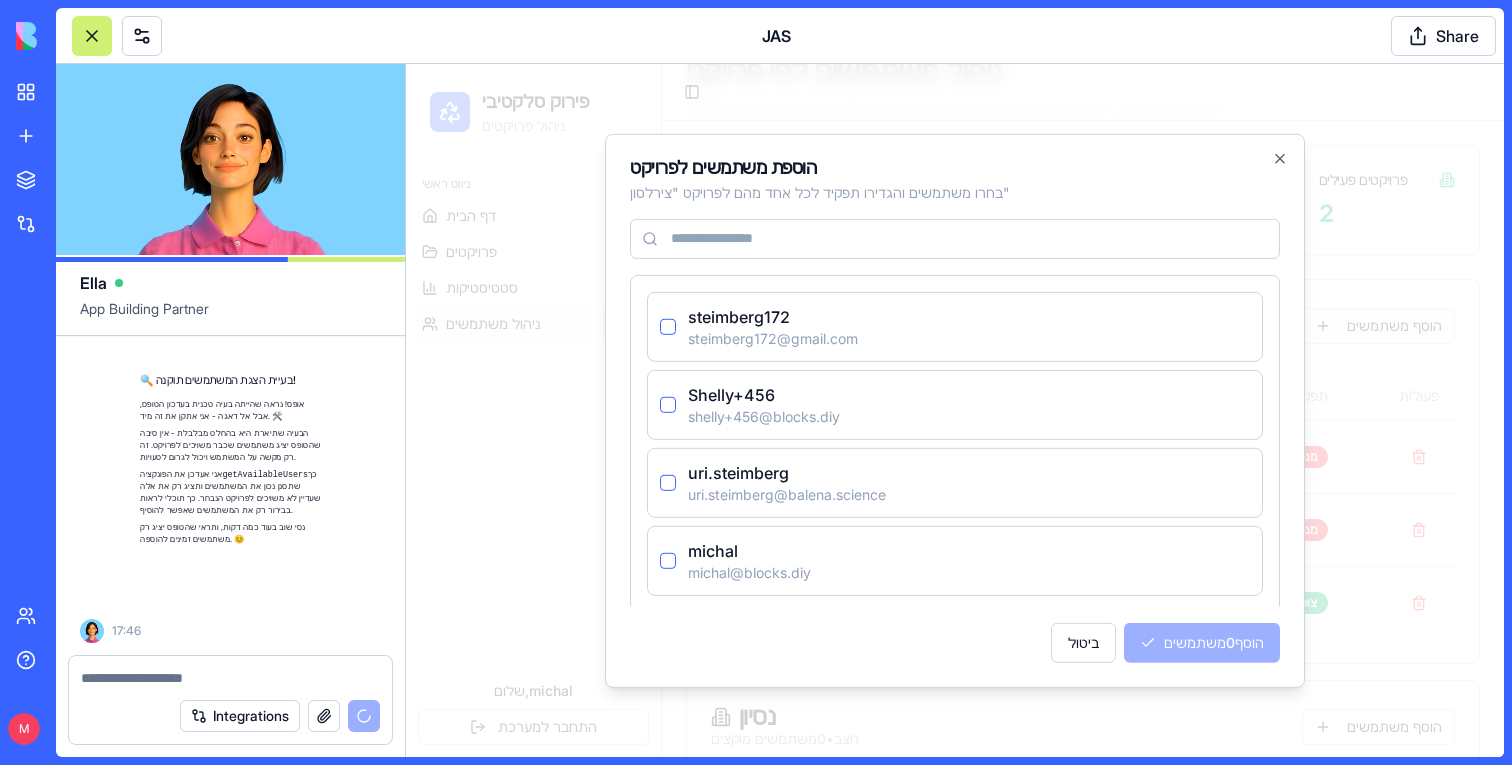 scroll, scrollTop: 69333, scrollLeft: 0, axis: vertical 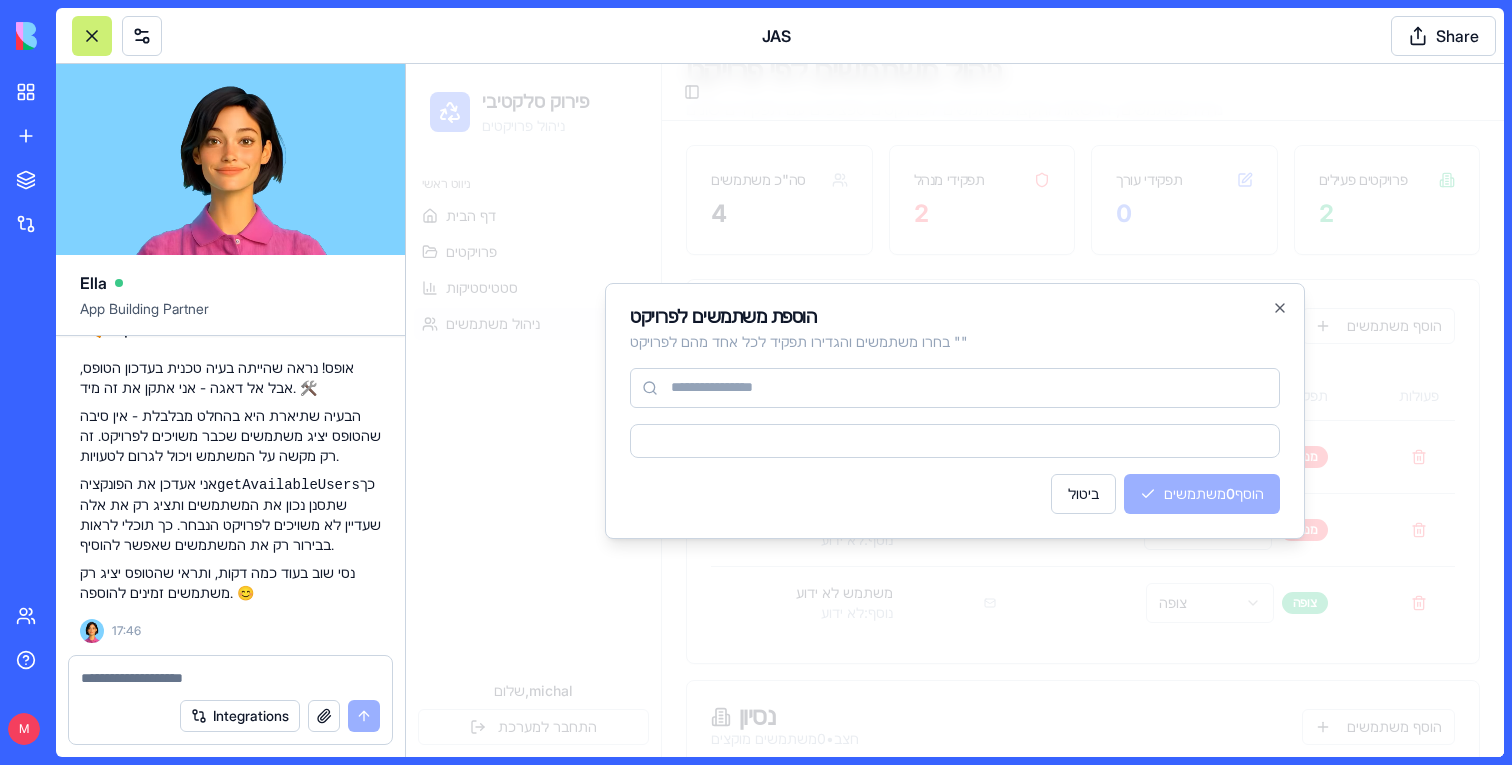 click at bounding box center [955, 410] 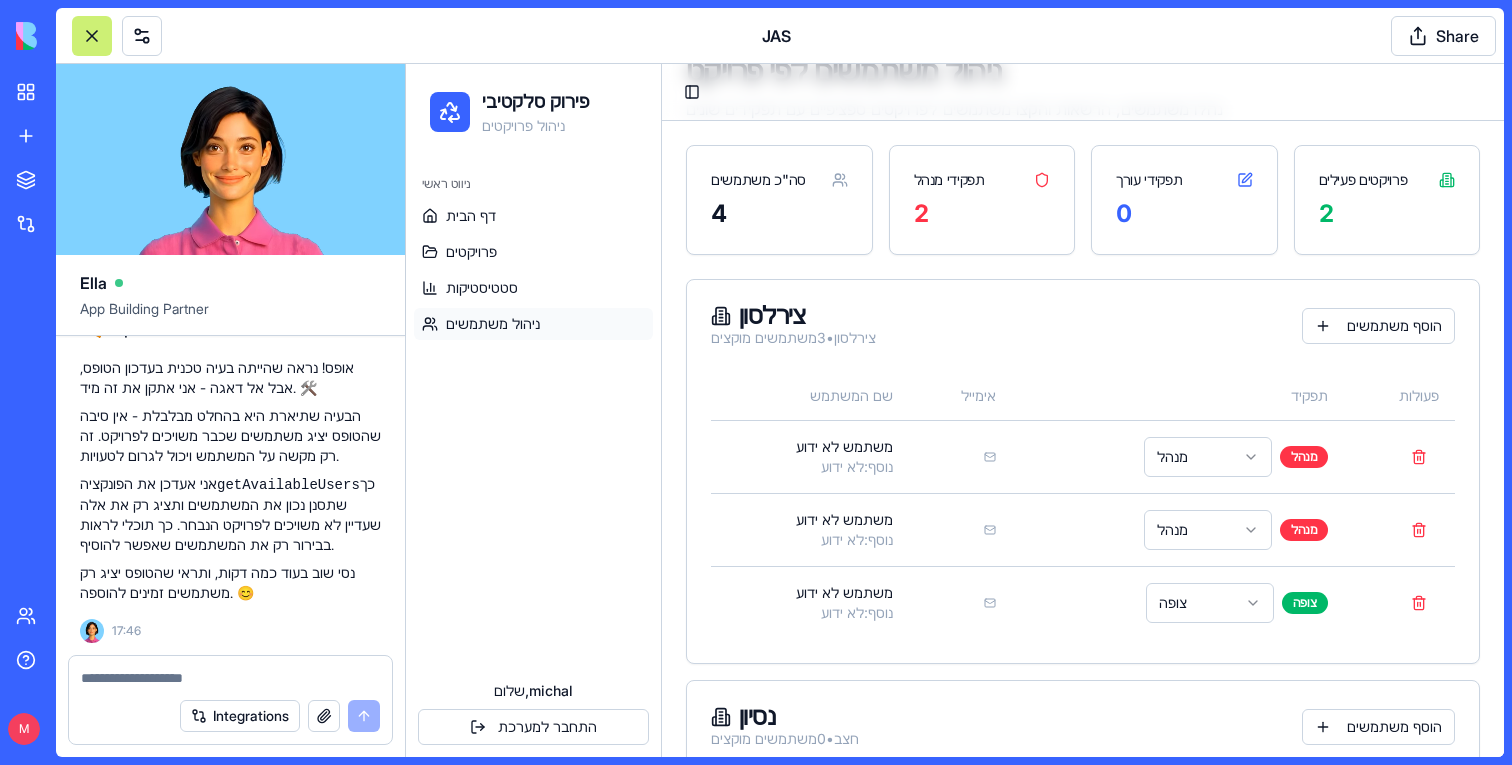scroll, scrollTop: 69333, scrollLeft: 0, axis: vertical 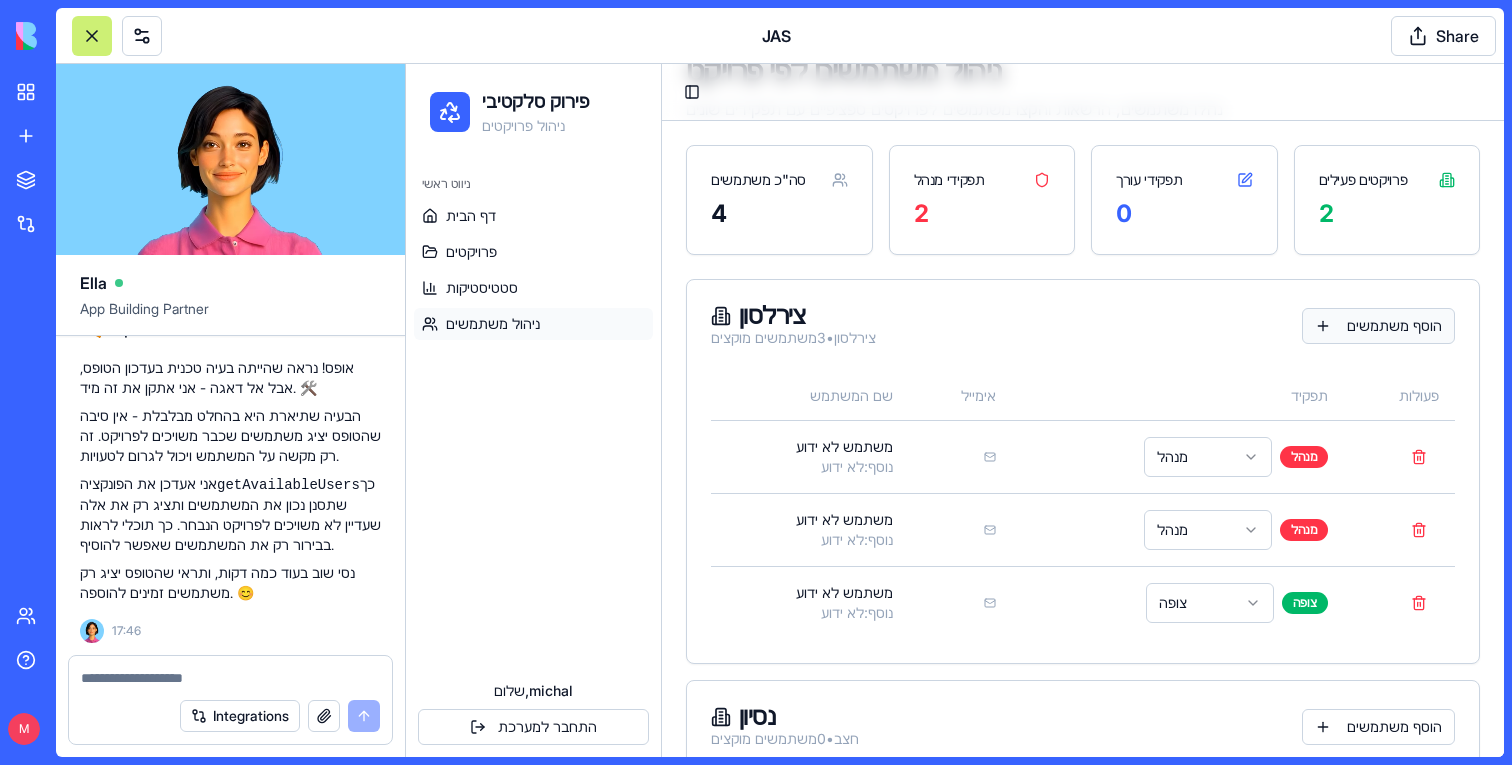 click on "הוסף משתמשים" at bounding box center [1378, 326] 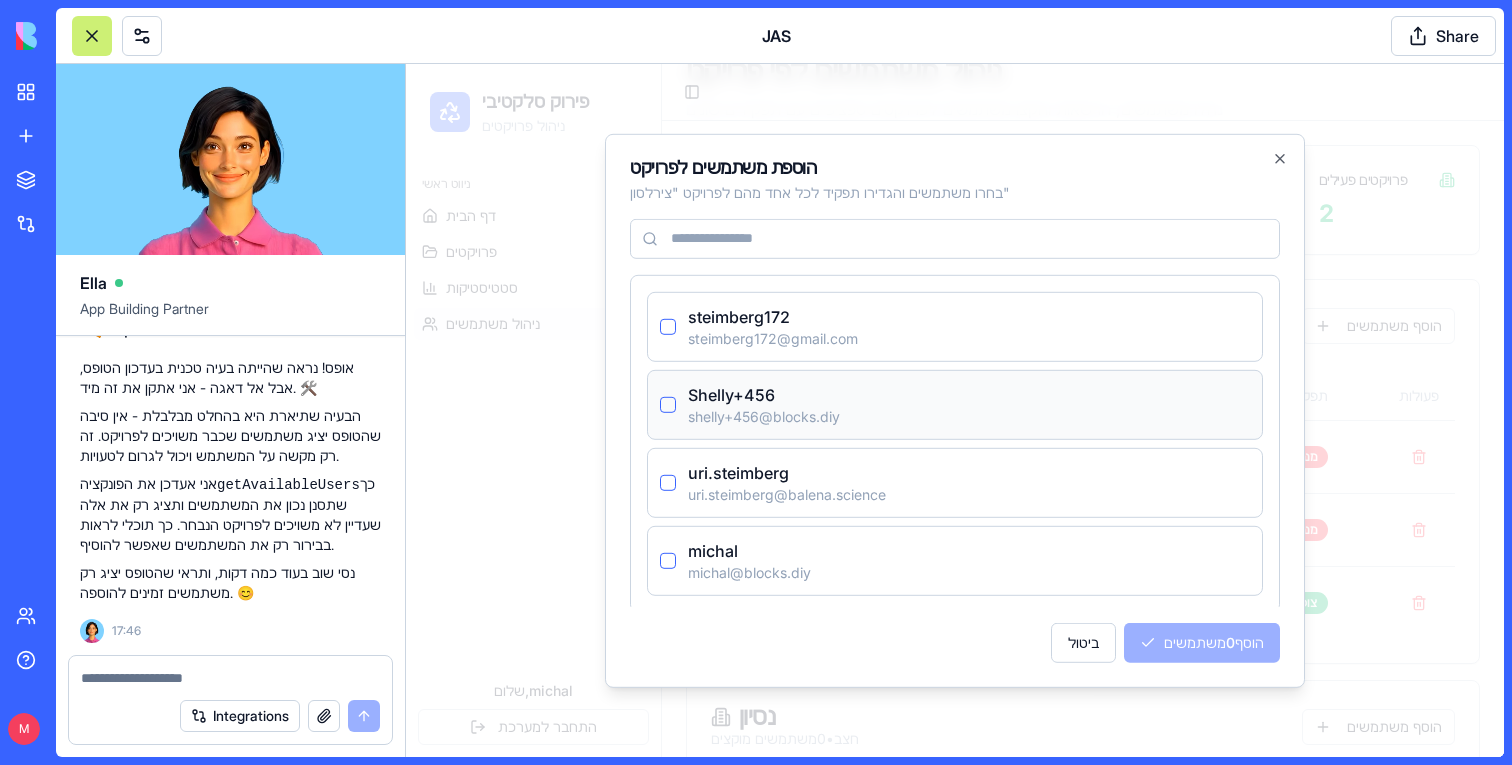 scroll, scrollTop: 5, scrollLeft: 0, axis: vertical 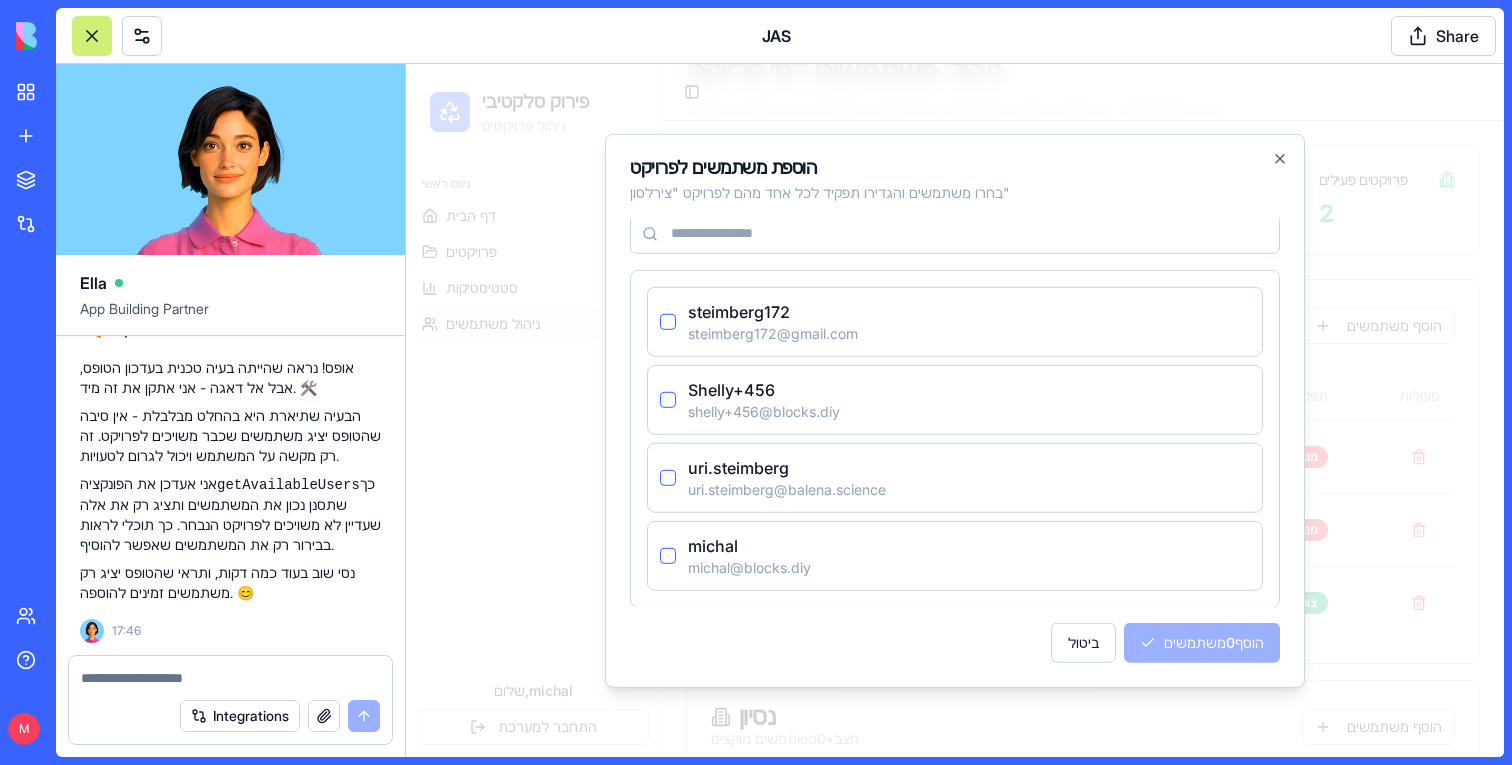 click on "הוספת משתמשים לפרויקט בחרו משתמשים והגדירו תפקיד לכל אחד מהם לפרויקט " צירלסון " steimberg172 steimberg172@gmail.com Shelly+456 shelly+456@blocks.diy uri.steimberg uri.steimberg@balena.science michal michal@blocks.diy ביטול הוסף  0  משתמשים Close" at bounding box center (955, 410) 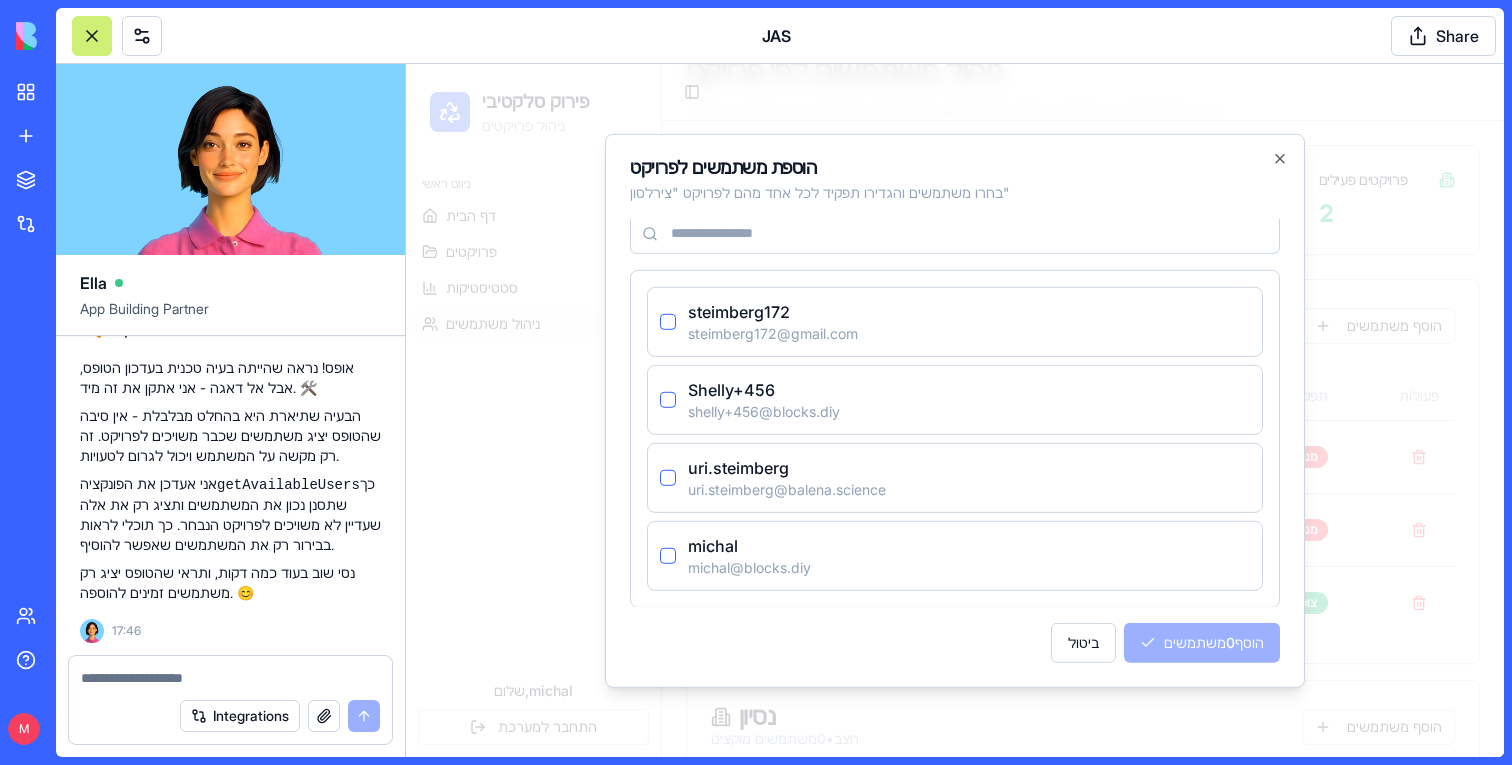 click on "הוספת משתמשים לפרויקט בחרו משתמשים והגדירו תפקיד לכל אחד מהם לפרויקט " צירלסון " steimberg172 steimberg172@gmail.com Shelly+456 shelly+456@blocks.diy uri.steimberg uri.steimberg@balena.science michal michal@blocks.diy ביטול הוסף  0  משתמשים Close" at bounding box center (955, 410) 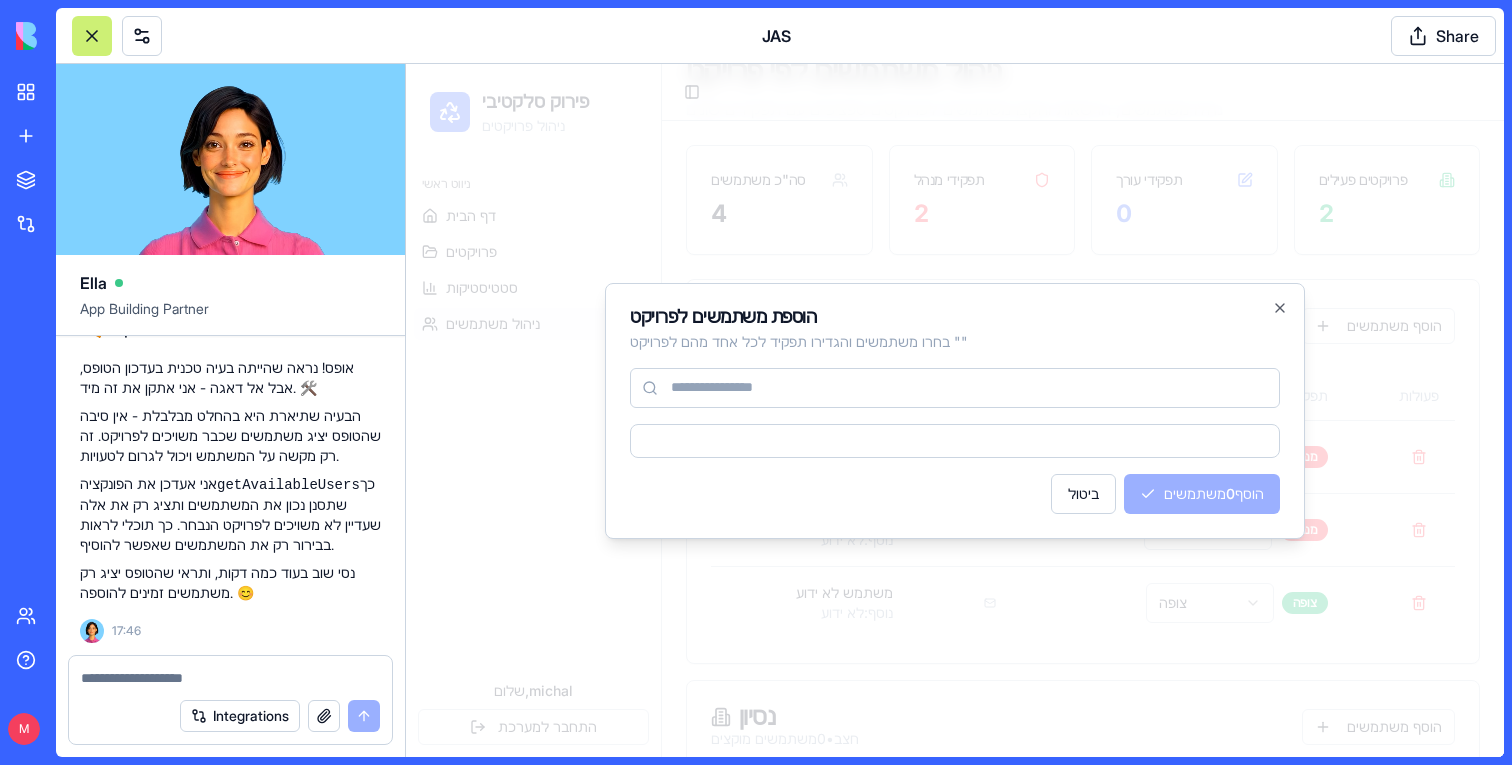 scroll, scrollTop: 0, scrollLeft: 0, axis: both 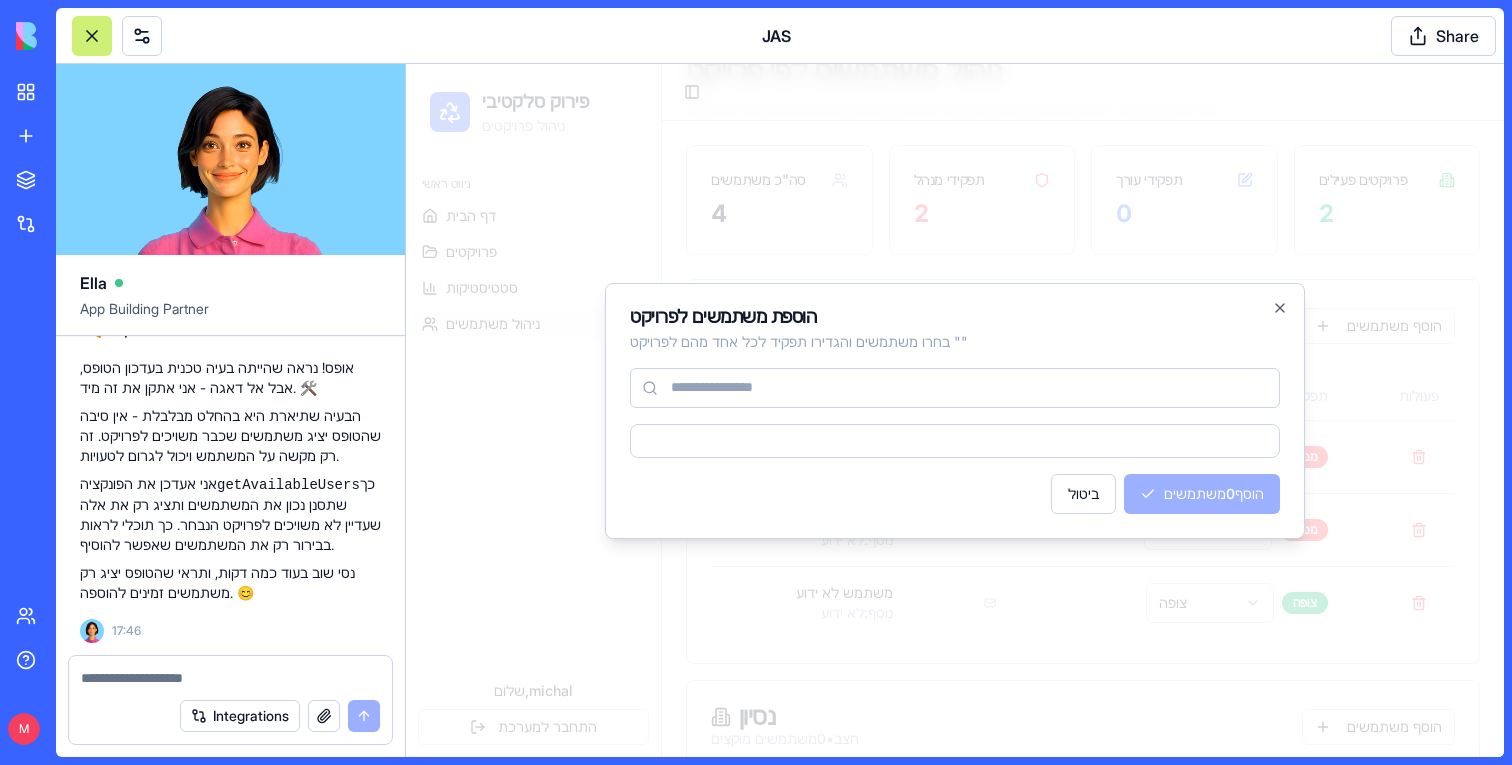 click at bounding box center (955, 410) 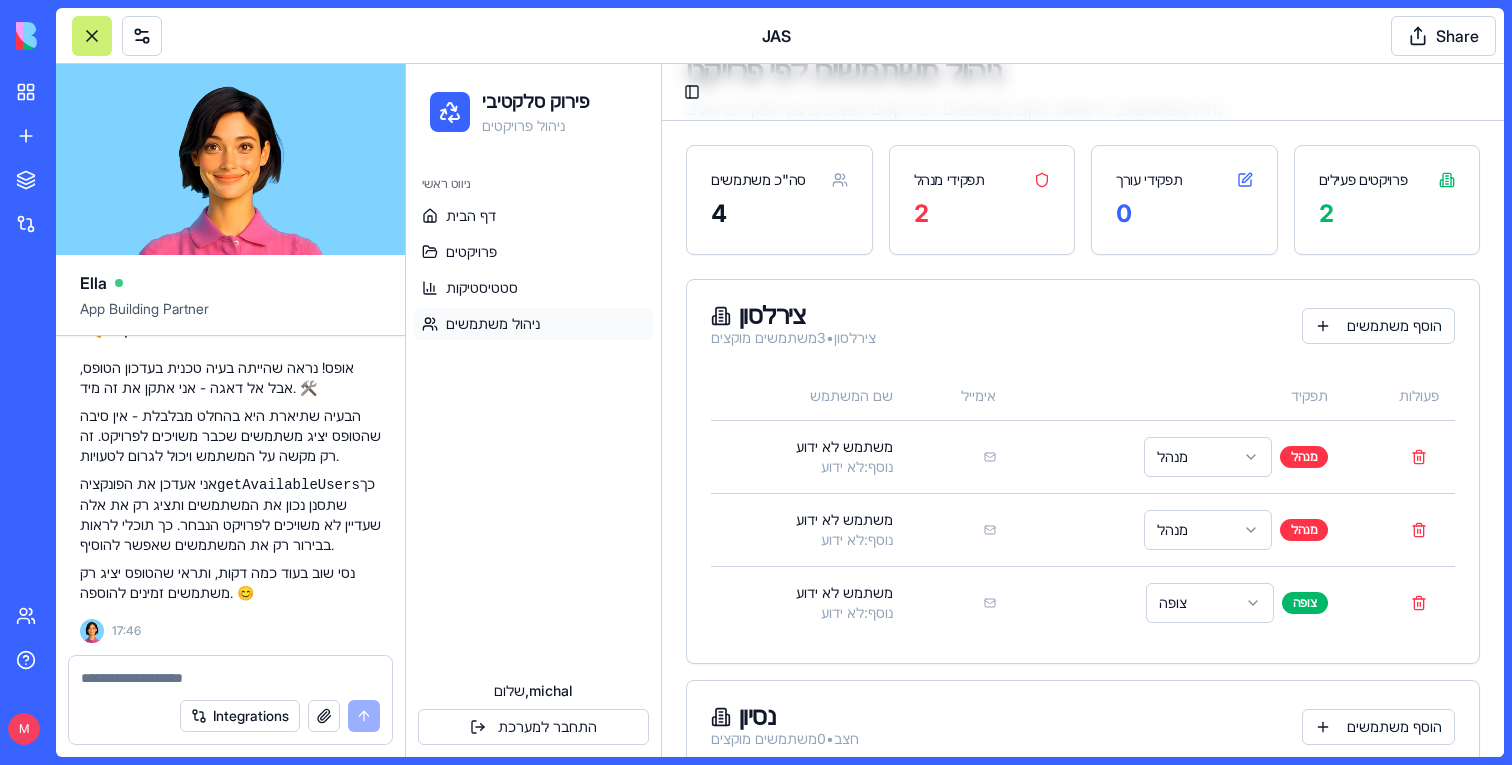 scroll, scrollTop: 69333, scrollLeft: 0, axis: vertical 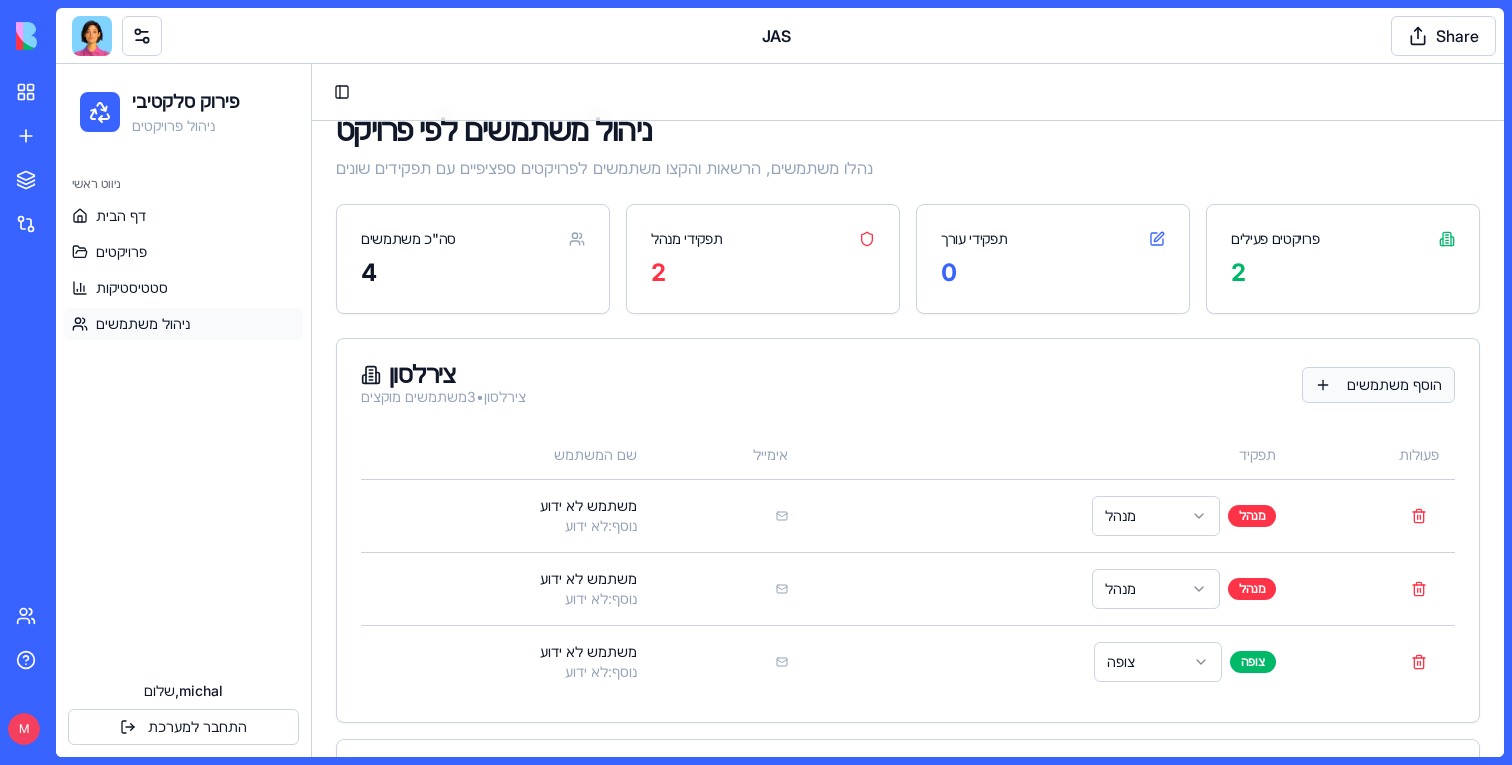click on "הוסף משתמשים" at bounding box center (1378, 385) 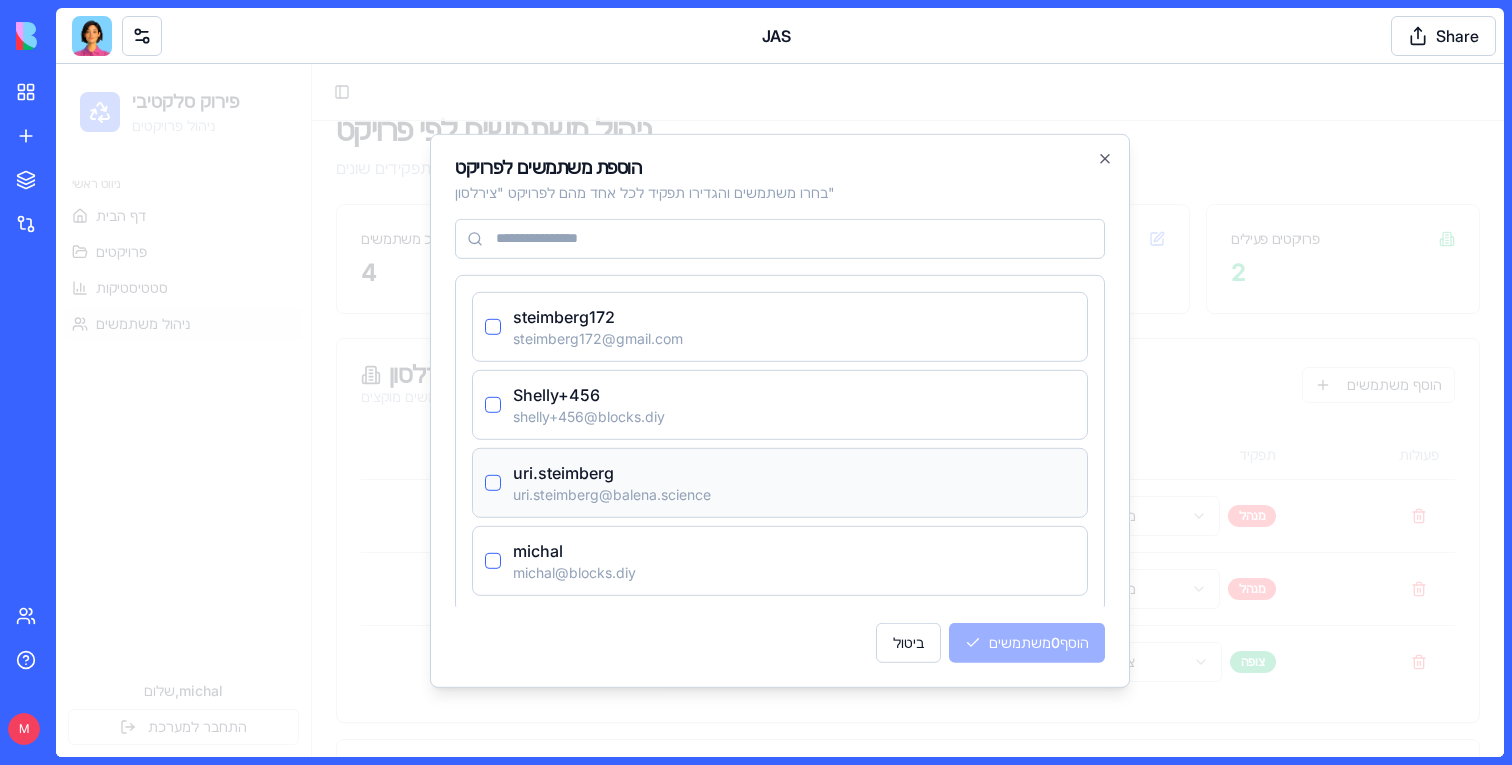 scroll, scrollTop: 5, scrollLeft: 0, axis: vertical 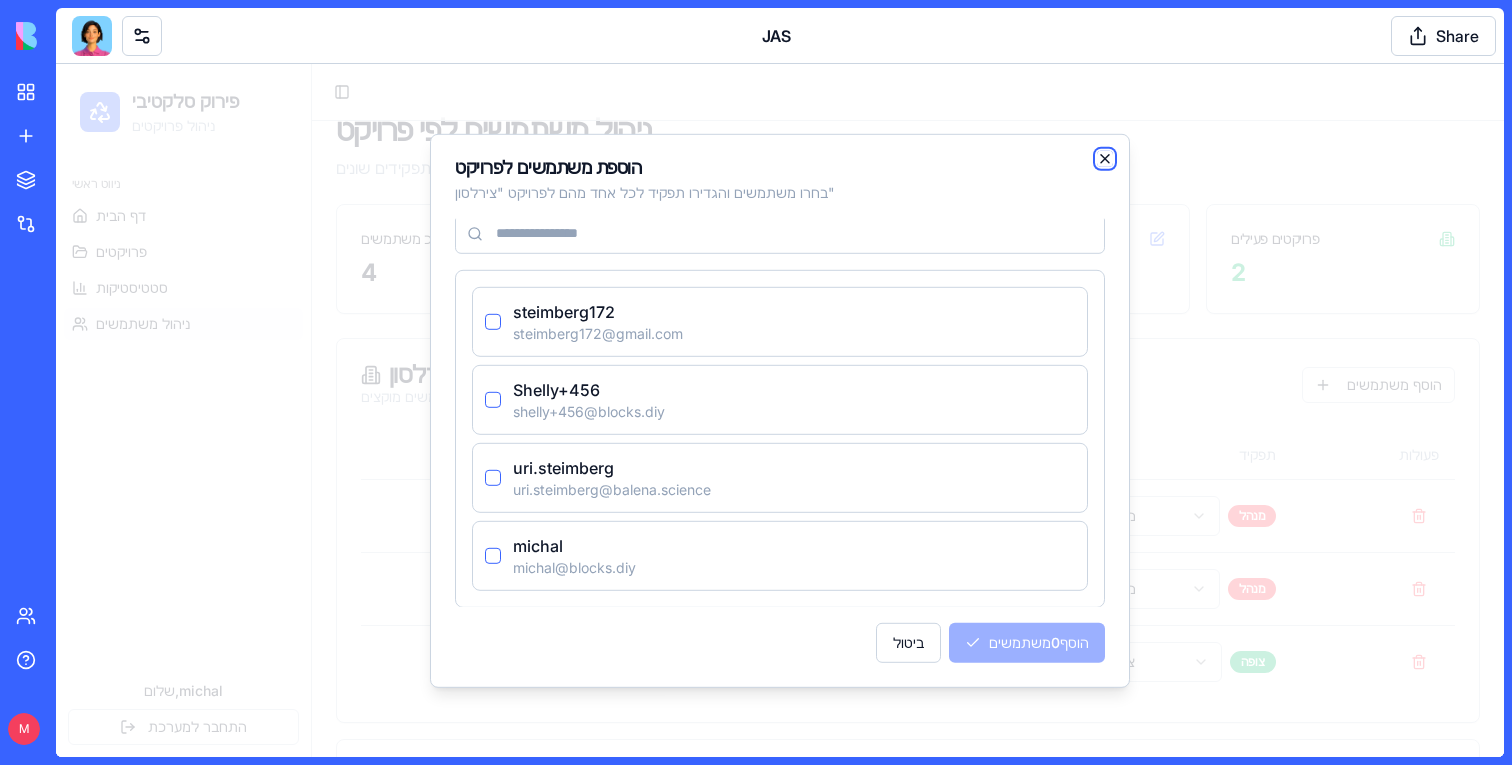 click 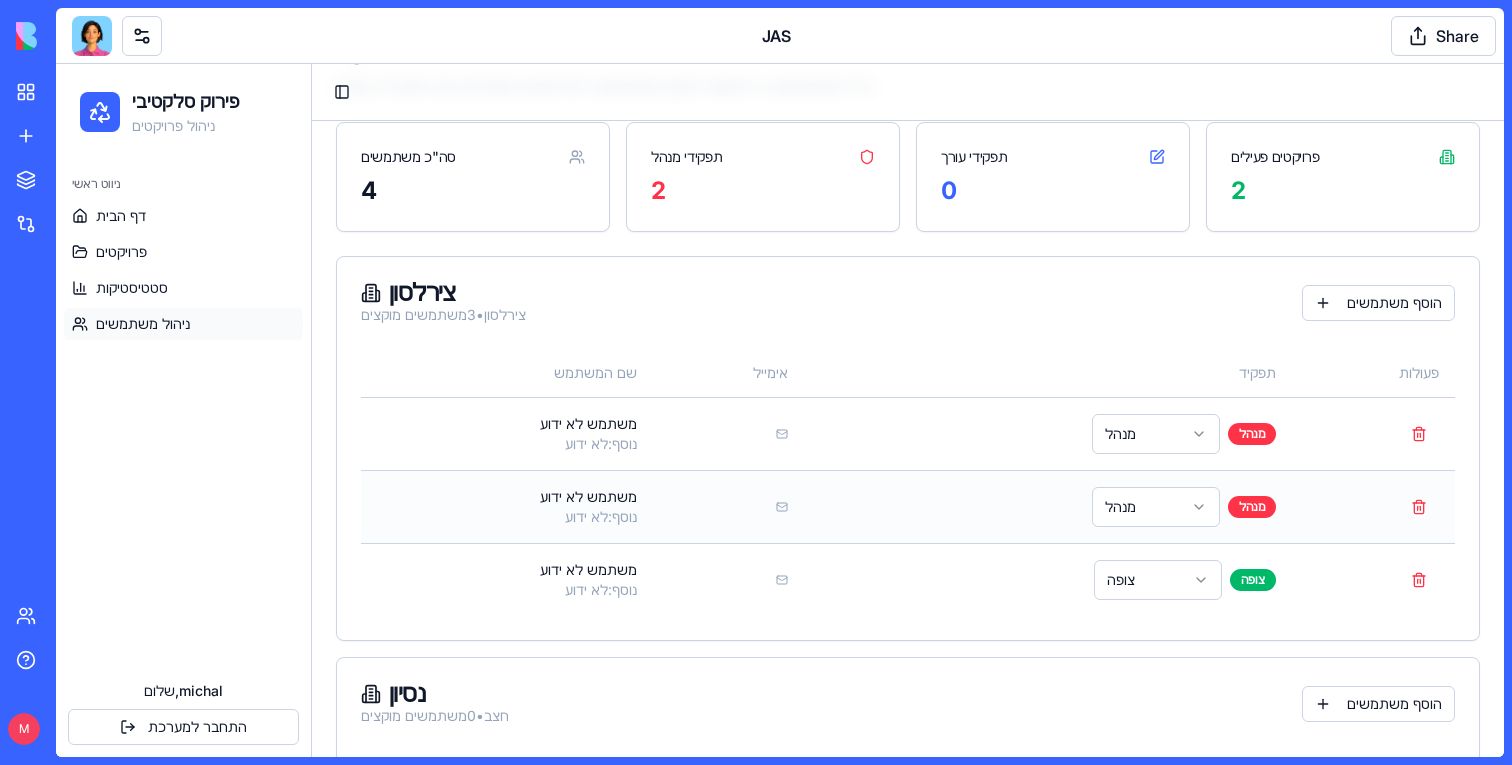 scroll, scrollTop: 242, scrollLeft: 0, axis: vertical 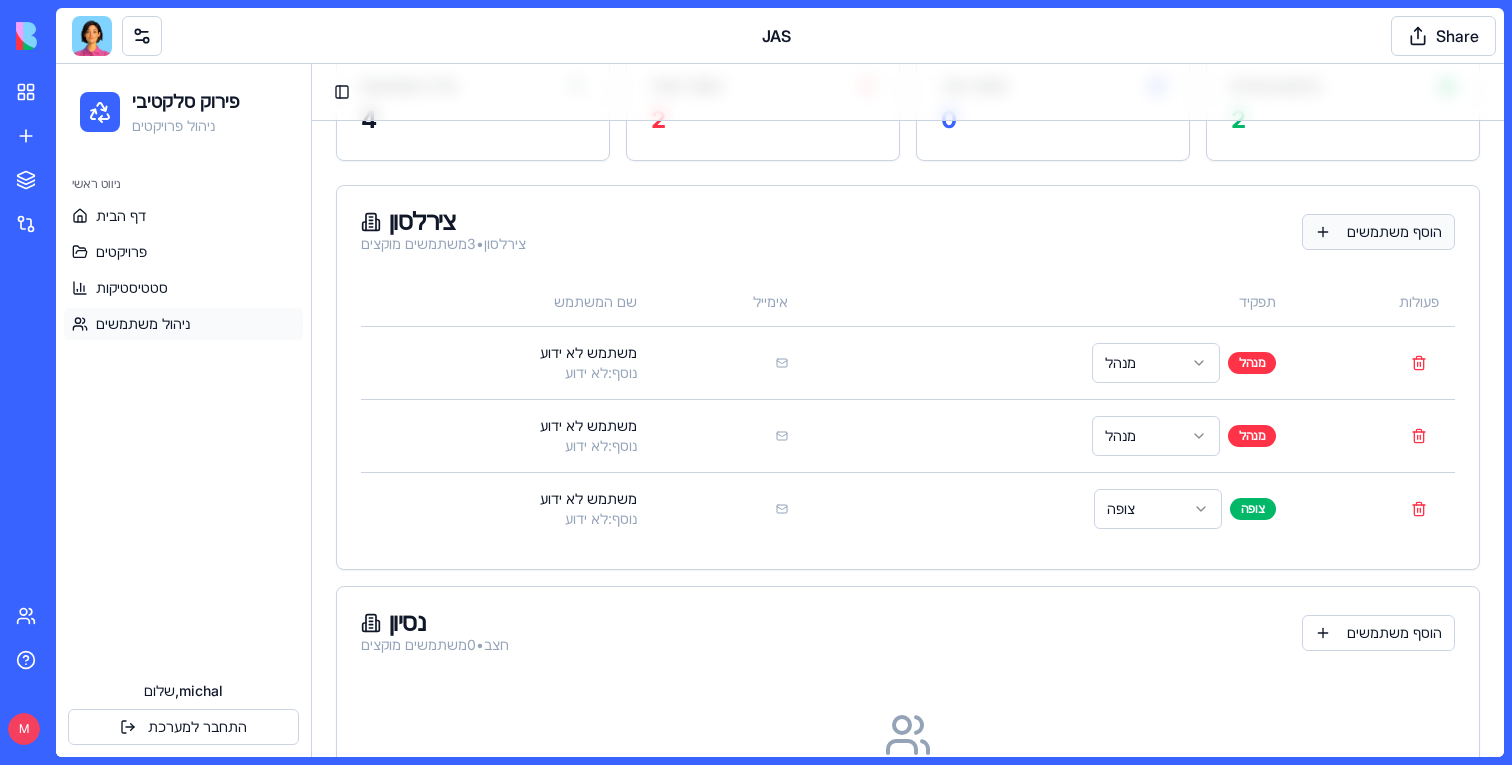 click on "הוסף משתמשים" at bounding box center (1378, 232) 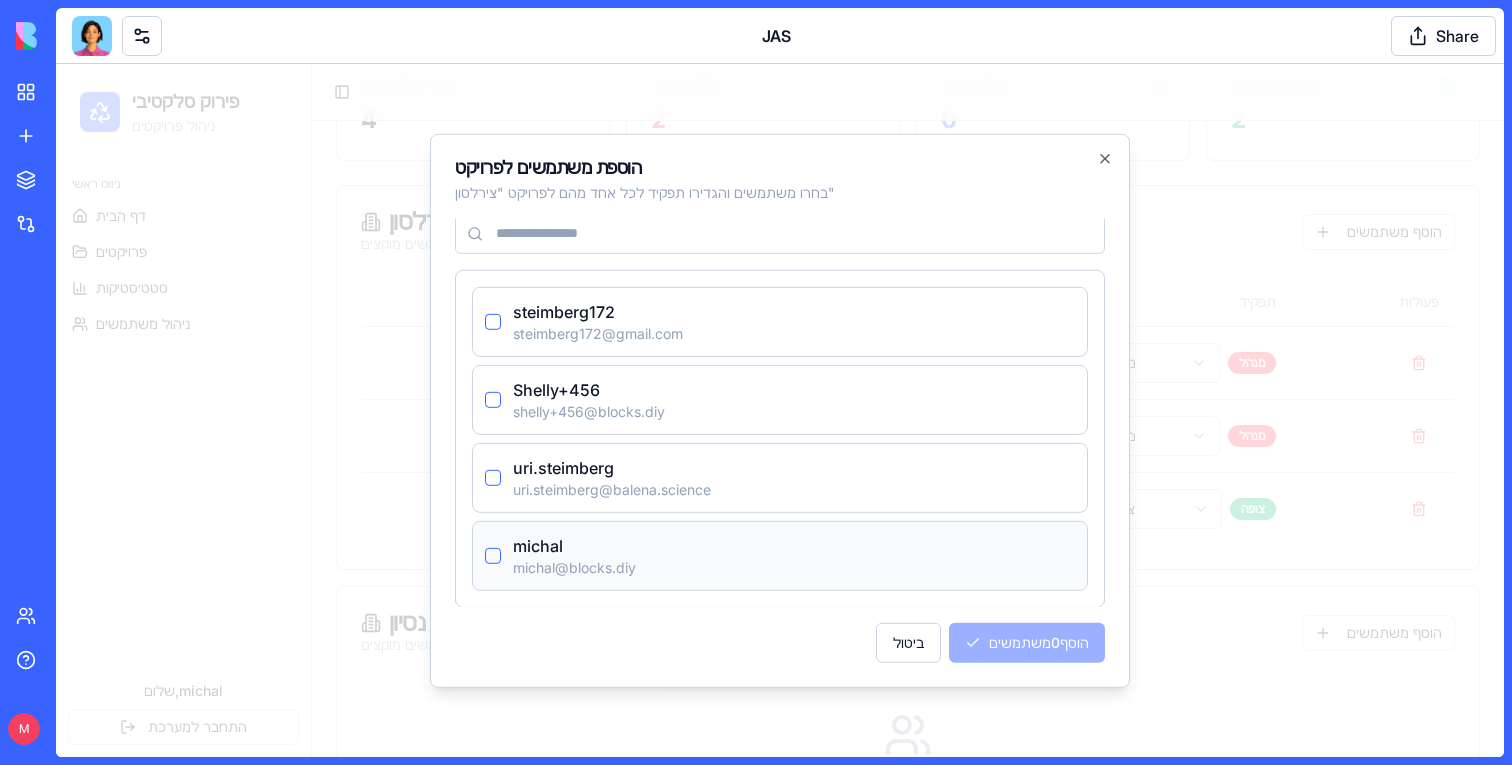 scroll, scrollTop: 0, scrollLeft: 0, axis: both 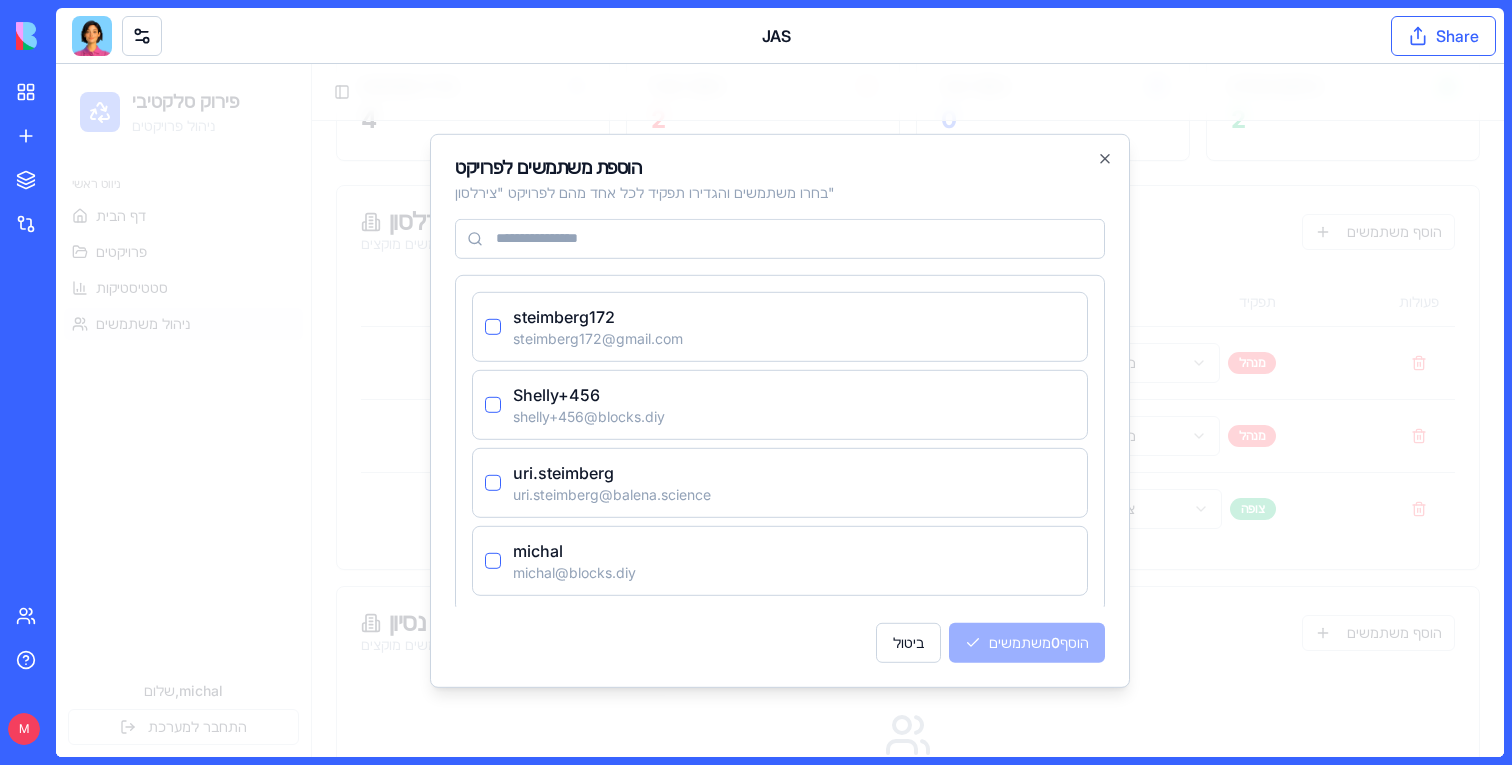 click on "Share" at bounding box center [1443, 36] 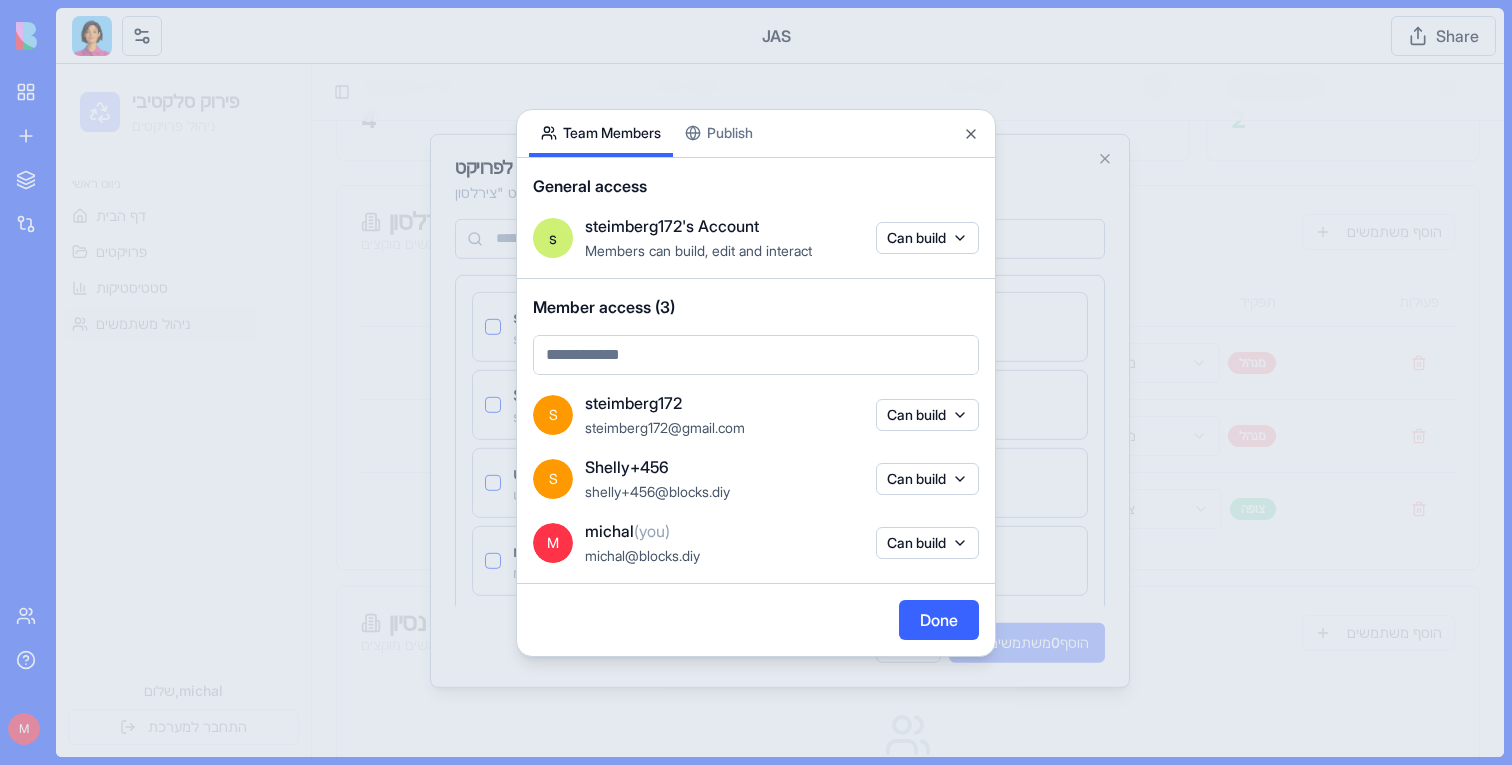 click on "Team Members Publish General access s [USERNAME]'s Account Members can build, edit and interact Can build Member access (3) S [USERNAME] [EMAIL] Can build S[USERNAME] [EMAIL] Can build M [USERNAME]  (you) [EMAIL] Can build Done Close" at bounding box center (756, 383) 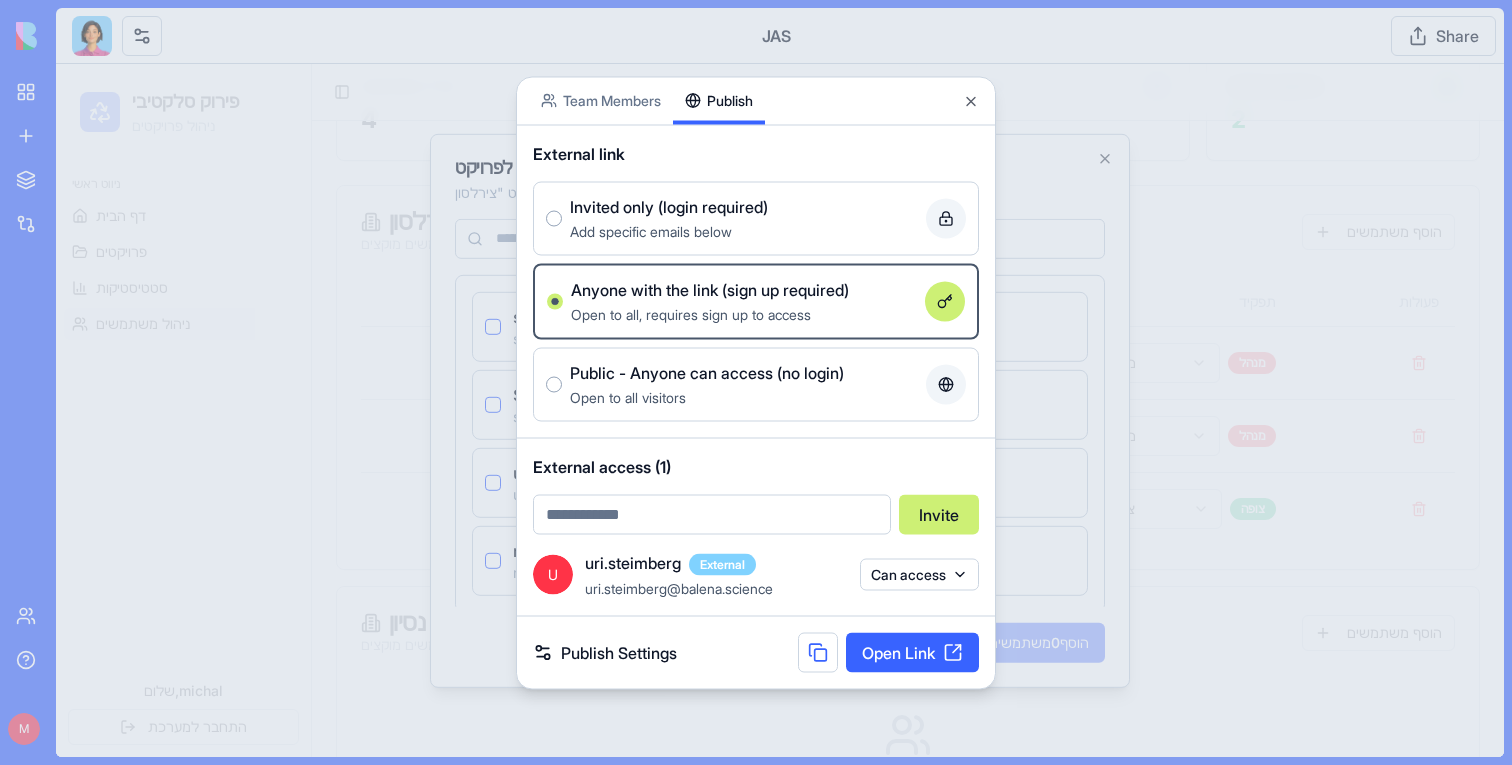 click at bounding box center [756, 382] 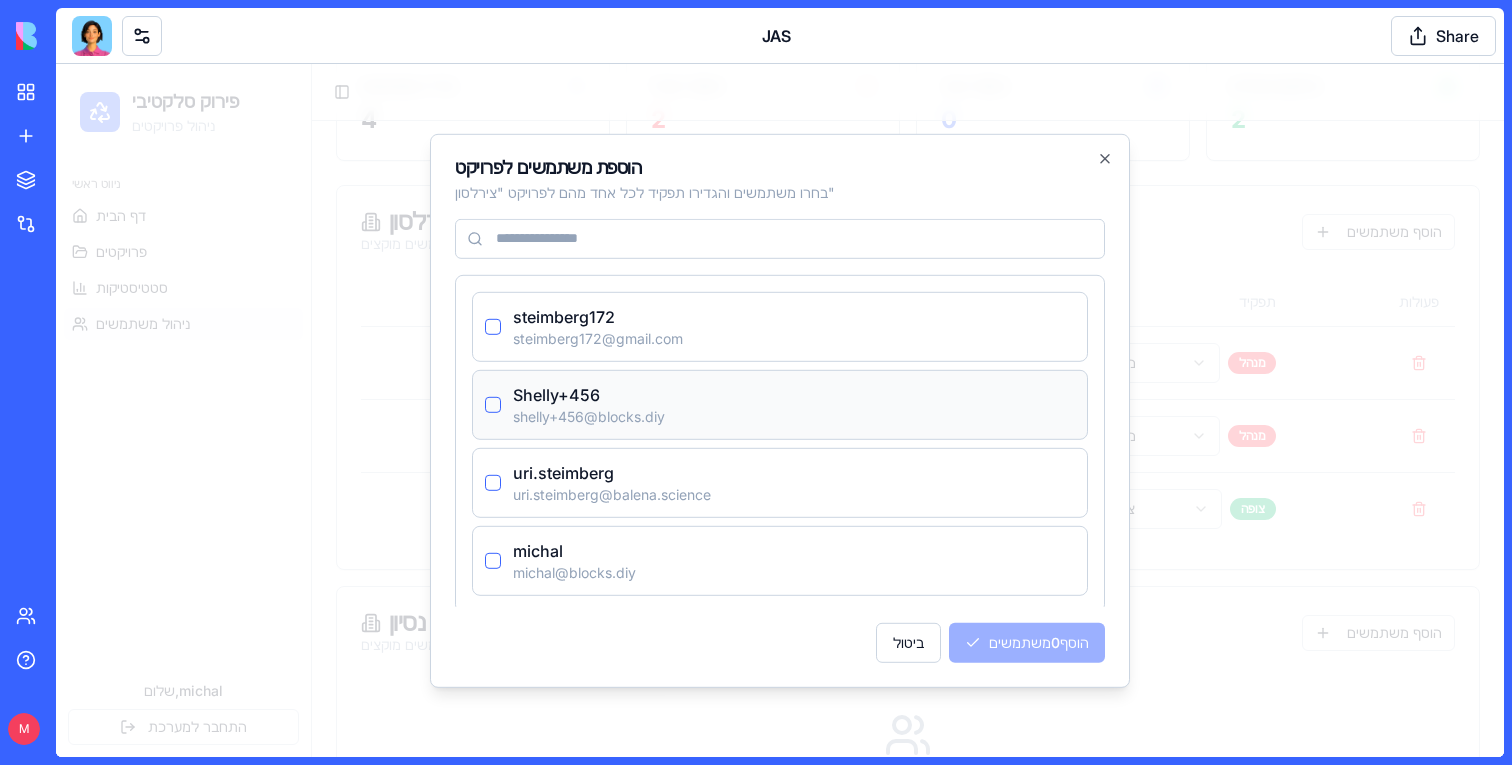click at bounding box center [493, 404] 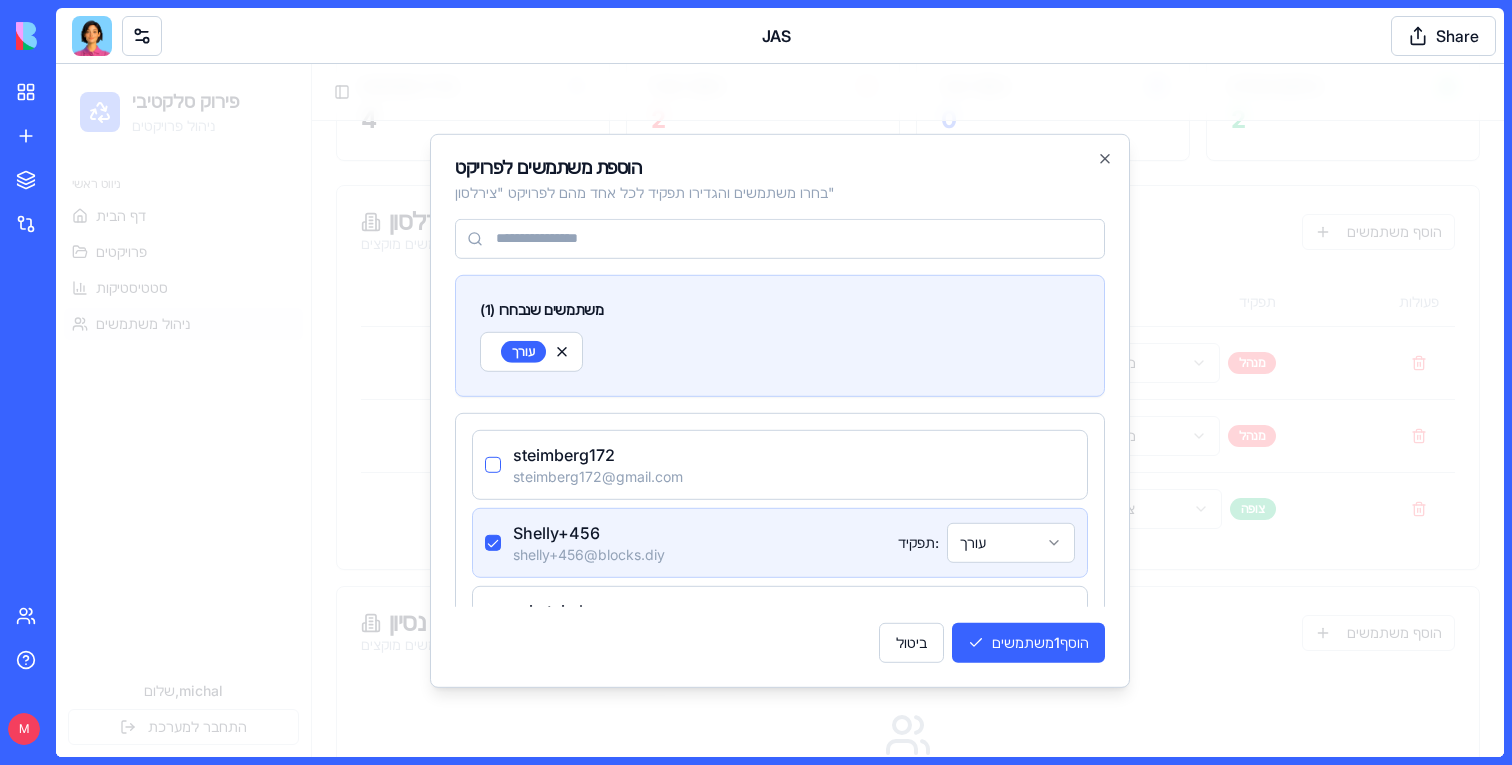 click on "פירוק סלקטיבי ניהול פרויקטים ניווט ראשי דף הבית פרויקטים סטטיסטיקות ניהול משתמשים שלום,  [USERNAME] התחבר למערכת Toggle Sidebar ניהול משתמשים לפי פרויקט נהלו משתמשים, הרשאות והקצו משתמשים לפרויקטים ספציפיים עם תפקידים שונים סה"כ משתמשים 4 תפקידי מנהל 2 תפקידי עורך 0 פרויקטים פעילים 2 צירלסון צירלסון  •  3  משתמשים מוקצים הוסף משתמשים שם המשתמש אימייל תפקיד פעולות משתמש לא ידוע נוסף:  לא ידוע מנהל מנהל משתמש לא ידוע נוסף:  לא ידוע מנהל מנהל משתמש לא ידוע נוסף:  לא ידוע צופה צופה נסיון חצב  •  0  משתמשים מוקצים הוסף משתמשים אין משתמשים מוקצים לפרויקט זה הוסף משתמש ראשון
" 1 ) 1" at bounding box center (780, 379) 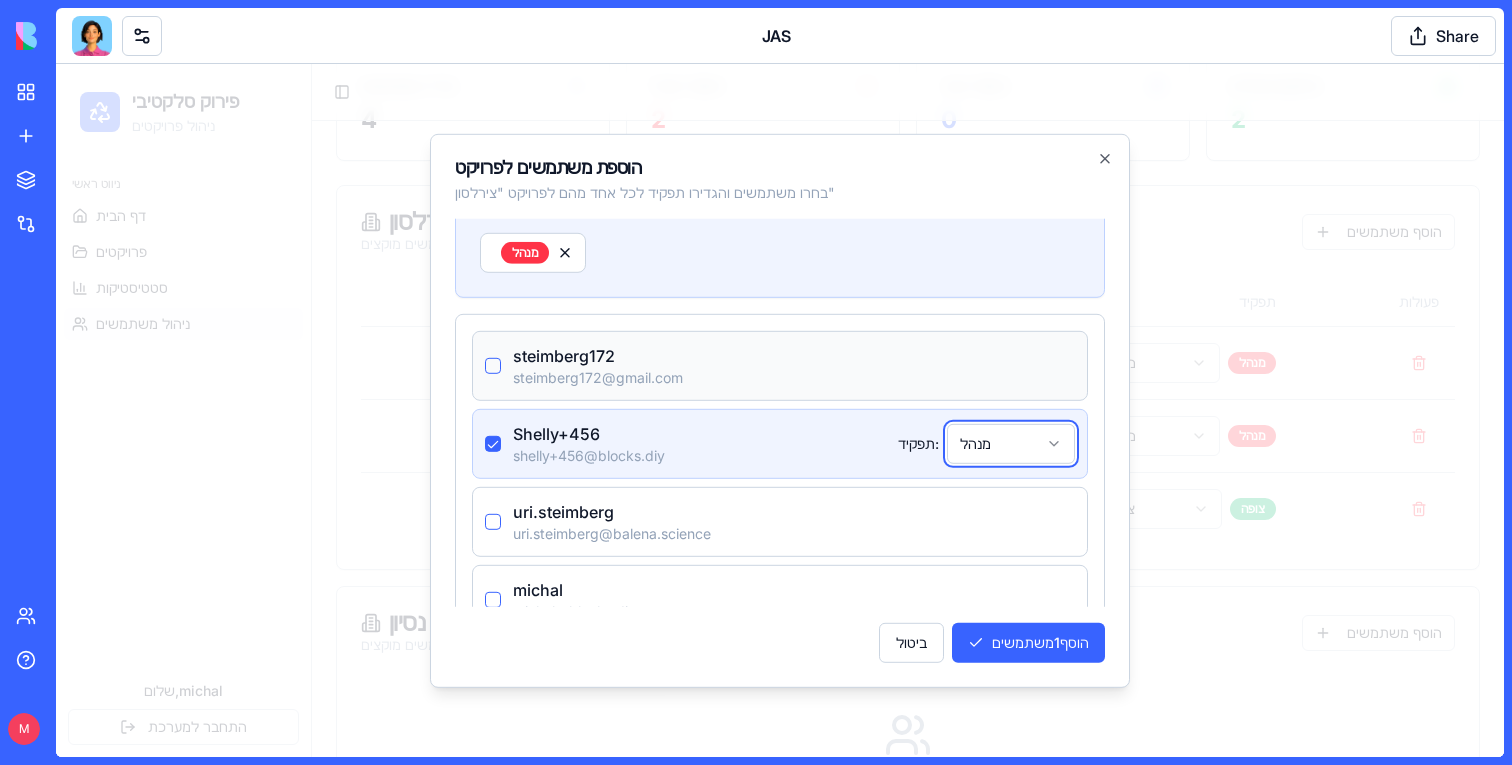 scroll, scrollTop: 143, scrollLeft: 0, axis: vertical 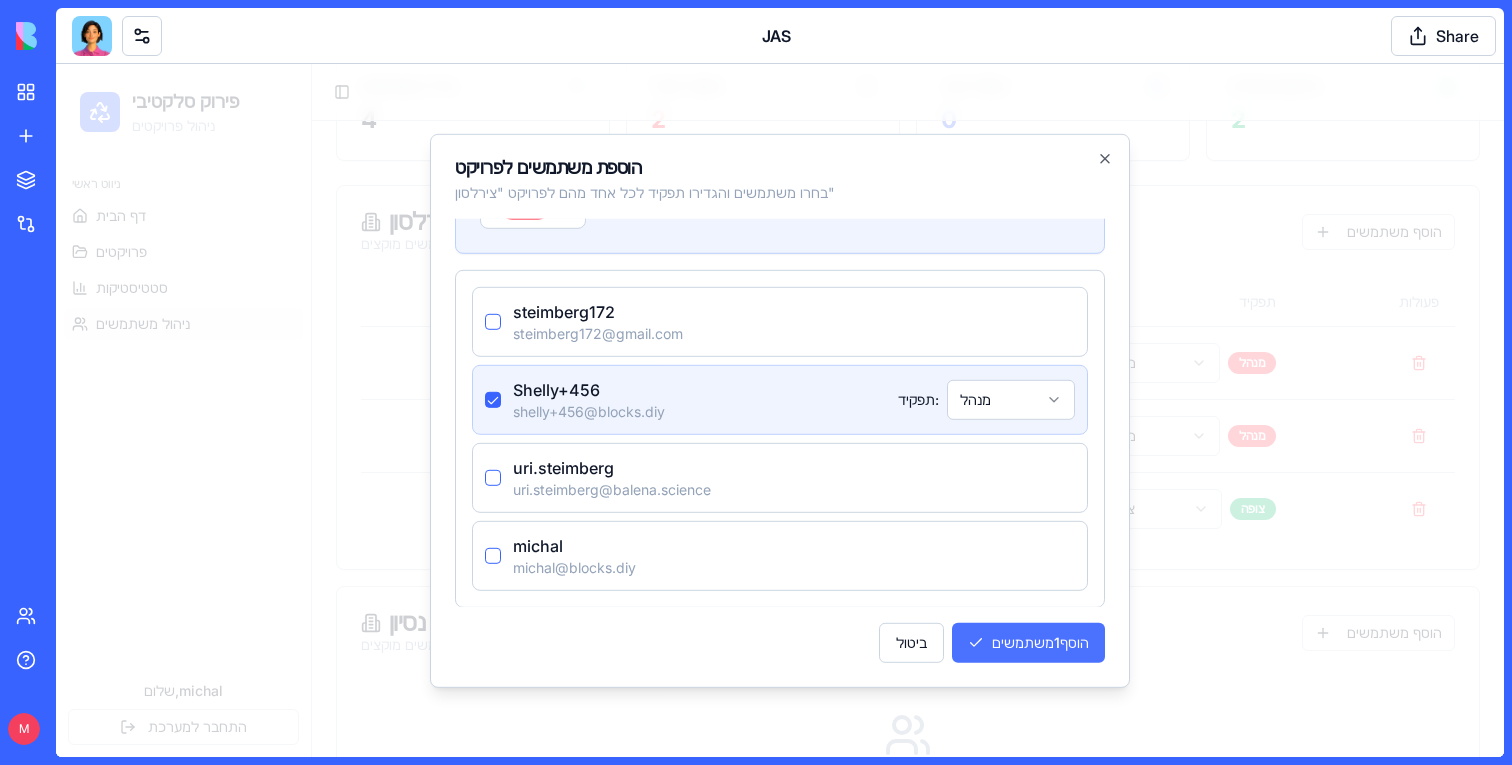 click on "הוסף  1  משתמשים" at bounding box center [1028, 643] 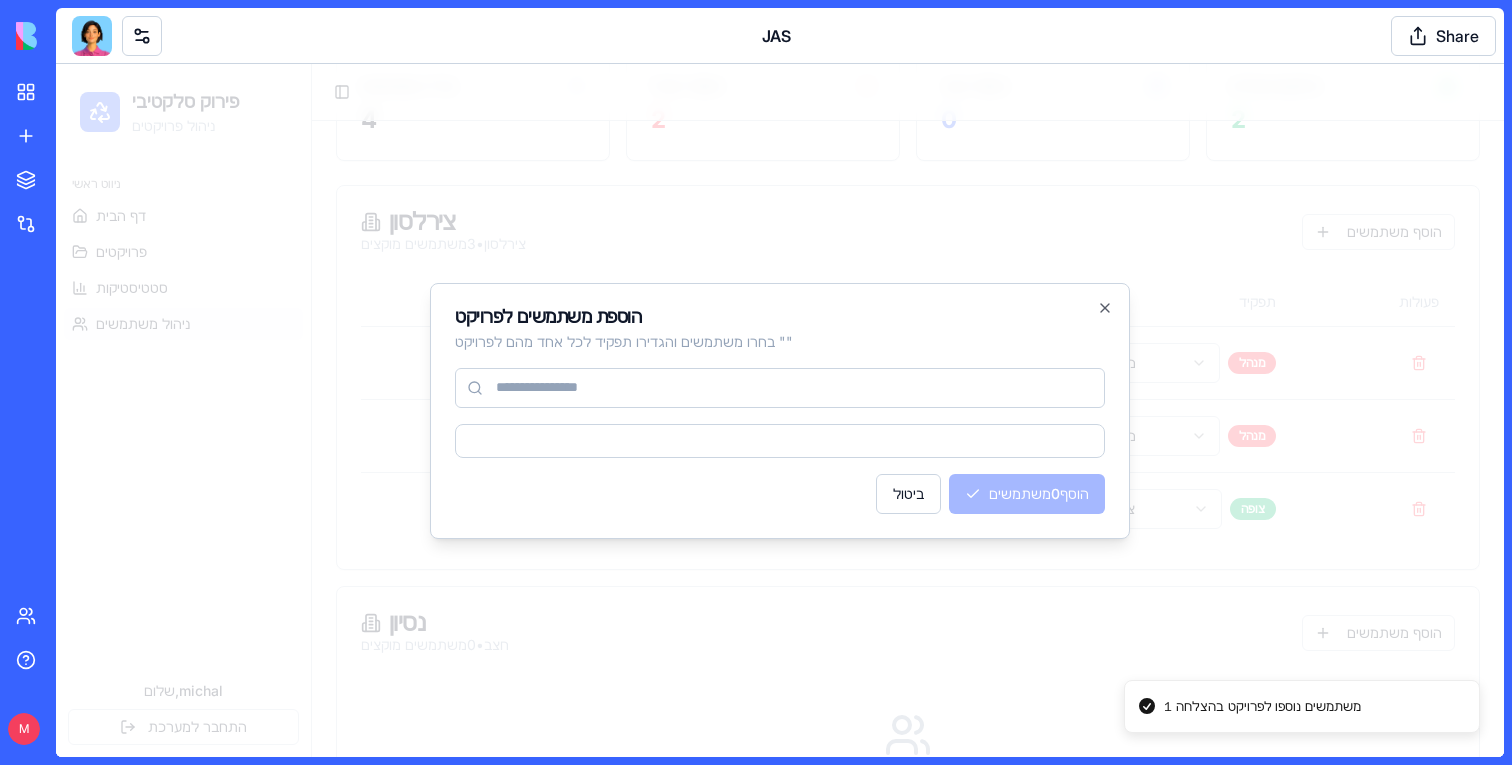 scroll, scrollTop: 0, scrollLeft: 0, axis: both 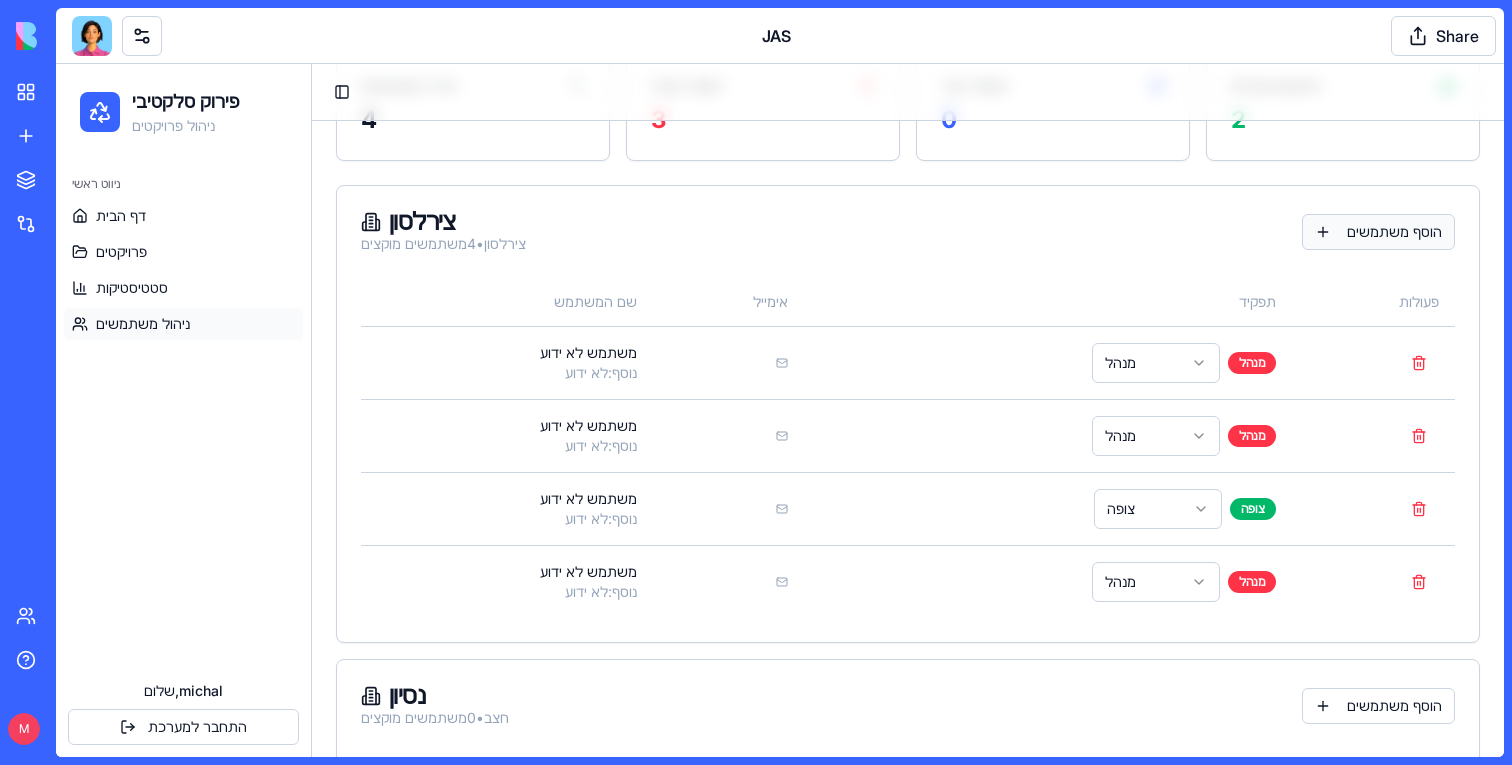 click on "הוסף משתמשים" at bounding box center (1378, 232) 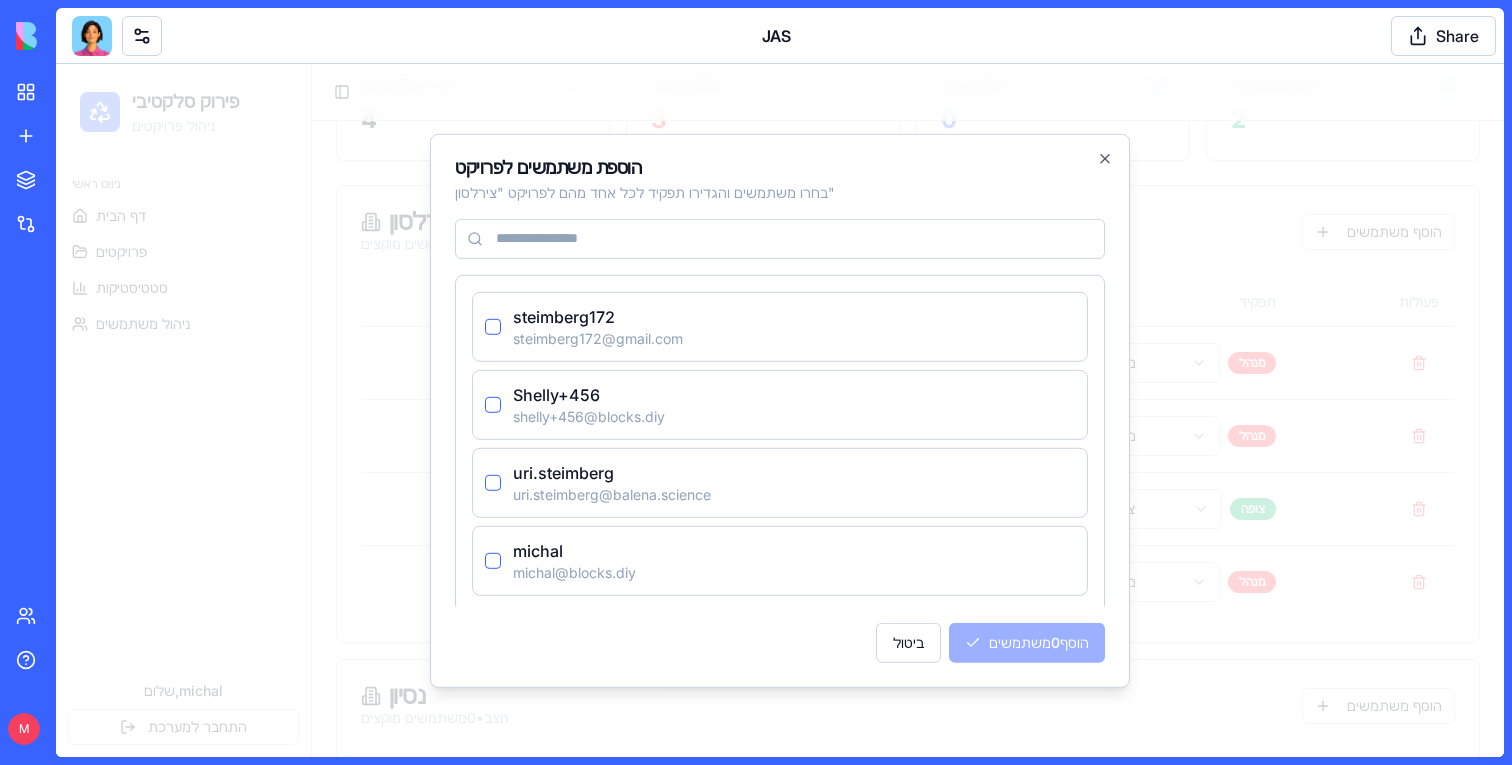 click at bounding box center [780, 410] 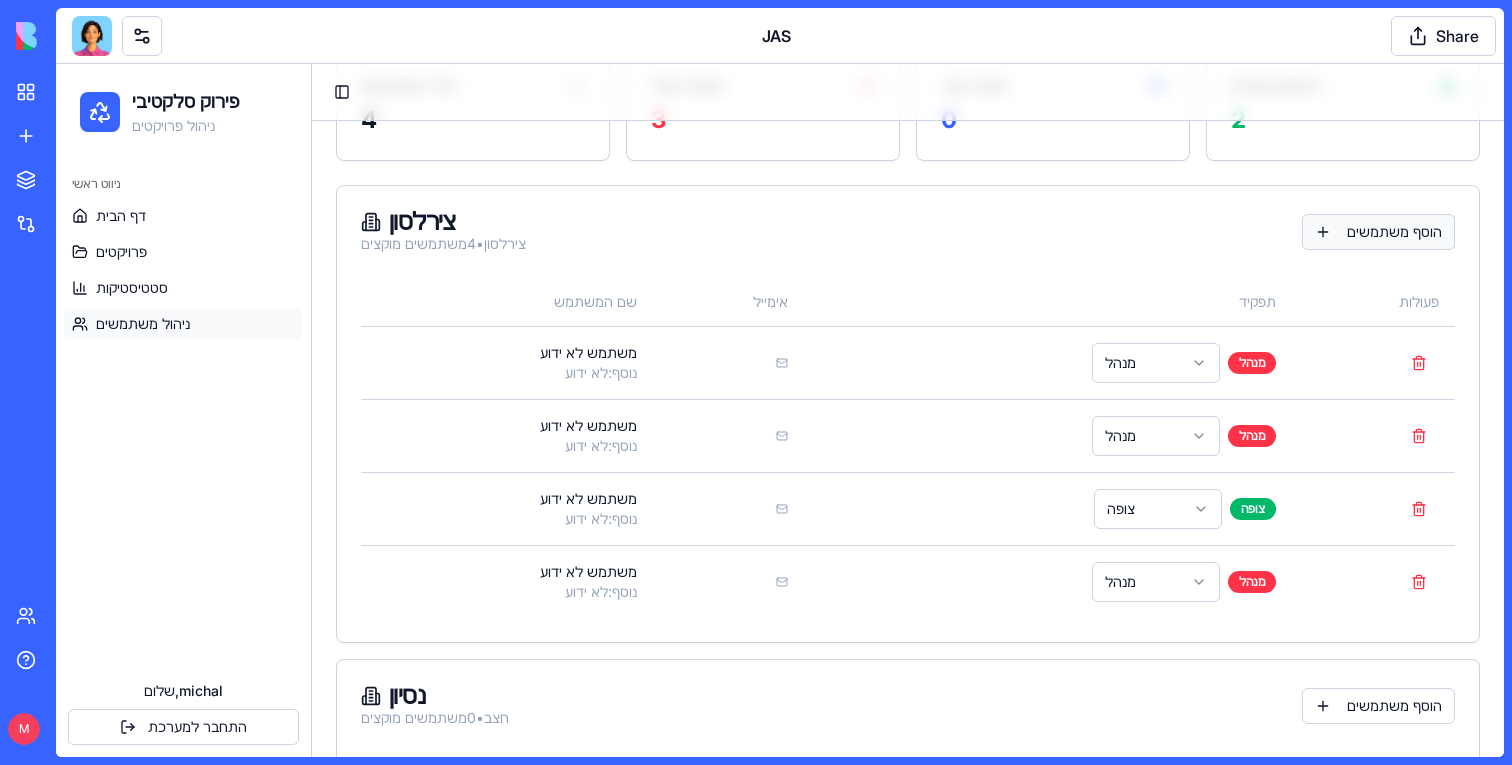 click on "הוסף משתמשים" at bounding box center [1378, 232] 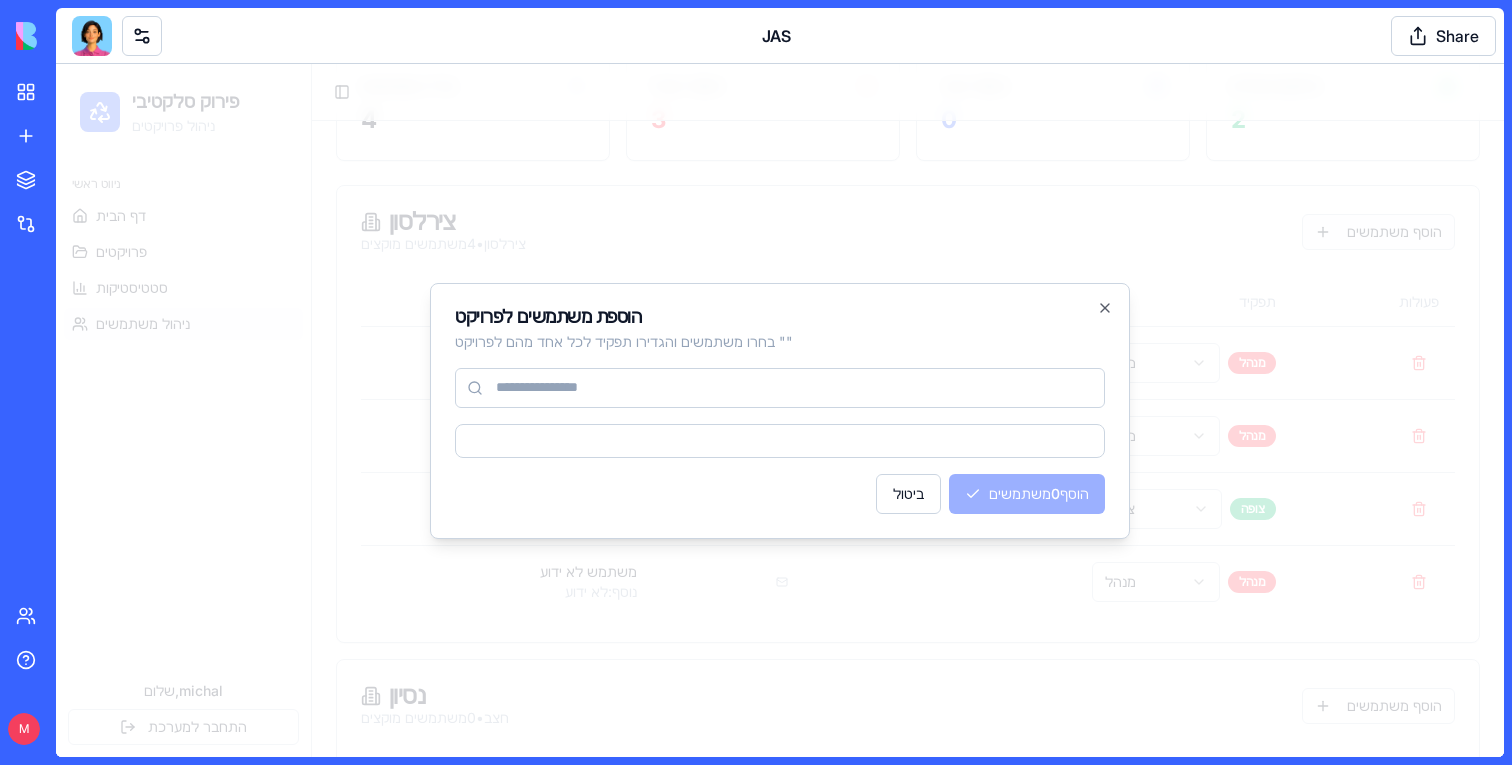 click at bounding box center [780, 410] 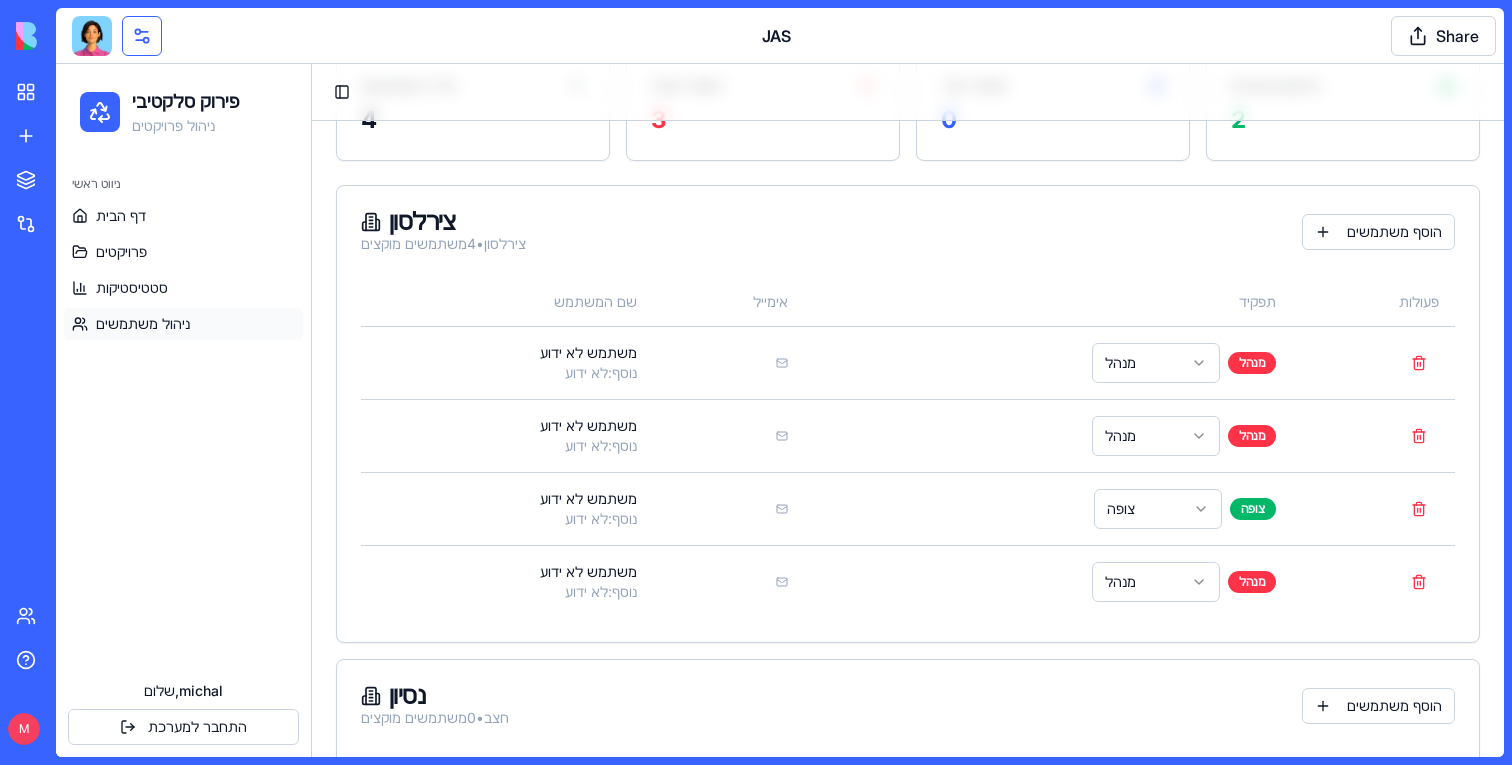 drag, startPoint x: 150, startPoint y: 37, endPoint x: 6, endPoint y: 65, distance: 146.69696 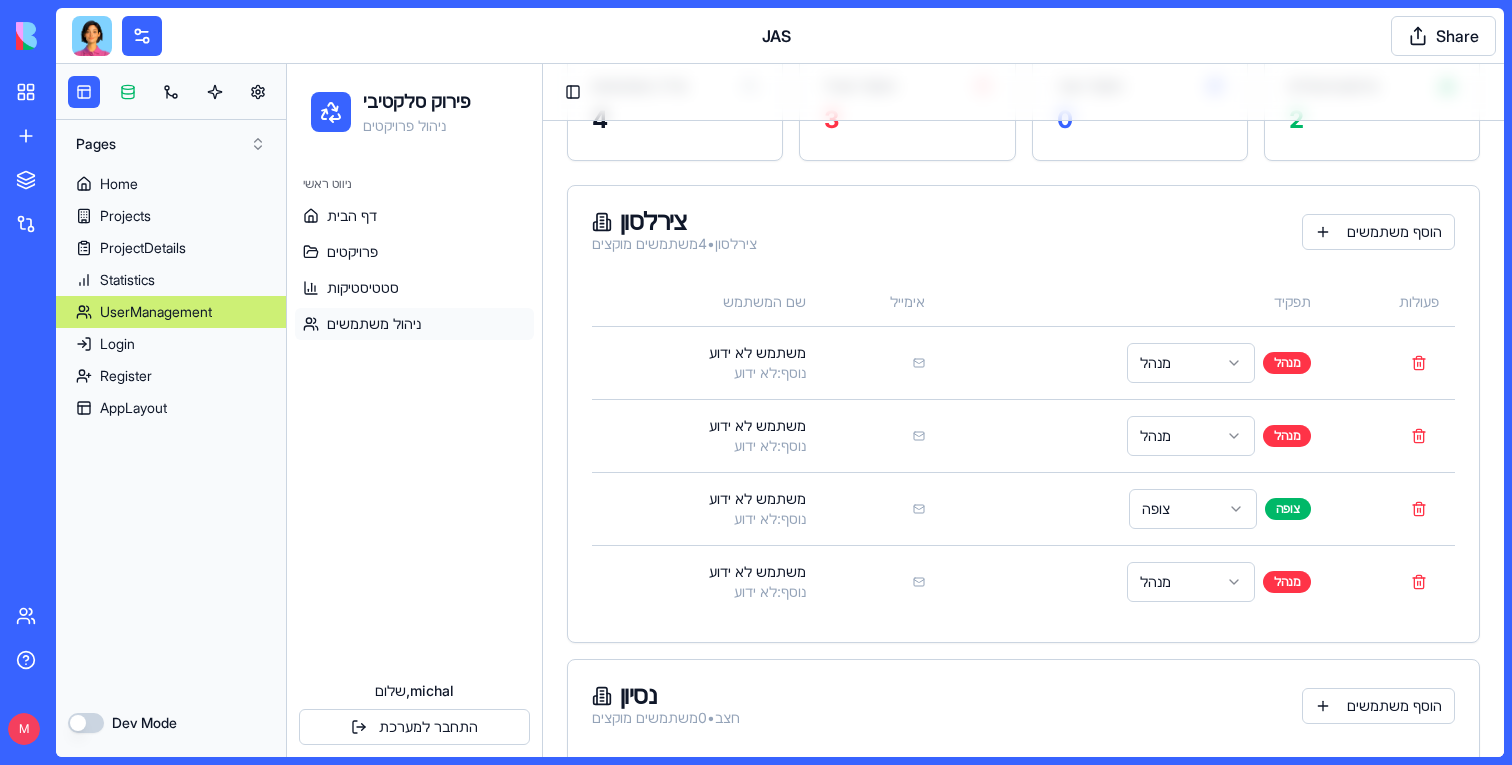 click at bounding box center [128, 92] 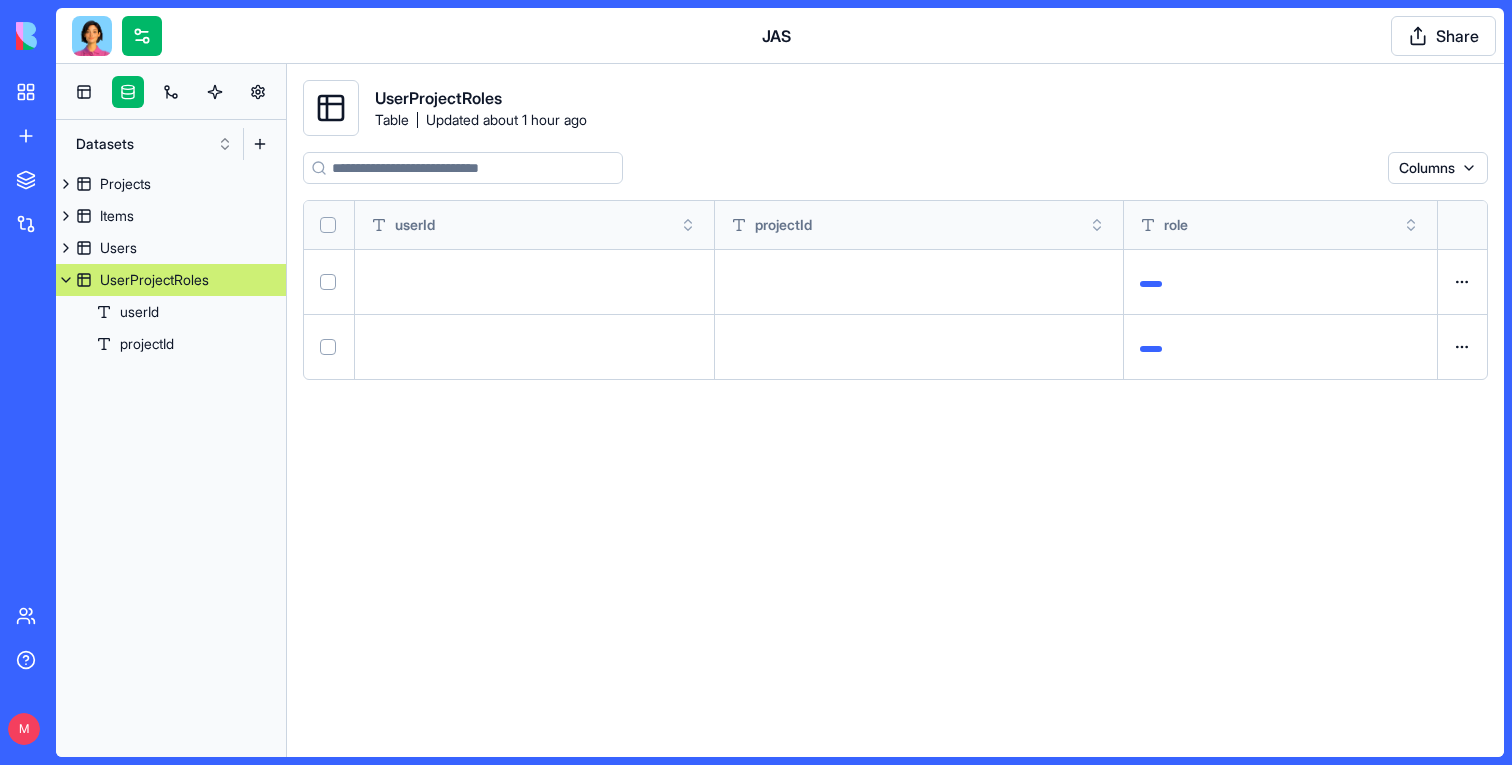 click on "UserProjectRoles" at bounding box center (171, 280) 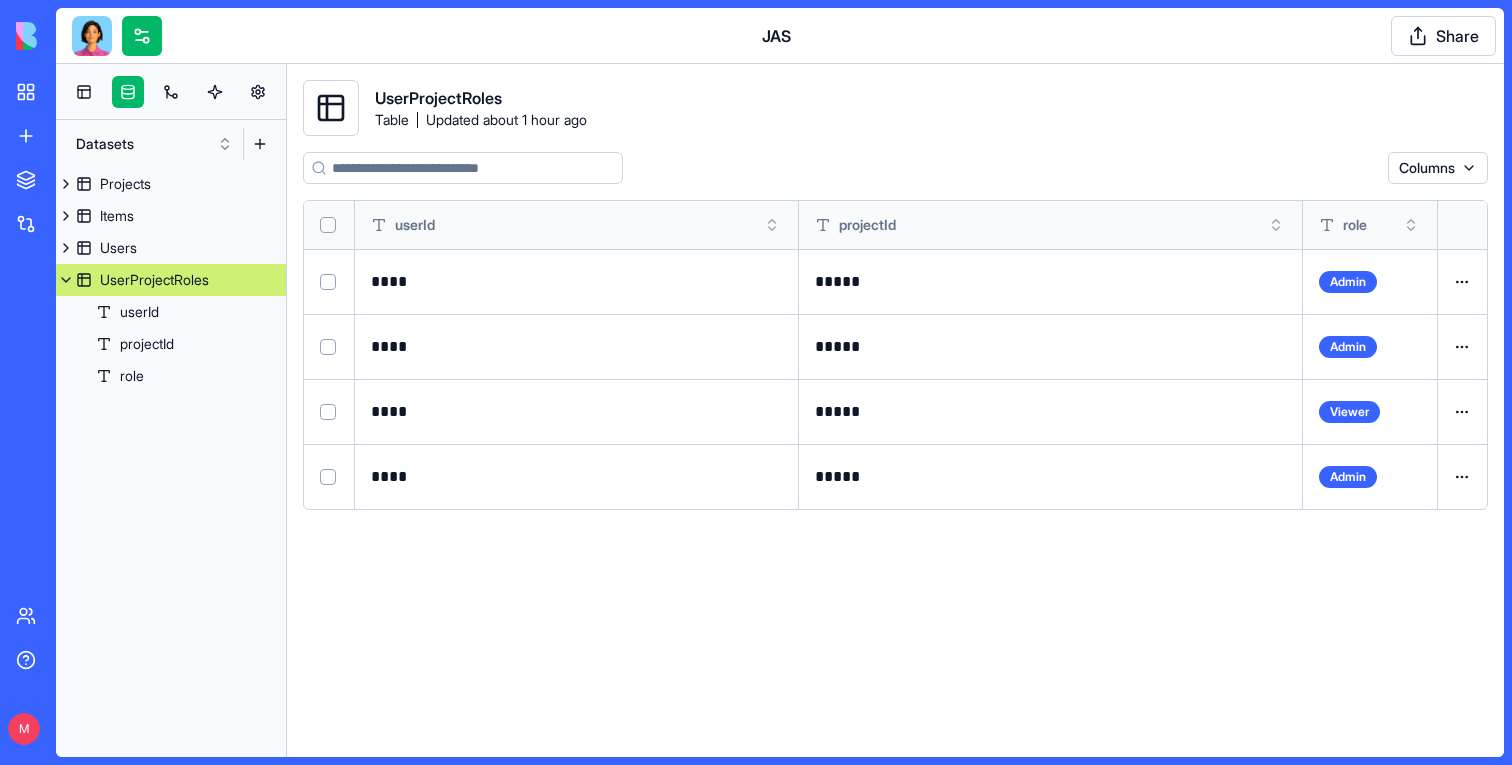 click on "userId" at bounding box center (576, 225) 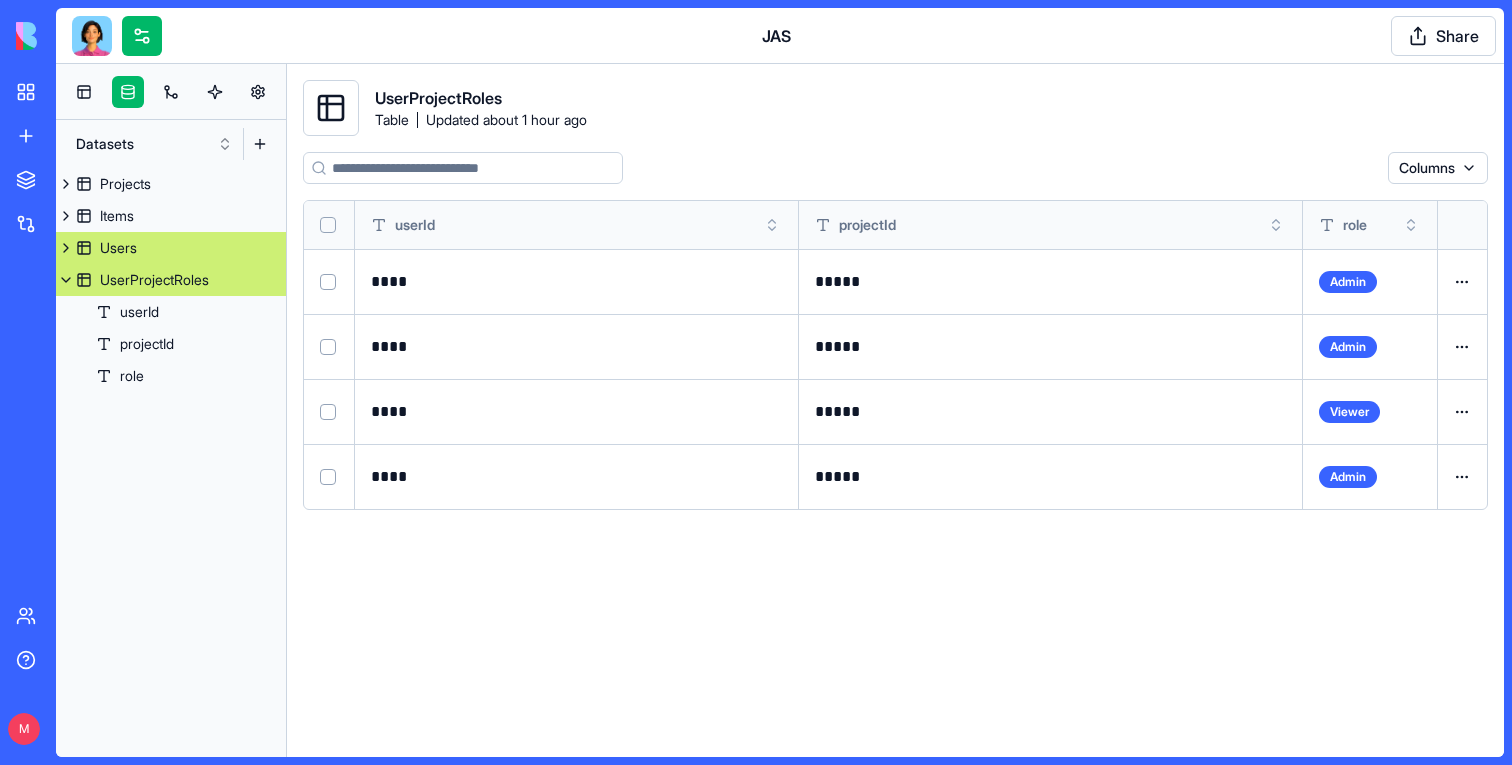 click on "Users" at bounding box center [118, 248] 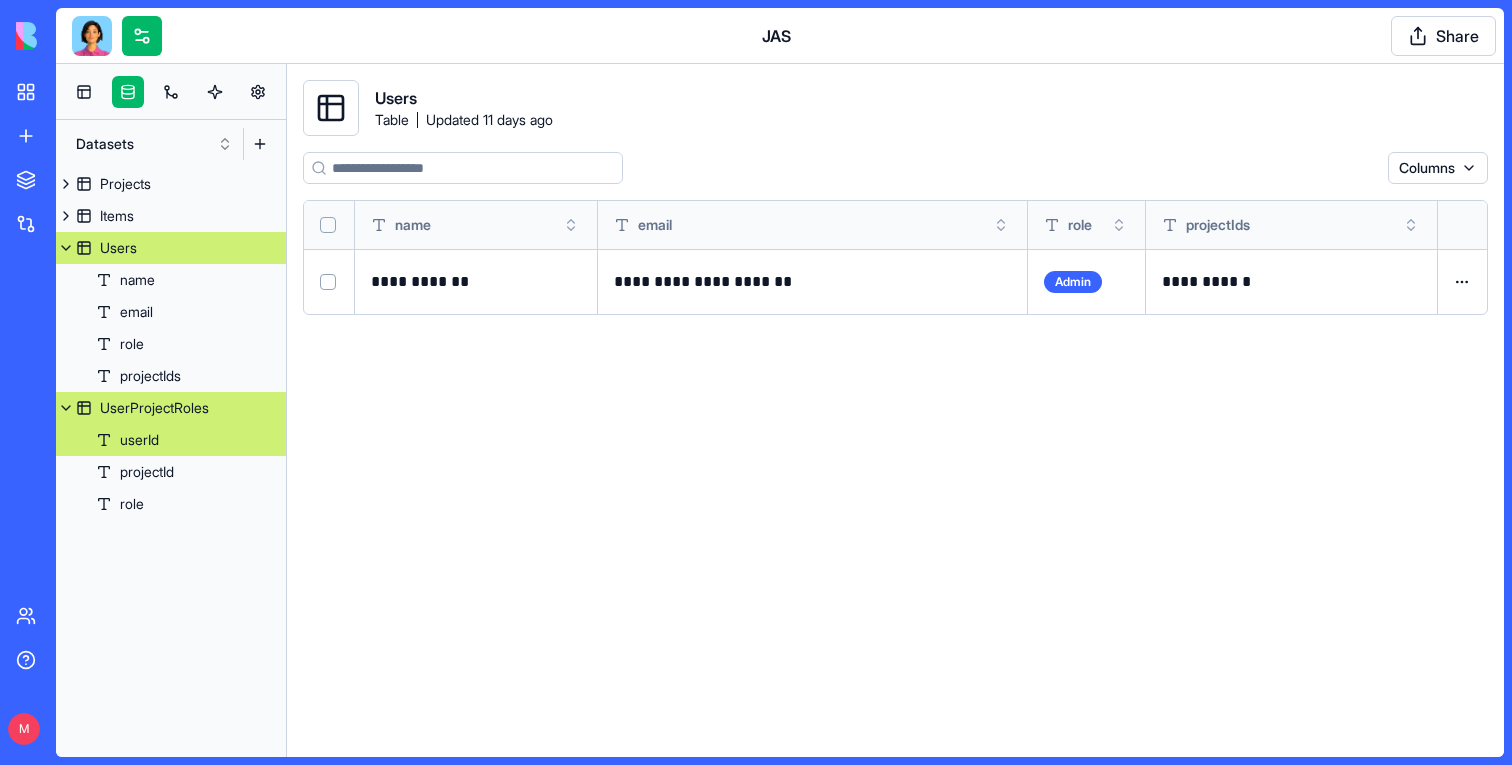 click on "UserProjectRoles" at bounding box center (154, 408) 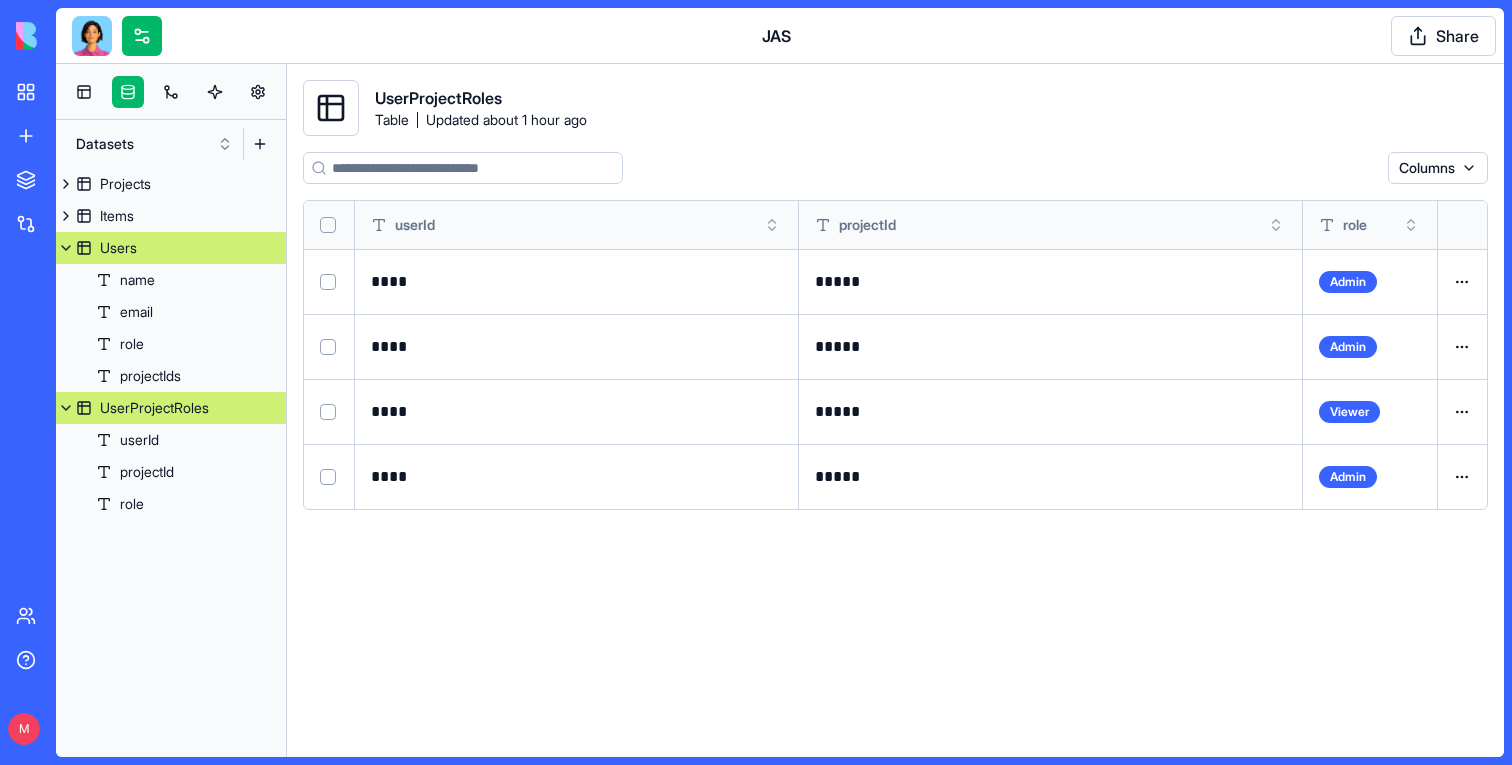 click on "Users" at bounding box center [171, 248] 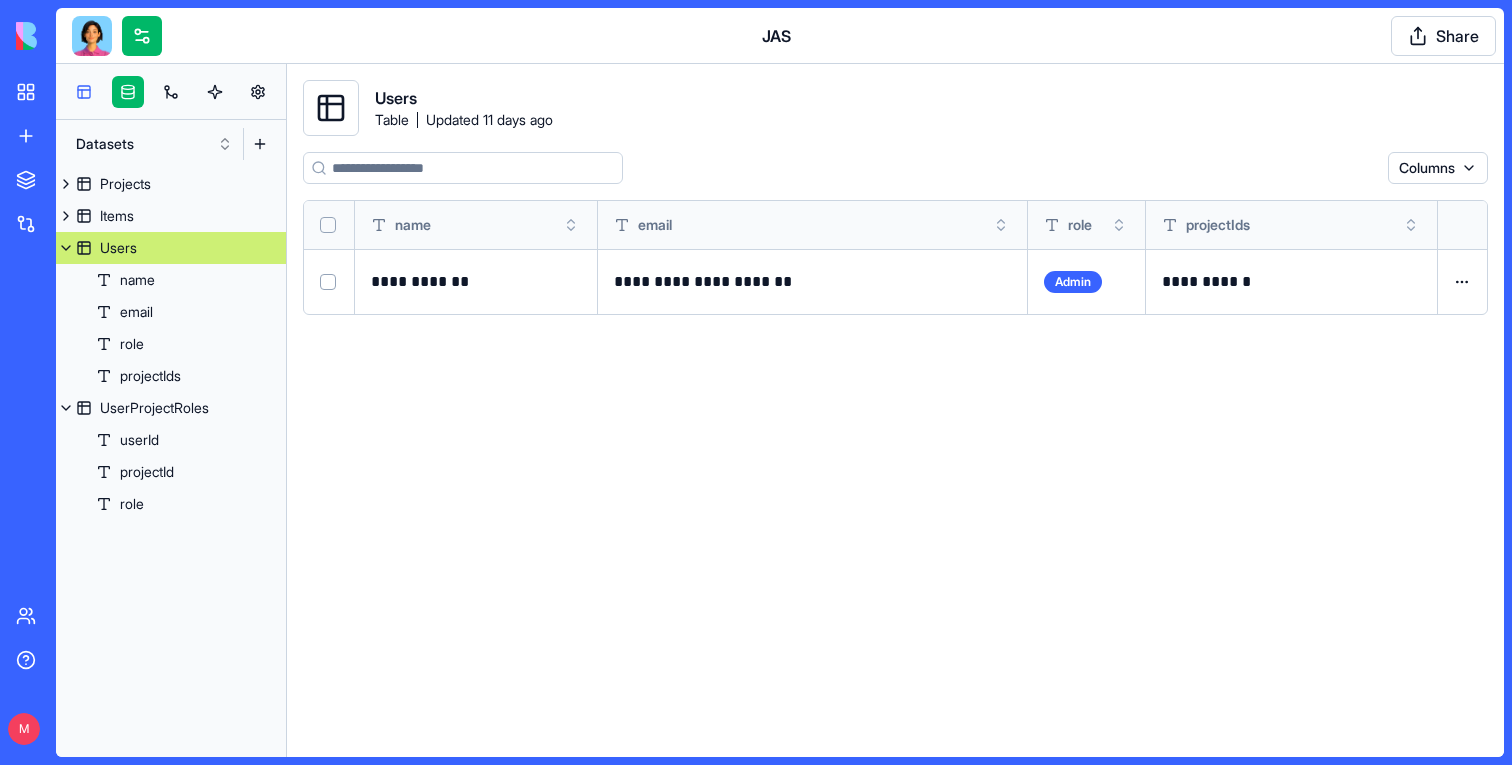 click at bounding box center (84, 92) 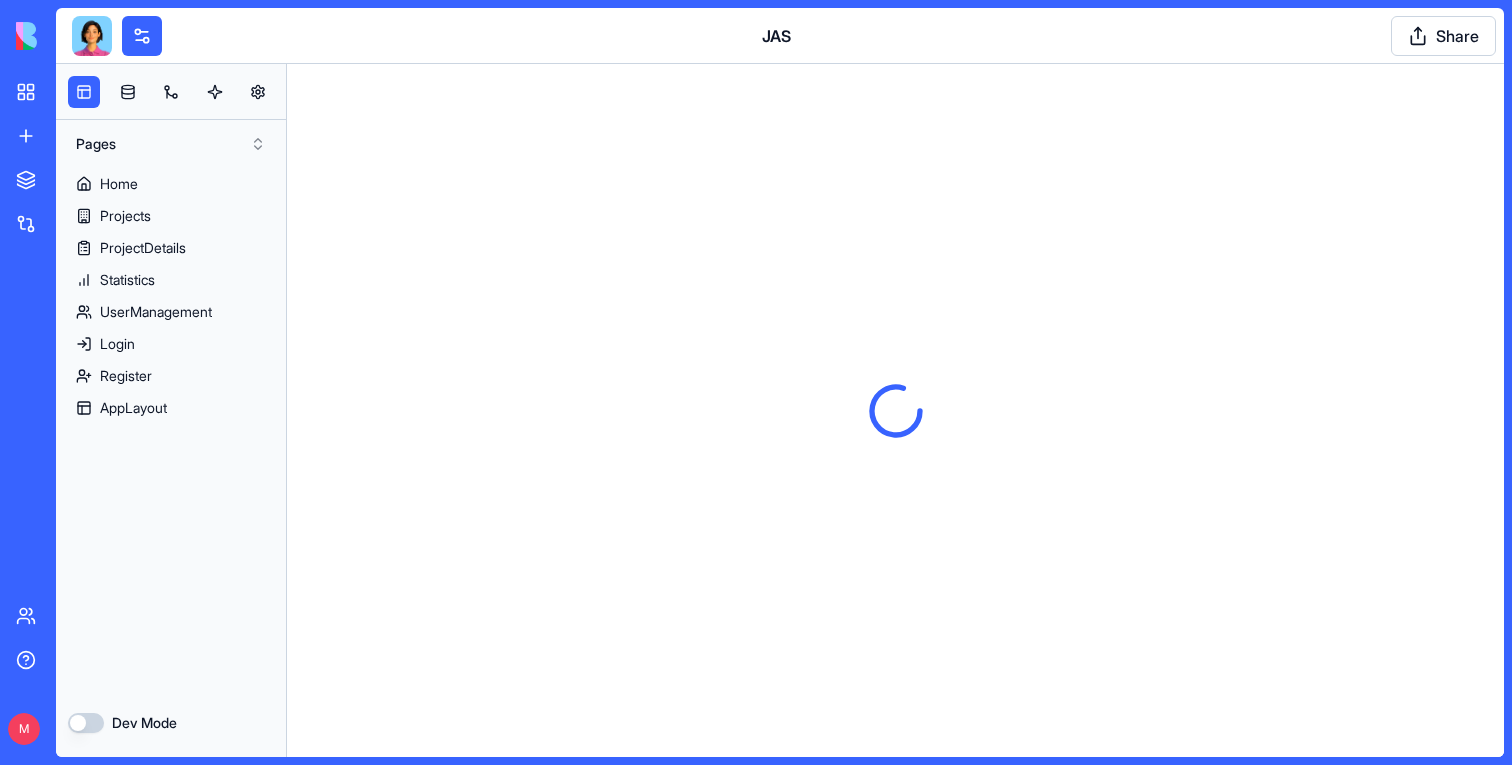 scroll, scrollTop: 0, scrollLeft: 0, axis: both 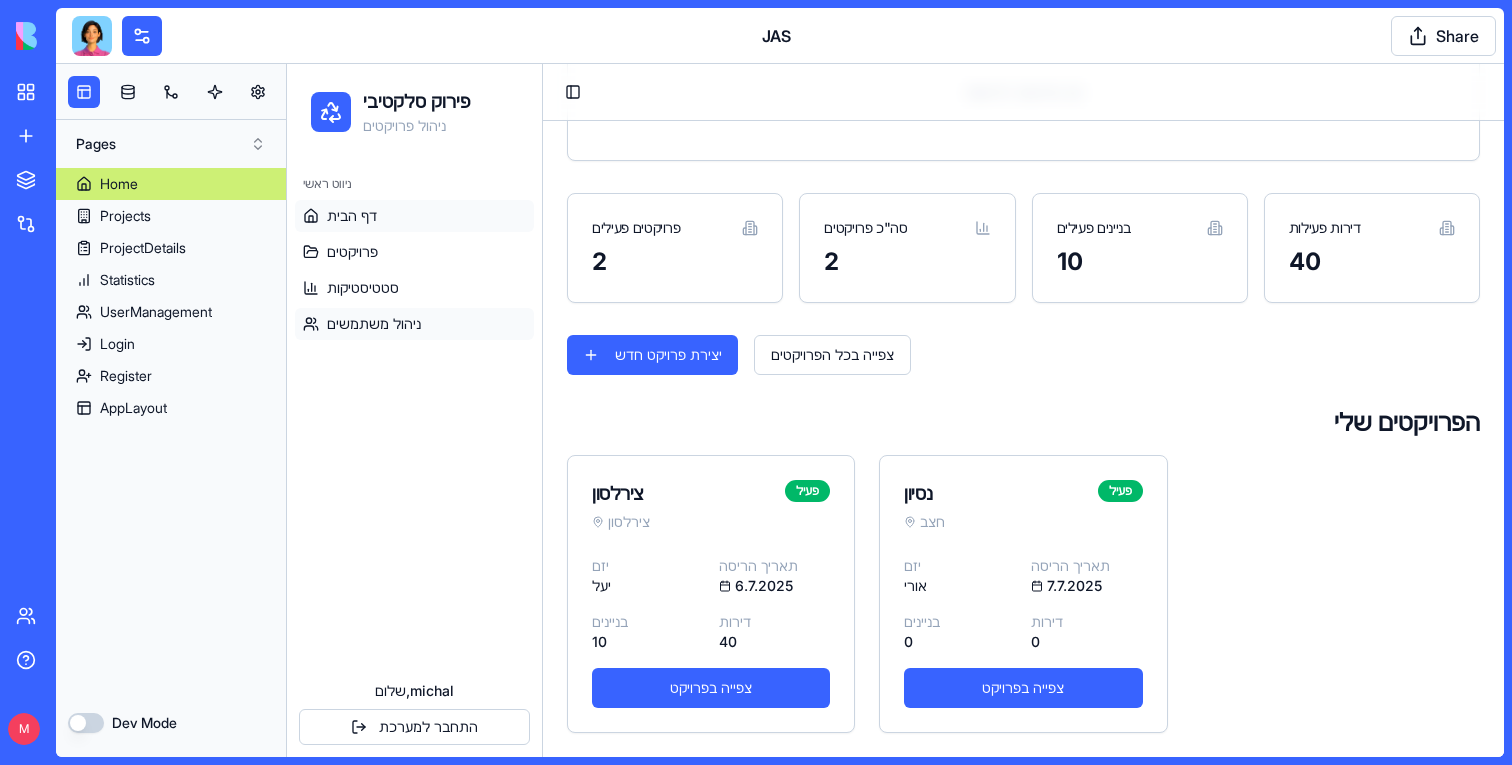 click on "ניהול משתמשים" at bounding box center [374, 324] 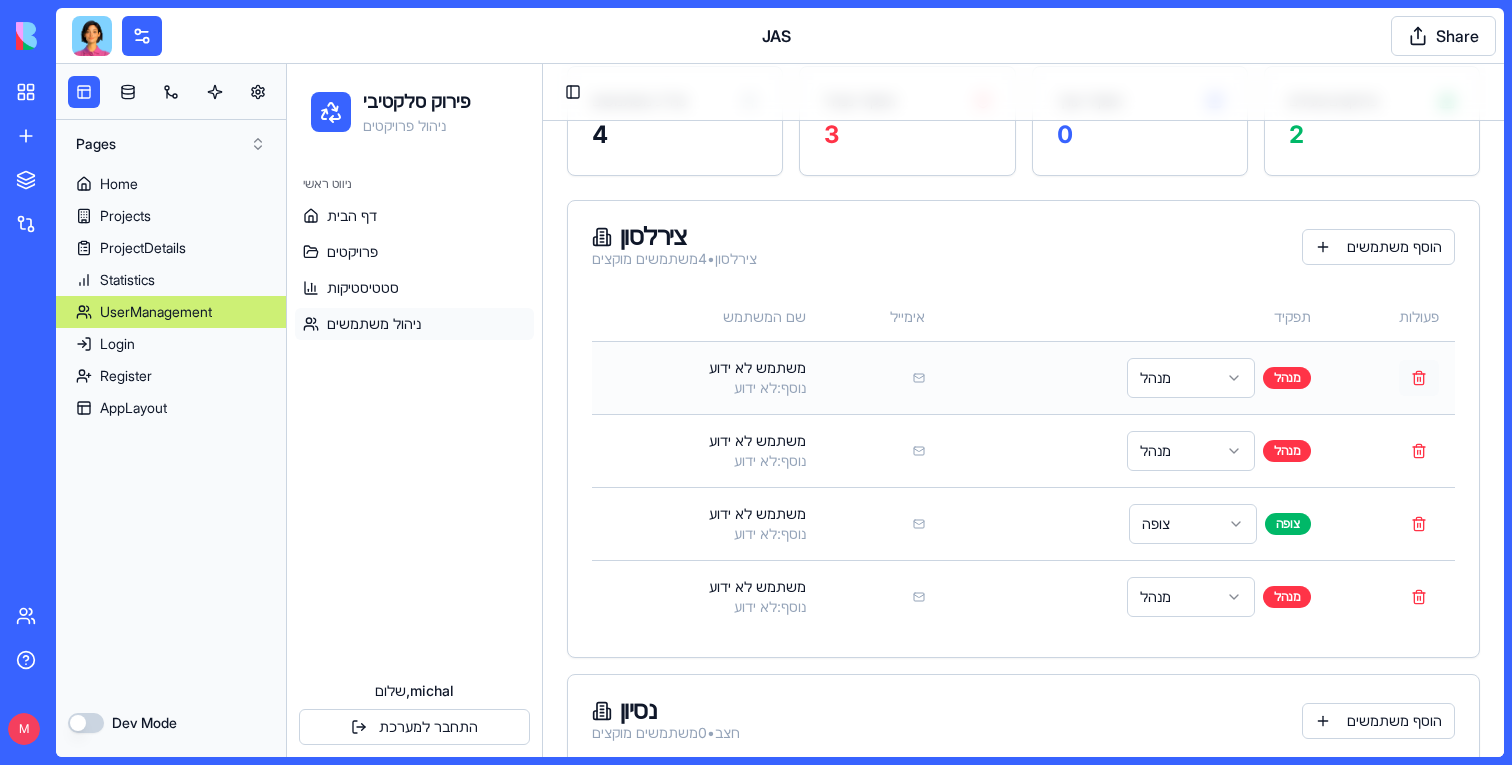scroll, scrollTop: 181, scrollLeft: 0, axis: vertical 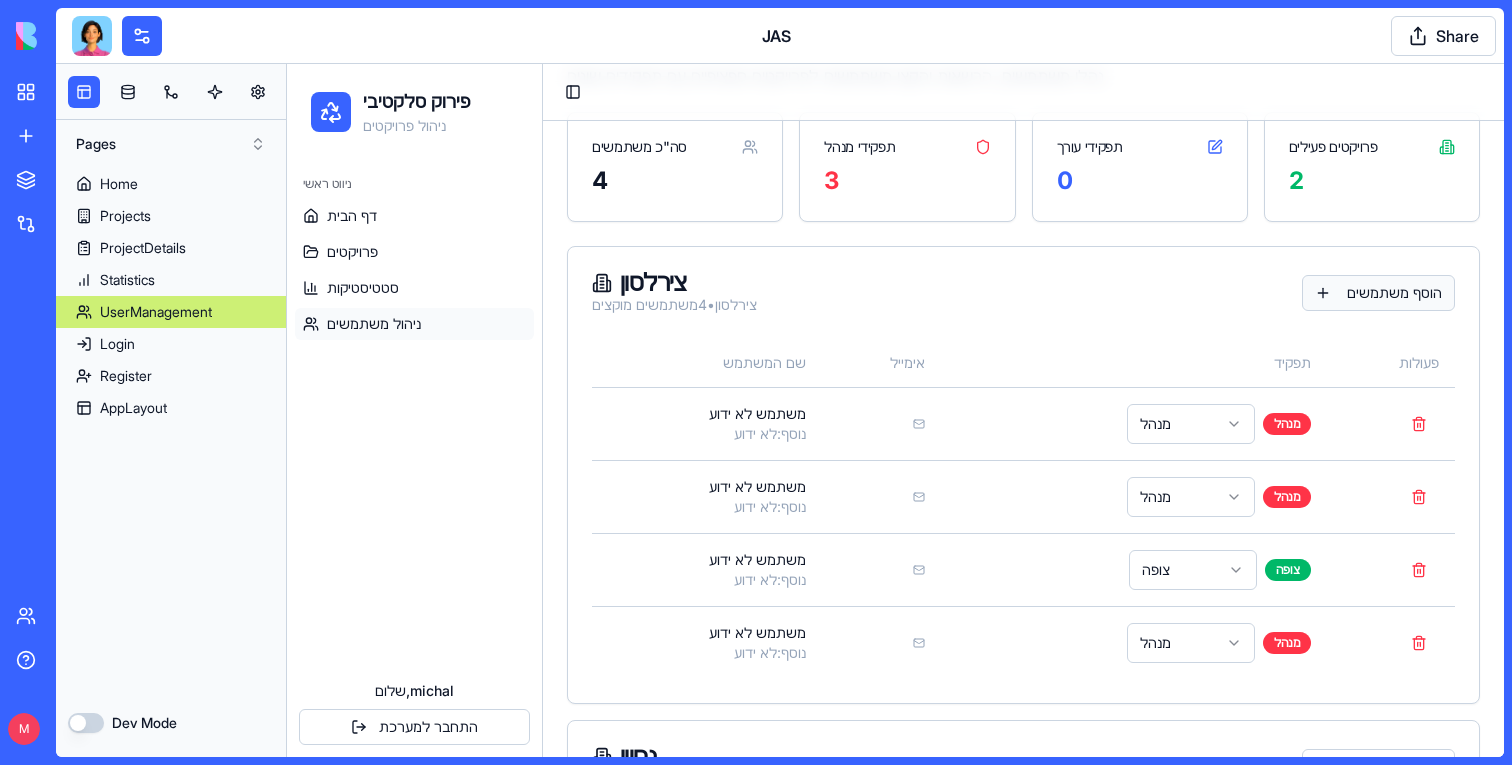 click on "הוסף משתמשים" at bounding box center [1378, 293] 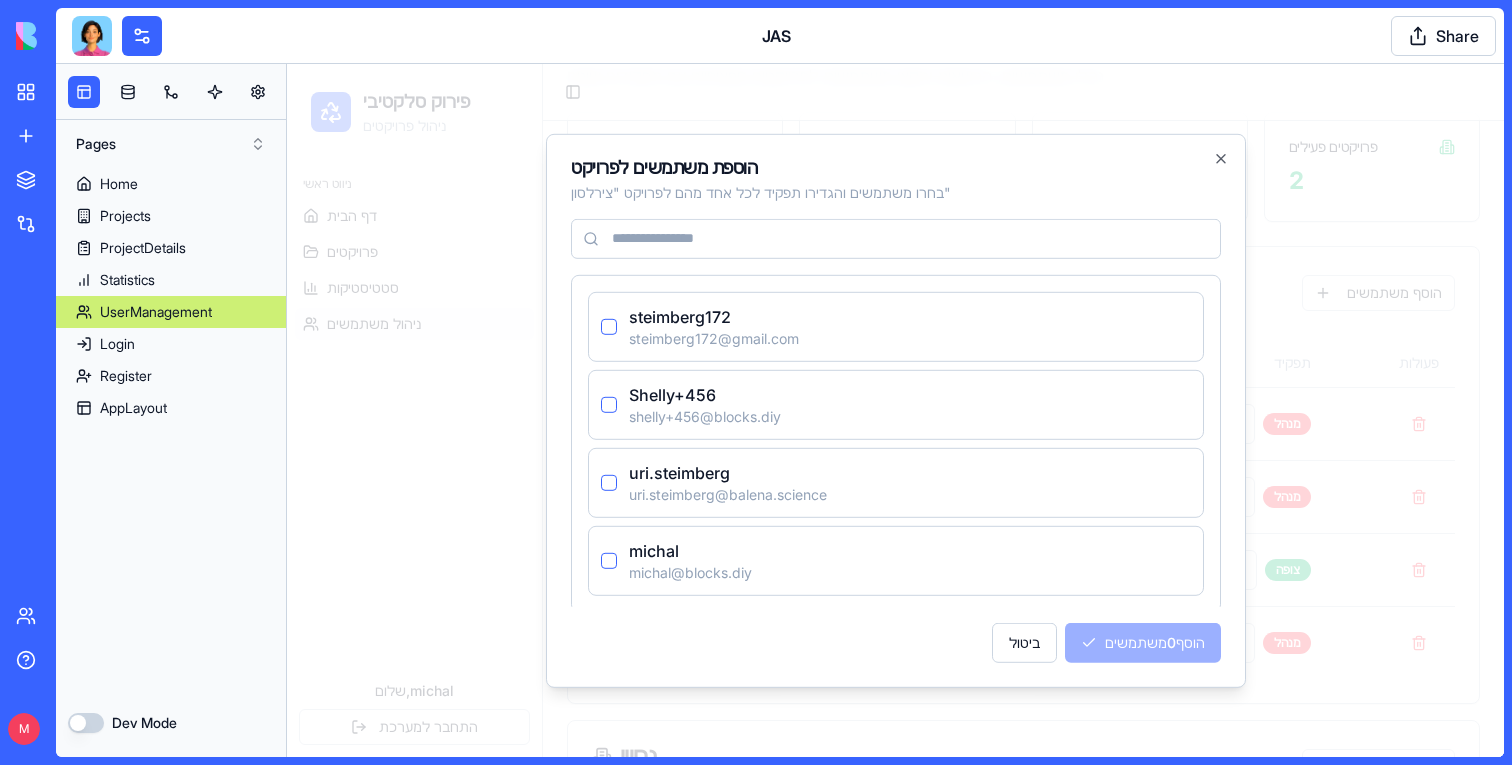 click at bounding box center [895, 410] 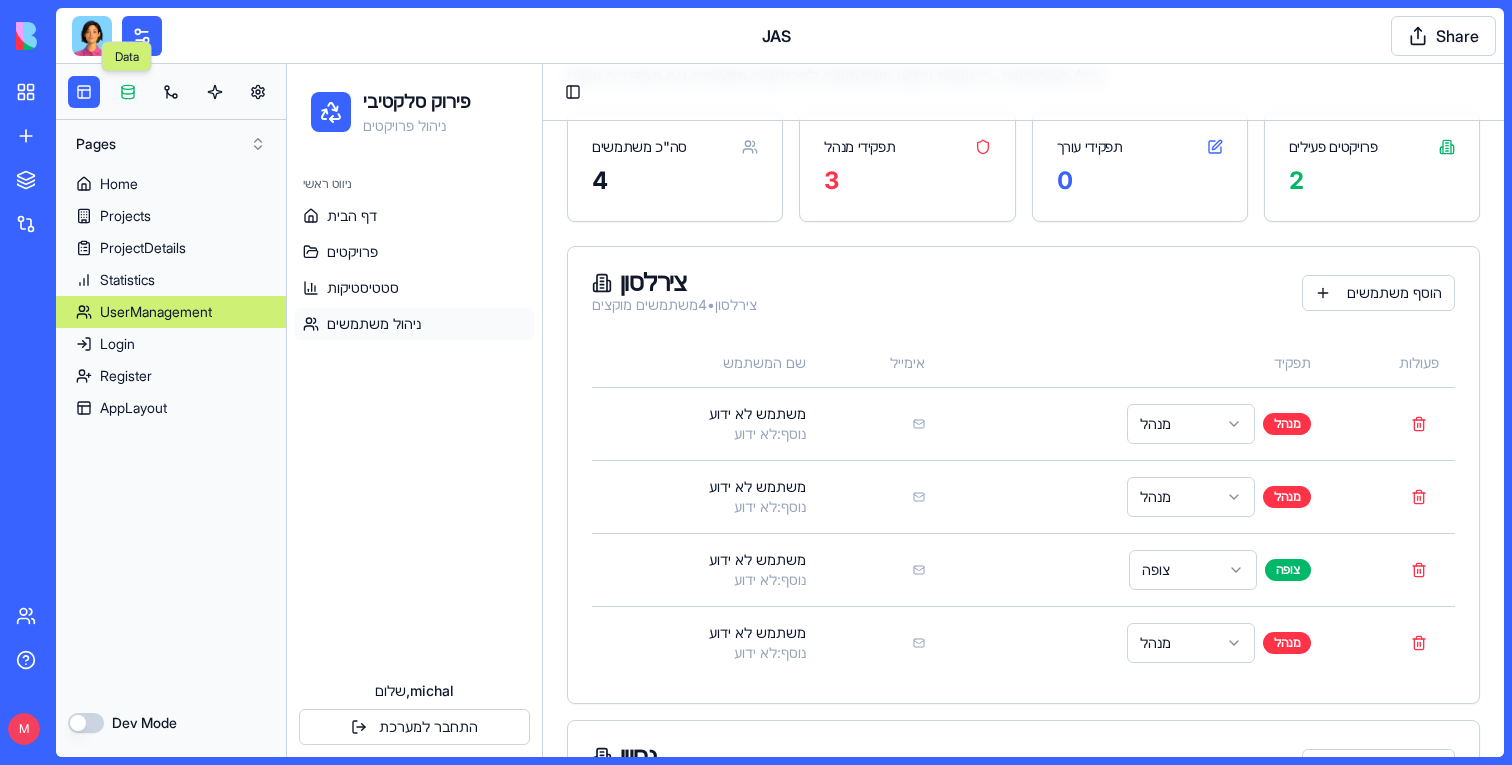 click at bounding box center [128, 92] 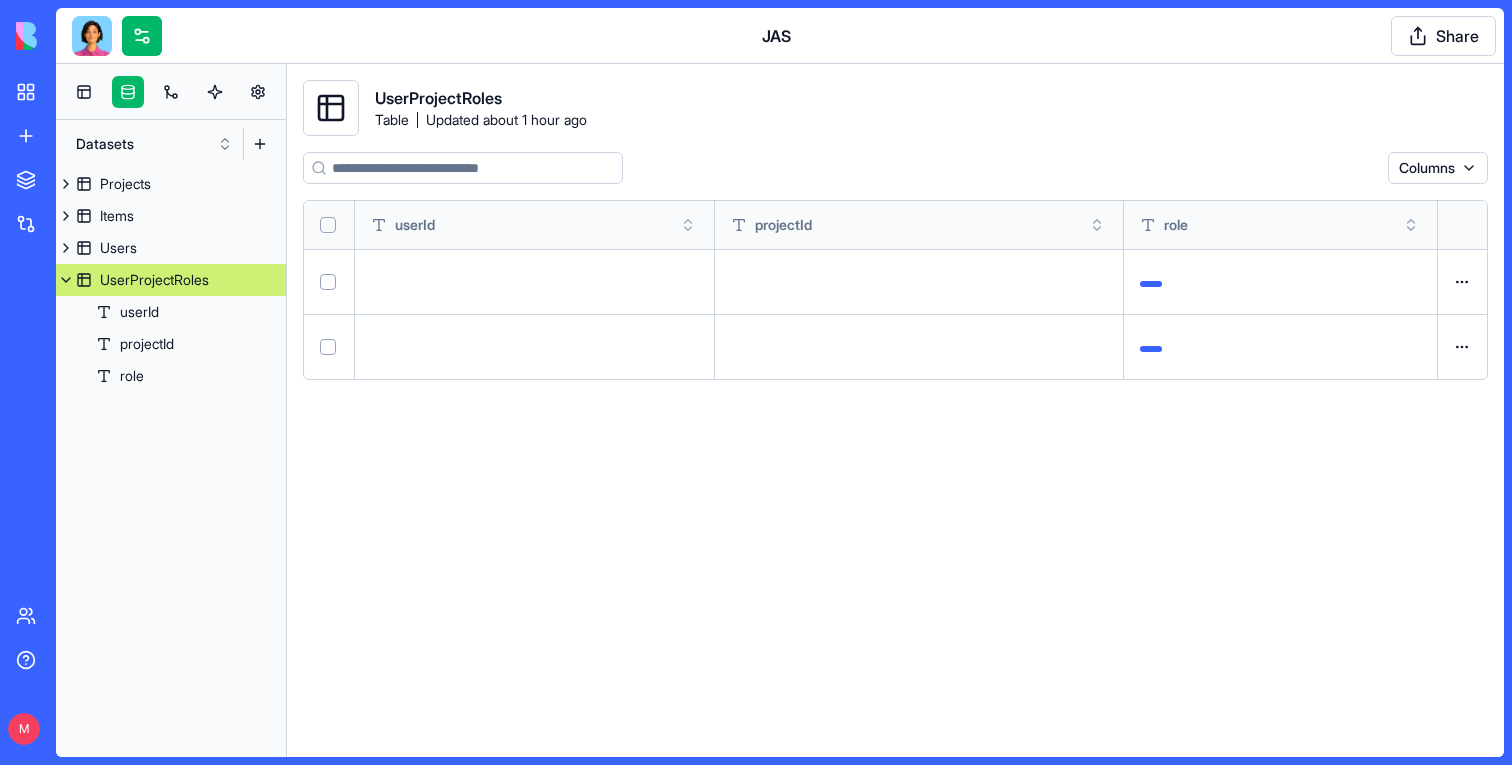 click on "UserProjectRoles" at bounding box center (154, 280) 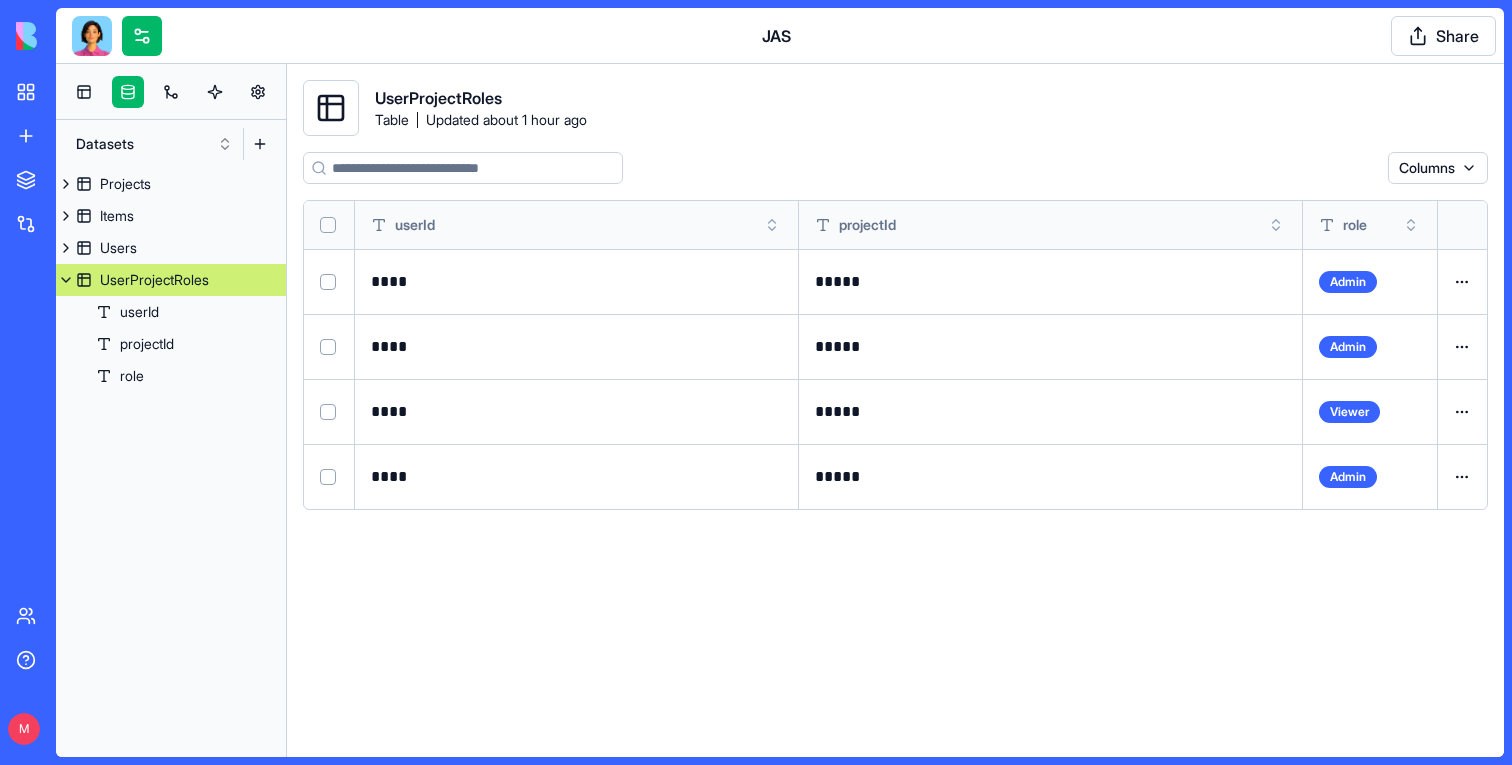 click at bounding box center [92, 36] 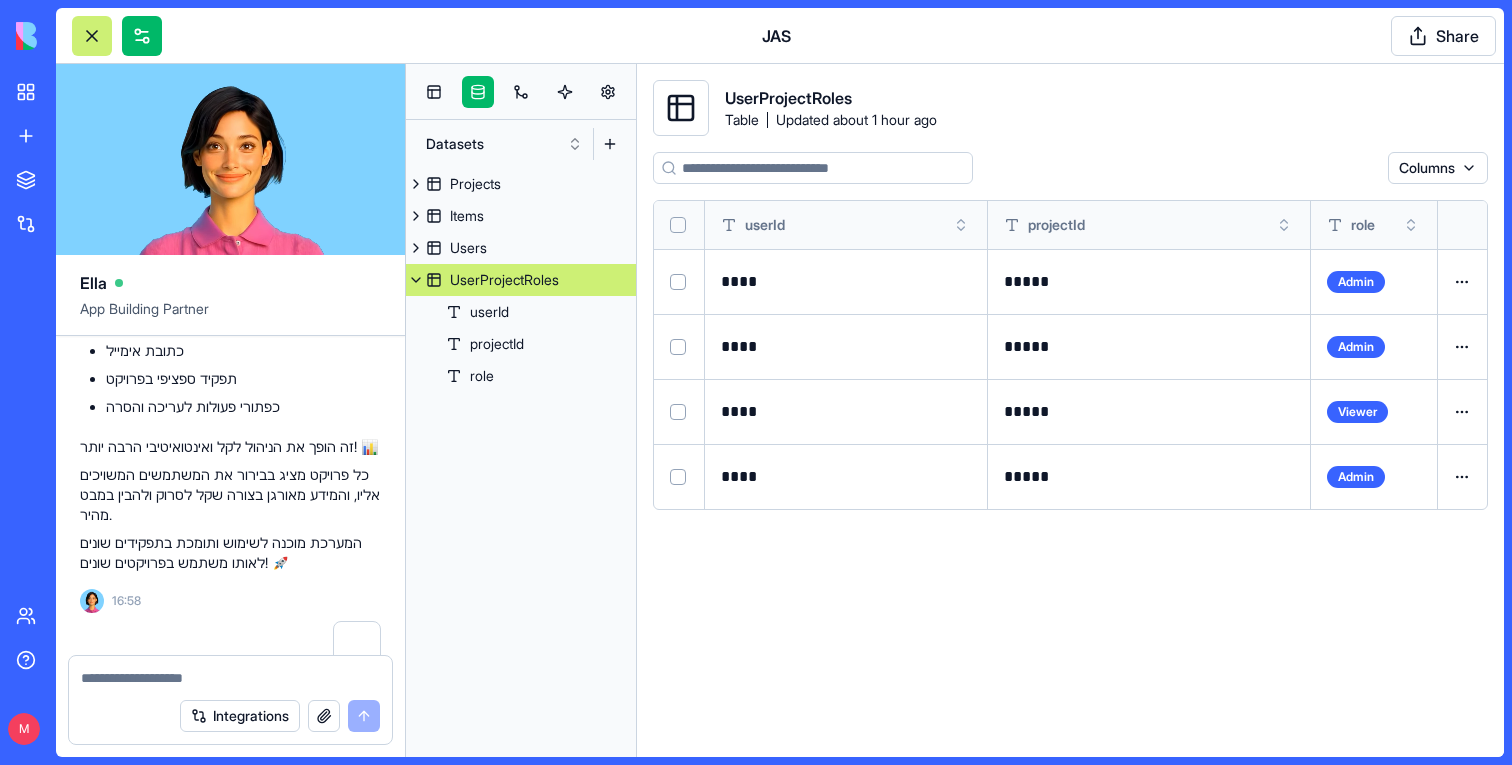 scroll, scrollTop: 62832, scrollLeft: 0, axis: vertical 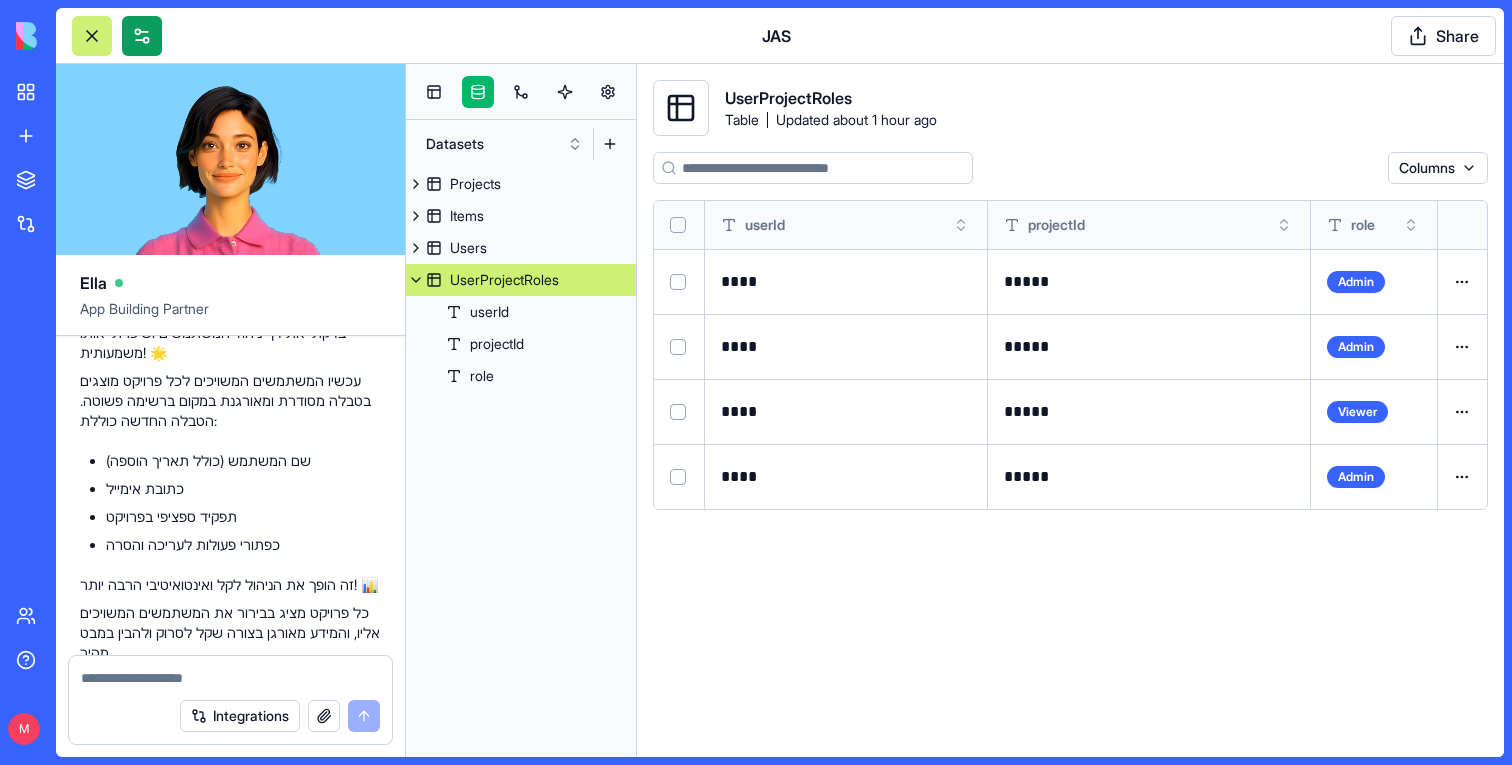 click at bounding box center [142, 36] 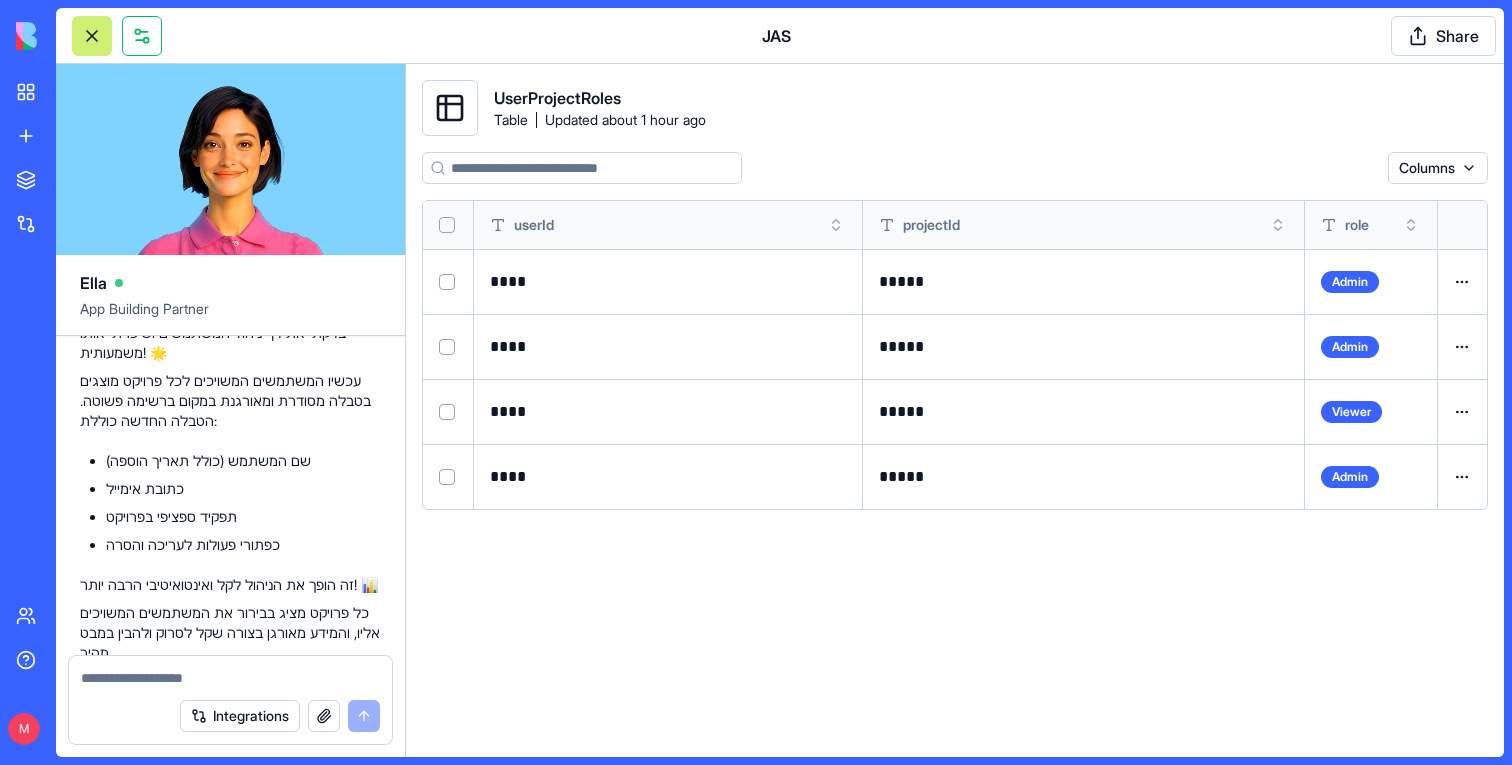 click at bounding box center (142, 36) 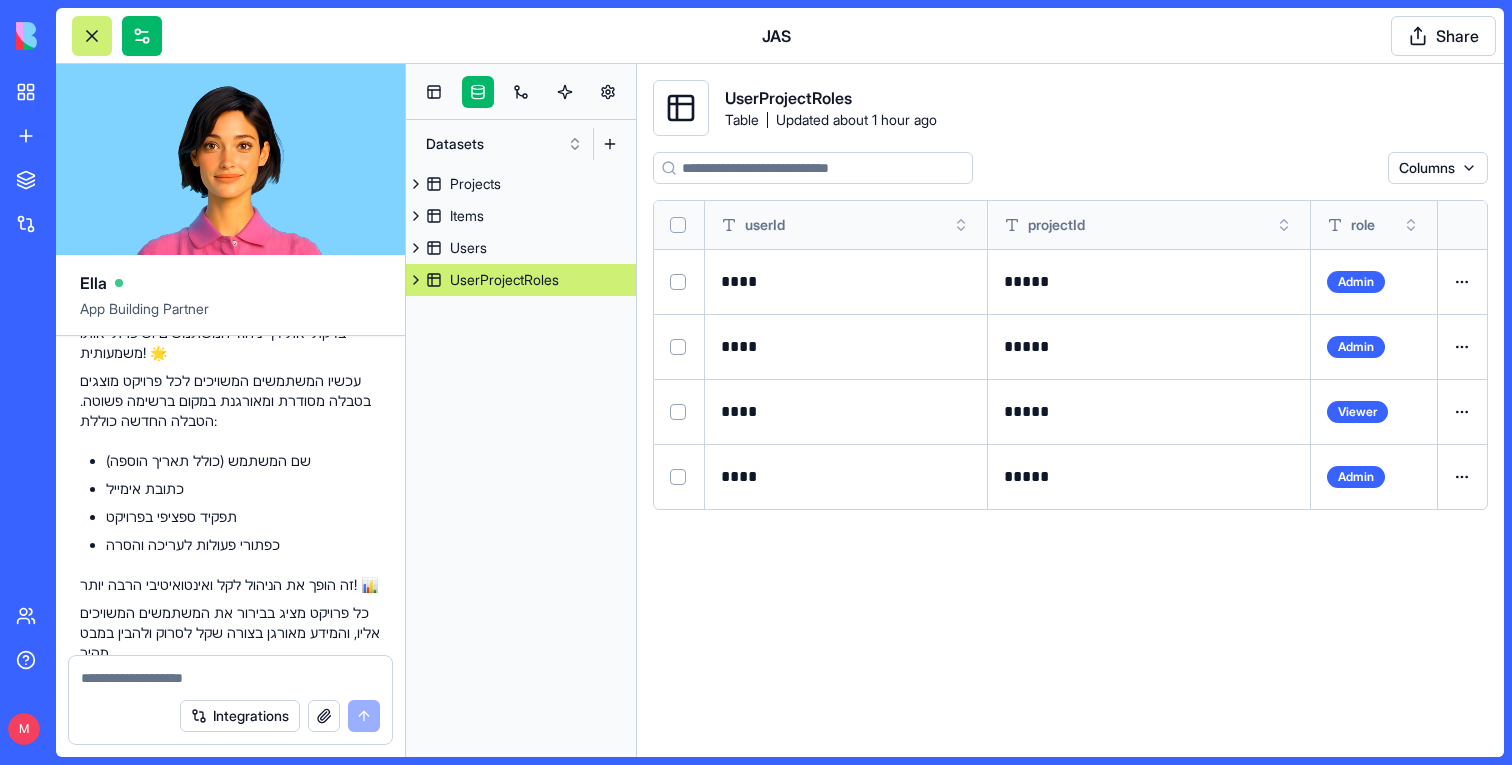 click at bounding box center (230, 678) 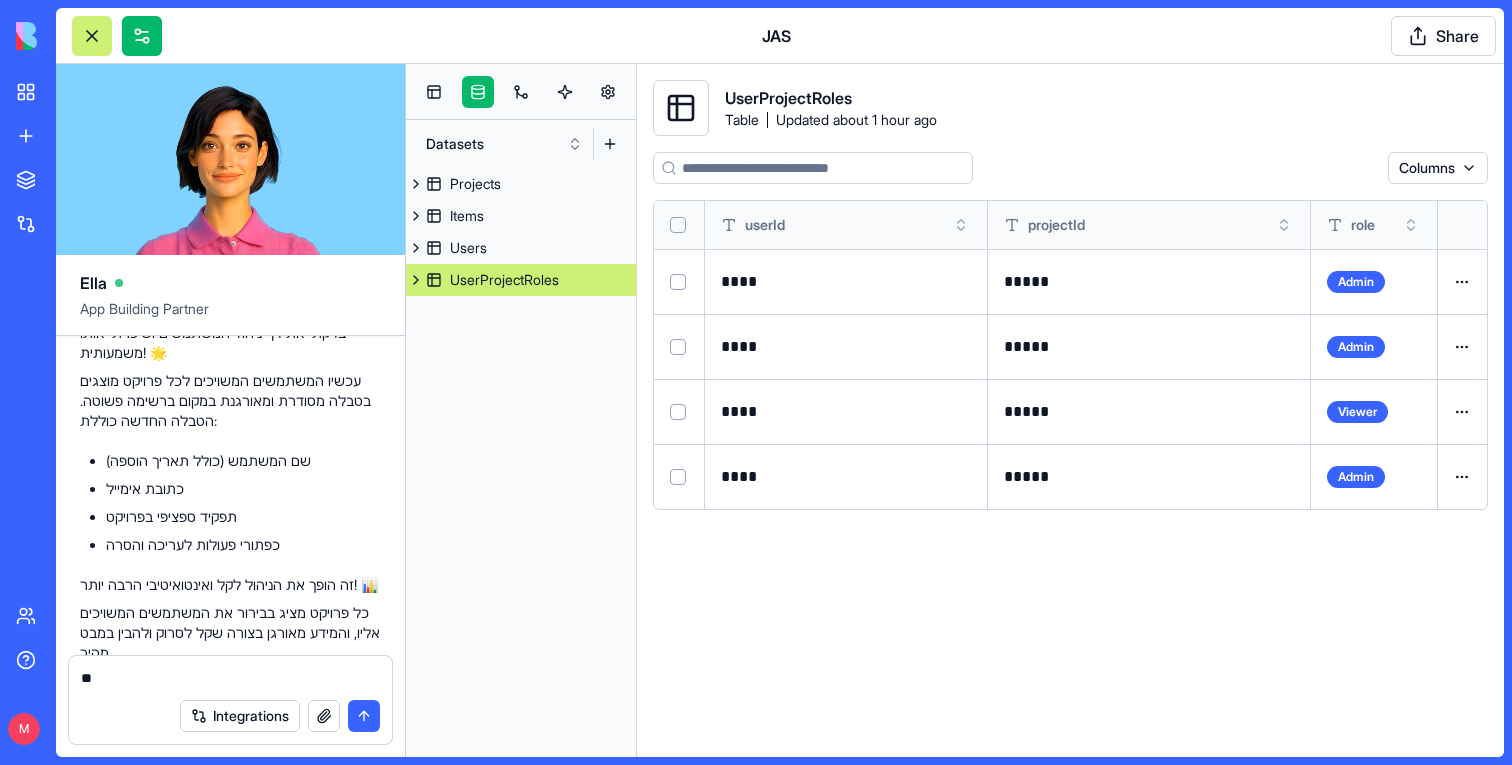 type on "*" 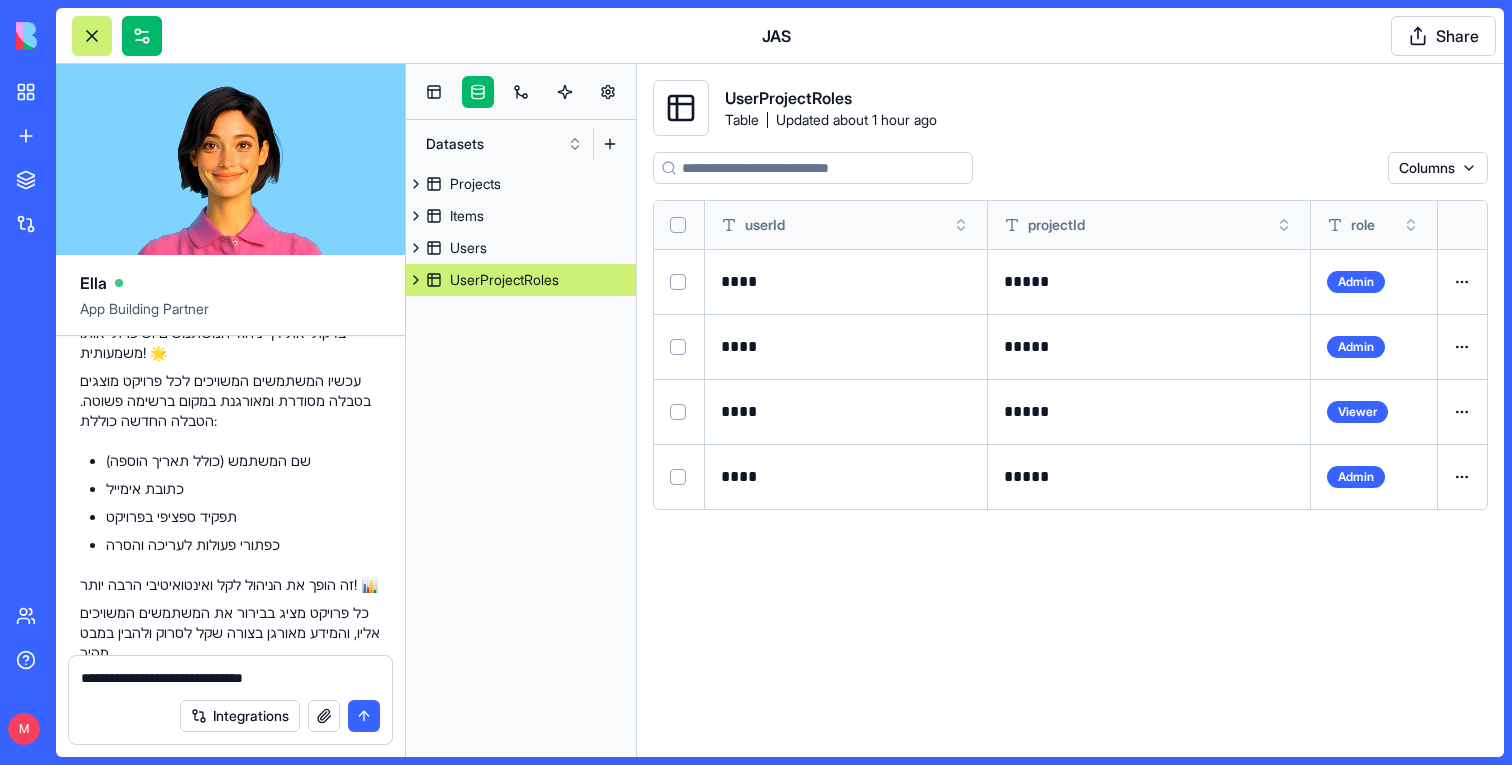 type on "**********" 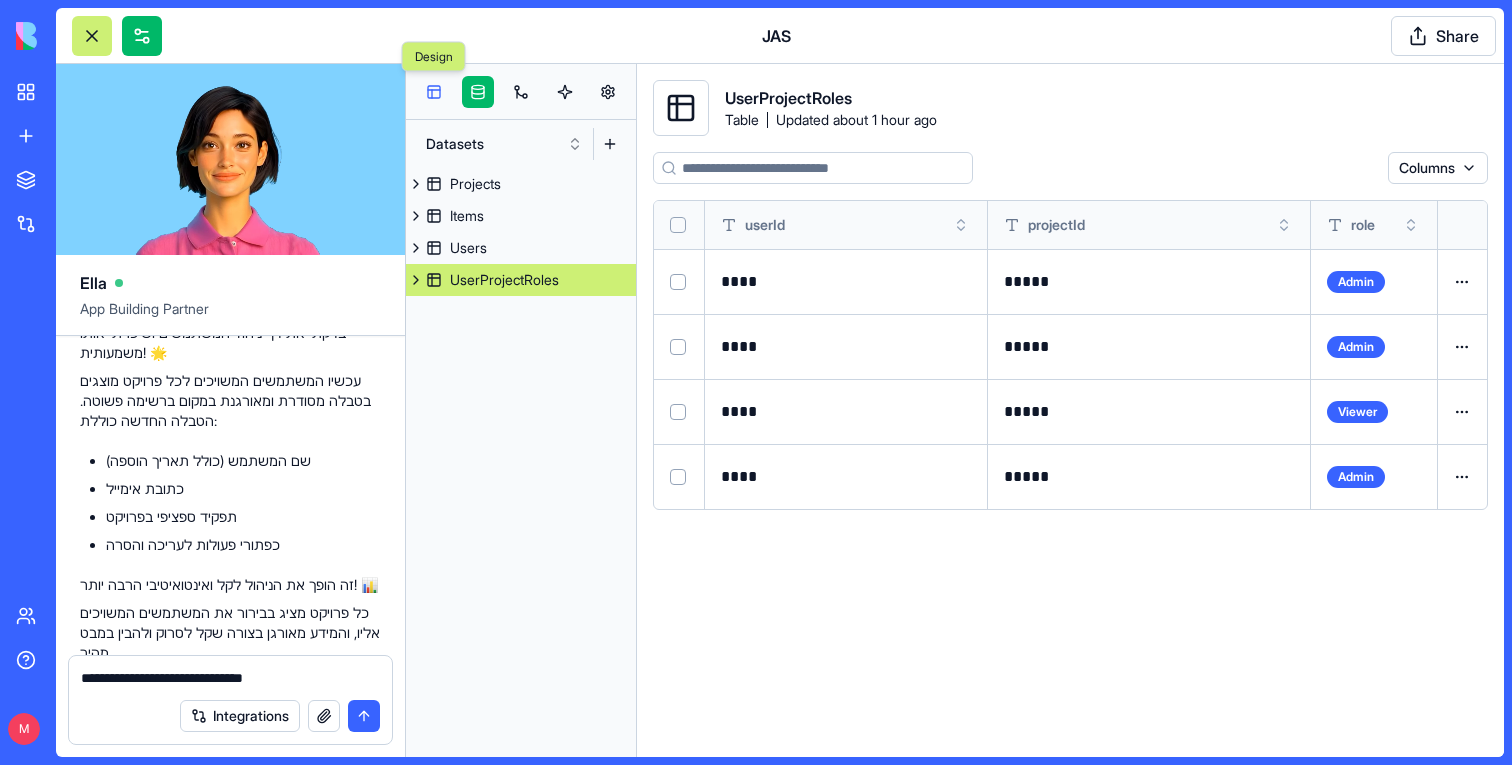 click at bounding box center (434, 92) 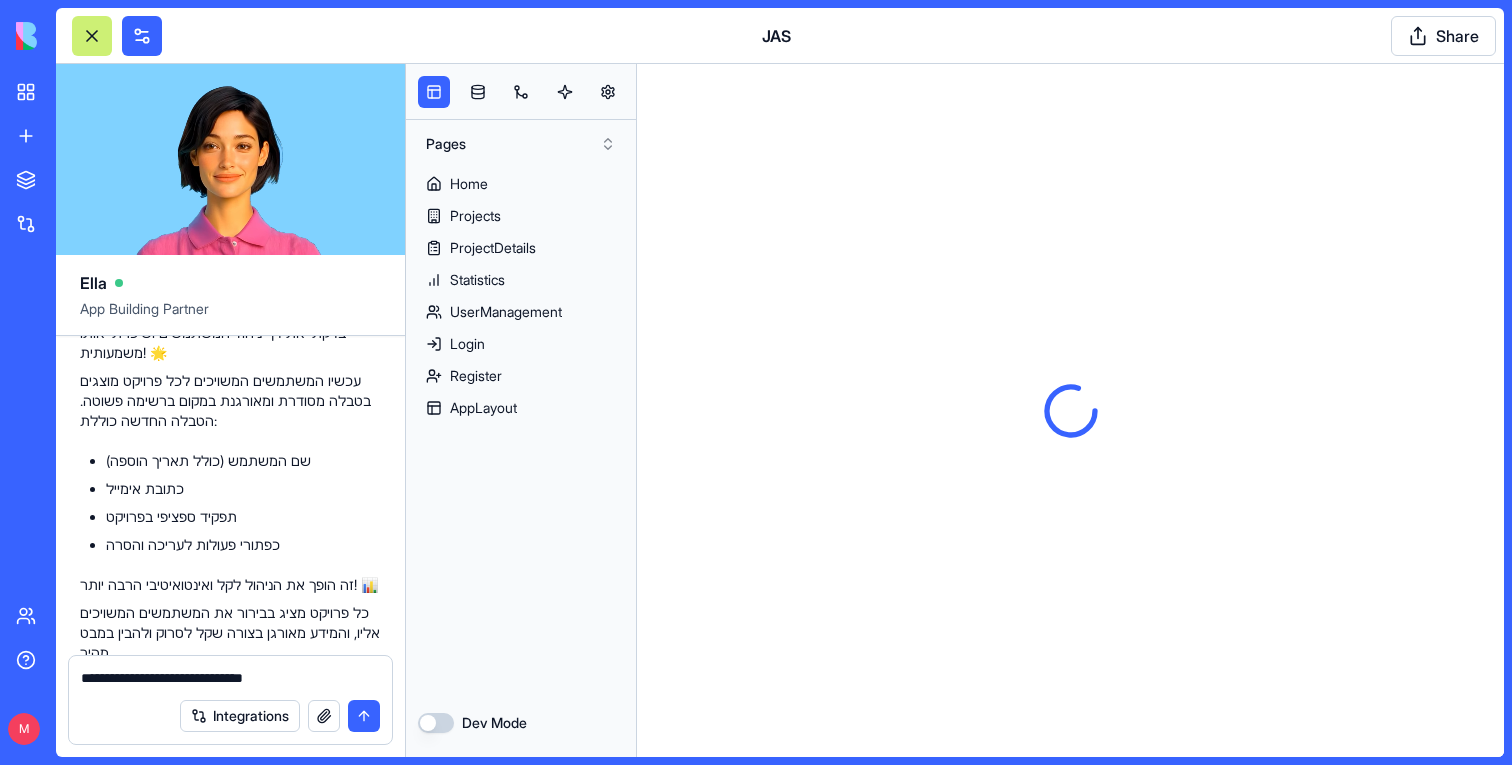 scroll, scrollTop: 0, scrollLeft: 0, axis: both 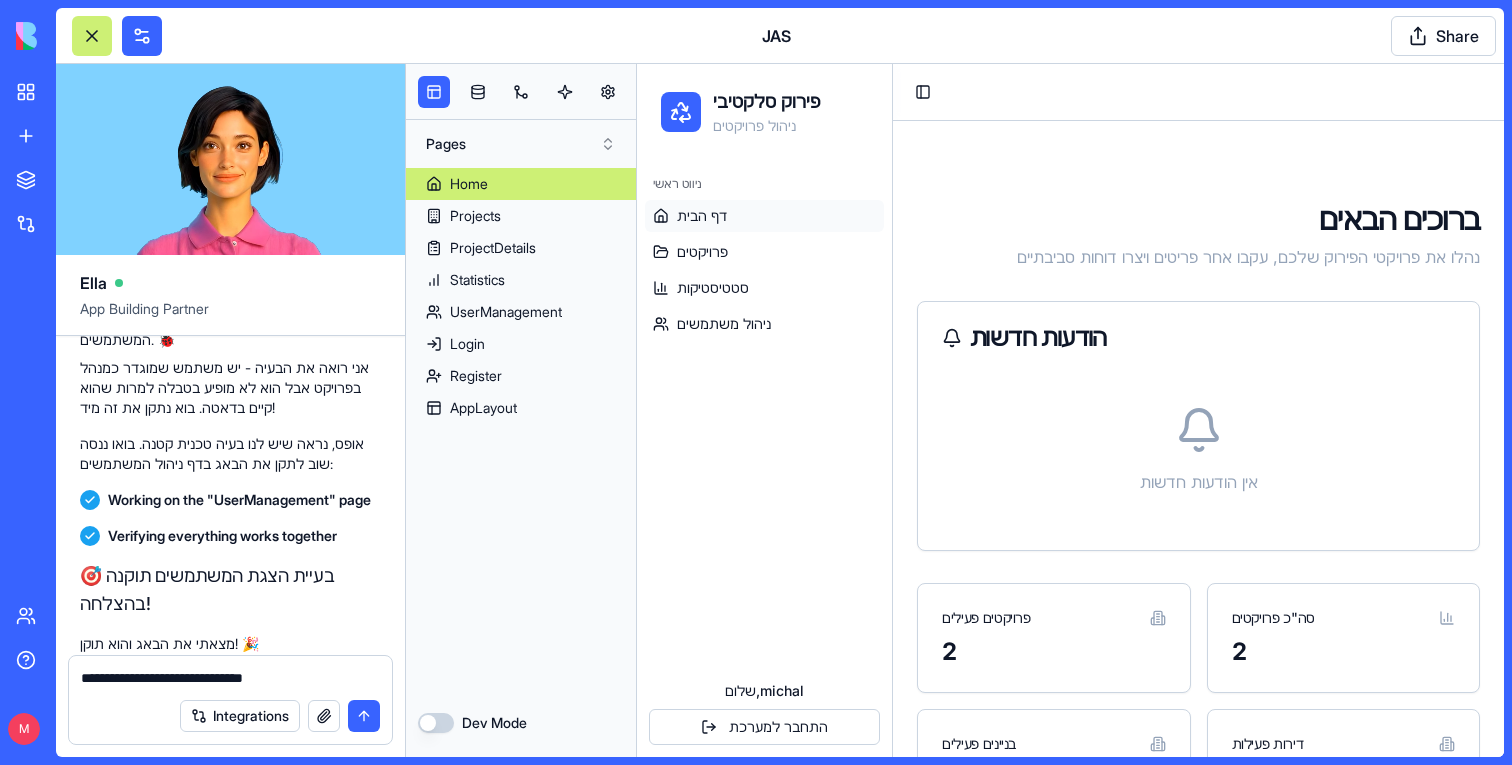 click on "**********" at bounding box center [230, 678] 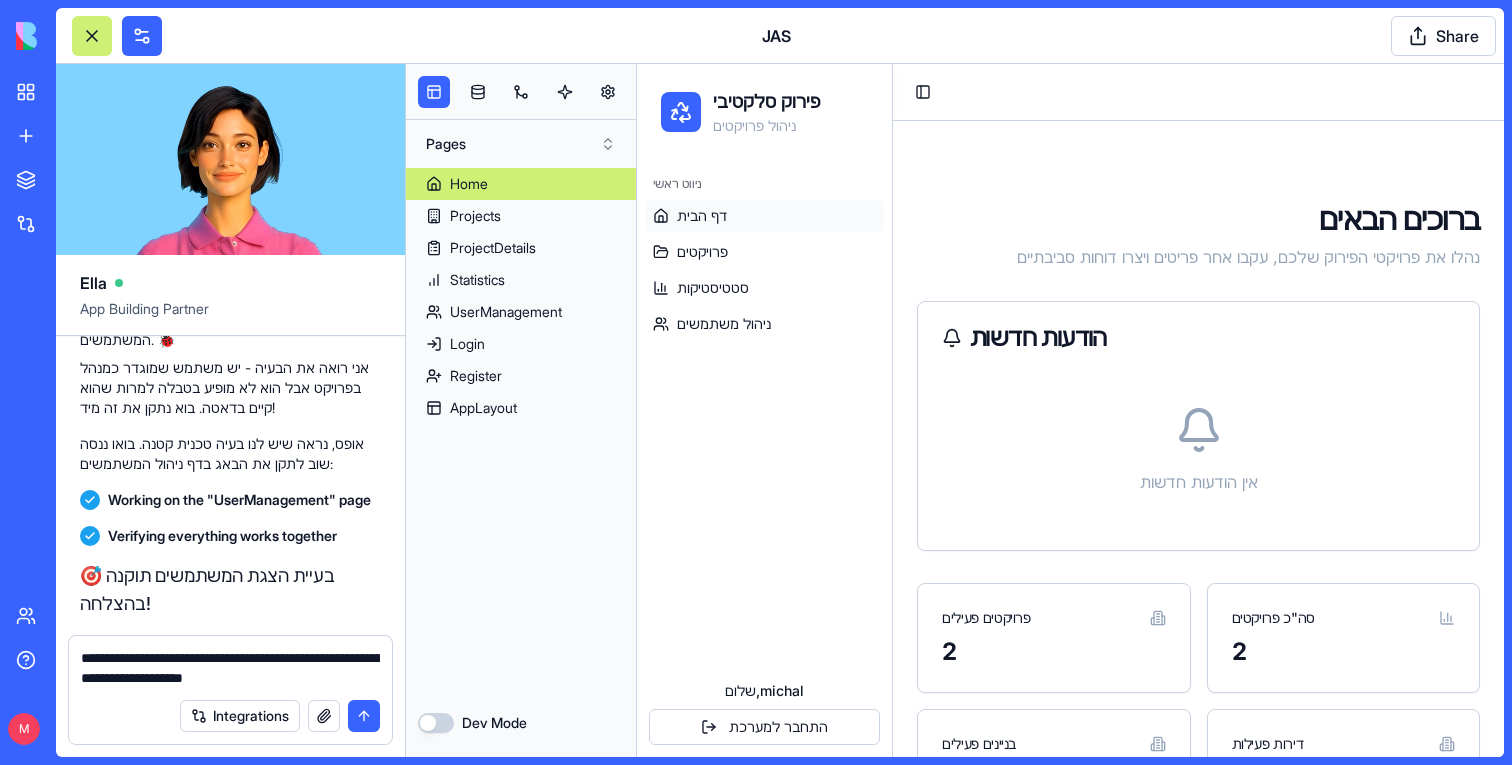 type on "**********" 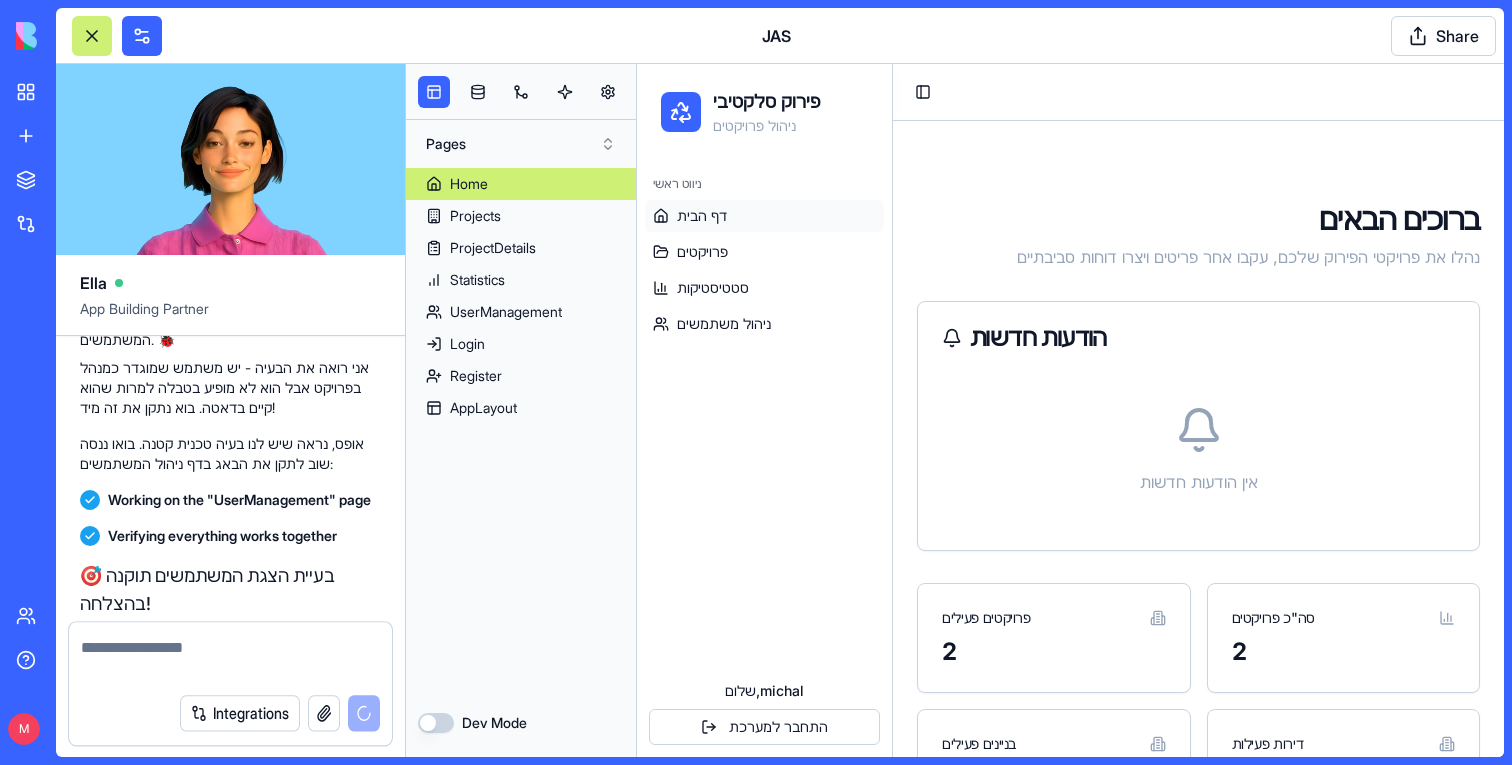 scroll, scrollTop: 69429, scrollLeft: 0, axis: vertical 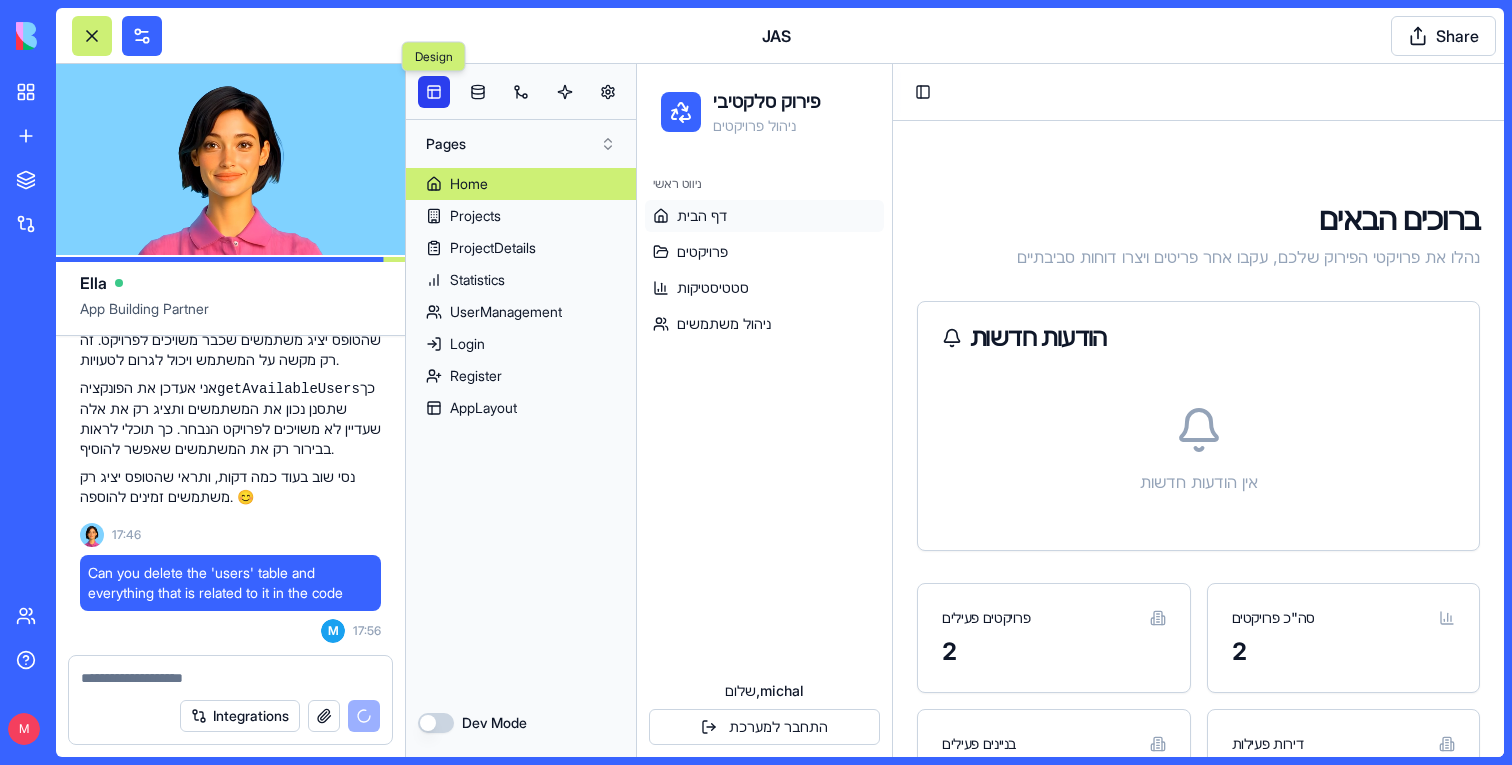 type 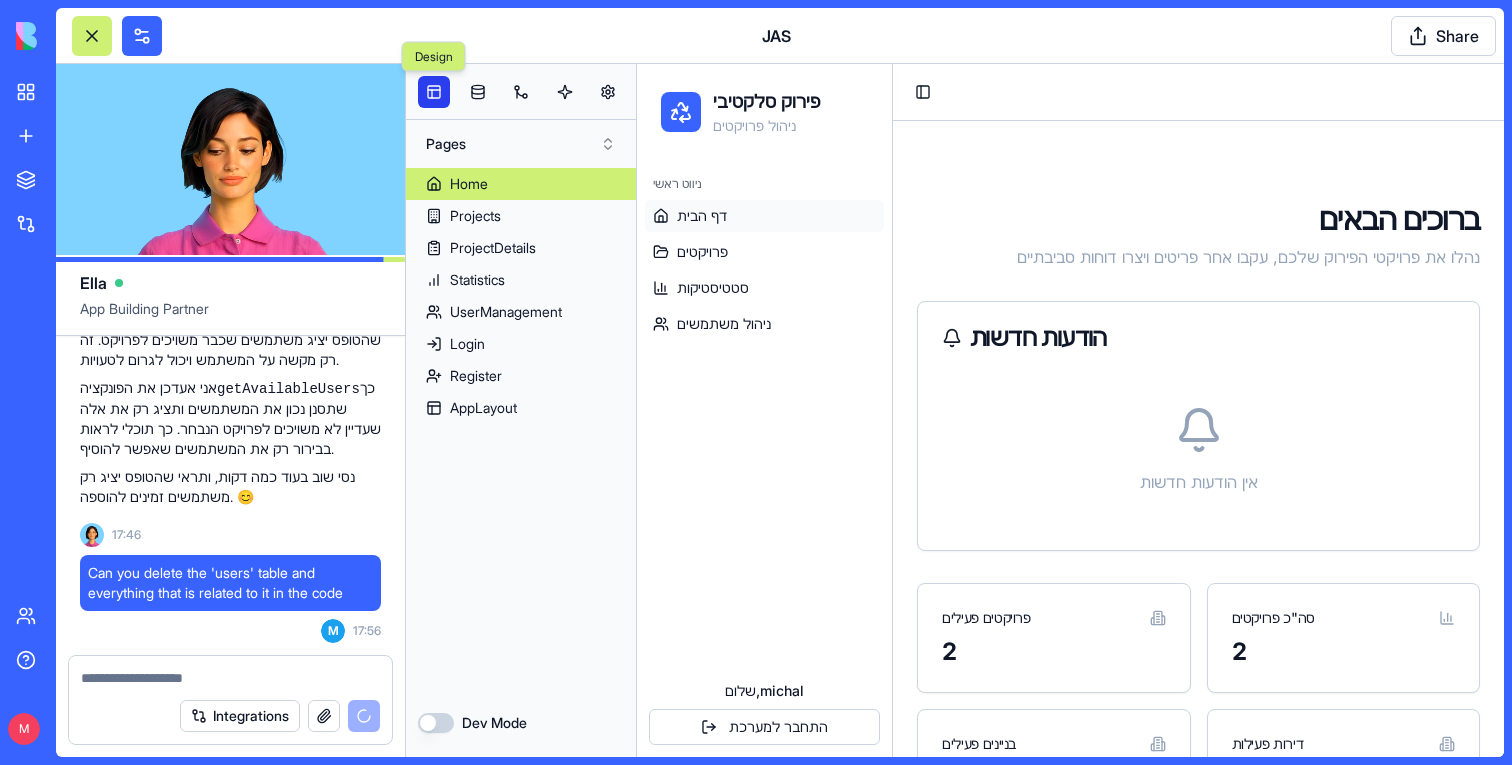 click at bounding box center (434, 92) 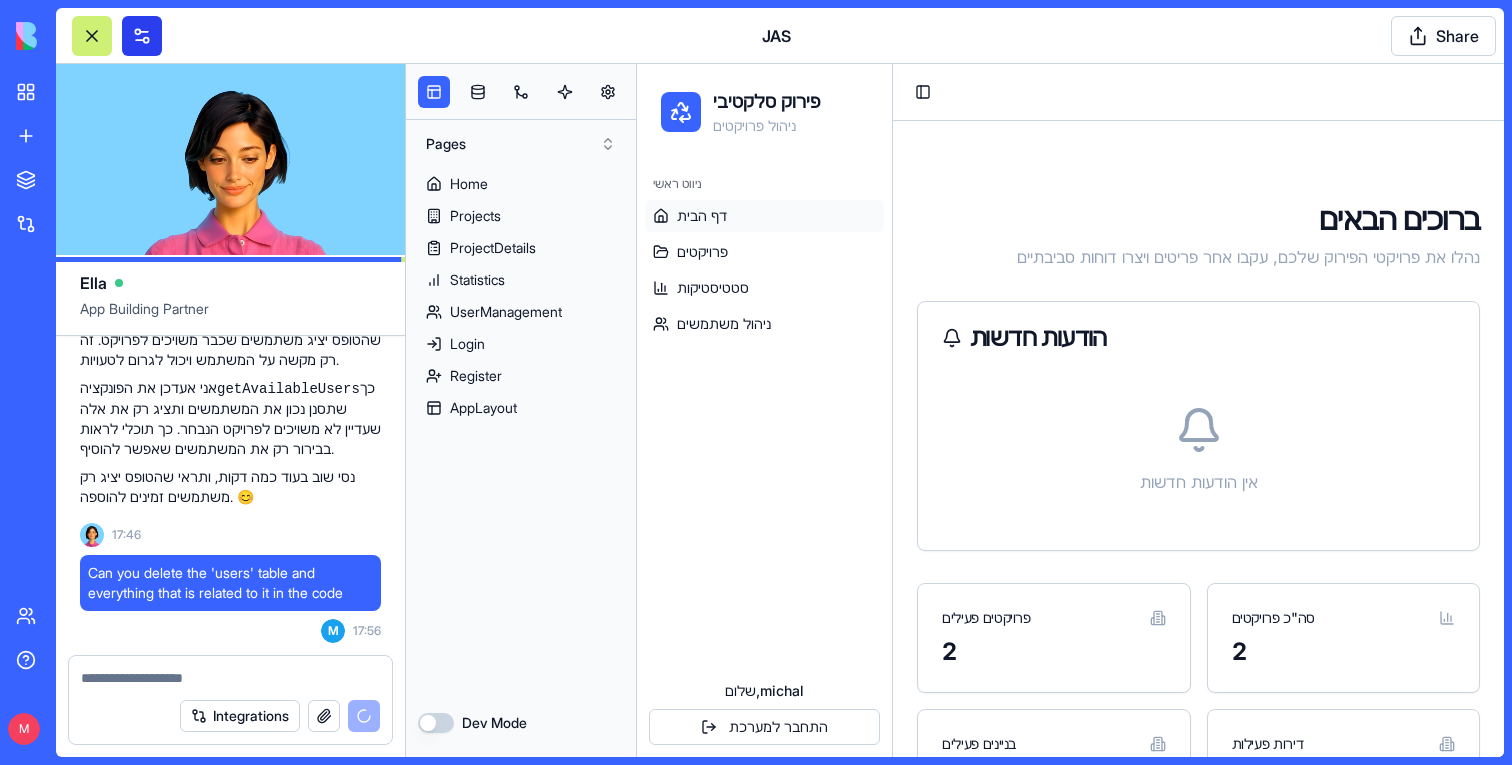 click at bounding box center (142, 36) 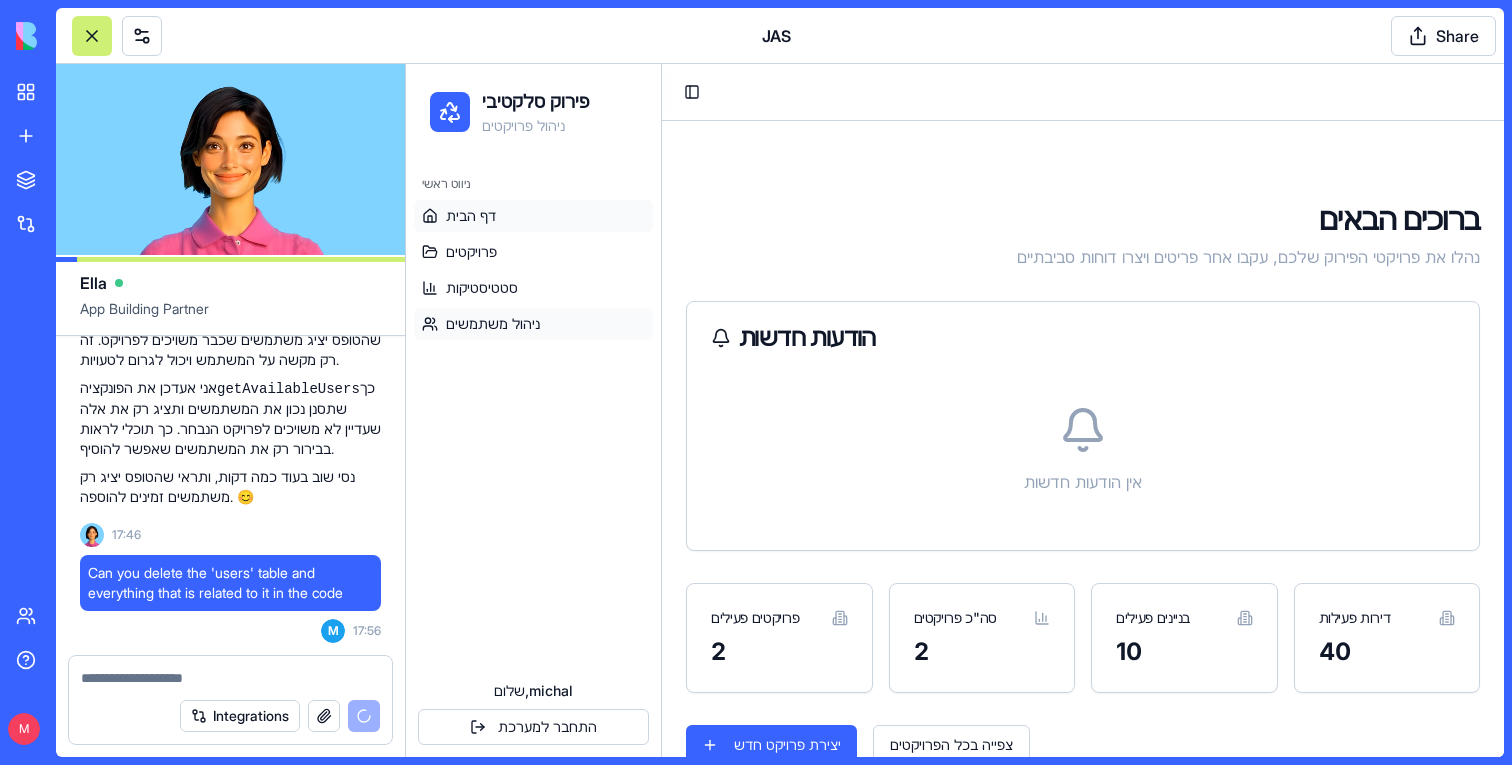 click on "ניהול משתמשים" at bounding box center (533, 324) 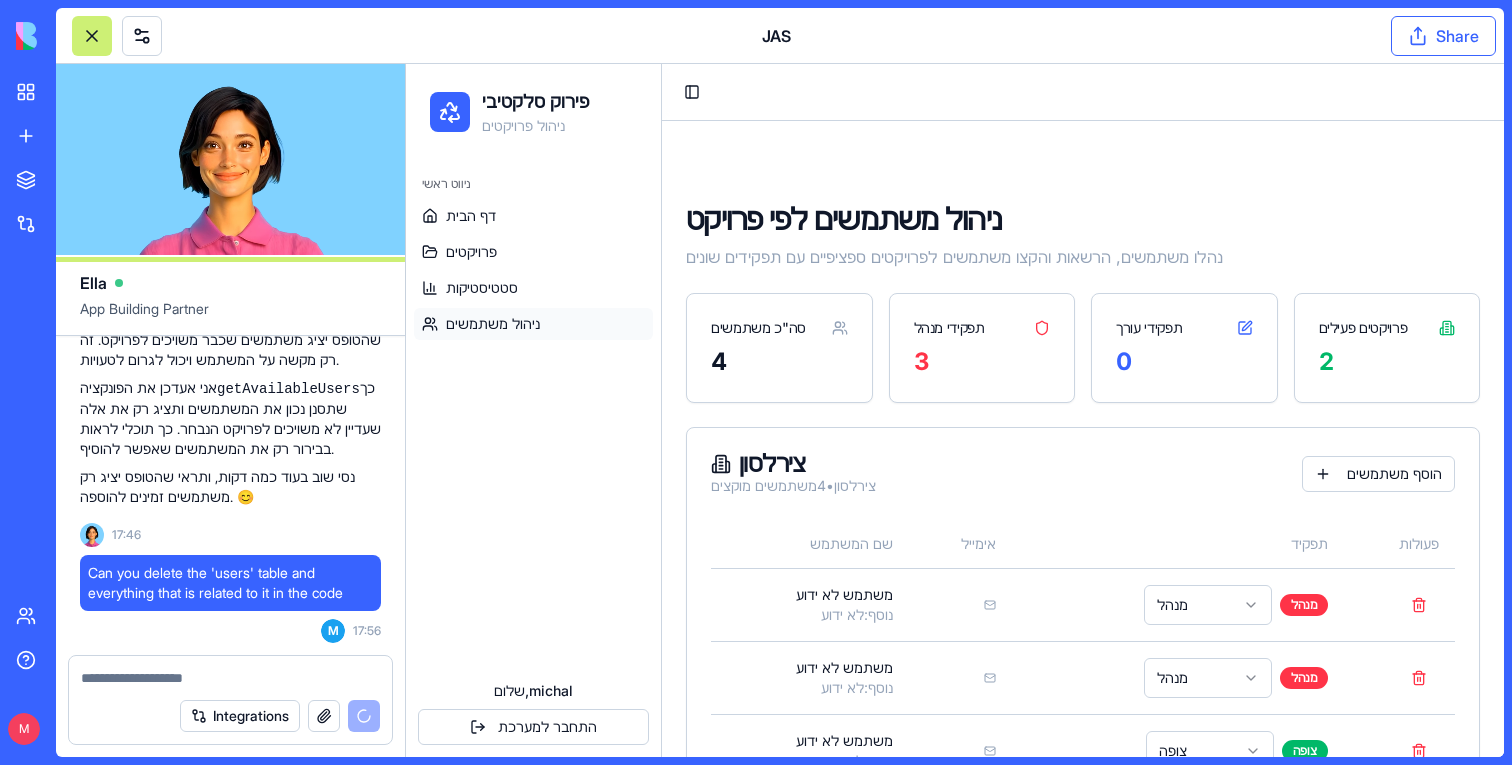 click on "Share" at bounding box center (1443, 36) 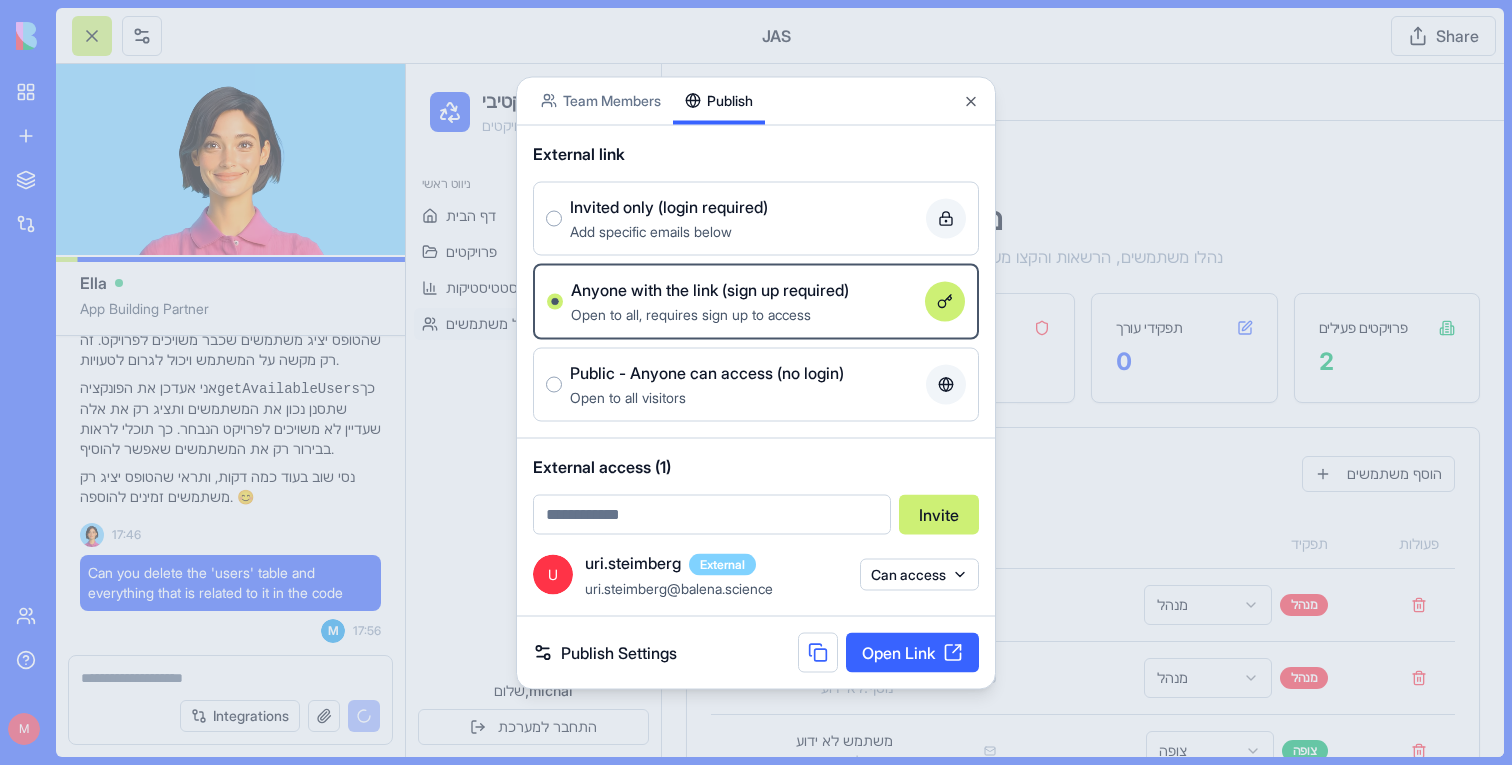 scroll, scrollTop: 69561, scrollLeft: 0, axis: vertical 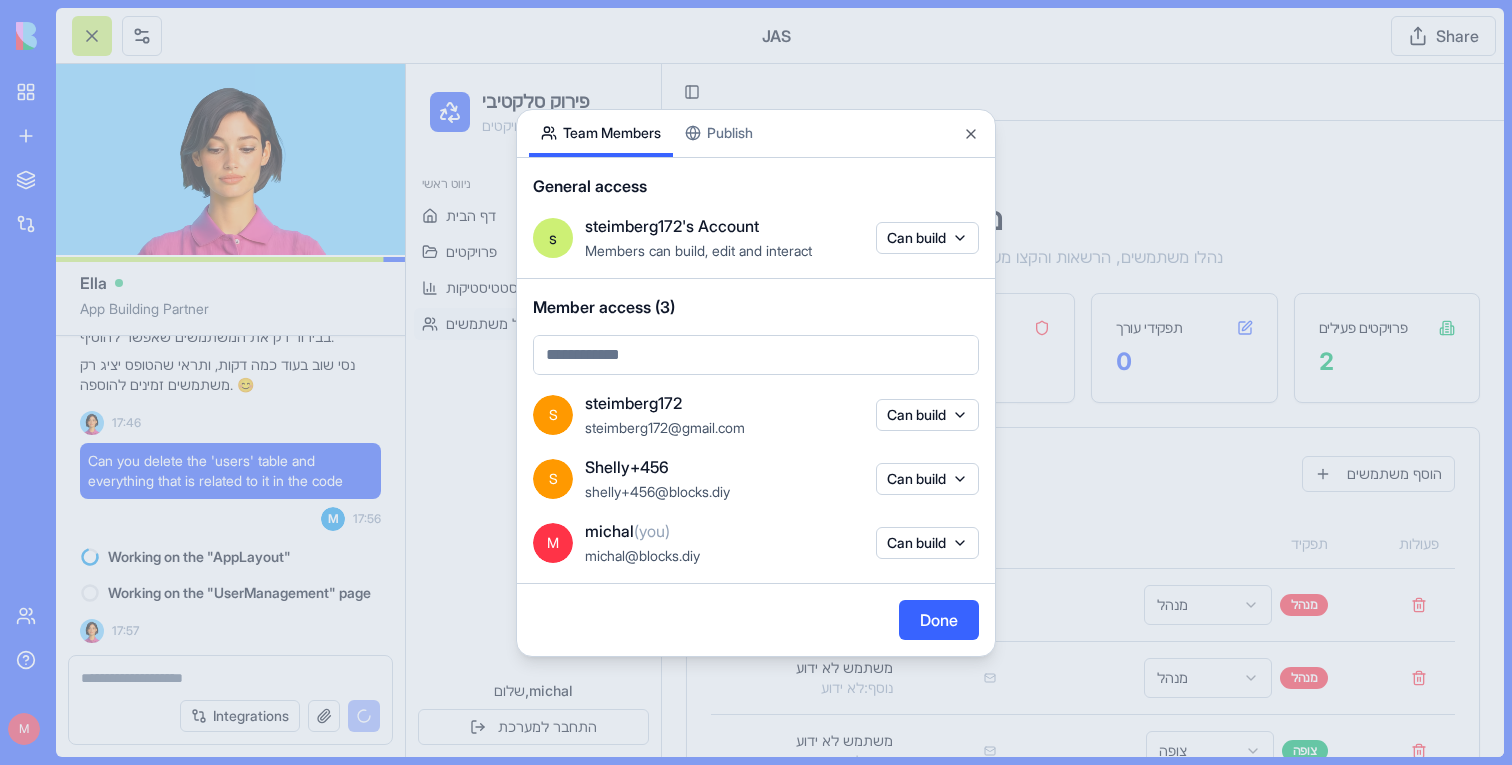 click on "BETA My workspace New app
To pick up a draggable item, press the space bar.
While dragging, use the arrow keys to move the item.
Press space again to drop the item in its new position, or press escape to cancel.
Marketplace Integrations Recent JAS Social Media Content Generator TRY Blog Generation Pro TRY Team Help M JAS Share Ella App Building Partner M 22:46 🏗️ Selective Demolition Management App Coming Up!
Hey there! I'm Ella, and I'm going to build you a super cool app for managing selective demolition in construction projects. This will help you track items, calculate environmental impact, and manage everything from your tablet or phone. Let's make demolition smarter! 🚀
Let me create the data structure and implement your app right away. Setting up your data structure Now, let's add some sample data to get you started: Now, let's implement the app with all the required pages and functionality: Naming the app Working on the "AppLayout"  Working on the "Home" page" at bounding box center [756, 382] 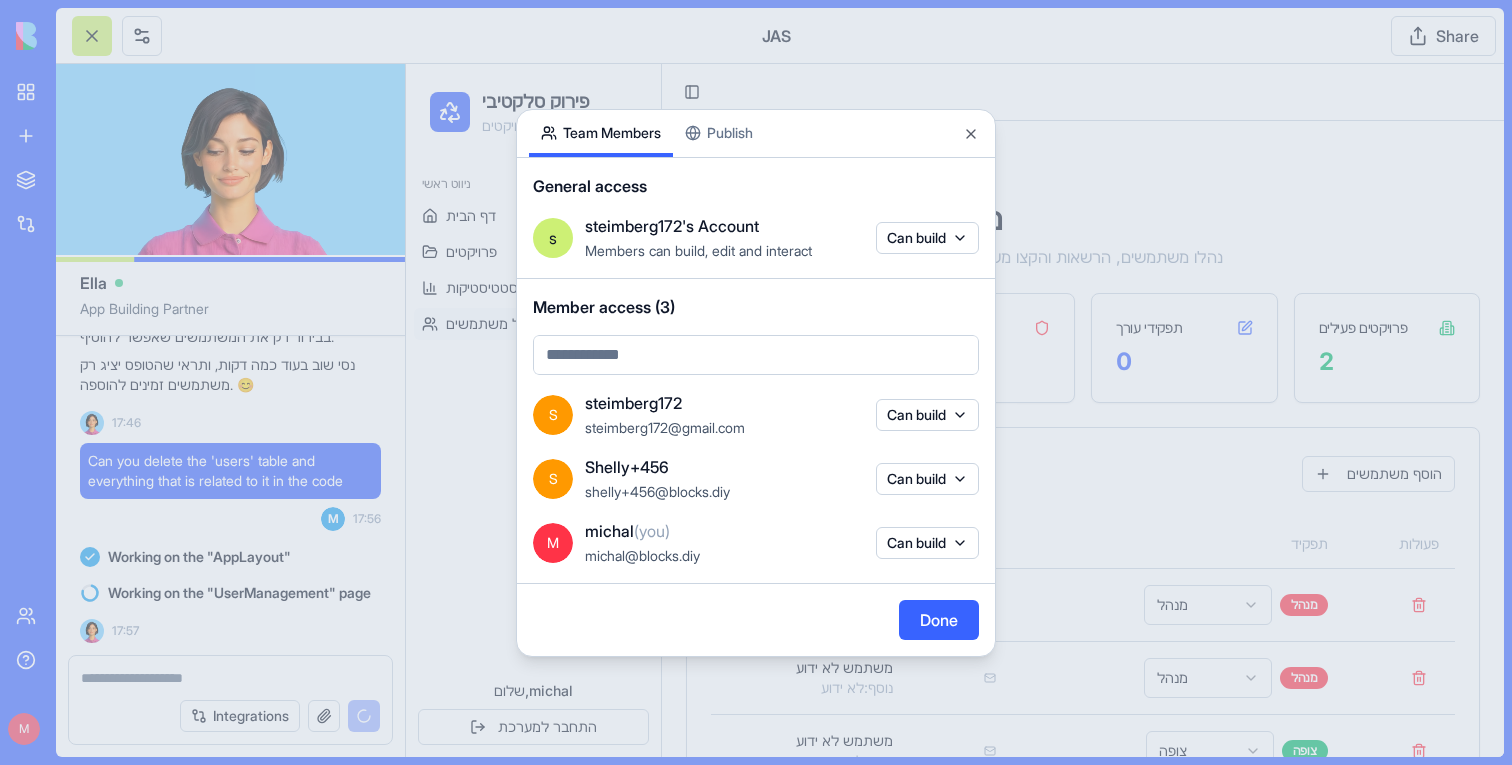 click on "Team Members Publish" at bounding box center [756, 134] 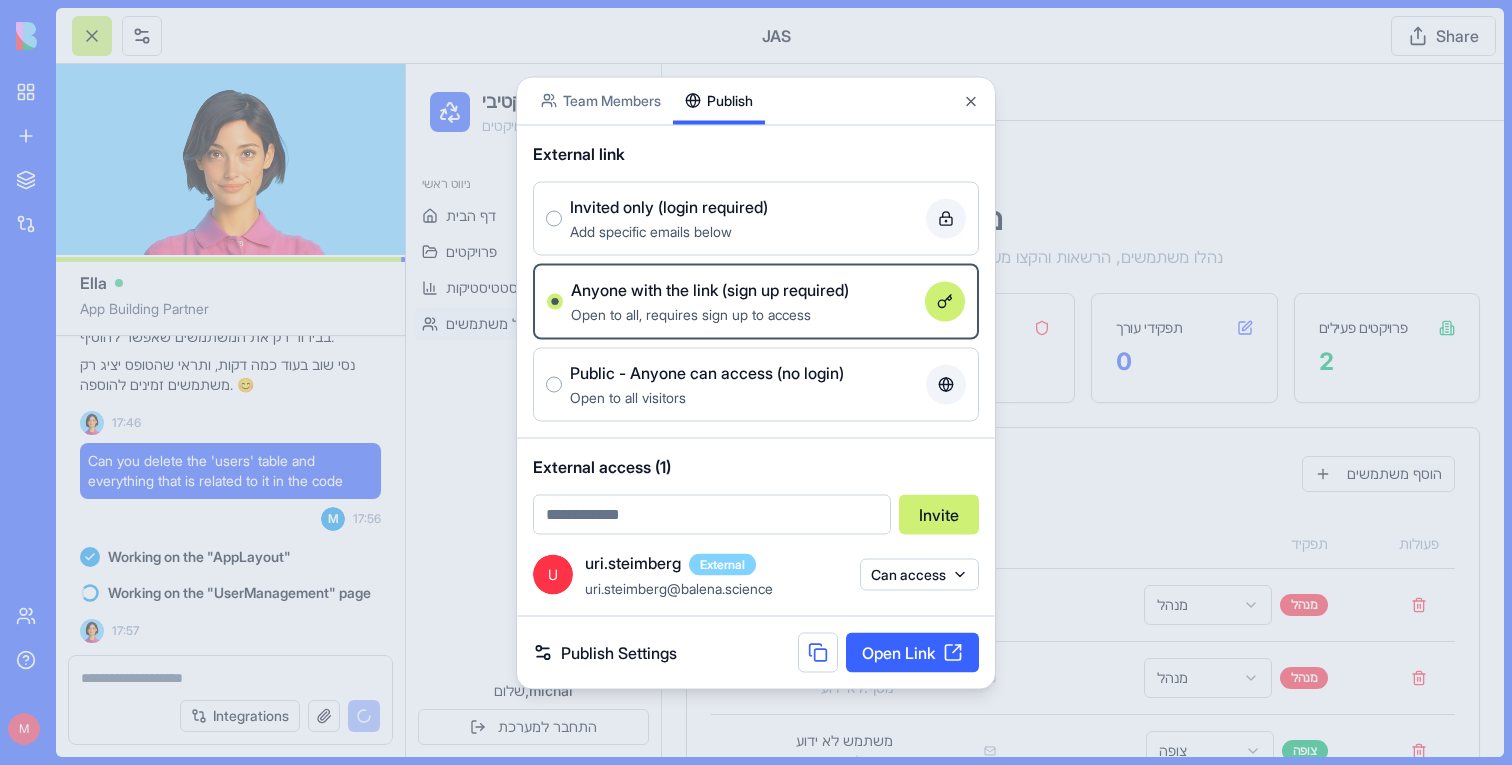 click at bounding box center (756, 382) 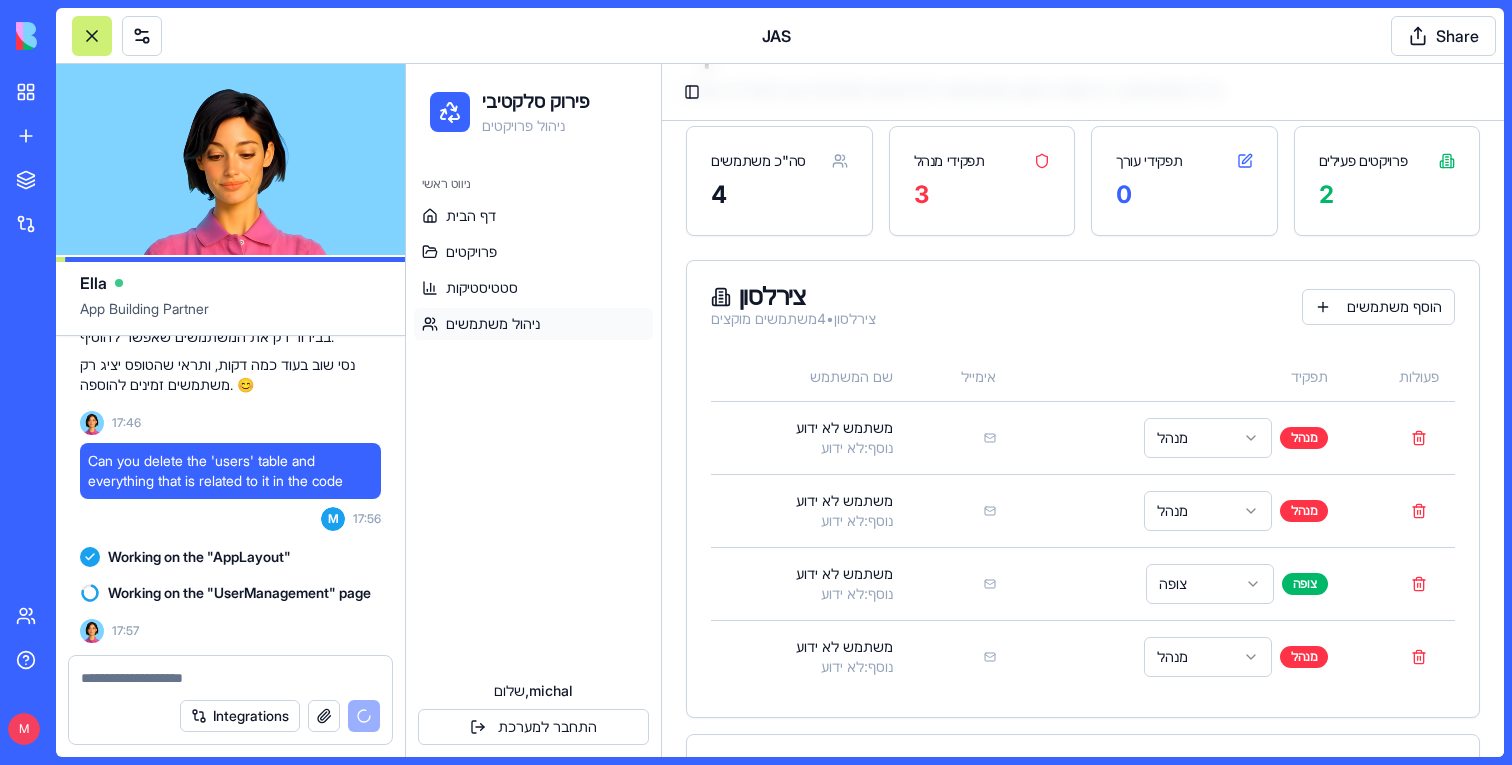 scroll, scrollTop: 156, scrollLeft: 0, axis: vertical 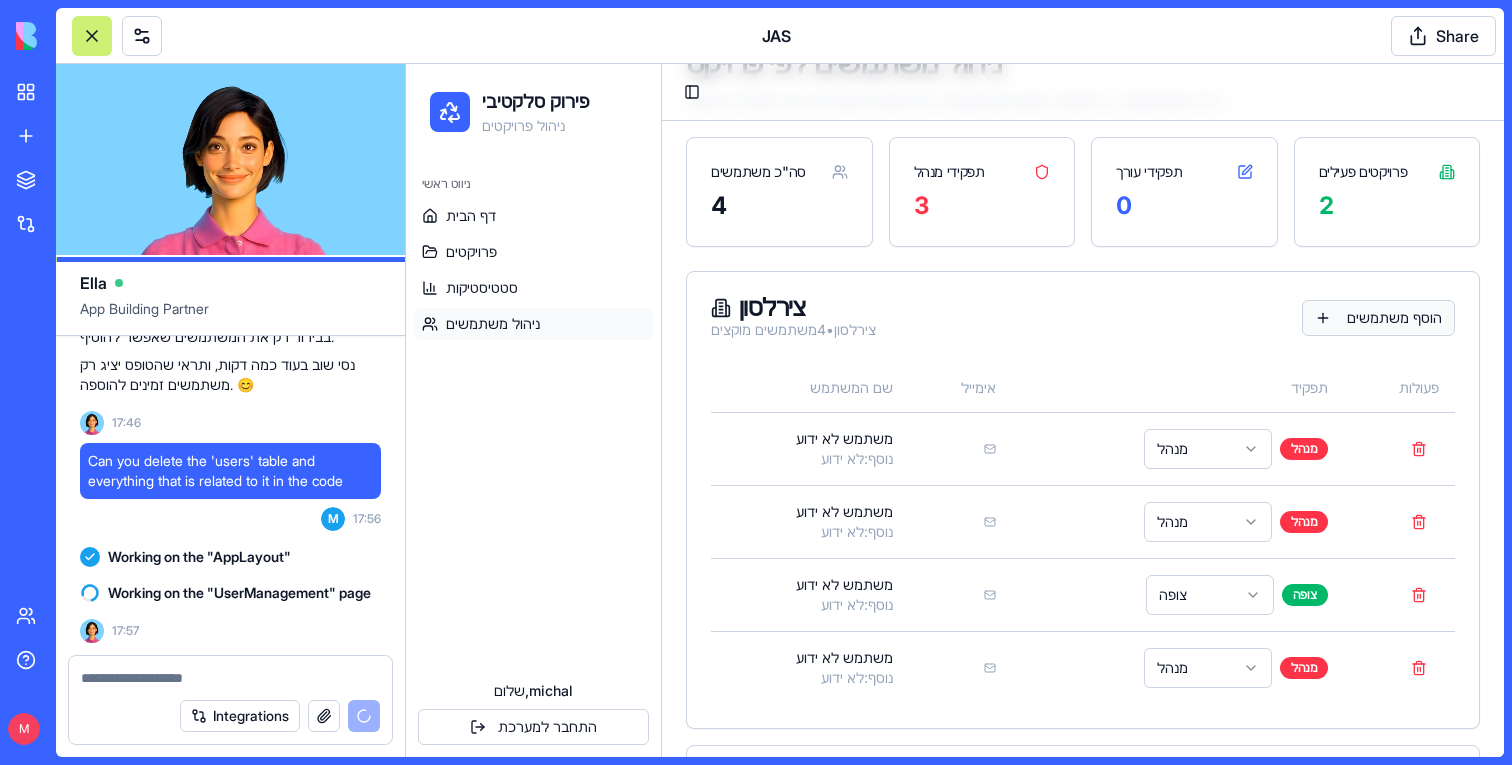 click on "הוסף משתמשים" at bounding box center (1378, 318) 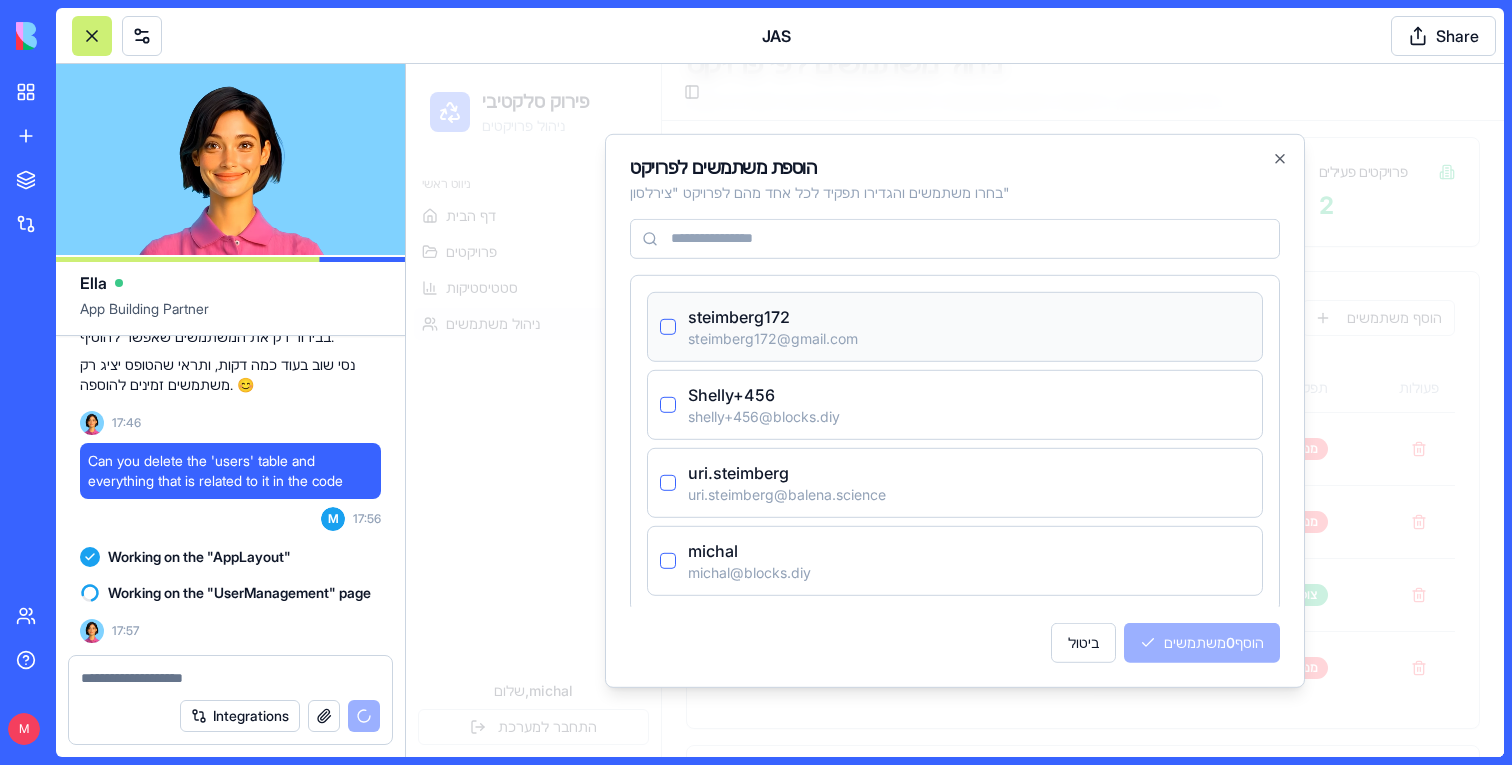 click on "steimberg172 steimberg172@gmail.com" at bounding box center (955, 326) 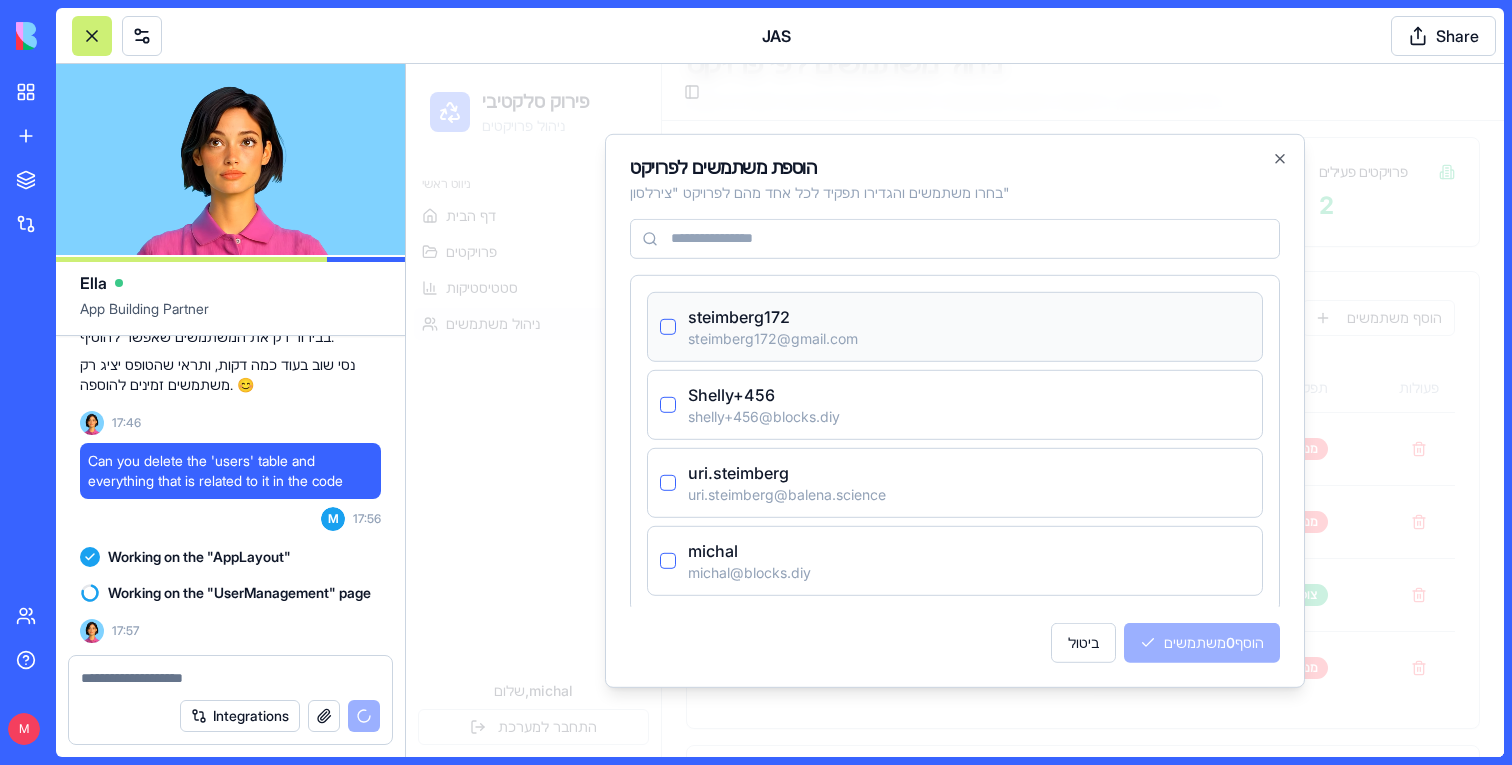 click at bounding box center [668, 326] 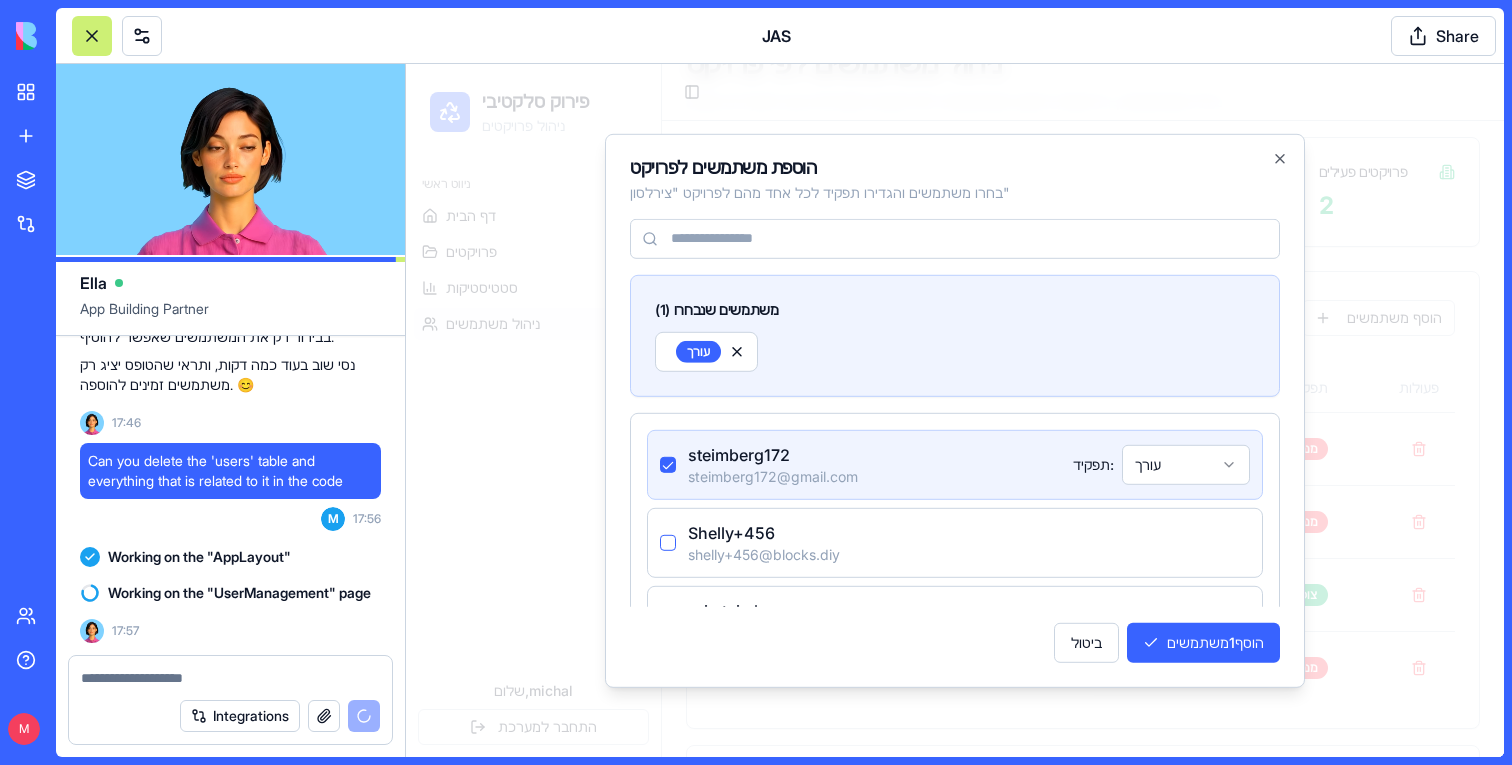 click on "פירוק סלקטיבי ניהול פרויקטים ניווט ראשי דף הבית פרויקטים סטטיסטיקות ניהול משתמשים שלום,  michal התחבר למערכת Toggle Sidebar ניהול משתמשים לפי פרויקט נהלו משתמשים, הרשאות והקצו משתמשים לפרויקטים ספציפיים עם תפקידים שונים סה"כ משתמשים 4 תפקידי מנהל 3 תפקידי עורך 0 פרויקטים פעילים 2 צירלסון צירלסון  •  4  משתמשים מוקצים הוסף משתמשים שם המשתמש אימייל תפקיד פעולות משתמש לא ידוע נוסף:  לא ידוע מנהל מנהל משתמש לא ידוע נוסף:  לא ידוע מנהל מנהל משתמש לא ידוע נוסף:  לא ידוע צופה צופה משתמש לא ידוע נוסף:  לא ידוע מנהל מנהל נסיון חצב  •  0  משתמשים מוקצים הוסף משתמשים הוסף משתמש ראשון" at bounding box center (955, 501) 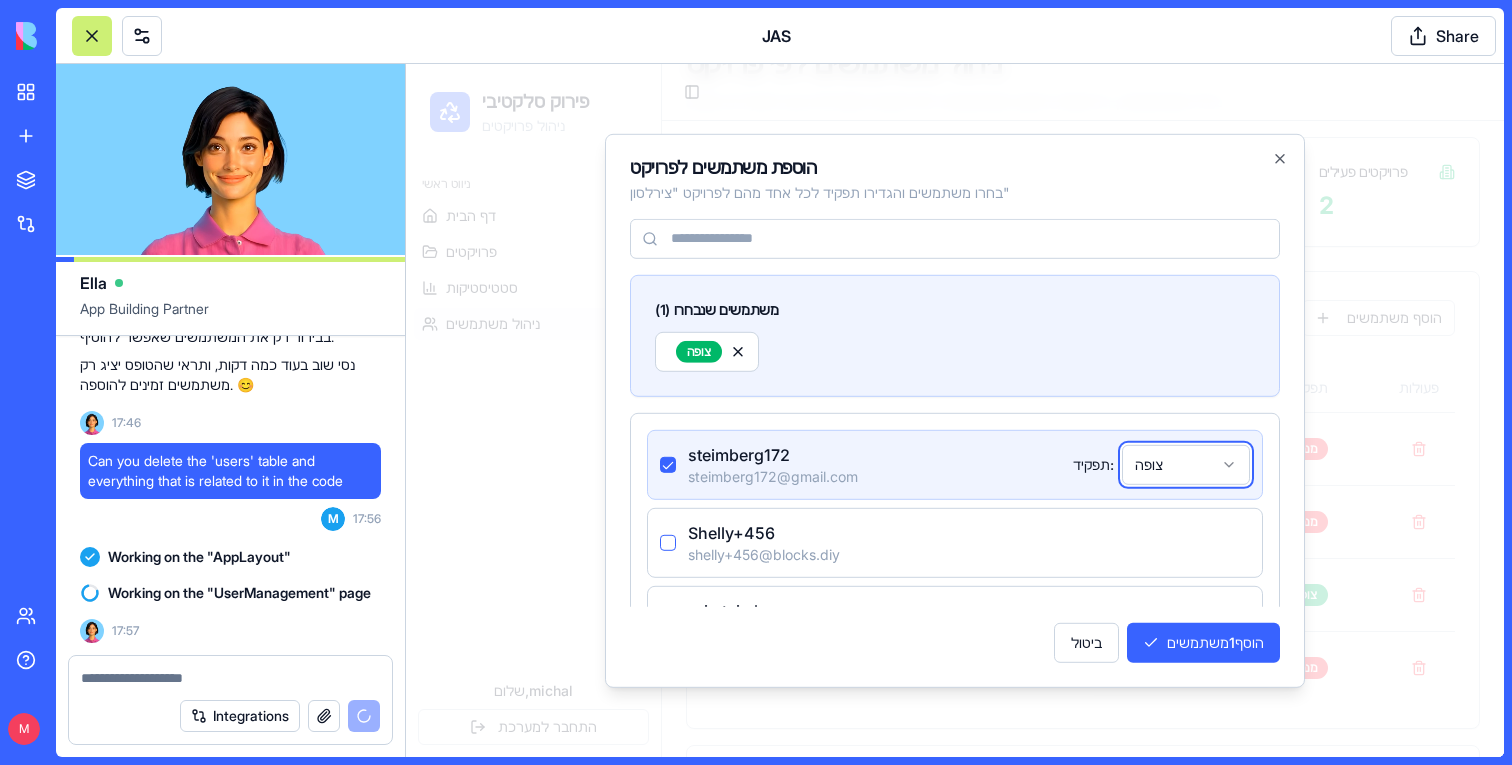 scroll, scrollTop: 143, scrollLeft: 0, axis: vertical 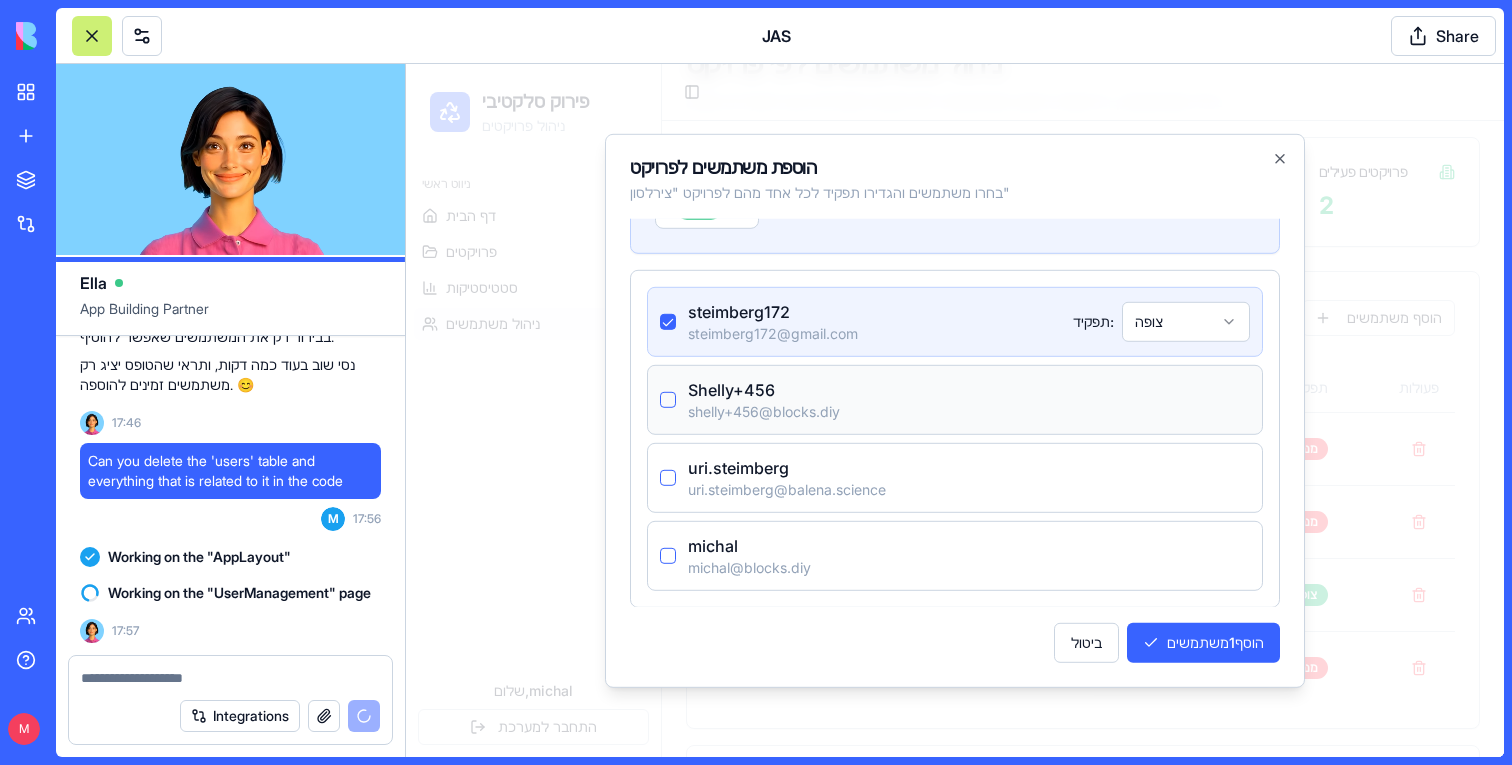 click at bounding box center [668, 399] 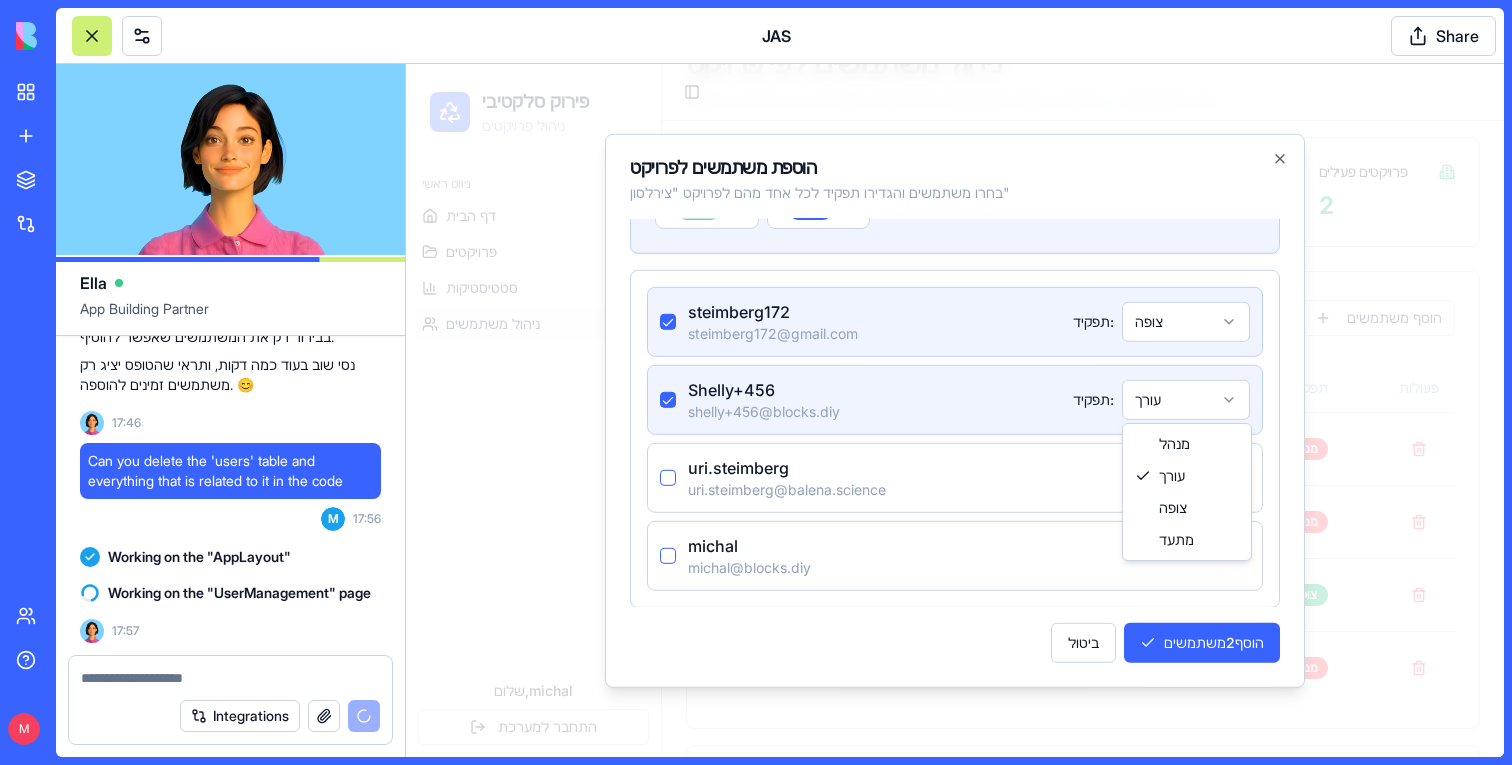 click on "פירוק סלקטיבי ניהול פרויקטים ניווט ראשי דף הבית פרויקטים סטטיסטיקות ניהול משתמשים שלום,  michal התחבר למערכת Toggle Sidebar ניהול משתמשים לפי פרויקט נהלו משתמשים, הרשאות והקצו משתמשים לפרויקטים ספציפיים עם תפקידים שונים סה"כ משתמשים 4 תפקידי מנהל 3 תפקידי עורך 0 פרויקטים פעילים 2 צירלסון צירלסון  •  4  משתמשים מוקצים הוסף משתמשים שם המשתמש אימייל תפקיד פעולות משתמש לא ידוע נוסף:  לא ידוע מנהל מנהל משתמש לא ידוע נוסף:  לא ידוע מנהל מנהל משתמש לא ידוע נוסף:  לא ידוע צופה צופה משתמש לא ידוע נוסף:  לא ידוע מנהל מנהל נסיון חצב  •  0  משתמשים מוקצים הוסף משתמשים הוסף משתמש ראשון" at bounding box center [955, 501] 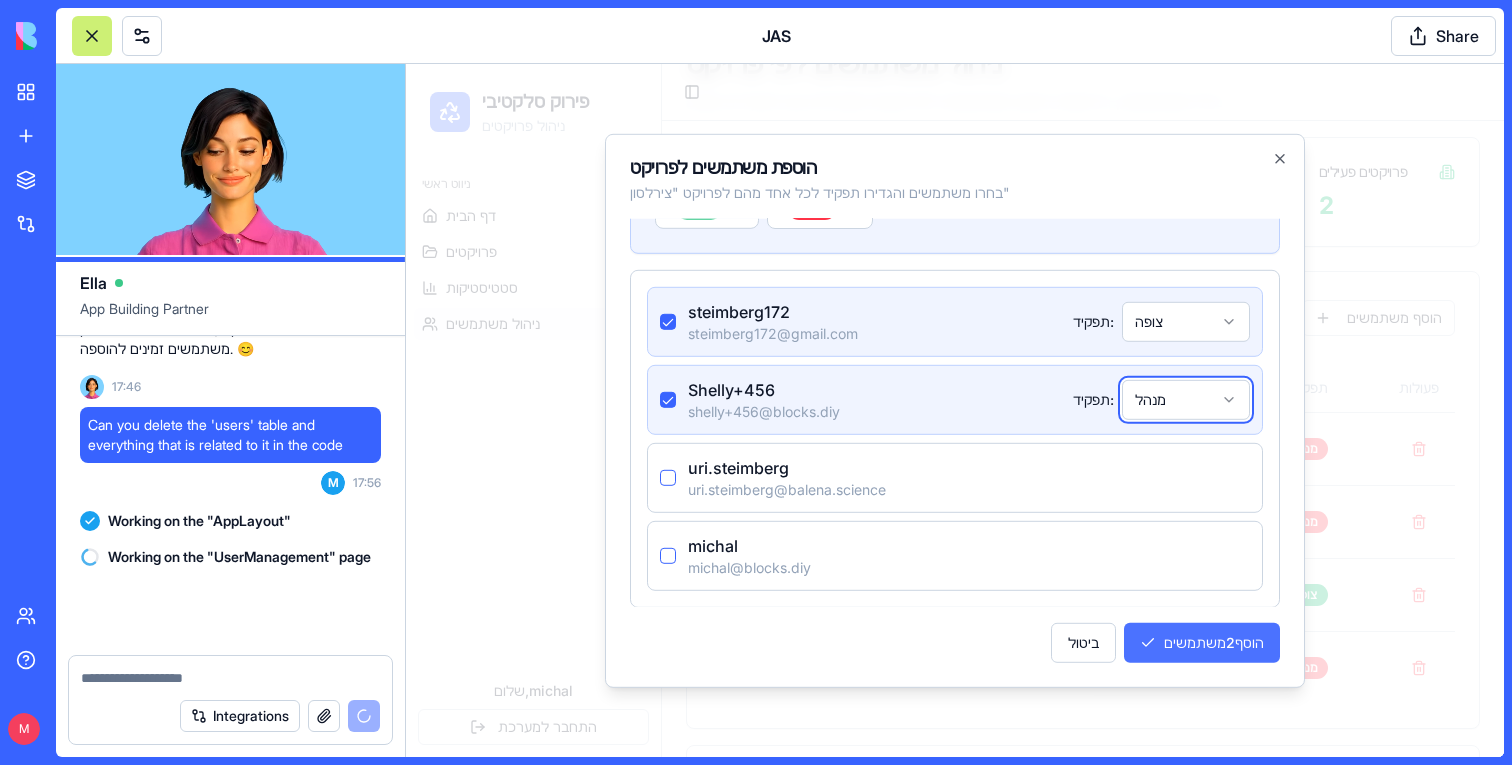 scroll, scrollTop: 69597, scrollLeft: 0, axis: vertical 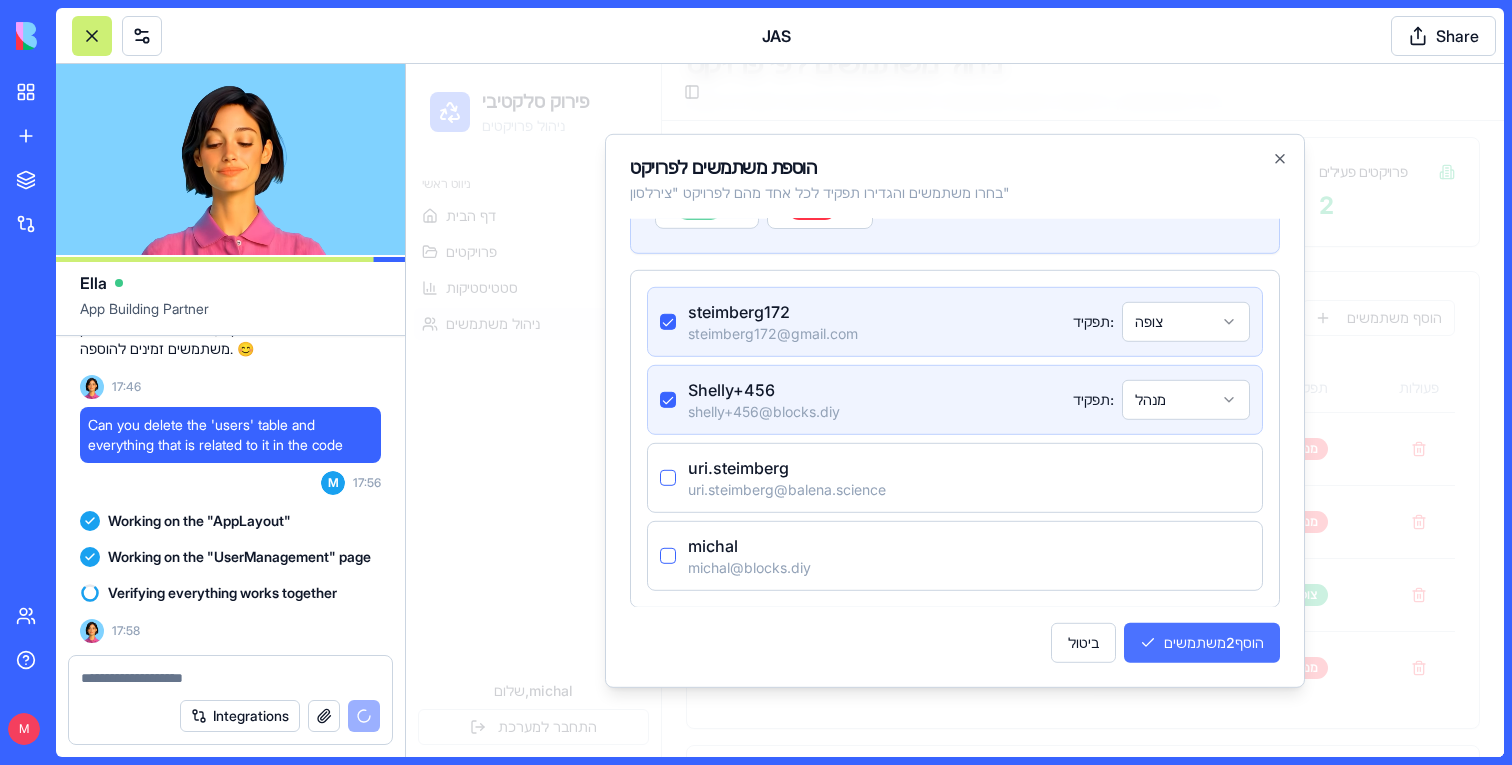 click on "הוסף  2  משתמשים" at bounding box center (1202, 643) 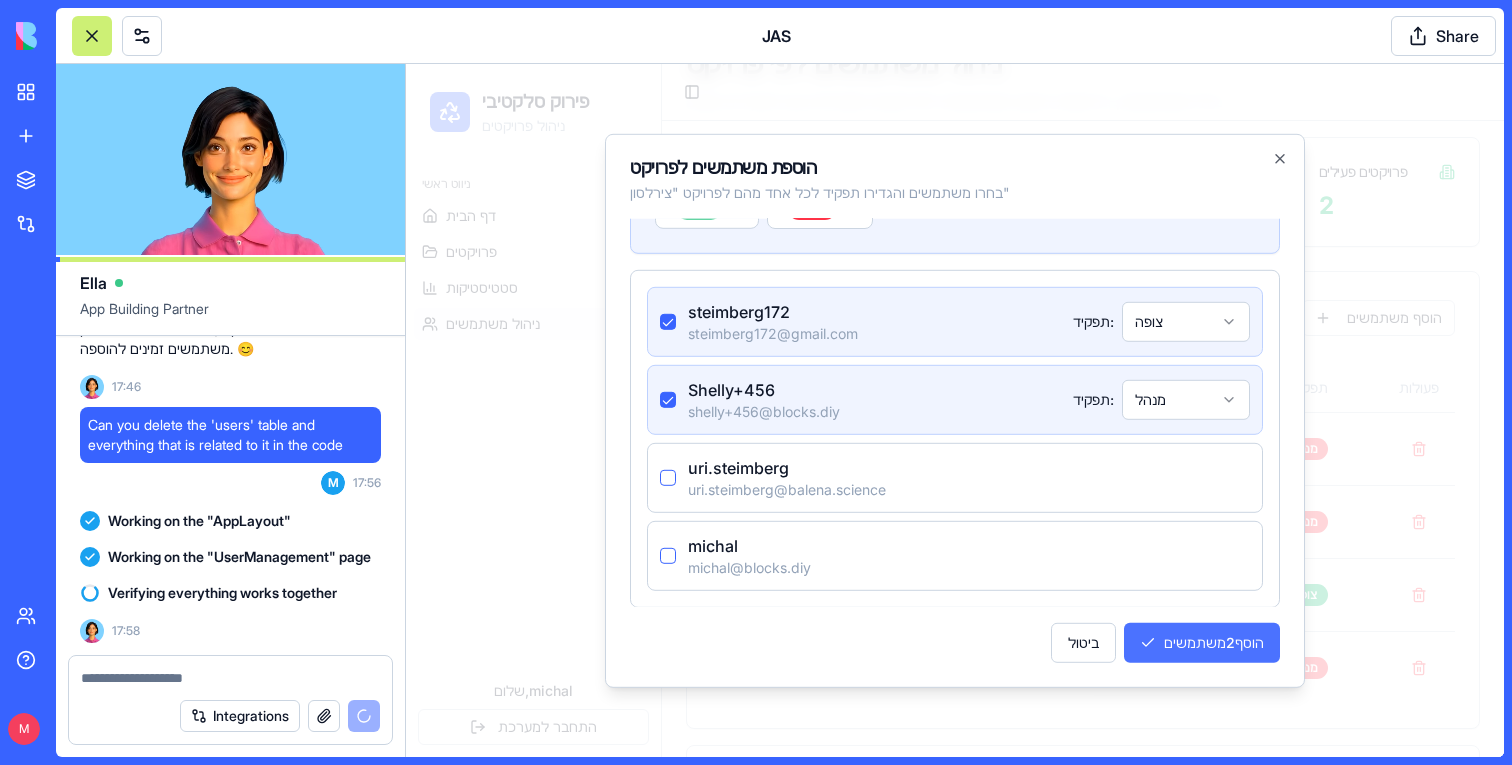 scroll, scrollTop: 0, scrollLeft: 0, axis: both 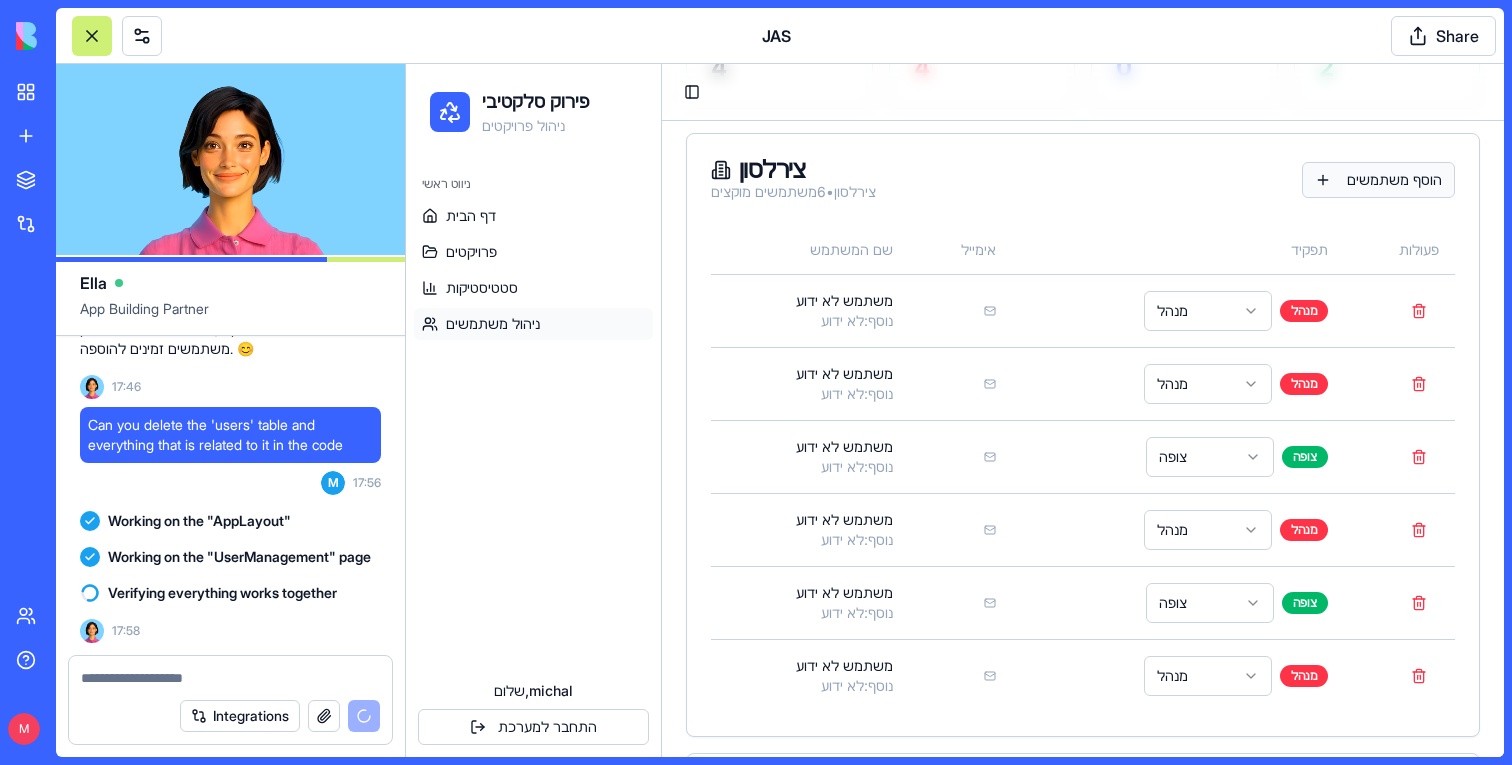 click on "הוסף משתמשים" at bounding box center (1378, 180) 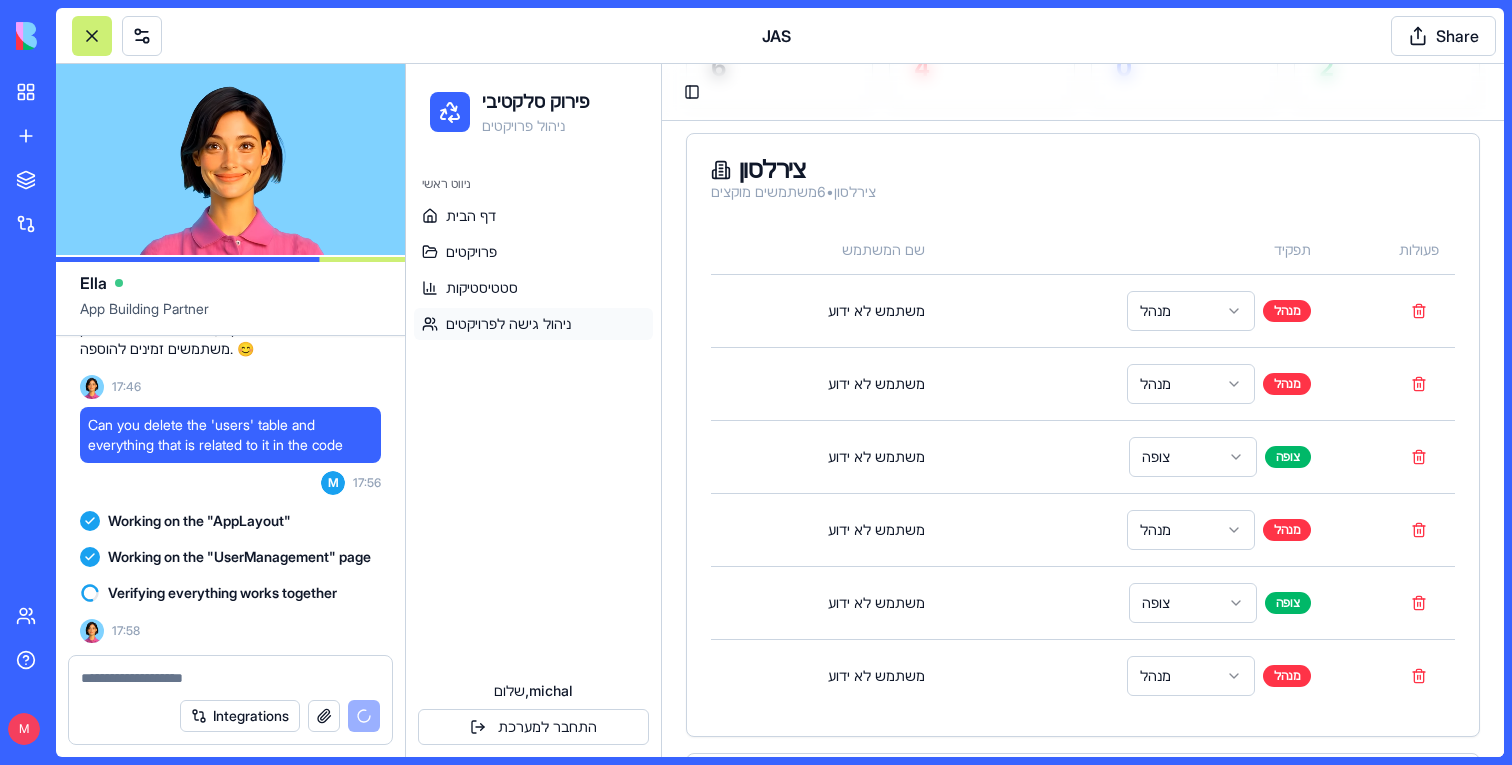 scroll, scrollTop: 70149, scrollLeft: 0, axis: vertical 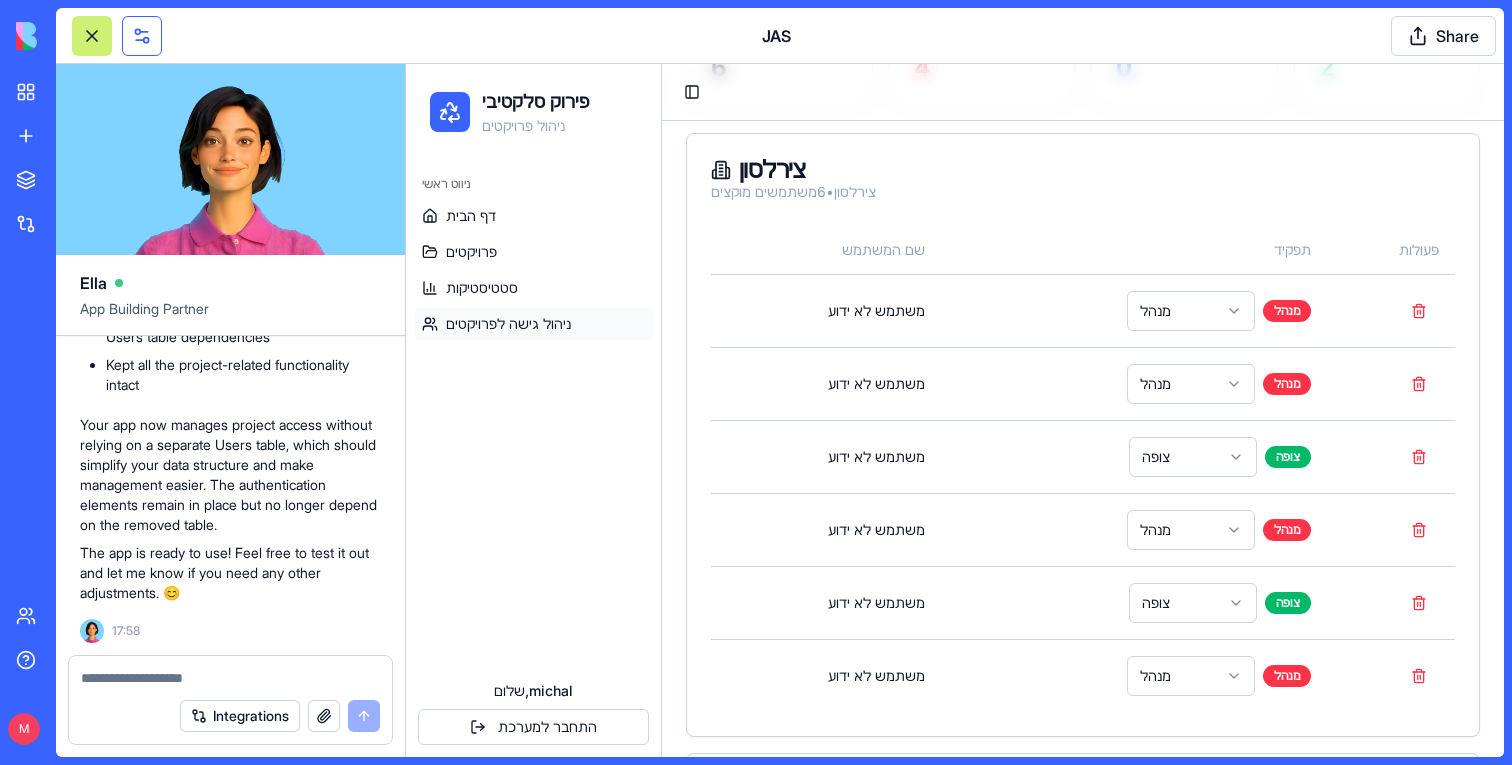 click at bounding box center [142, 36] 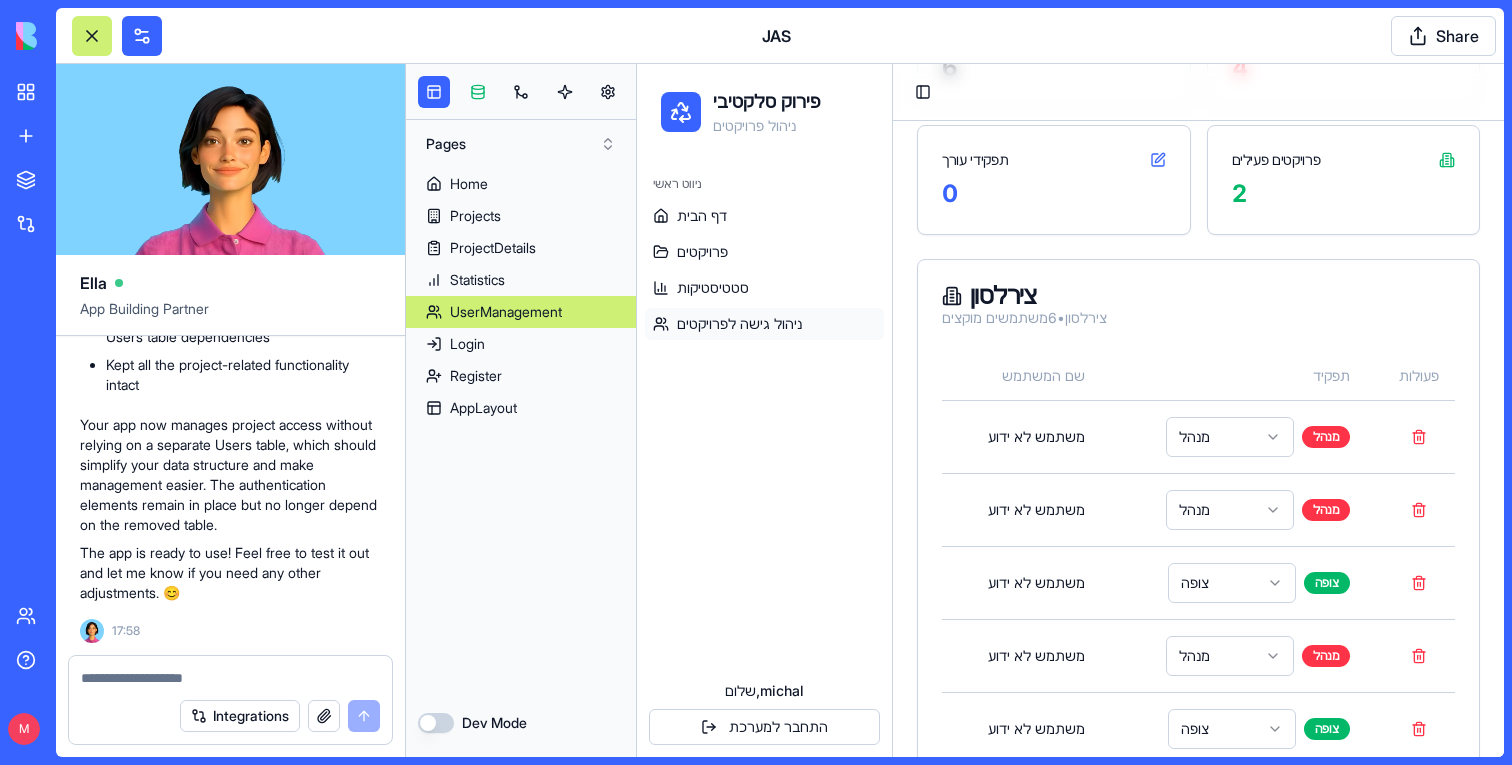 click at bounding box center (478, 92) 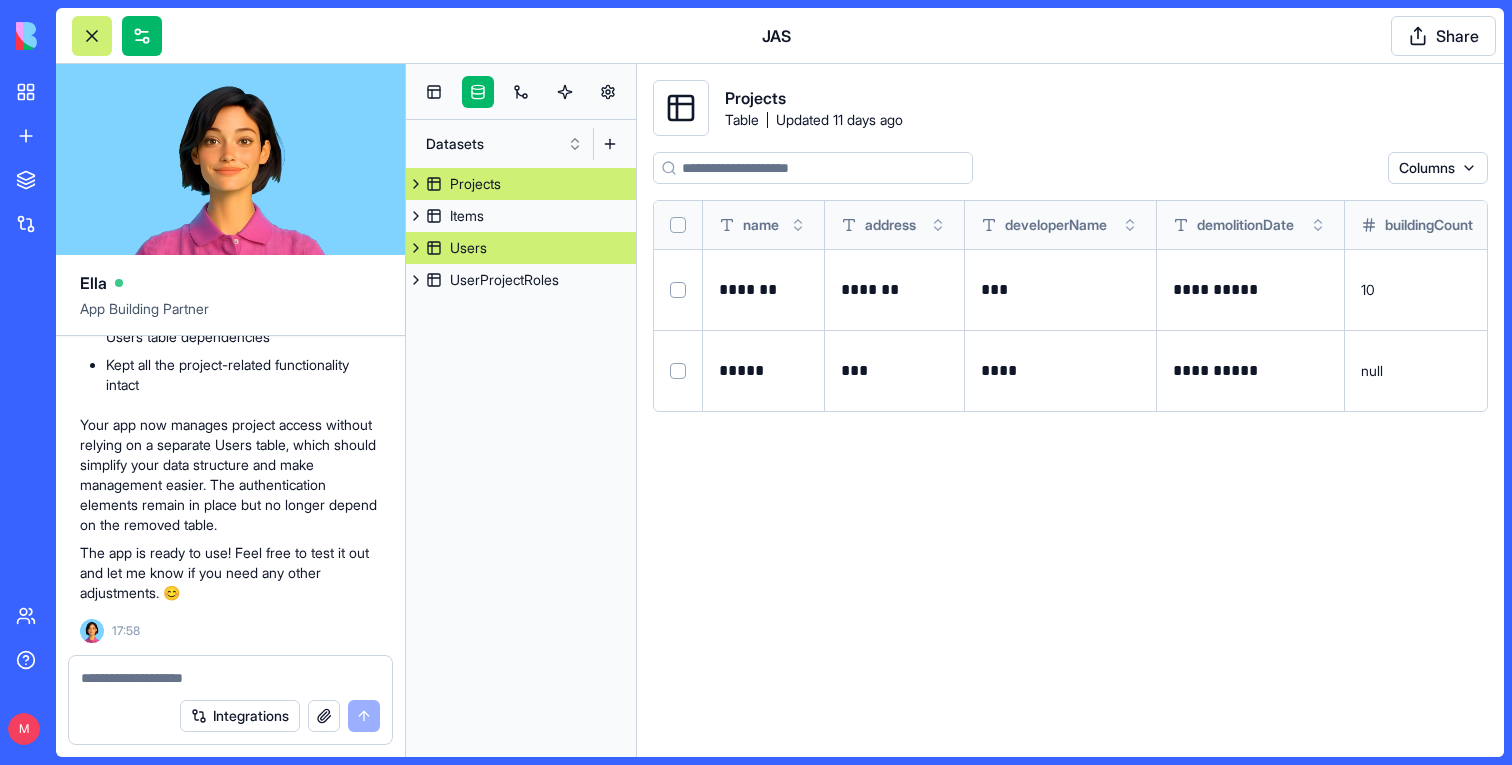 click on "Users" at bounding box center [468, 248] 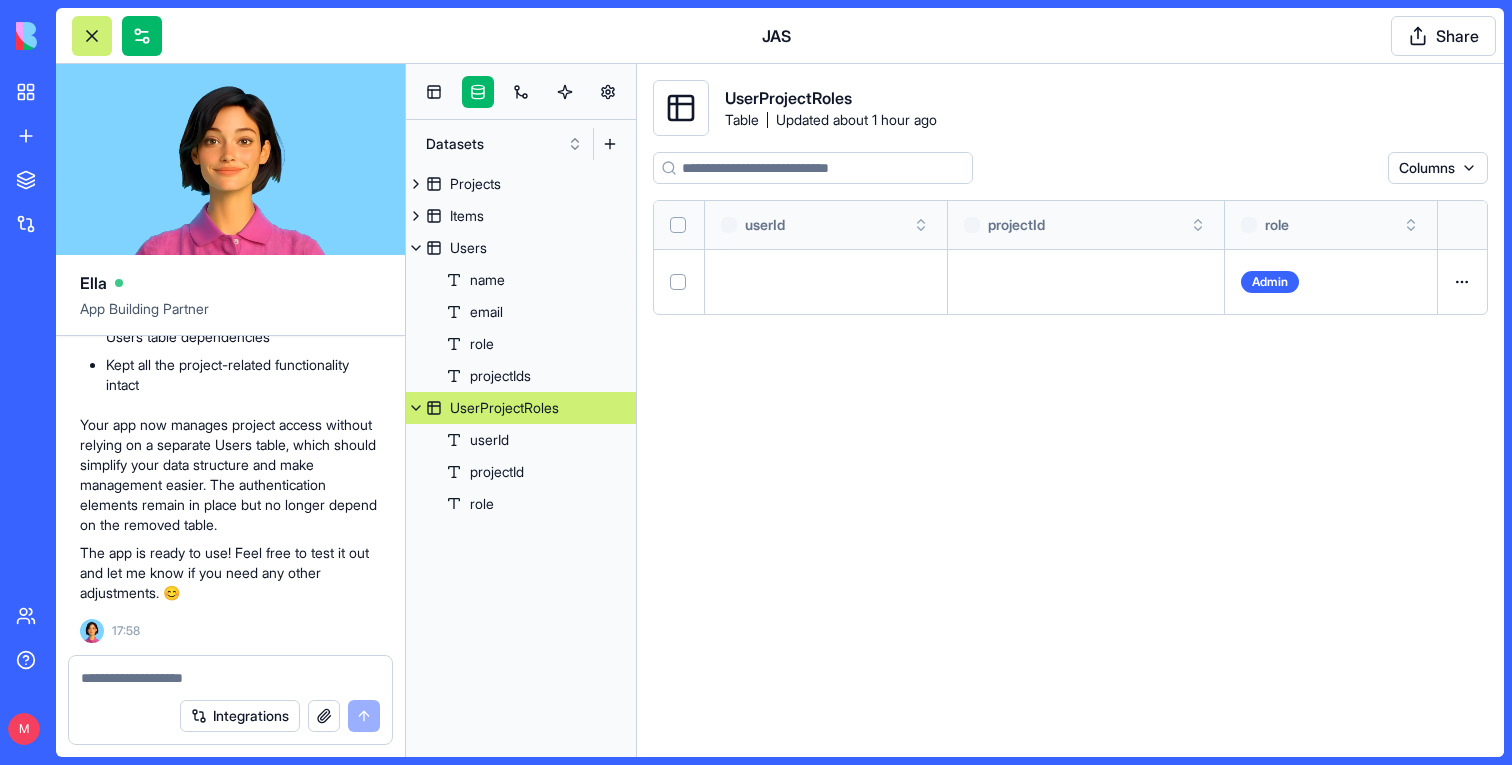 click on "UserProjectRoles" at bounding box center [504, 408] 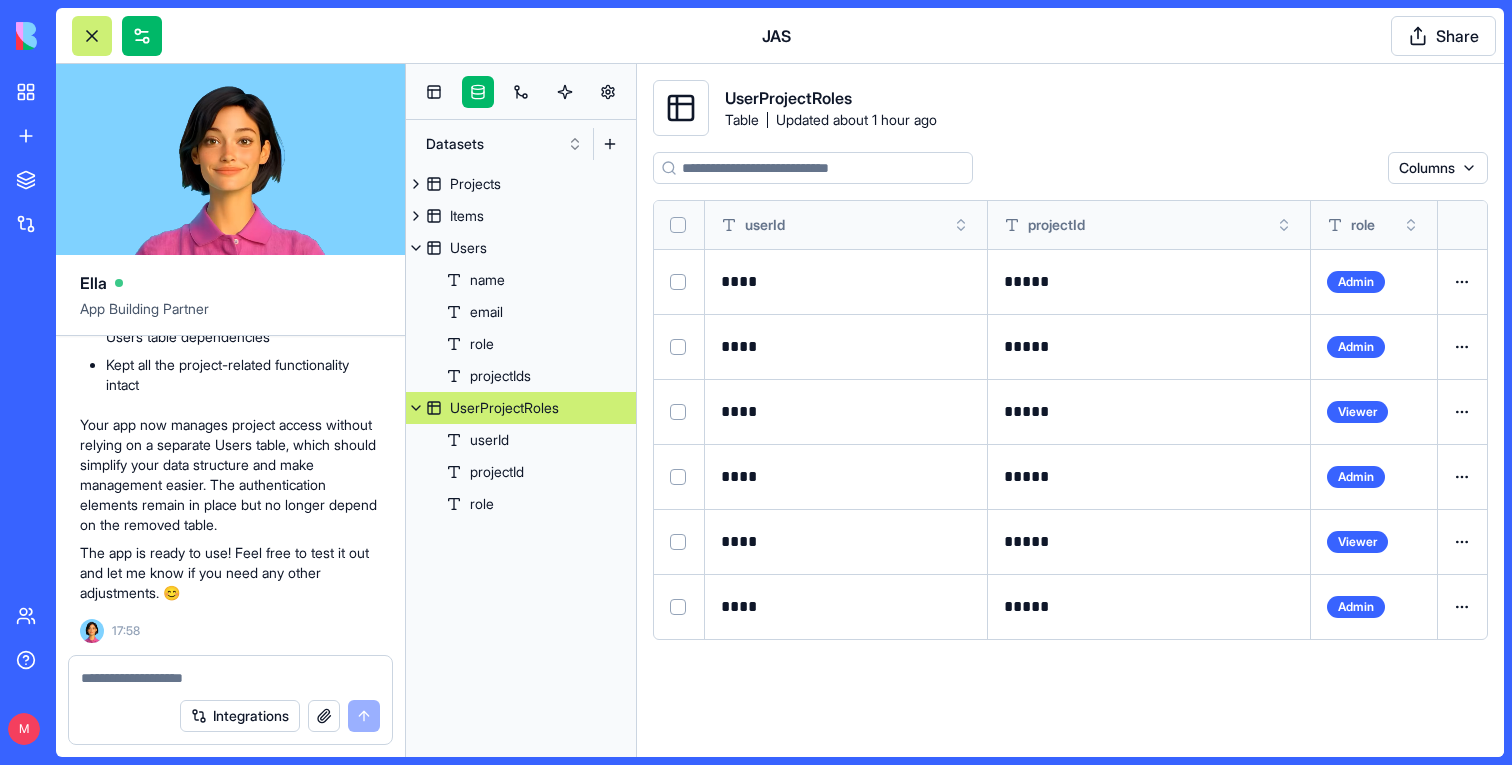 scroll, scrollTop: 69598, scrollLeft: 0, axis: vertical 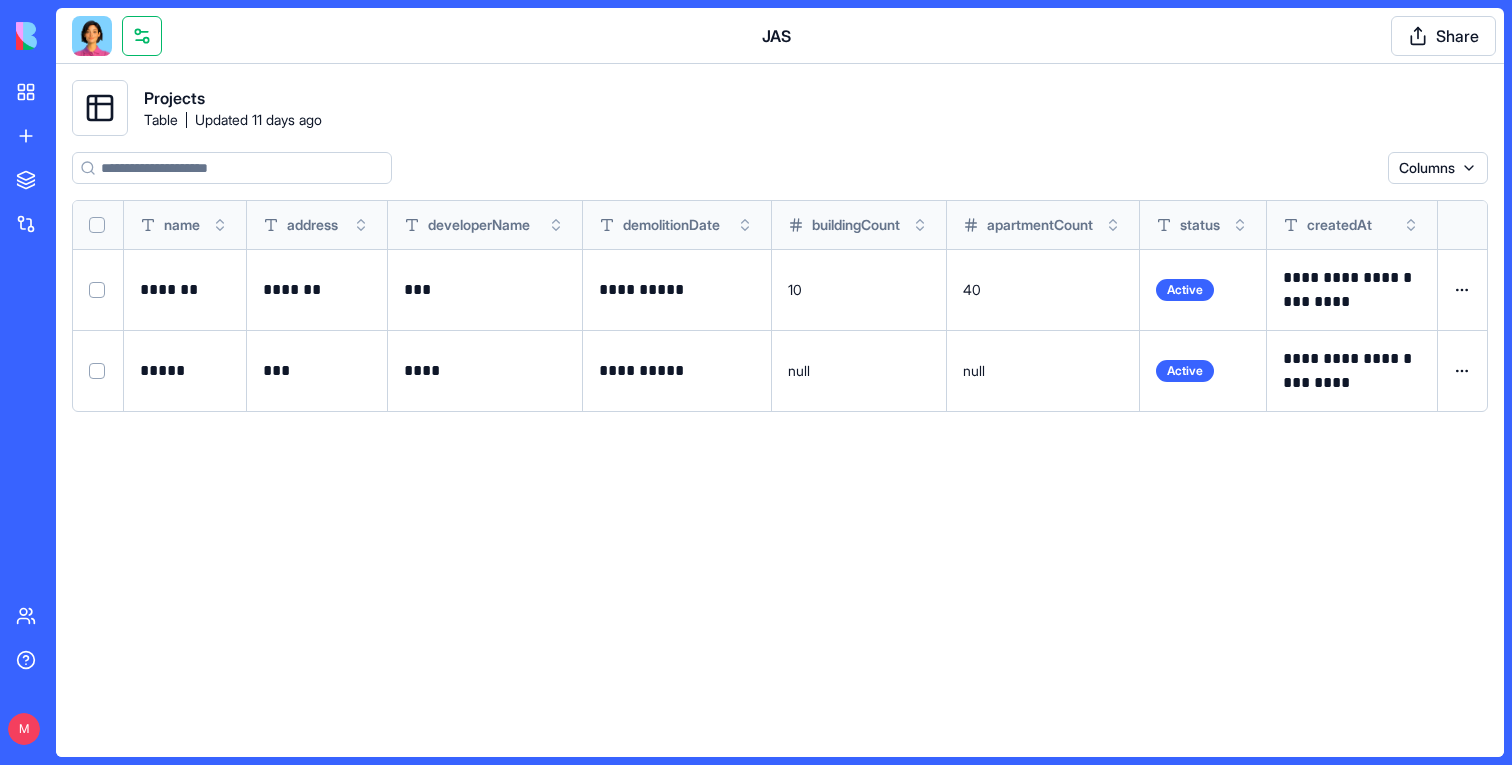 click at bounding box center [142, 36] 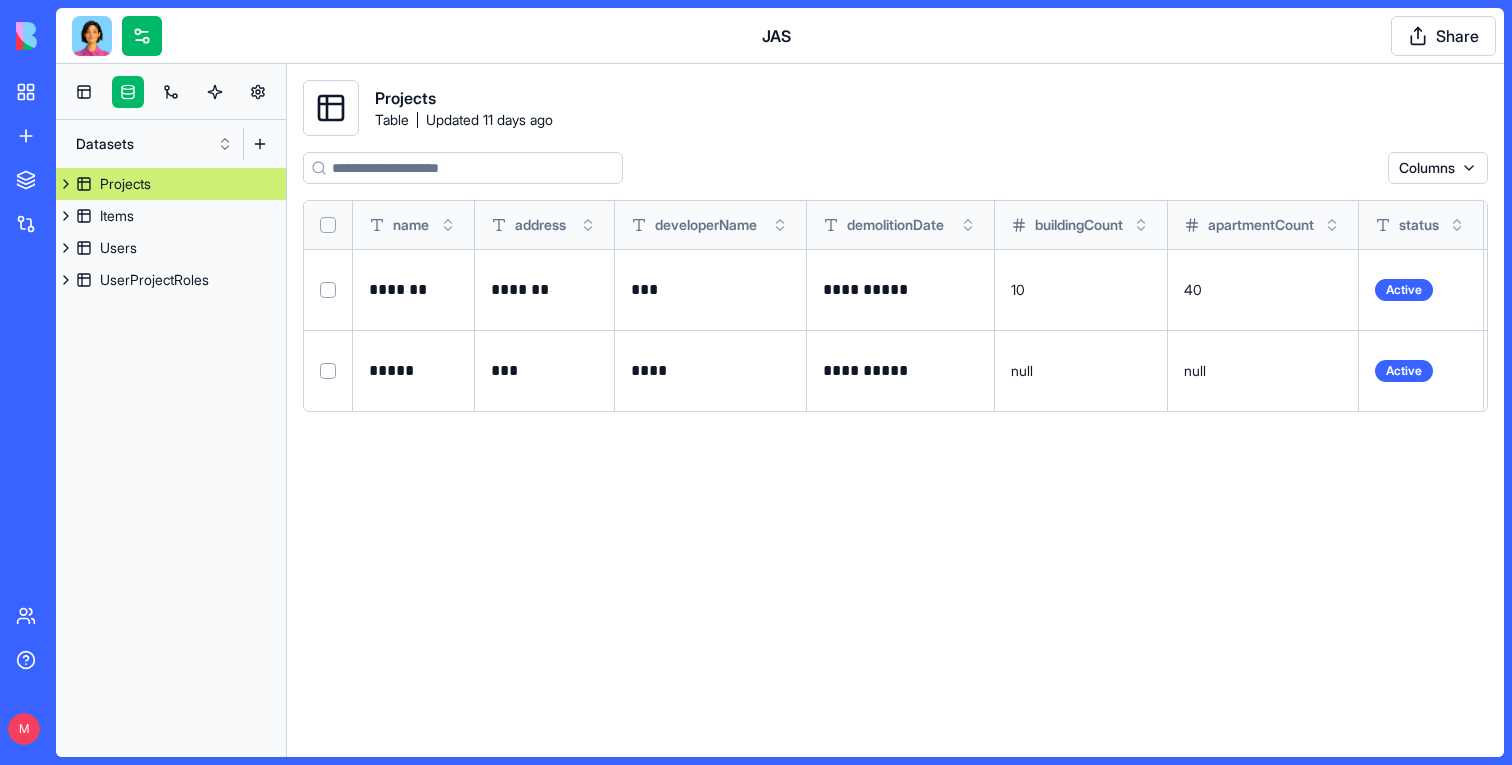 click at bounding box center (92, 36) 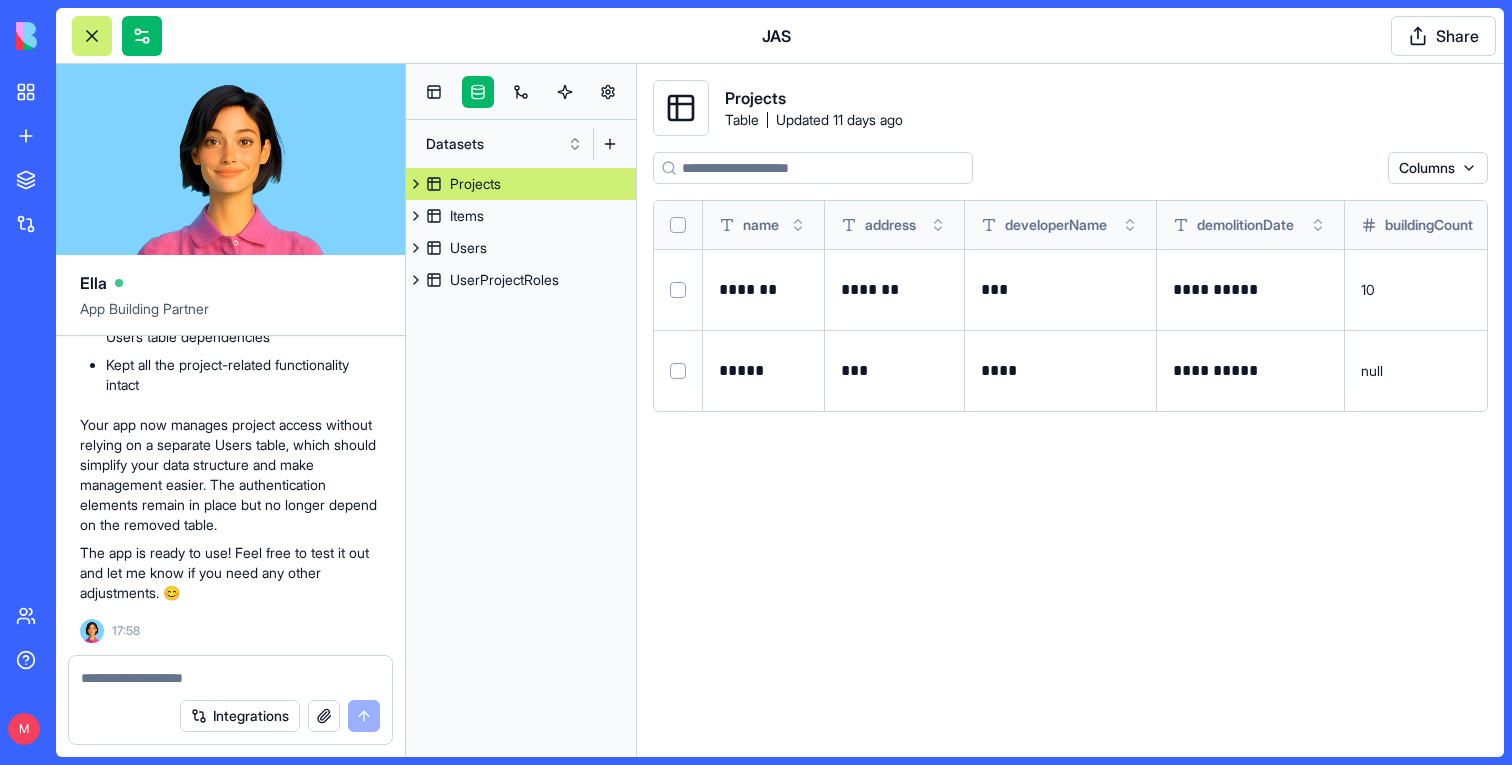 scroll, scrollTop: 69729, scrollLeft: 0, axis: vertical 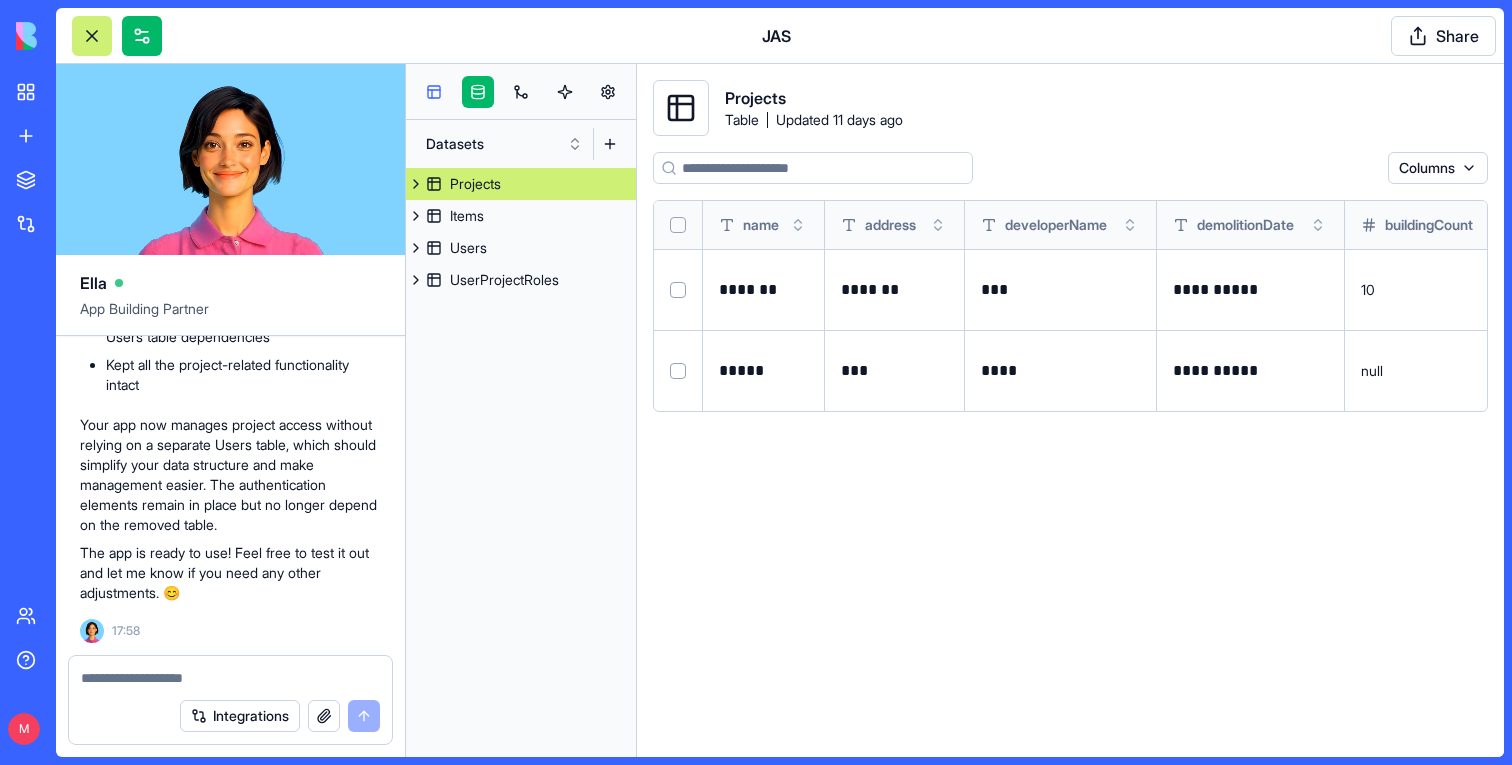 click at bounding box center (434, 92) 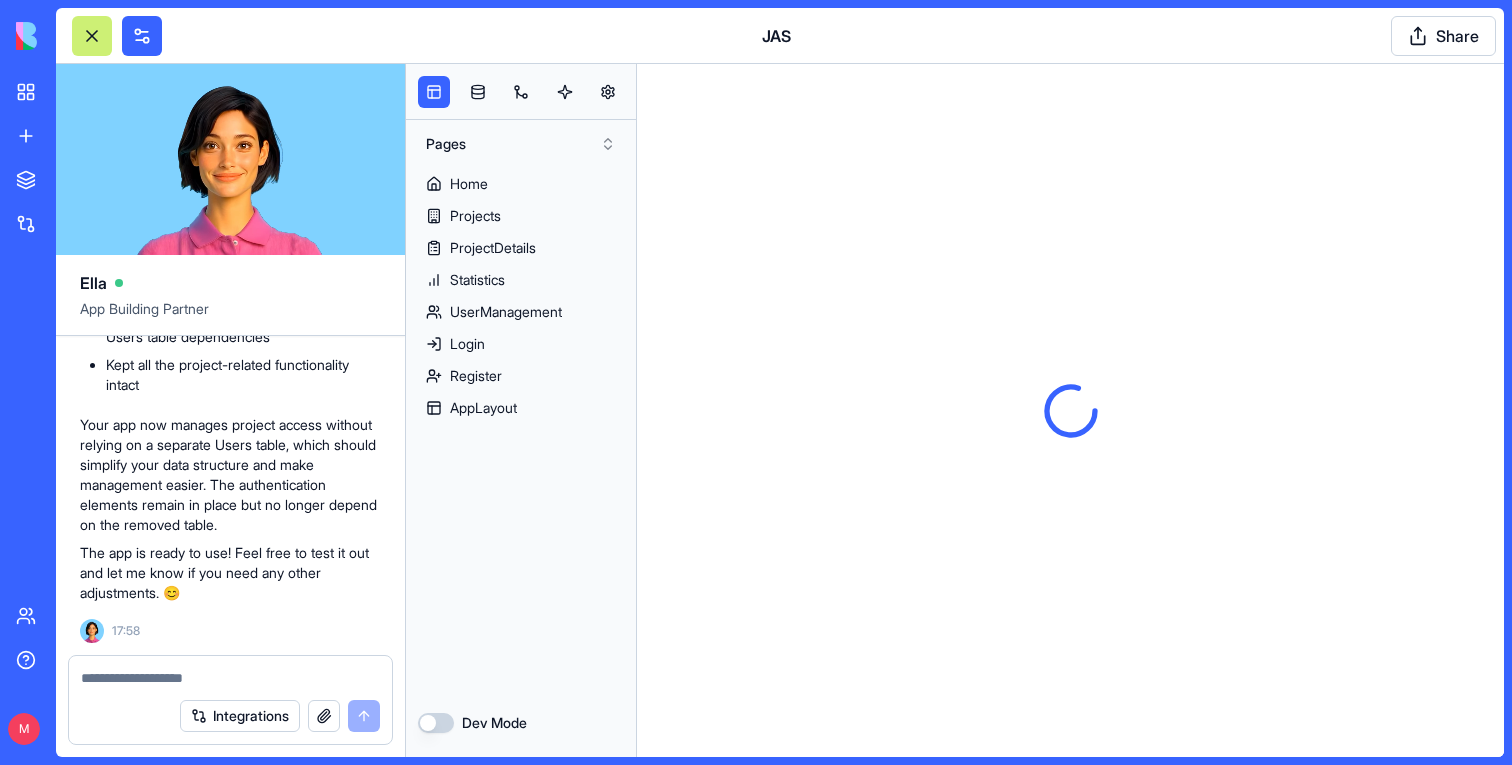 scroll, scrollTop: 0, scrollLeft: 0, axis: both 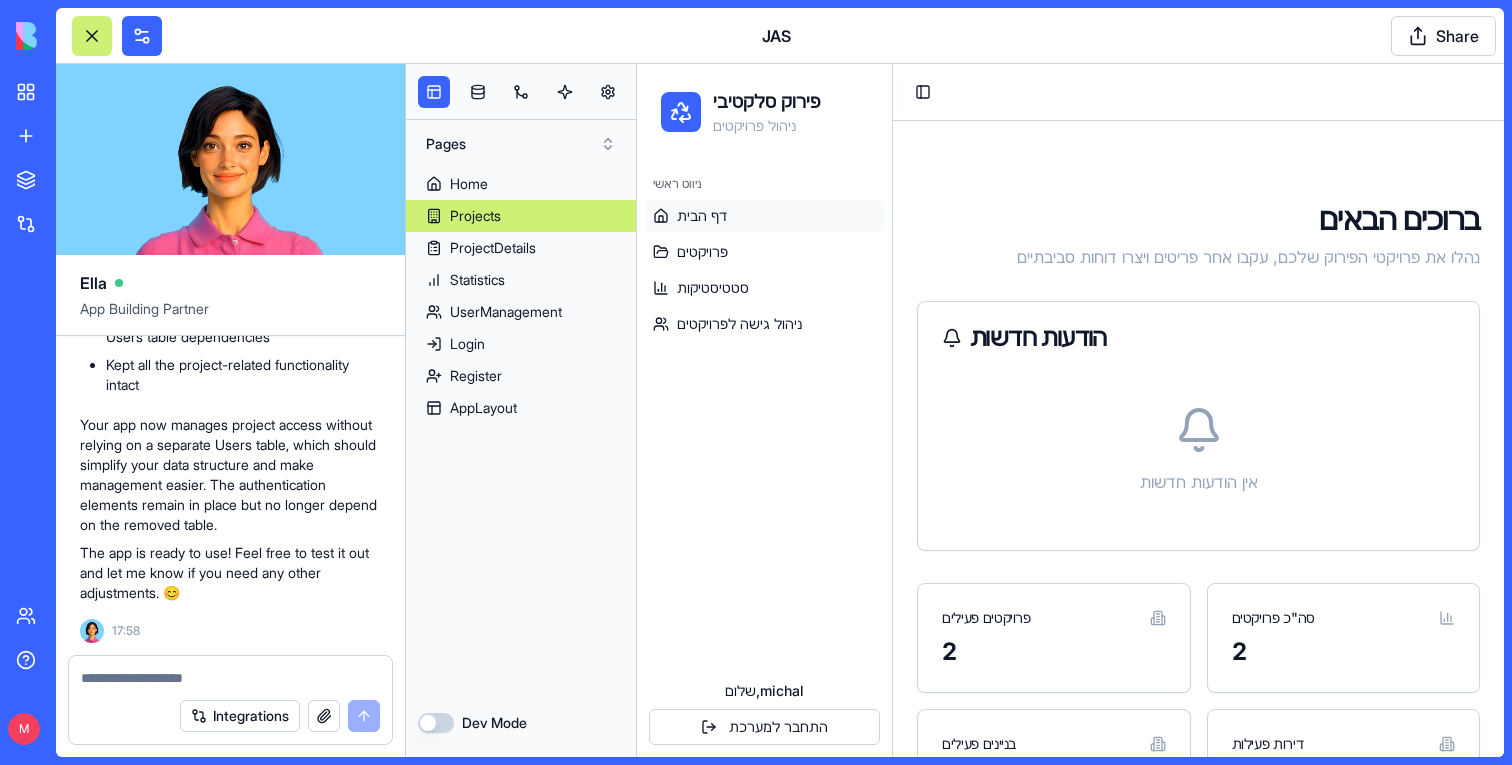click on "Projects" at bounding box center (521, 216) 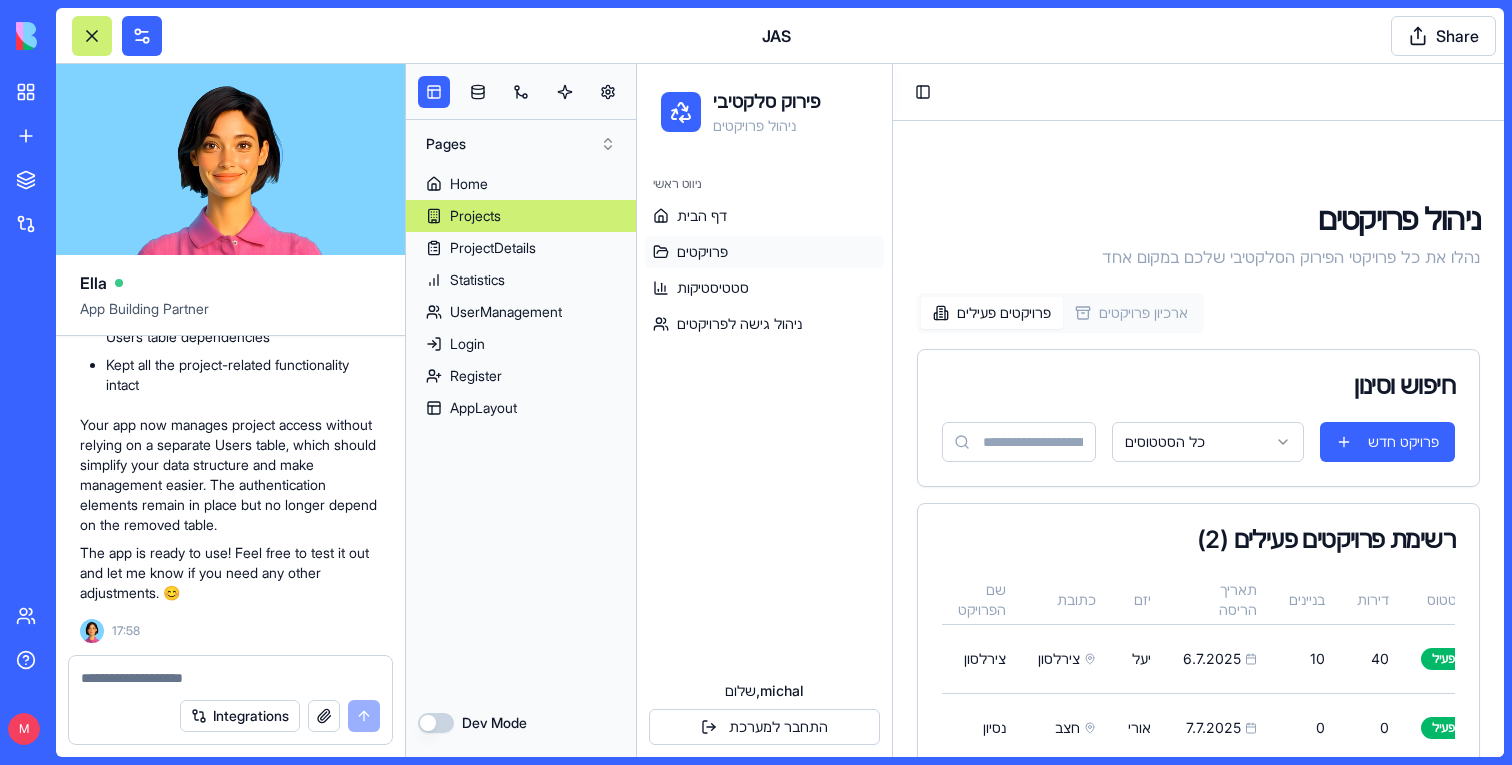 click at bounding box center [92, 36] 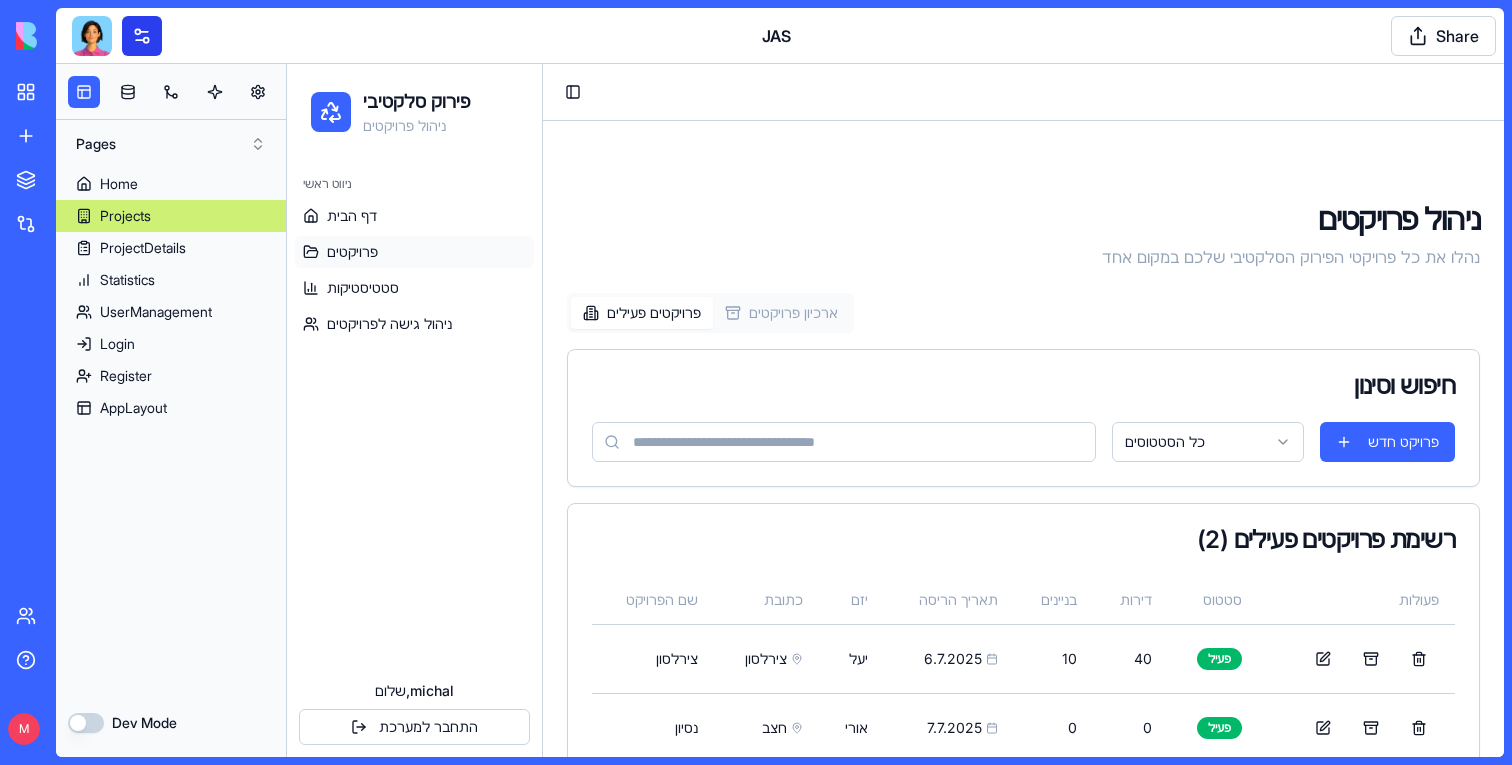 click at bounding box center (142, 36) 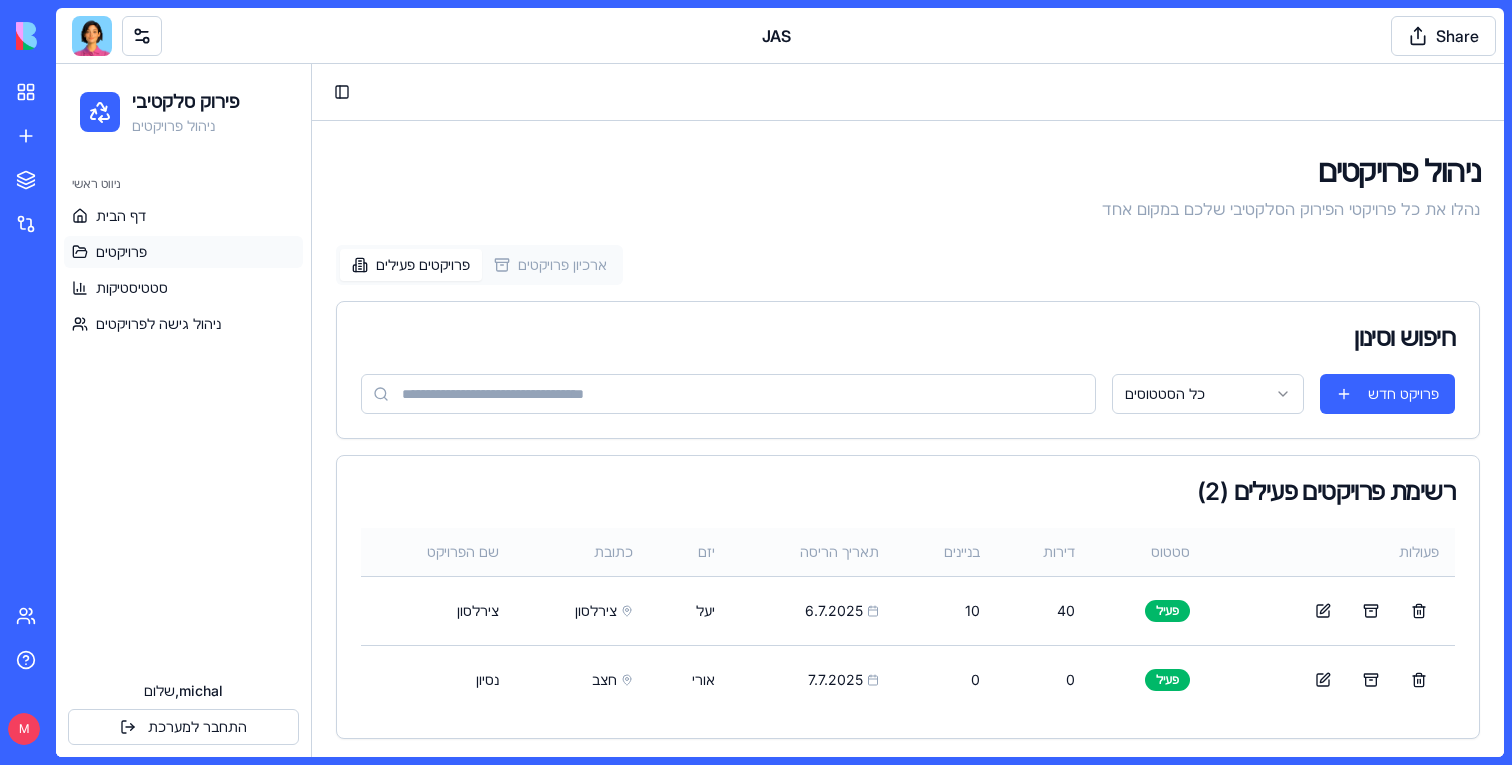 scroll, scrollTop: 53, scrollLeft: 0, axis: vertical 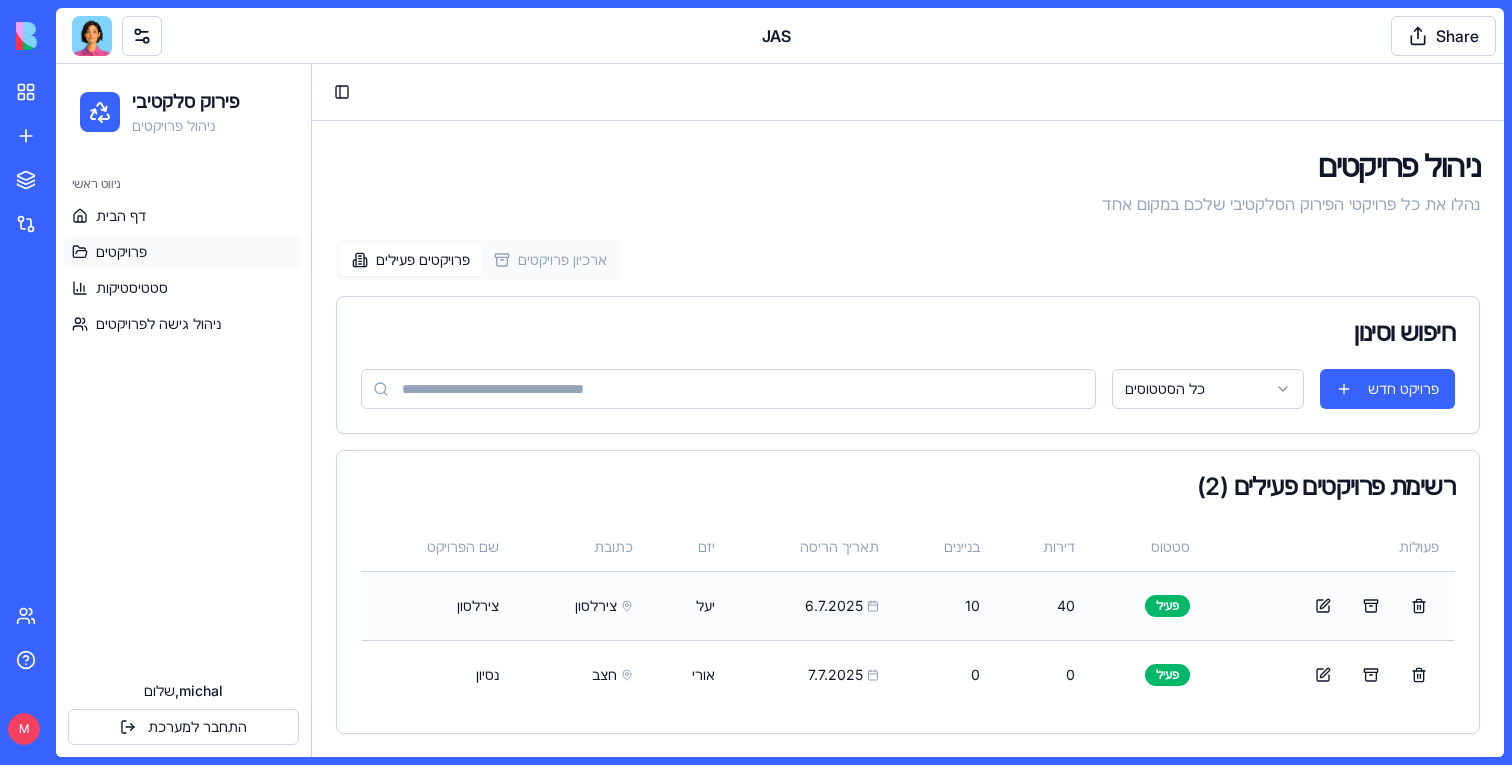 click on "6.7.2025" at bounding box center (813, 606) 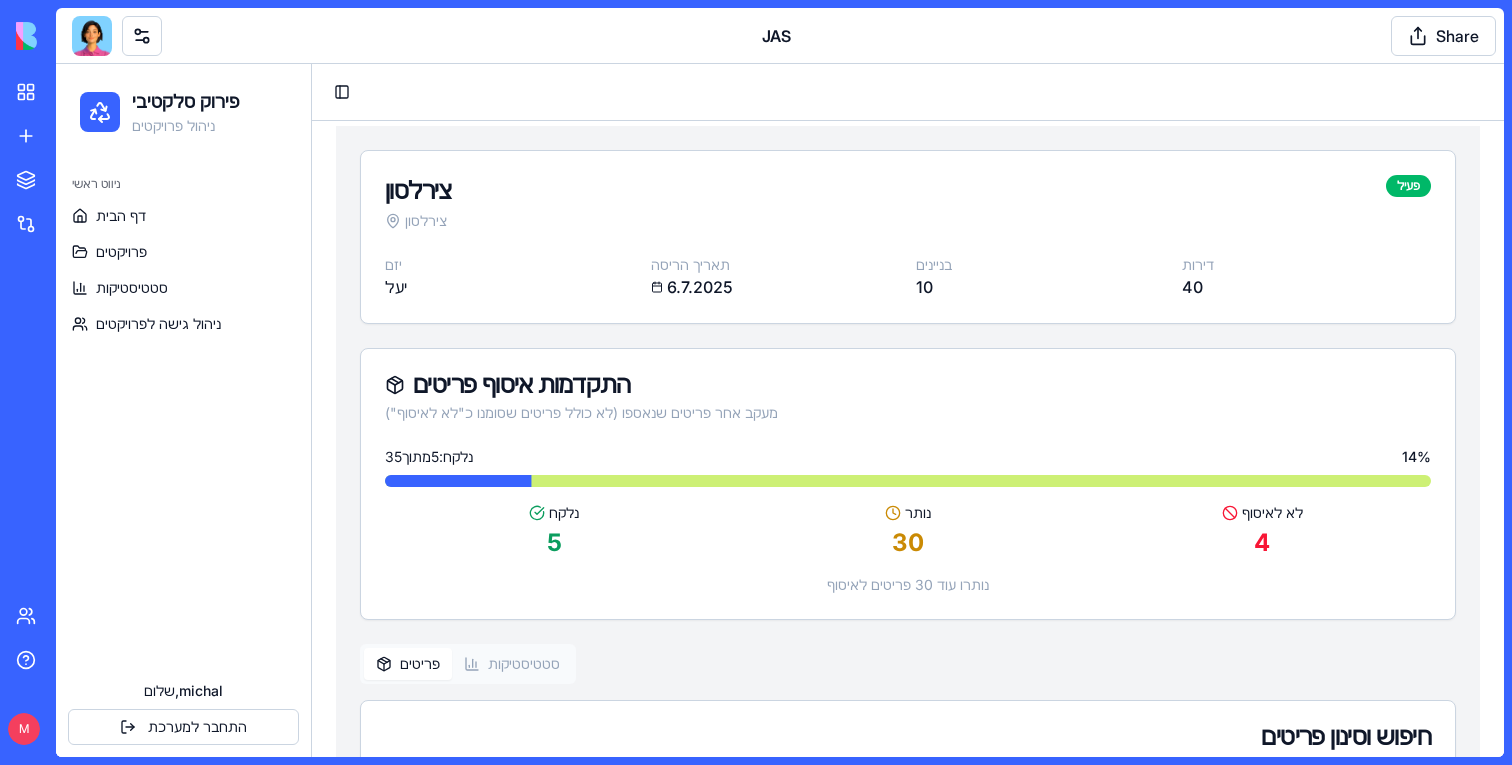 scroll, scrollTop: 0, scrollLeft: 0, axis: both 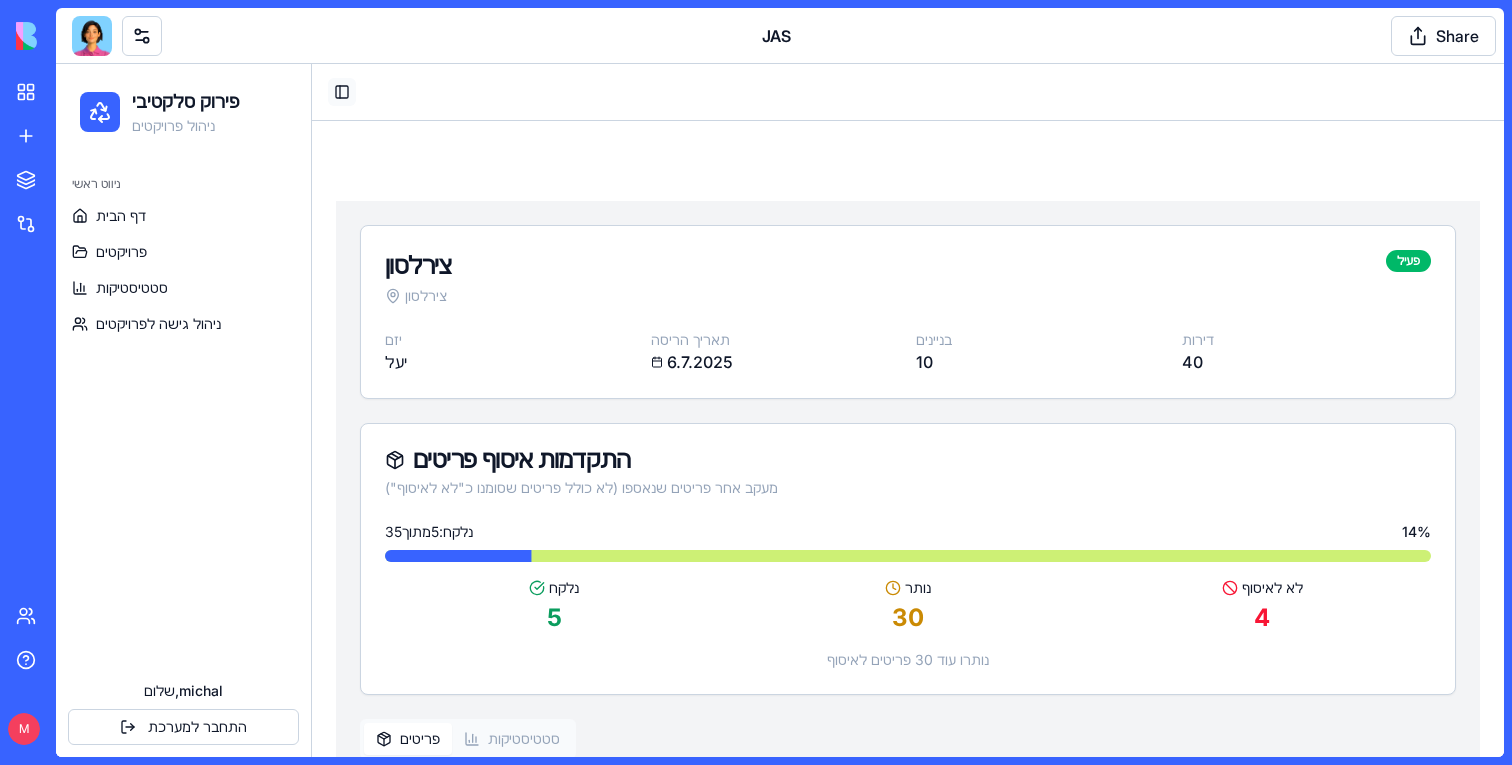 click on "Toggle Sidebar" at bounding box center [342, 92] 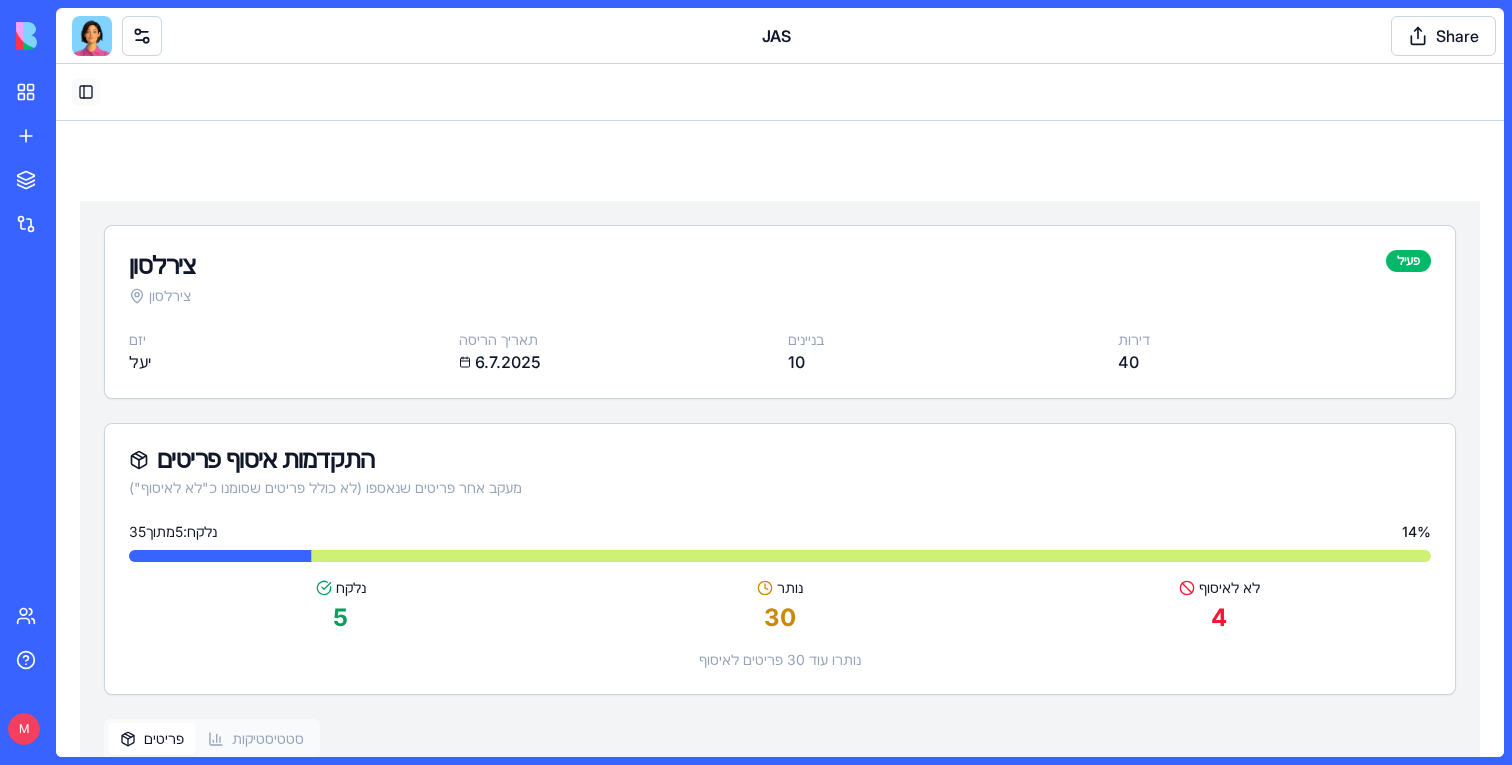 click on "Toggle Sidebar" at bounding box center [86, 92] 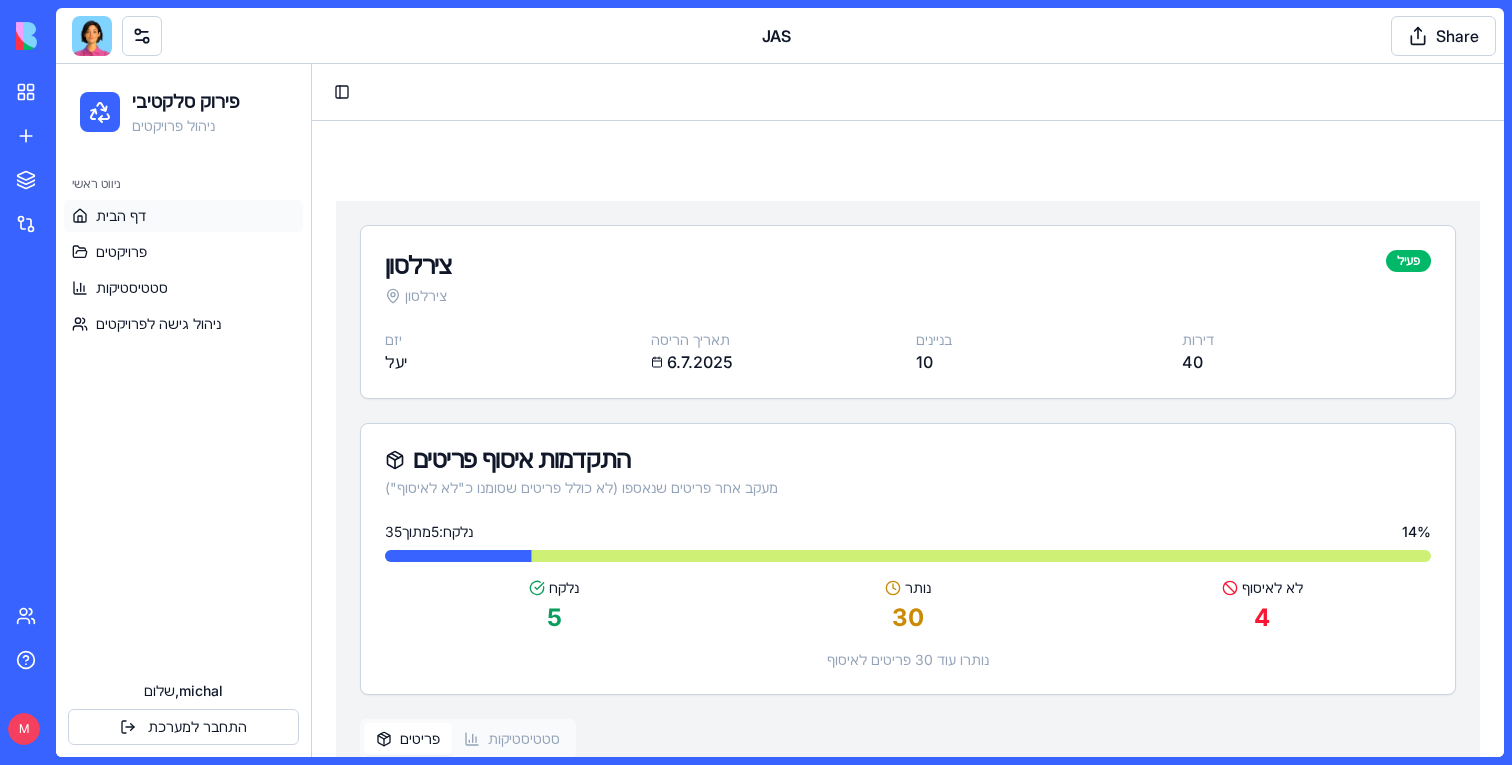 click on "דף הבית" at bounding box center [183, 216] 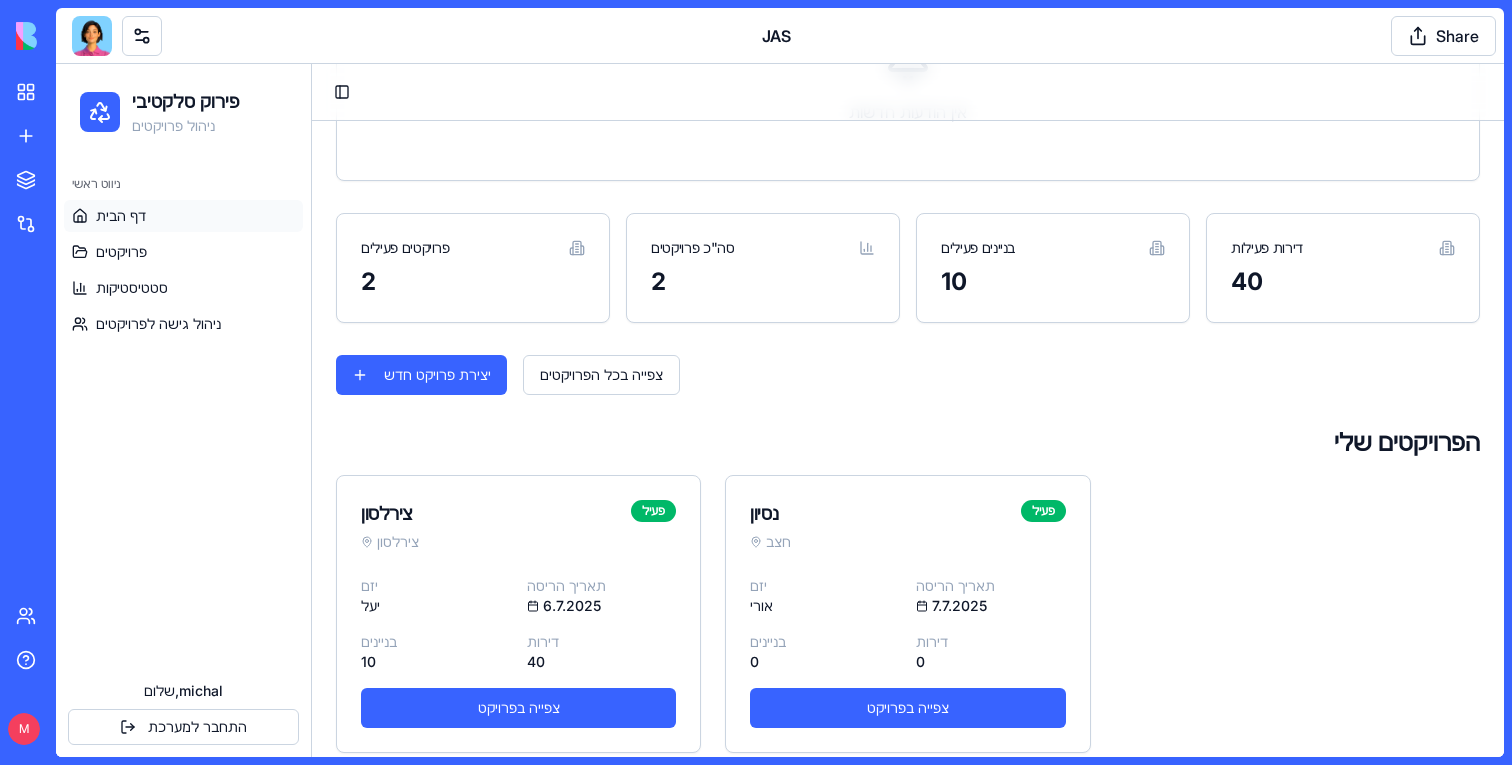 scroll, scrollTop: 390, scrollLeft: 0, axis: vertical 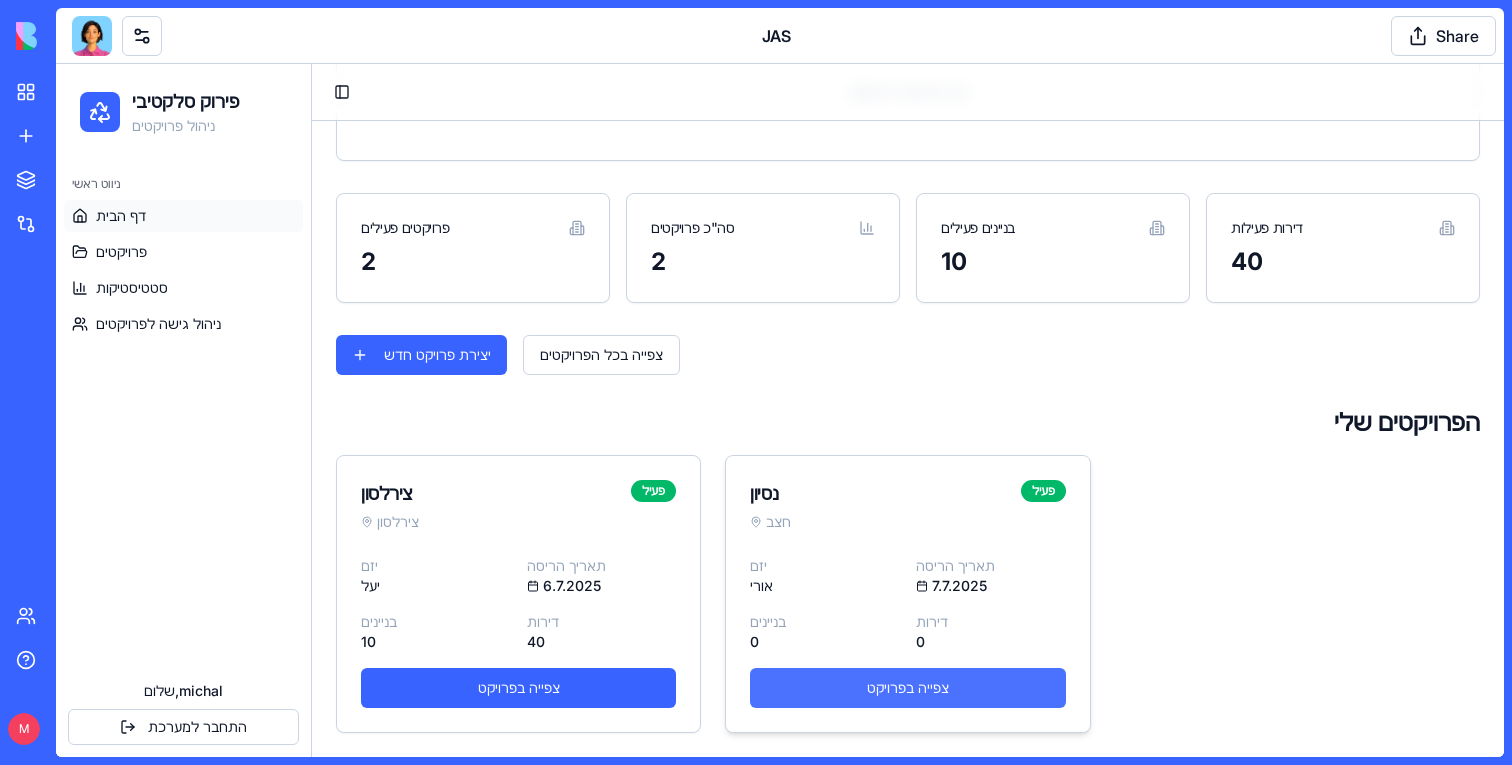 click on "צפייה בפרויקט" at bounding box center [907, 688] 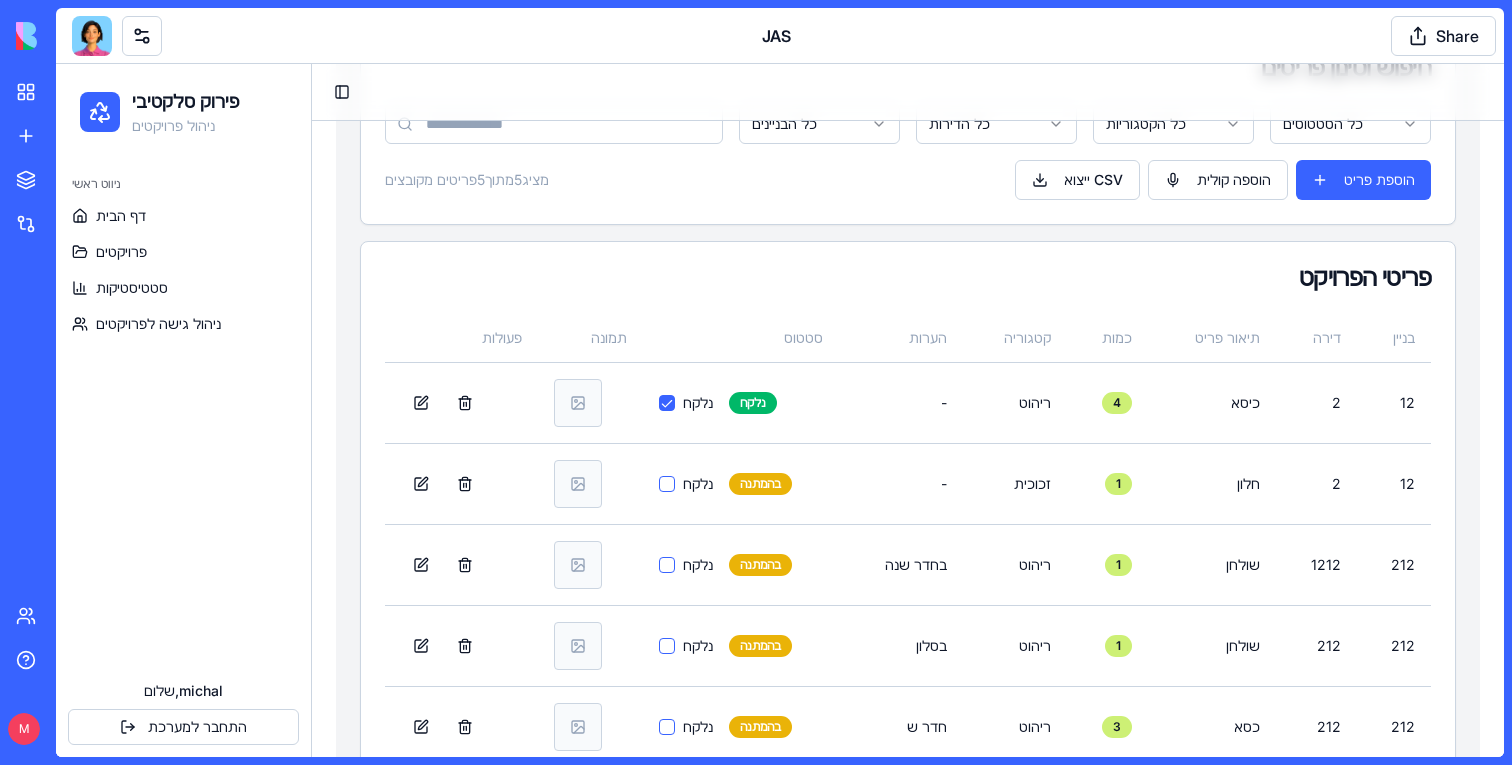 scroll, scrollTop: 826, scrollLeft: 0, axis: vertical 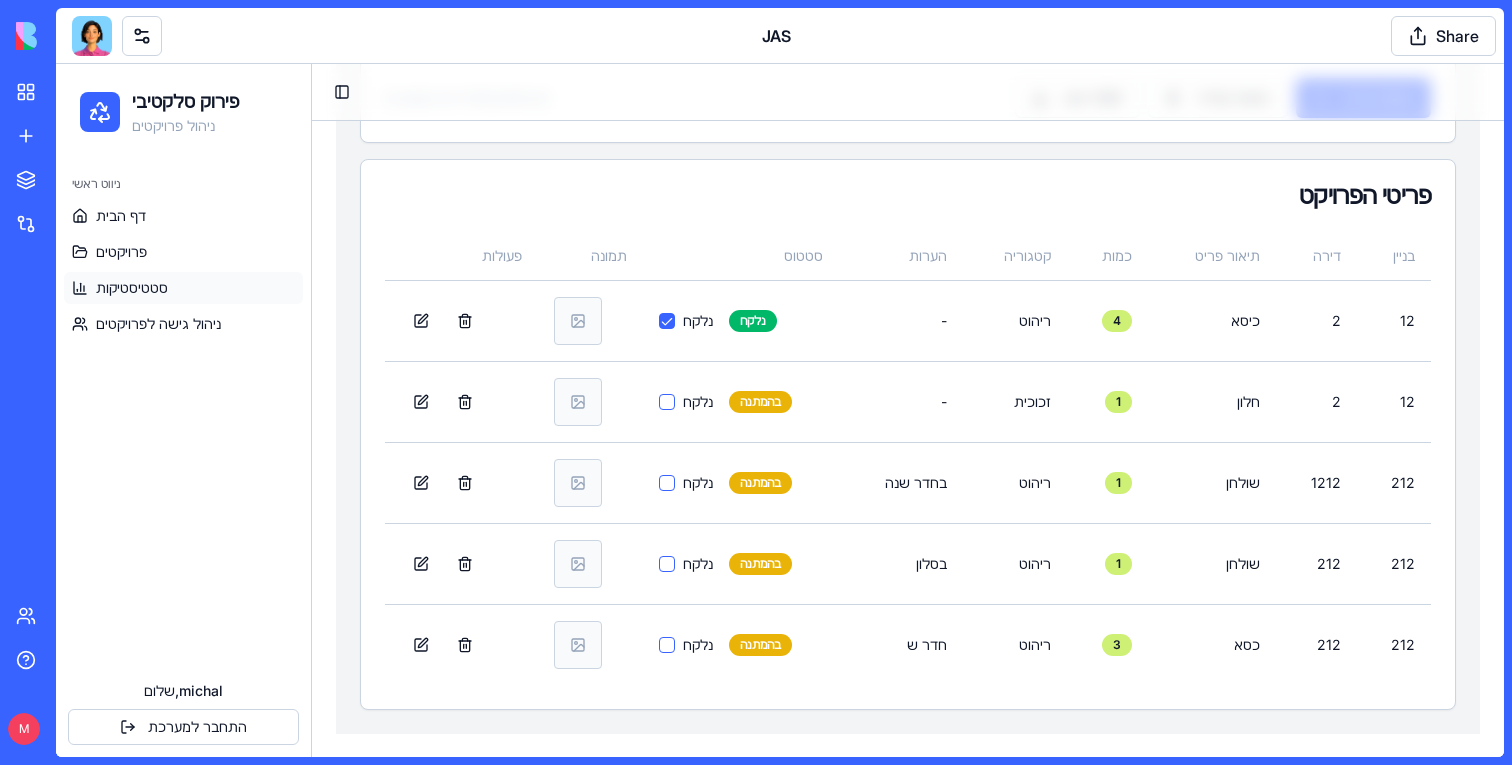 click on "סטטיסטיקות" at bounding box center [183, 288] 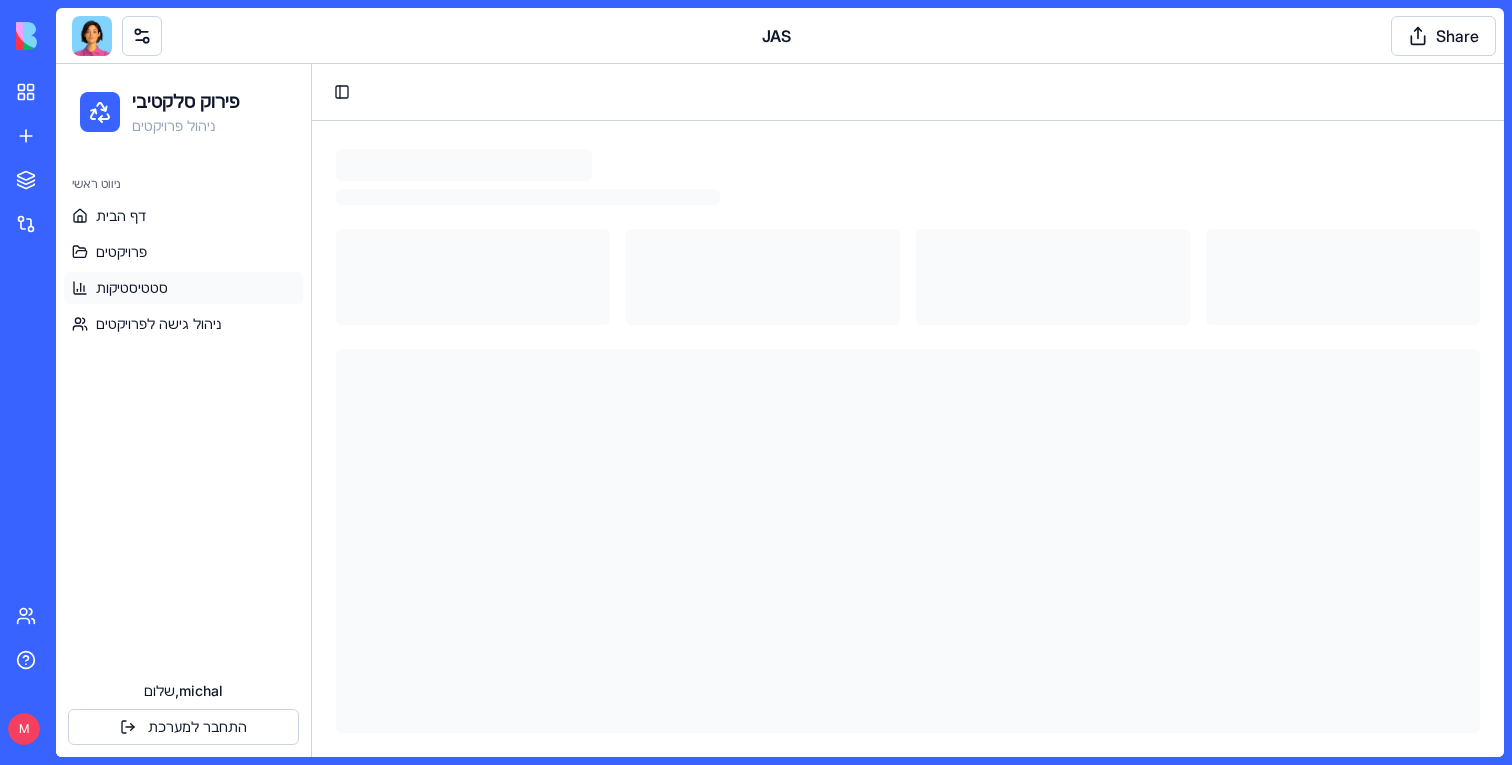 scroll, scrollTop: 52, scrollLeft: 0, axis: vertical 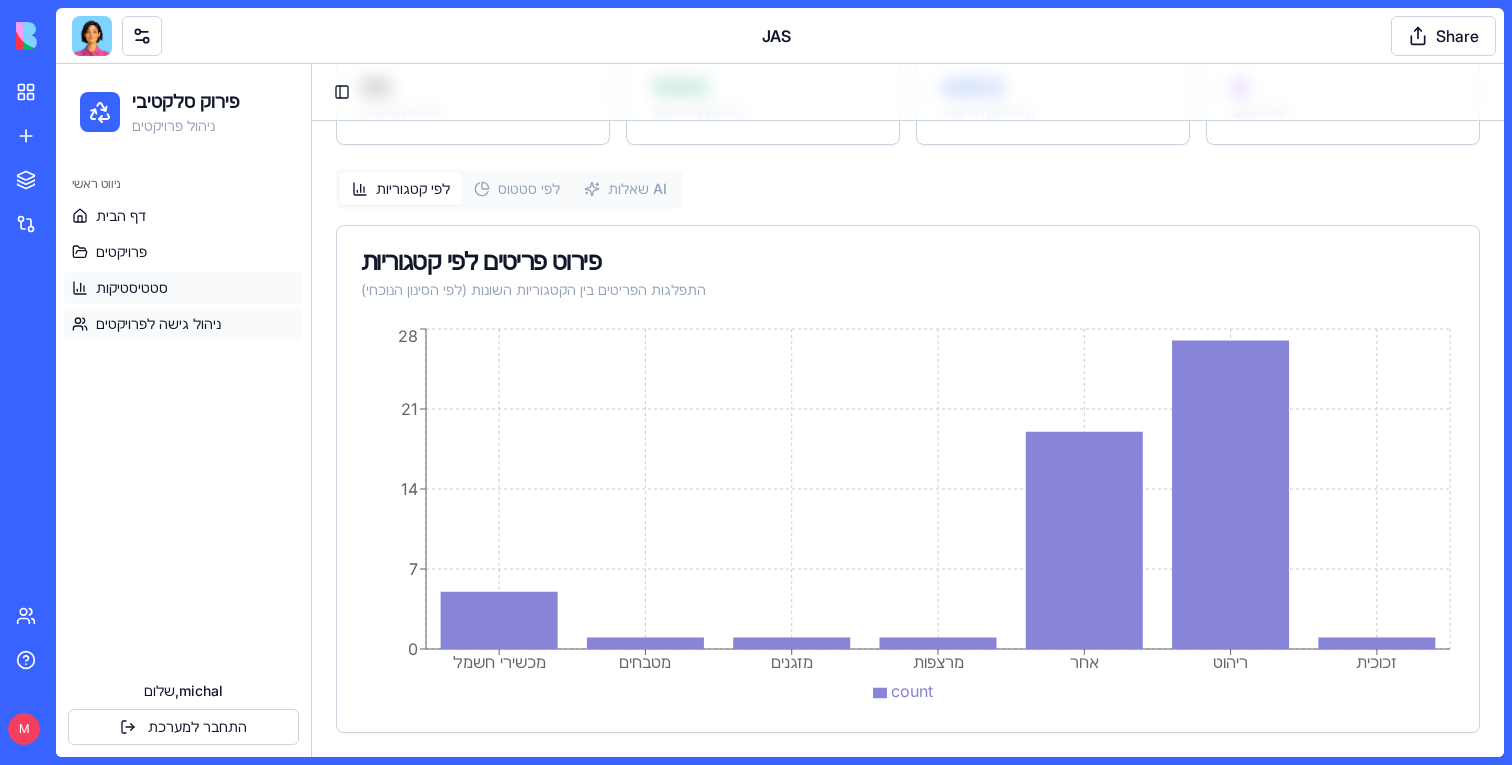click on "ניהול גישה לפרויקטים" at bounding box center [158, 324] 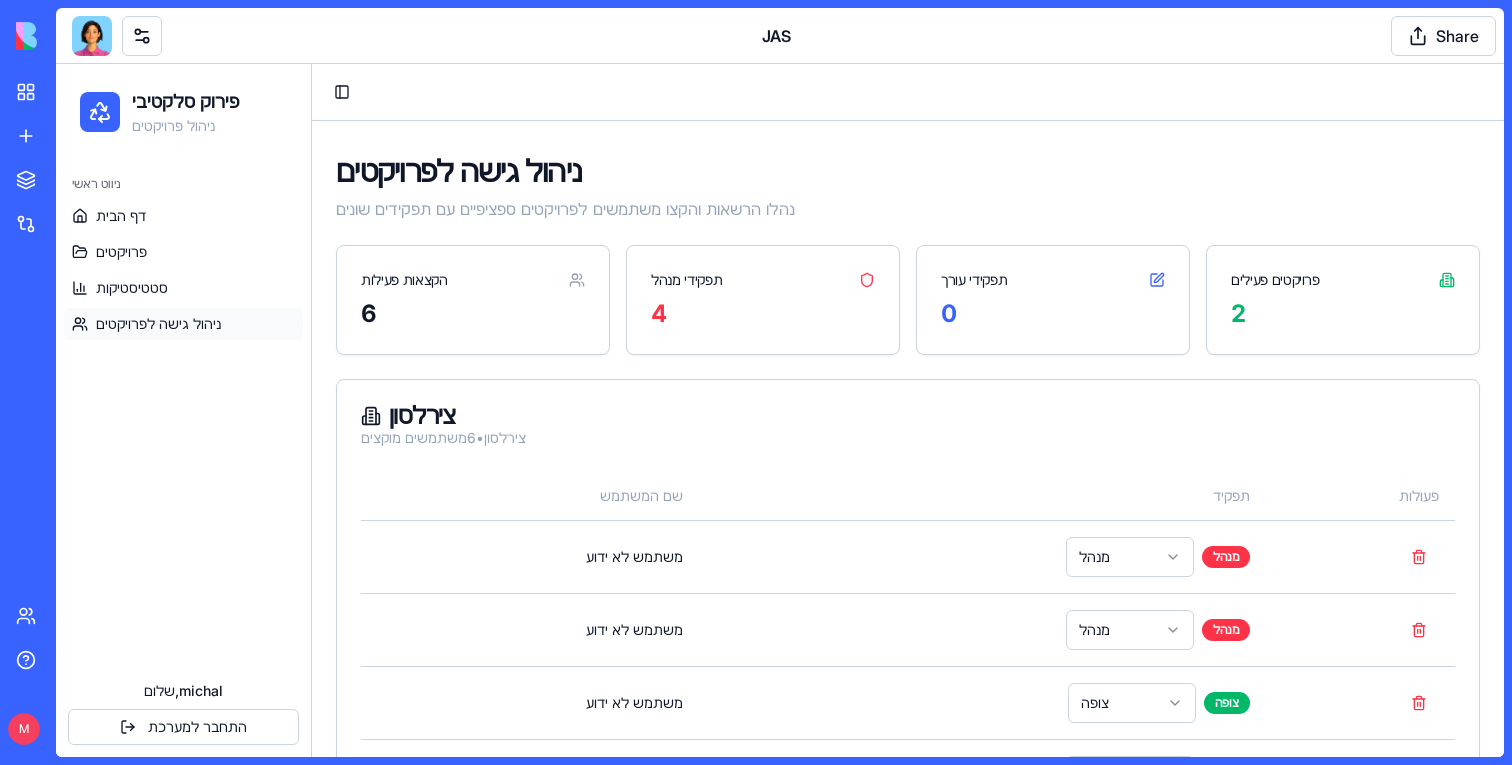 scroll, scrollTop: 28, scrollLeft: 0, axis: vertical 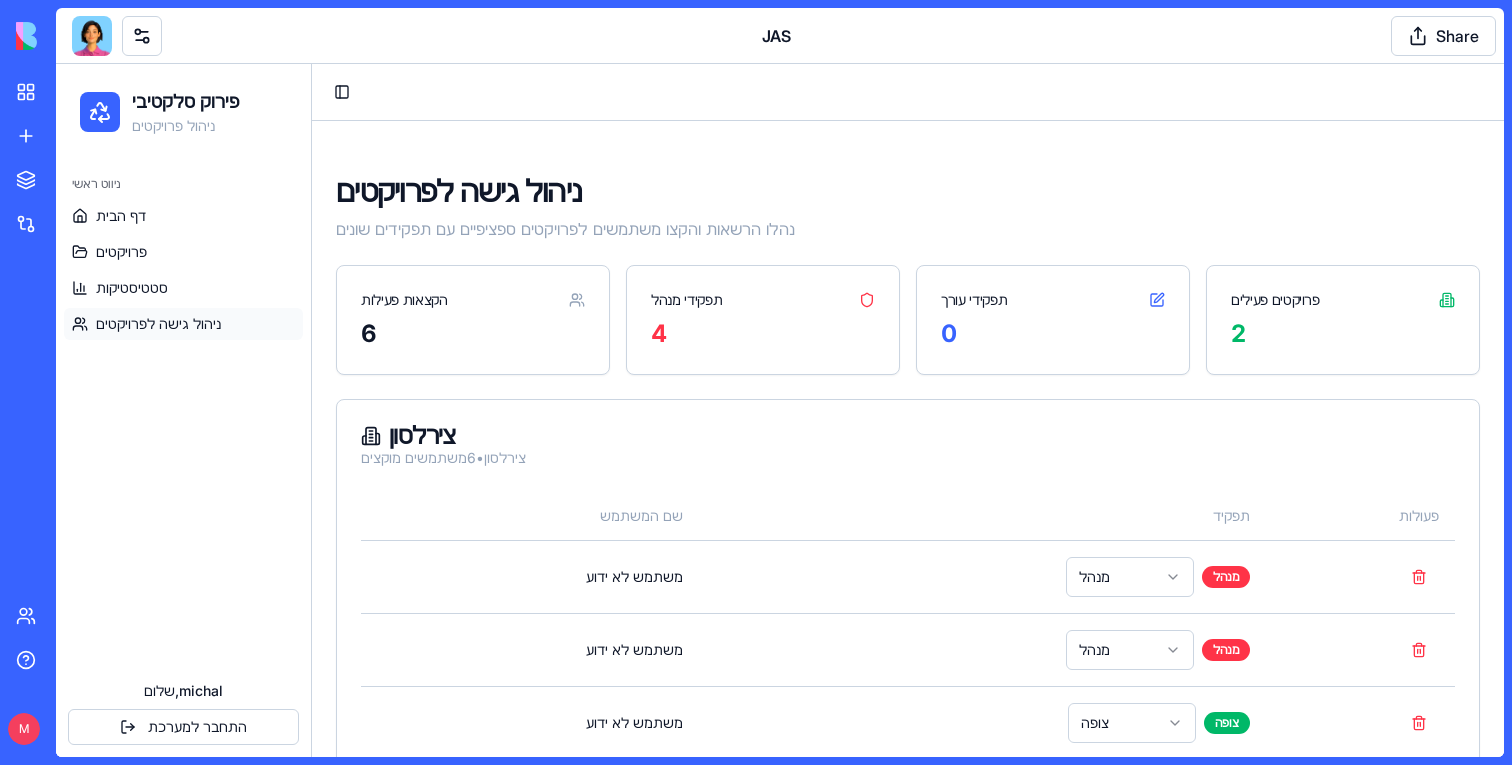 click on "פרויקטים פעילים" at bounding box center [1343, 292] 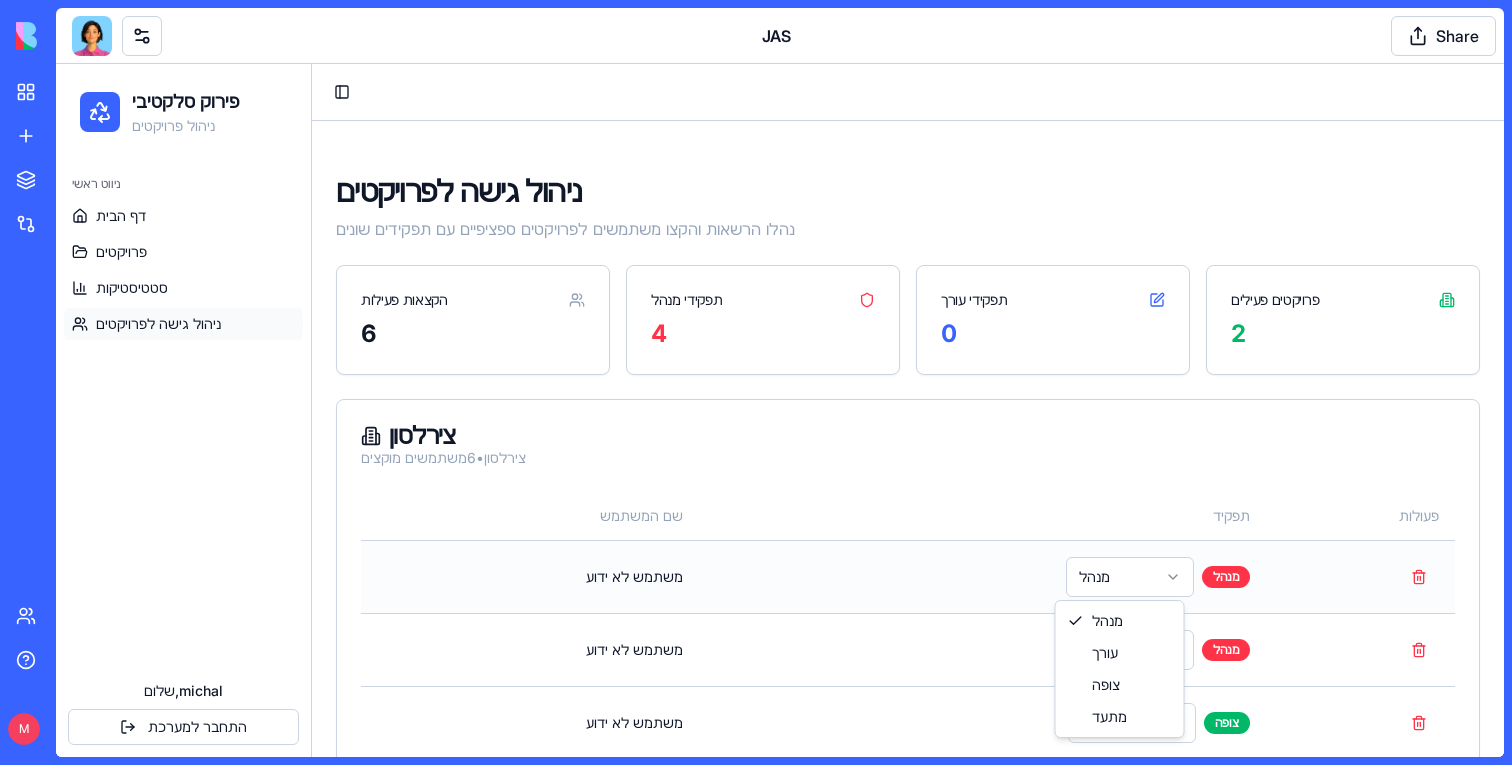 click on "פירוק סלקטיבי ניהול פרויקטים ניווט ראשי דף הבית פרויקטים סטטיסטיקות ניהול גישה לפרויקטים שלום,  michal התחבר למערכת Toggle Sidebar ניהול גישה לפרויקטים נהלו הרשאות והקצו משתמשים לפרויקטים ספציפיים עם תפקידים שונים הקצאות פעילות 6 תפקידי מנהל 4 תפקידי עורך 0 פרויקטים פעילים 2 צירלסון צירלסון  •  6  משתמשים מוקצים שם המשתמש תפקיד פעולות משתמש לא ידוע מנהל מנהל משתמש לא ידוע מנהל מנהל משתמש לא ידוע צופה צופה משתמש לא ידוע מנהל מנהל משתמש לא ידוע צופה צופה משתמש לא ידוע מנהל מנהל נסיון חצב  •  0  משתמשים מוקצים אין משתמשים מוקצים לפרויקט זה
0 מנהל עורך צופה מתעד" at bounding box center (780, 682) 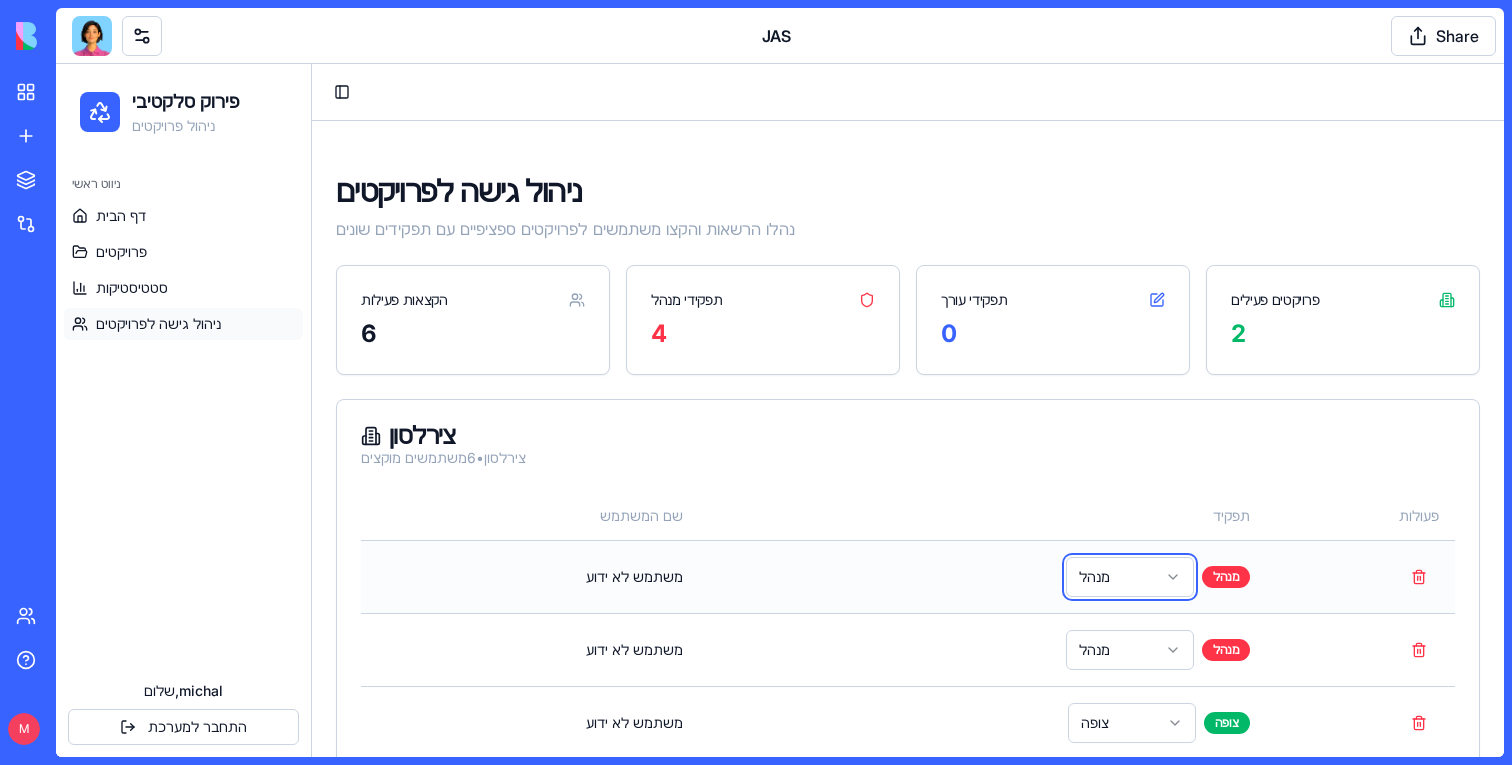 click on "פירוק סלקטיבי ניהול פרויקטים ניווט ראשי דף הבית פרויקטים סטטיסטיקות ניהול גישה לפרויקטים שלום,  michal התחבר למערכת Toggle Sidebar ניהול גישה לפרויקטים נהלו הרשאות והקצו משתמשים לפרויקטים ספציפיים עם תפקידים שונים הקצאות פעילות 6 תפקידי מנהל 4 תפקידי עורך 0 פרויקטים פעילים 2 צירלסון צירלסון  •  6  משתמשים מוקצים שם המשתמש תפקיד פעולות משתמש לא ידוע מנהל מנהל משתמש לא ידוע מנהל מנהל משתמש לא ידוע צופה צופה משתמש לא ידוע מנהל מנהל משתמש לא ידוע צופה צופה משתמש לא ידוע מנהל מנהל נסיון חצב  •  0  משתמשים מוקצים אין משתמשים מוקצים לפרויקט זה
0" at bounding box center (780, 682) 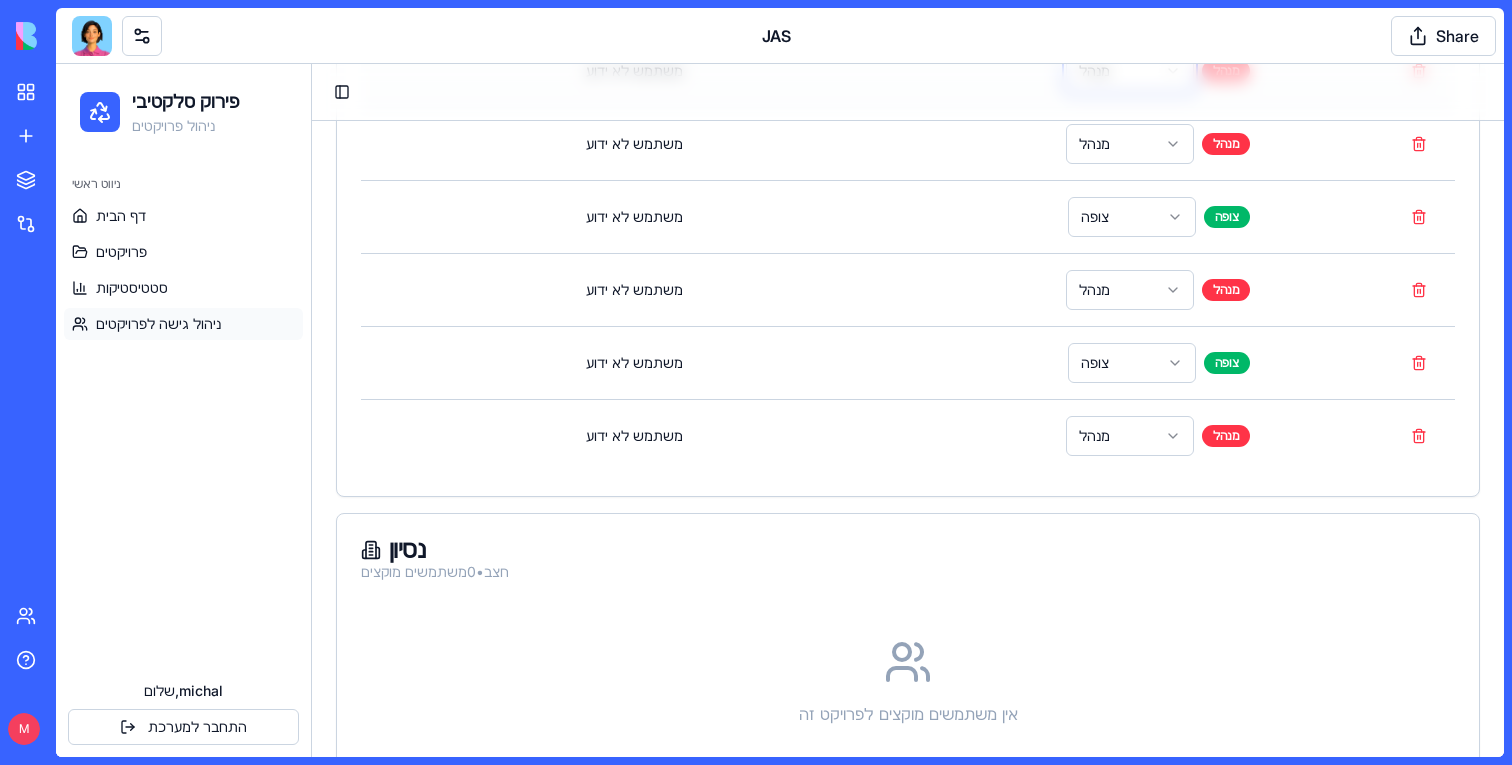 scroll, scrollTop: 599, scrollLeft: 0, axis: vertical 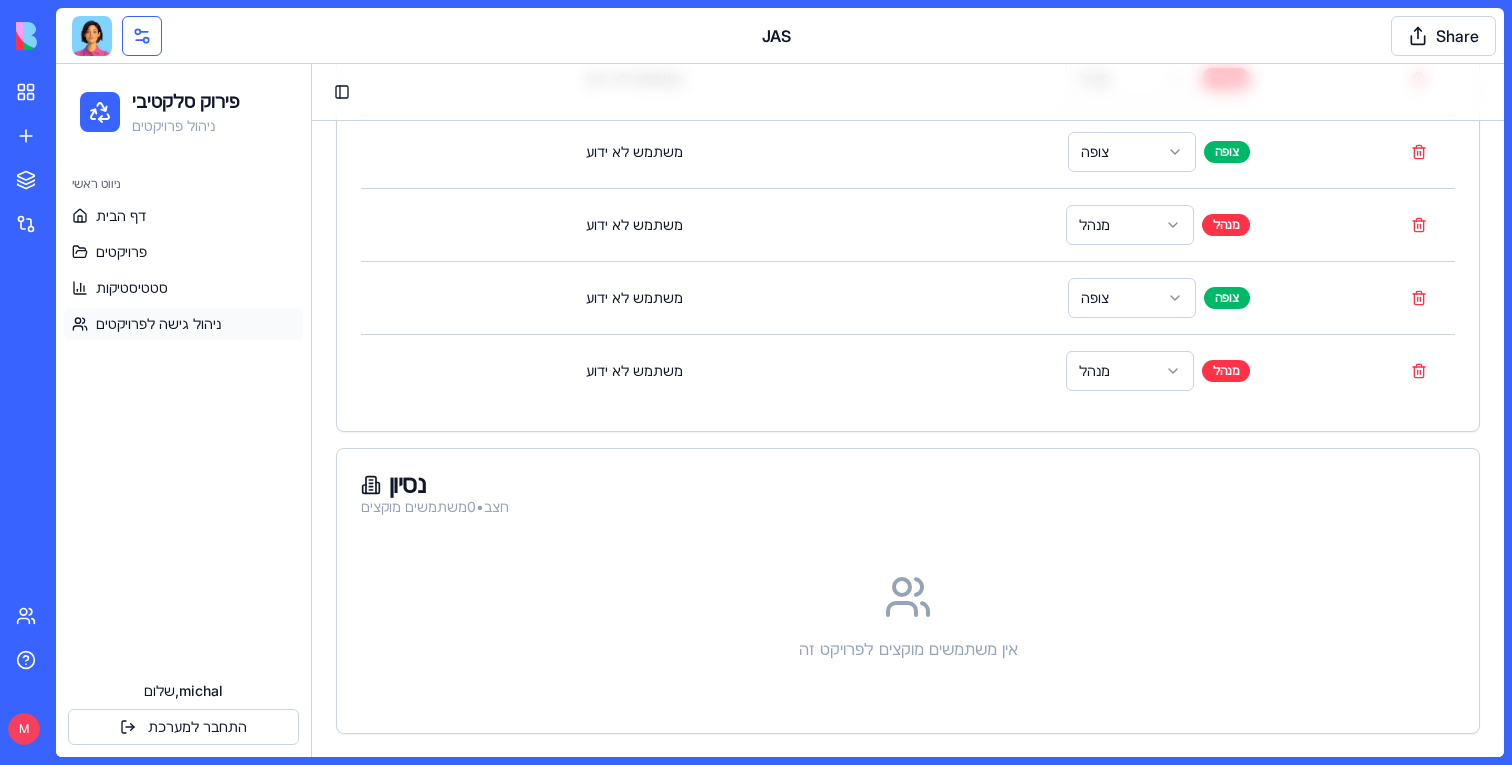 click at bounding box center [142, 36] 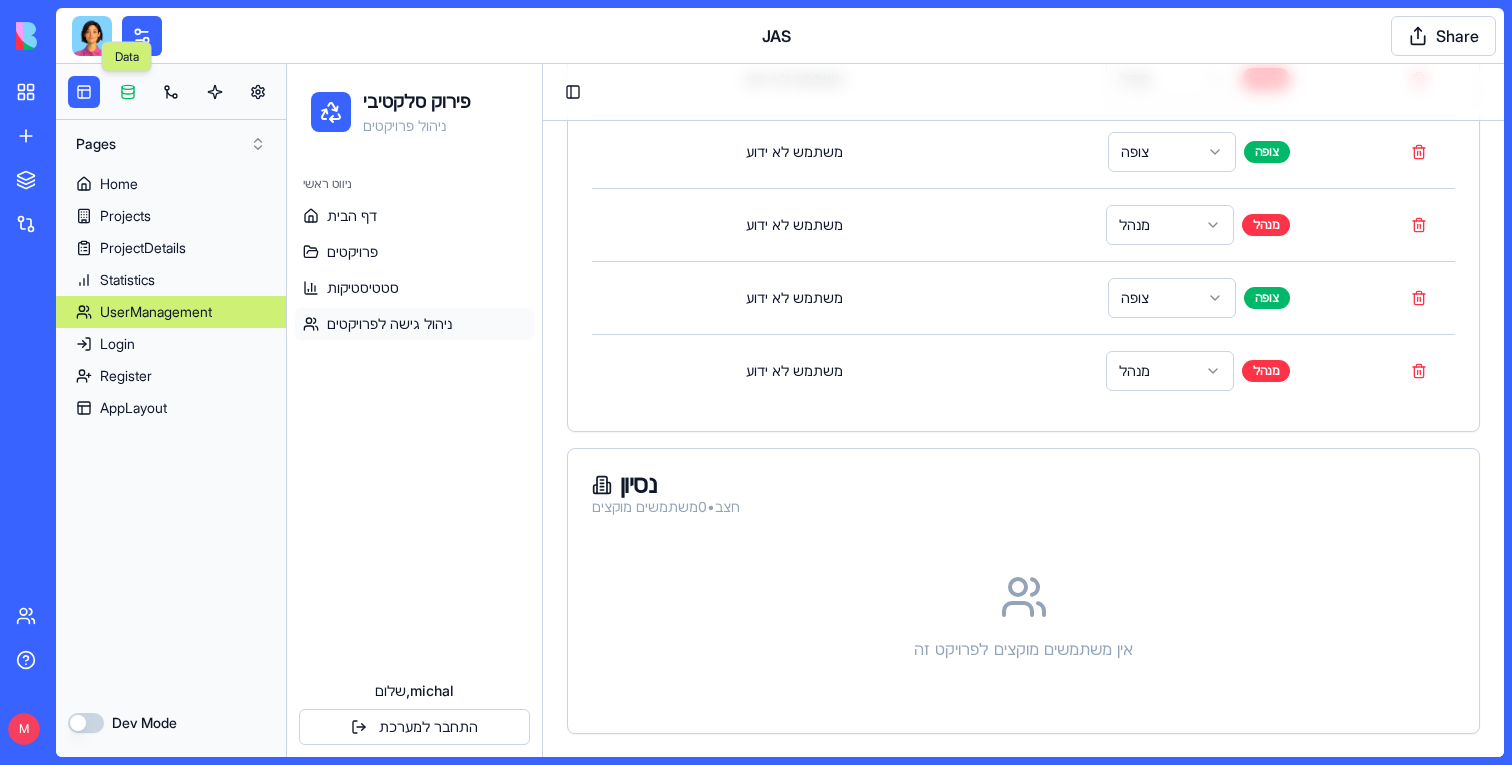 type 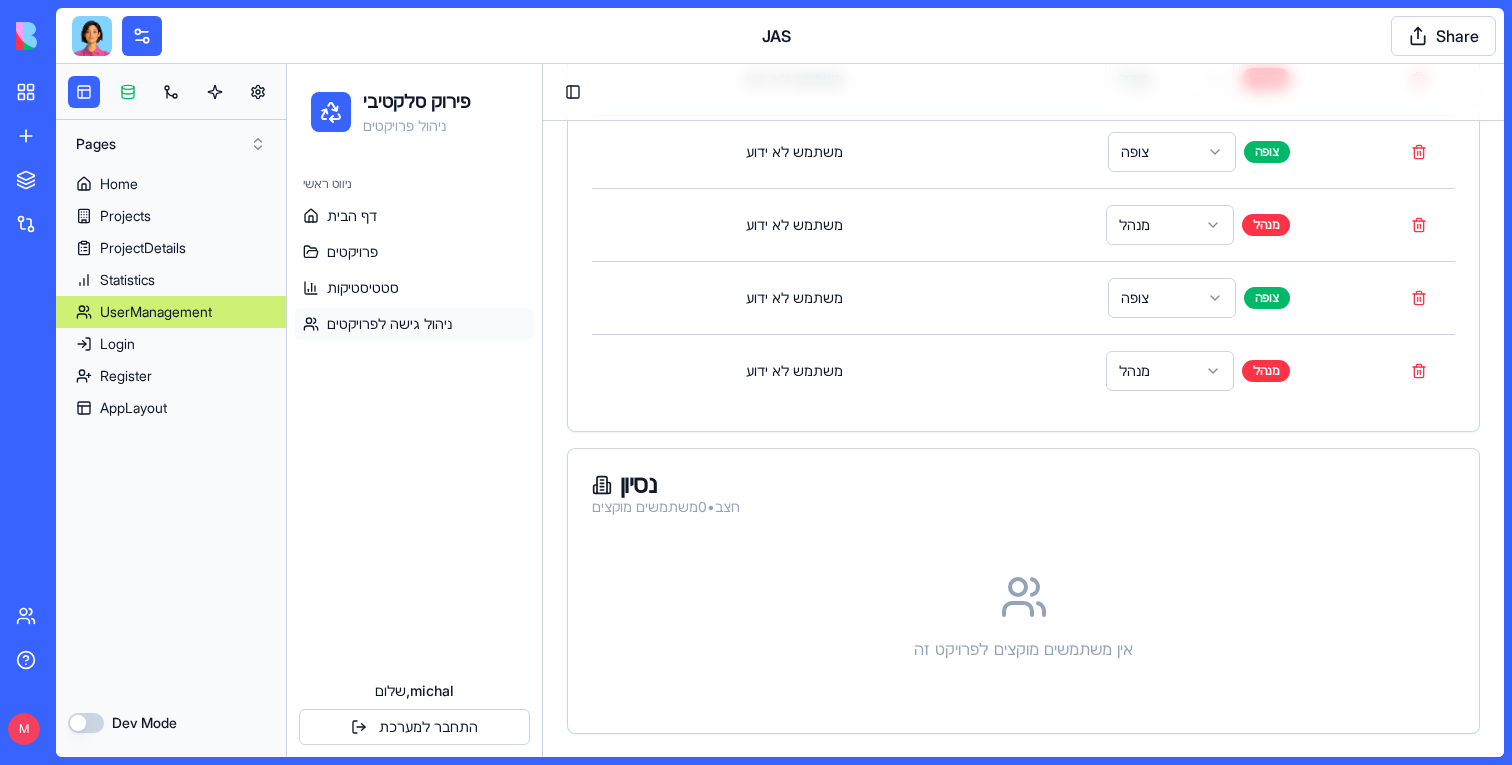type 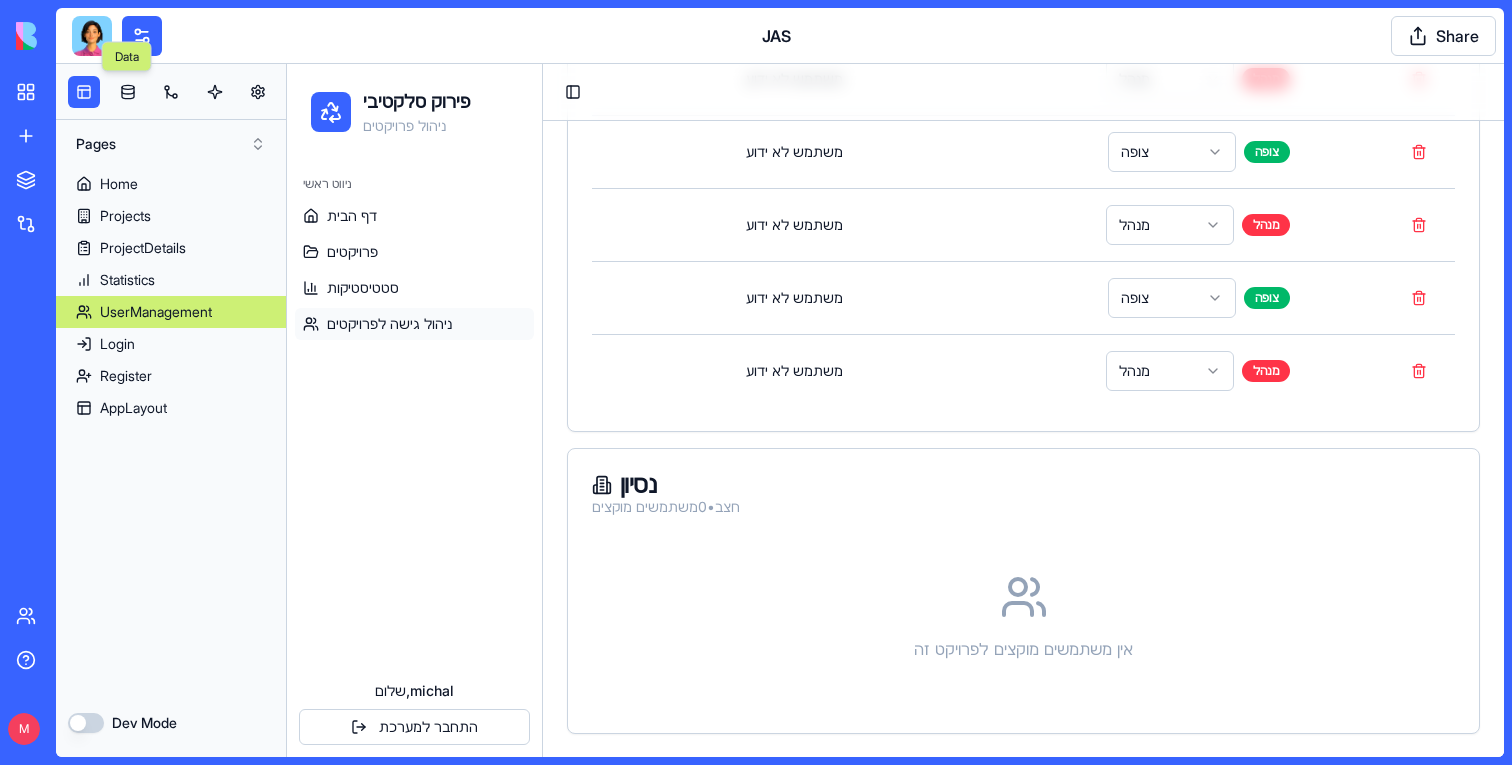 scroll, scrollTop: 0, scrollLeft: 0, axis: both 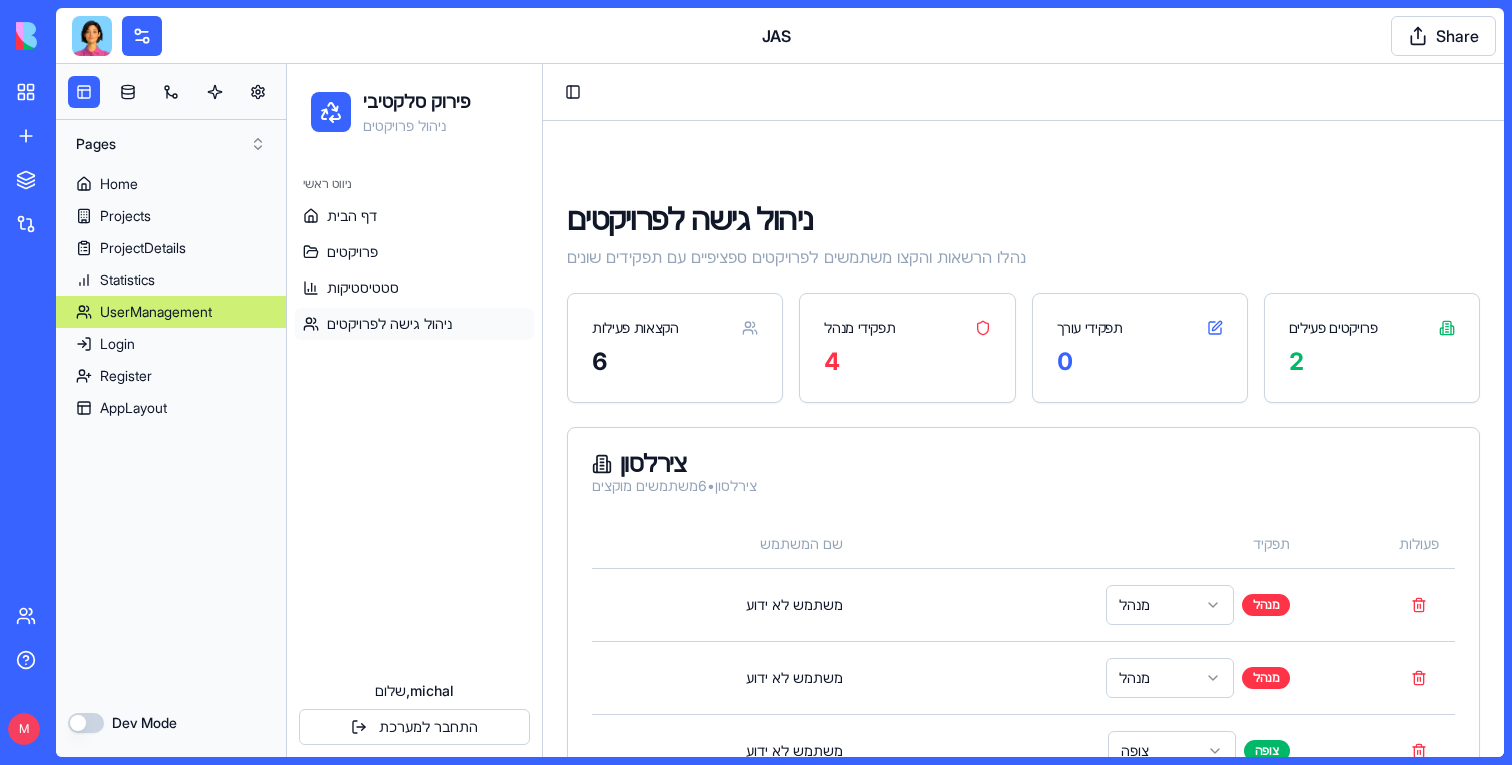 click at bounding box center (92, 36) 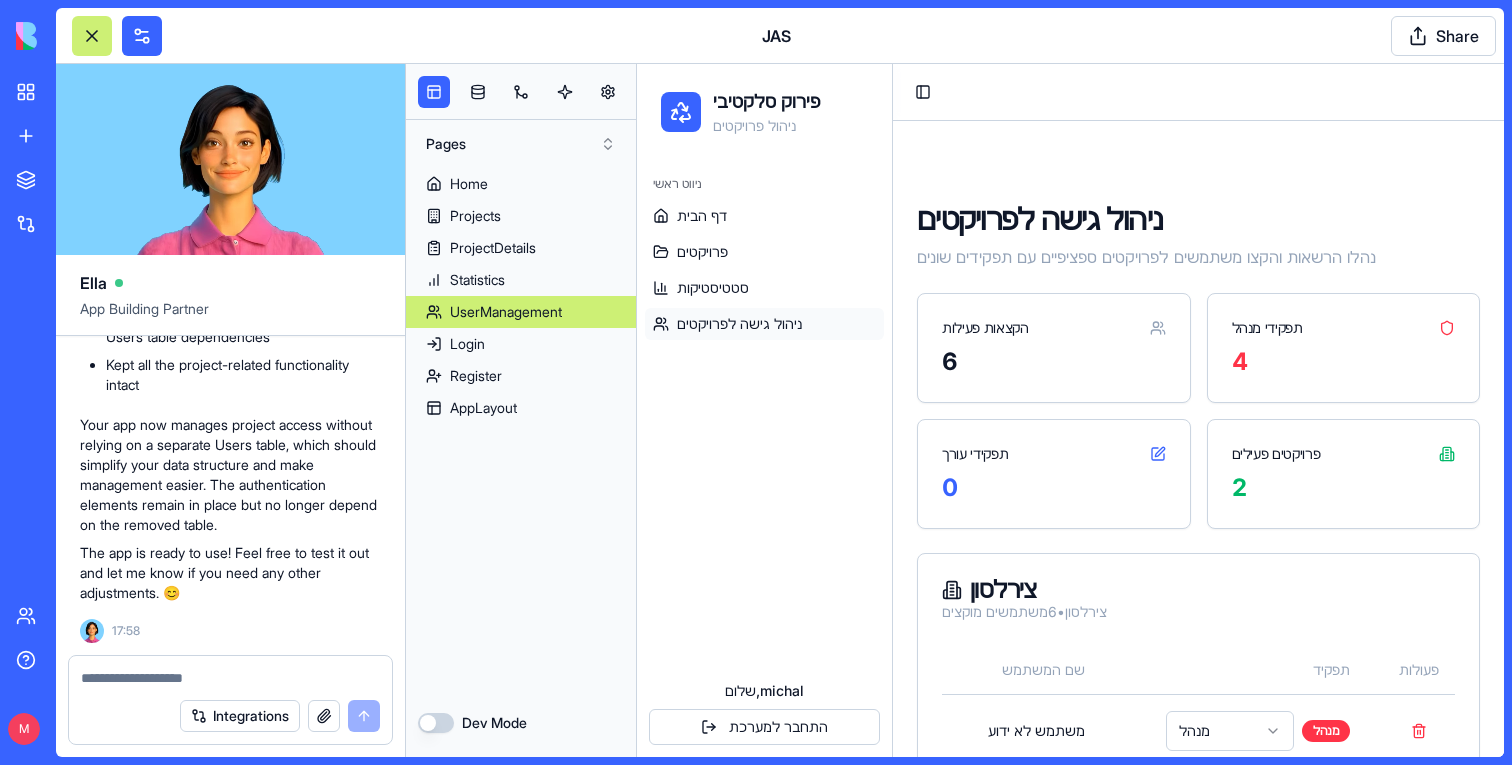 scroll, scrollTop: 69456, scrollLeft: 0, axis: vertical 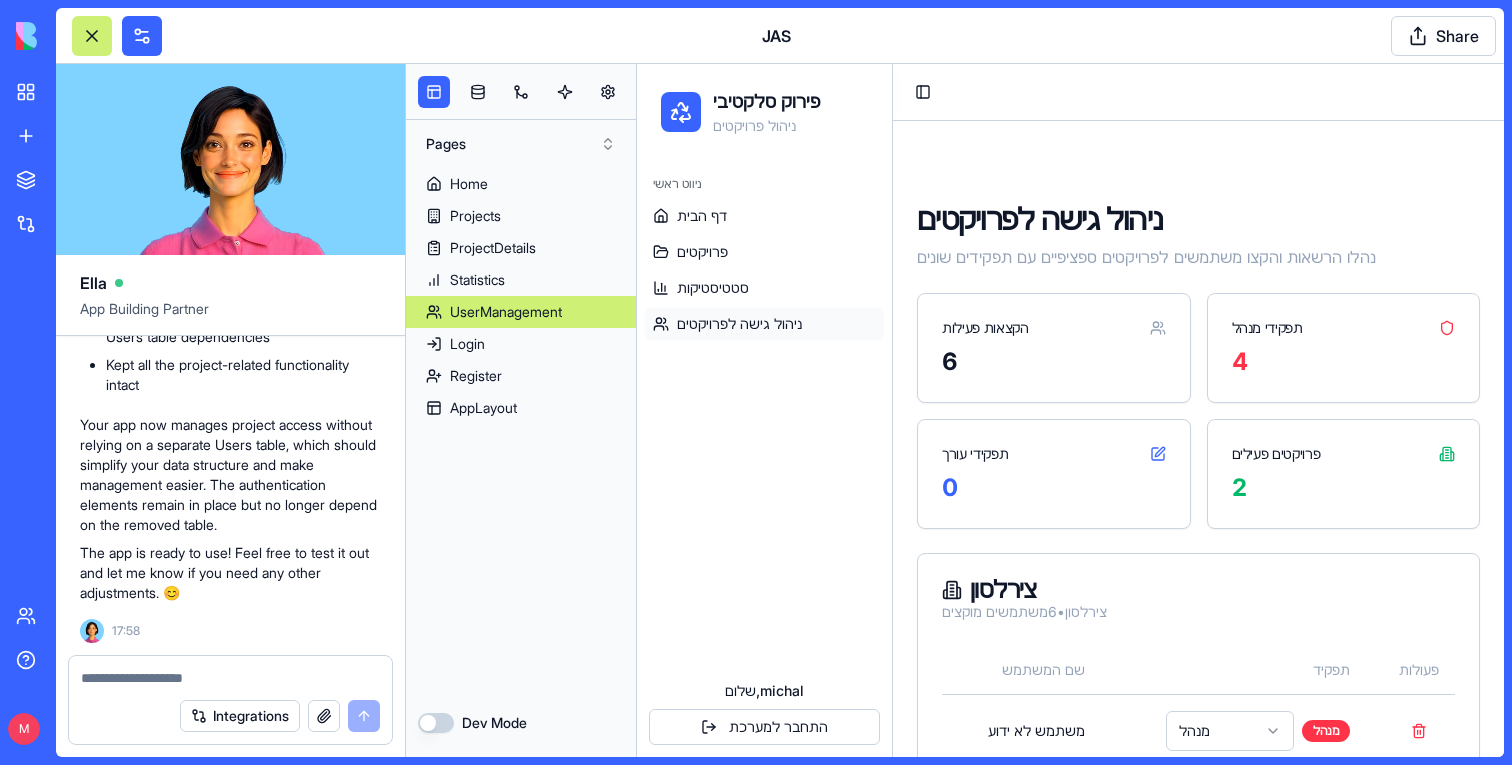 click on "Undo" at bounding box center [283, -69] 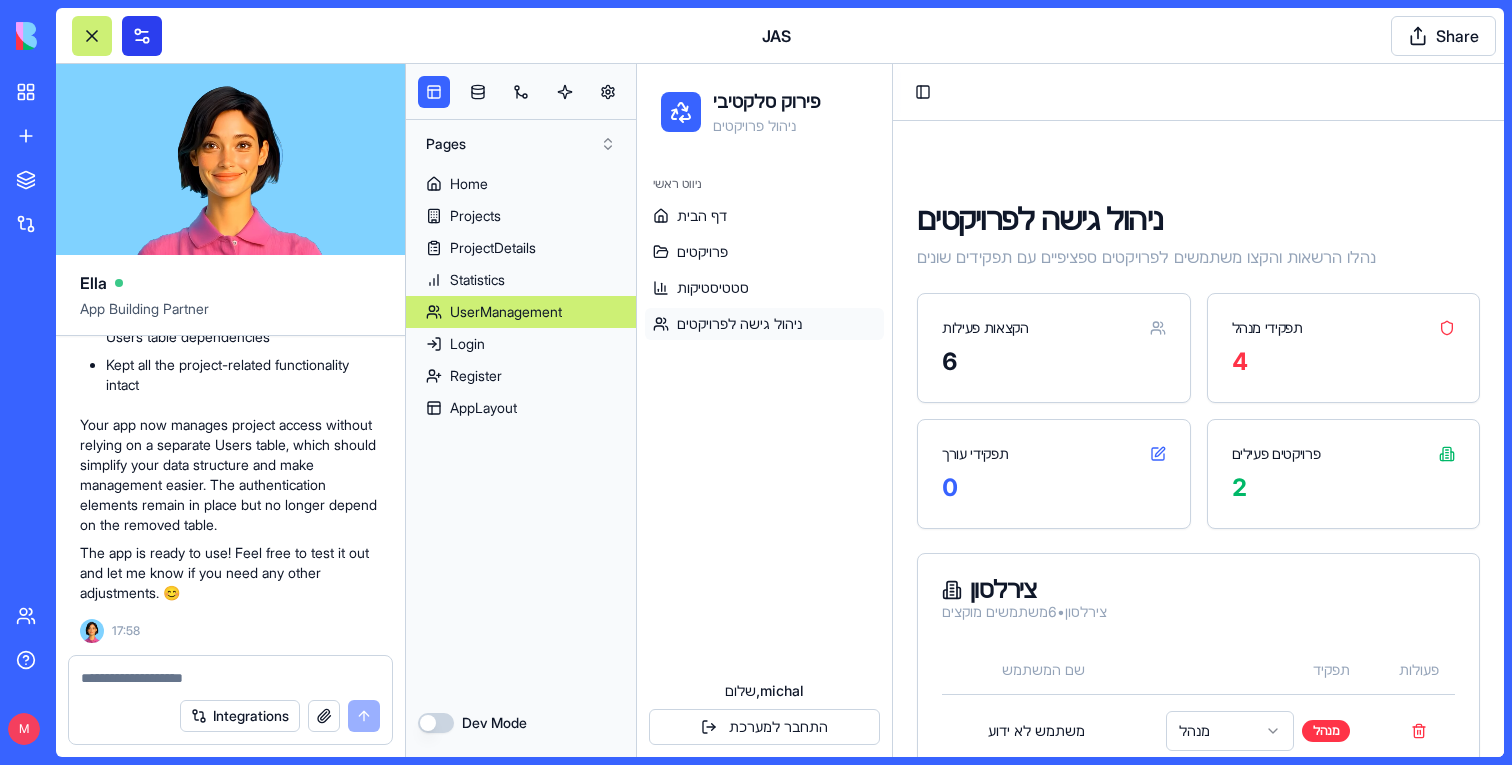 click at bounding box center (142, 36) 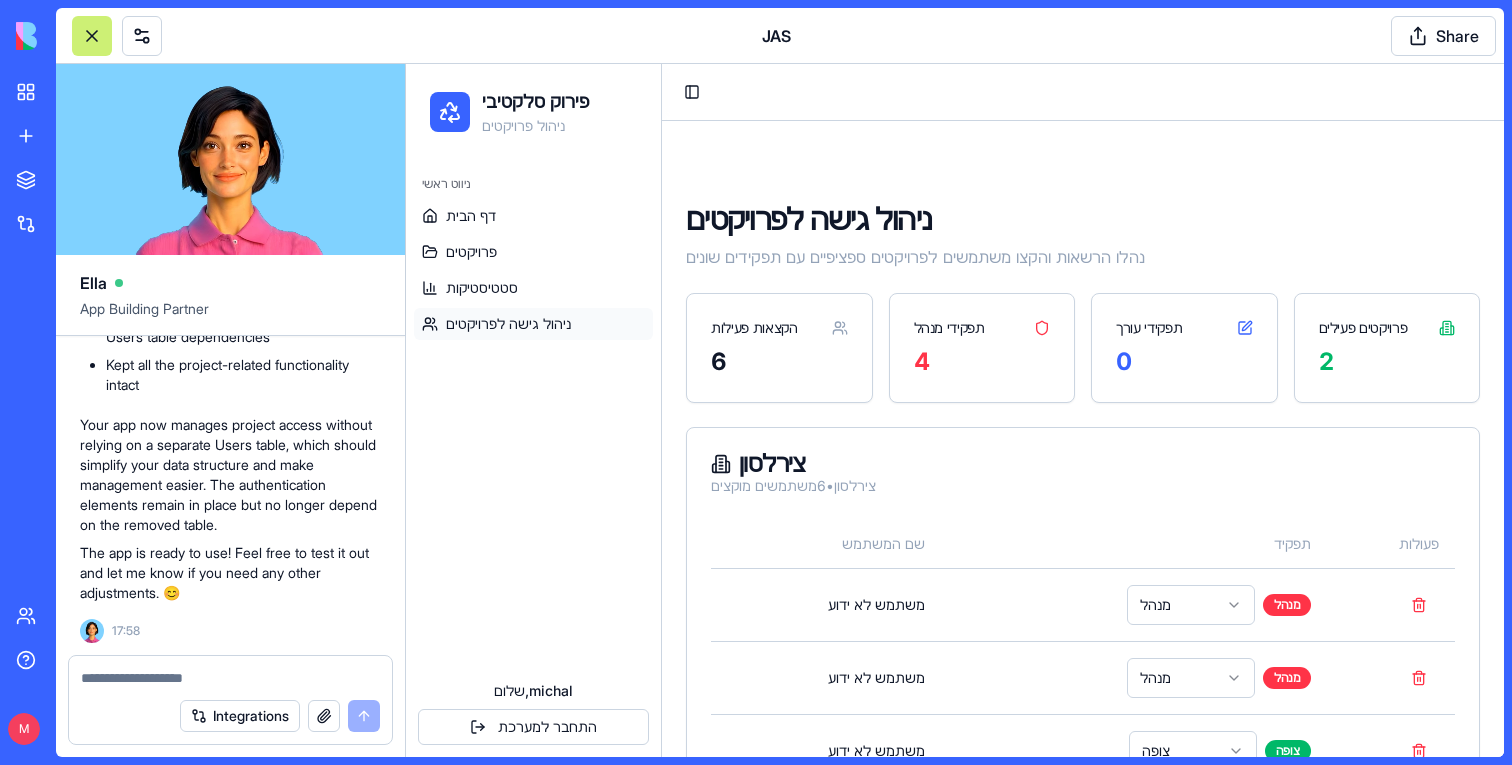 click at bounding box center (92, 36) 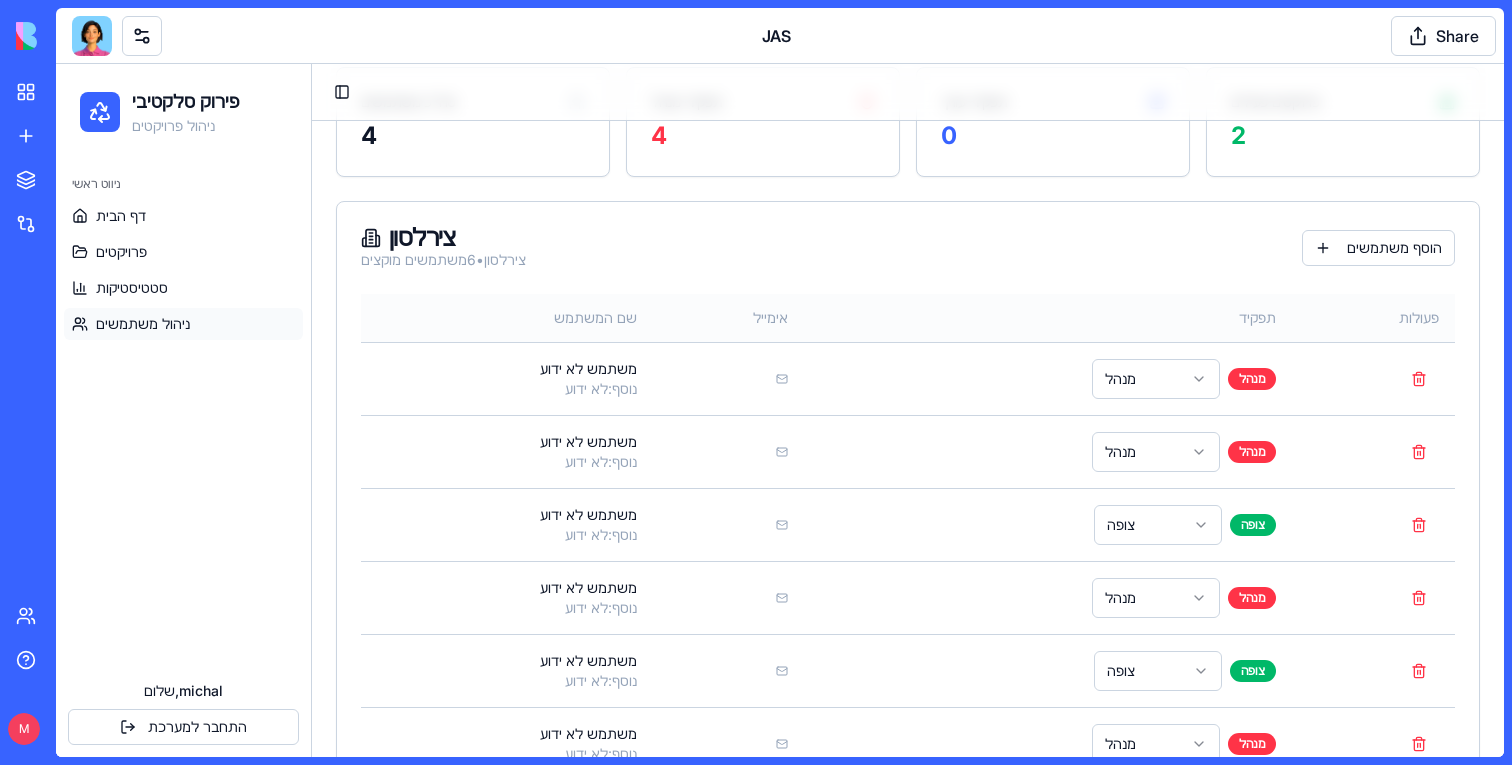 scroll, scrollTop: 225, scrollLeft: 0, axis: vertical 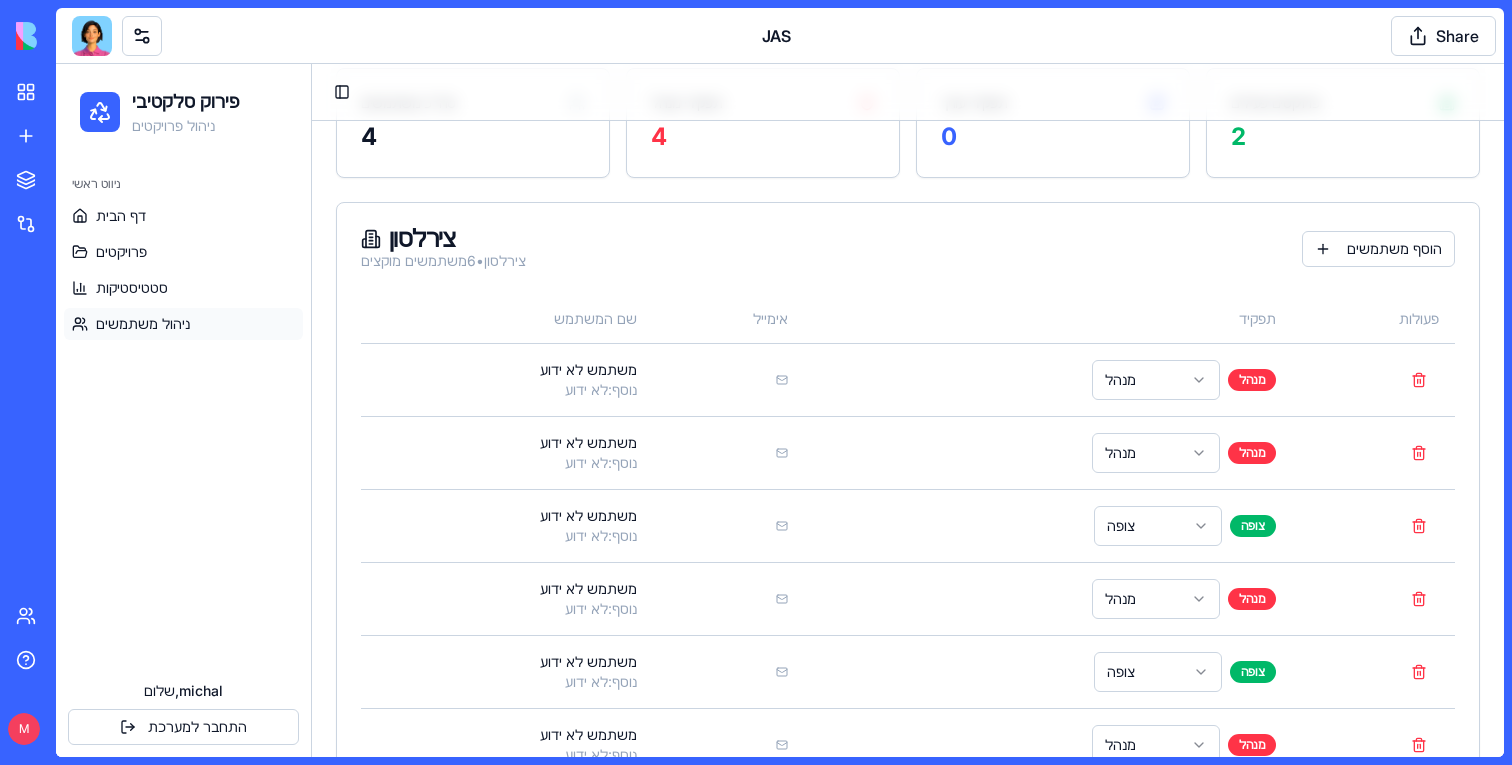 click on "ניהול משתמשים" at bounding box center [183, 324] 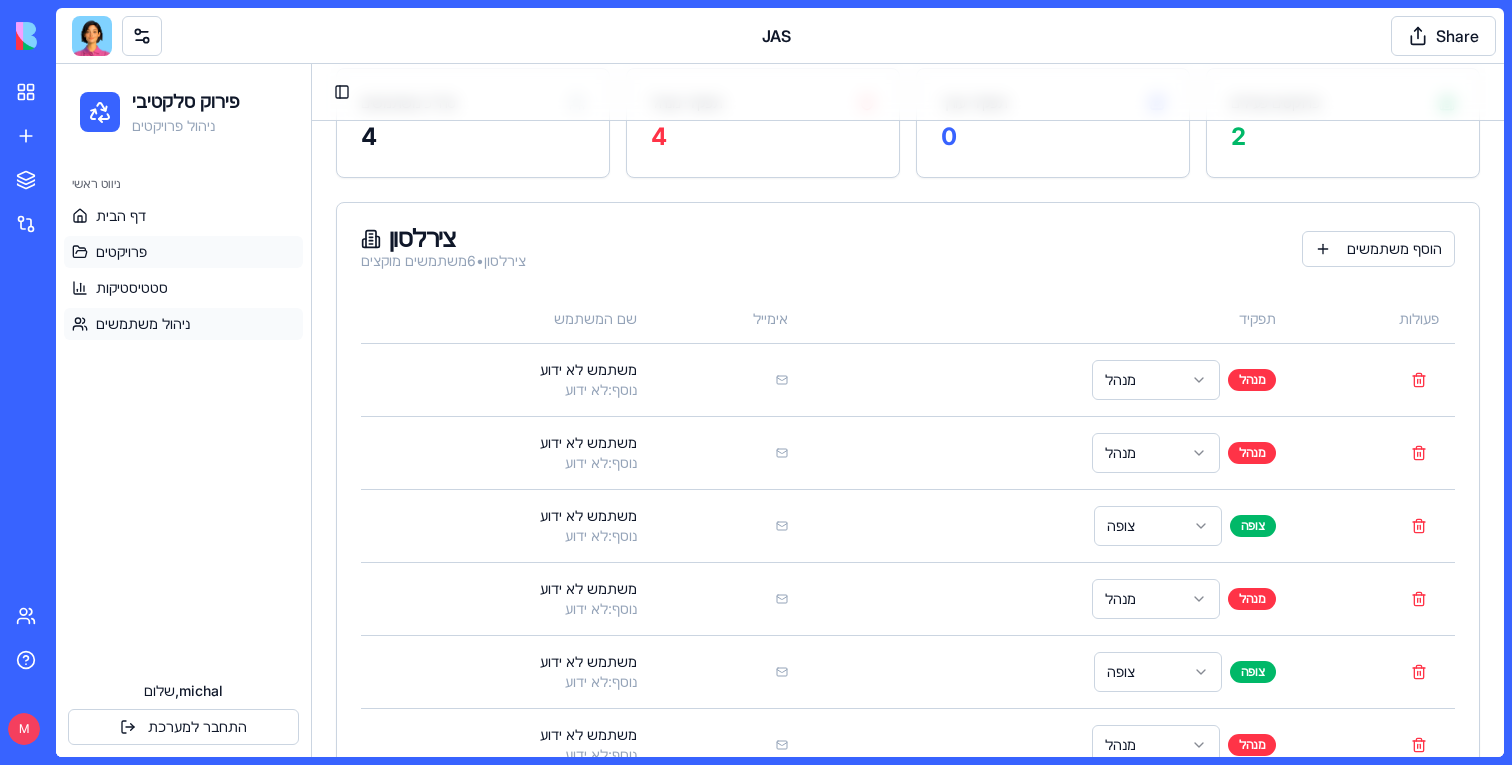 click on "פרויקטים" at bounding box center (183, 252) 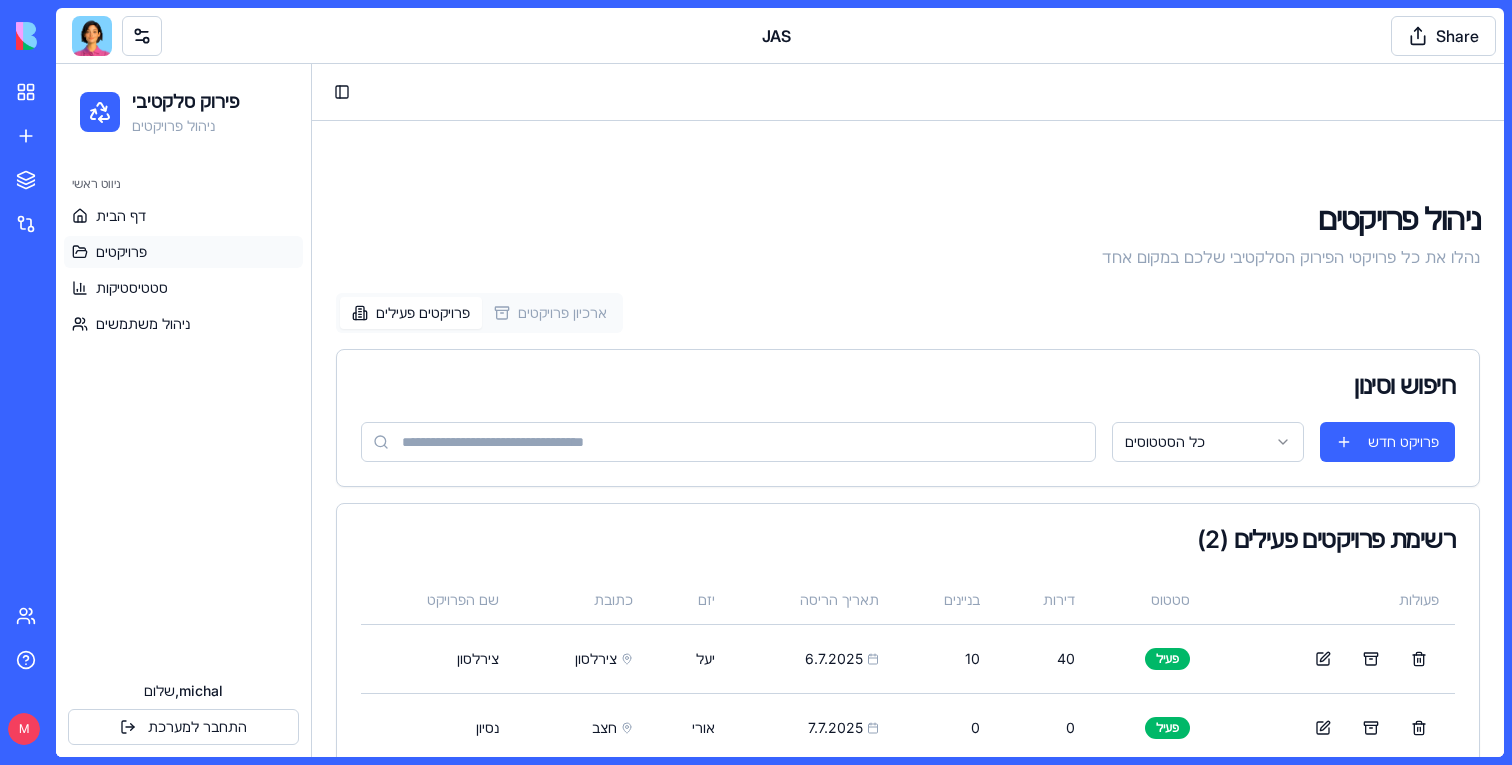 scroll, scrollTop: 53, scrollLeft: 0, axis: vertical 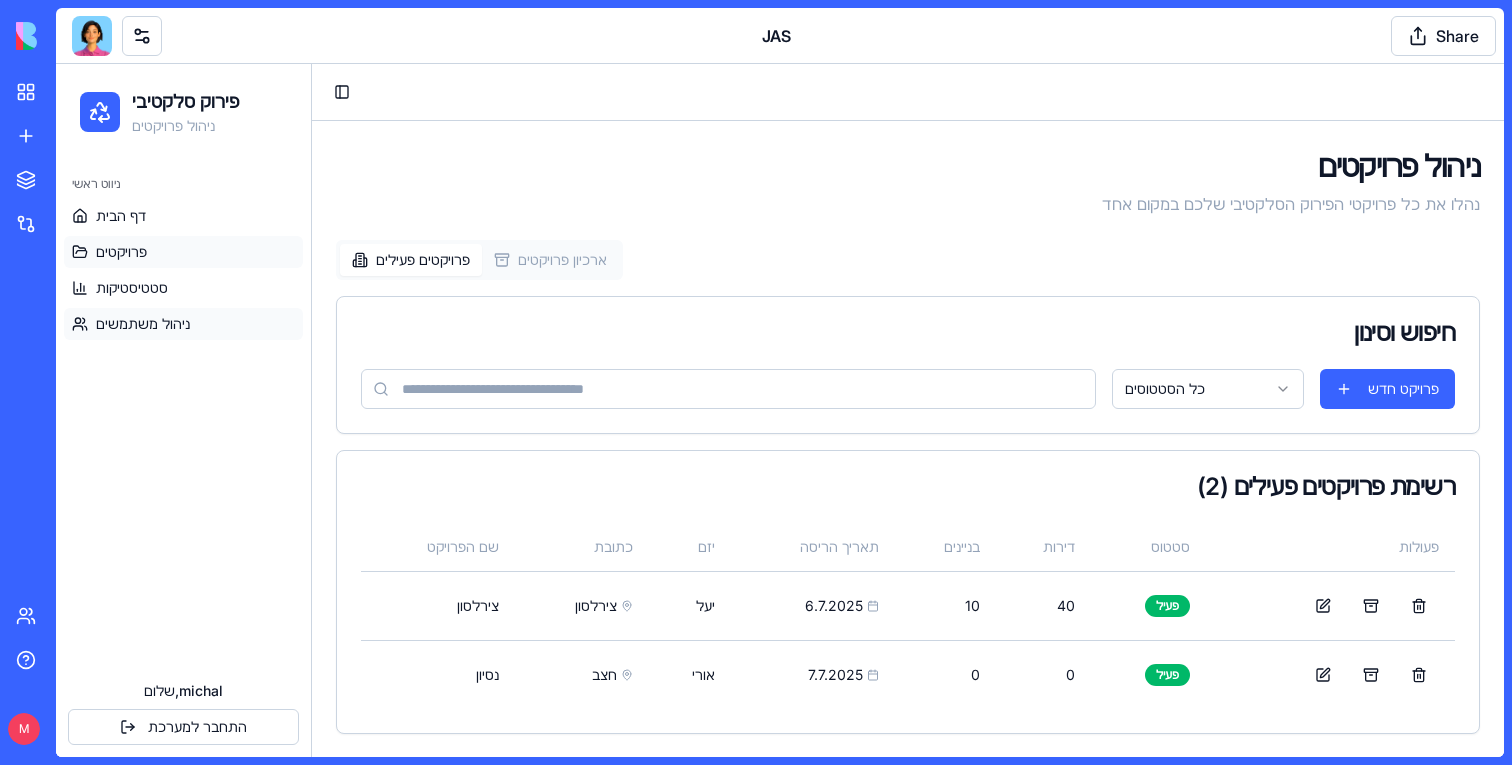 click on "ניהול משתמשים" at bounding box center [143, 324] 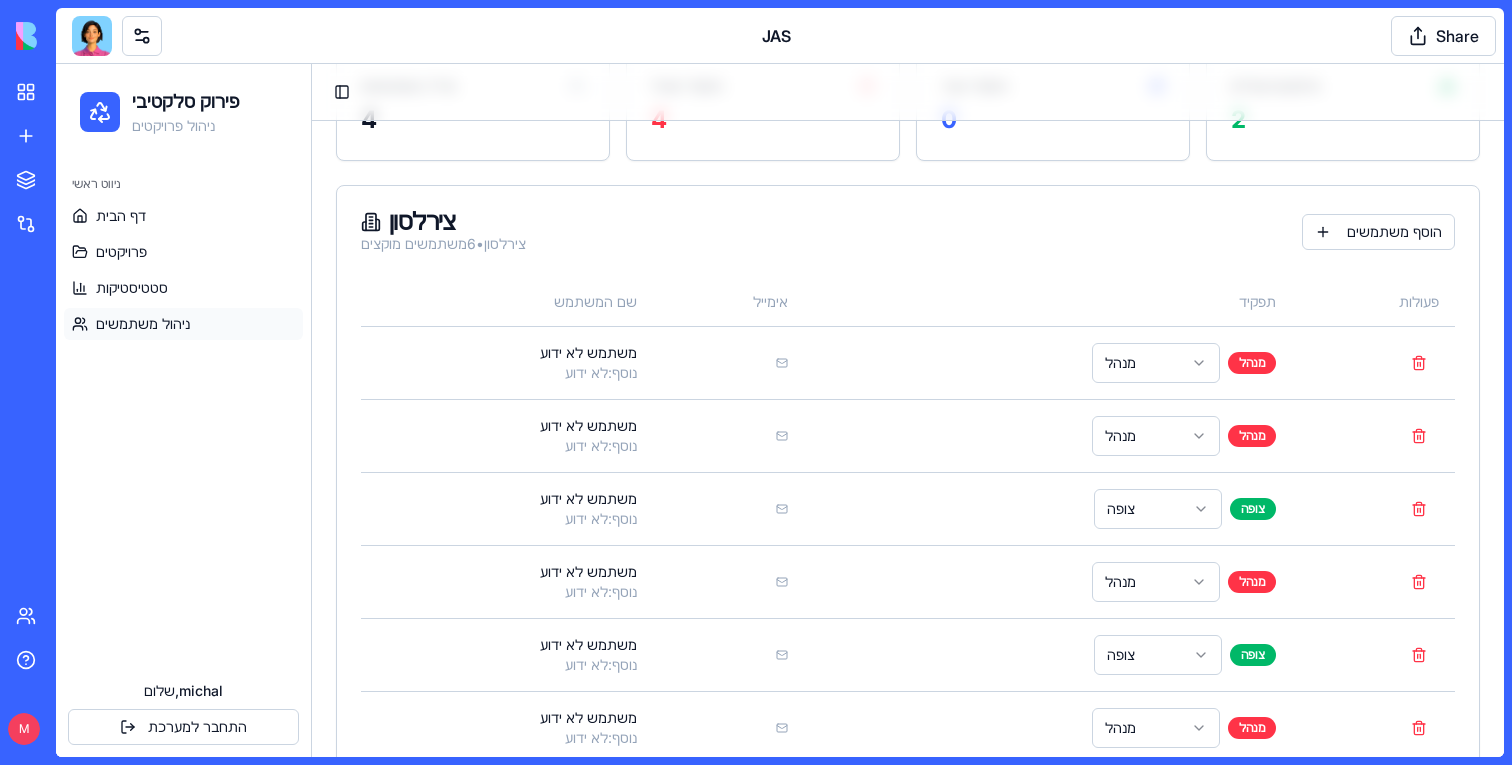 scroll, scrollTop: 243, scrollLeft: 0, axis: vertical 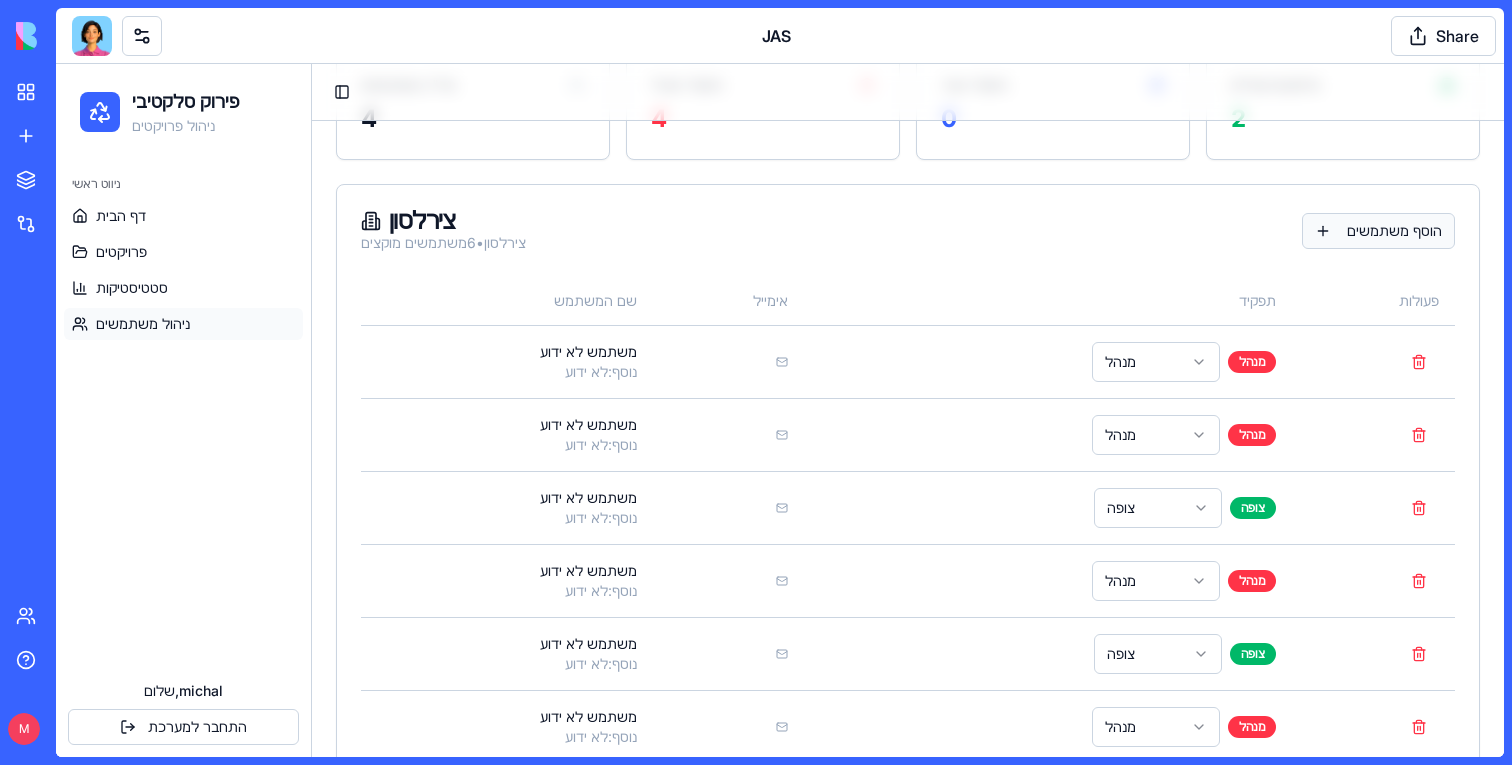 click on "הוסף משתמשים" at bounding box center (1378, 231) 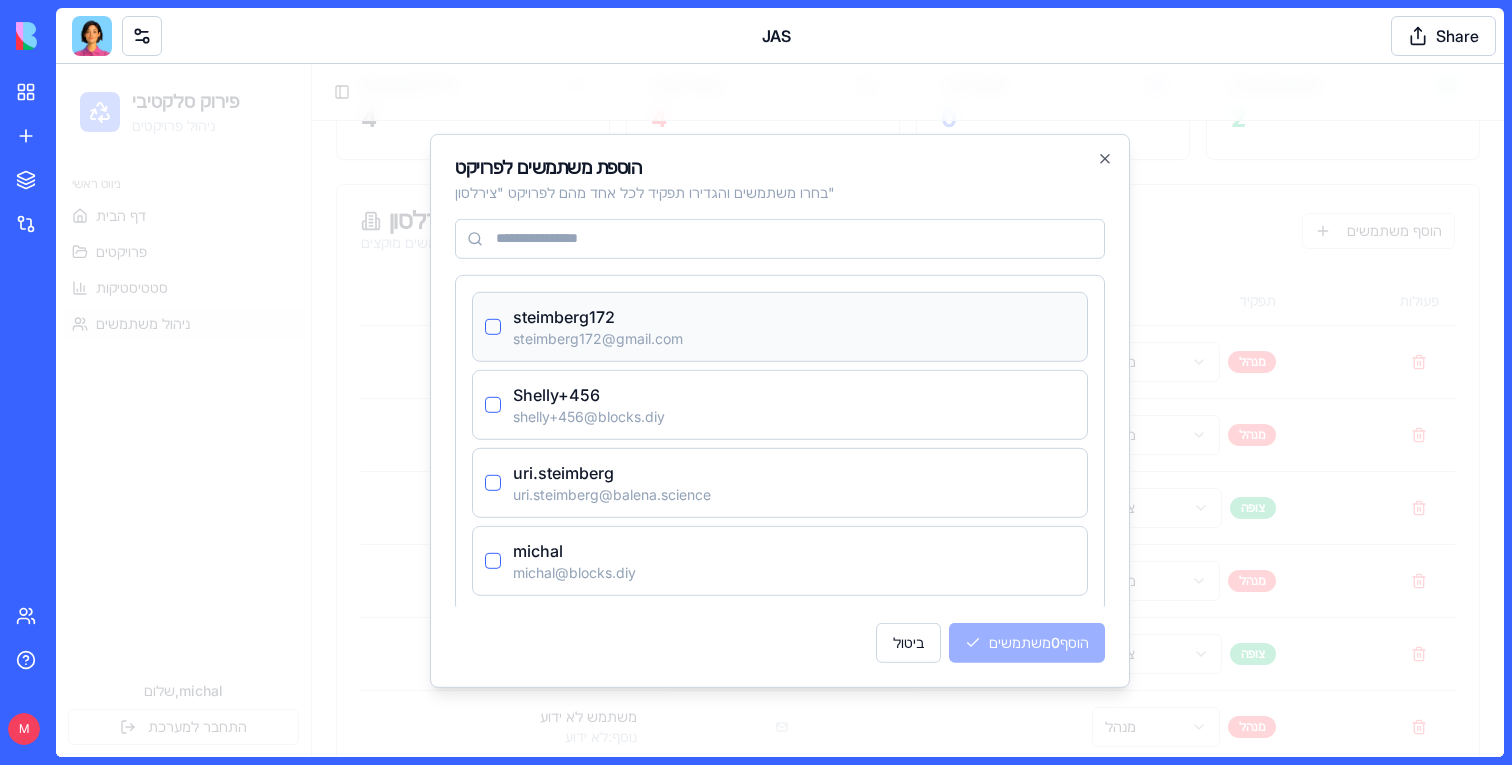 click on "steimberg172" at bounding box center (598, 316) 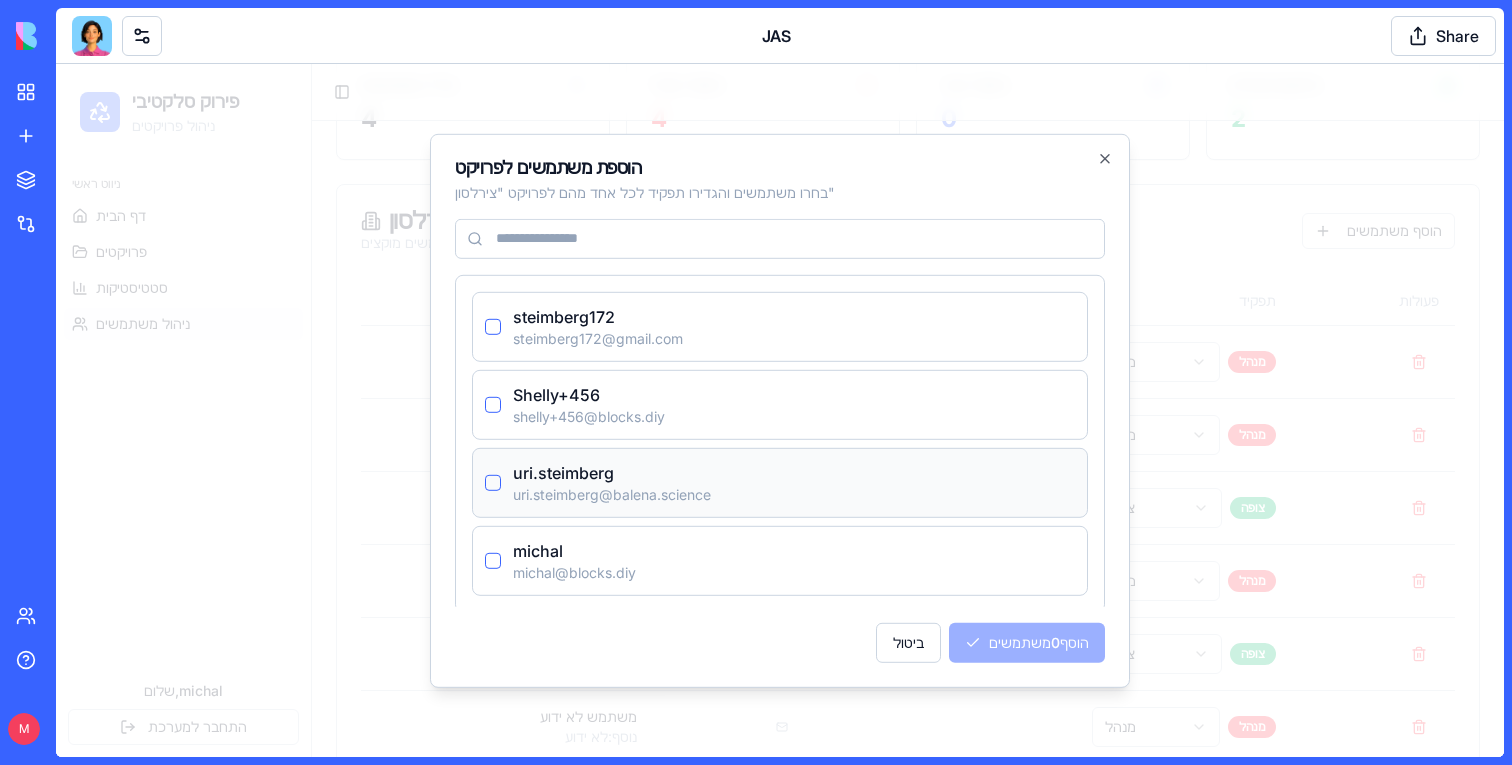 scroll, scrollTop: 5, scrollLeft: 0, axis: vertical 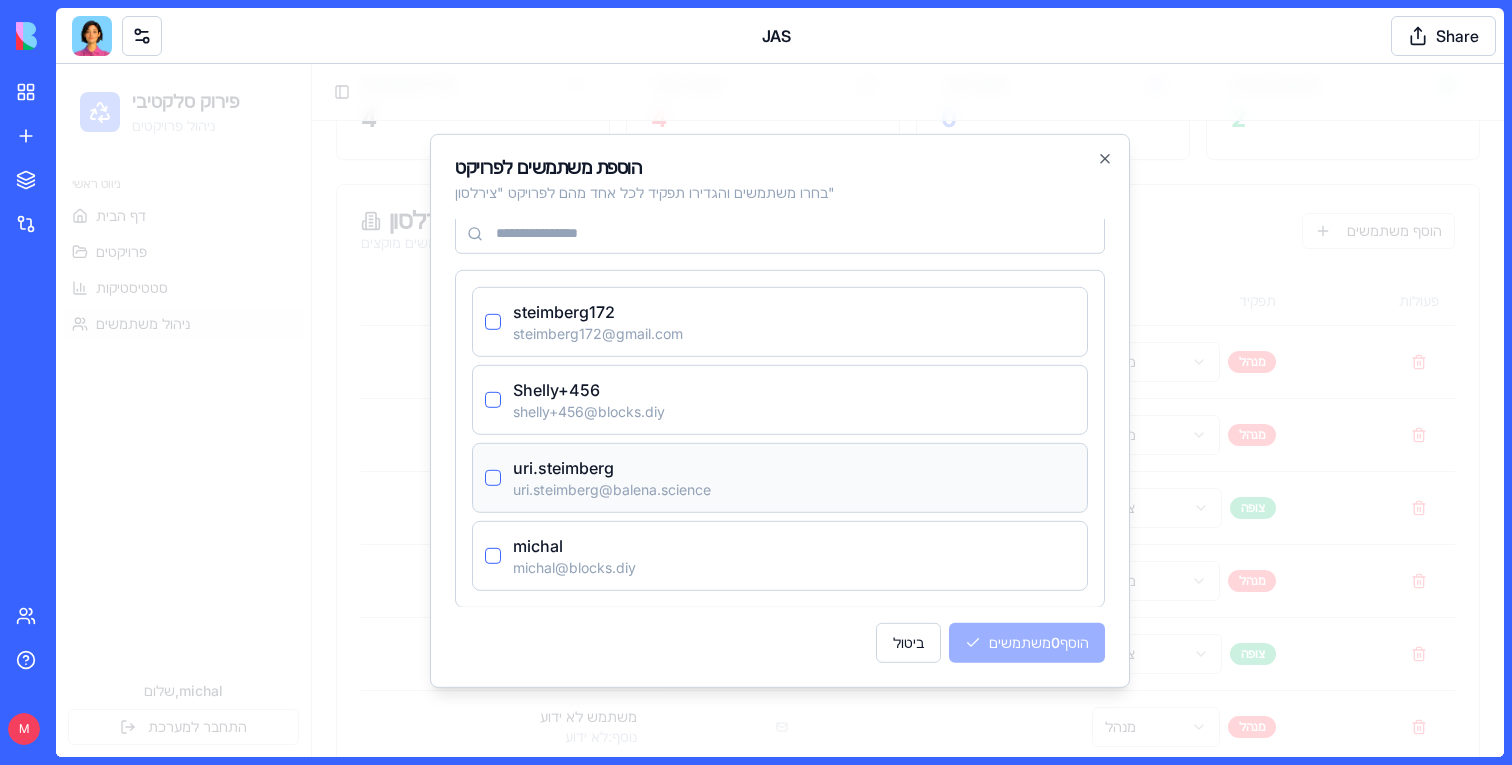 click at bounding box center (493, 477) 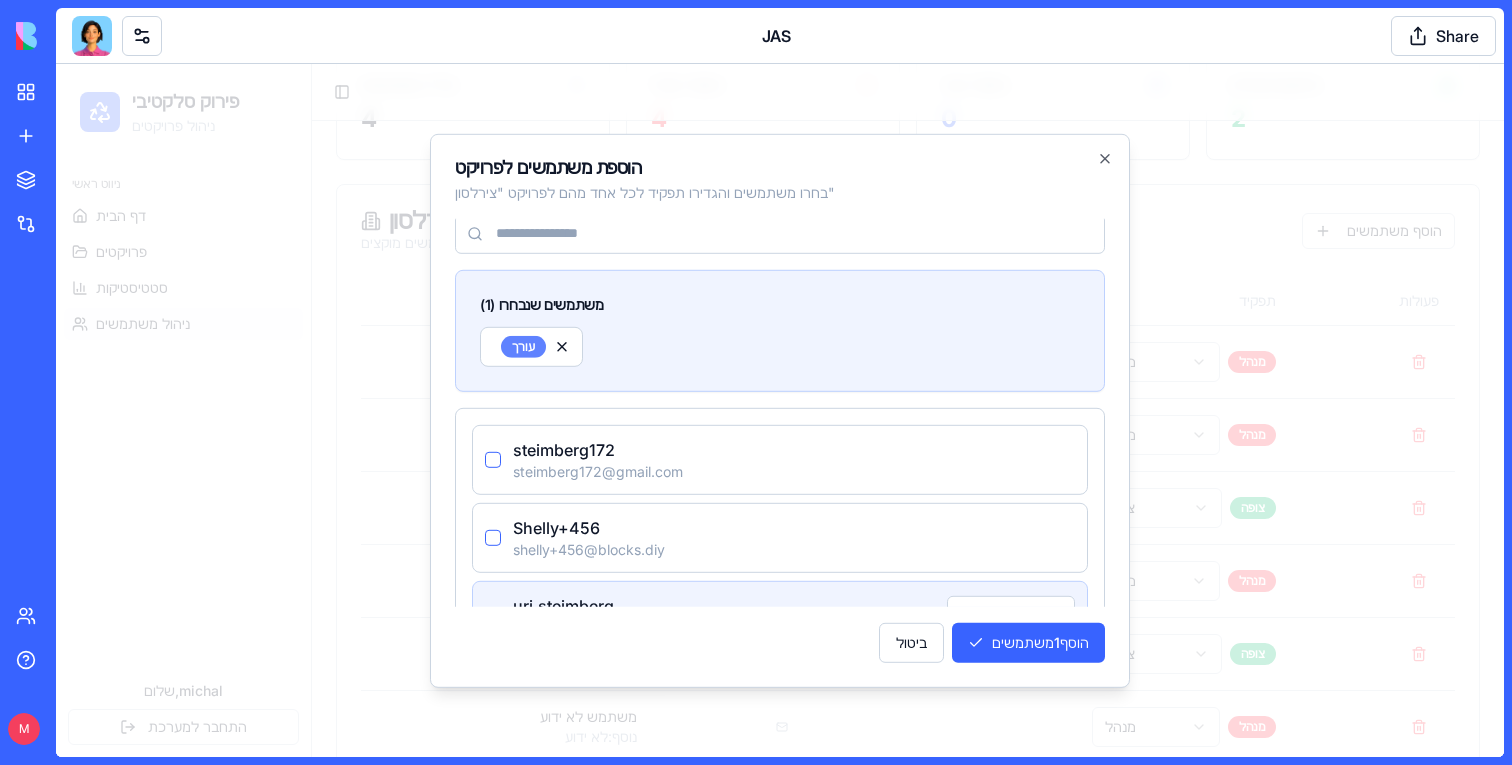 click on "עורך" at bounding box center (523, 346) 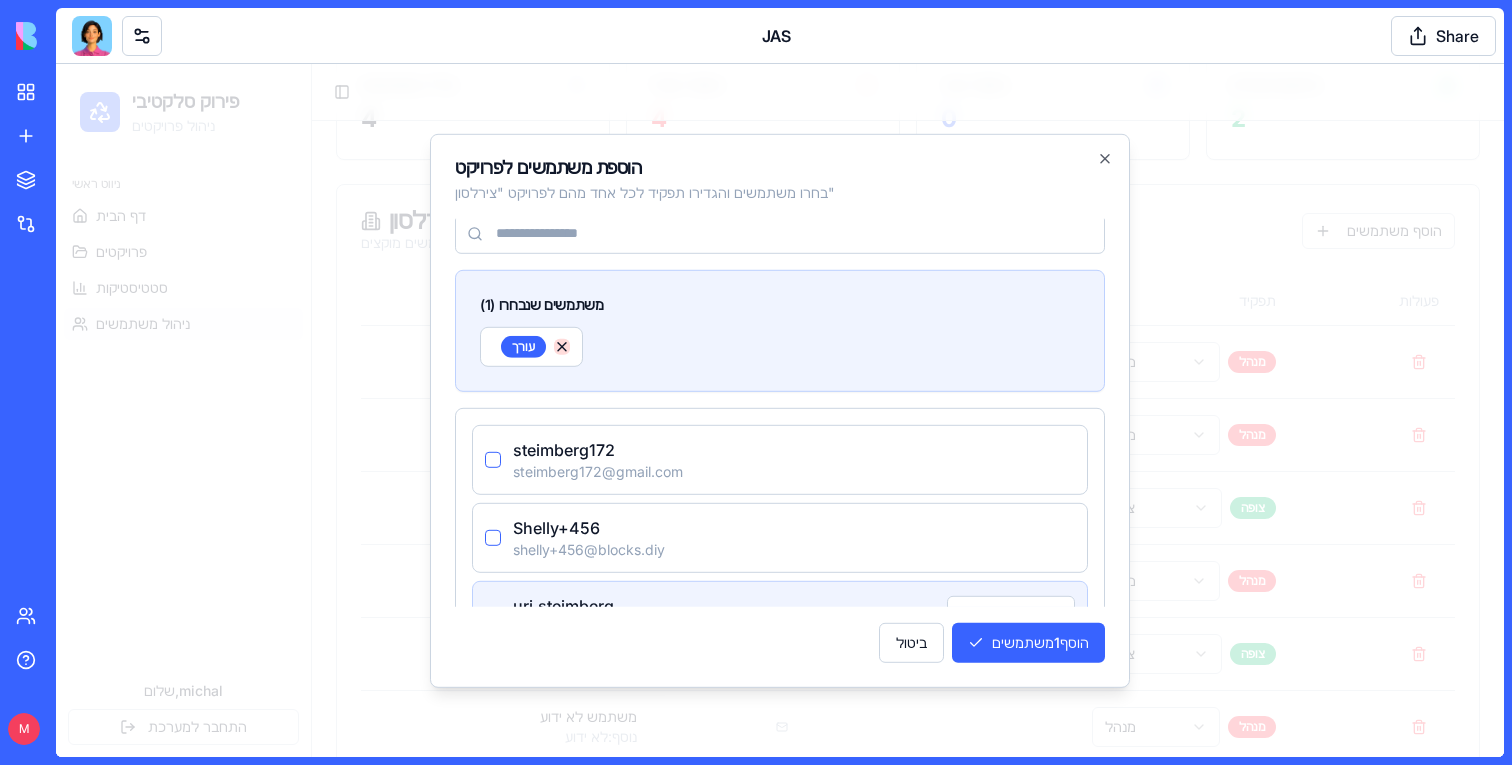 click at bounding box center [562, 346] 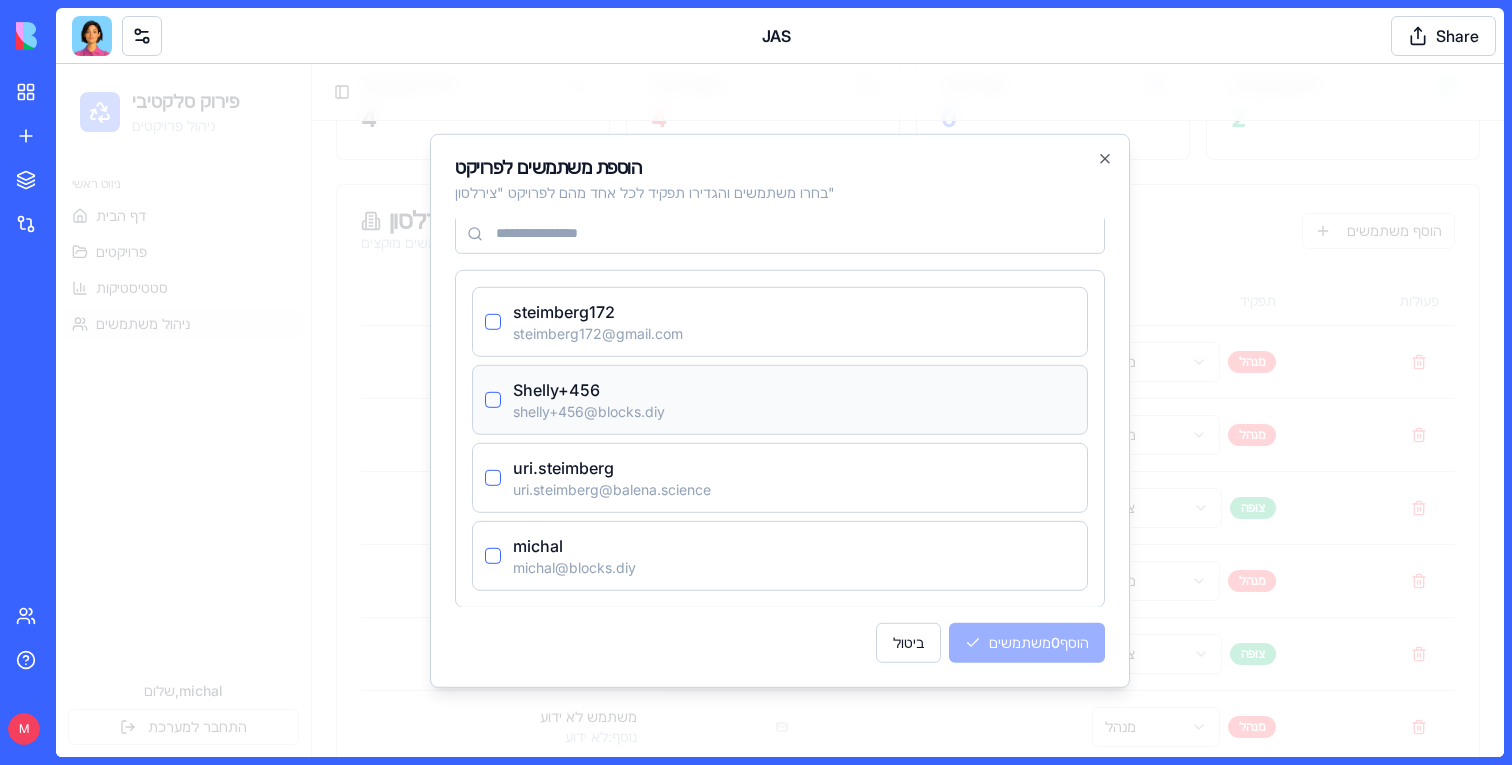 click at bounding box center [493, 399] 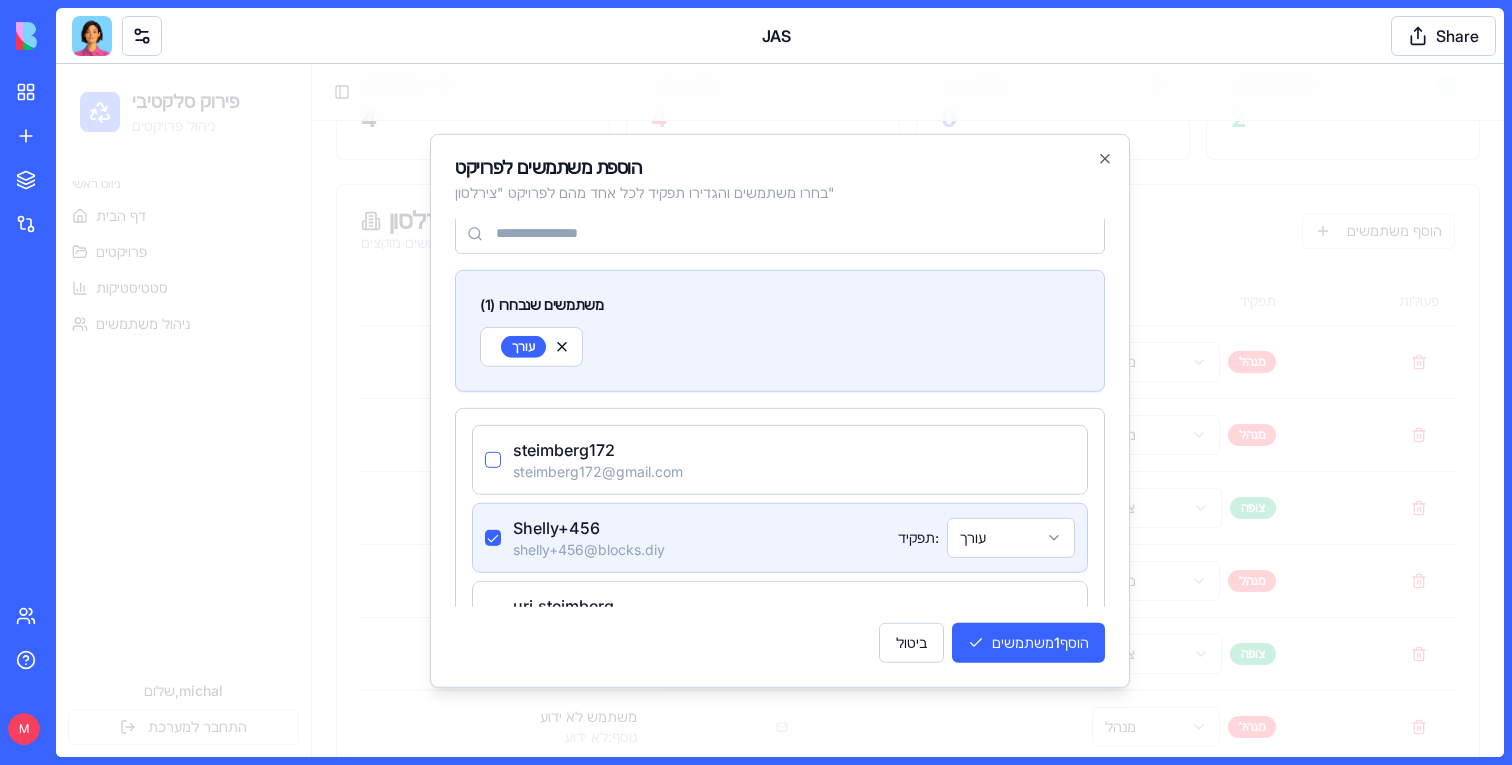 click on "פירוק סלקטיבי ניהול פרויקטים ניווט ראשי דף הבית פרויקטים סטטיסטיקות ניהול משתמשים שלום,  michal התחבר למערכת Toggle Sidebar ניהול משתמשים לפי פרויקט נהלו משתמשים, הרשאות והקצו משתמשים לפרויקטים ספציפיים עם תפקידים שונים סה"כ משתמשים 4 תפקידי מנהל 4 תפקידי עורך 0 פרויקטים פעילים 2 צירלסון צירלסון  •  6  משתמשים מוקצים הוסף משתמשים שם המשתמש אימייל תפקיד פעולות משתמש לא ידוע נוסף:  לא ידוע מנהל מנהל משתמש לא ידוע נוסף:  לא ידוע מנהל מנהל משתמש לא ידוע נוסף:  לא ידוע צופה צופה משתמש לא ידוע נוסף:  לא ידוע מנהל מנהל משתמש לא ידוע נוסף:  לא ידוע צופה צופה משתמש לא ידוע נוסף:   •" at bounding box center (780, 487) 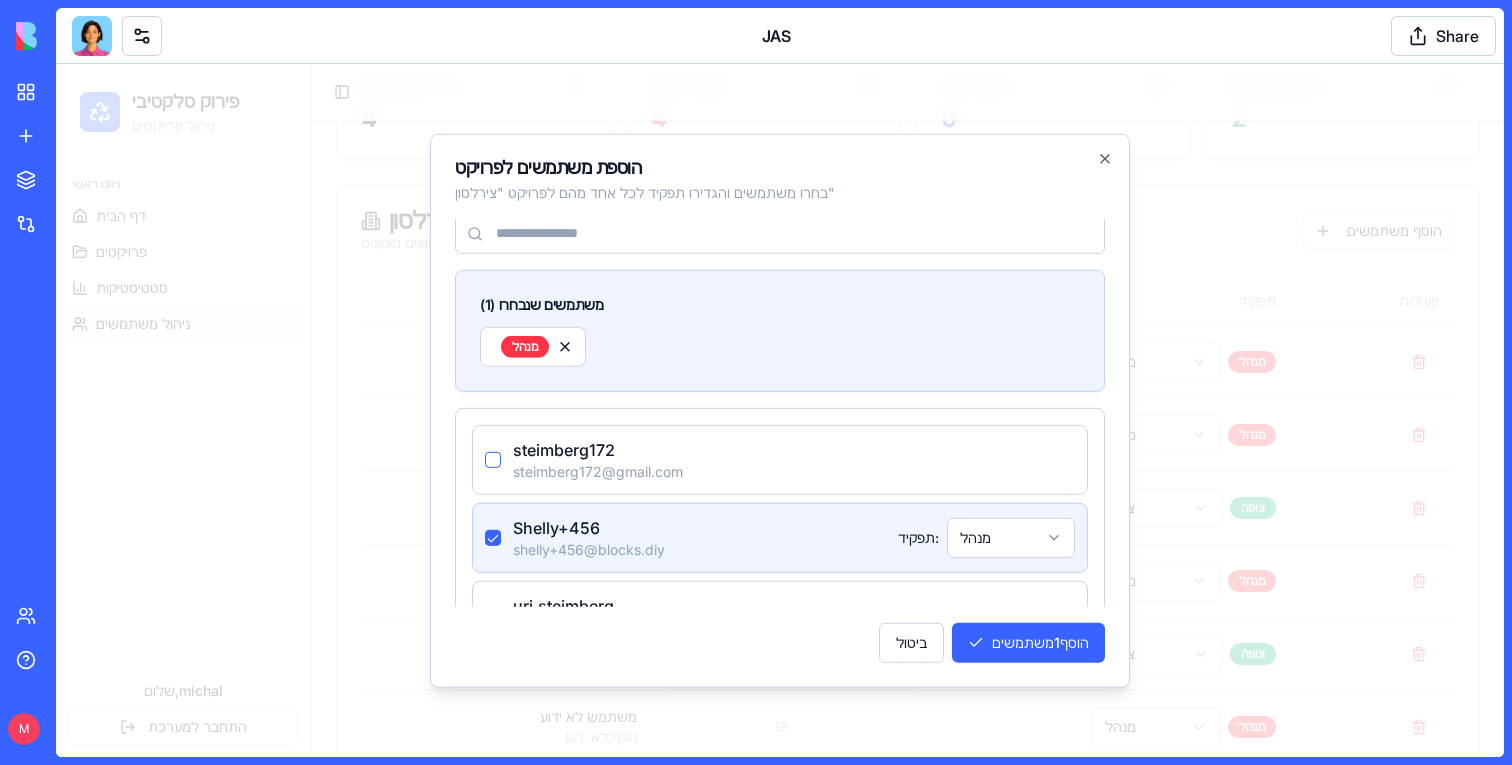 click on "פירוק סלקטיבי ניהול פרויקטים ניווט ראשי דף הבית פרויקטים סטטיסטיקות ניהול משתמשים שלום,  michal התחבר למערכת Toggle Sidebar ניהול משתמשים לפי פרויקט נהלו משתמשים, הרשאות והקצו משתמשים לפרויקטים ספציפיים עם תפקידים שונים סה"כ משתמשים 4 תפקידי מנהל 4 תפקידי עורך 0 פרויקטים פעילים 2 צירלסון צירלסון  •  6  משתמשים מוקצים הוסף משתמשים שם המשתמש אימייל תפקיד פעולות משתמש לא ידוע נוסף:  לא ידוע מנהל מנהל משתמש לא ידוע נוסף:  לא ידוע מנהל מנהל משתמש לא ידוע נוסף:  לא ידוע צופה צופה משתמש לא ידוע נוסף:  לא ידוע מנהל מנהל משתמש לא ידוע נוסף:  לא ידוע צופה צופה משתמש לא ידוע נוסף:   •" at bounding box center (780, 487) 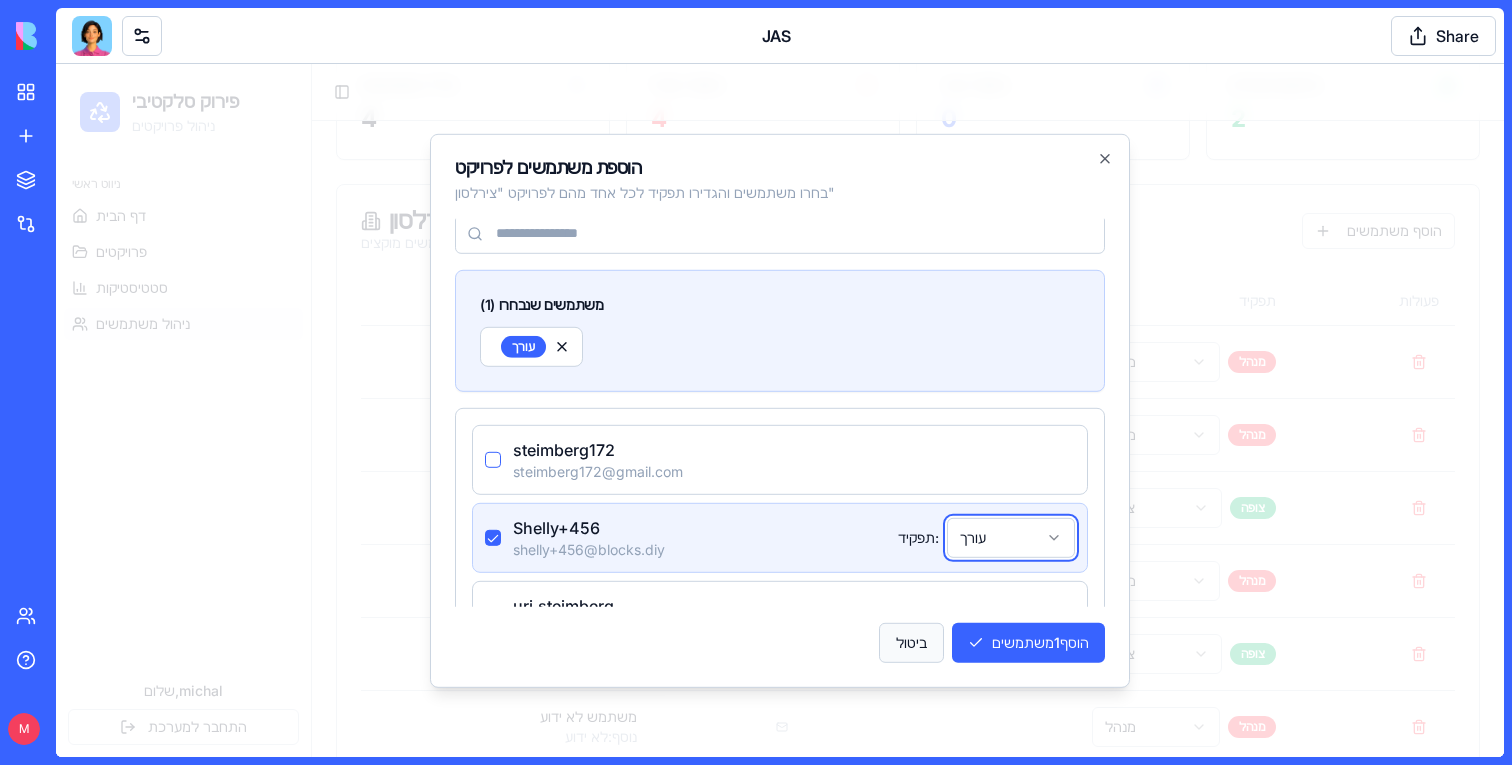 type 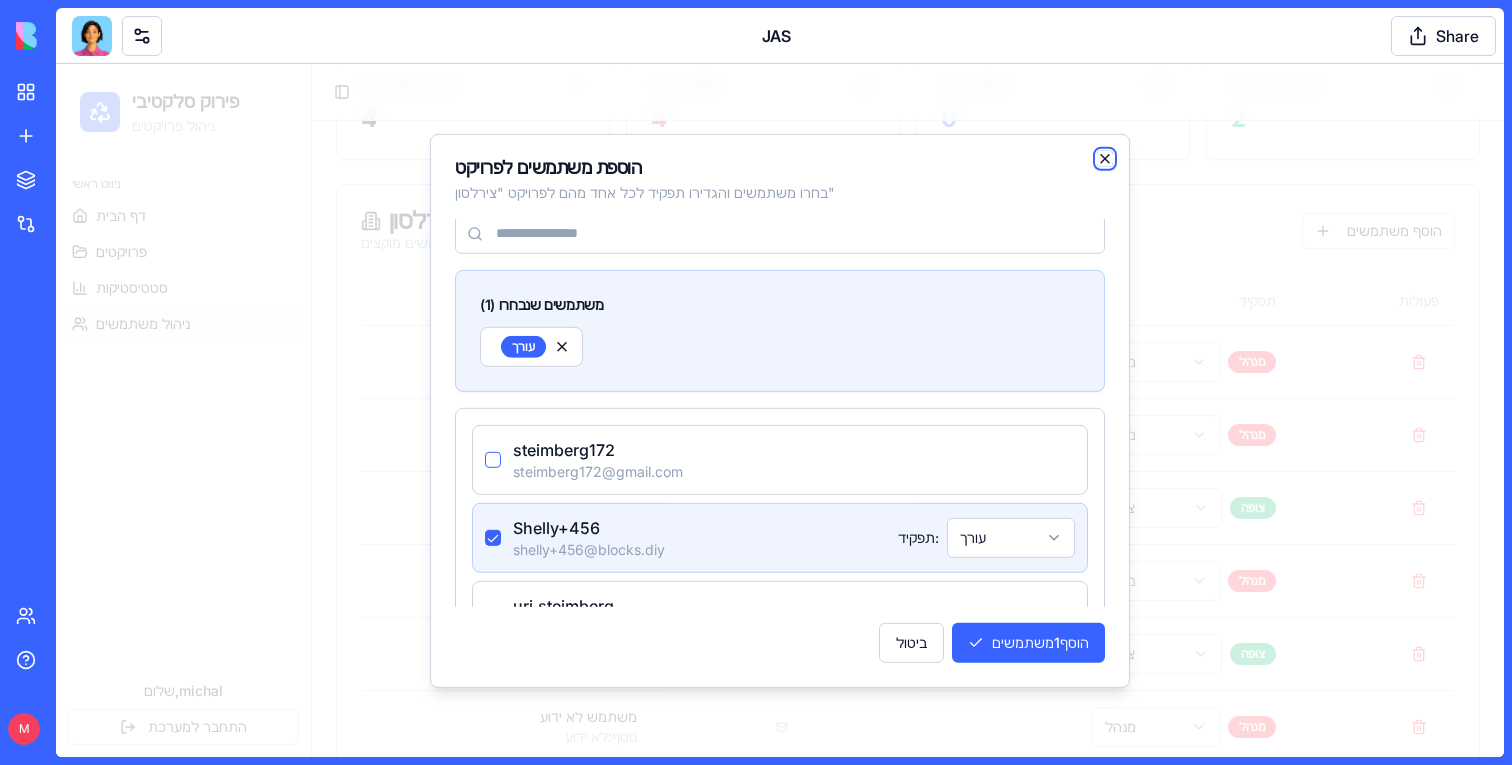 click 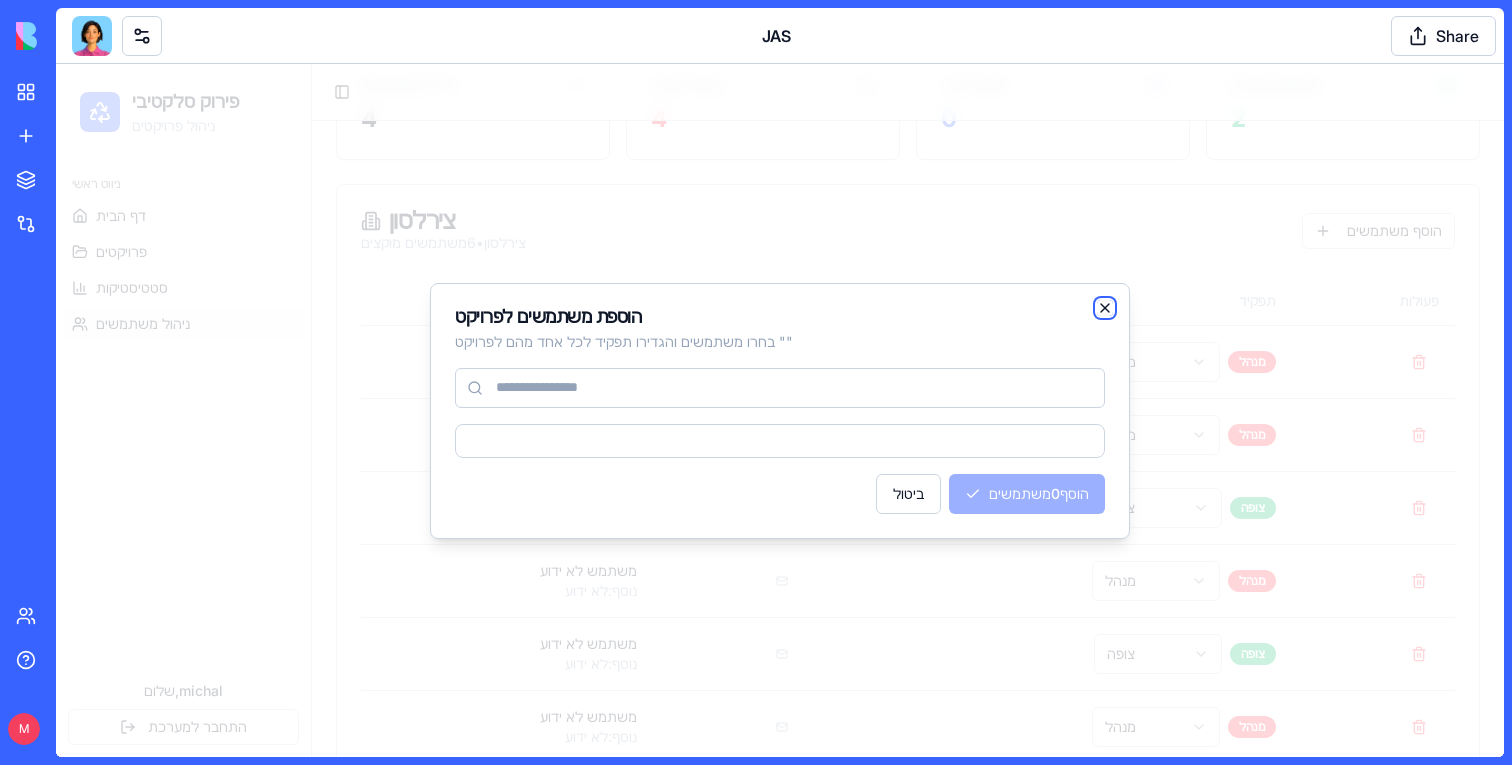 scroll, scrollTop: 0, scrollLeft: 0, axis: both 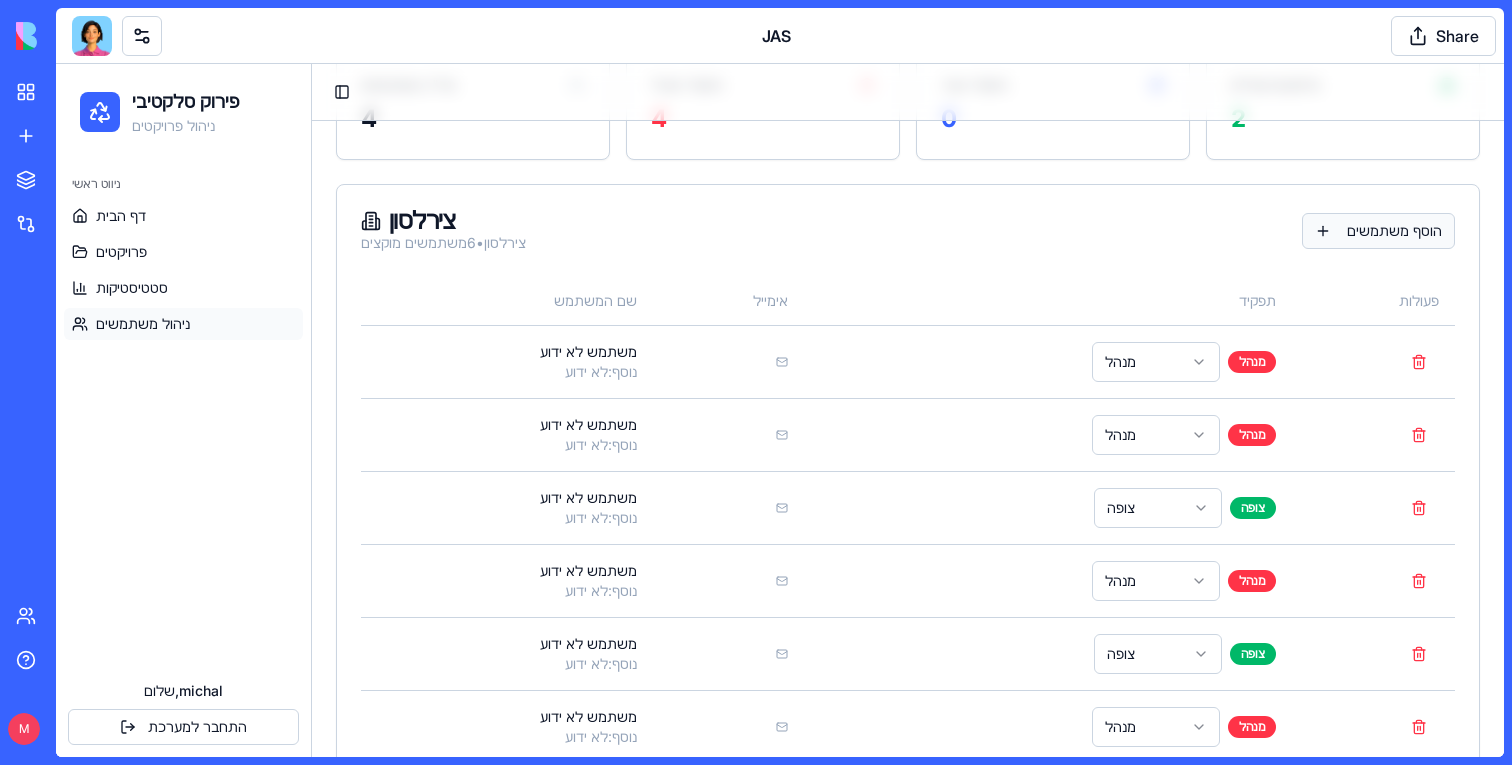 click on "הוסף משתמשים" at bounding box center (1378, 231) 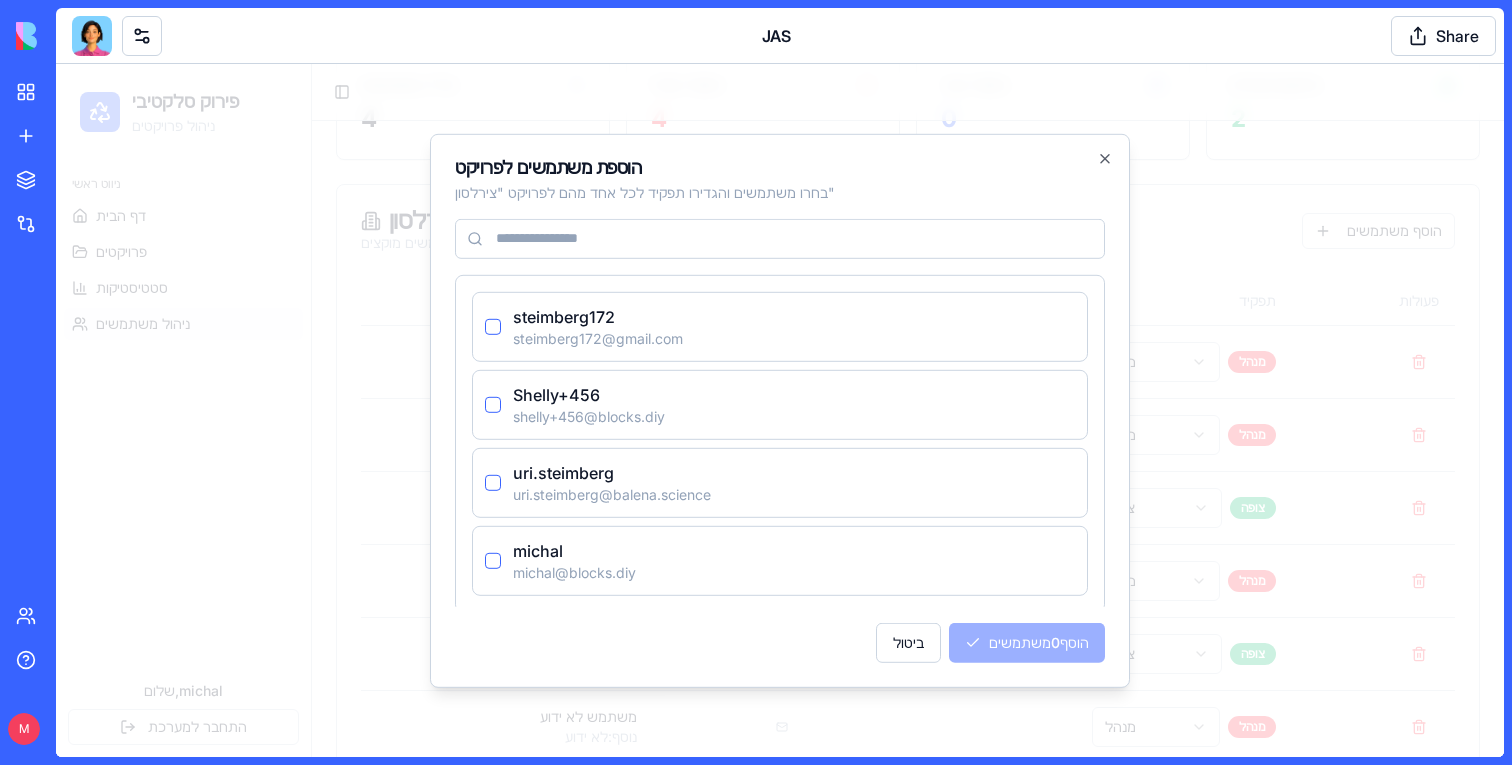 click at bounding box center [780, 410] 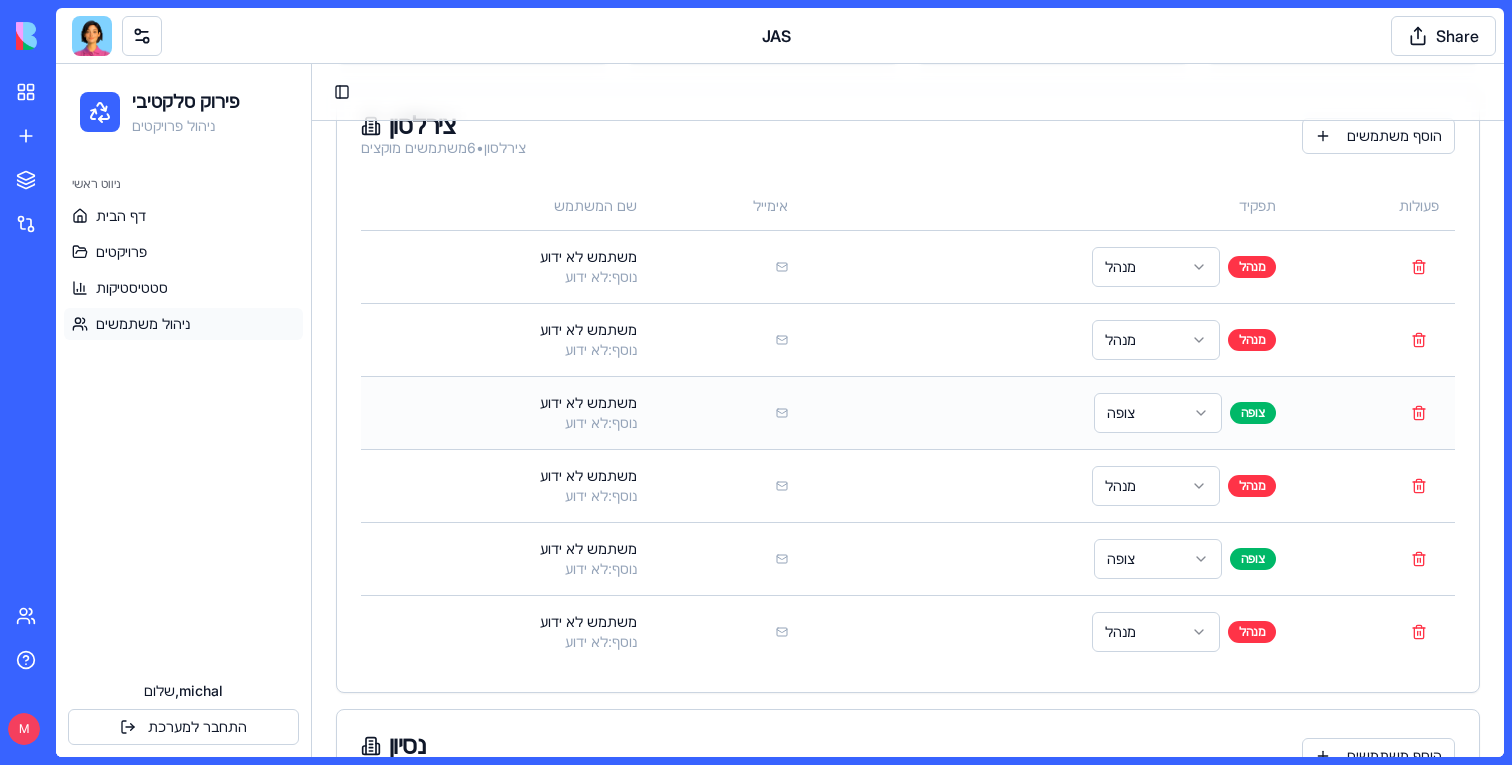 scroll, scrollTop: 300, scrollLeft: 0, axis: vertical 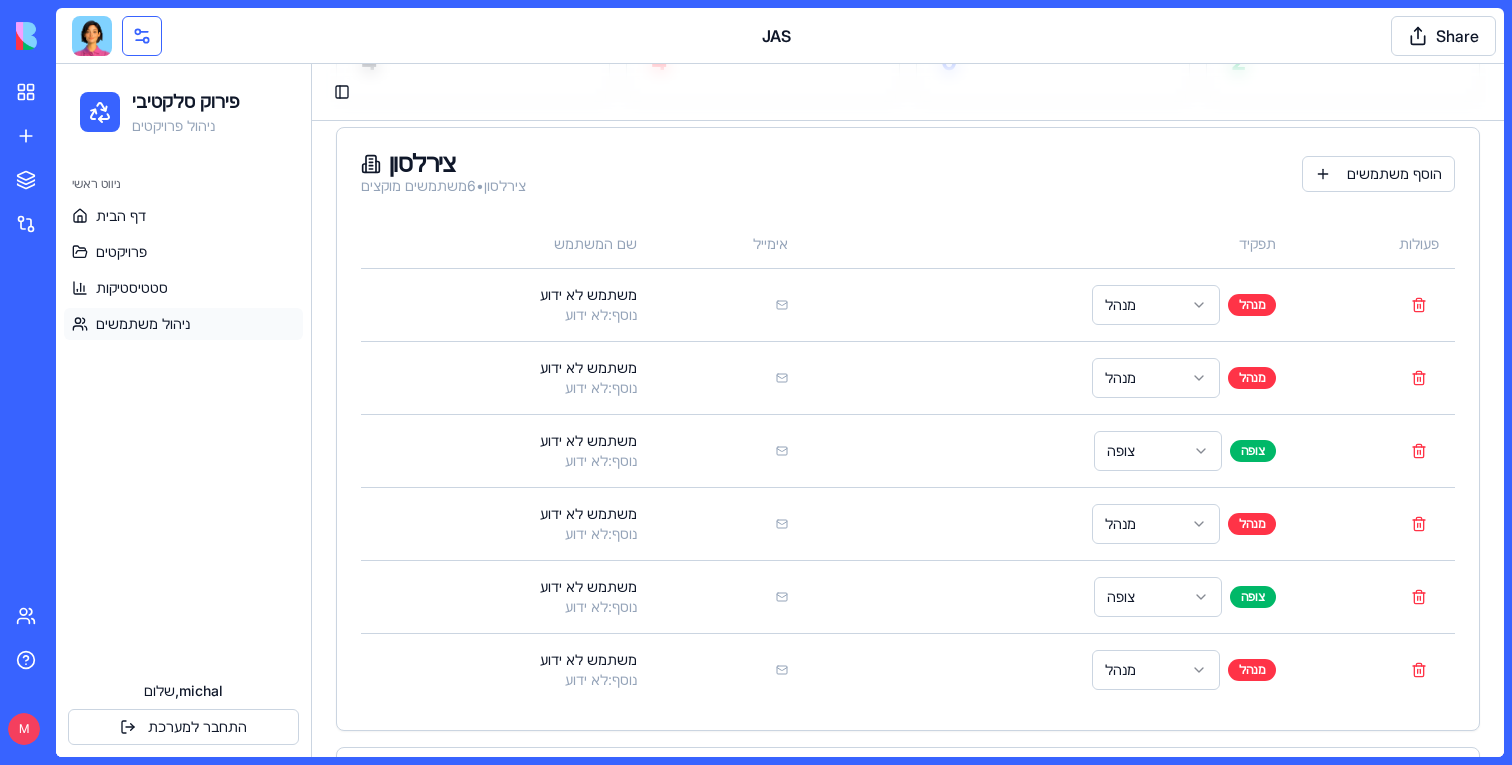 click at bounding box center (142, 36) 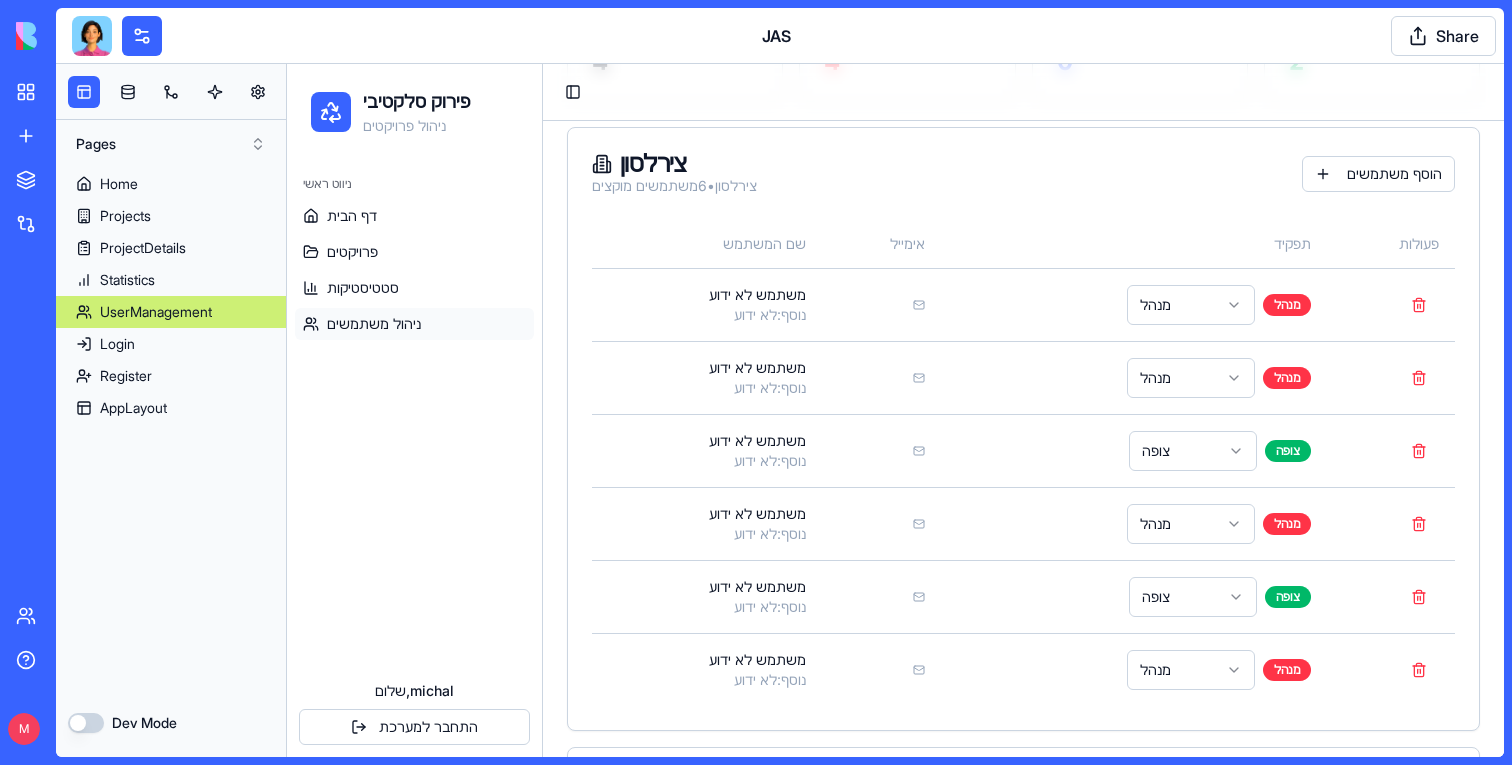 click on "Dev Mode" at bounding box center [86, 723] 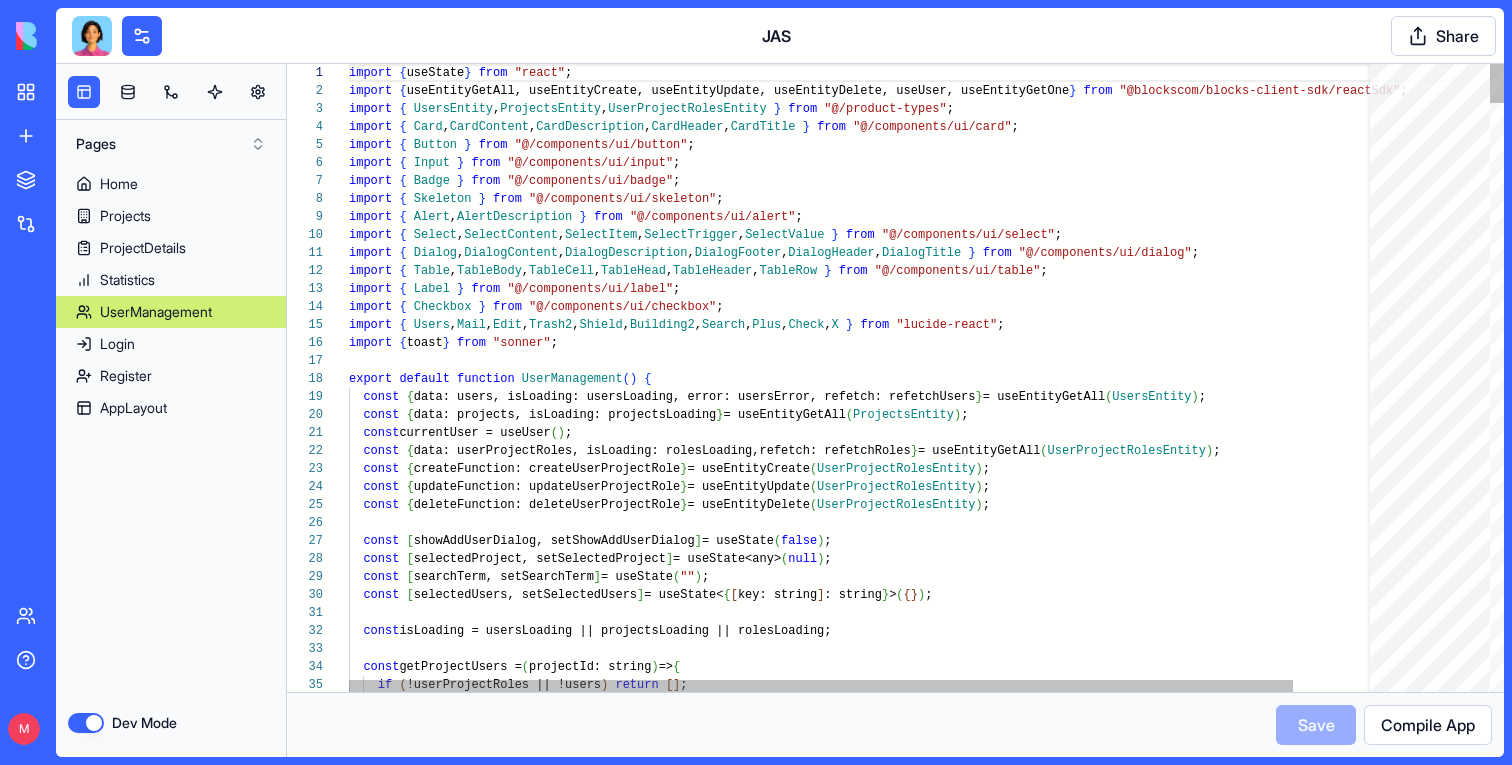 scroll, scrollTop: 108, scrollLeft: 0, axis: vertical 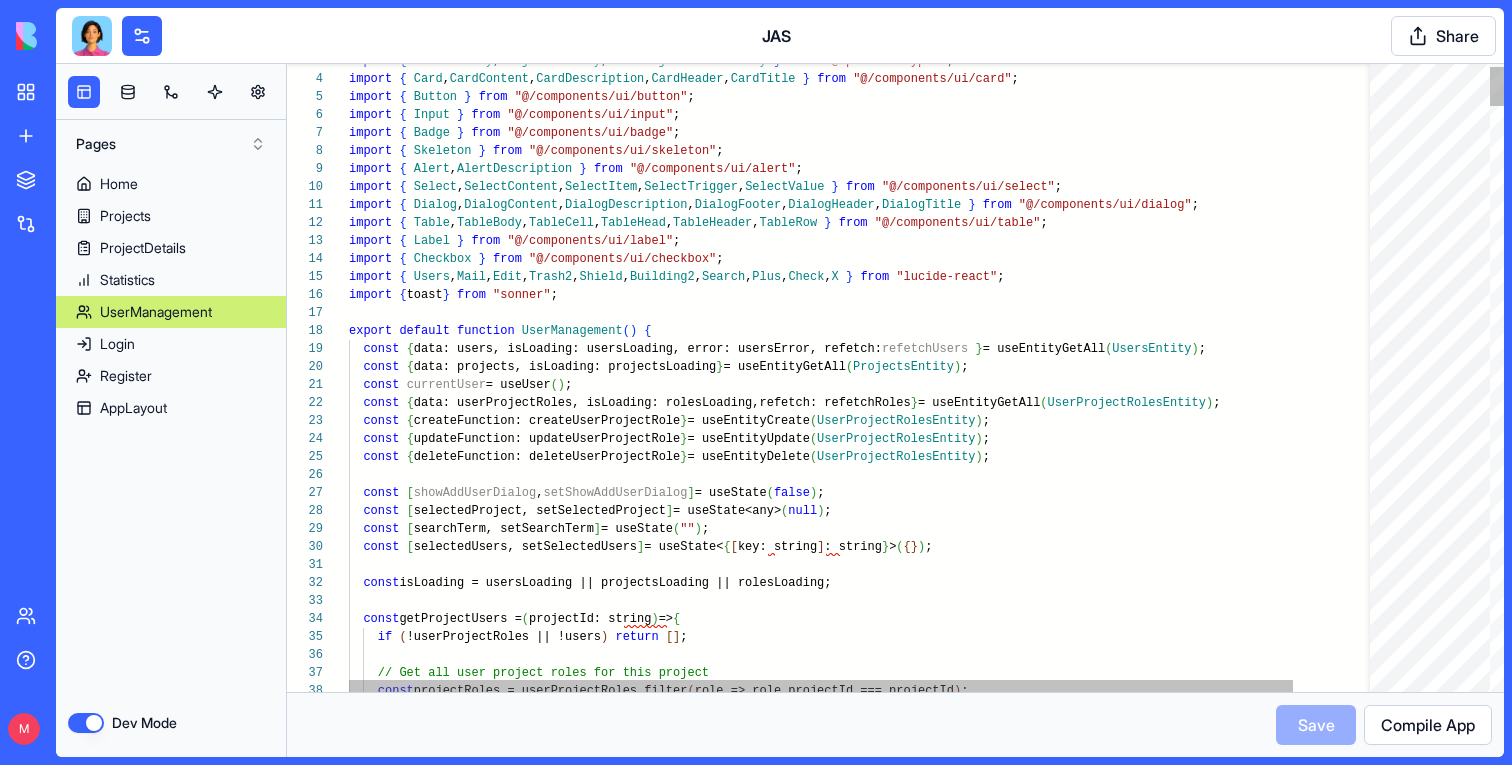 click on "import   {   UsersEntity ,  ProjectsEntity ,  UserProjectRolesEntity   }   from   "@/product-types" ; import   {   Card ,  CardContent ,  CardDescription ,  CardHeader ,  CardTitle   }   from   "@/components/ui/card" ; import   {   Button   }   from   "@/components/ui/button" ; import   {   Input   }   from   "@/components/ui/input" ; import   {   Badge   }   from   "@/components/ui/badge" ; import   {   Skeleton   }   from   "@/components/ui/skeleton" ; import   {   Alert ,  AlertDescription   }   from   "@/components/ui/alert" ; import   {   Select ,  SelectContent ,  SelectItem ,  SelectTrigger ,  SelectValue   }   from   "@/components/ui/select" ; import   {   Dialog ,  DialogContent ,  DialogDescription ,  DialogFooter ,  DialogHeader ,  DialogTitle   }   from   "@/components/ui/dialog" ; import   {   Table ,  TableBody ,  TableCell ,  TableHead ,  TableHeader ,  TableRow   }   from   "@/components/ui/table" ; import   {   Label" at bounding box center (908, 5046) 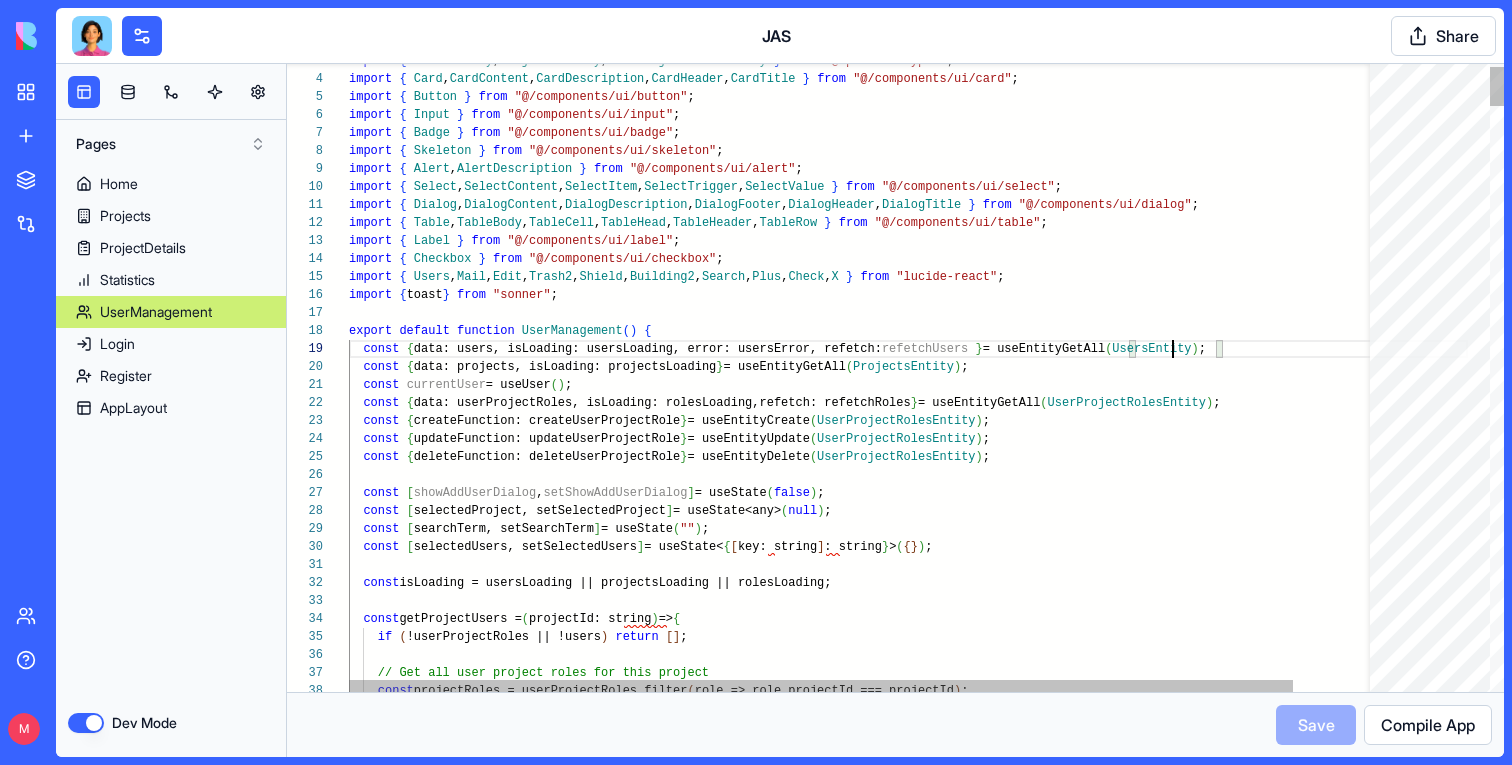 scroll, scrollTop: 144, scrollLeft: 867, axis: both 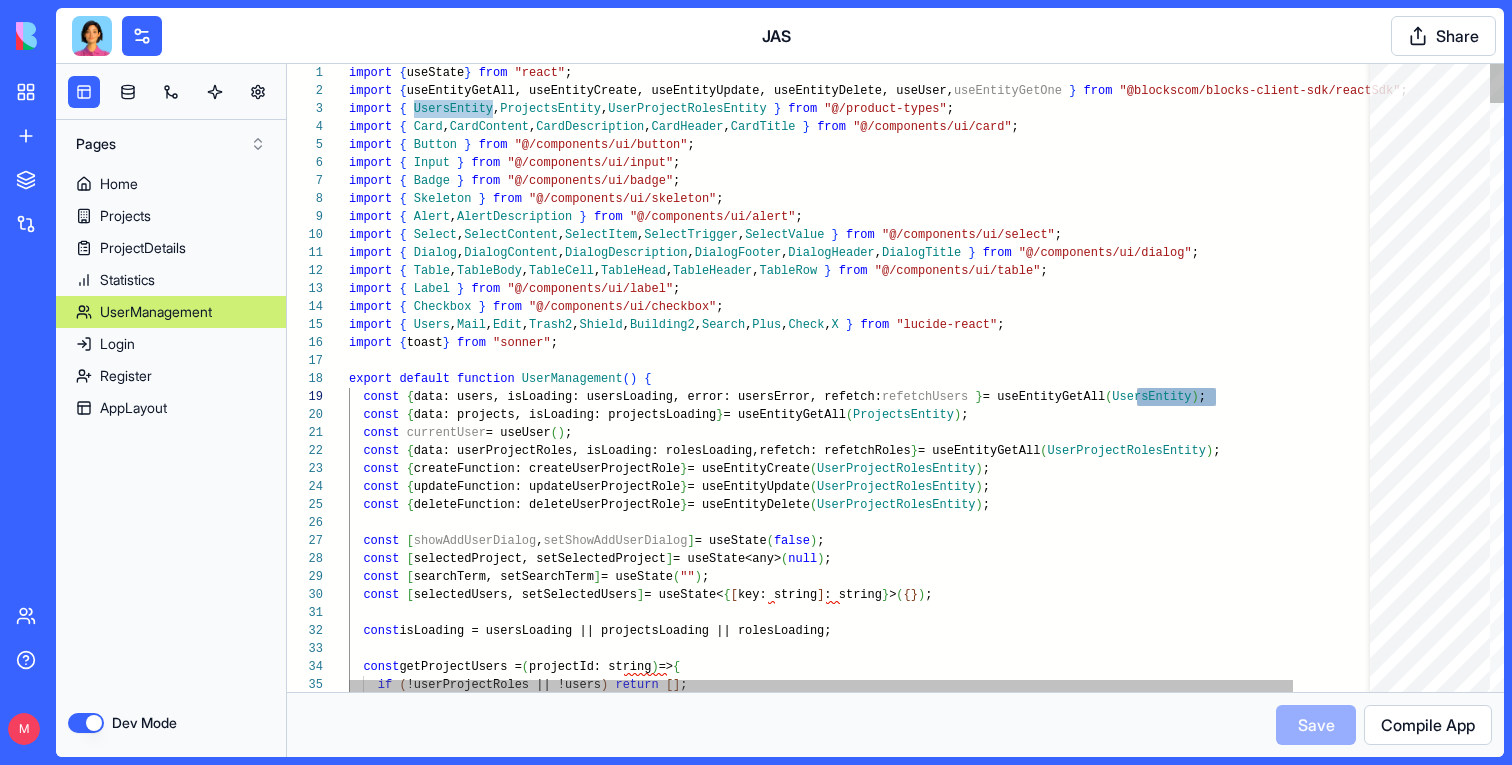 click on "import   {   UsersEntity ,  ProjectsEntity ,  UserProjectRolesEntity   }   from   "@/product-types" ; import   {   Card ,  CardContent ,  CardDescription ,  CardHeader ,  CardTitle   }   from   "@/components/ui/card" ; import   {   Button   }   from   "@/components/ui/button" ; import   {   Input   }   from   "@/components/ui/input" ; import   {   Badge   }   from   "@/components/ui/badge" ; import   {   Skeleton   }   from   "@/components/ui/skeleton" ; import   {   Alert ,  AlertDescription   }   from   "@/components/ui/alert" ; import   {   Select ,  SelectContent ,  SelectItem ,  SelectTrigger ,  SelectValue   }   from   "@/components/ui/select" ; import   {   Dialog ,  DialogContent ,  DialogDescription ,  DialogFooter ,  DialogHeader ,  DialogTitle   }   from   "@/components/ui/dialog" ; import   {   Table ,  TableBody ,  TableCell ,  TableHead ,  TableHeader ,  TableRow   }   from   "@/components/ui/table" ; import   {   Label" at bounding box center [908, 5094] 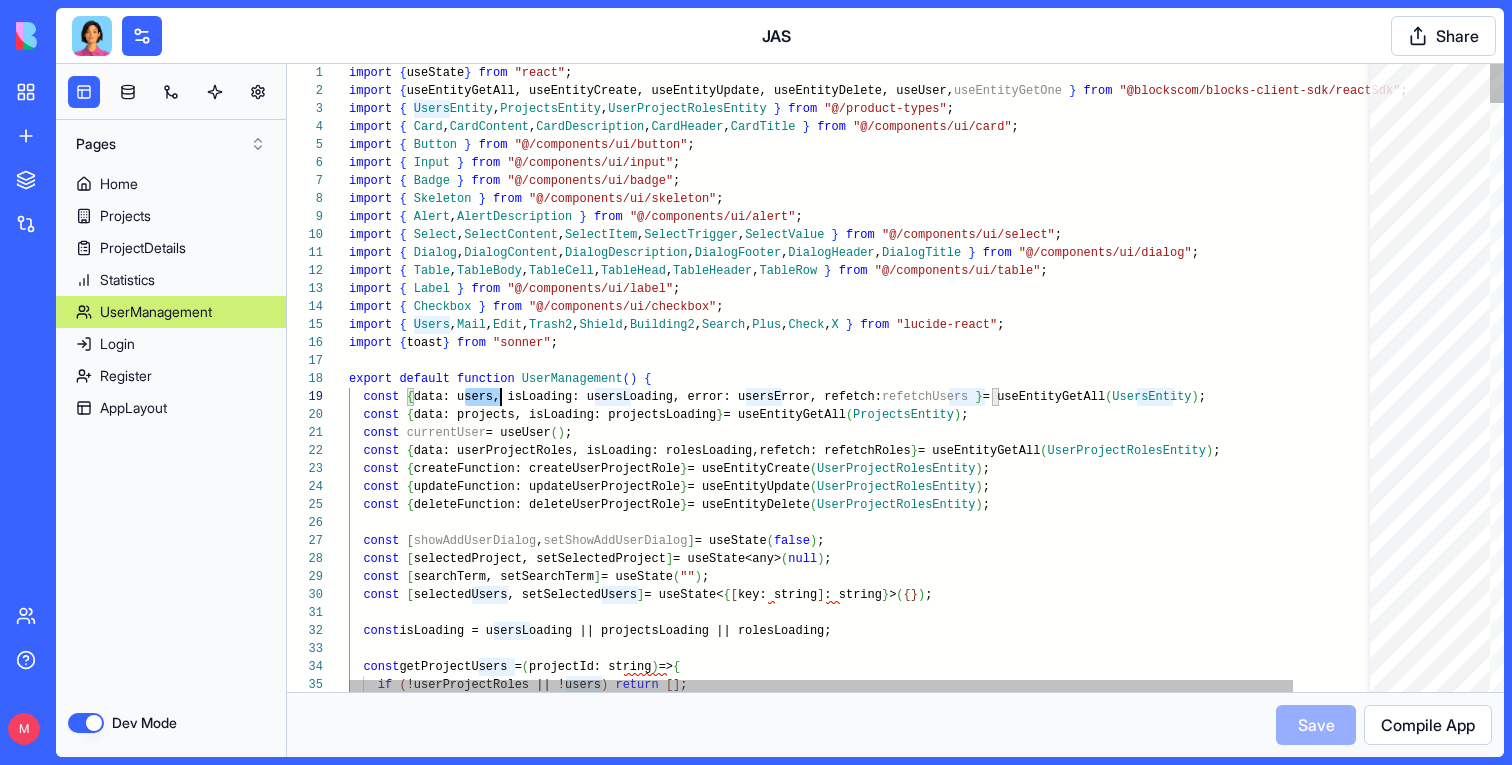scroll, scrollTop: 144, scrollLeft: 152, axis: both 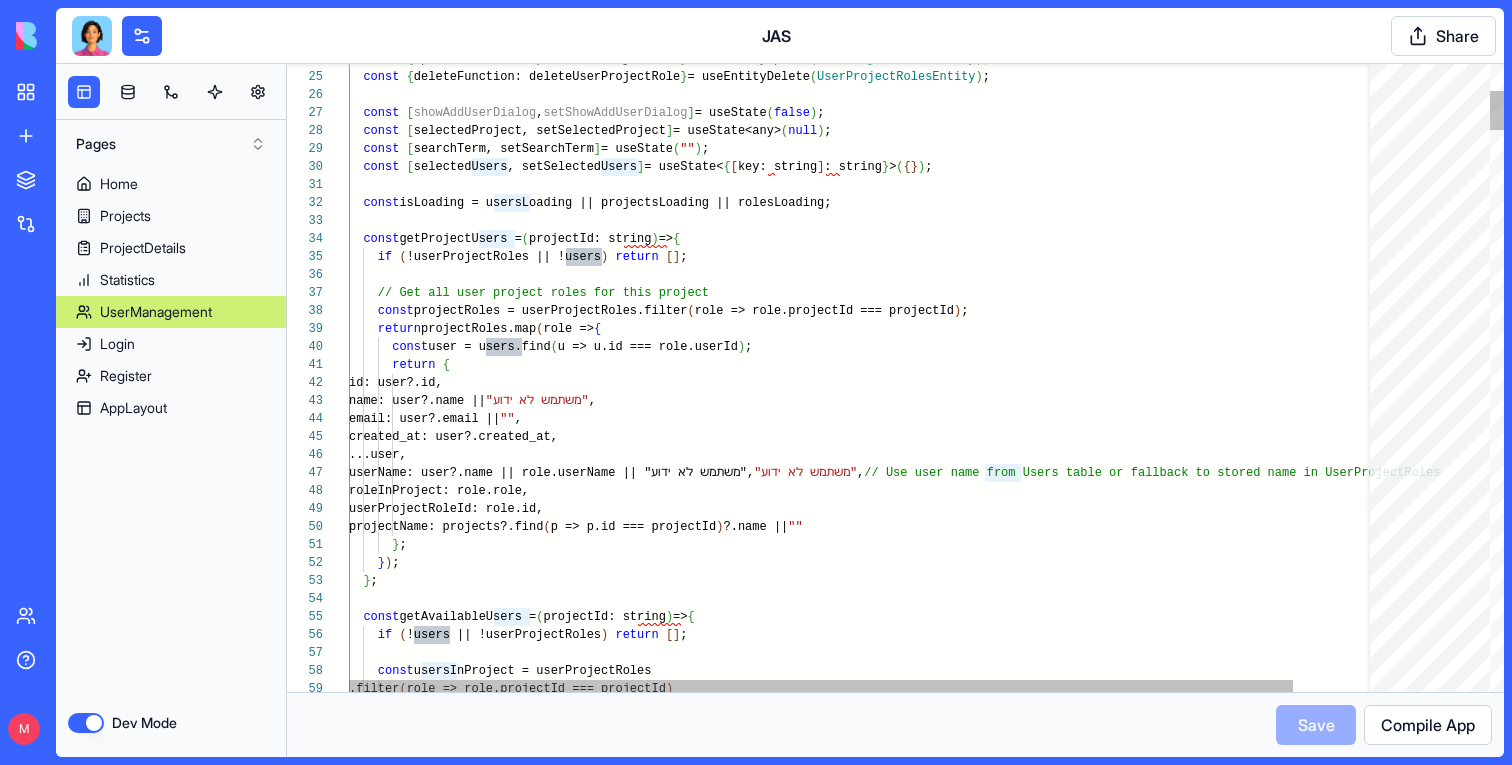 click on "const   {  updateFunction: updateUserProjectRole  }  = useEntityUpdate ( UserProjectRolesEntity ) ;    const   {  deleteFunction: deleteUserProjectRole  }  = useEntityDelete ( UserProjectRolesEntity ) ;       const   [ showAddUserDialog ,  setShowAddUserDialog ]  = useState ( false ) ;    const   [ selectedProject, setSelectedProject ]  = useState<any> ( null ) ;    const   [ searchTerm, setSearchTerm ]  = useState ( "" ) ;    const   [ selectedUsers, setSelectedUsers ]  = useState< { [ key: string ] : string } > ( { } ) ;    const  isLoading = usersLoading || projectsLoading || ro lesLoading;    const  getProjectUsers =  ( projectId: string )  =>  {      if   ( !userProjectRoles || !users )   return   [ ] ;           // Get all user project roles for this project      const  projectRoles = userProjectRoles.filter ( role => role.projectId === projectId ) ;      return  projectRoles.map ( role =>  { const" at bounding box center [908, 4666] 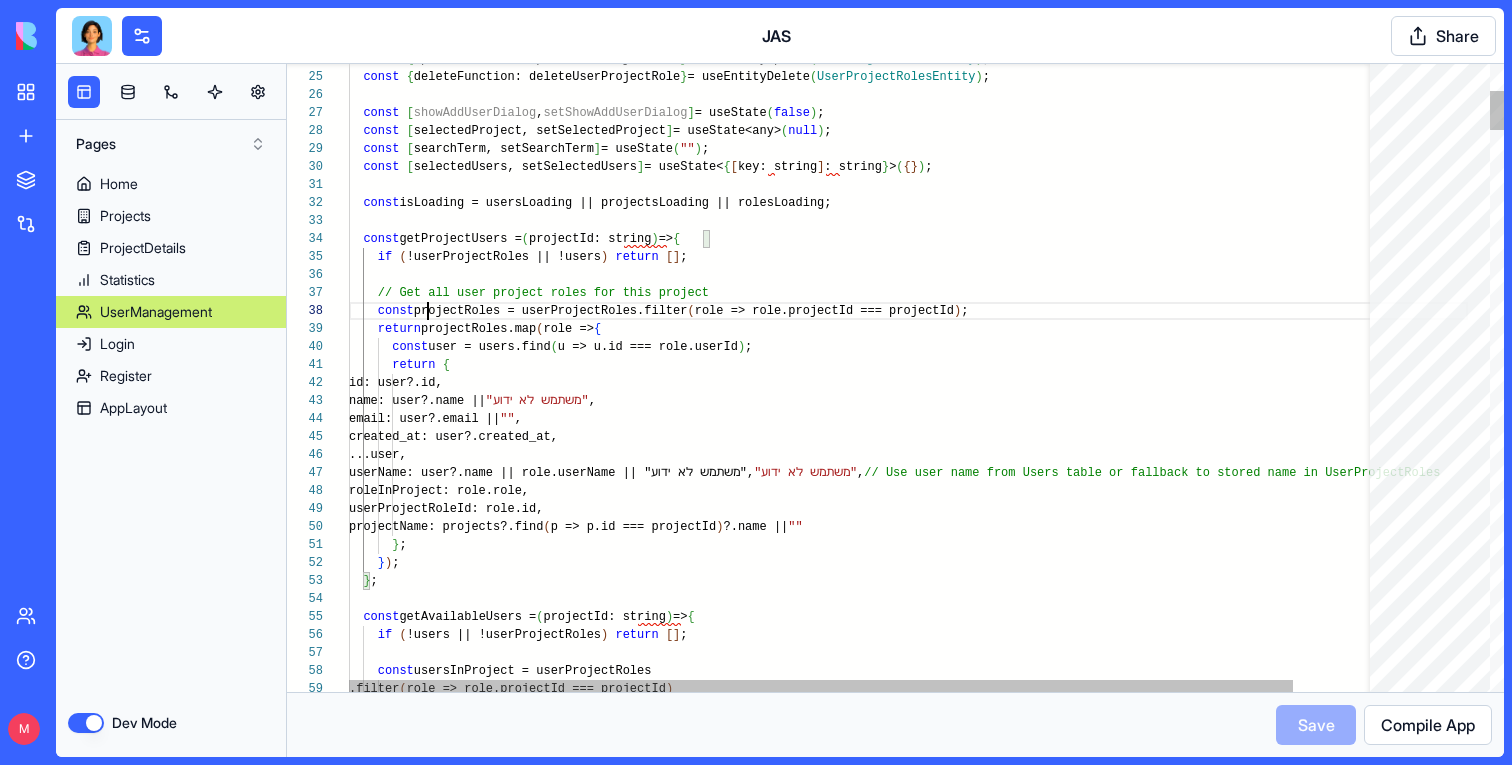 click on "const   {  updateFunction: updateUserProjectRole  }  = useEntityUpdate ( UserProjectRolesEntity ) ;    const   {  deleteFunction: deleteUserProjectRole  }  = useEntityDelete ( UserProjectRolesEntity ) ;       const   [ showAddUserDialog ,  setShowAddUserDialog ]  = useState ( false ) ;    const   [ selectedProject, setSelectedProject ]  = useState<any> ( null ) ;    const   [ searchTerm, setSearchTerm ]  = useState ( "" ) ;    const   [ selectedUsers, setSelectedUsers ]  = useState< { [ key: string ] : string } > ( { } ) ;    const  isLoading = usersLoading || projectsLoading || ro lesLoading;    const  getProjectUsers =  ( projectId: string )  =>  {      if   ( !userProjectRoles || !users )   return   [ ] ;           // Get all user project roles for this project      const  projectRoles = userProjectRoles.filter ( role => role.projectId === projectId ) ;      return  projectRoles.map ( role =>  { const" at bounding box center [908, 4666] 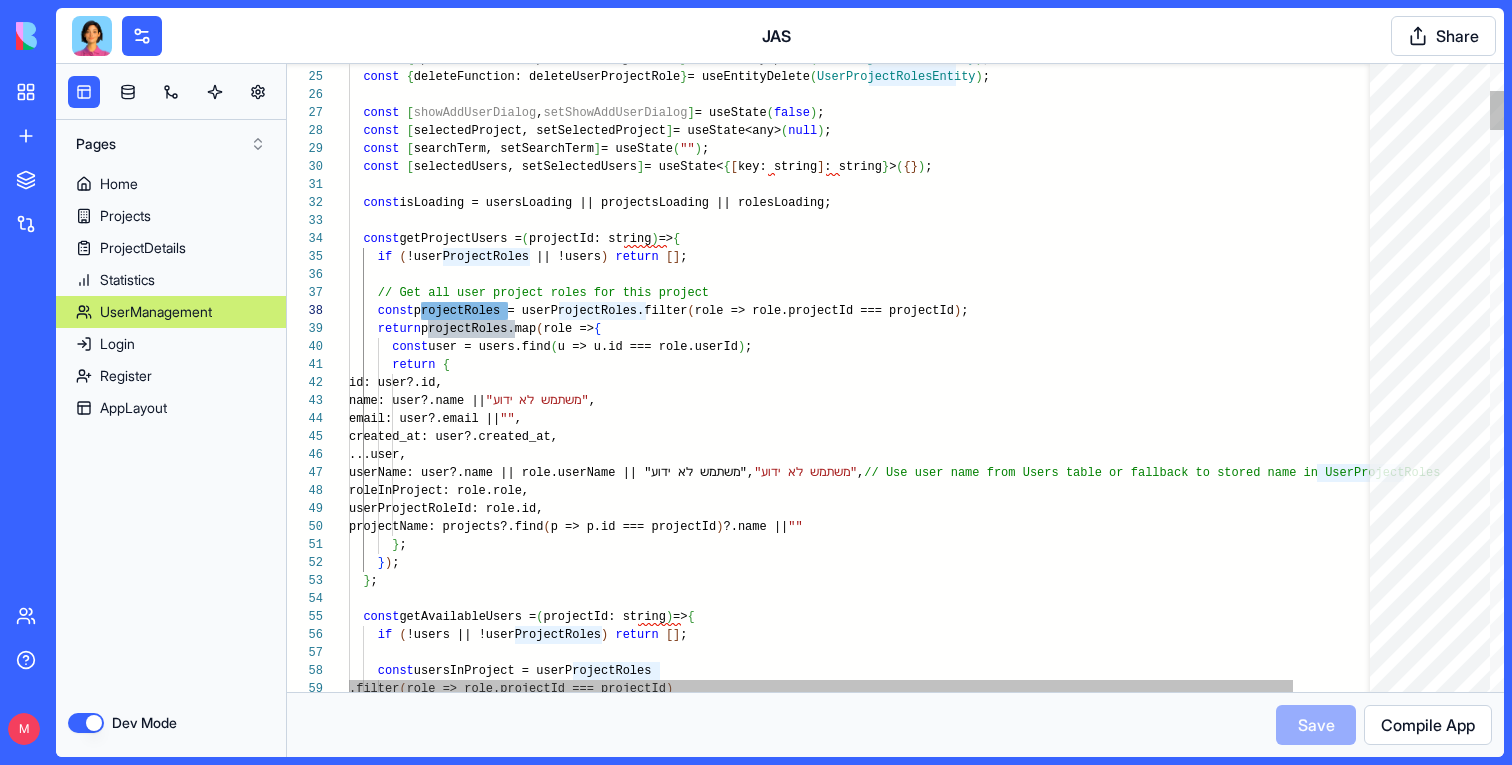 scroll, scrollTop: 36, scrollLeft: 29, axis: both 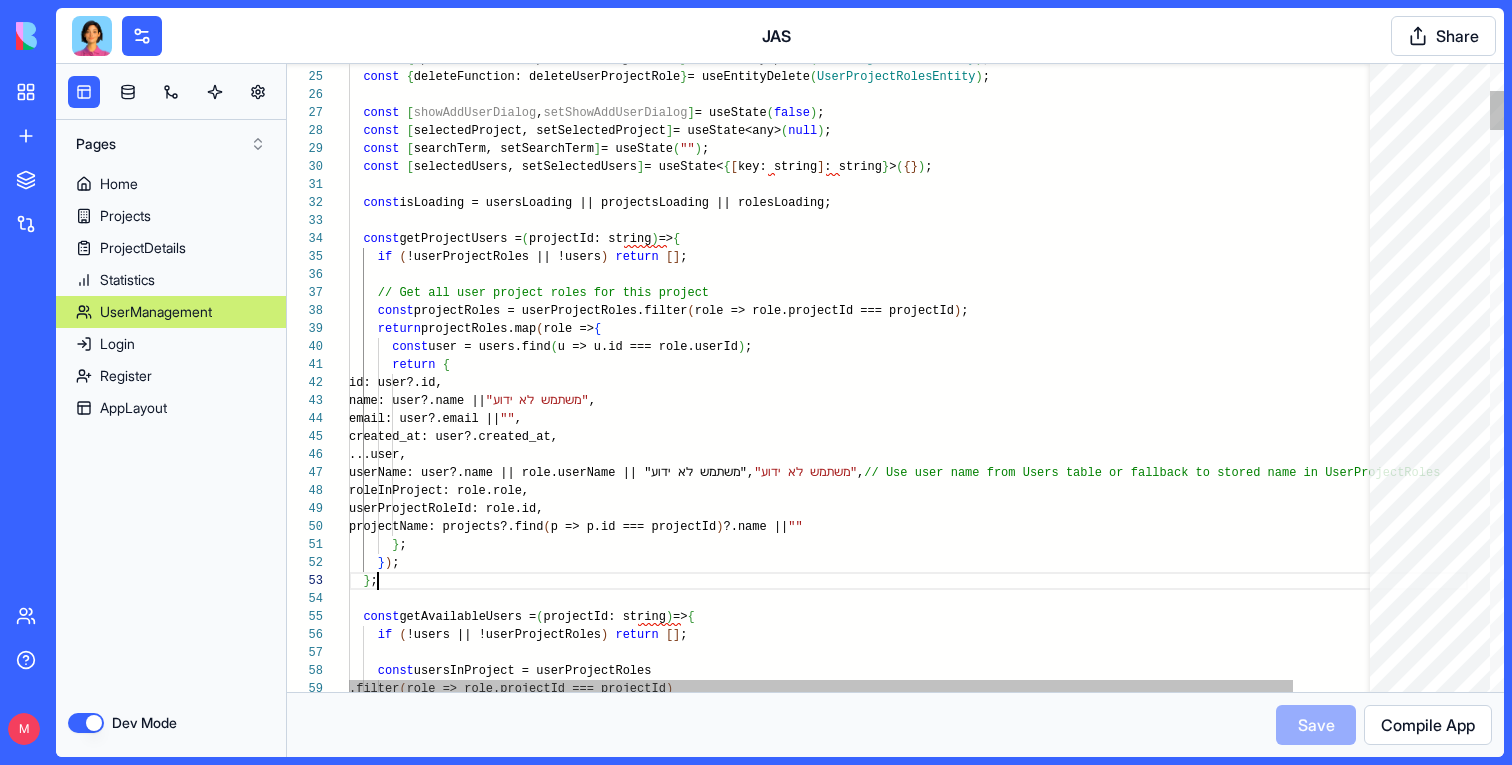 click on "const   {  updateFunction: updateUserProjectRole  }  = useEntityUpdate ( UserProjectRolesEntity ) ;    const   {  deleteFunction: deleteUserProjectRole  }  = useEntityDelete ( UserProjectRolesEntity ) ;       const   [ showAddUserDialog ,  setShowAddUserDialog ]  = useState ( false ) ;    const   [ selectedProject, setSelectedProject ]  = useState<any> ( null ) ;    const   [ searchTerm, setSearchTerm ]  = useState ( "" ) ;    const   [ selectedUsers, setSelectedUsers ]  = useState< { [ key: string ] : string } > ( { } ) ;    const  isLoading = usersLoading || projectsLoading || ro lesLoading;    const  getProjectUsers =  ( projectId: string )  =>  {      if   ( !userProjectRoles || !users )   return   [ ] ;           // Get all user project roles for this project      const  projectRoles = userProjectRoles.filter ( role => role.projectId === projectId ) ;      return  projectRoles.map ( role =>  { const" at bounding box center (908, 4666) 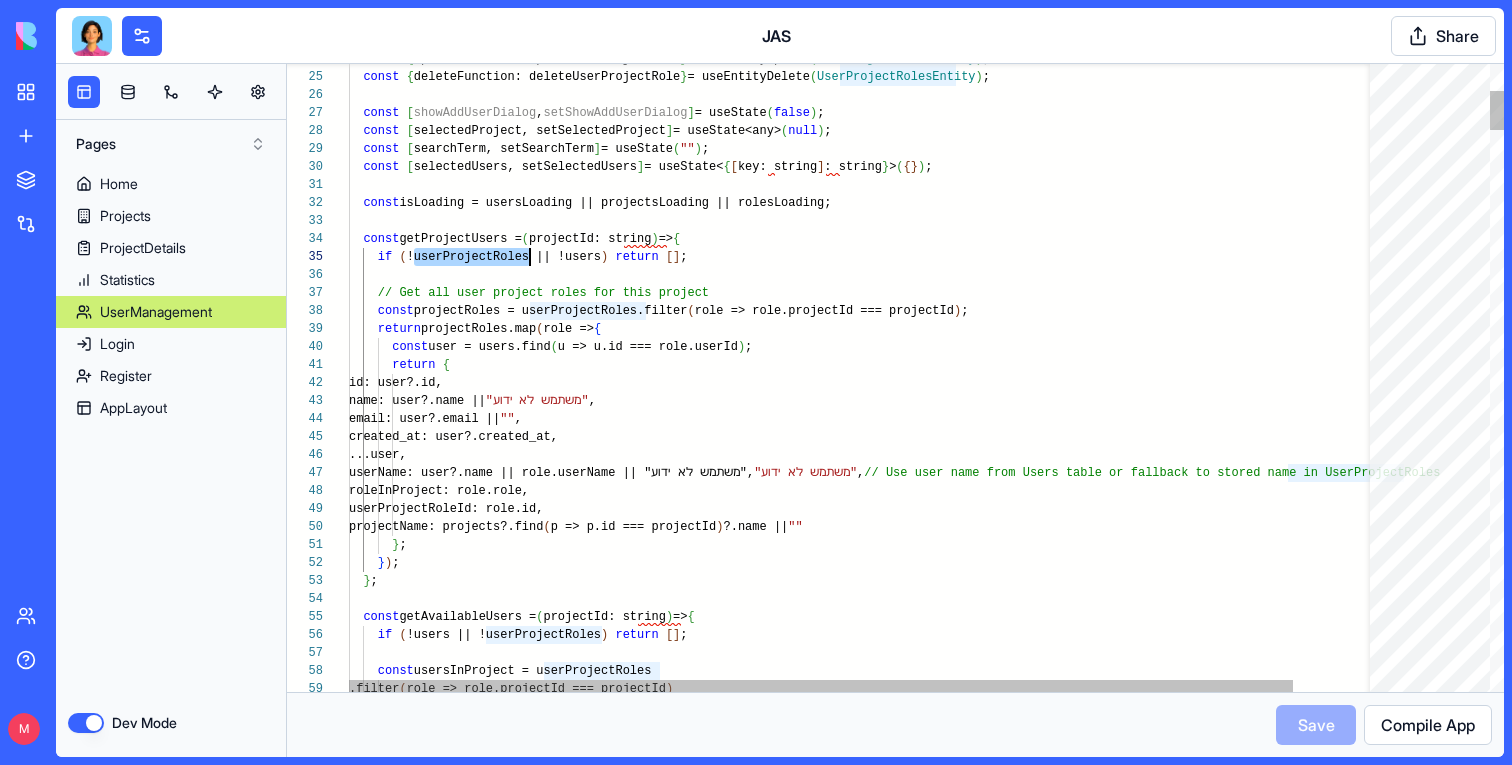 click on "const   {  updateFunction: updateUserProjectRole  }  = useEntityUpdate ( UserProjectRolesEntity ) ;    const   {  deleteFunction: deleteUserProjectRole  }  = useEntityDelete ( UserProjectRolesEntity ) ;       const   [ showAddUserDialog ,  setShowAddUserDialog ]  = useState ( false ) ;    const   [ selectedProject, setSelectedProject ]  = useState<any> ( null ) ;    const   [ searchTerm, setSearchTerm ]  = useState ( "" ) ;    const   [ selectedUsers, setSelectedUsers ]  = useState< { [ key: string ] : string } > ( { } ) ;    const  isLoading = usersLoading || projectsLoading || ro lesLoading;    const  getProjectUsers =  ( projectId: string )  =>  {      if   ( !userProjectRoles || !users )   return   [ ] ;           // Get all user project roles for this project      const  projectRoles = userProjectRoles.filter ( role => role.projectId === projectId ) ;      return  projectRoles.map ( role =>  { const" at bounding box center (908, 4666) 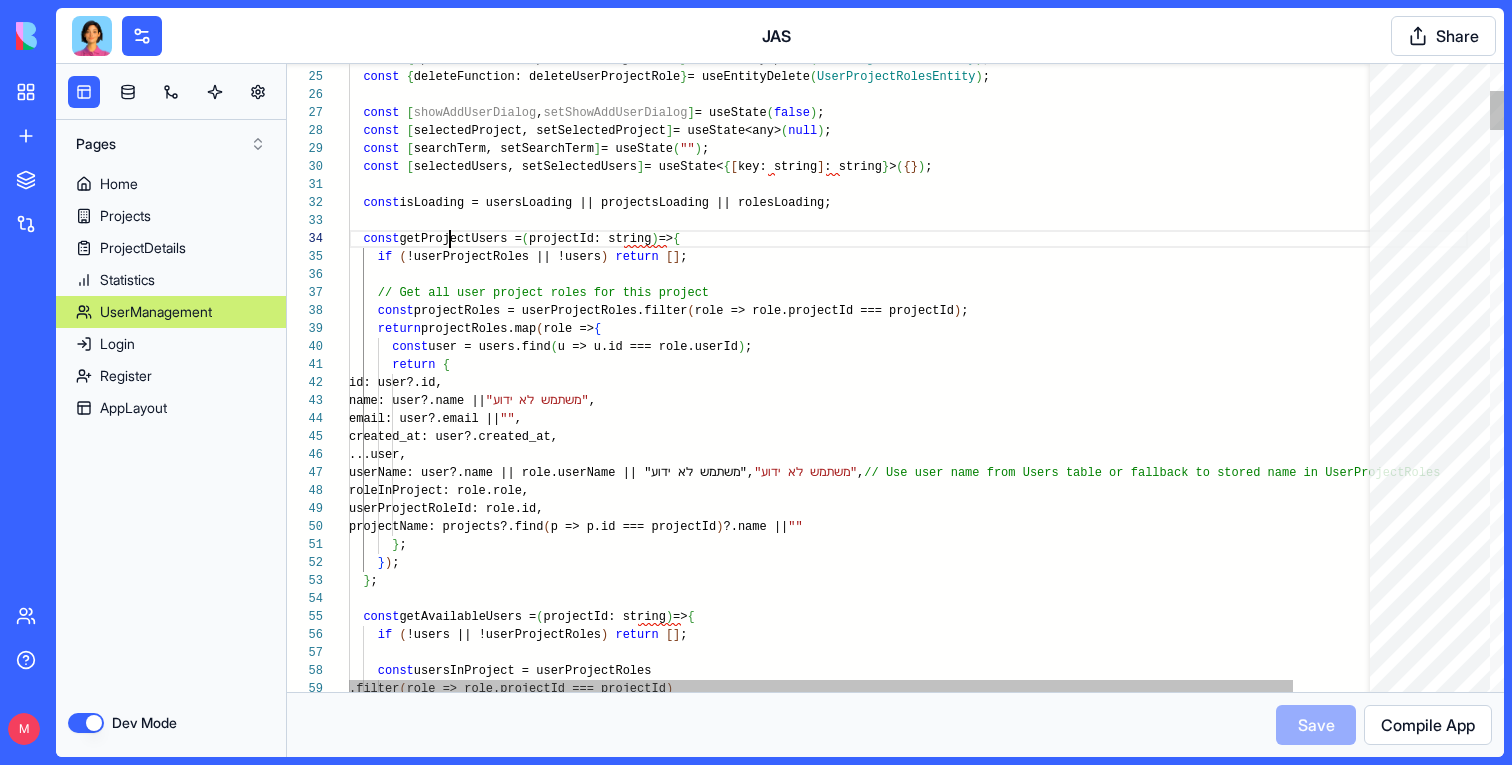click on "const   {  updateFunction: updateUserProjectRole  }  = useEntityUpdate ( UserProjectRolesEntity ) ;    const   {  deleteFunction: deleteUserProjectRole  }  = useEntityDelete ( UserProjectRolesEntity ) ;       const   [ showAddUserDialog ,  setShowAddUserDialog ]  = useState ( false ) ;    const   [ selectedProject, setSelectedProject ]  = useState<any> ( null ) ;    const   [ searchTerm, setSearchTerm ]  = useState ( "" ) ;    const   [ selectedUsers, setSelectedUsers ]  = useState< { [ key: string ] : string } > ( { } ) ;    const  isLoading = usersLoading || projectsLoading || ro lesLoading;    const  getProjectUsers =  ( projectId: string )  =>  {      if   ( !userProjectRoles || !users )   return   [ ] ;           // Get all user project roles for this project      const  projectRoles = userProjectRoles.filter ( role => role.projectId === projectId ) ;      return  projectRoles.map ( role =>  { const" at bounding box center [908, 4666] 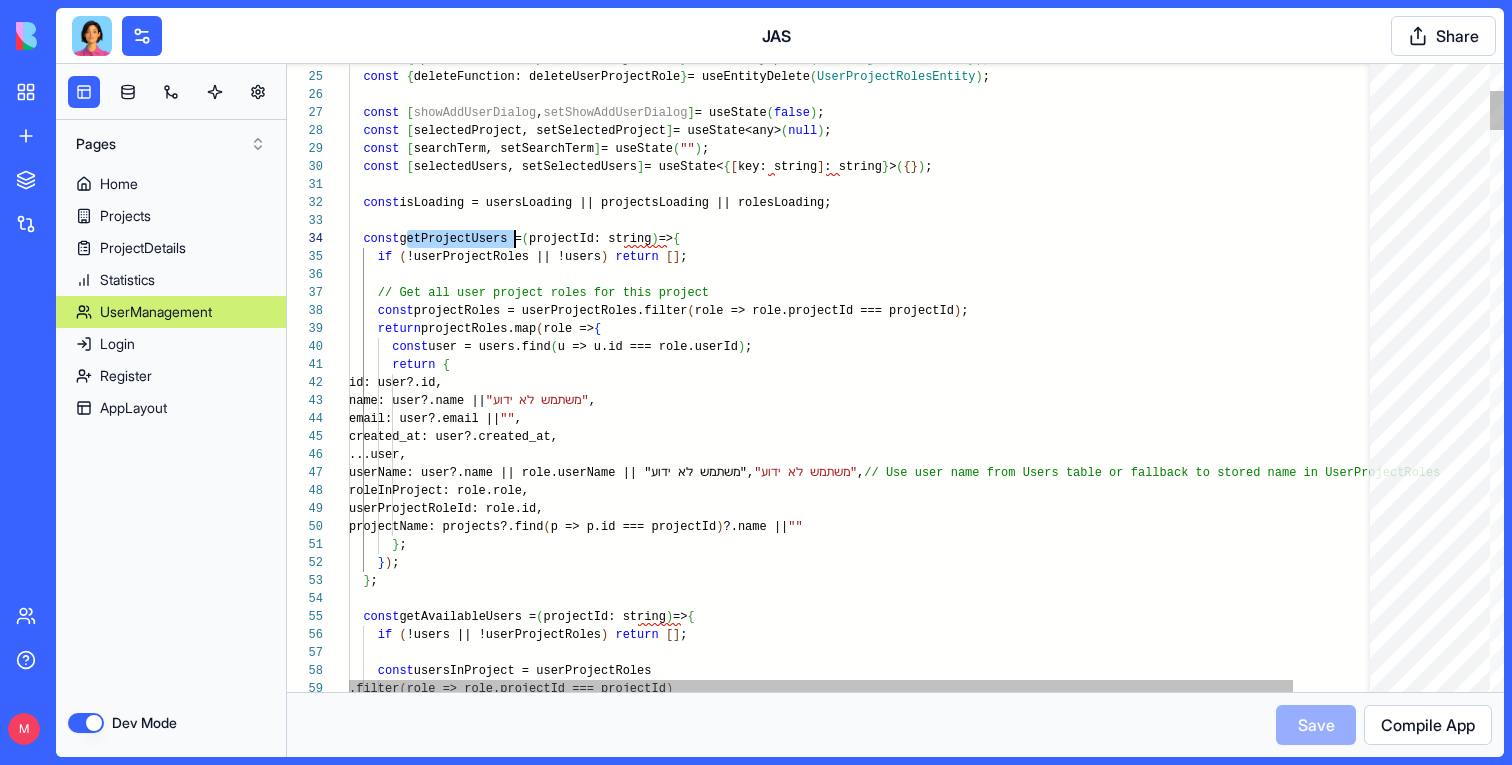 scroll, scrollTop: 54, scrollLeft: 166, axis: both 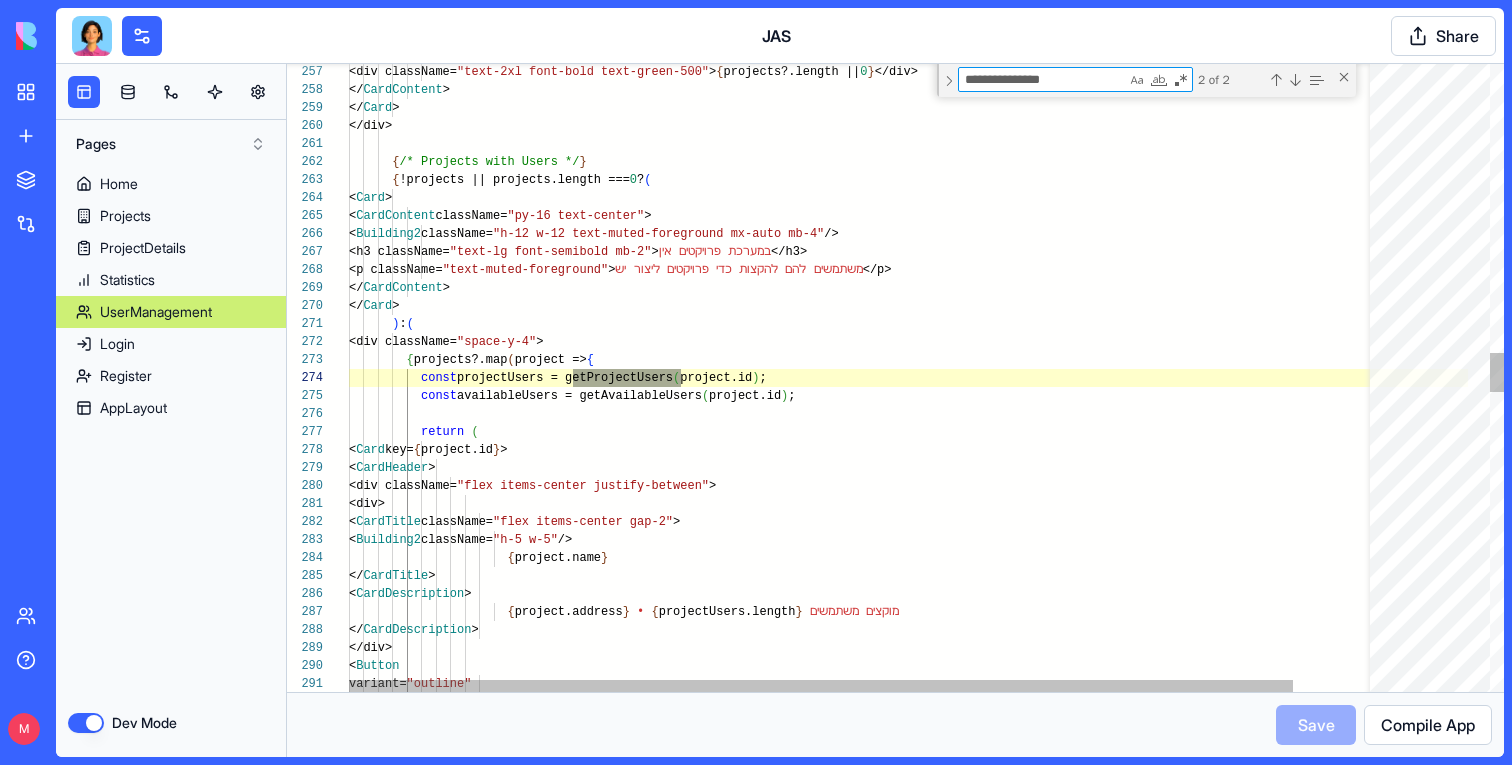 click on "<div className= "text-2xl font-bold text-green-500" > { projects?.length ||  0 } </div>           </ CardContent >         </ Card >       </div>        { /* Projects with Users */ }        { !projects || projects.length ===  0  ?  (         < Card >           < CardContent  className= "py-16 text-center" >             < Building2  className= "h-12 w-12 text-muted-foreground mx-auto mb-4"  />             <h3 className= "text-lg font-semibold mb-2" > אין   פרויקטים   במערכת </h3>             <p className= "text-muted-foreground" > יש   ליצור   פרויקטים   כדי   להקצות   להם   משתמשים </p>           </ CardContent >         </ Card >        )  :  (         <div className= "space-y-4" >          { projects?.map ( project =>  {            const ( project.id ) ; (" at bounding box center (908, 468) 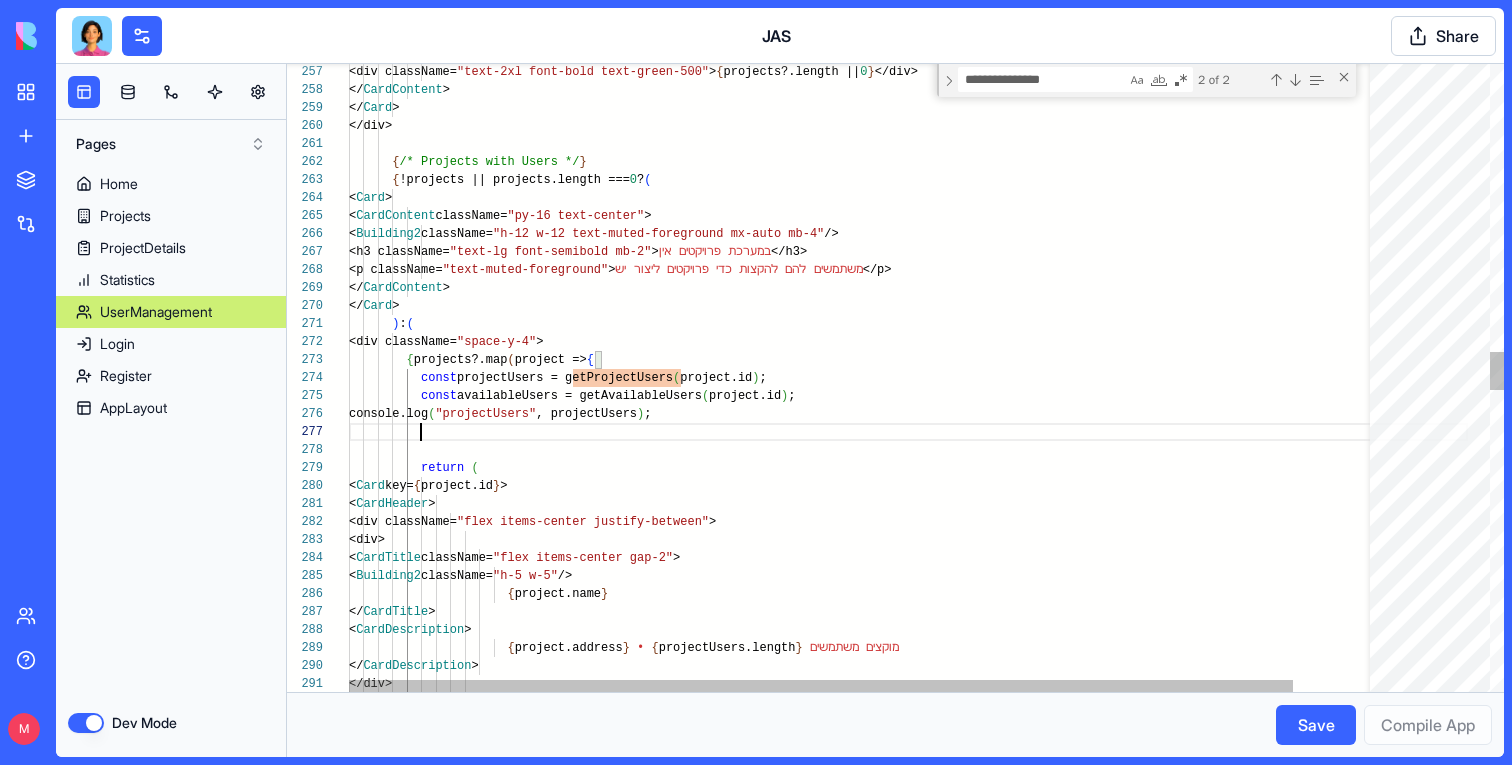 type on "**********" 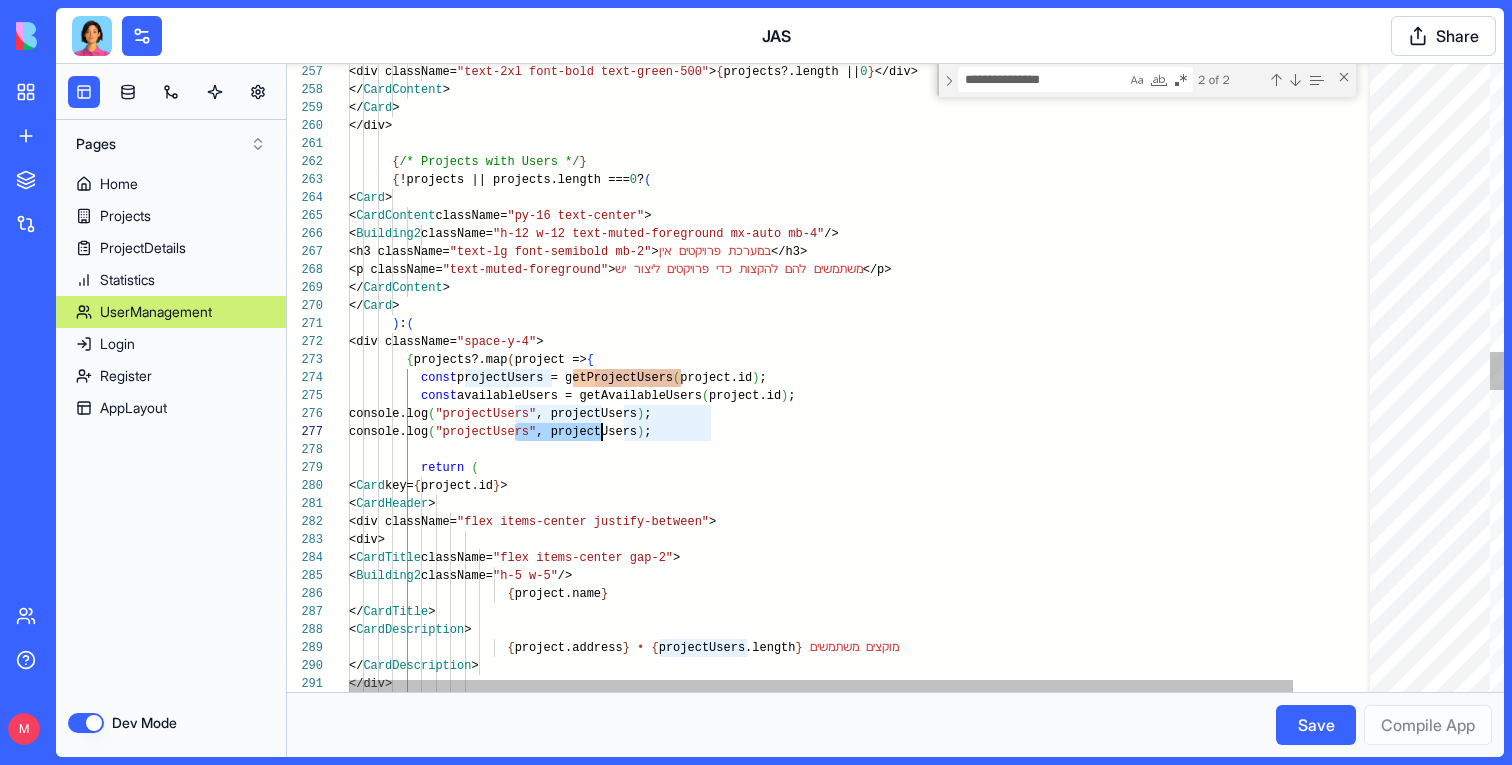 type on "**********" 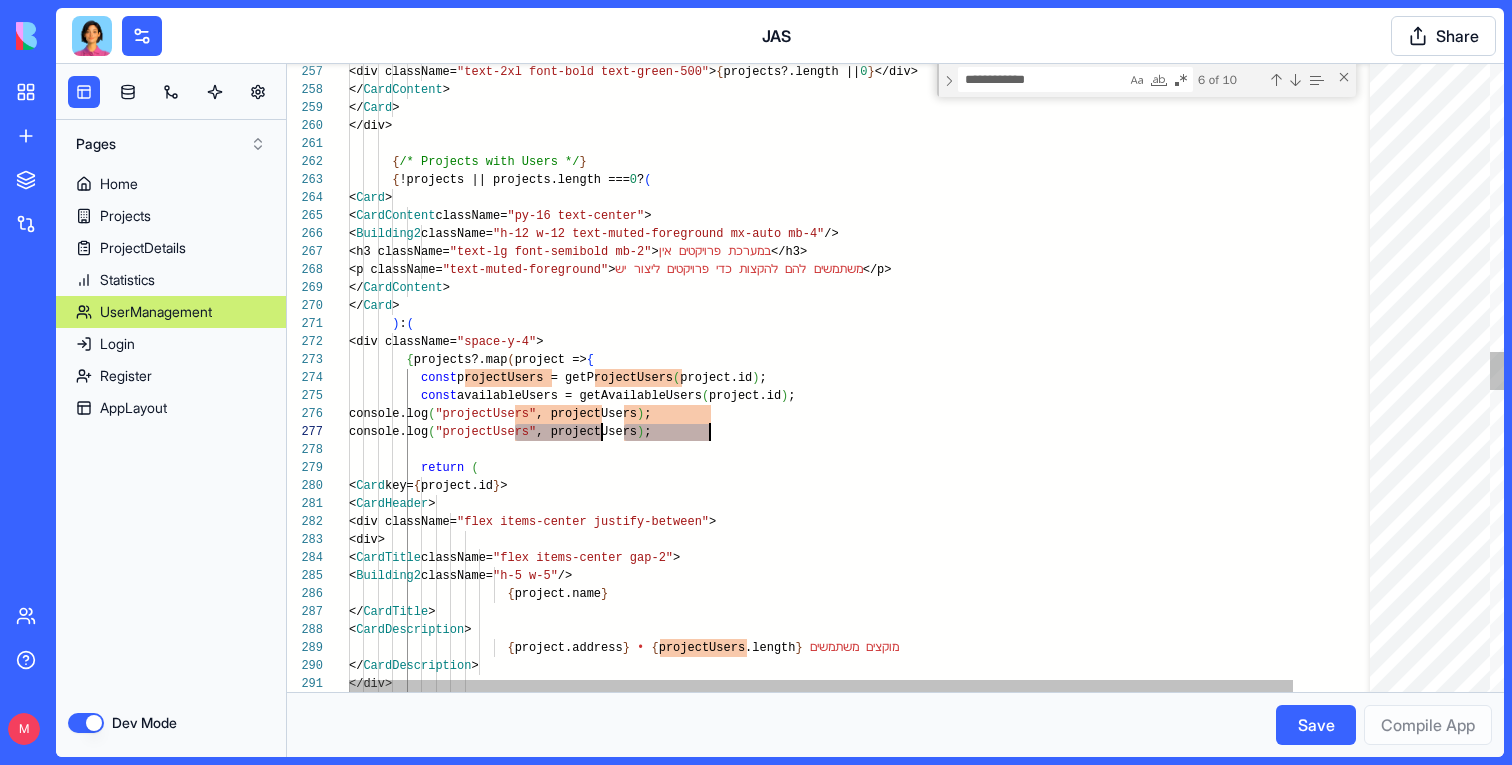 scroll, scrollTop: 108, scrollLeft: 267, axis: both 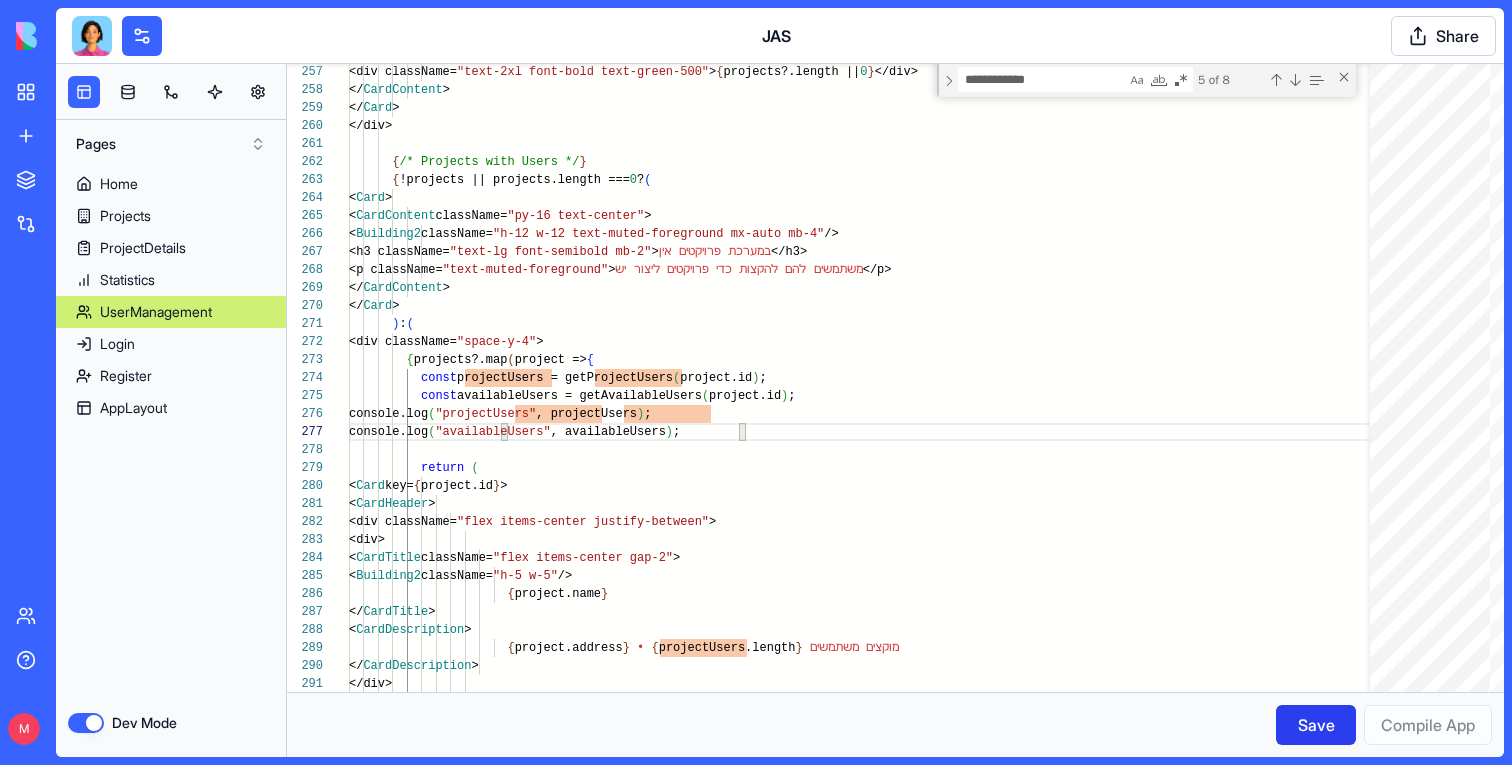 type on "**********" 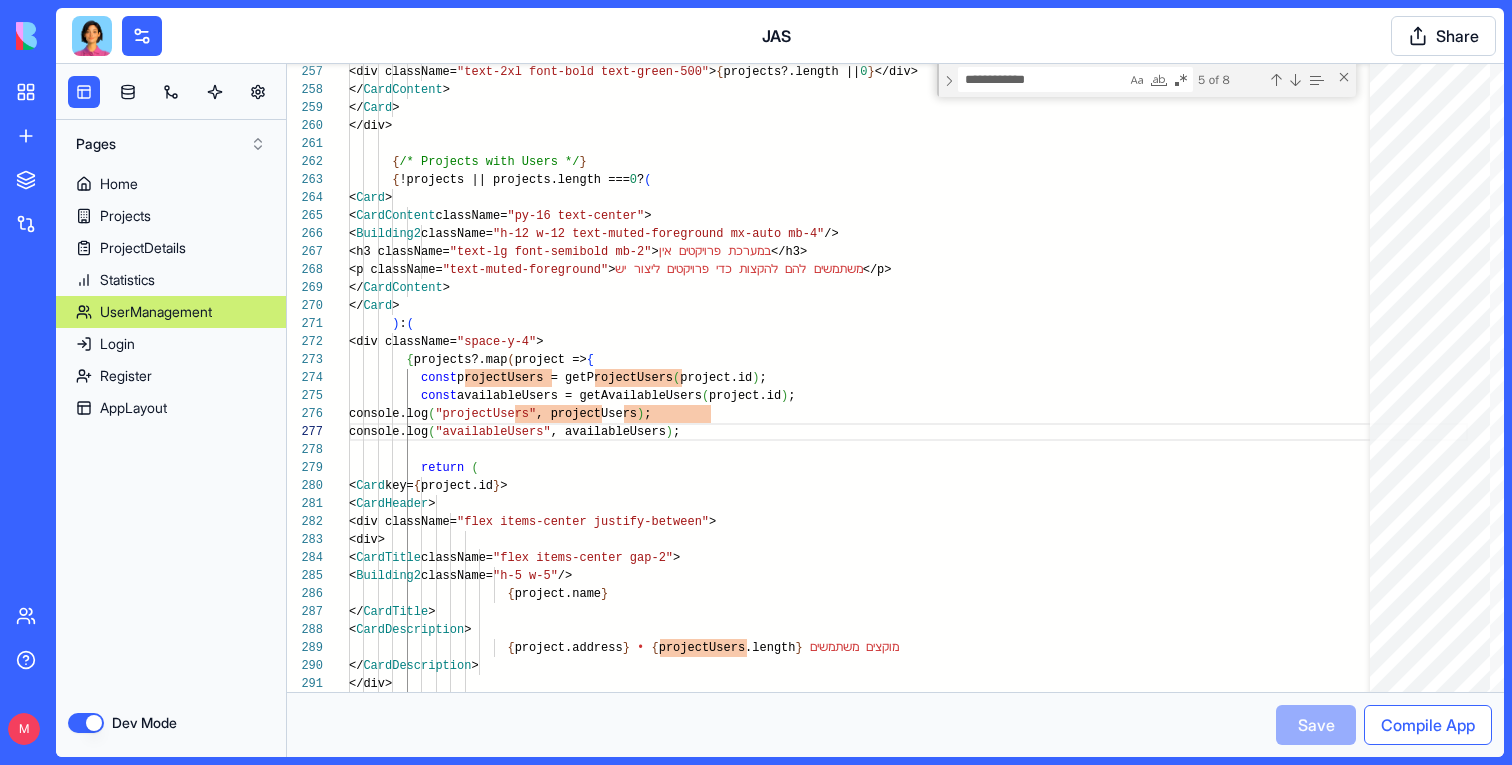click on "Compile App" at bounding box center (1428, 725) 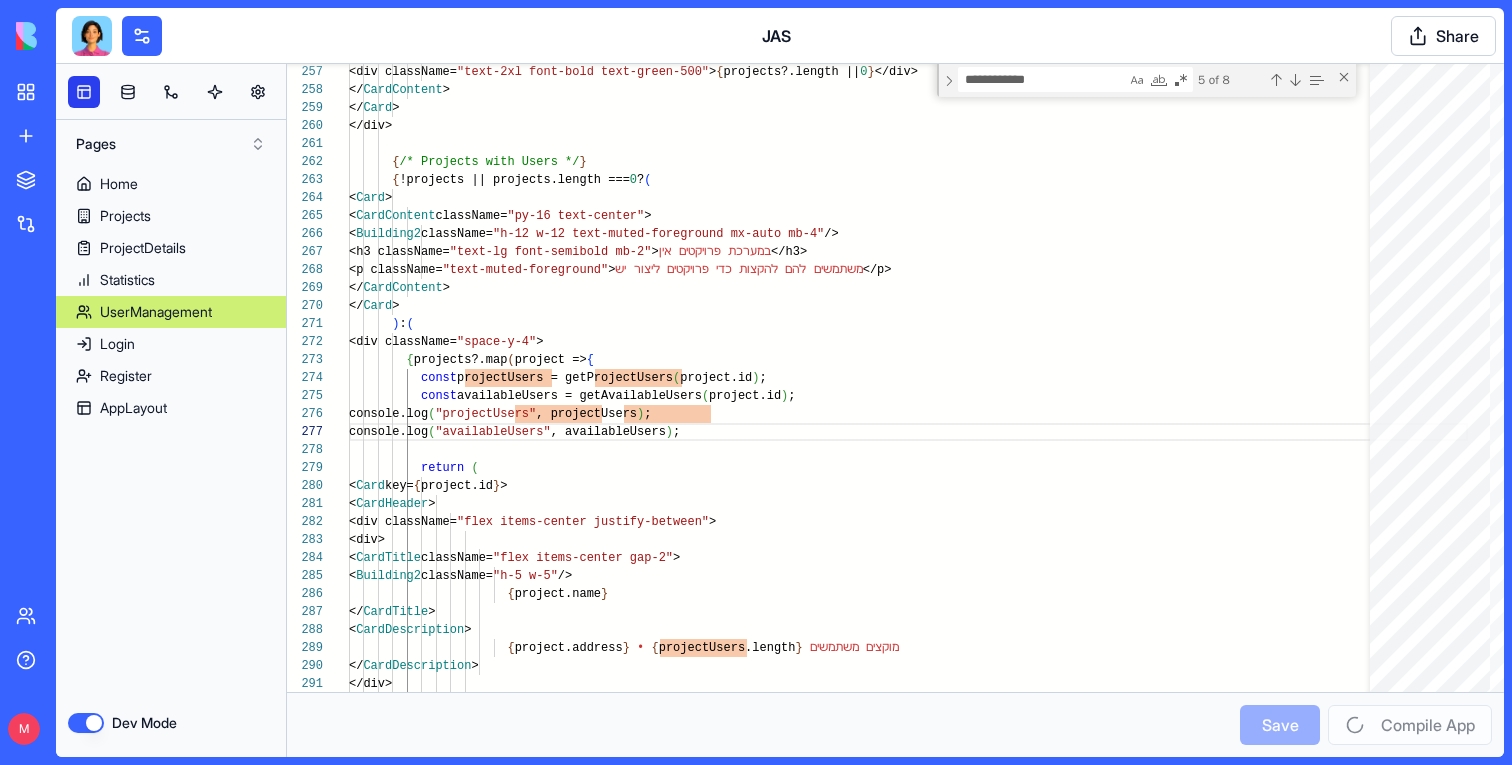 click at bounding box center (84, 92) 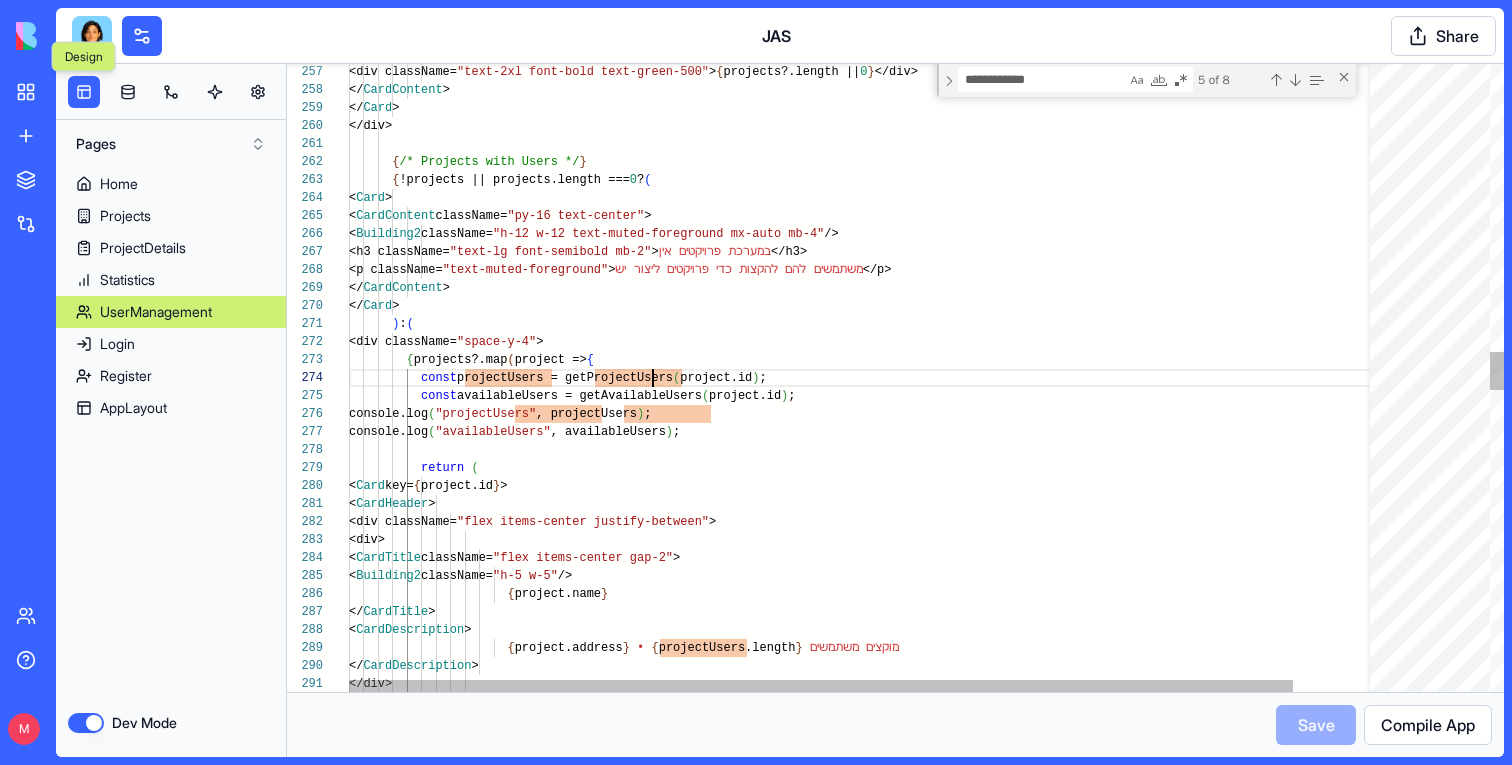 click on "<div className= "text-2xl font-bold text-green-500" > { projects?.length ||  0 } </div>           </ CardContent >         </ Card >       </div>        { /* Projects with Users */ }        { !projects || projects.length ===  0  ?  (         < Card >           < CardContent  className= "py-16 text-center" >             < Building2  className= "h-12 w-12 text-muted-foreground mx-auto mb-4"  />             <h3 className= "text-lg font-semibold mb-2" > אין   פרויקטים   במערכת </h3>             <p className= "text-muted-foreground" > יש   ליצור   פרויקטים   כדי   להקצות   להם   משתמשים </p>           </ CardContent >         </ Card >        )  :  (         <div className= "space-y-4" >          { projects?.map ( project =>  {            const ( project.id ) ; (" at bounding box center [908, 486] 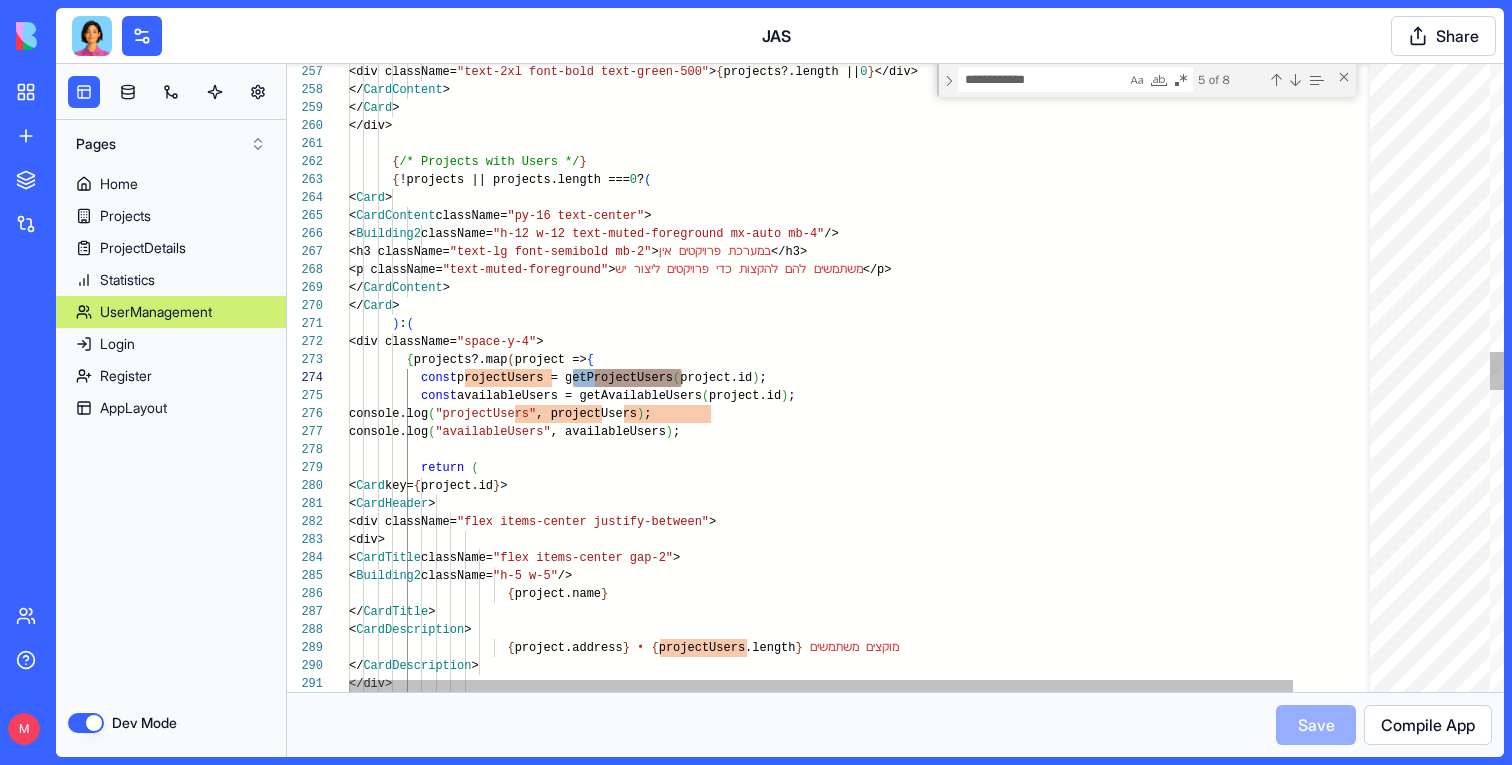 type on "**********" 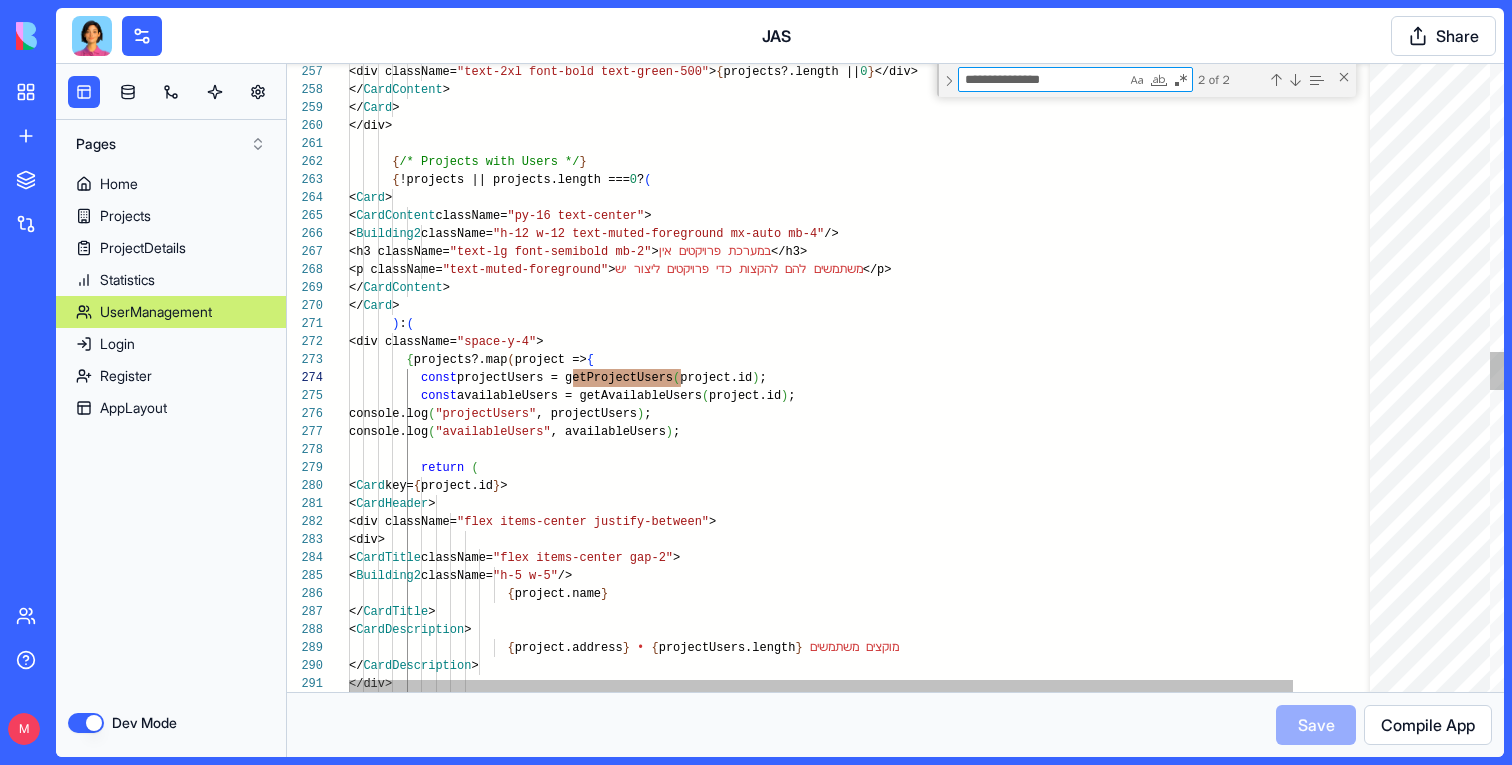 scroll, scrollTop: 180, scrollLeft: 166, axis: both 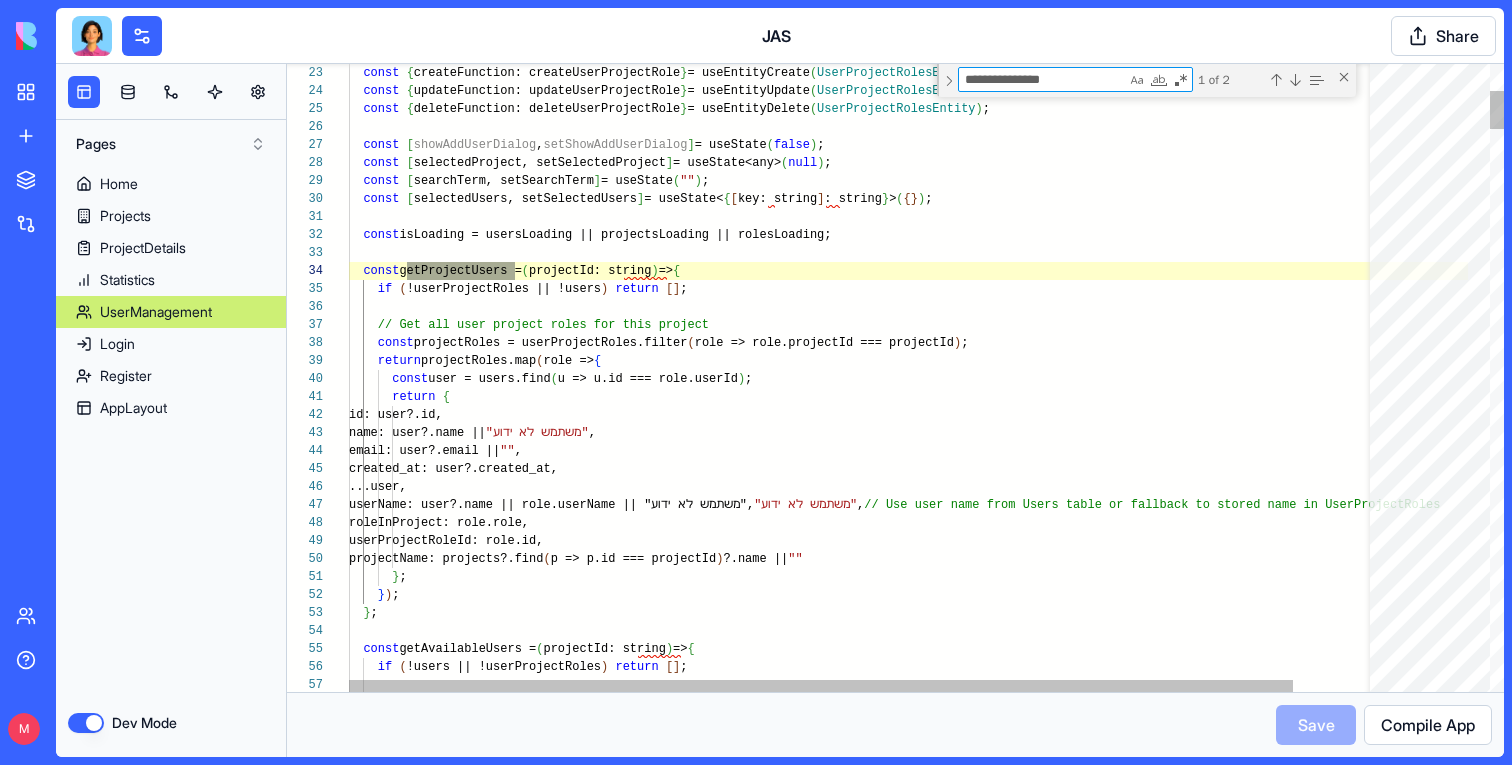 click on "const   {  createFunction: createUserProjectRole  }  = useEntityCreate ( UserProjectRolesEntity ) ;    const   {  updateFunction: updateUserProjectRole  }  = useEntityUpdate ( UserProjectRolesEntity ) ;    const   {  deleteFunction: deleteUserProjectRole  }  = useEntityDelete ( UserProjectRolesEntity ) ;       const   [ showAddUserDialog ,  setShowAddUserDialog ]  = useState ( false ) ;    const   [ selectedProject, setSelectedProject ]  = useState<any> ( null ) ;    const   [ searchTerm, setSearchTerm ]  = useState ( "" ) ;    const   [ selectedUsers, setSelectedUsers ]  = useState< { [ key: string ] : string } > ( { } ) ;    const  isLoading = usersLoading || projectsLoading || ro lesLoading;    const  getProjectUsers =  ( projectId: string )  =>  {      if   ( !userProjectRoles || !users )   return   [ ] ;           // Get all user project roles for this project      const ( ) ;      return ( role =>" at bounding box center (908, 4699) 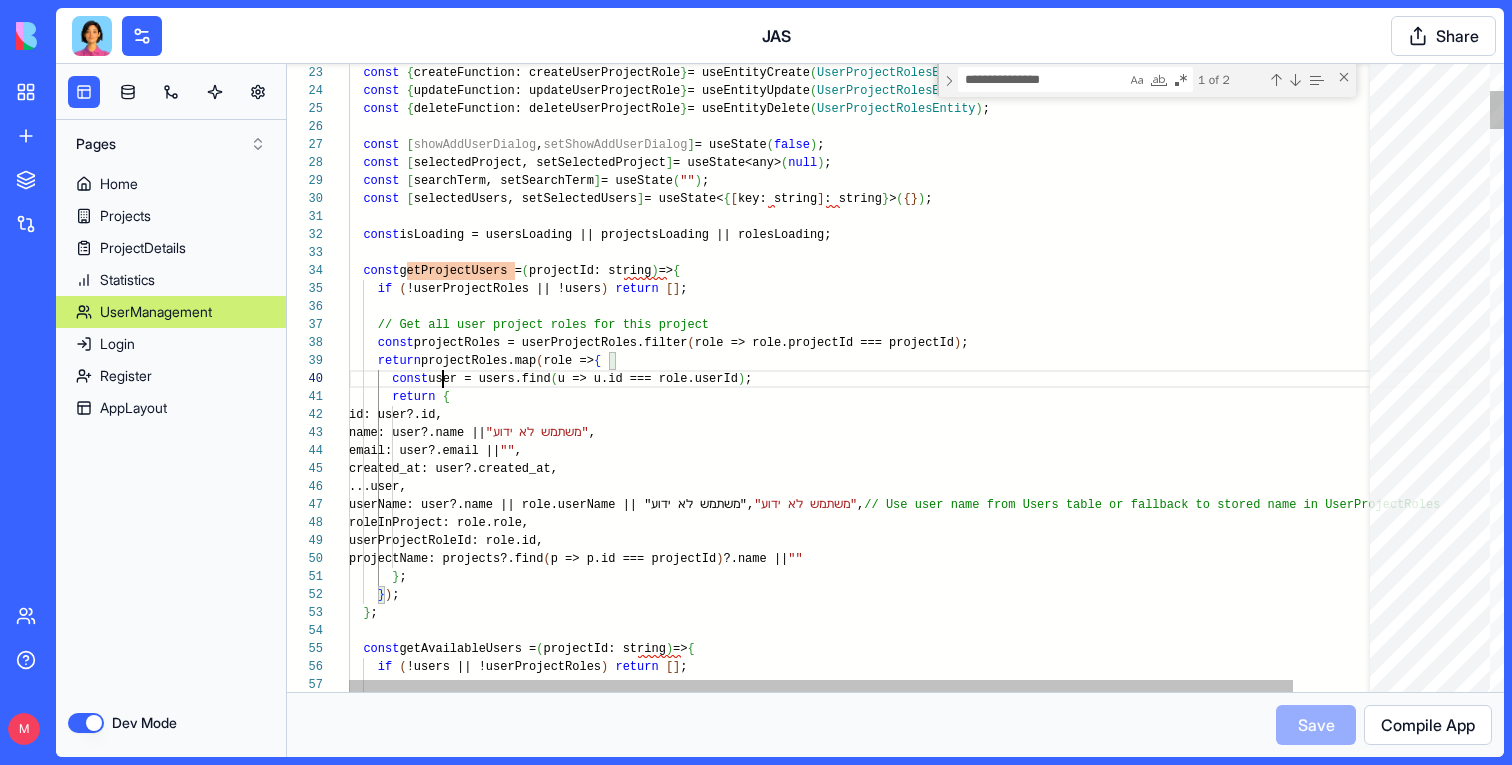 scroll, scrollTop: 162, scrollLeft: 116, axis: both 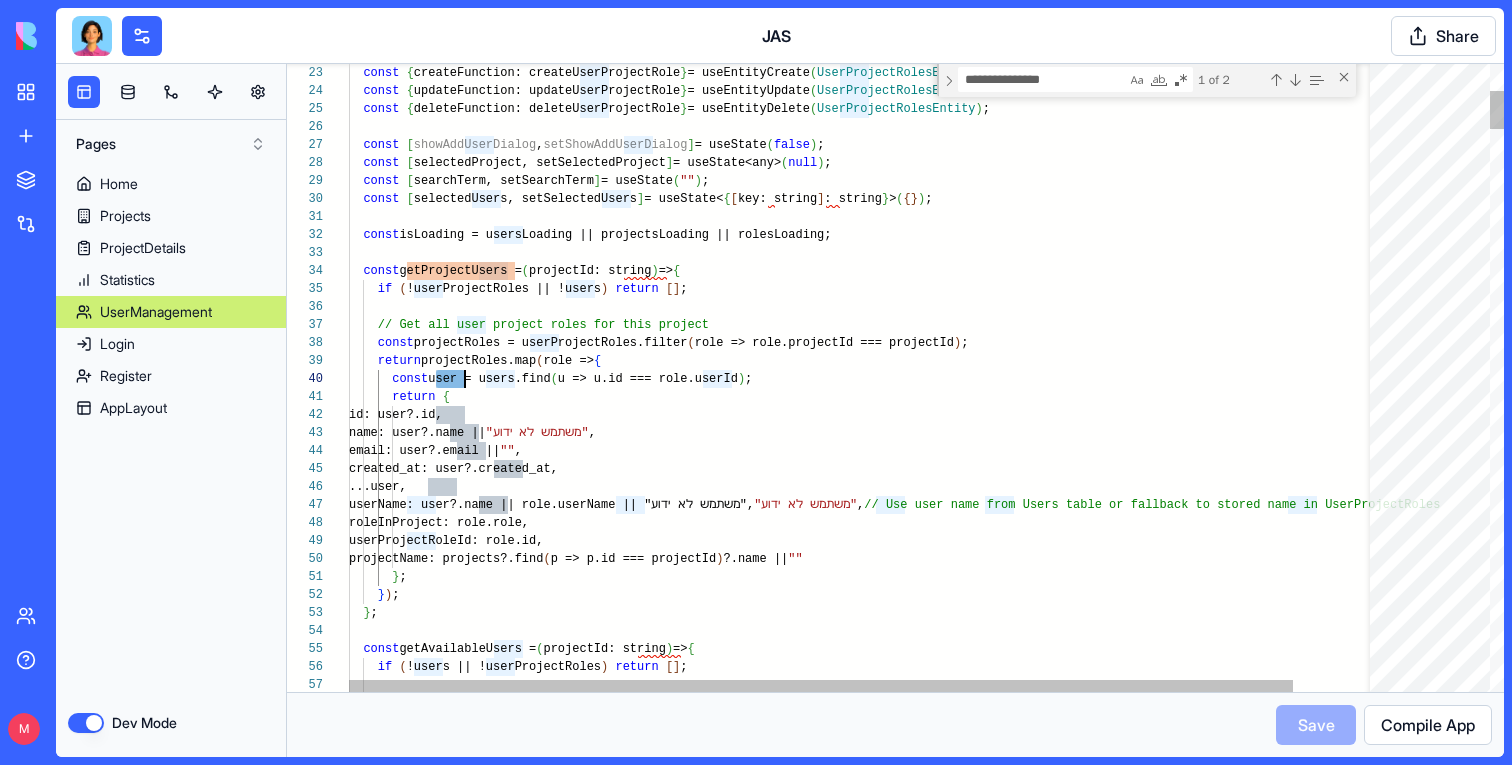 click on "const   {  createFunction: createUserProjectRole  }  = useEntityCreate ( UserProjectRolesEntity ) ;    const   {  updateFunction: updateUserProjectRole  }  = useEntityUpdate ( UserProjectRolesEntity ) ;    const   {  deleteFunction: deleteUserProjectRole  }  = useEntityDelete ( UserProjectRolesEntity ) ;       const   [ showAddUserDialog ,  setShowAddUserDialog ]  = useState ( false ) ;    const   [ selectedProject, setSelectedProject ]  = useState<any> ( null ) ;    const   [ searchTerm, setSearchTerm ]  = useState ( "" ) ;    const   [ selectedUsers, setSelectedUsers ]  = useState< { [ key: string ] : string } > ( { } ) ;    const  isLoading = usersLoading || projectsLoading || ro lesLoading;    const  getProjectUsers =  ( projectId: string )  =>  {      if   ( !userProjectRoles || !users )   return   [ ] ;           // Get all user project roles for this project      const ( ) ;      return ( role =>" at bounding box center (908, 4699) 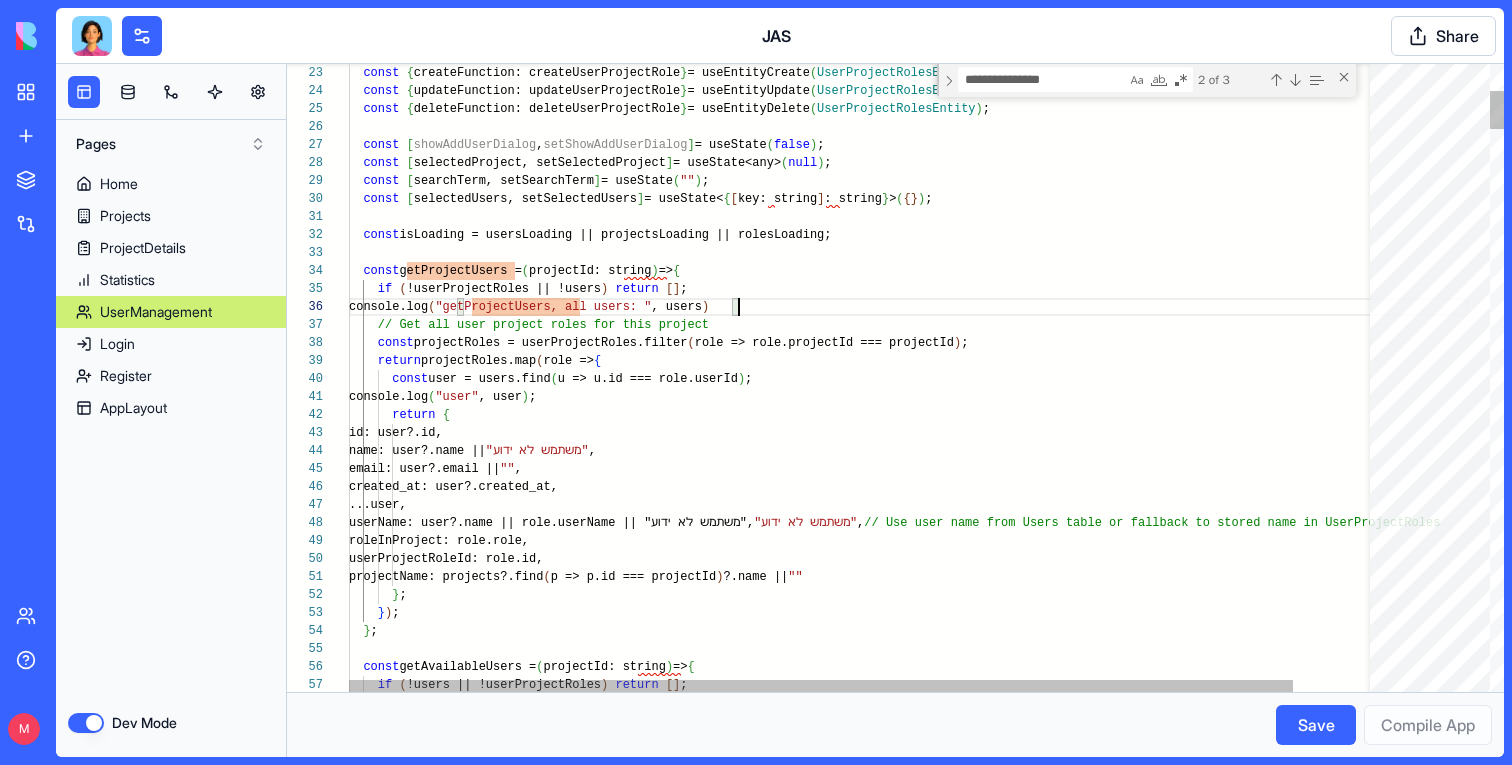 scroll, scrollTop: 90, scrollLeft: 397, axis: both 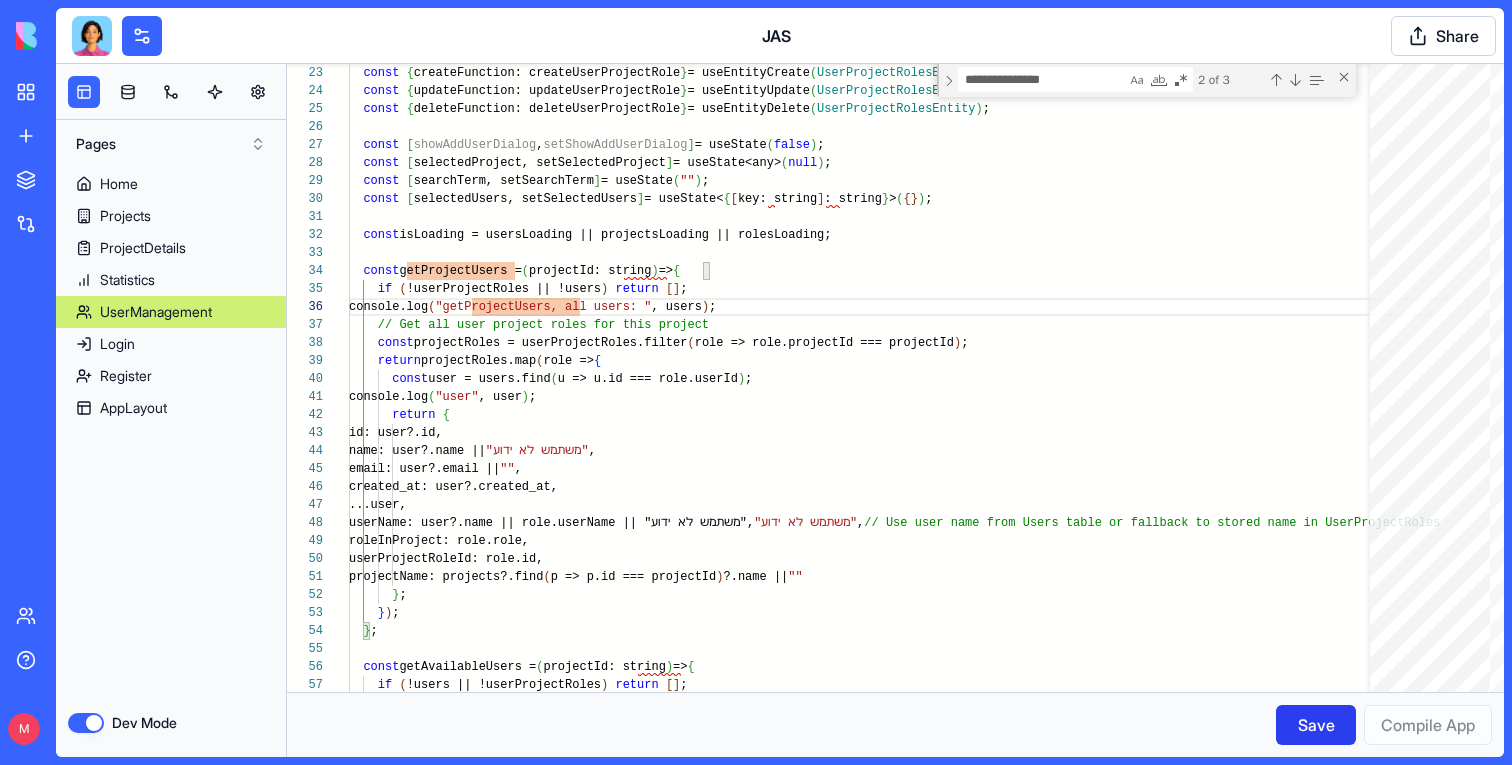 click on "Save" at bounding box center [1316, 725] 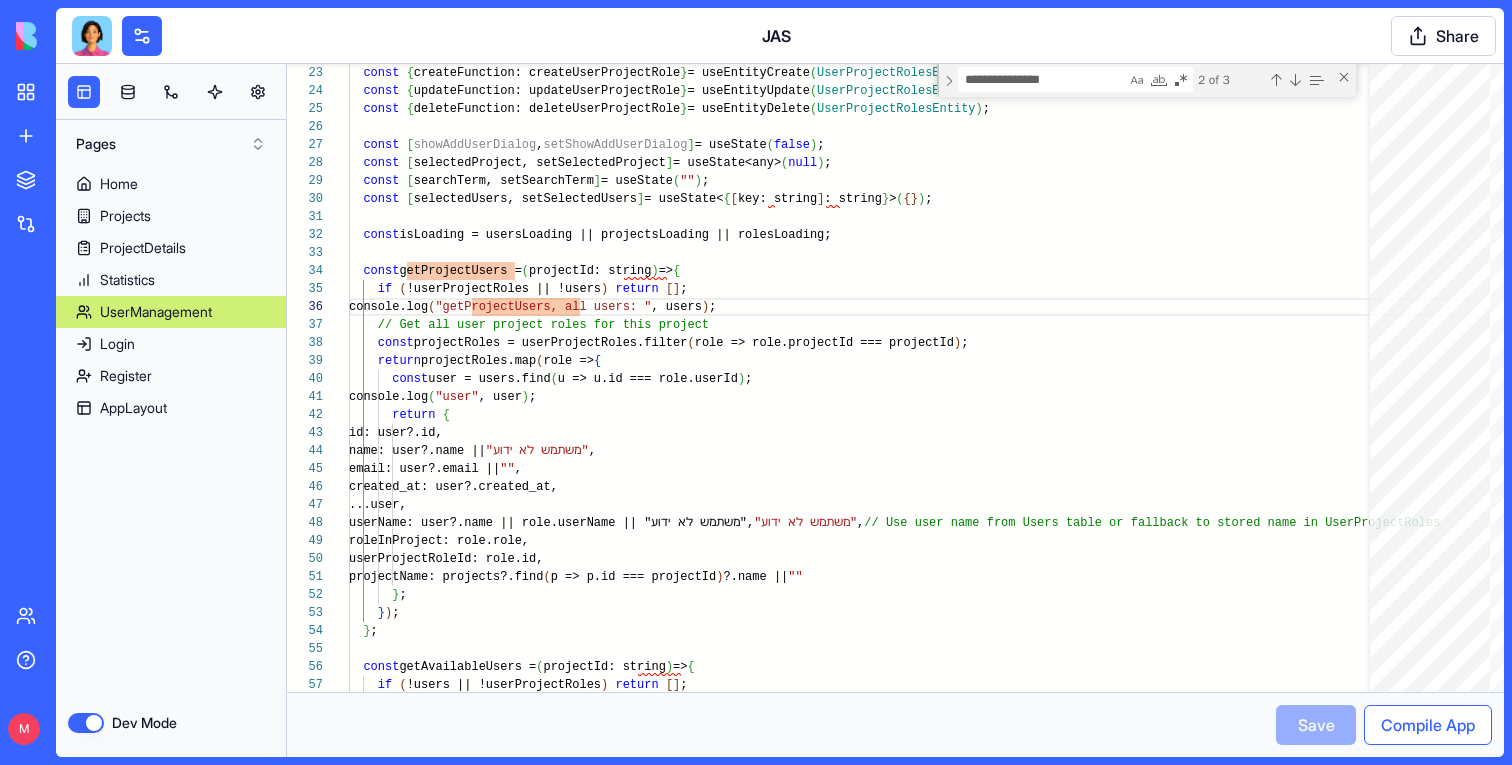 click on "Compile App" at bounding box center (1428, 725) 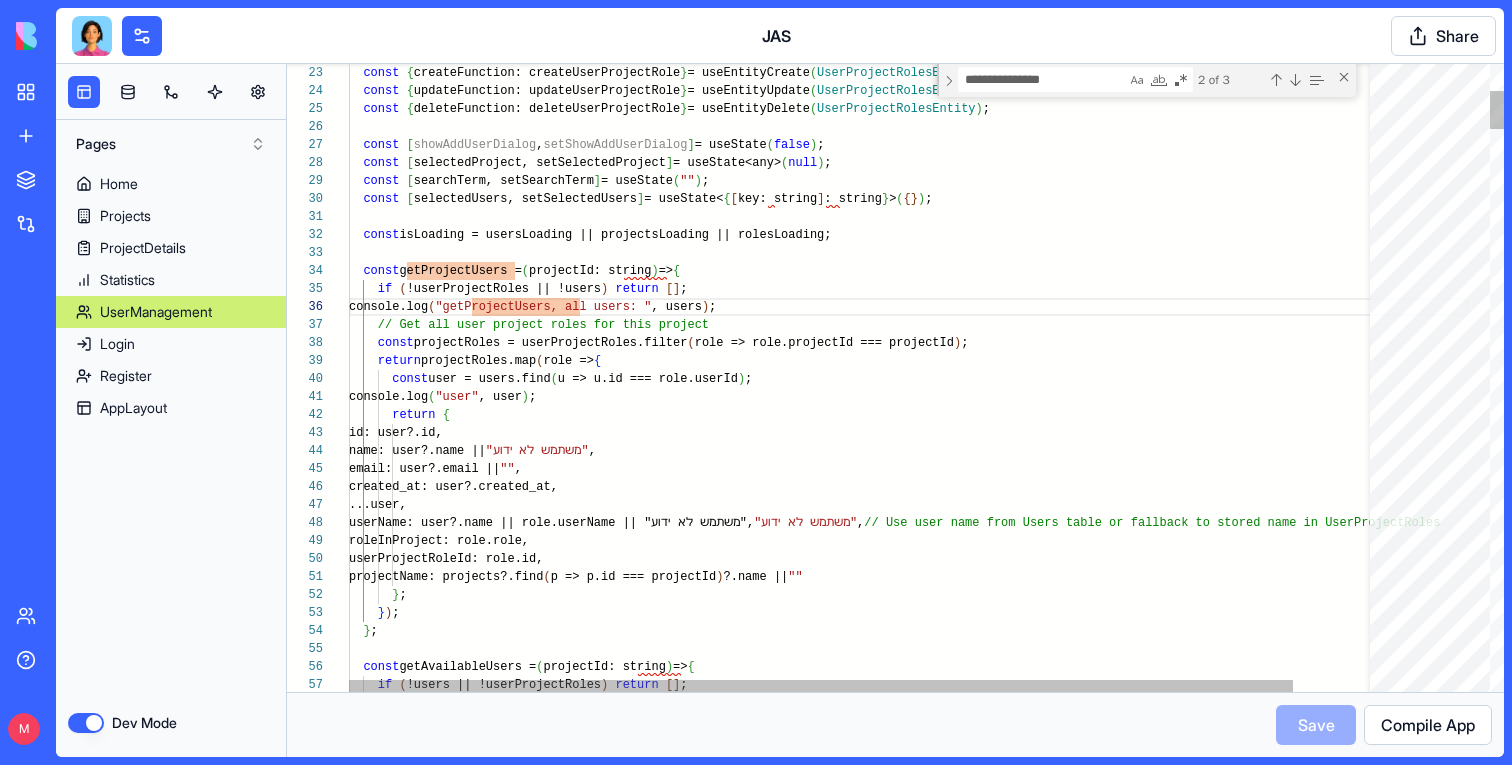 click on "const   {  createFunction: createUserProjectRole  }  = useEntityCreate ( UserProjectRolesEntity ) ;    const   {  updateFunction: updateUserProjectRole  }  = useEntityUpdate ( UserProjectRolesEntity ) ;    const   {  deleteFunction: deleteUserProjectRole  }  = useEntityDelete ( UserProjectRolesEntity ) ;       const   [ showAddUserDialog ,  setShowAddUserDialog ]  = useState ( false ) ;    const   [ selectedProject, setSelectedProject ]  = useState<any> ( null ) ;    const   [ searchTerm, setSearchTerm ]  = useState ( "" ) ;    const   [ selectedUsers, setSelectedUsers ]  = useState< { [ key: string ] : string } > ( { } ) ;    const  isLoading = usersLoading || projectsLoading || ro lesLoading;    const  getProjectUsers =  ( projectId: string )  =>  {      if   ( !userProjectRoles || !users )   return   [ ] ;     console.log ( "getProjectUsers, all users: " , users ) ;           const ( ) ;      return ( { ( )" at bounding box center [908, 4708] 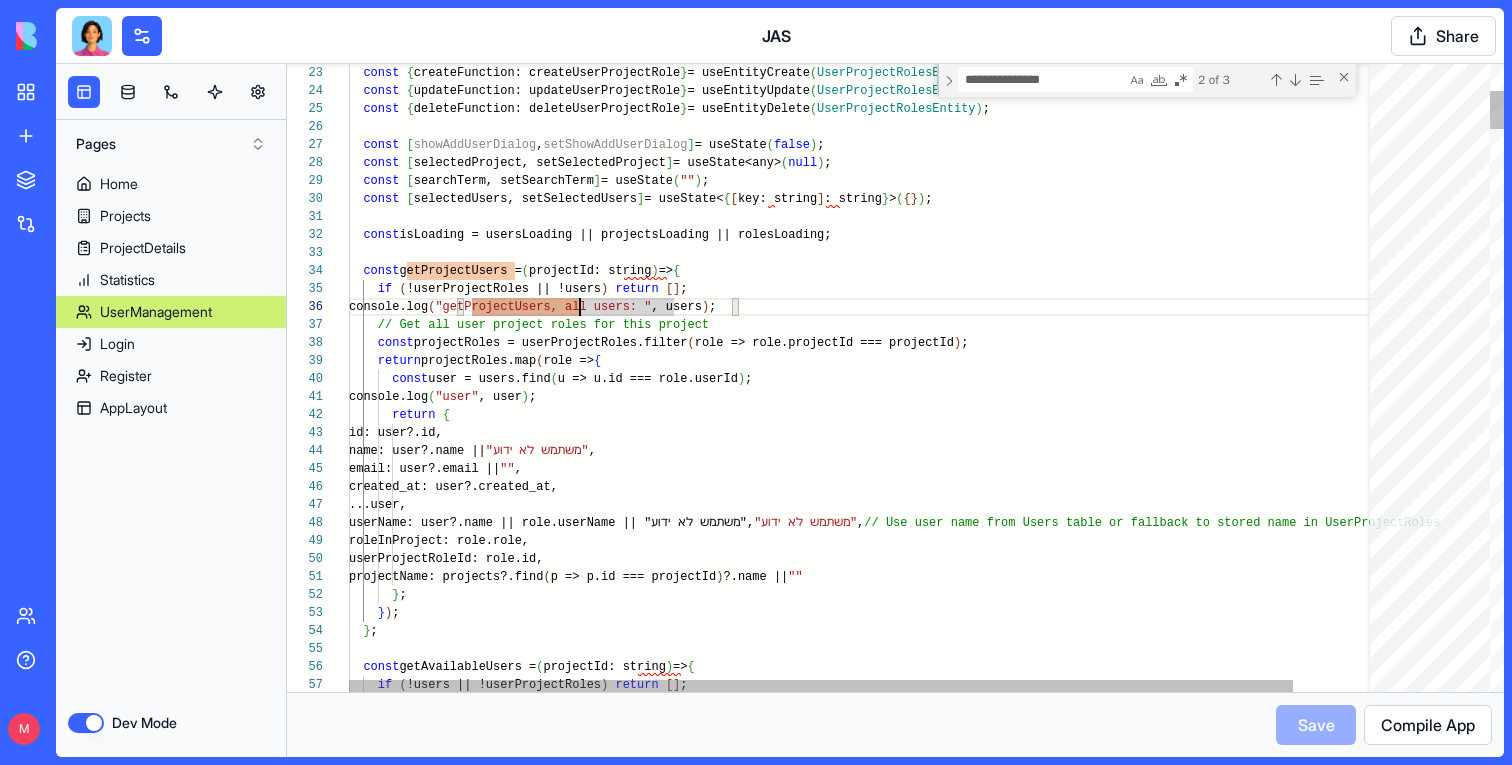 scroll, scrollTop: 0, scrollLeft: 231, axis: horizontal 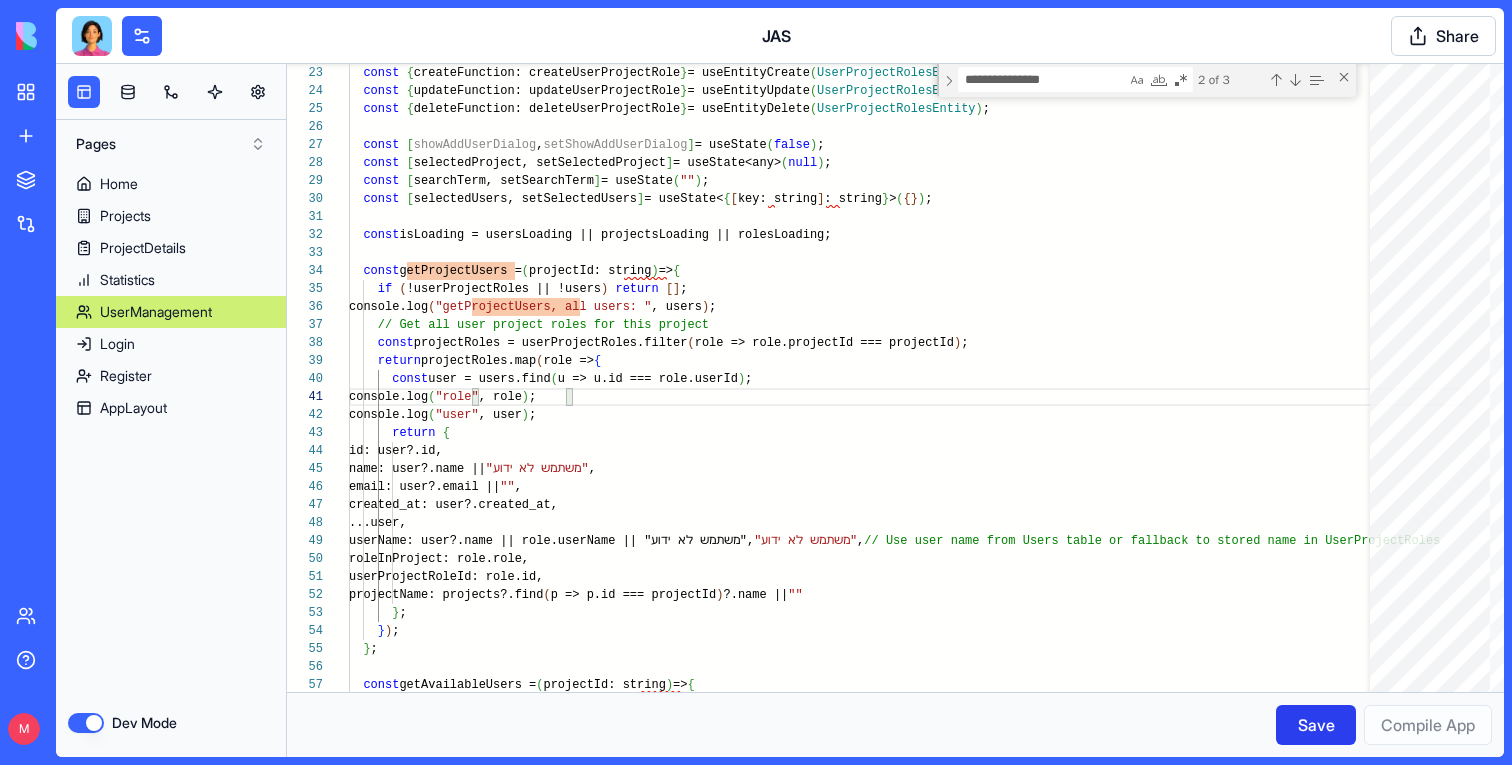 click on "Save" at bounding box center (1316, 725) 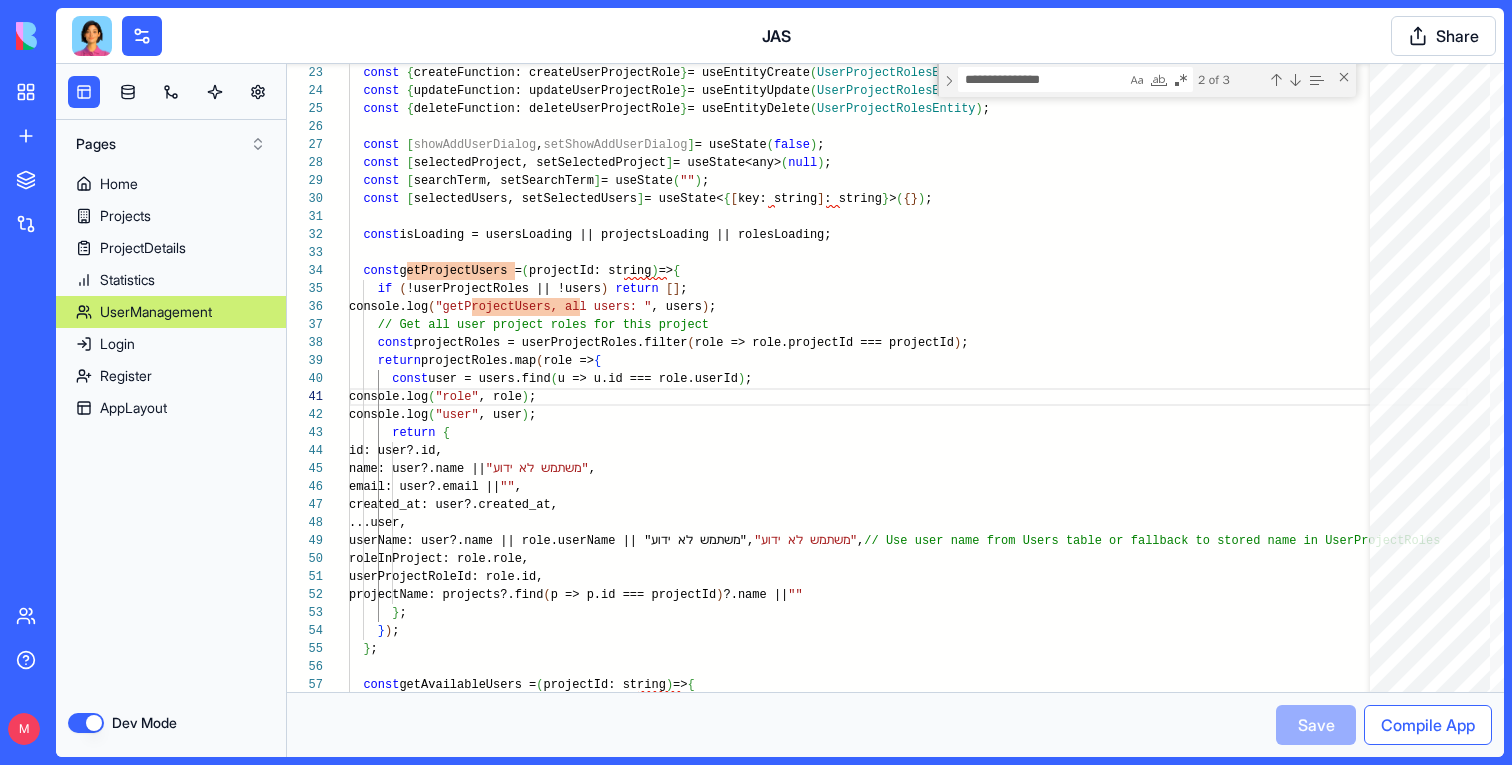 click on "Compile App" at bounding box center [1428, 725] 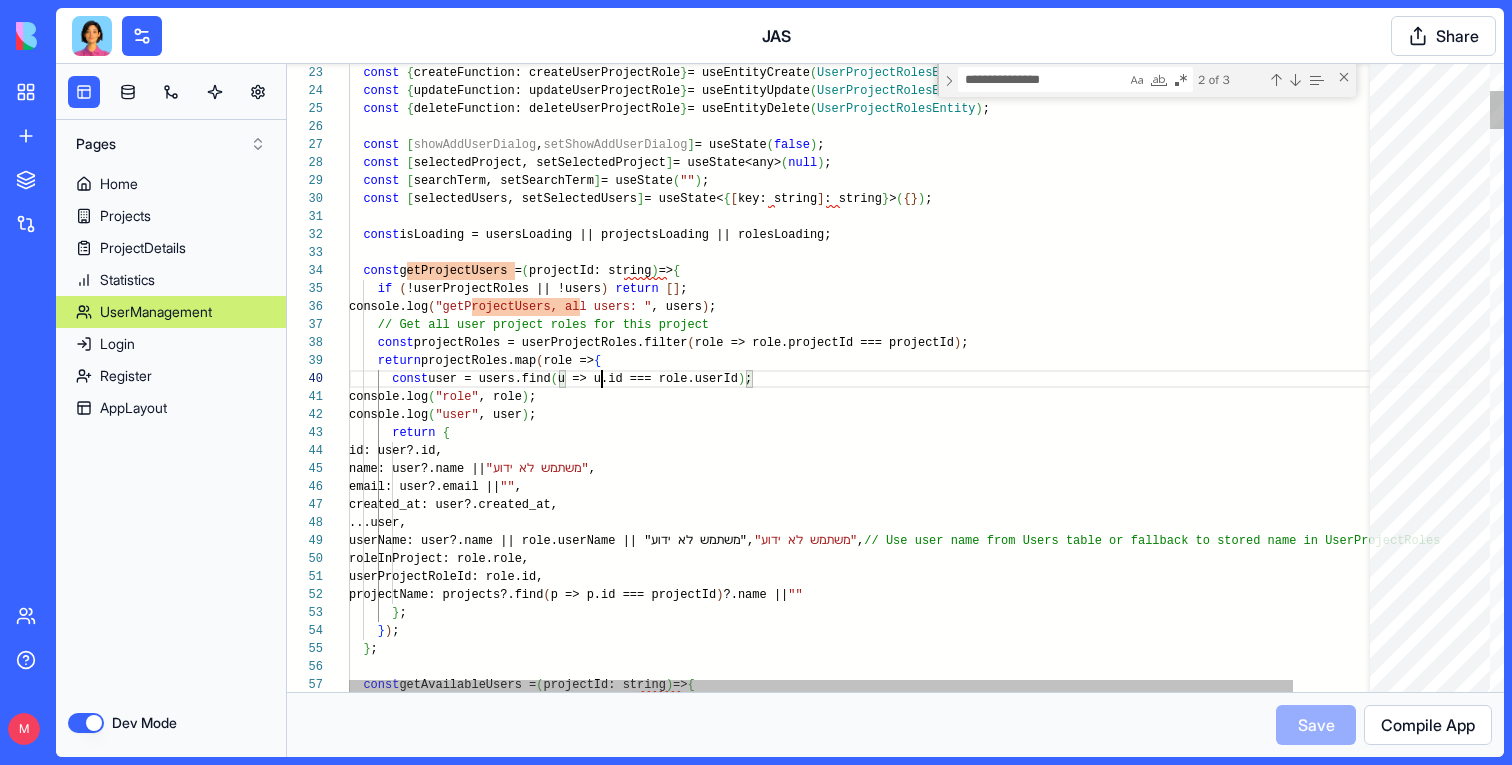 scroll, scrollTop: 162, scrollLeft: 253, axis: both 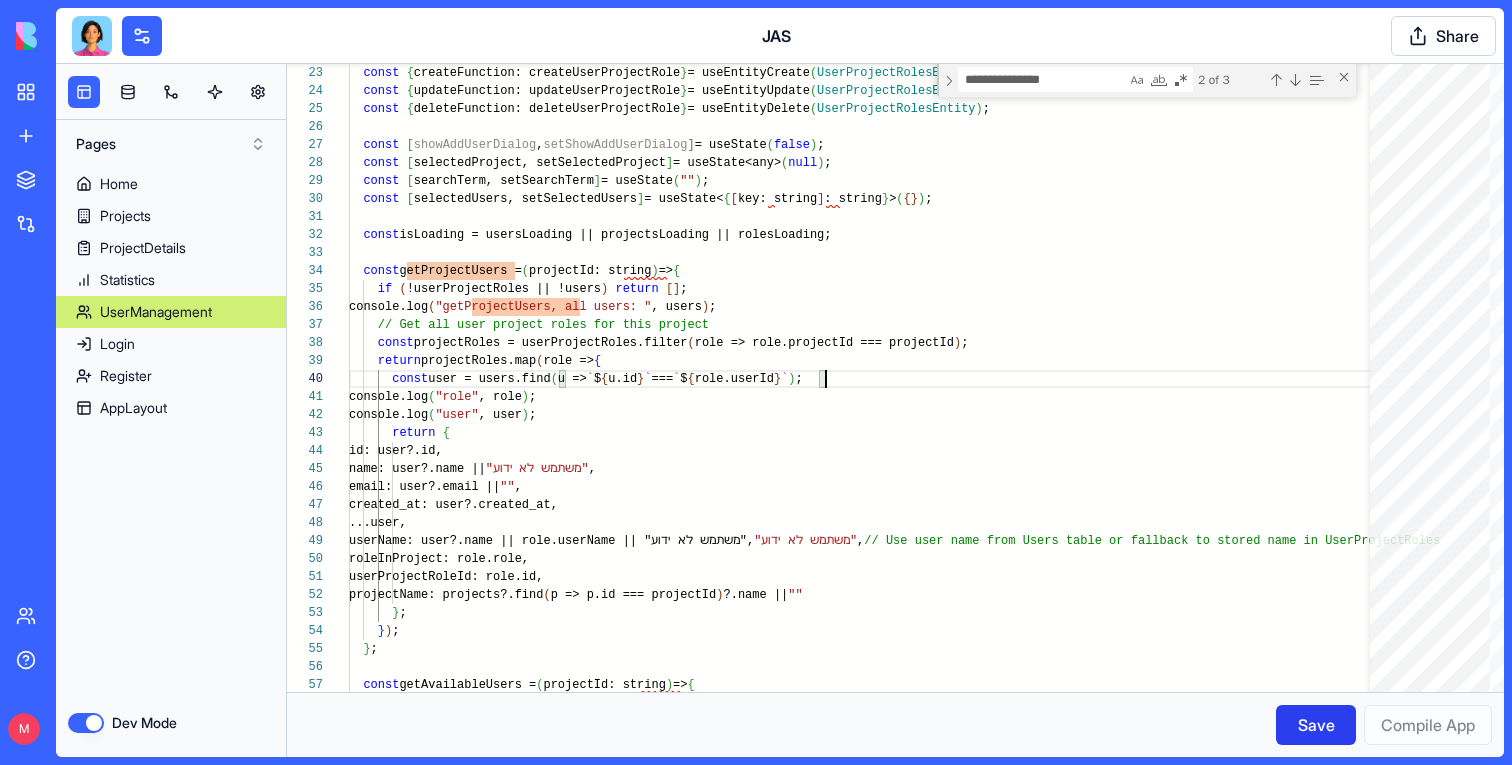 type on "**********" 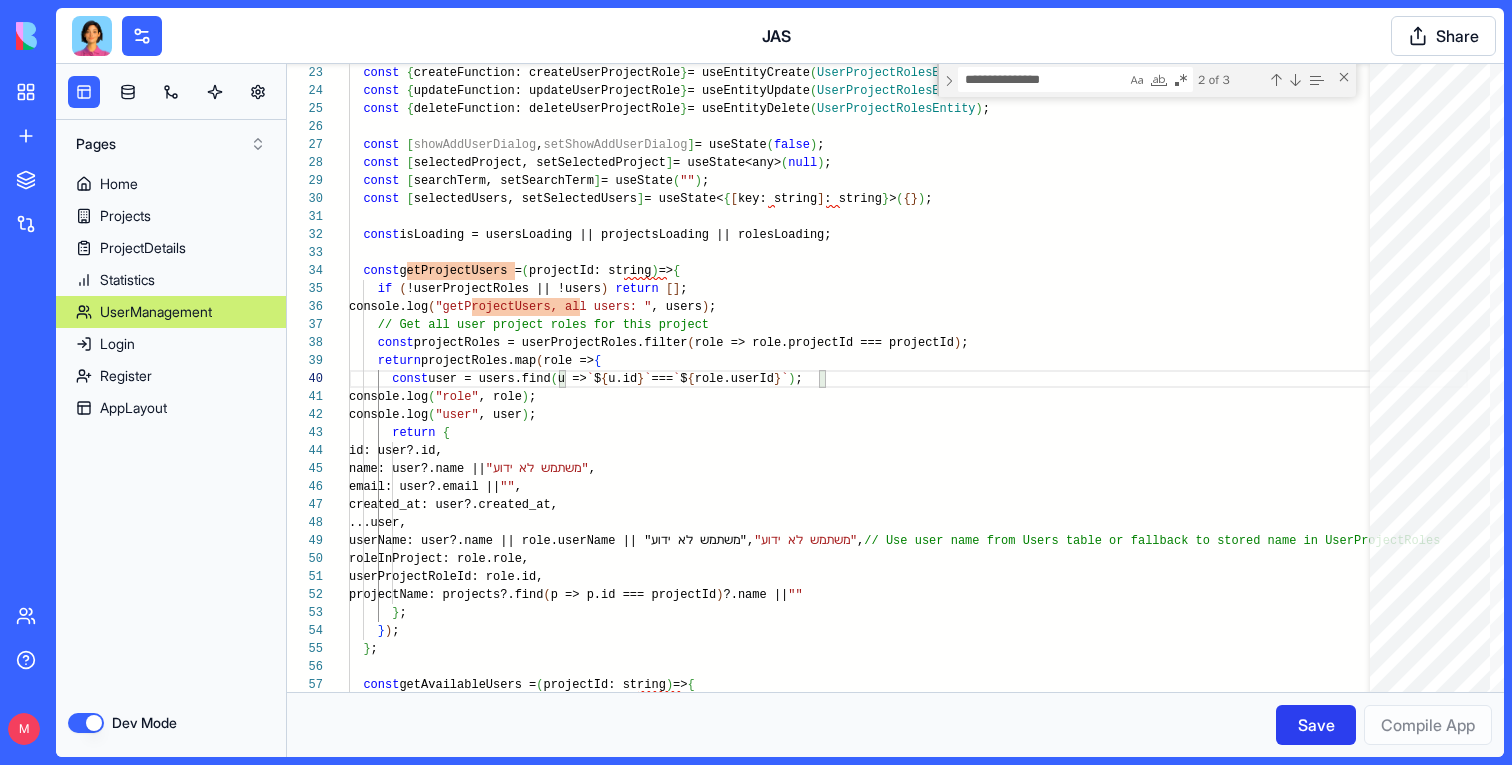 click on "Save" at bounding box center (1316, 725) 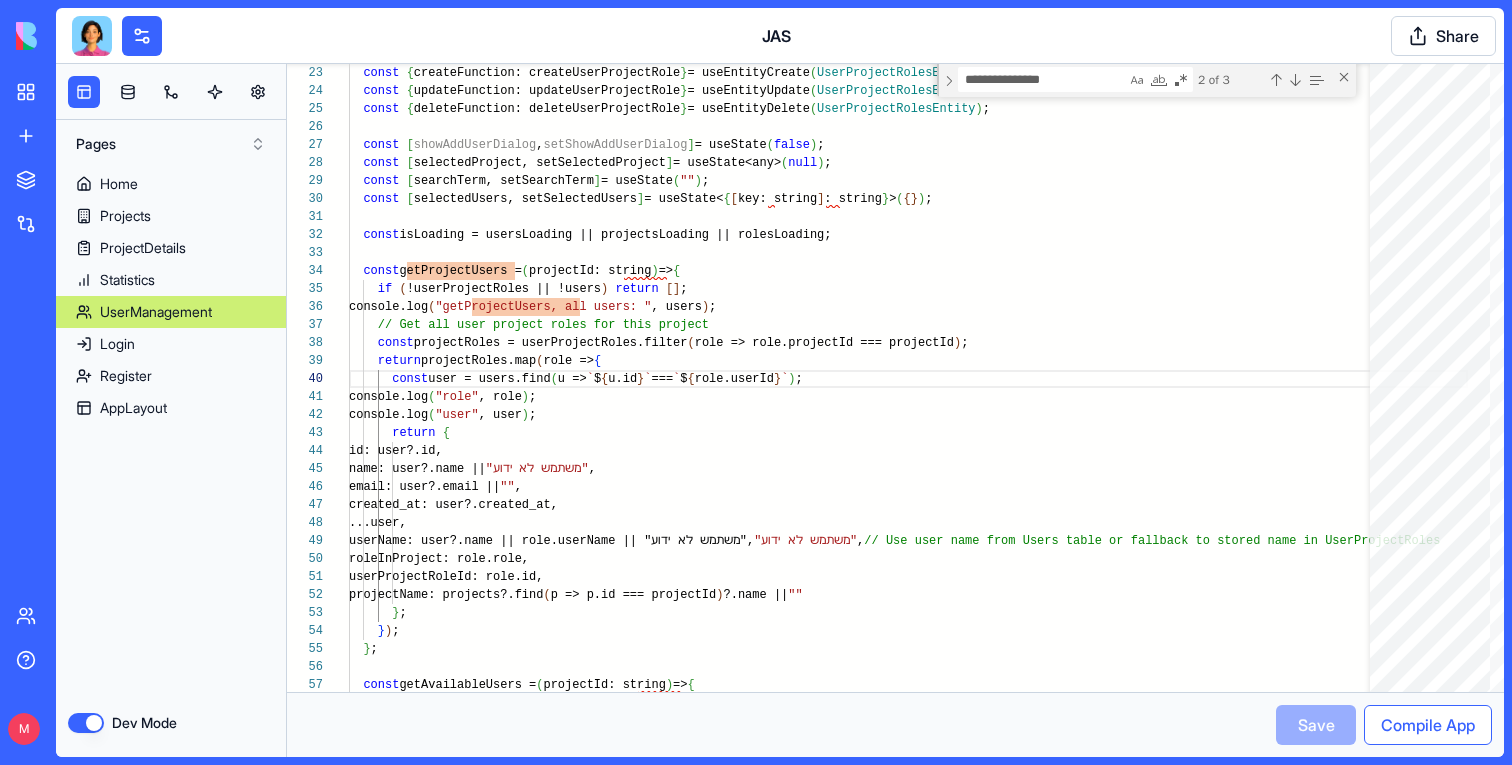click on "Compile App" at bounding box center (1428, 725) 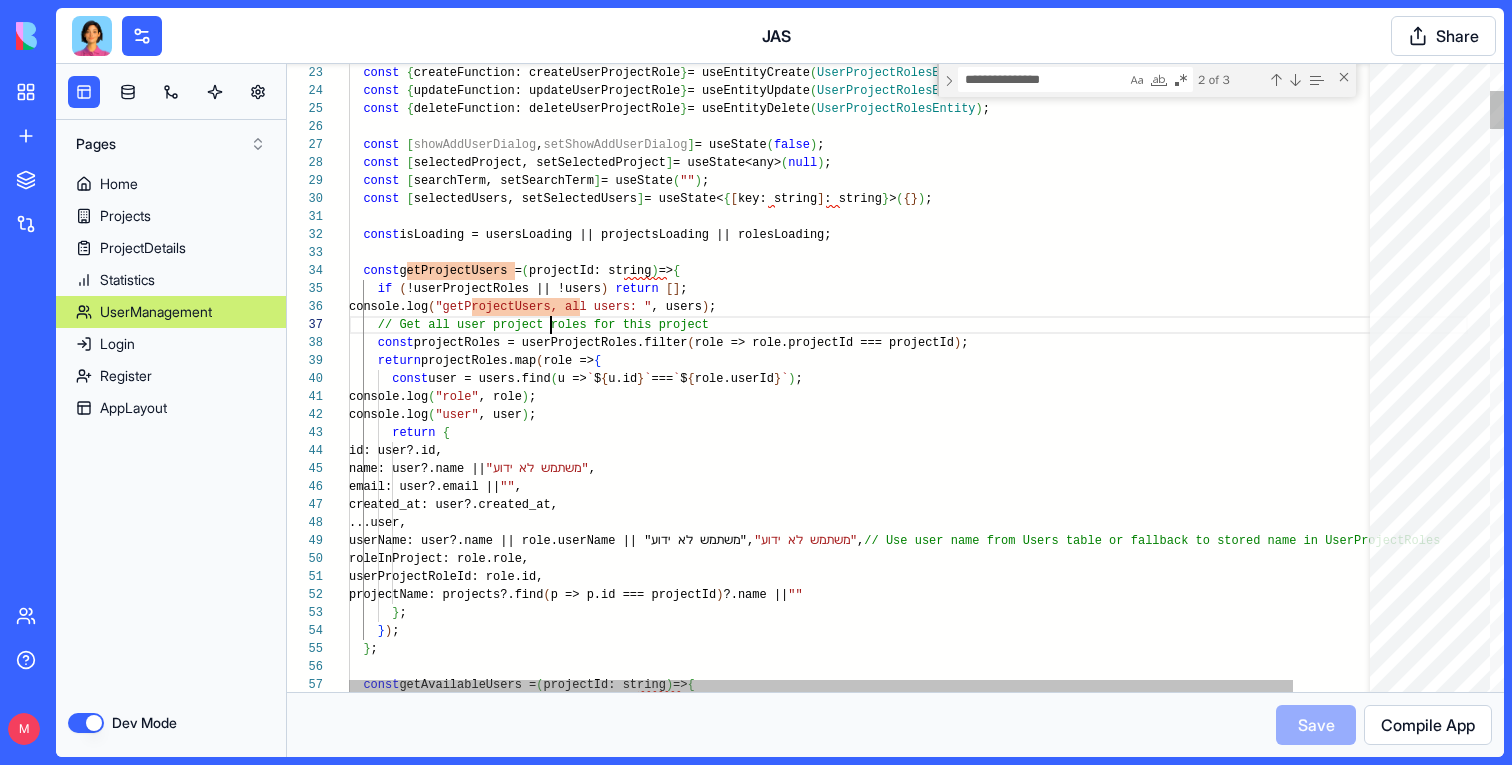 scroll, scrollTop: 108, scrollLeft: 202, axis: both 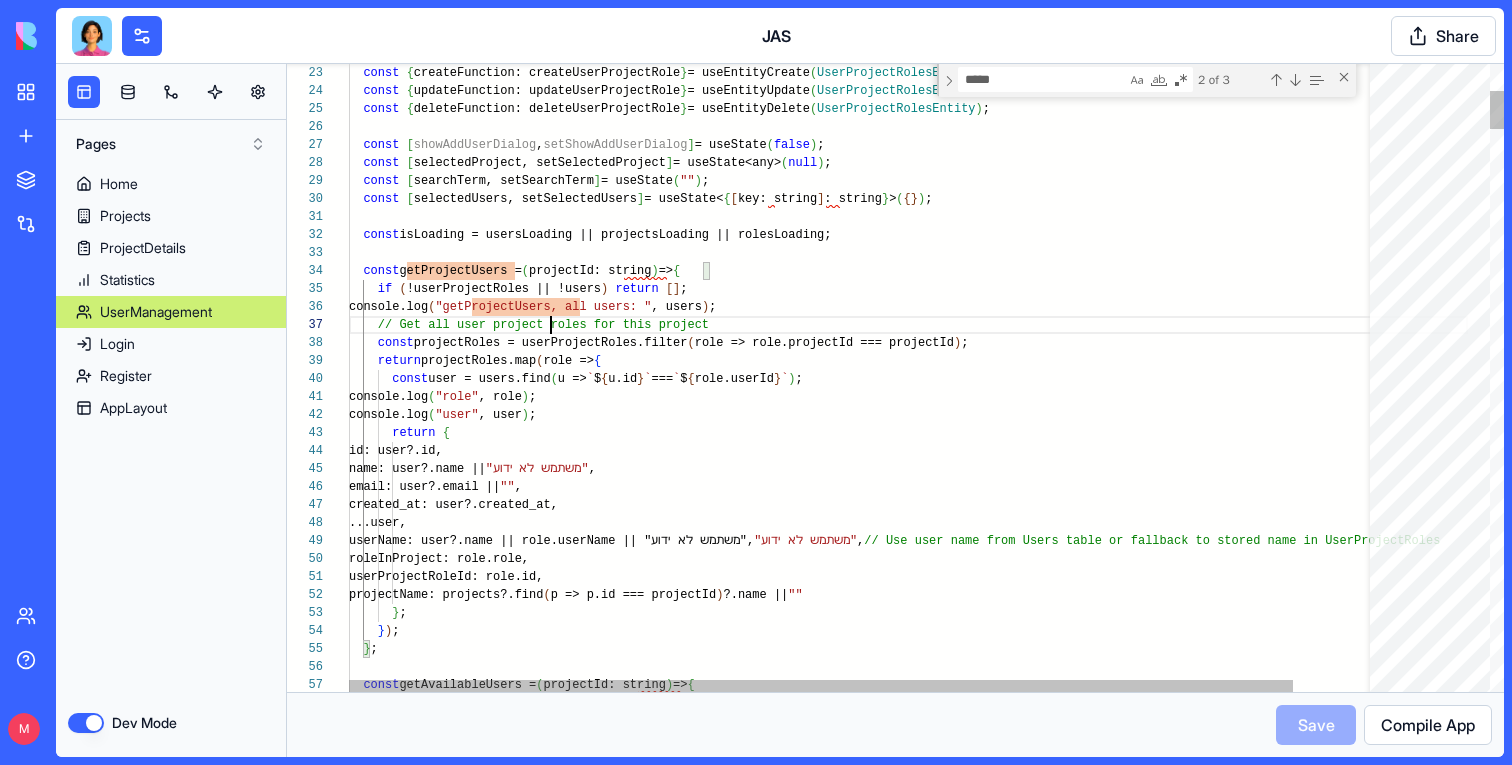 type on "*" 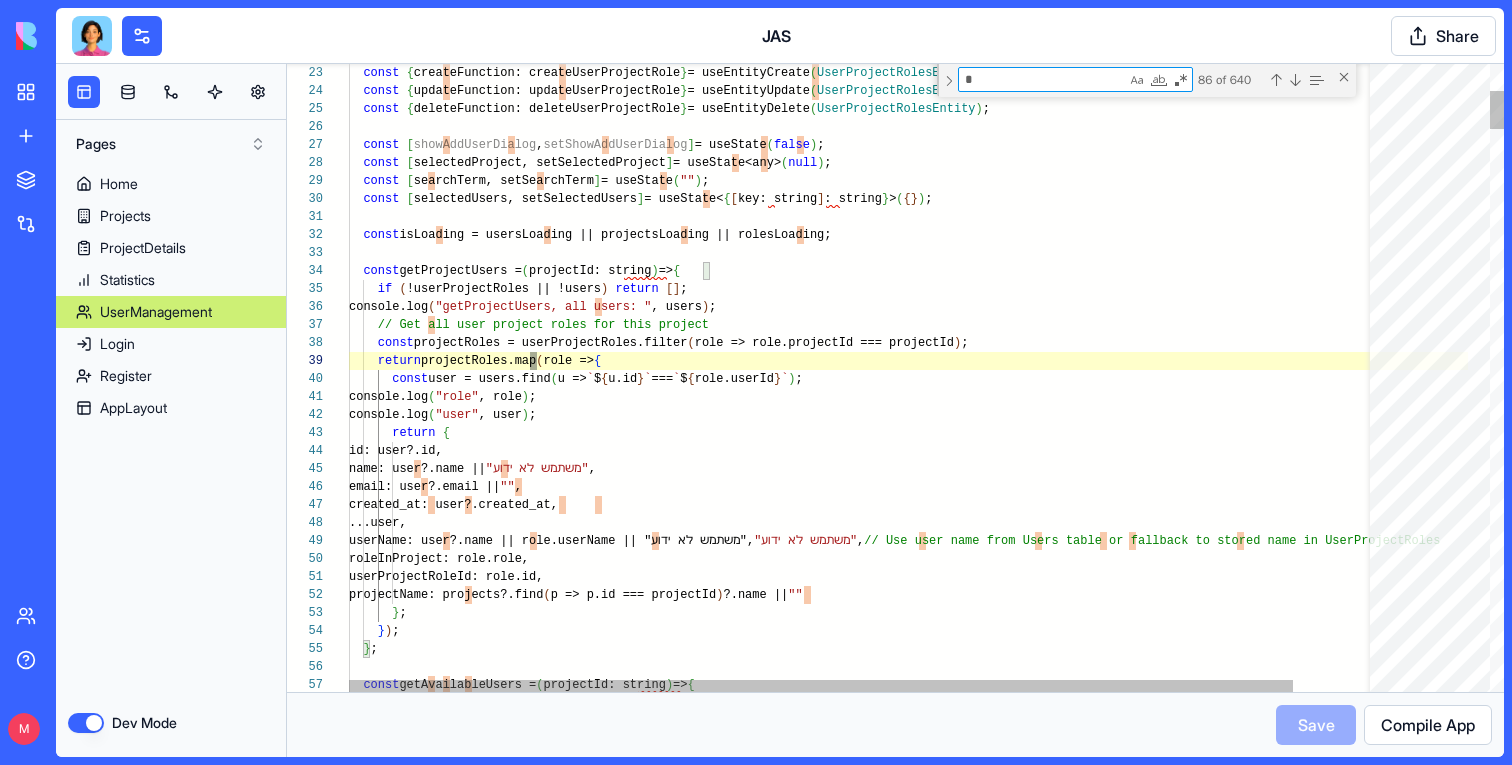 type on "**********" 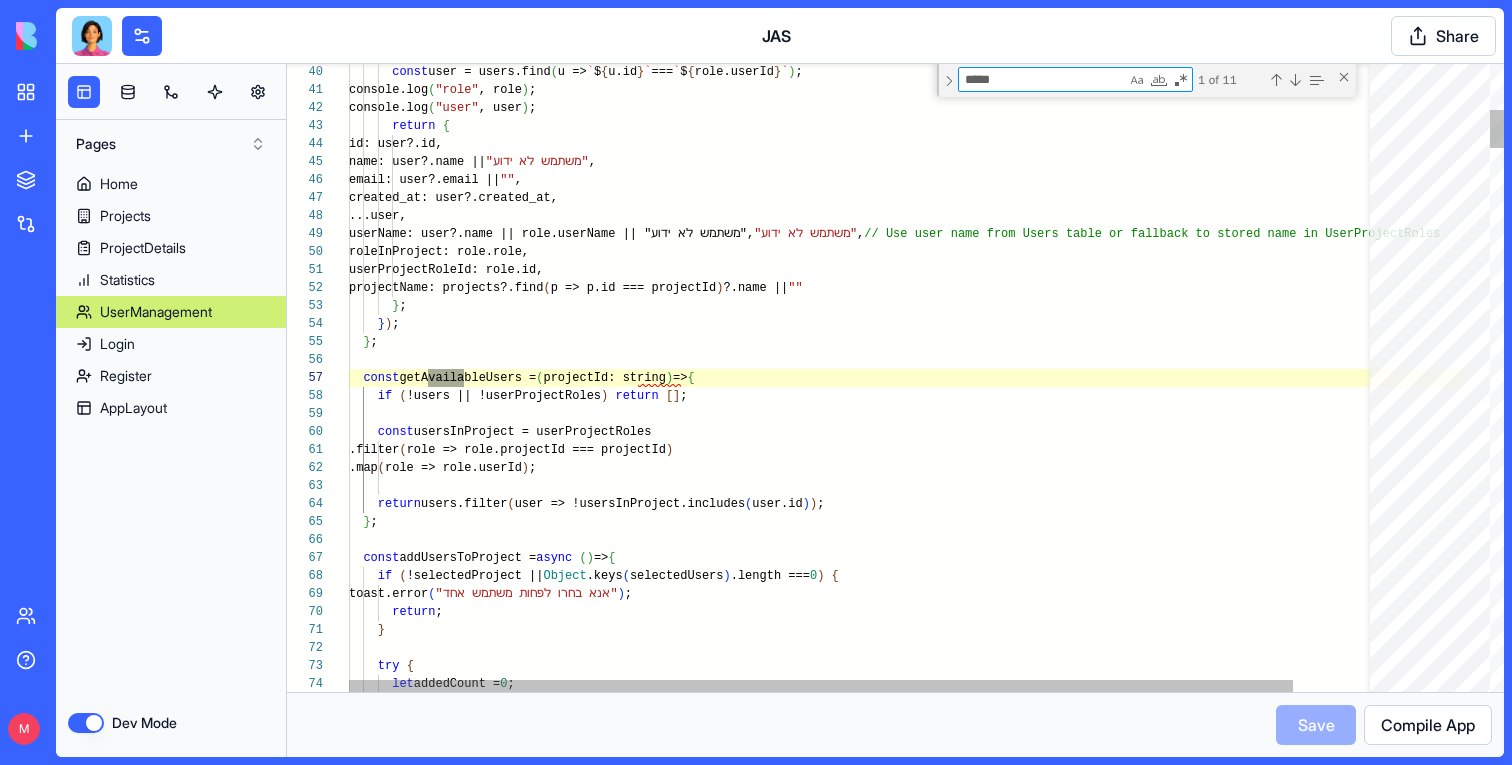 scroll, scrollTop: 180, scrollLeft: 123, axis: both 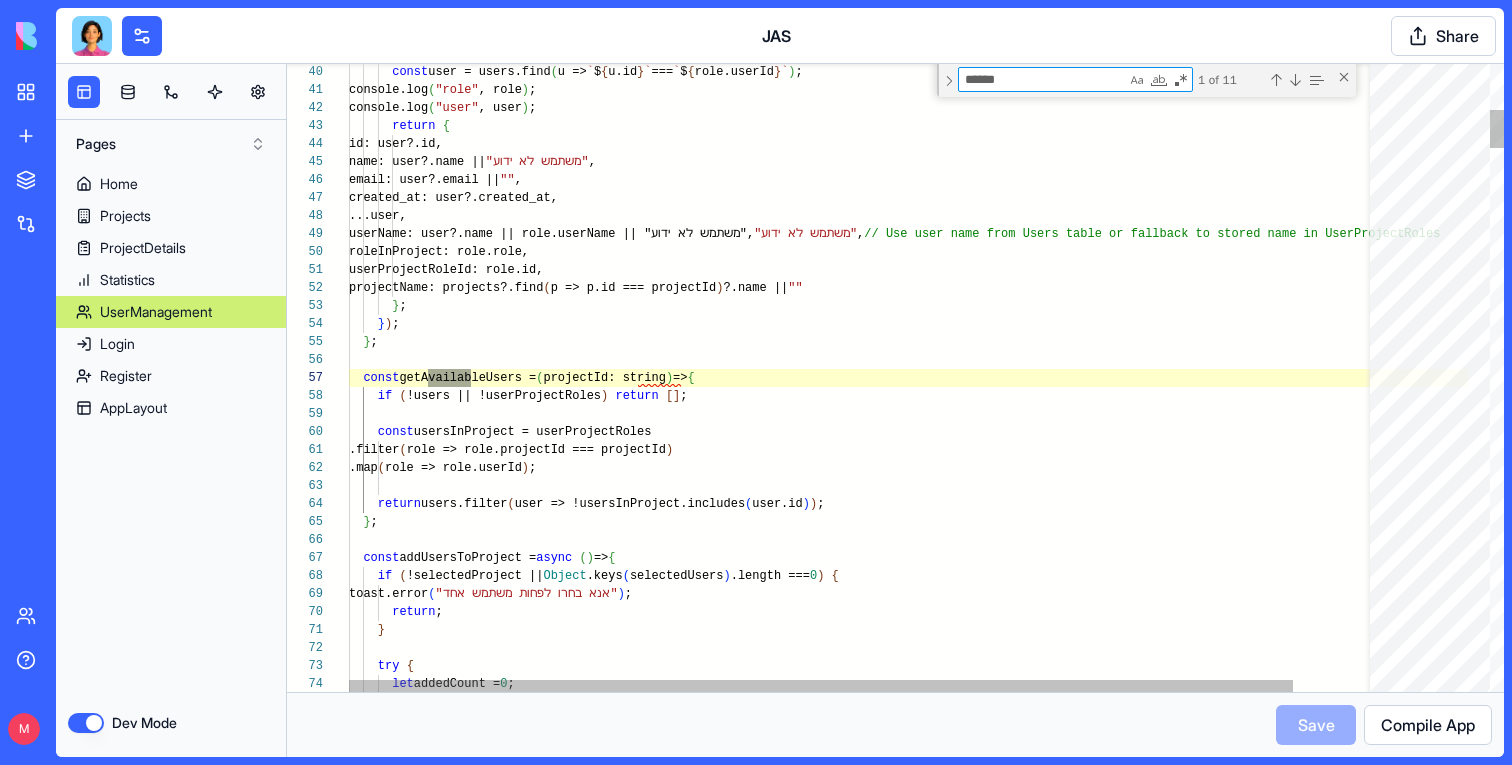 click on "const  user = users.find ( u =>  ` $ { u.id } `  ===  ` $ { role.userId } ` ) ;        return   {         id: user?.id,         name: user?.name ||  "משתמש לא ידוע" ,         email: user?.email ||  "" ,         created_at: user?.created_at,         ...user,         userName: user?.name || role.userName ||  "משתמש לא ידוע" ,  // Use user name from Users table or fallback to stored name in UserProjectRoles         roleInProject: role.role,         userProjectRoleId: role.id,         projectName: projects?.find ( p => p.id === projectId ) ?.name ||  ""        } ;      } ) ;    } ;    const  getAvailableUsers =  ( projectId: string )  =>  {       console.log ( "role" , role ) ;       console.log ( "user" , user ) ;      if   ( !users || !userProjectRoles )   return   [ ] ;           const ( ) ( ) ; return" at bounding box center [908, 4410] 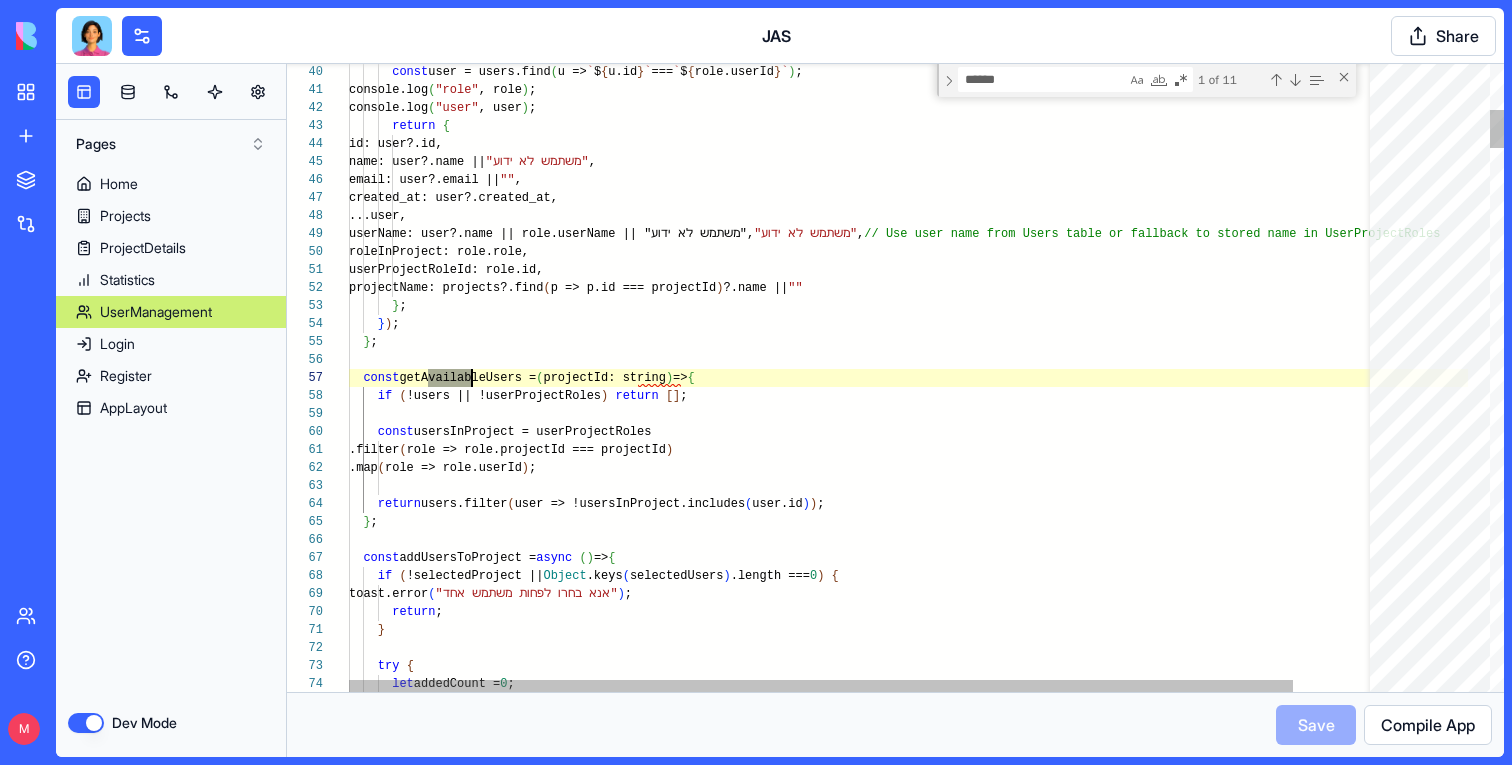 click on "const  user = users.find ( u =>  ` $ { u.id } `  ===  ` $ { role.userId } ` ) ;        return   {         id: user?.id,         name: user?.name ||  "משתמש לא ידוע" ,         email: user?.email ||  "" ,         created_at: user?.created_at,         ...user,         userName: user?.name || role.userName ||  "משתמש לא ידוע" ,  // Use user name from Users table or fallback to stored name in UserProjectRoles         roleInProject: role.role,         userProjectRoleId: role.id,         projectName: projects?.find ( p => p.id === projectId ) ?.name ||  ""        } ;      } ) ;    } ;    const  getAvailableUsers =  ( projectId: string )  =>  {       console.log ( "role" , role ) ;       console.log ( "user" , user ) ;      if   ( !users || !userProjectRoles )   return   [ ] ;           const ( ) ( ) ; return" at bounding box center [908, 4410] 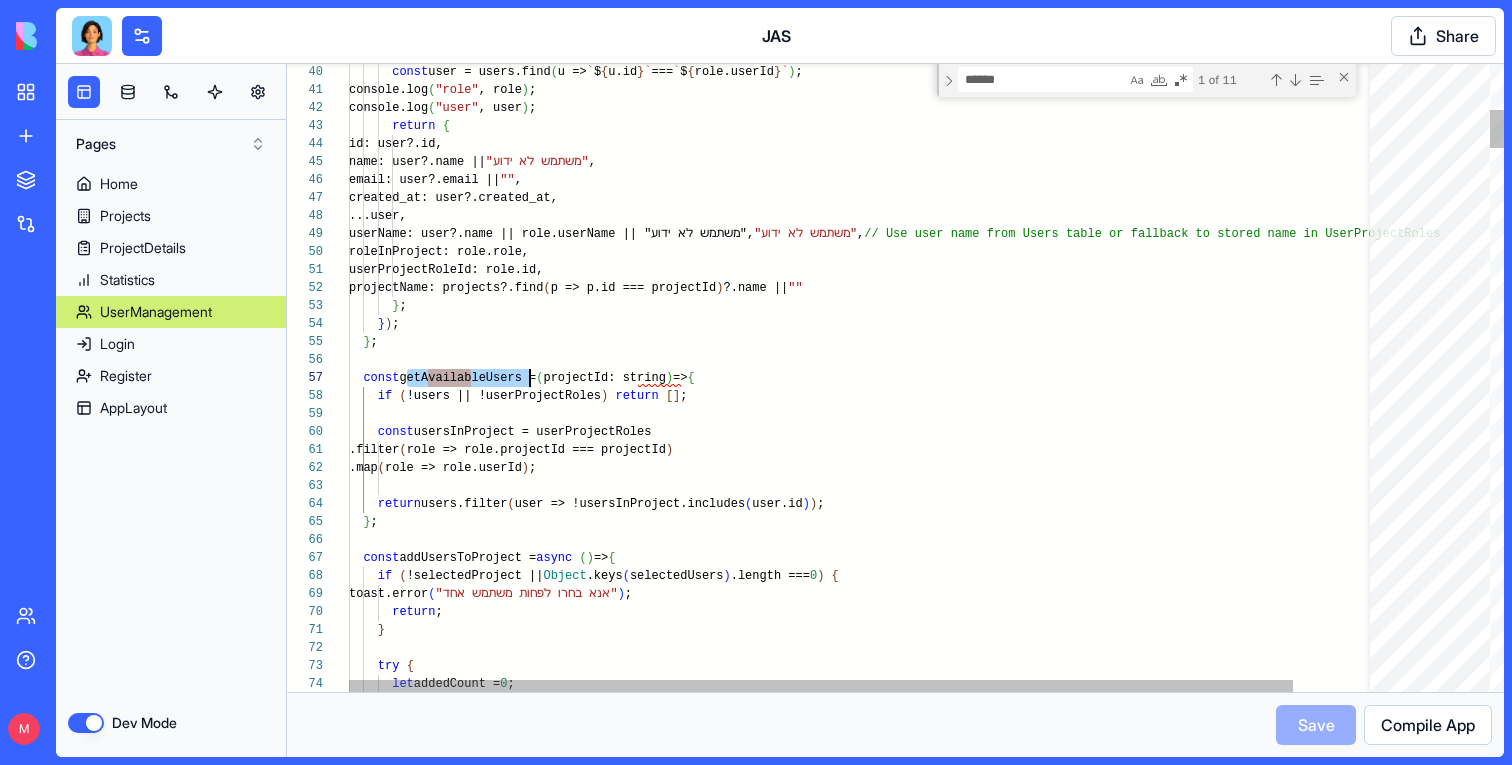 click on "const  user = users.find ( u =>  ` $ { u.id } `  ===  ` $ { role.userId } ` ) ;        return   {         id: user?.id,         name: user?.name ||  "משתמש לא ידוע" ,         email: user?.email ||  "" ,         created_at: user?.created_at,         ...user,         userName: user?.name || role.userName ||  "משתמש לא ידוע" ,  // Use user name from Users table or fallback to stored name in UserProjectRoles         roleInProject: role.role,         userProjectRoleId: role.id,         projectName: projects?.find ( p => p.id === projectId ) ?.name ||  ""        } ;      } ) ;    } ;    const  getAvailableUsers =  ( projectId: string )  =>  {       console.log ( "role" , role ) ;       console.log ( "user" , user ) ;      if   ( !users || !userProjectRoles )   return   [ ] ;           const ( ) ( ) ; return" at bounding box center [908, 4410] 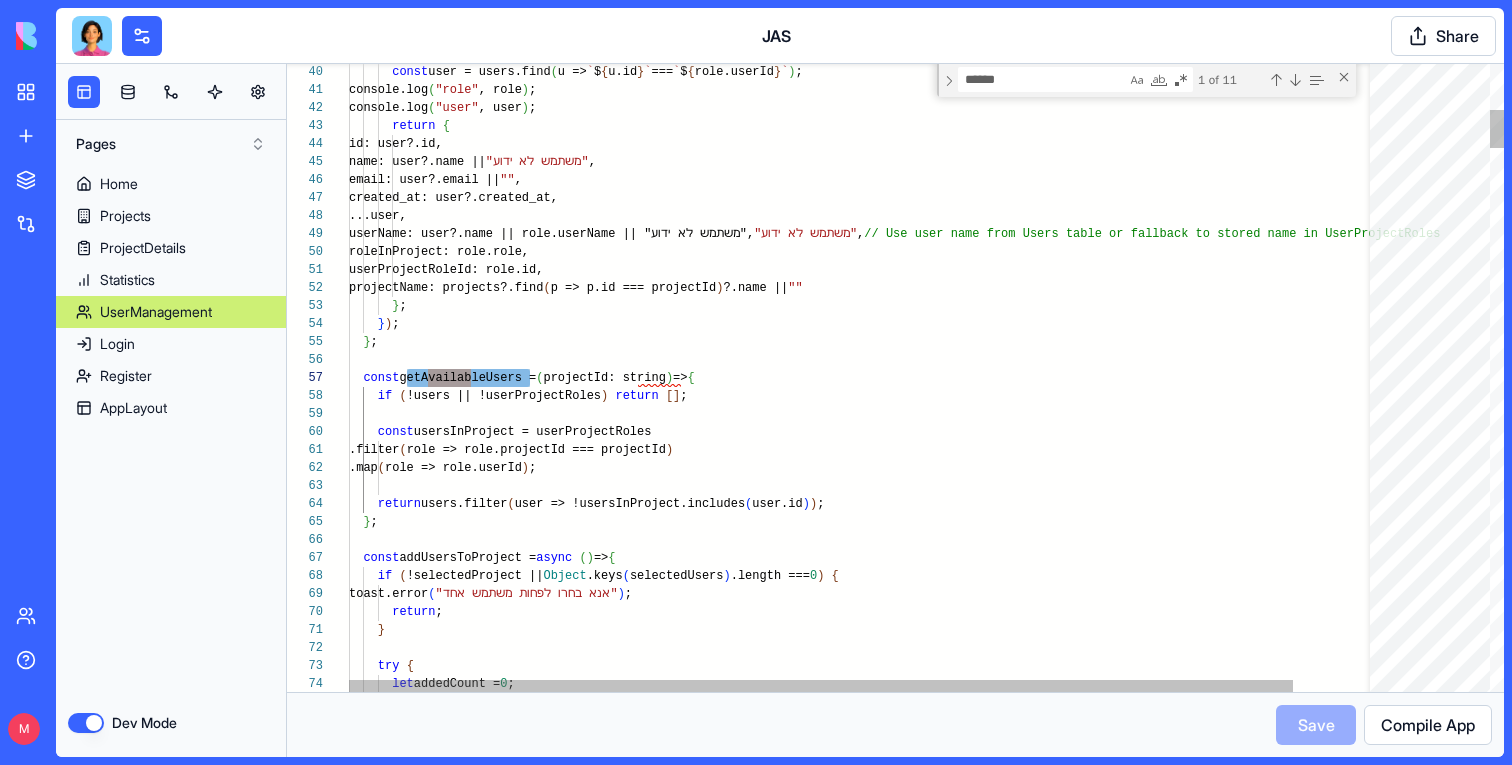type on "**********" 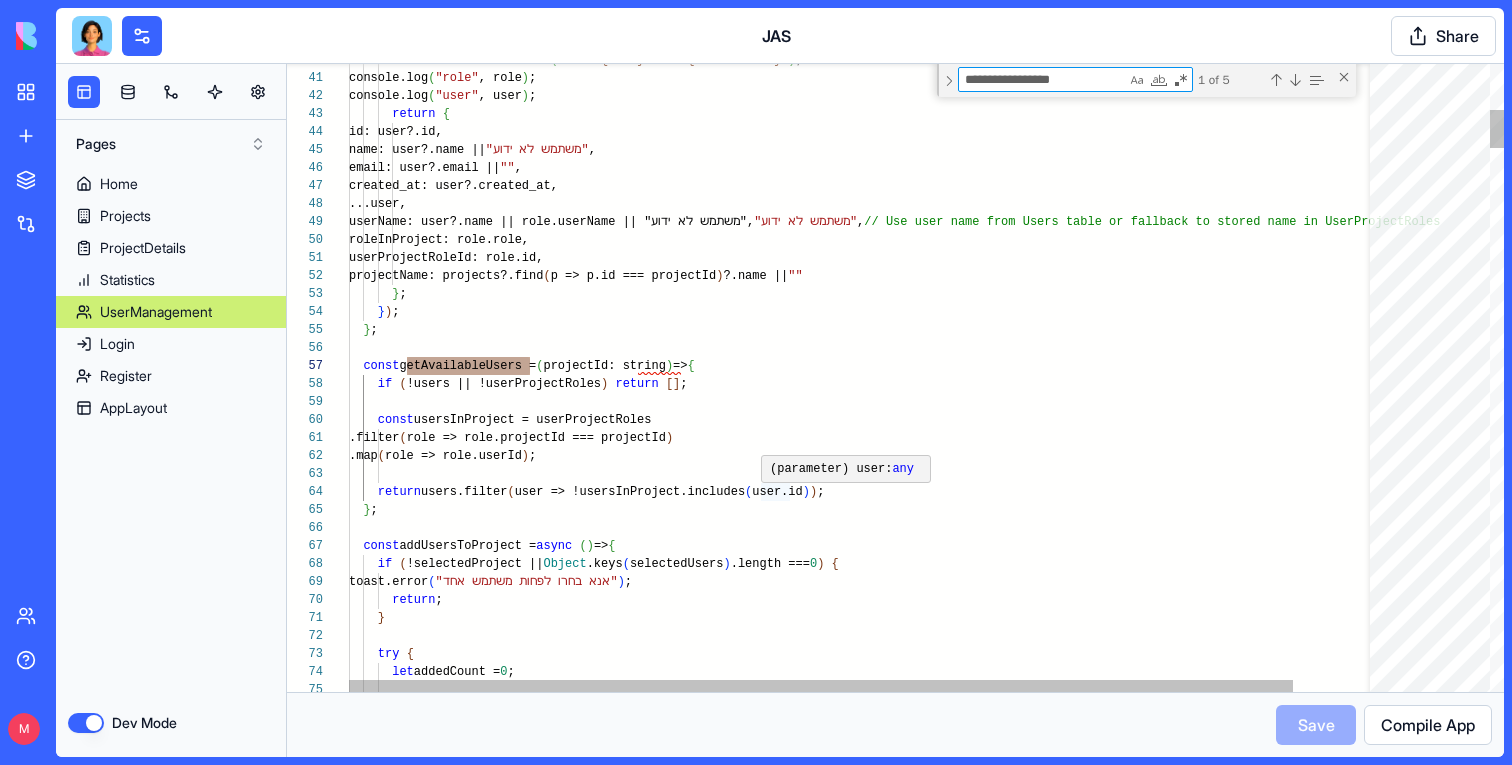 scroll, scrollTop: 54, scrollLeft: 412, axis: both 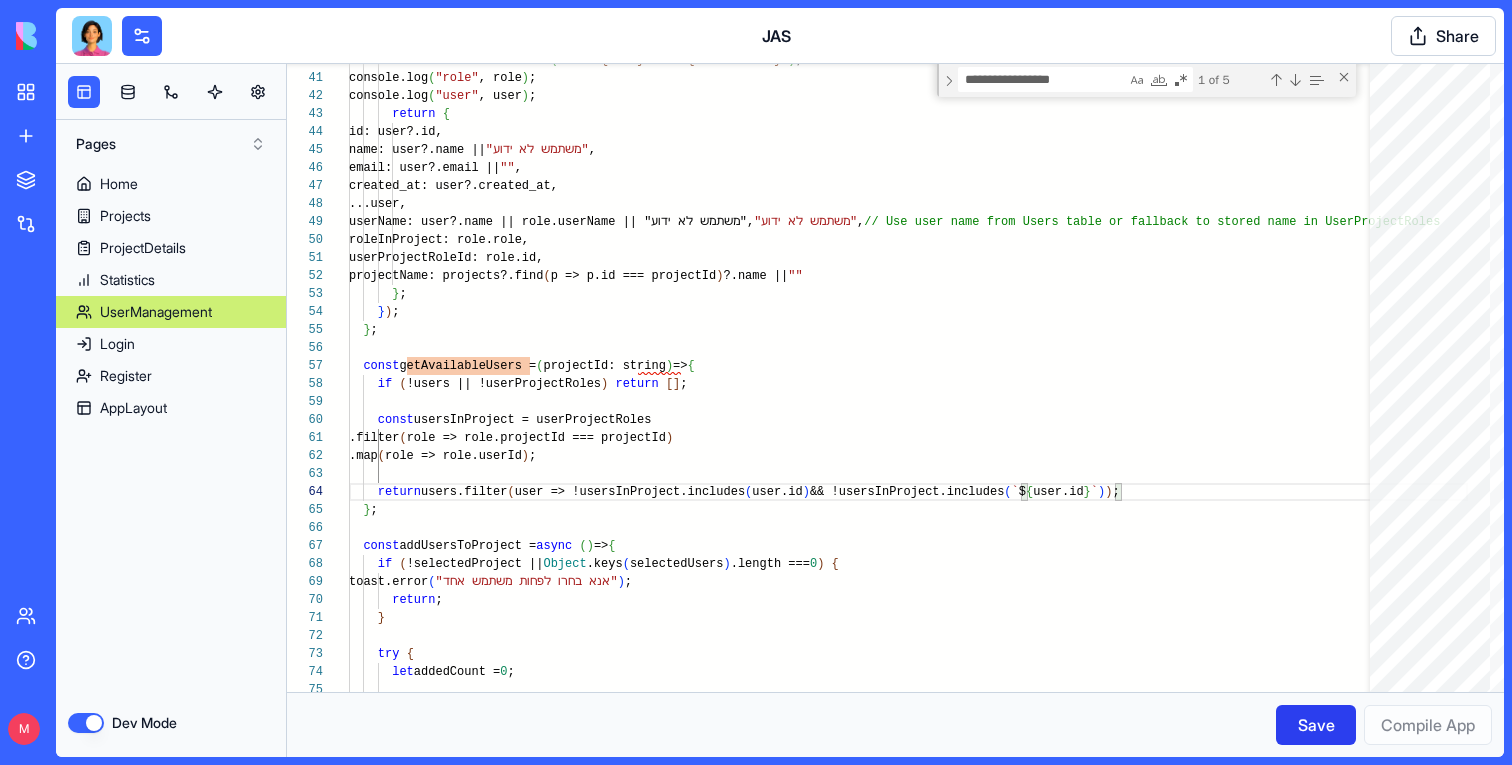 type on "**********" 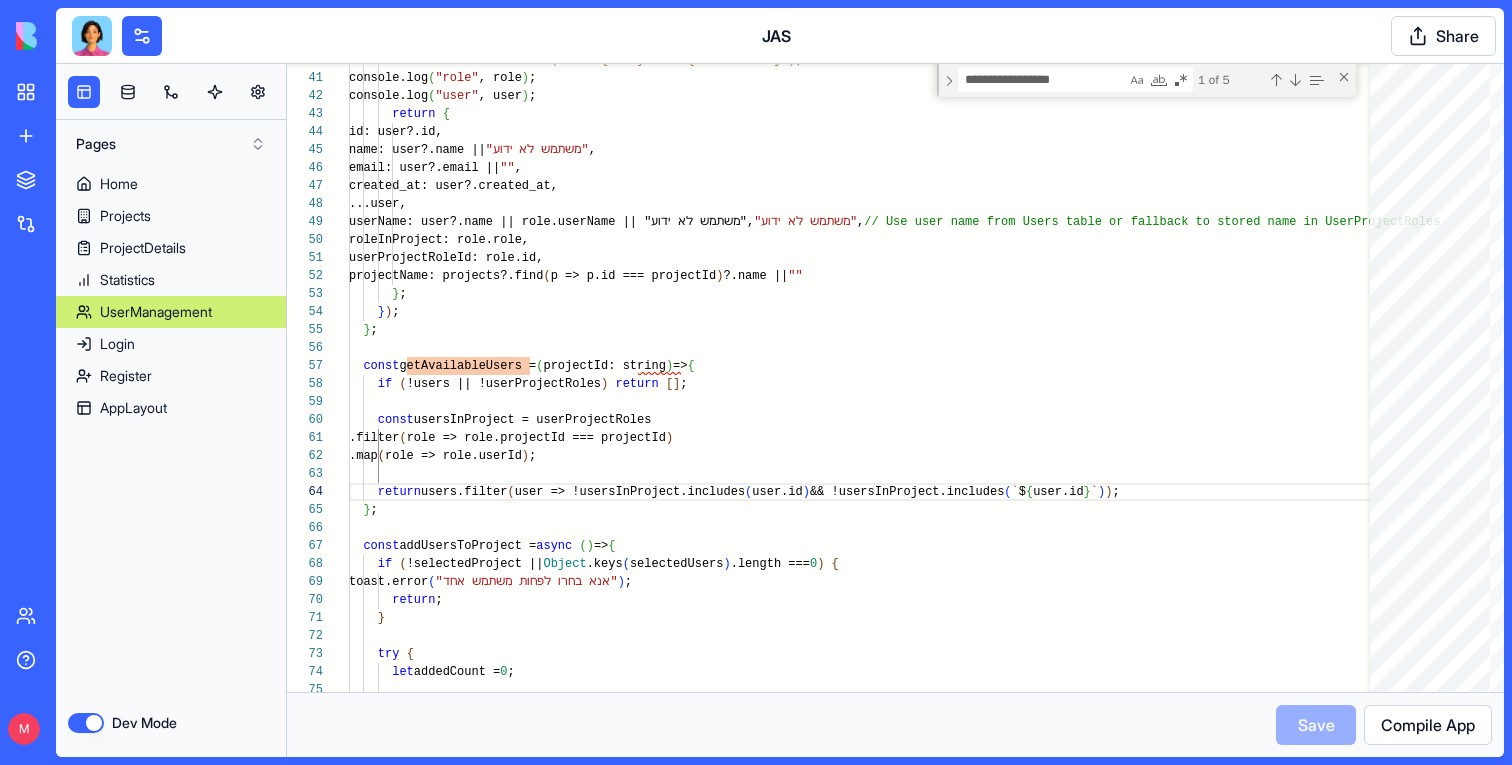 click on "Compile App" at bounding box center [1428, 725] 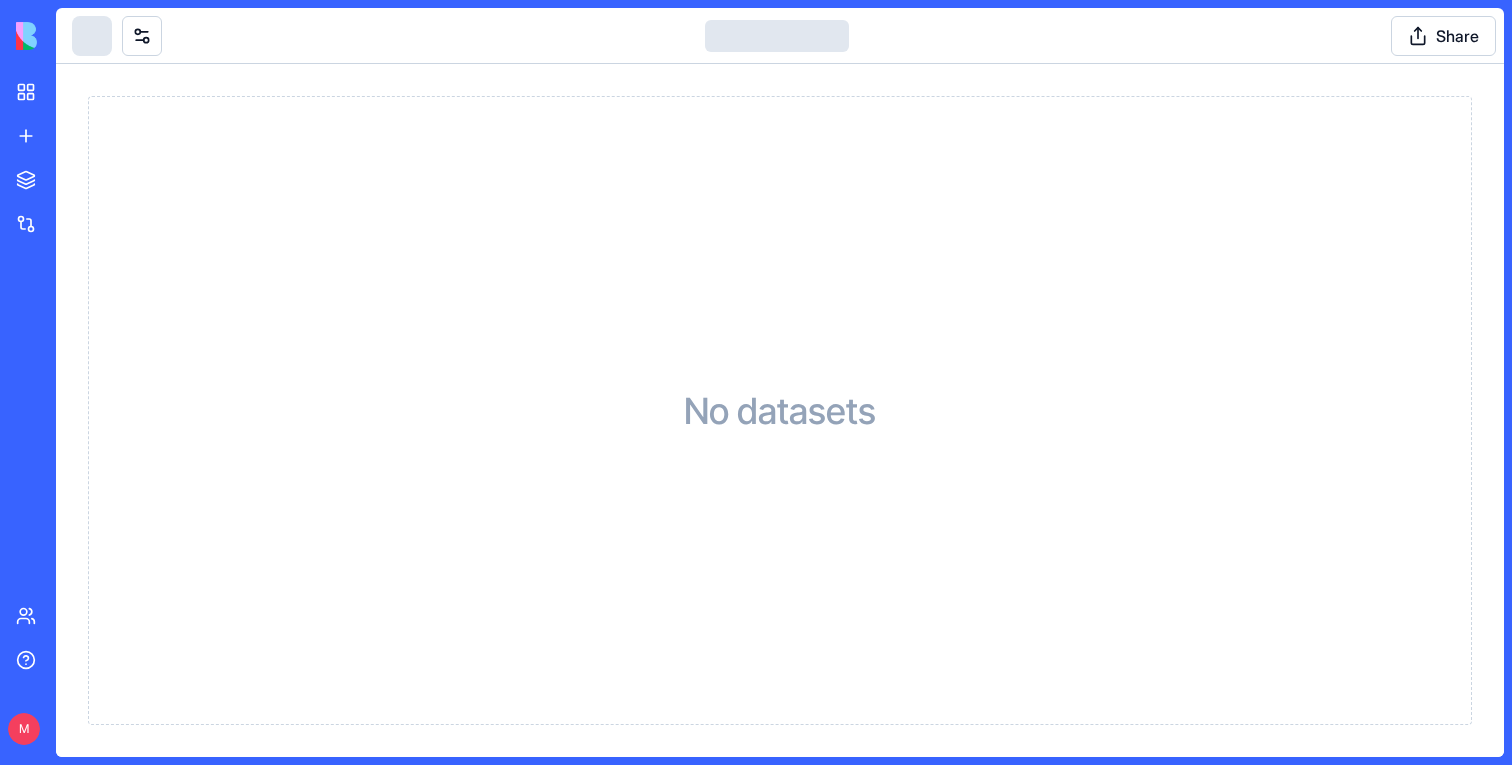 scroll, scrollTop: 0, scrollLeft: 0, axis: both 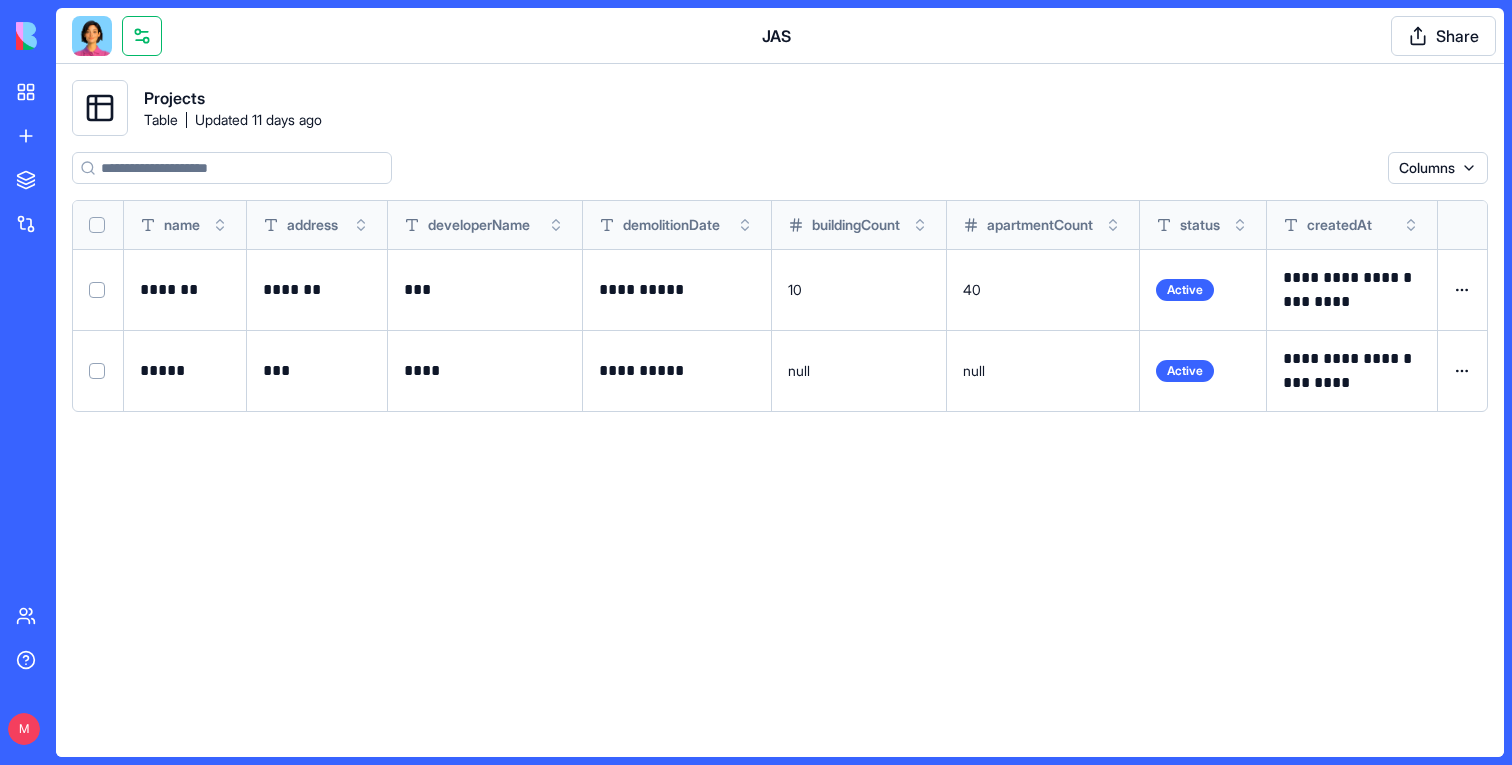 click at bounding box center [142, 36] 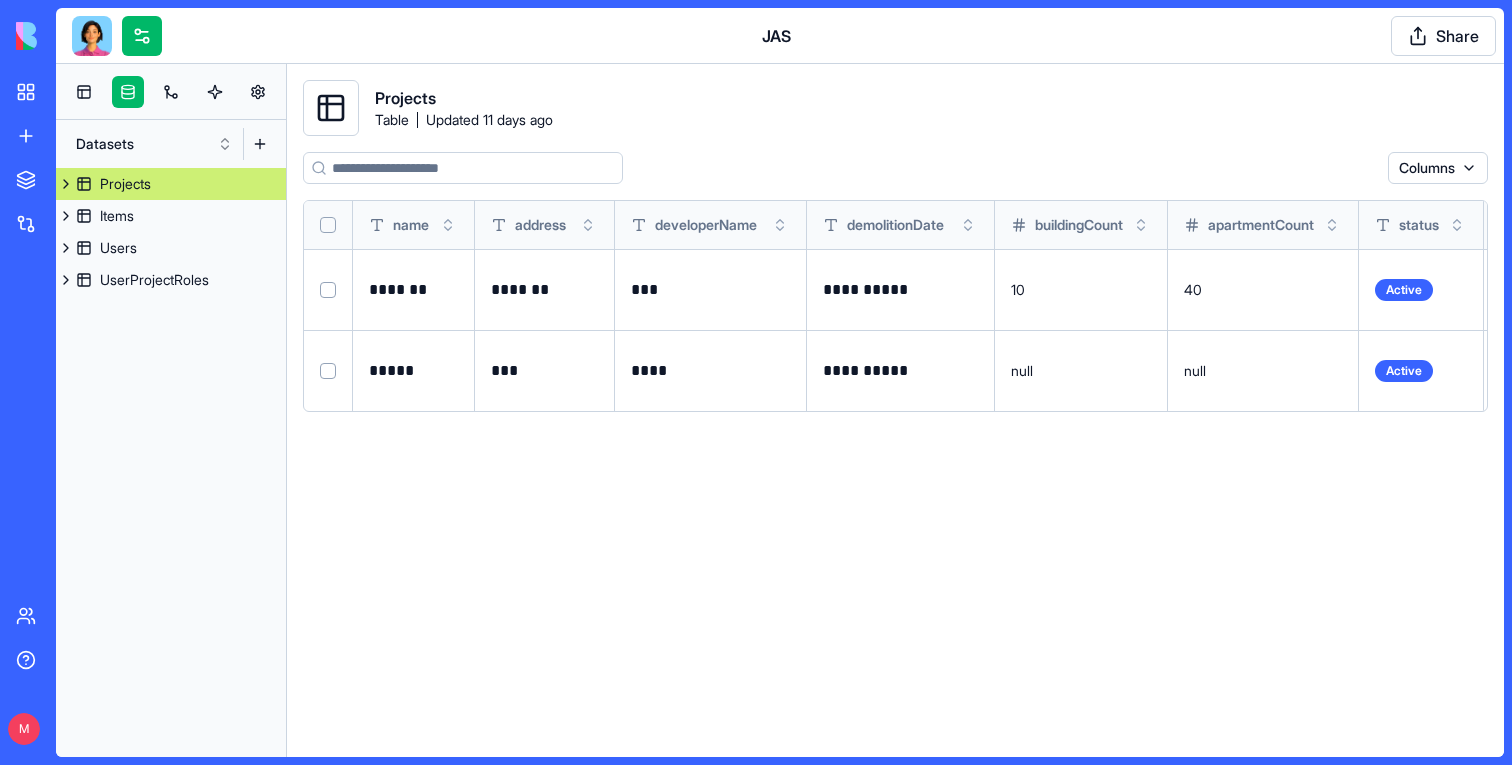 type 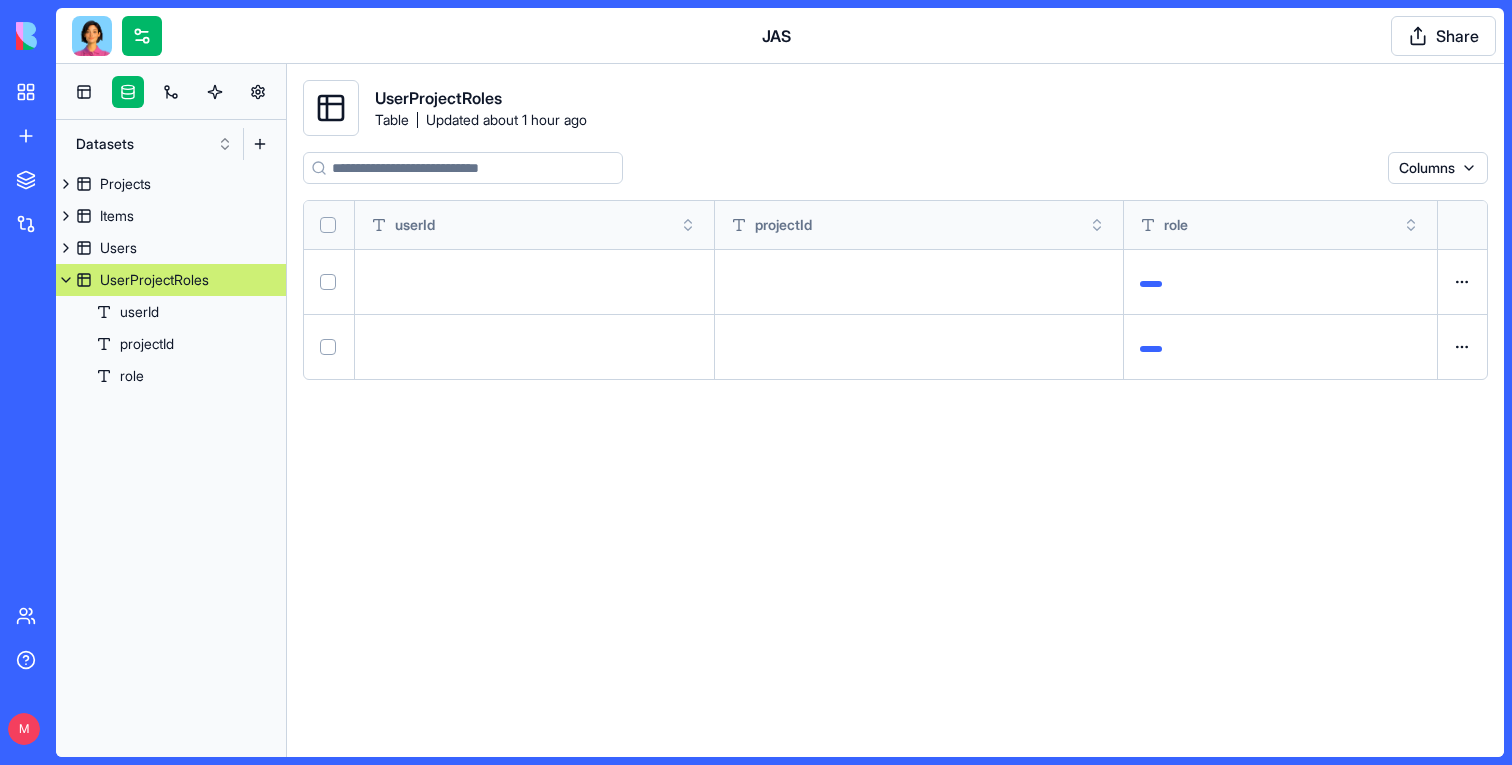 click on "UserProjectRoles" at bounding box center (154, 280) 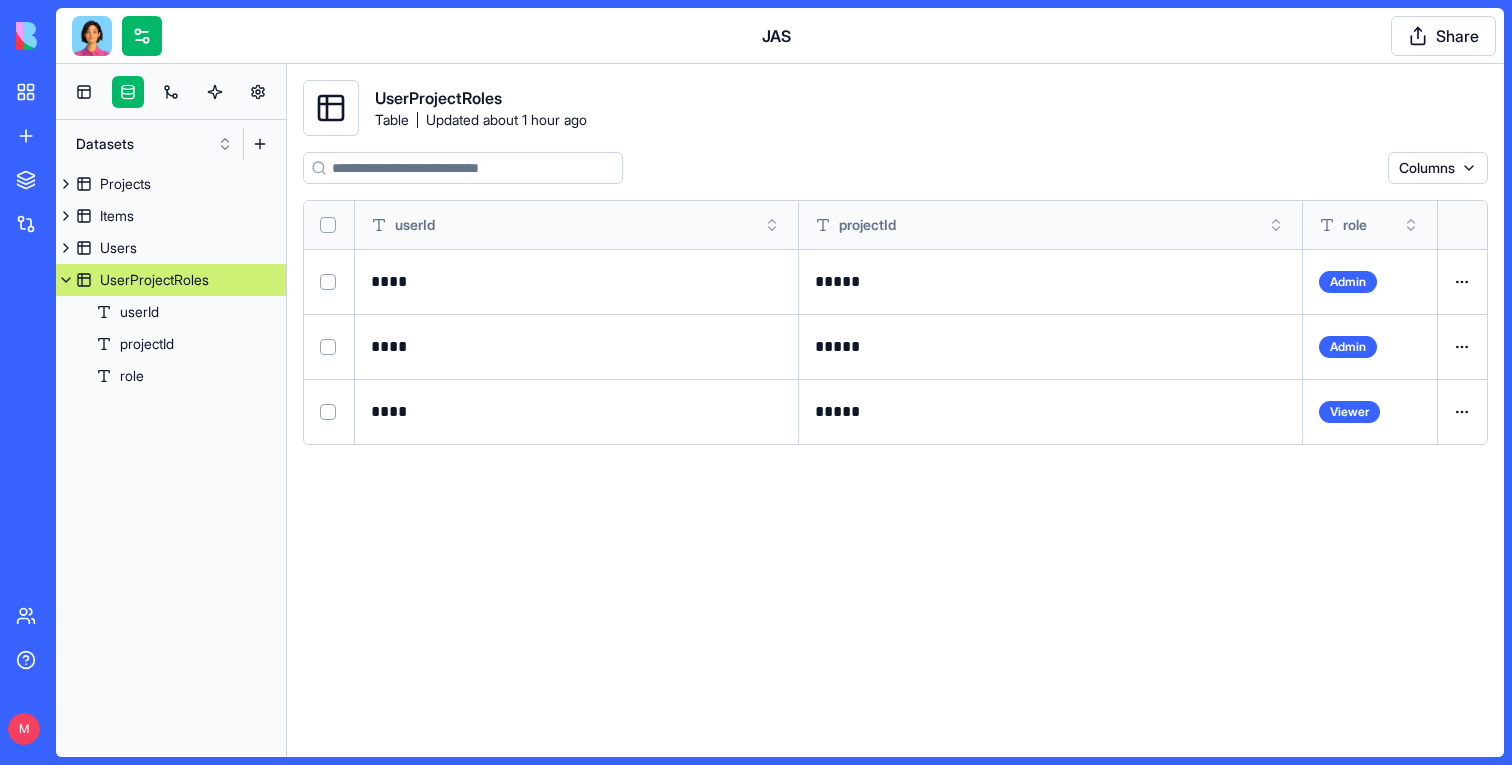 click on "userId" at bounding box center (576, 225) 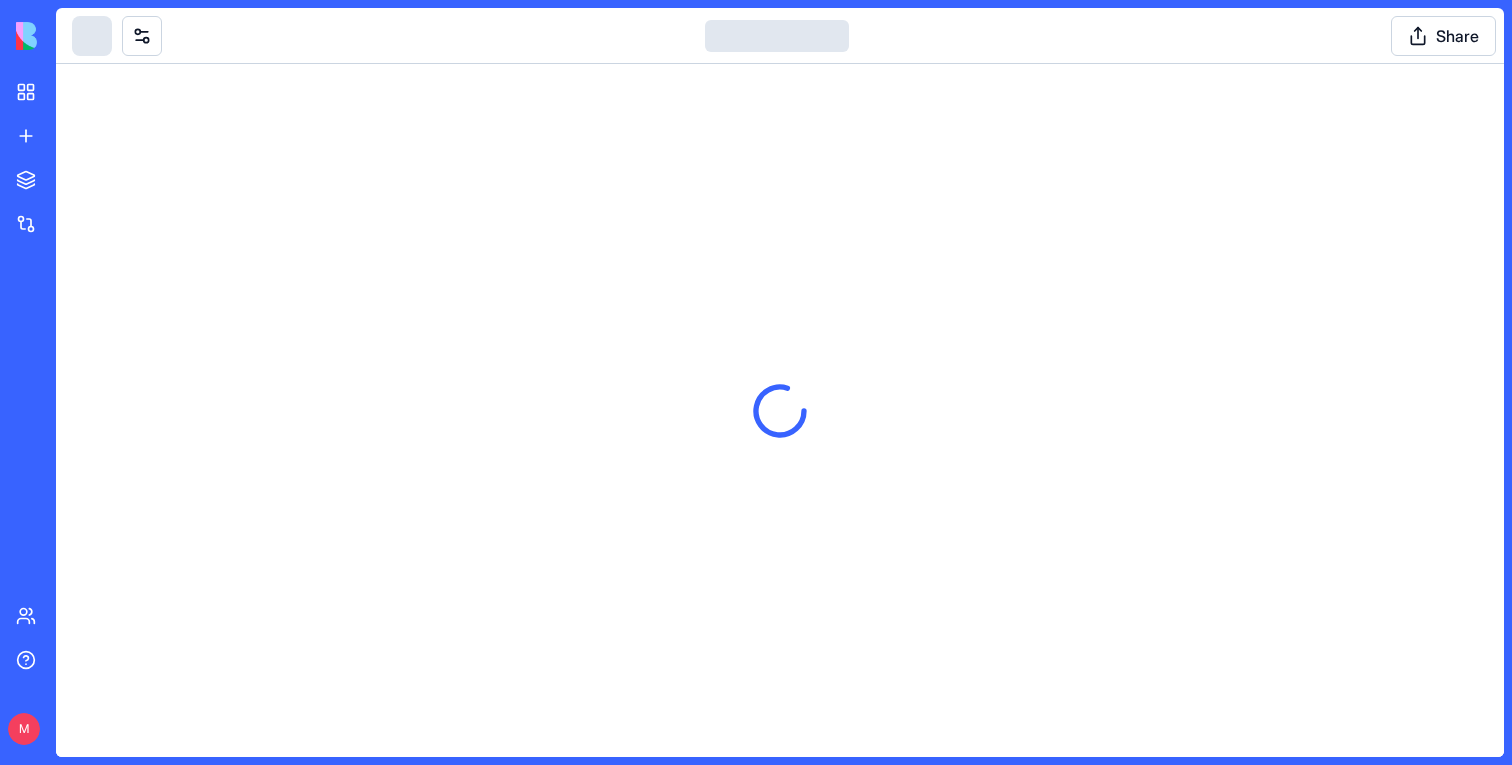 scroll, scrollTop: 0, scrollLeft: 0, axis: both 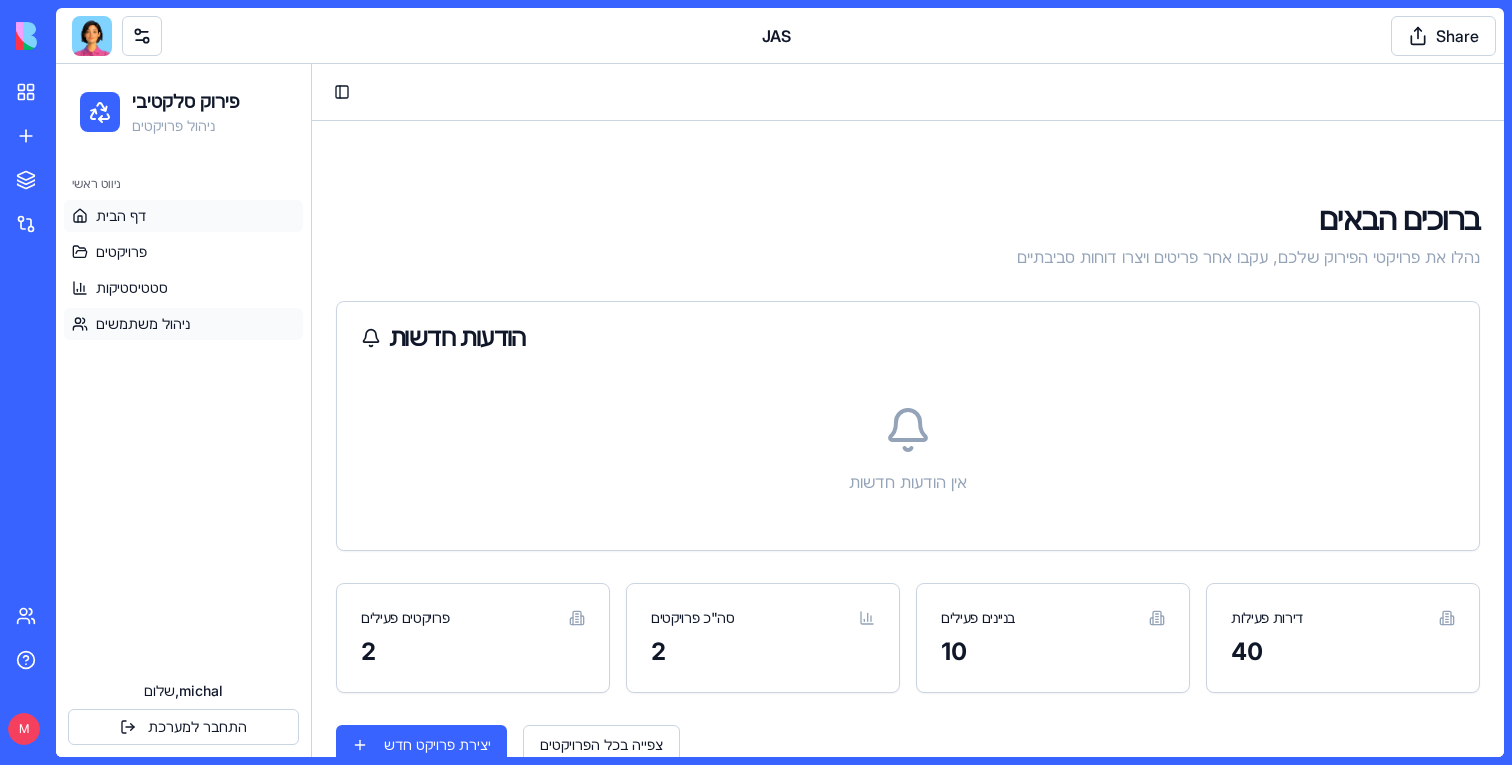 click on "ניהול משתמשים" at bounding box center [143, 324] 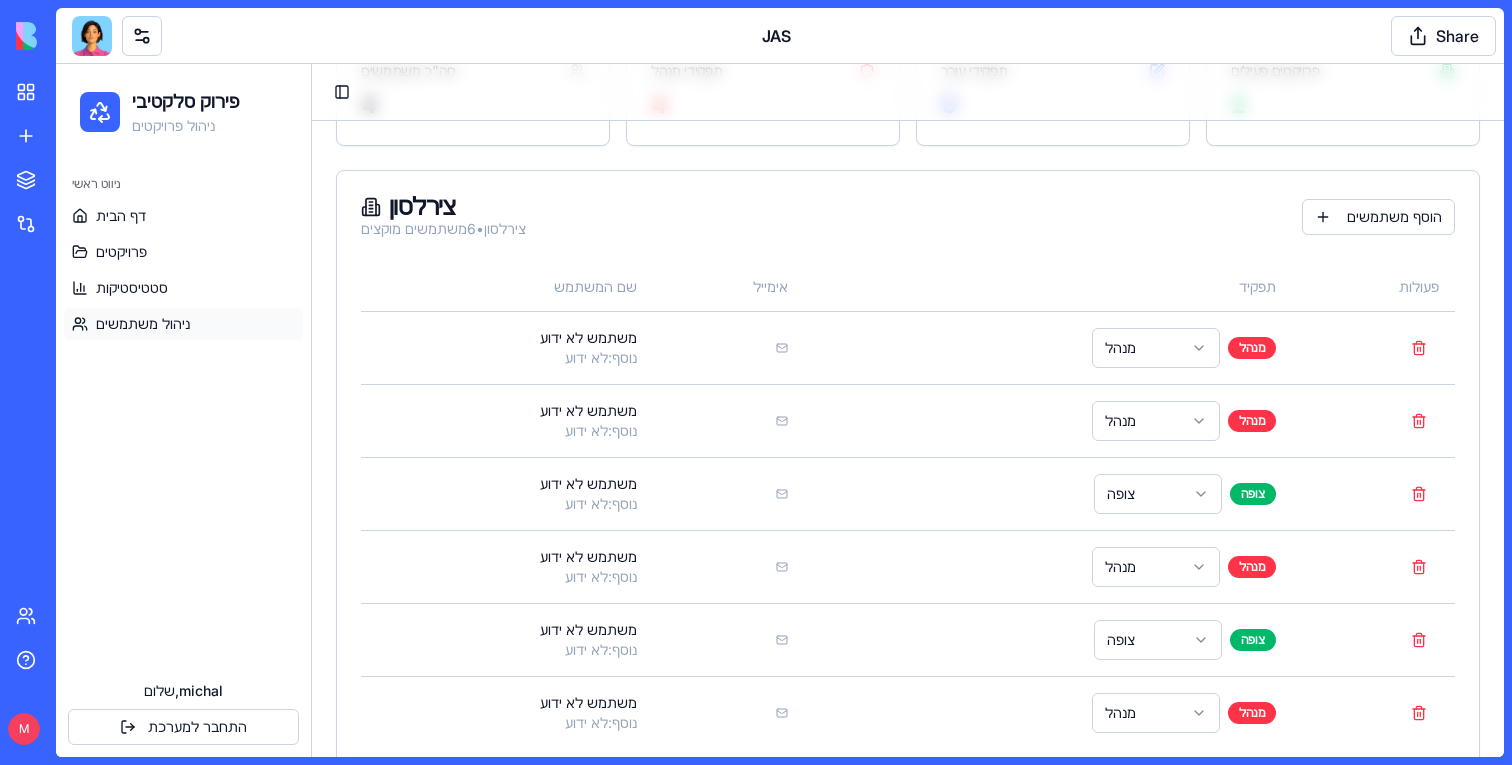 scroll, scrollTop: 309, scrollLeft: 0, axis: vertical 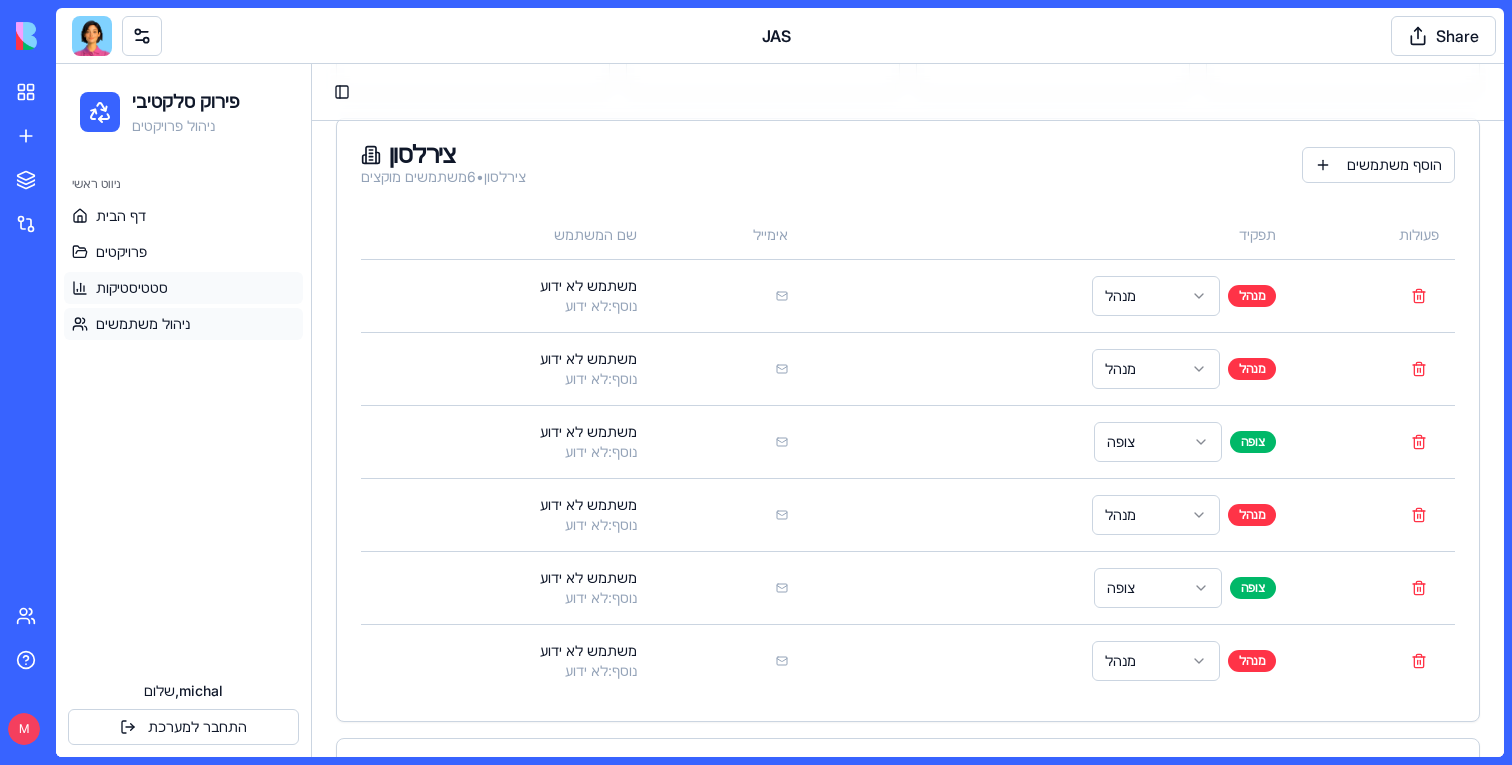 click on "סטטיסטיקות" at bounding box center (132, 288) 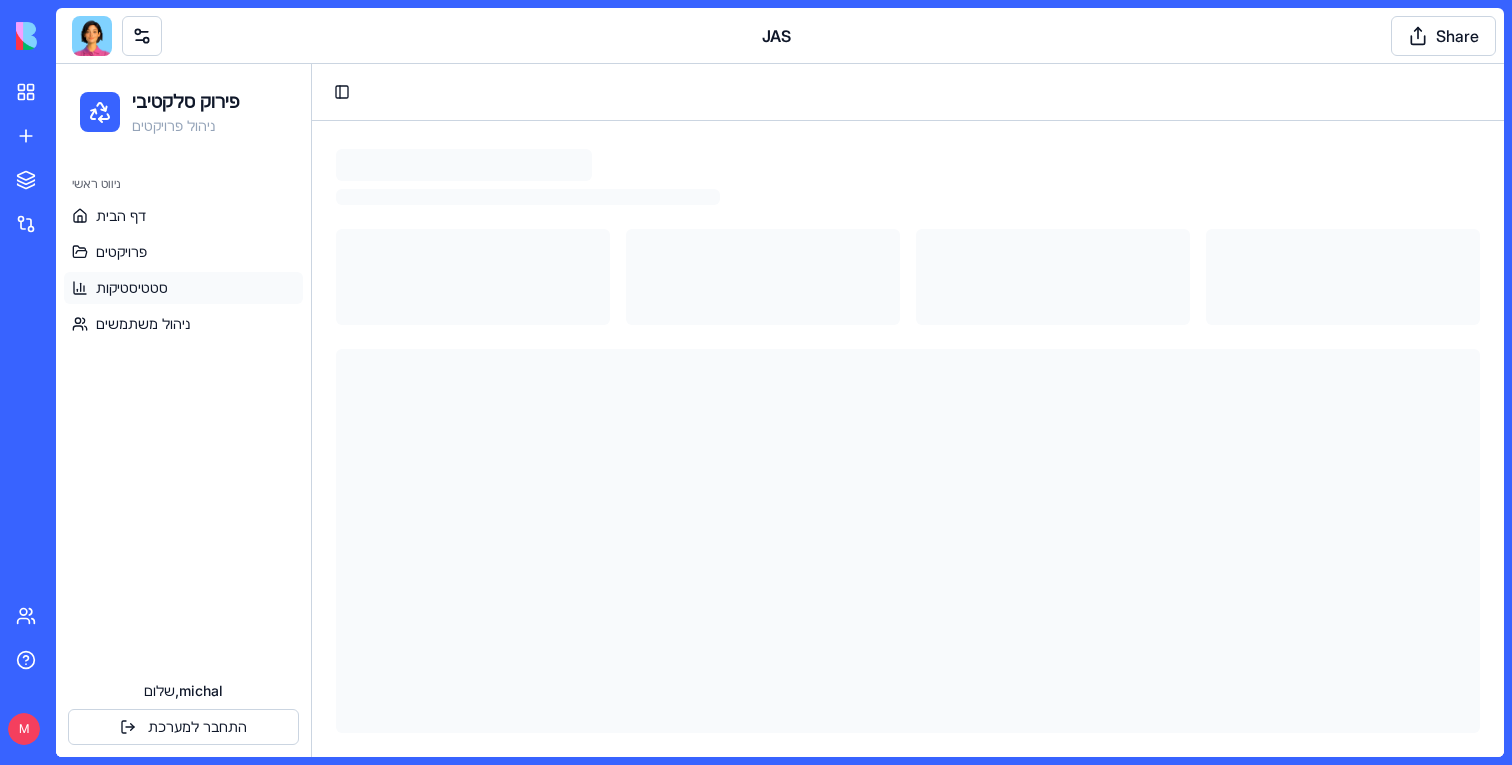 scroll, scrollTop: 52, scrollLeft: 0, axis: vertical 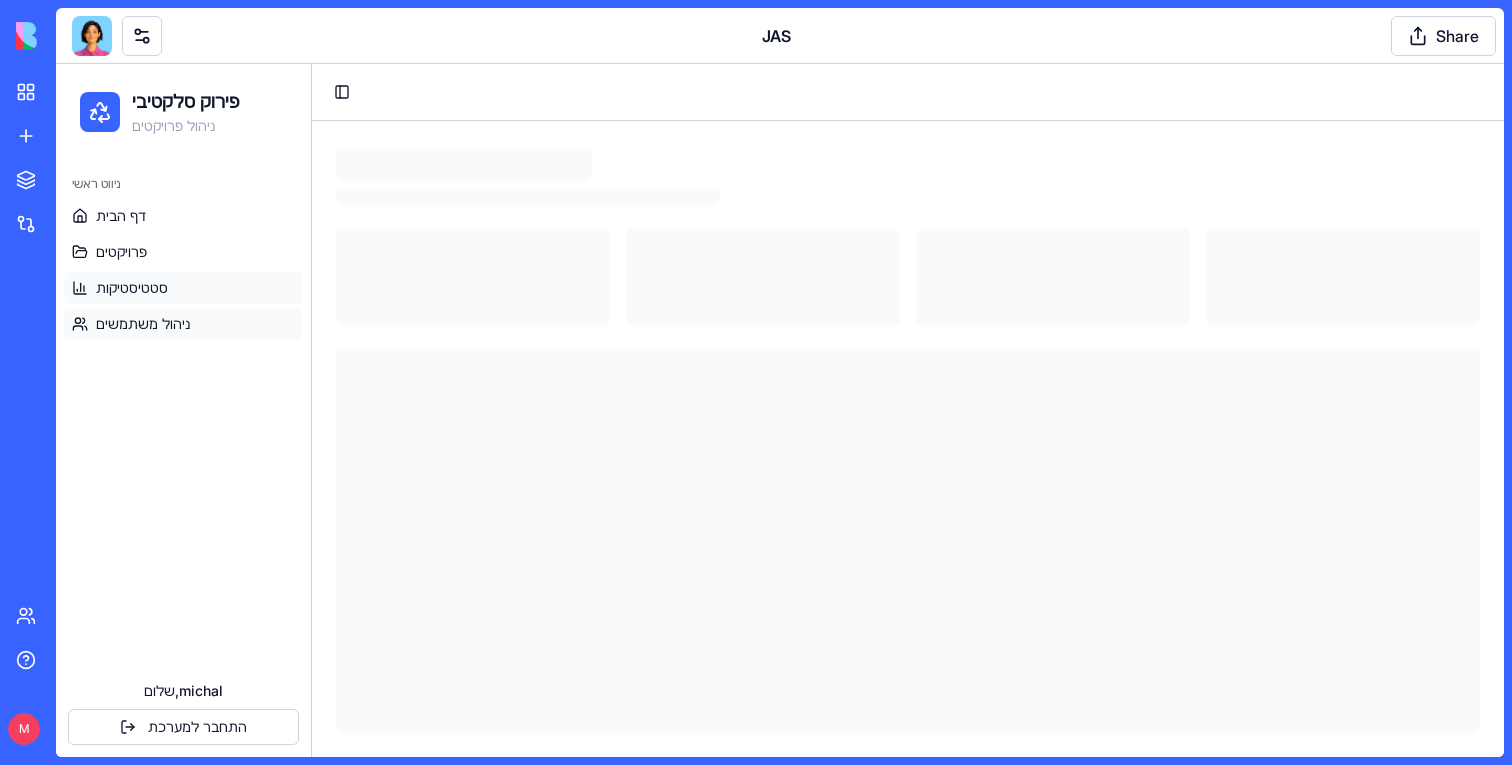 click on "ניהול משתמשים" at bounding box center [143, 324] 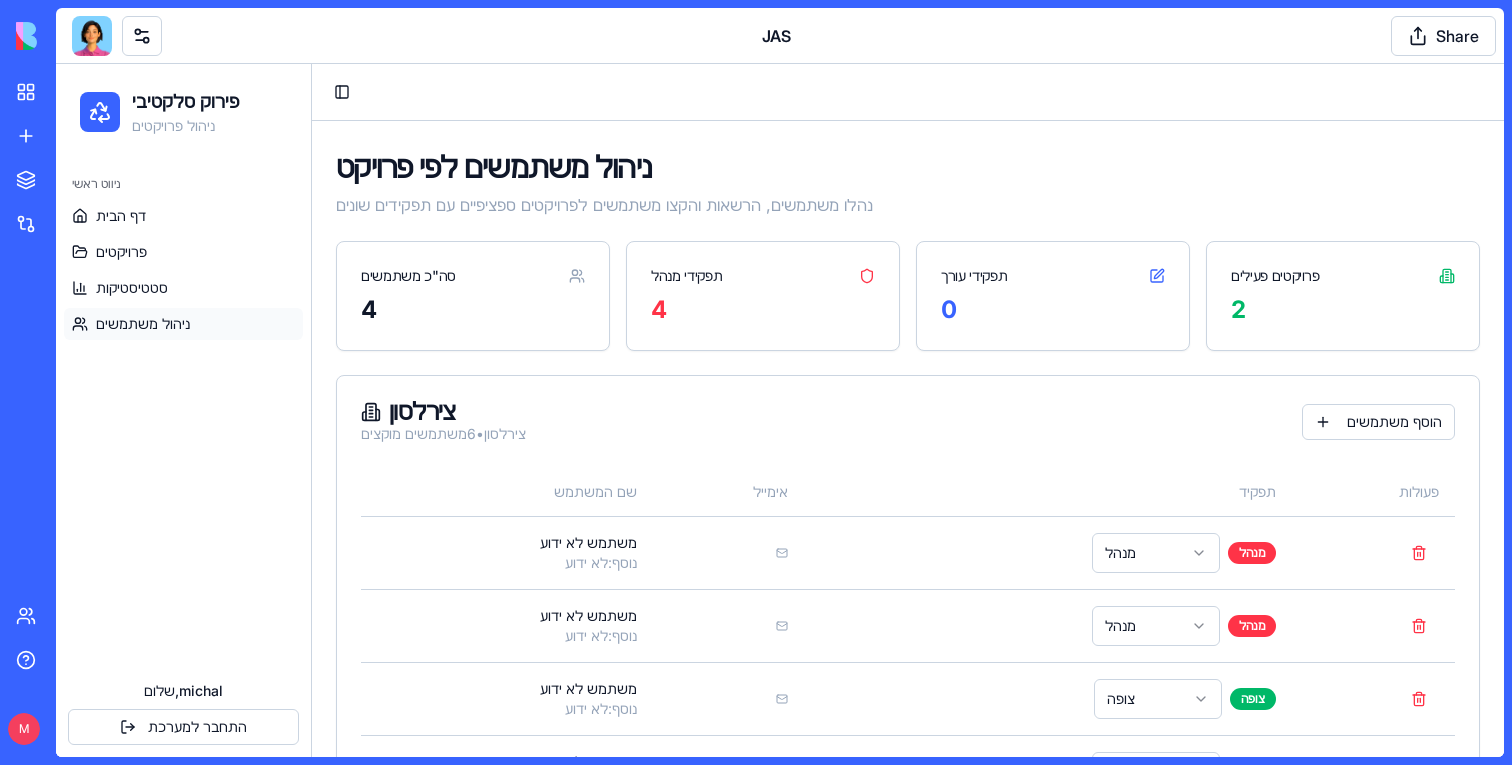 click on "ניהול משתמשים" at bounding box center (183, 324) 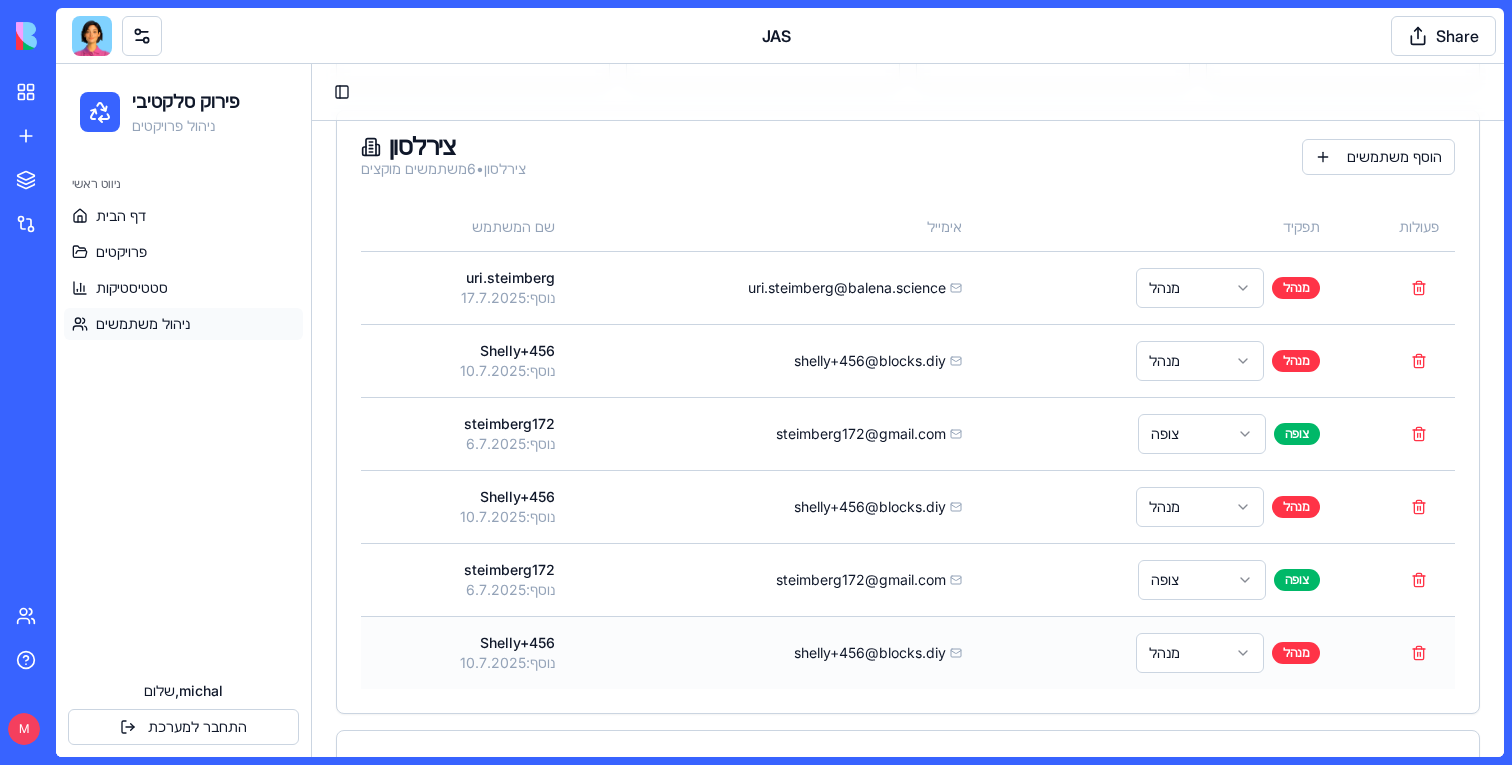scroll, scrollTop: 306, scrollLeft: 0, axis: vertical 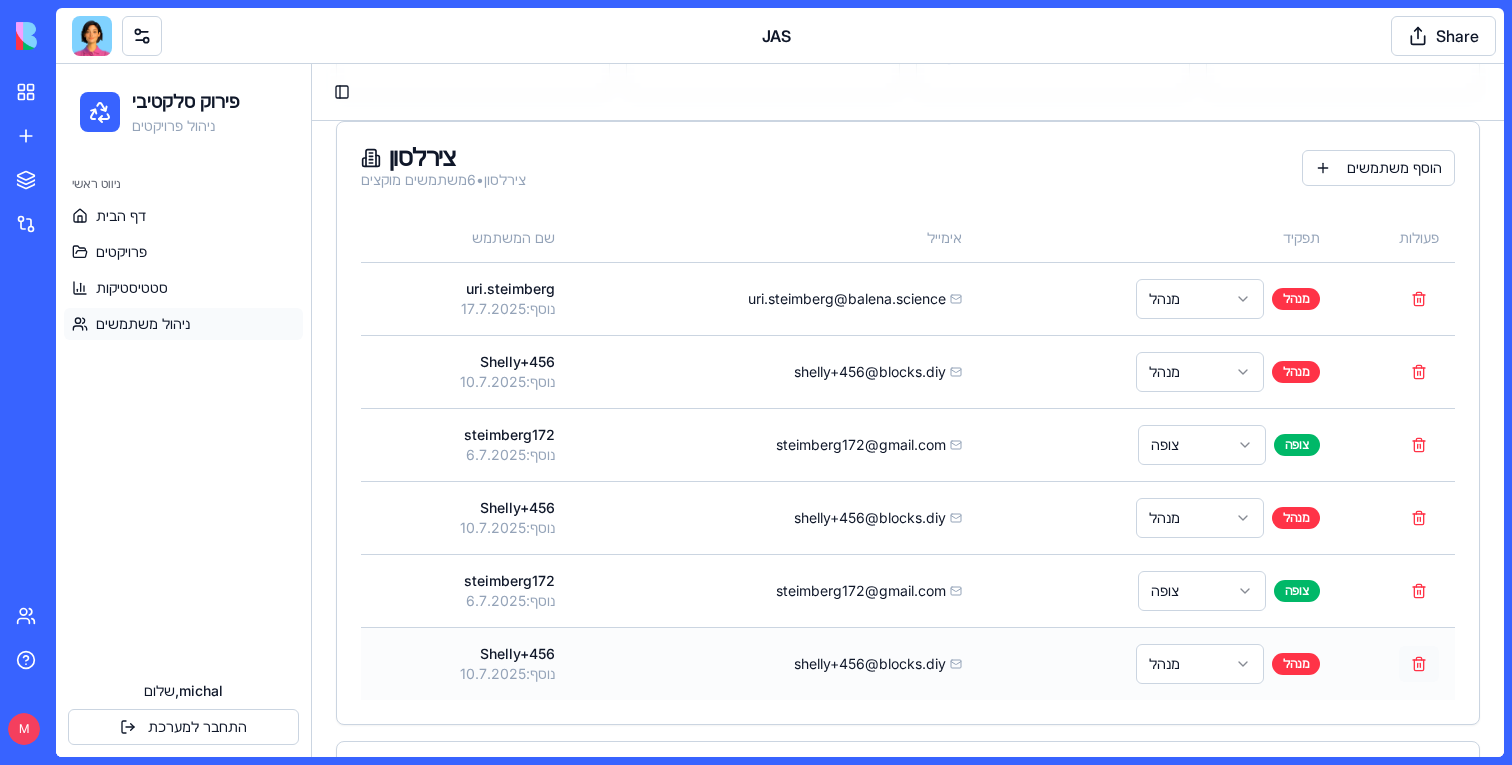 click at bounding box center (1419, 664) 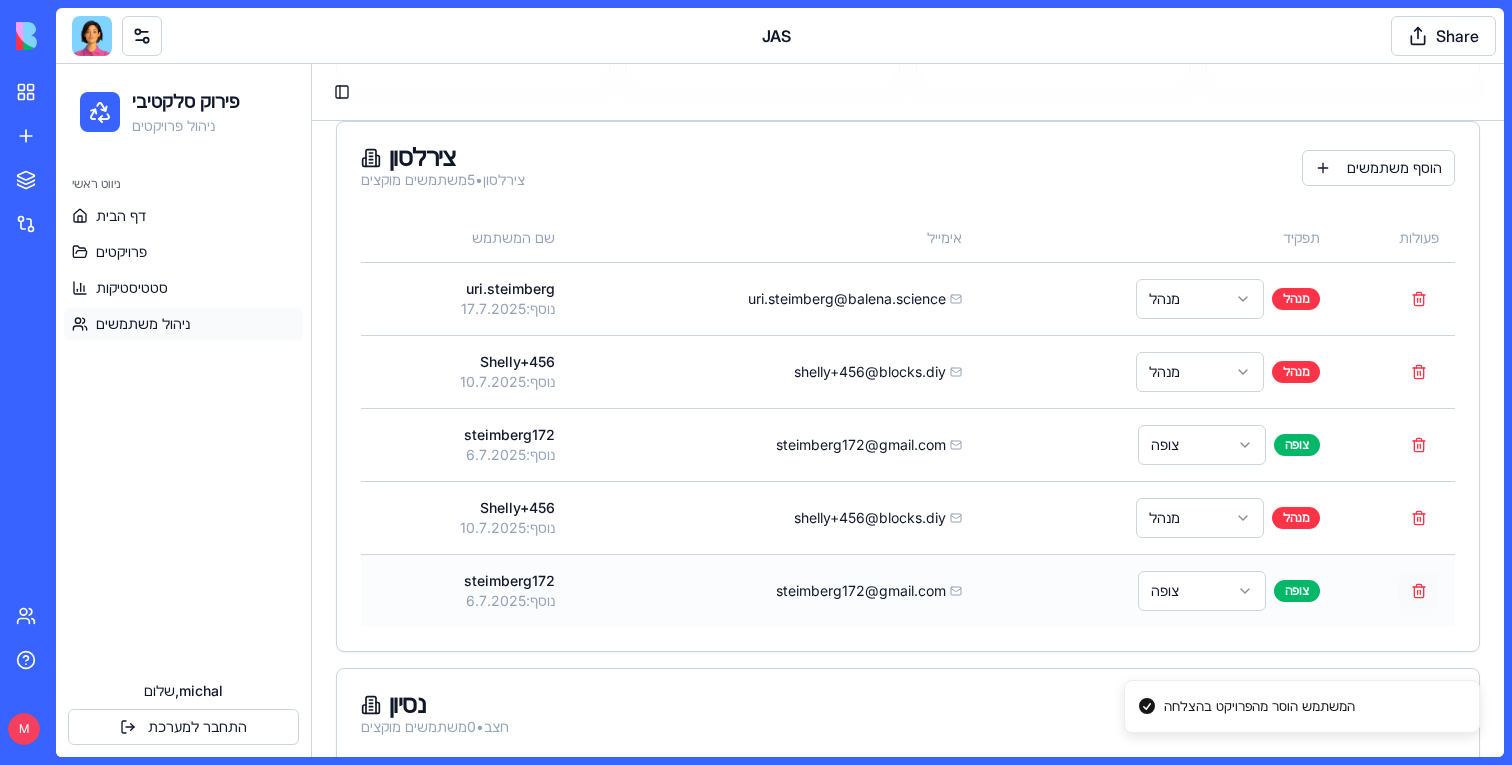 click at bounding box center (1419, 591) 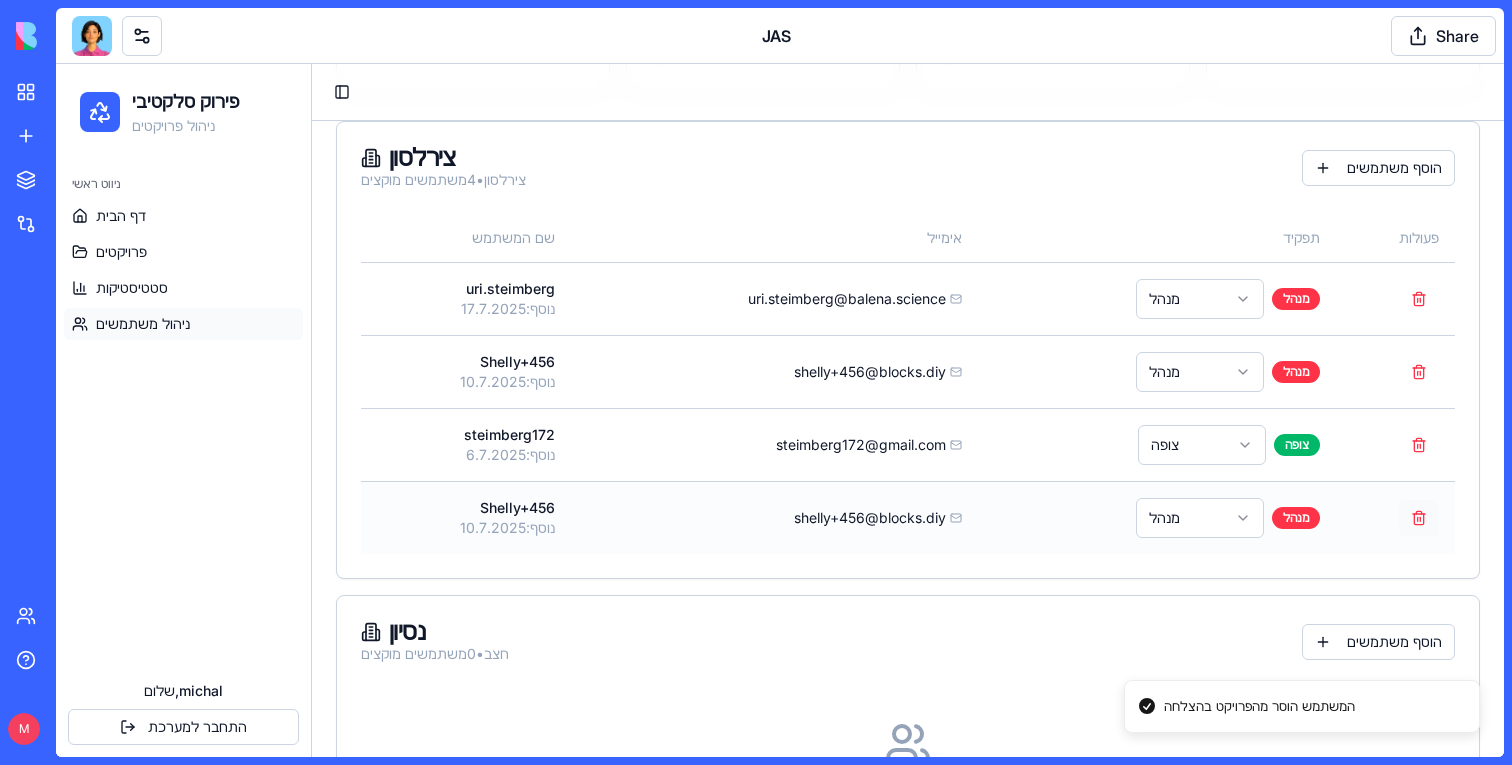 click at bounding box center [1419, 518] 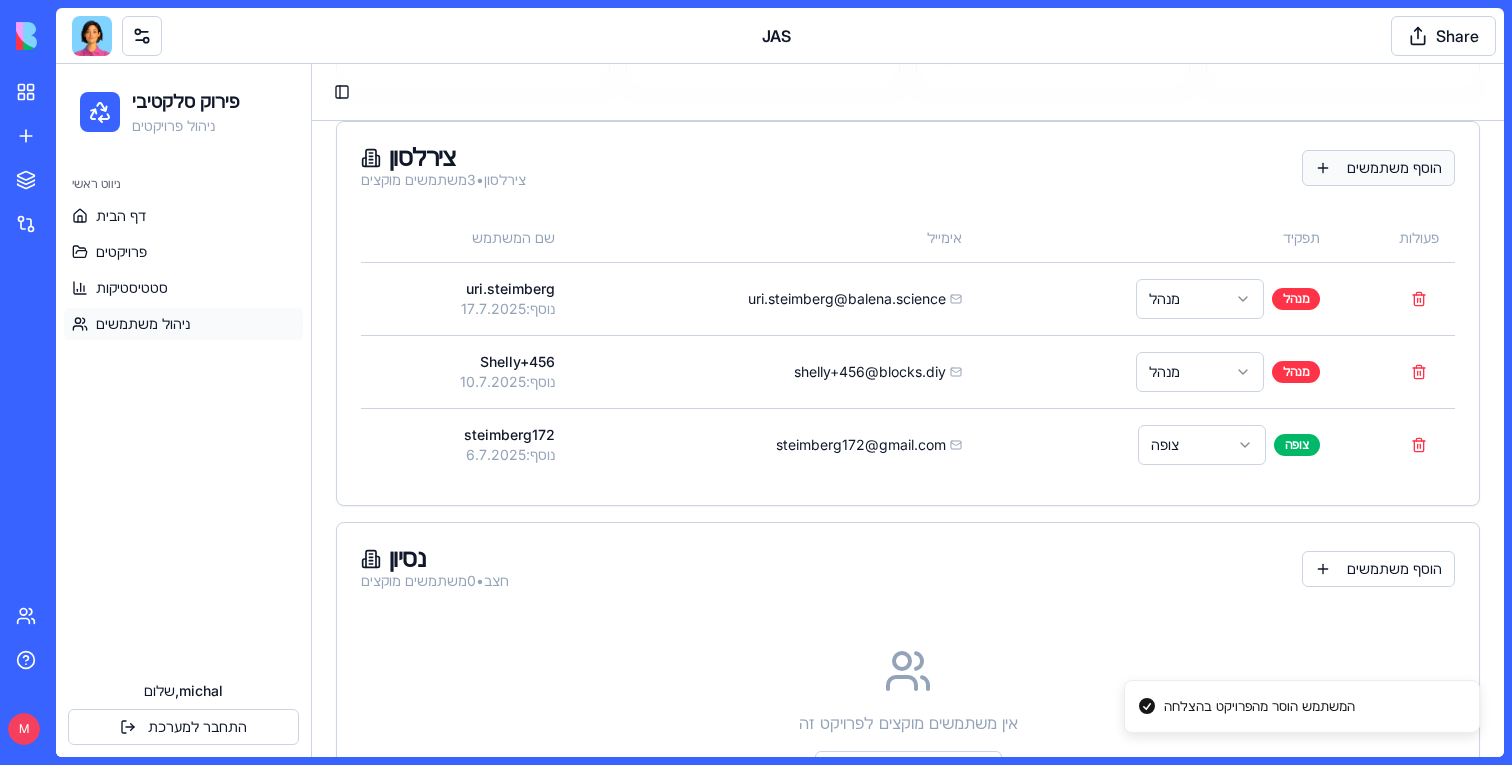 click on "הוסף משתמשים" at bounding box center [1378, 168] 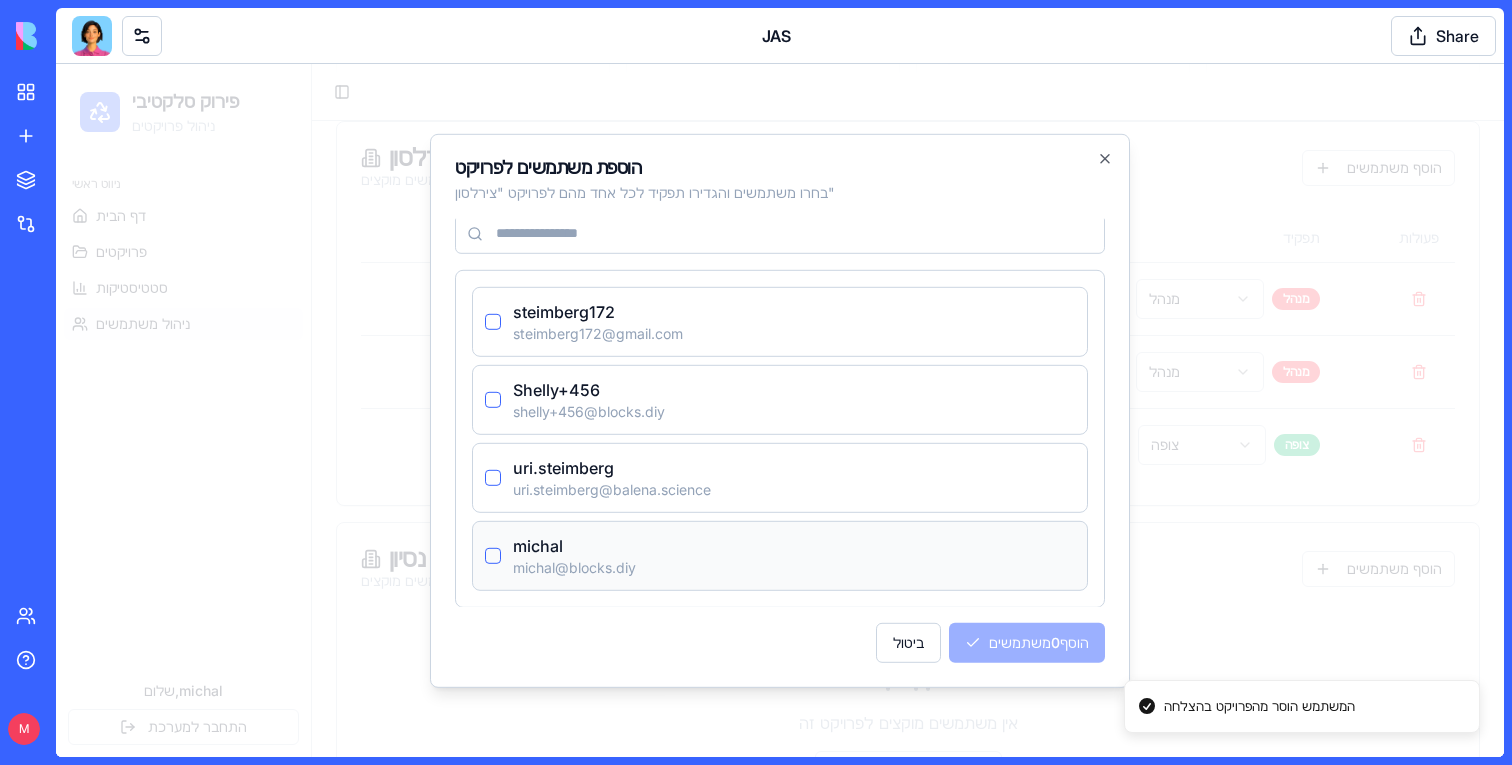 scroll, scrollTop: 0, scrollLeft: 0, axis: both 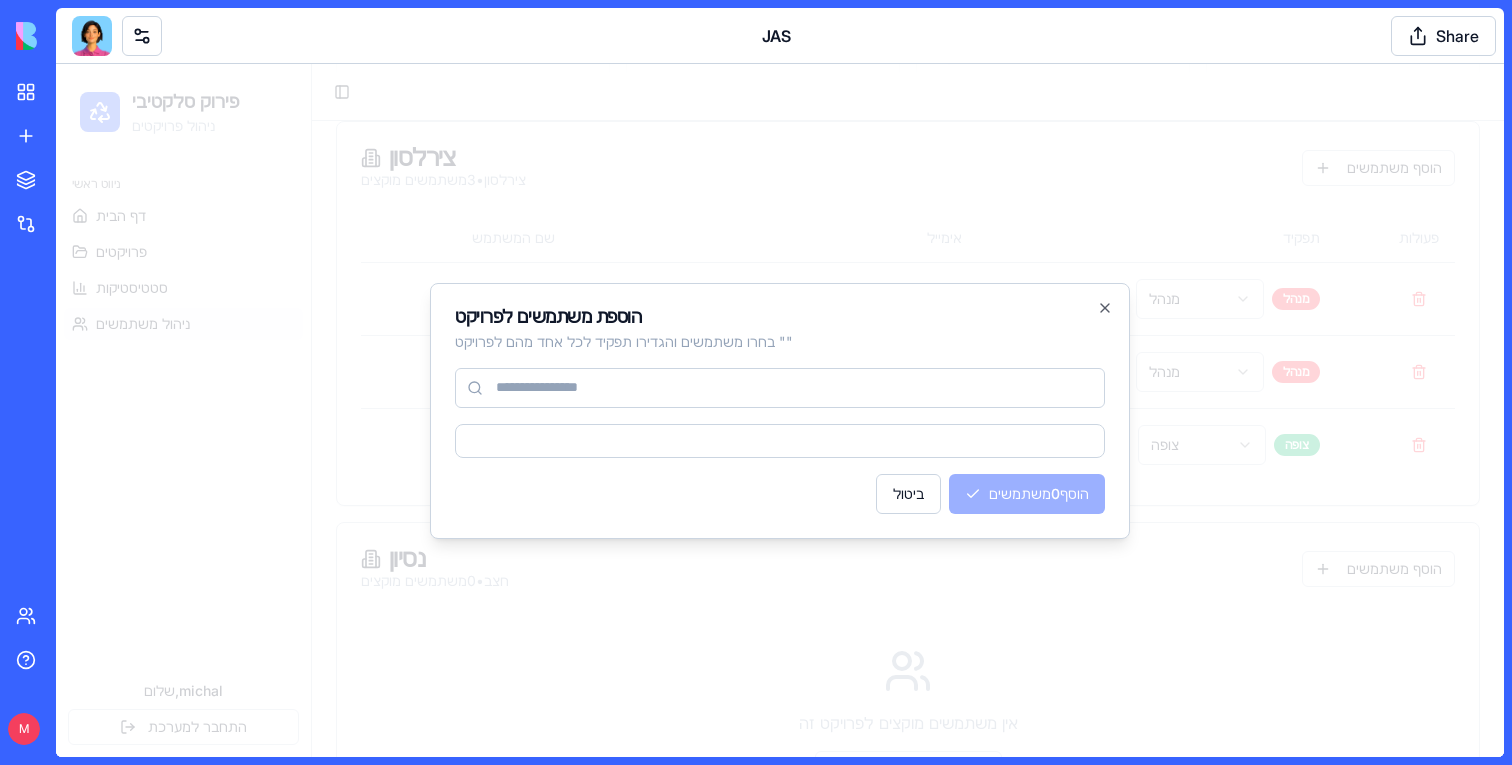 click at bounding box center (780, 410) 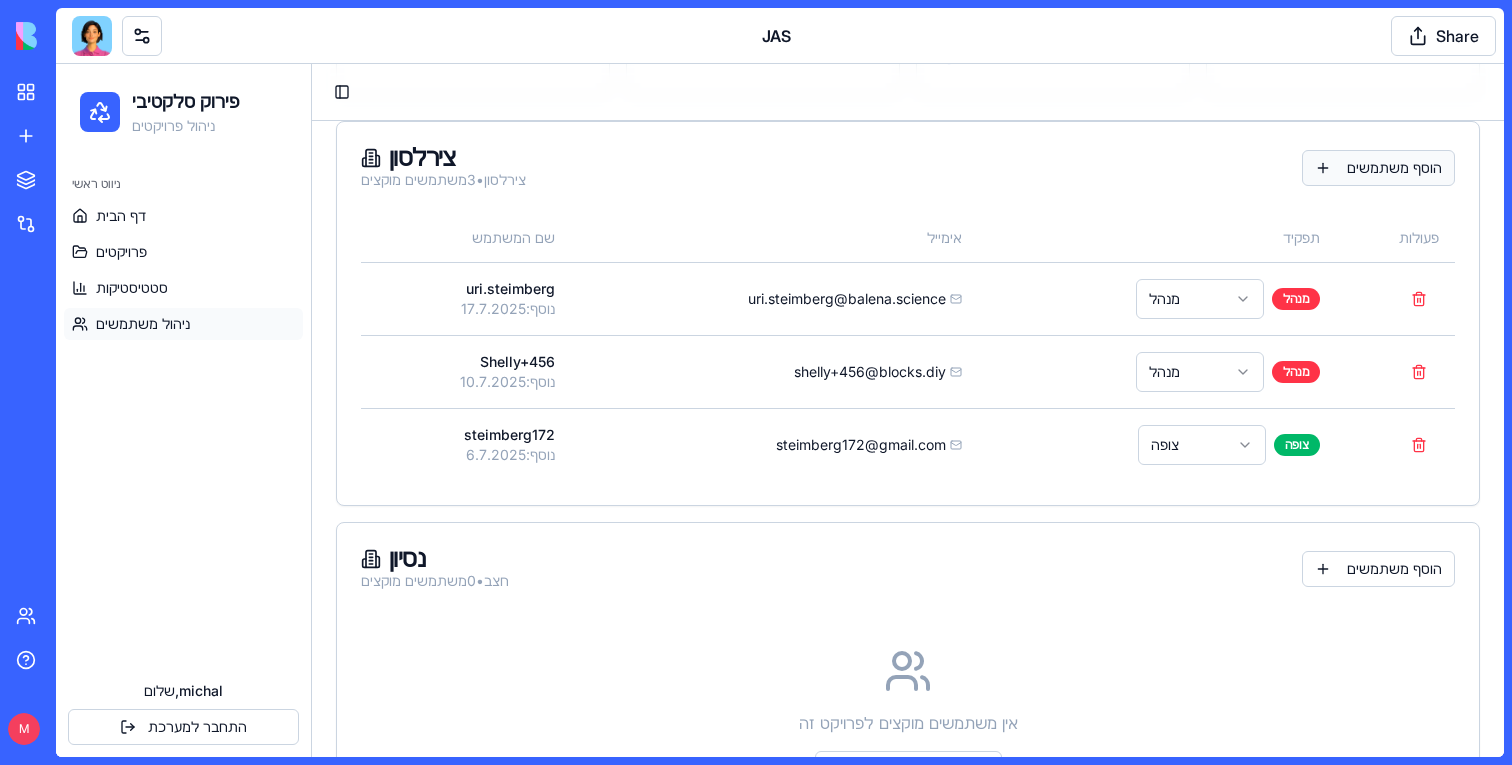 click on "הוסף משתמשים" at bounding box center [1378, 168] 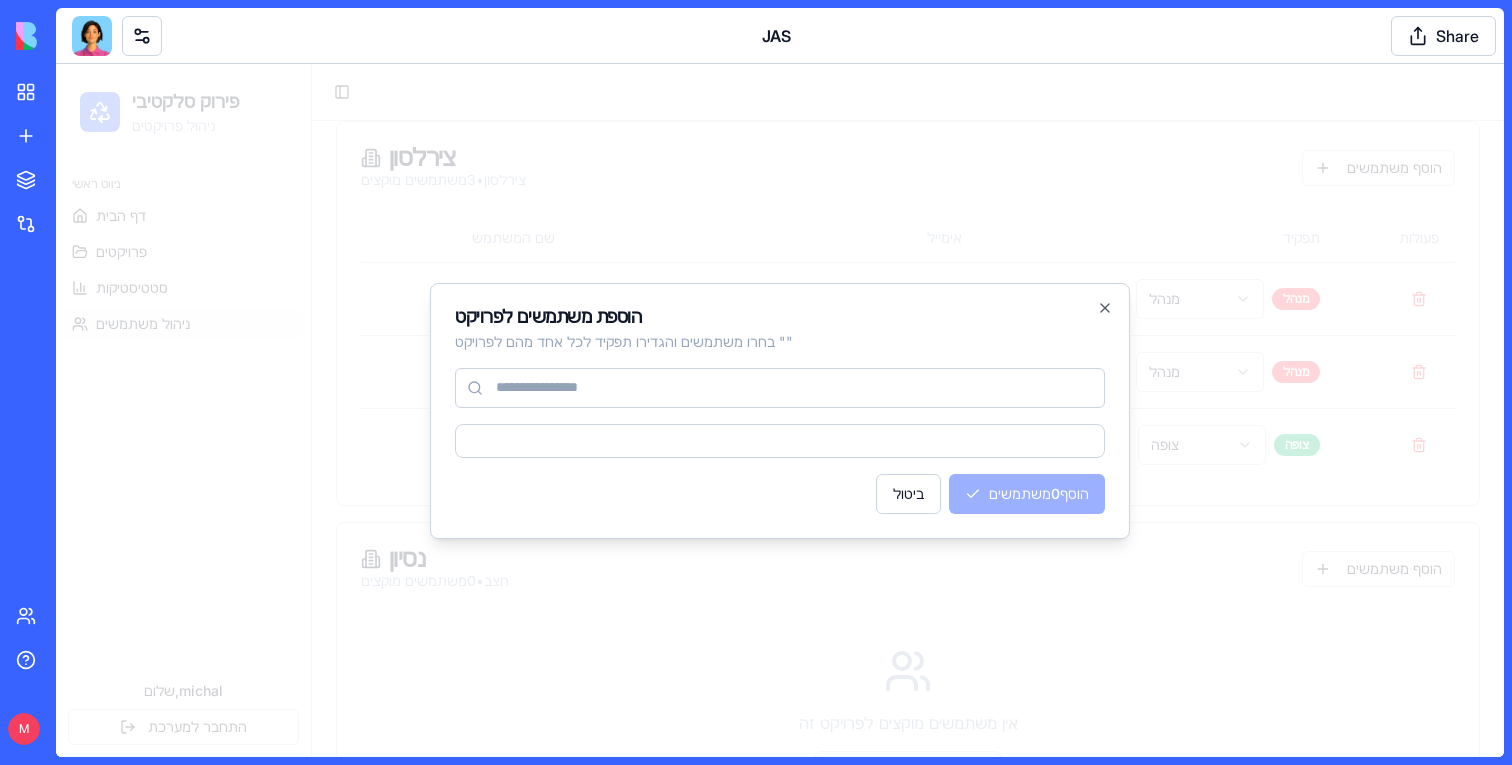 click at bounding box center (780, 410) 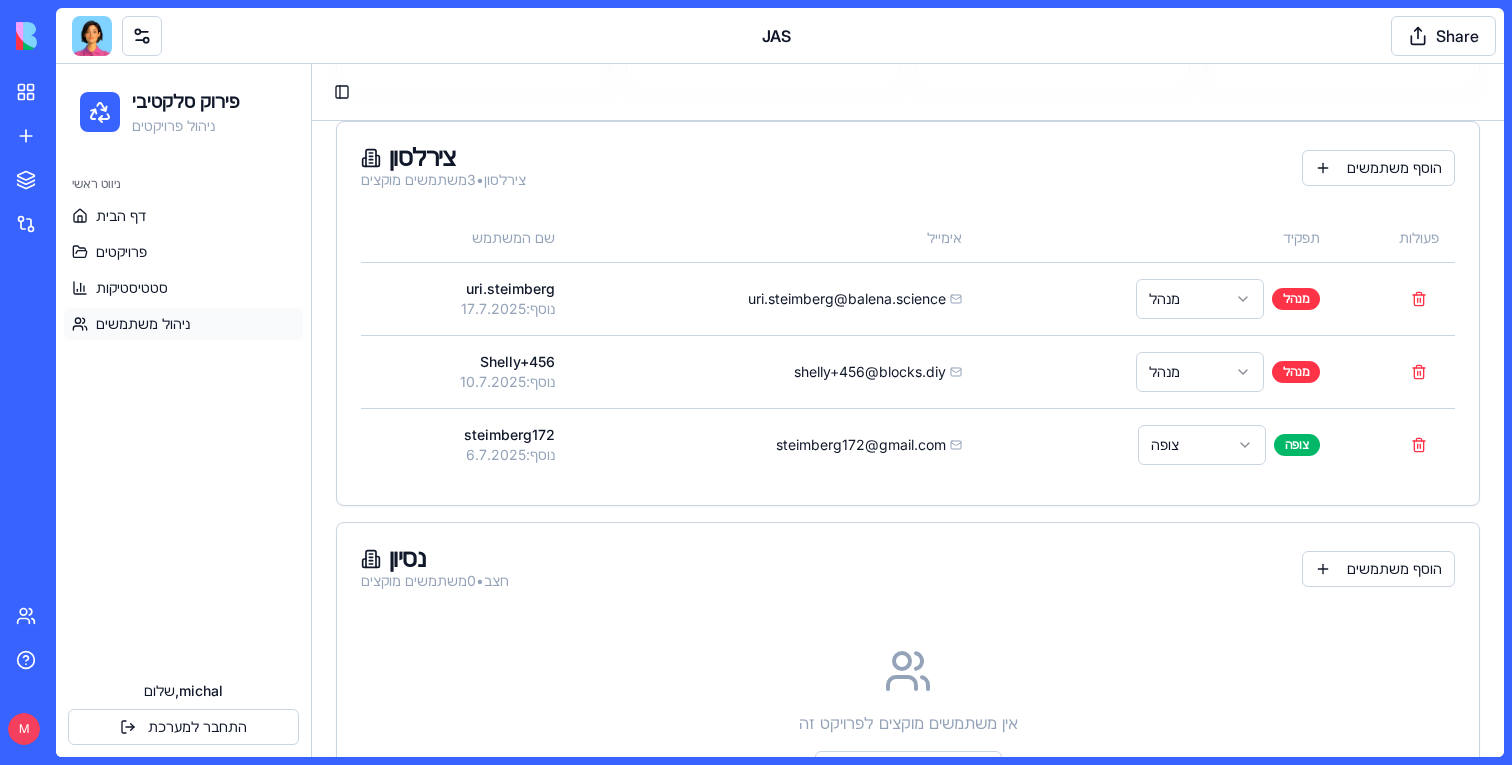 click on "נסיון חצב  •  0  משתמשים מוקצים הוסף משתמשים" at bounding box center (908, 569) 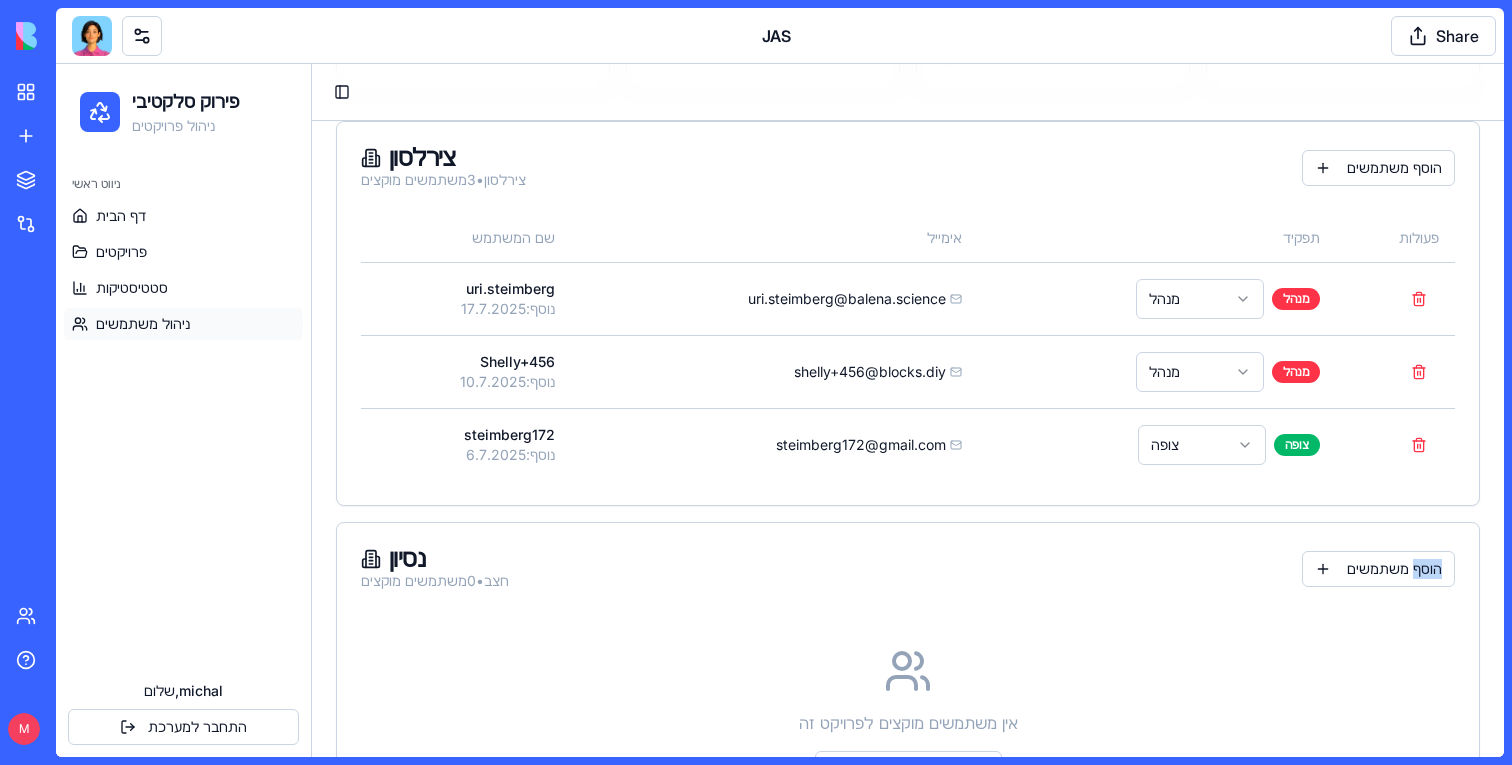 click on "נסיון חצב  •  0  משתמשים מוקצים הוסף משתמשים" at bounding box center [908, 569] 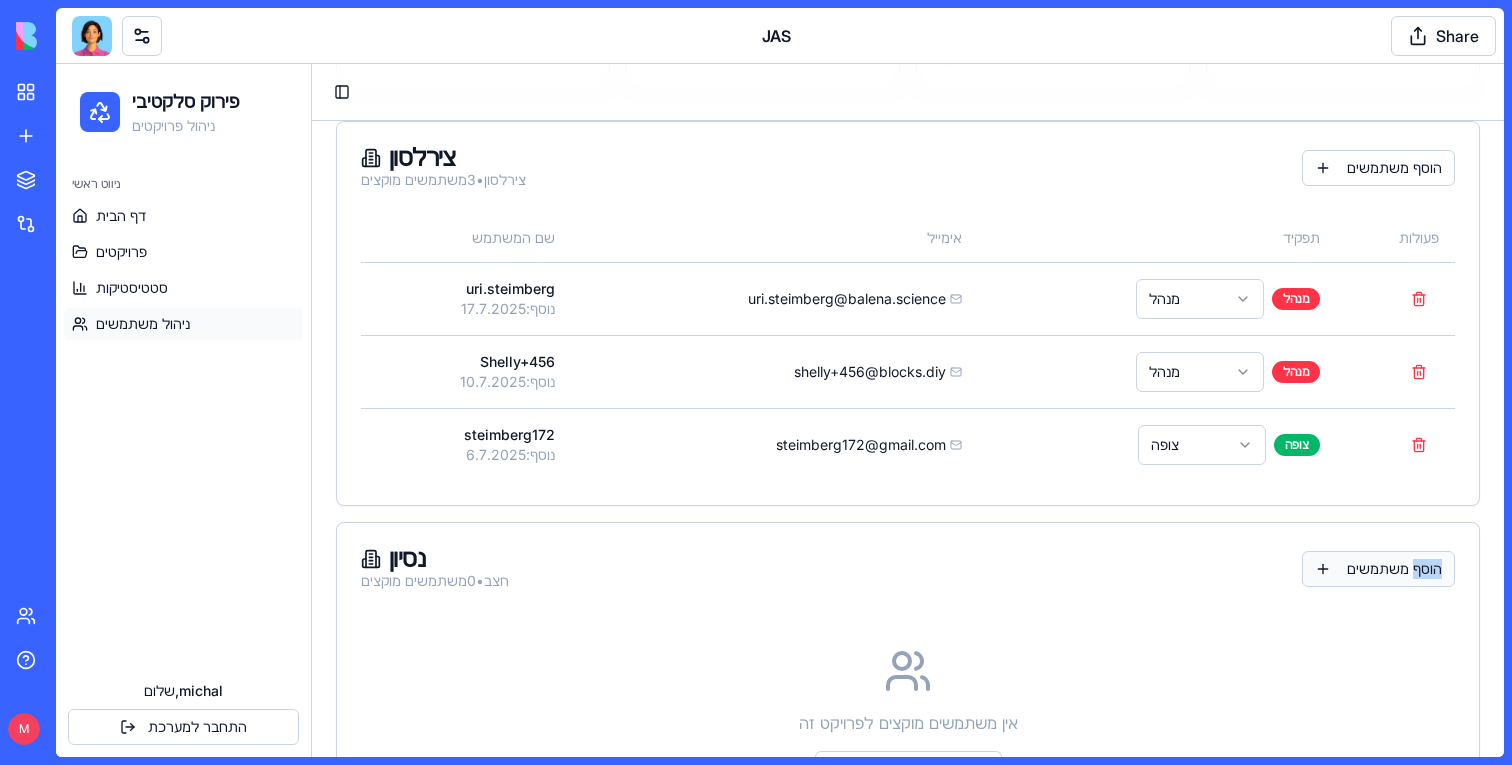 click on "הוסף משתמשים" at bounding box center (1378, 569) 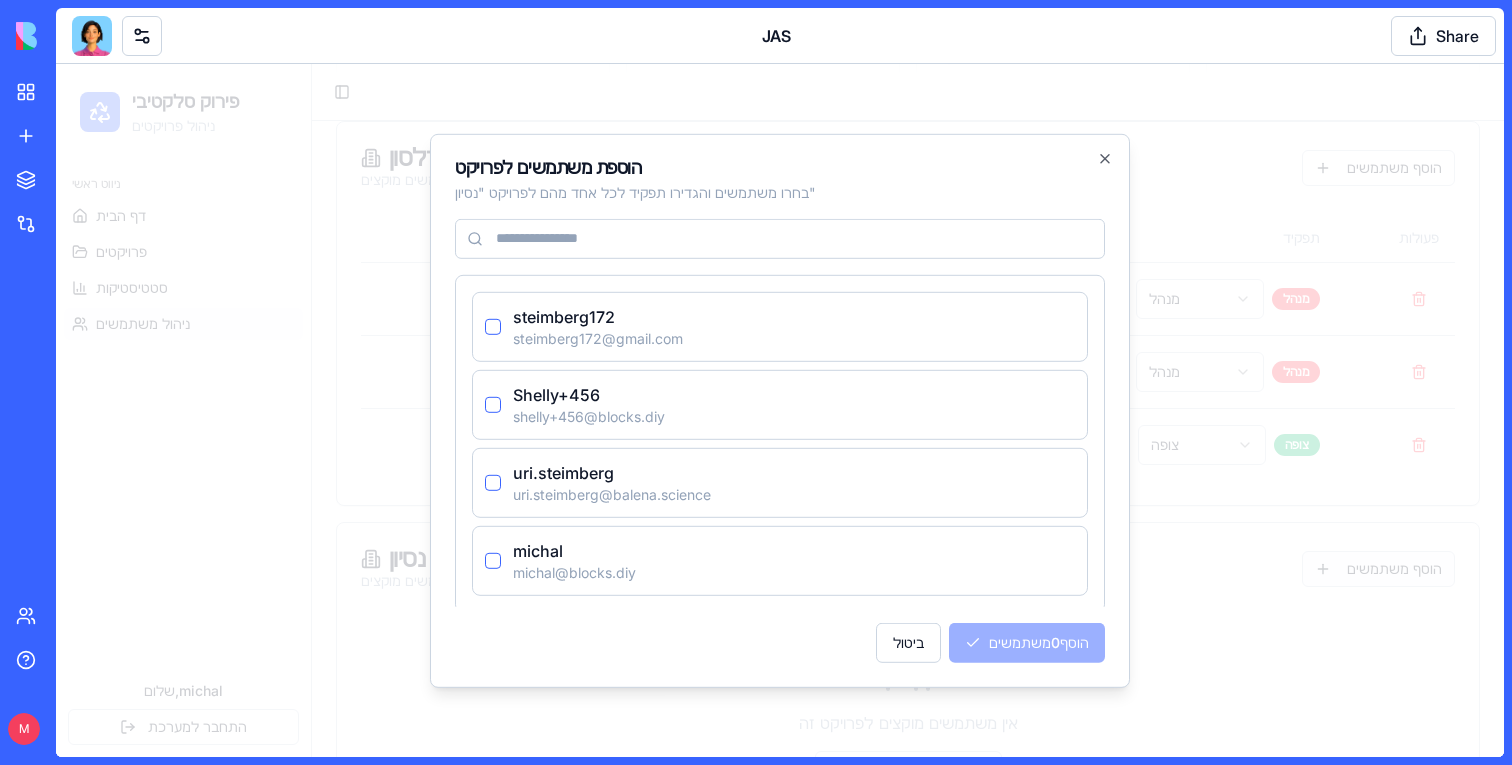 click at bounding box center (780, 410) 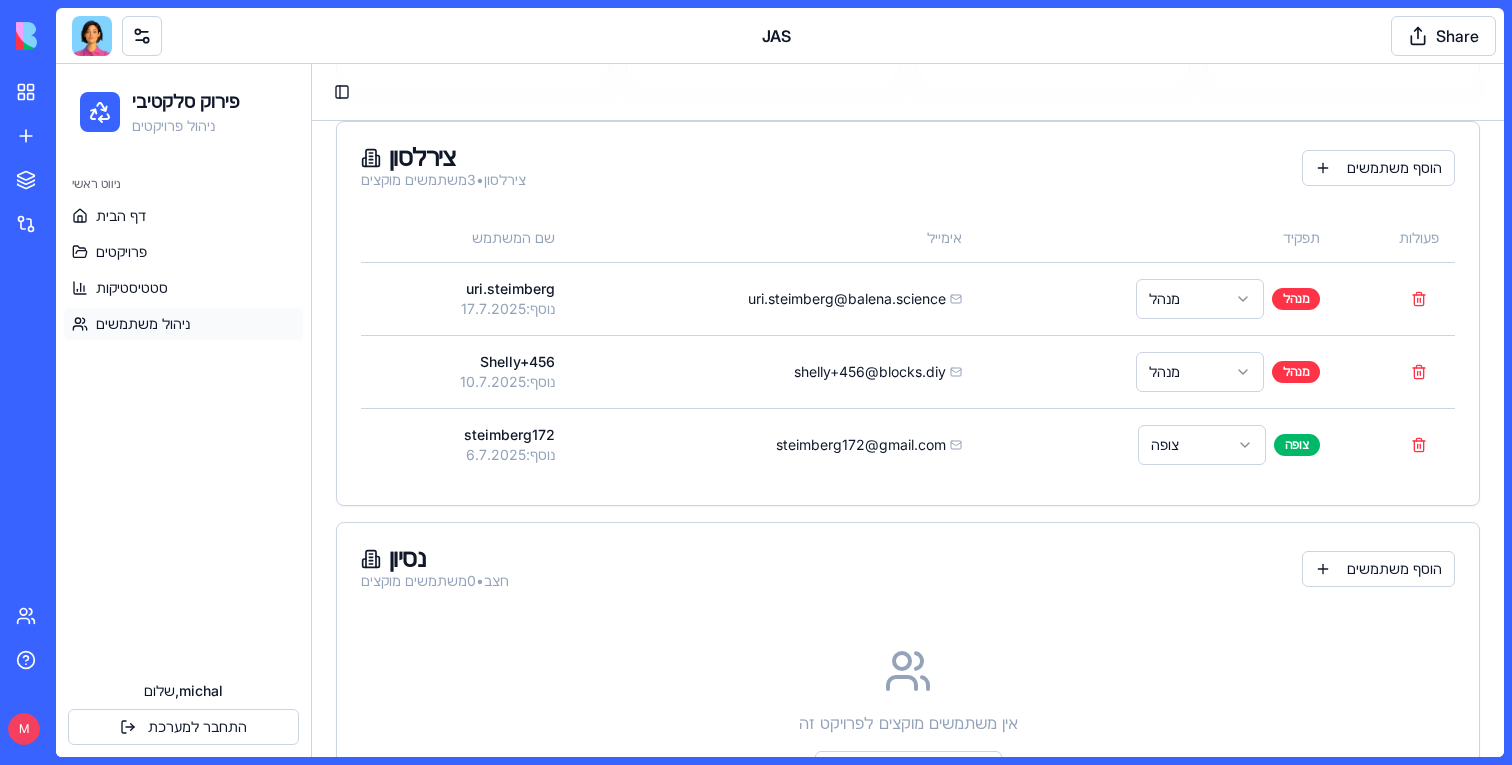 click on "נסיון חצב  •  0  משתמשים מוקצים הוסף משתמשים" at bounding box center [908, 569] 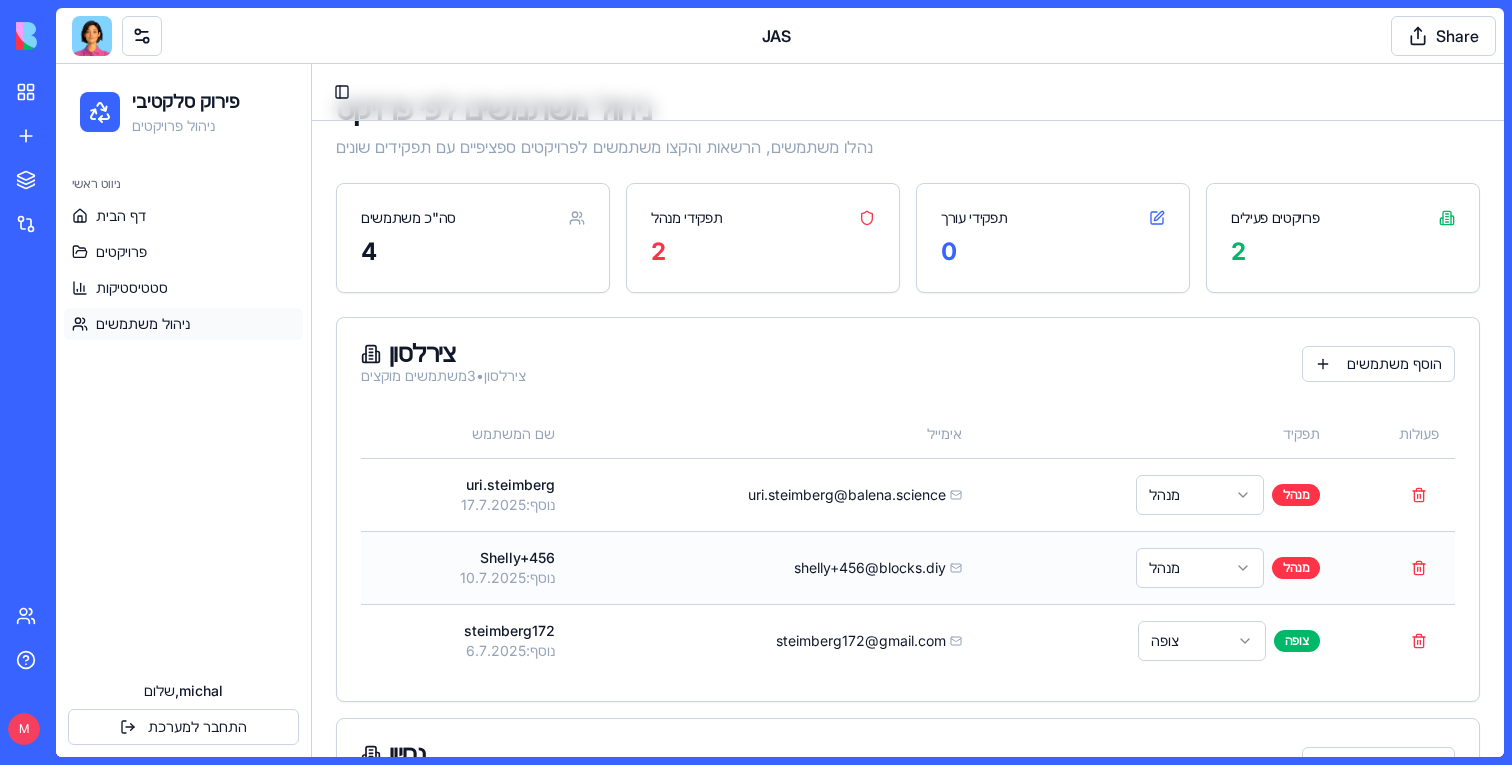 scroll, scrollTop: 134, scrollLeft: 0, axis: vertical 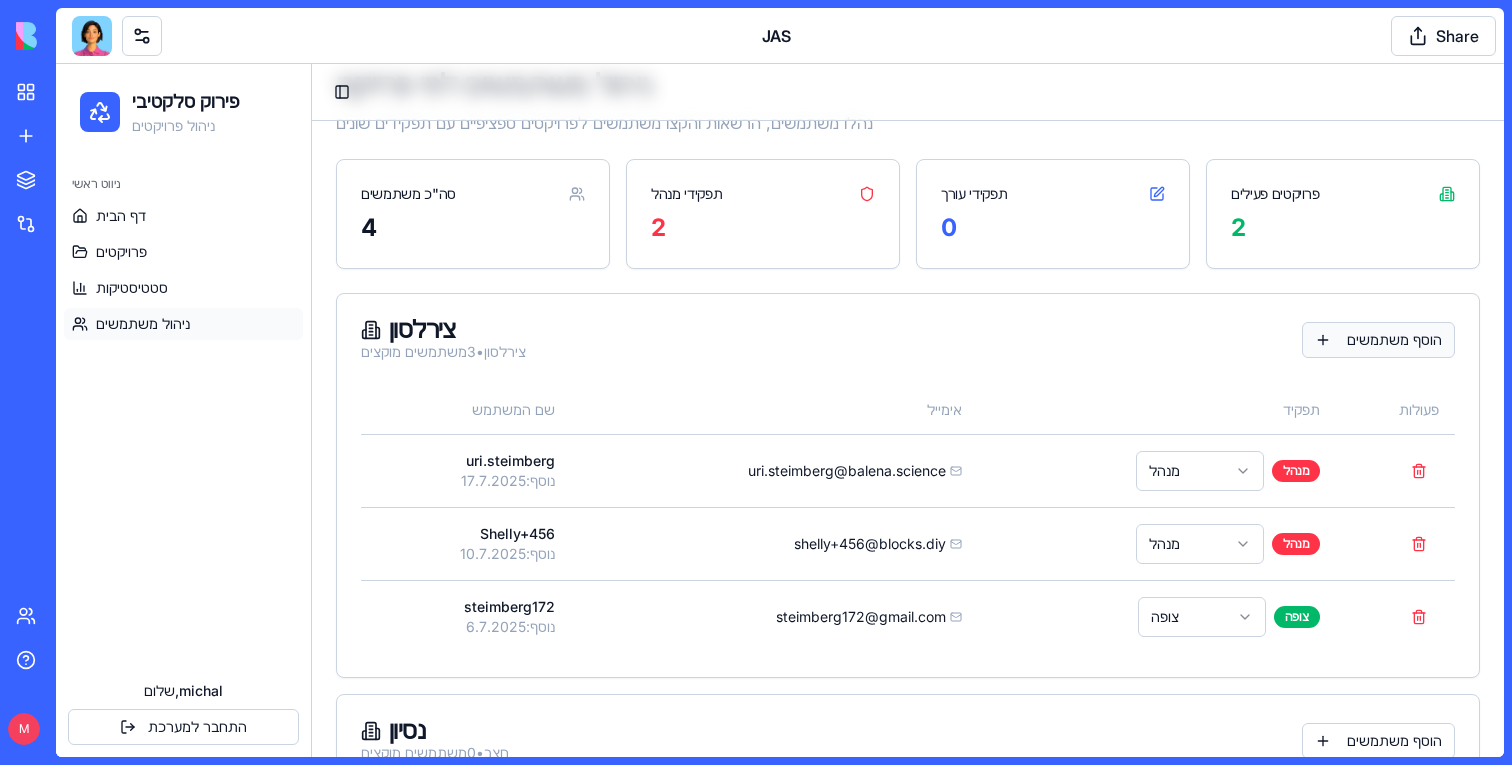 click on "הוסף משתמשים" at bounding box center [1378, 340] 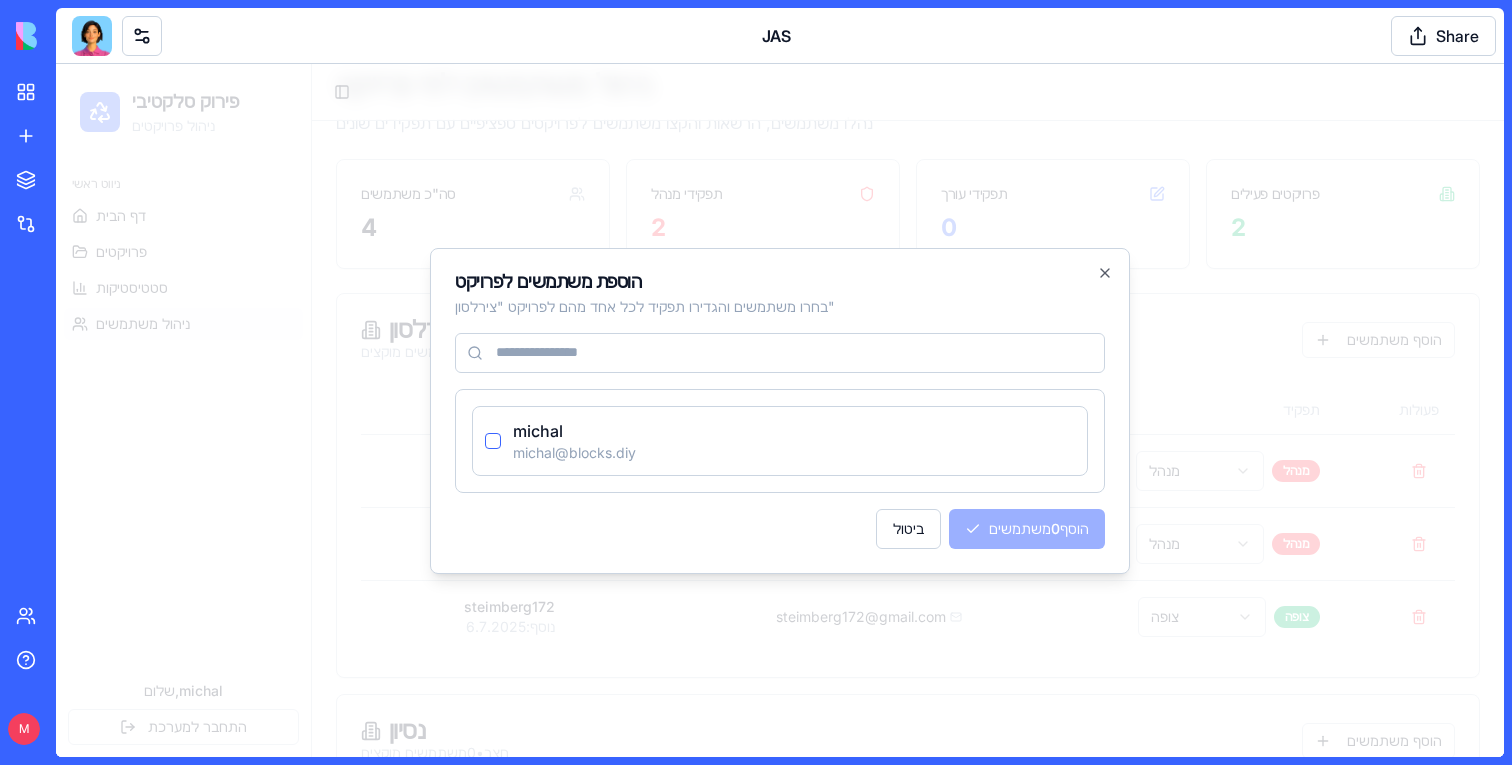 click at bounding box center (780, 410) 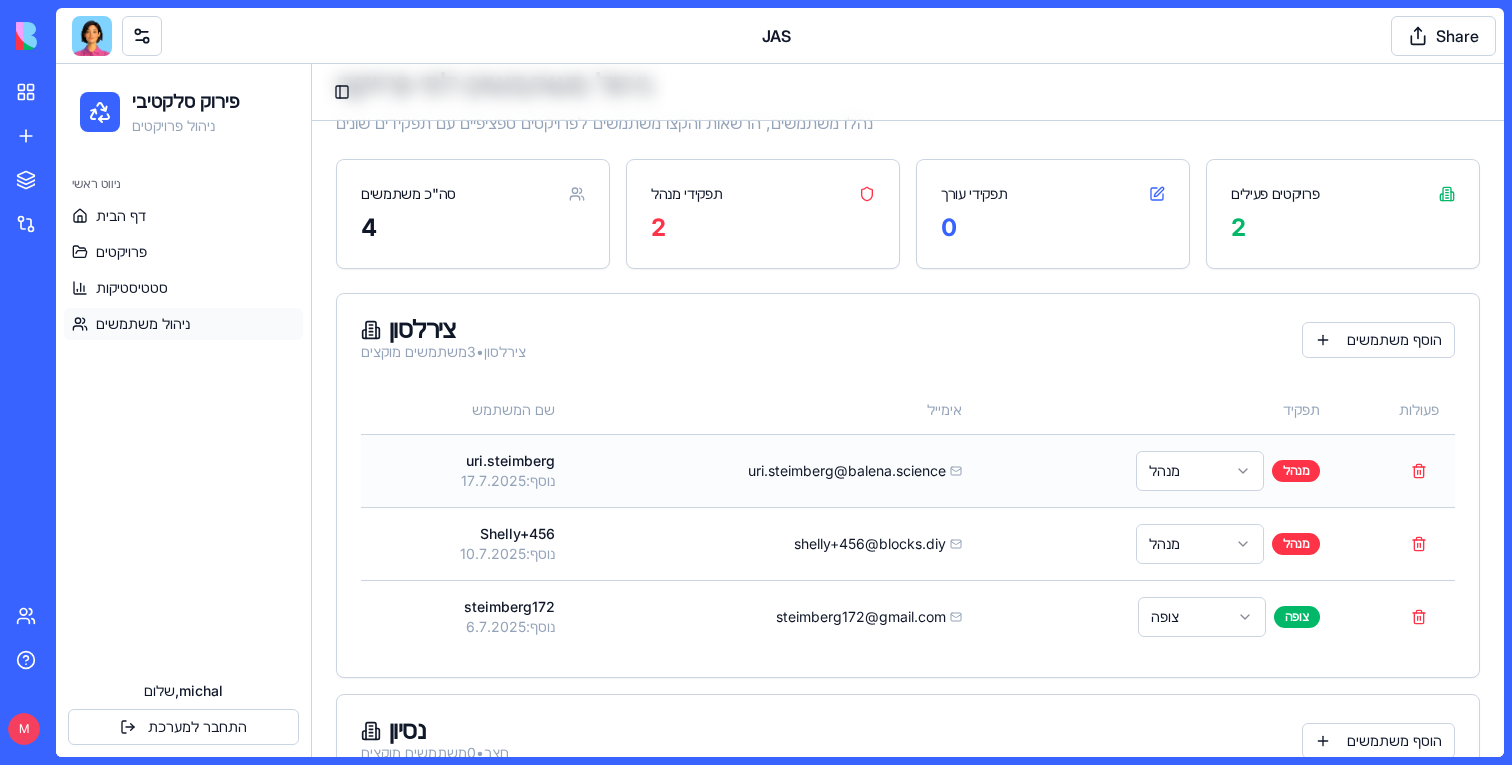 scroll, scrollTop: 420, scrollLeft: 0, axis: vertical 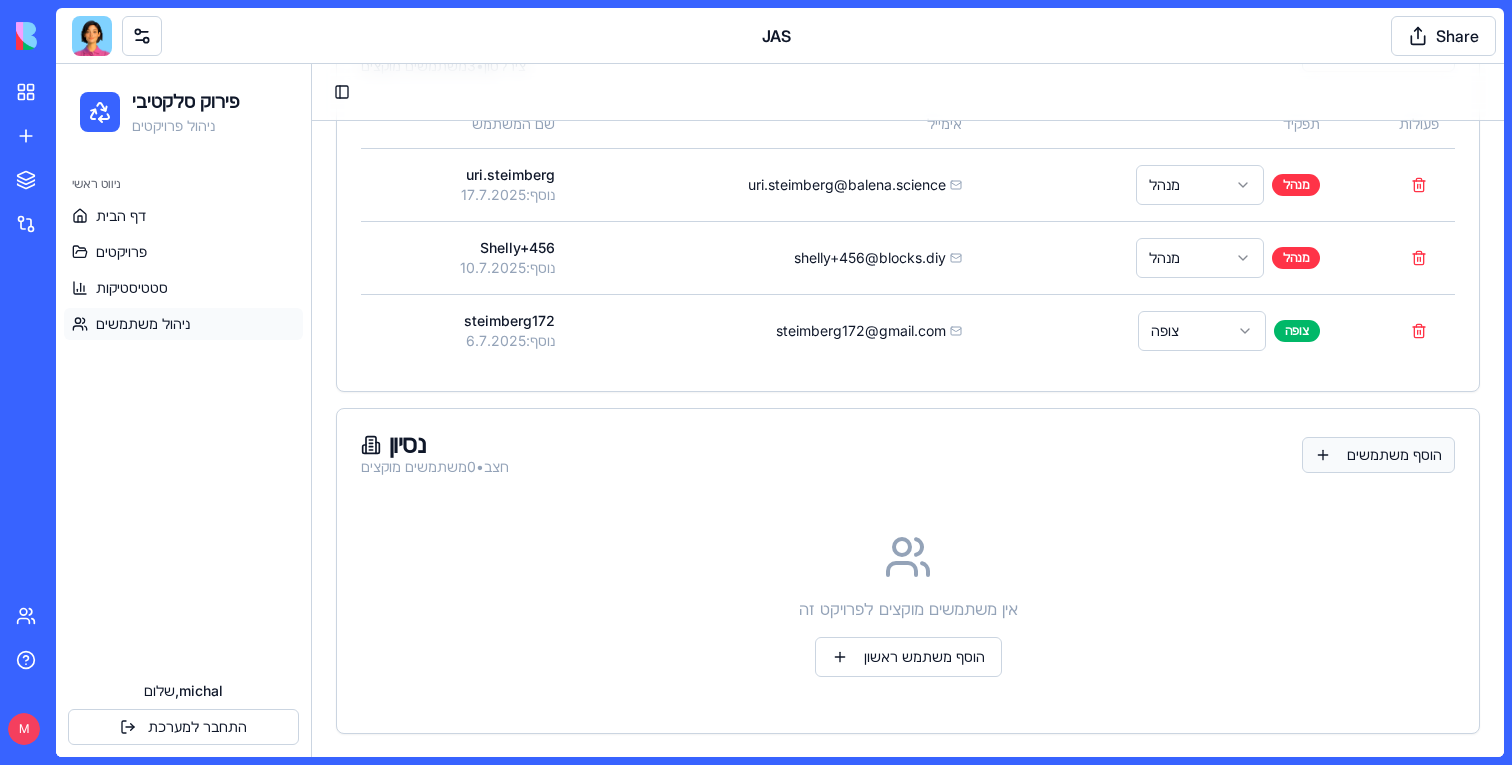 click on "הוסף משתמשים" at bounding box center [1378, 455] 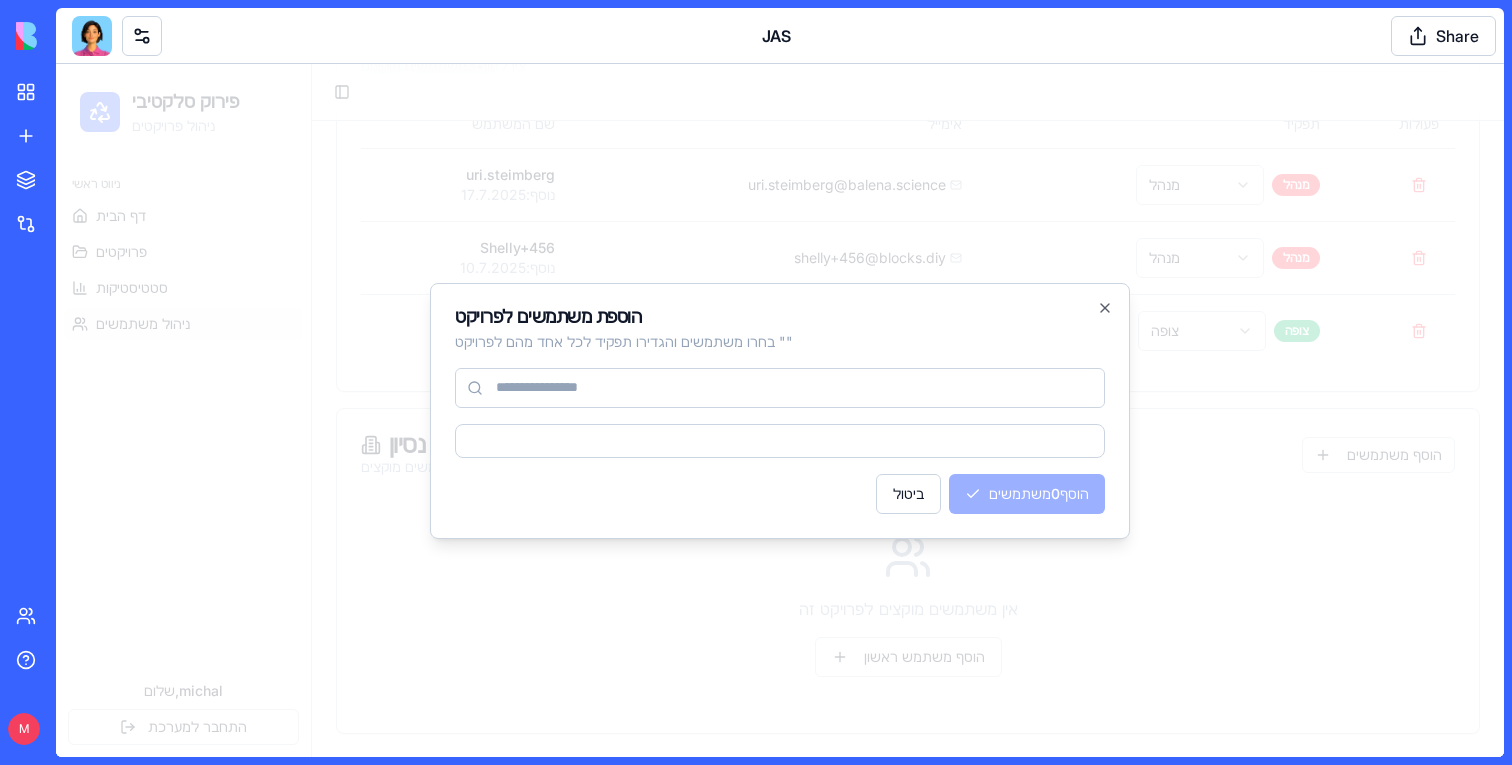 click at bounding box center [780, 410] 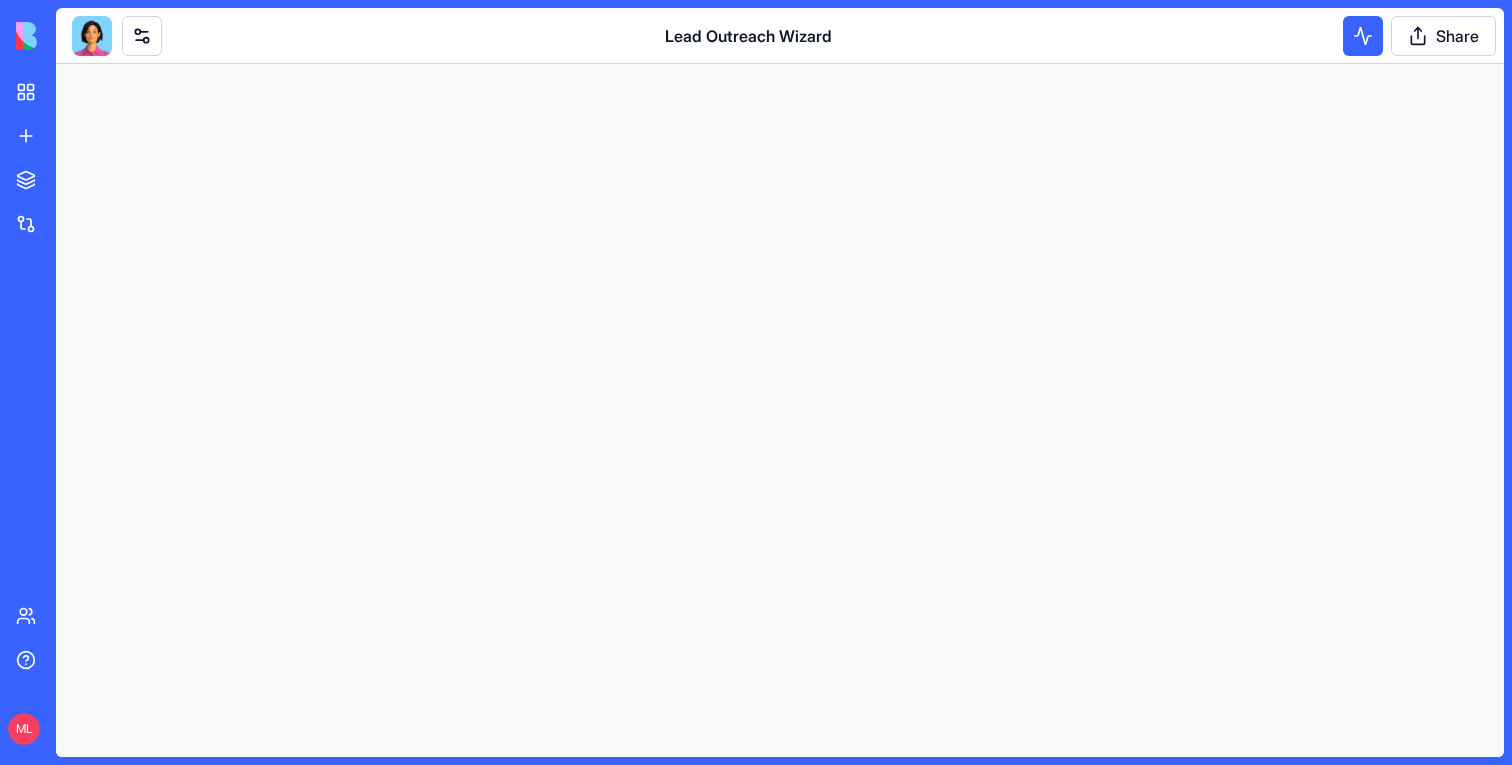 scroll, scrollTop: 0, scrollLeft: 0, axis: both 